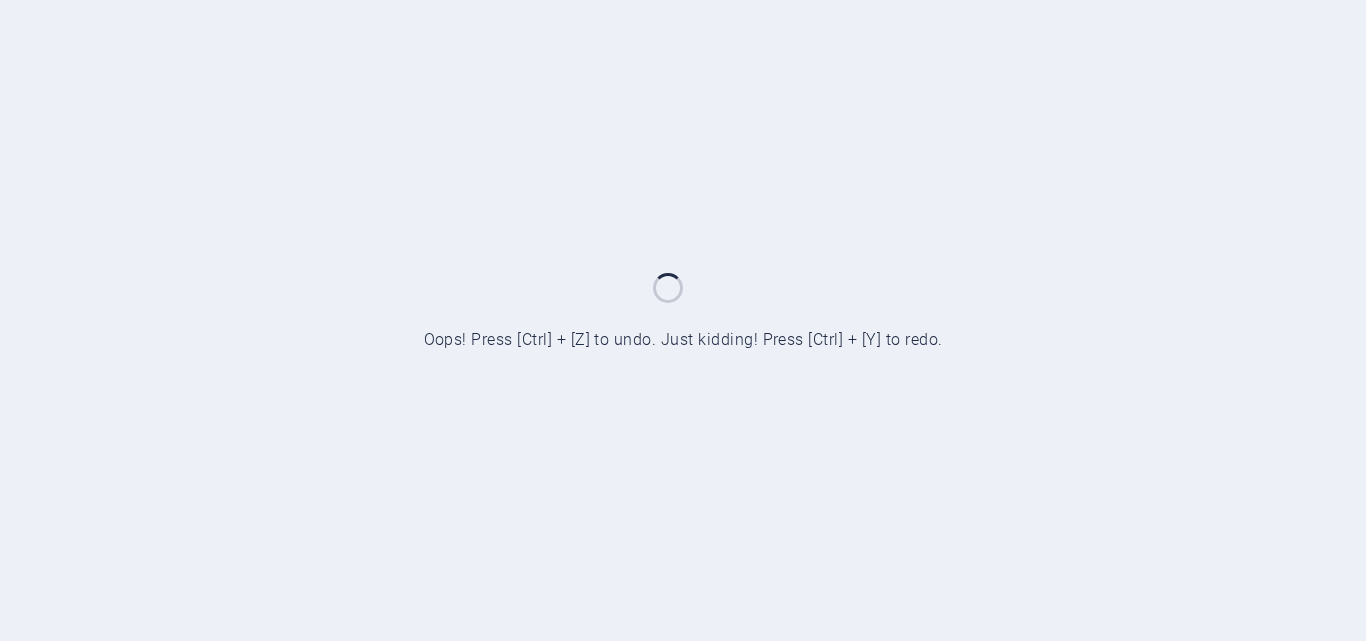 scroll, scrollTop: 0, scrollLeft: 0, axis: both 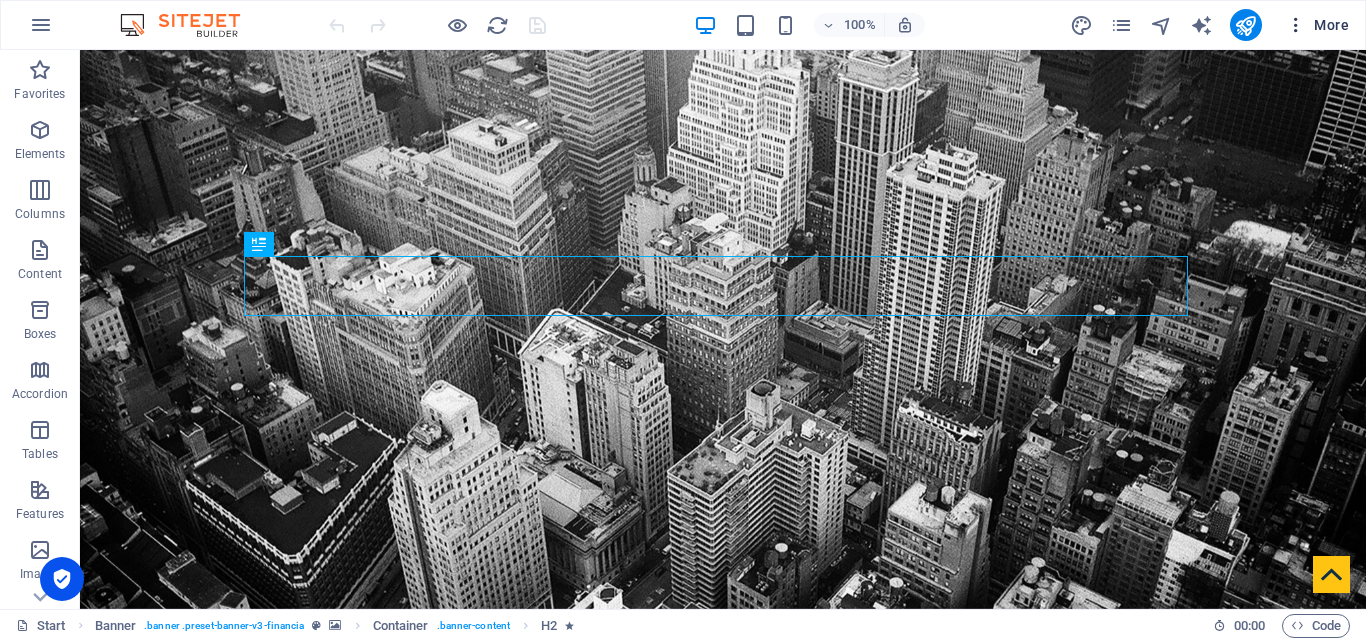 click at bounding box center [1296, 25] 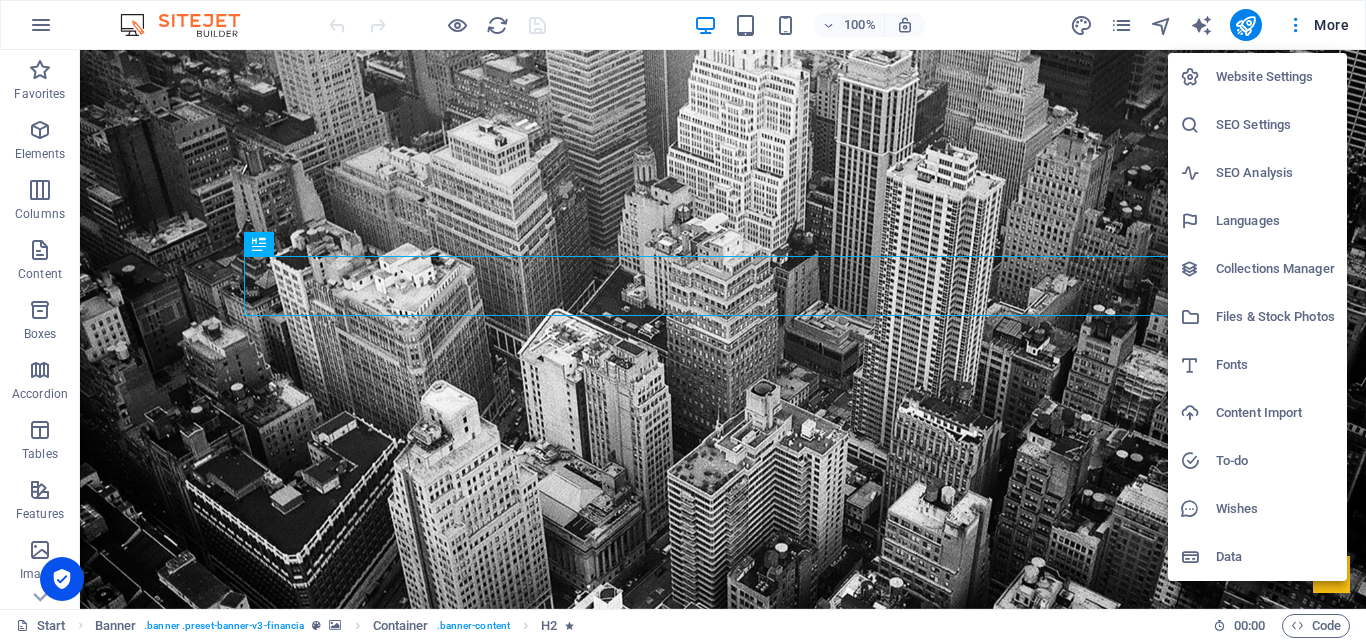 click on "Content Import" at bounding box center [1275, 413] 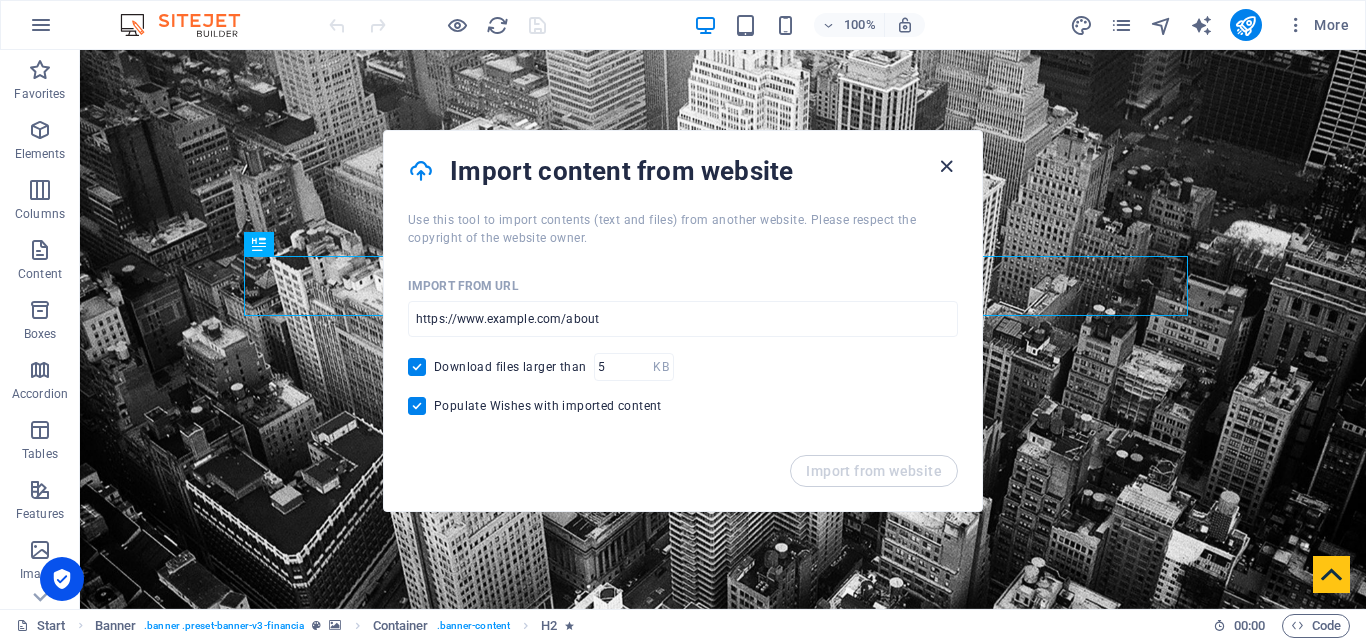 click at bounding box center (946, 166) 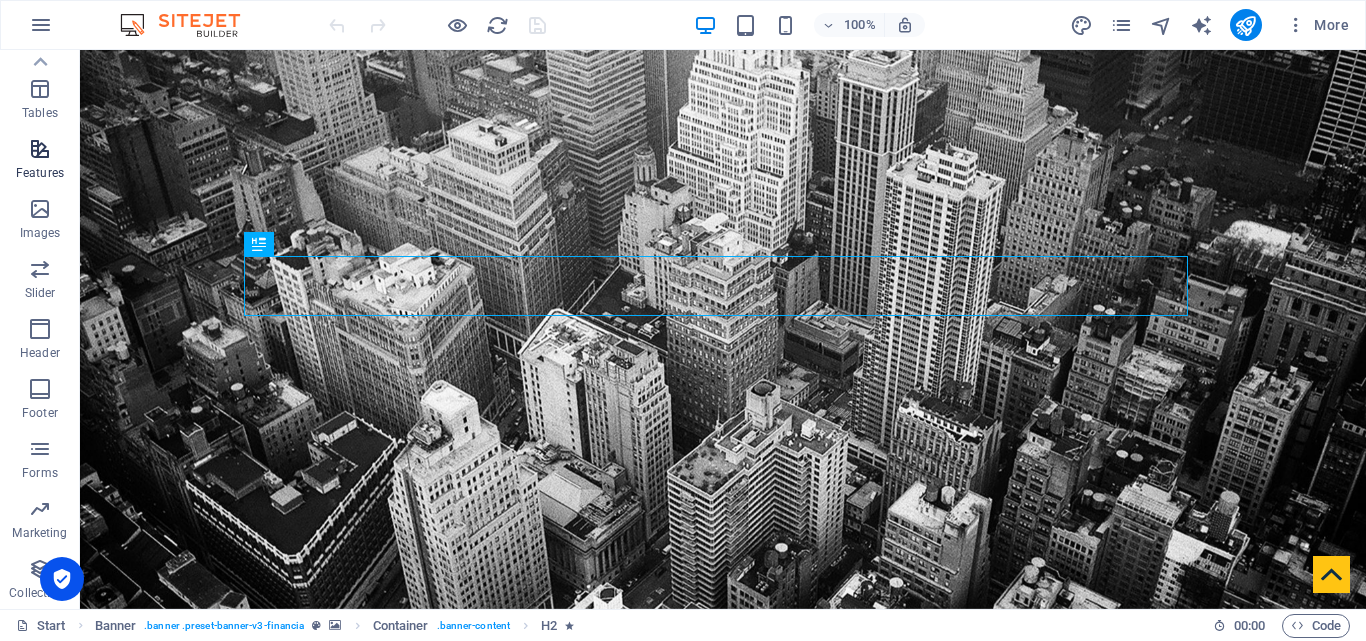 scroll, scrollTop: 0, scrollLeft: 0, axis: both 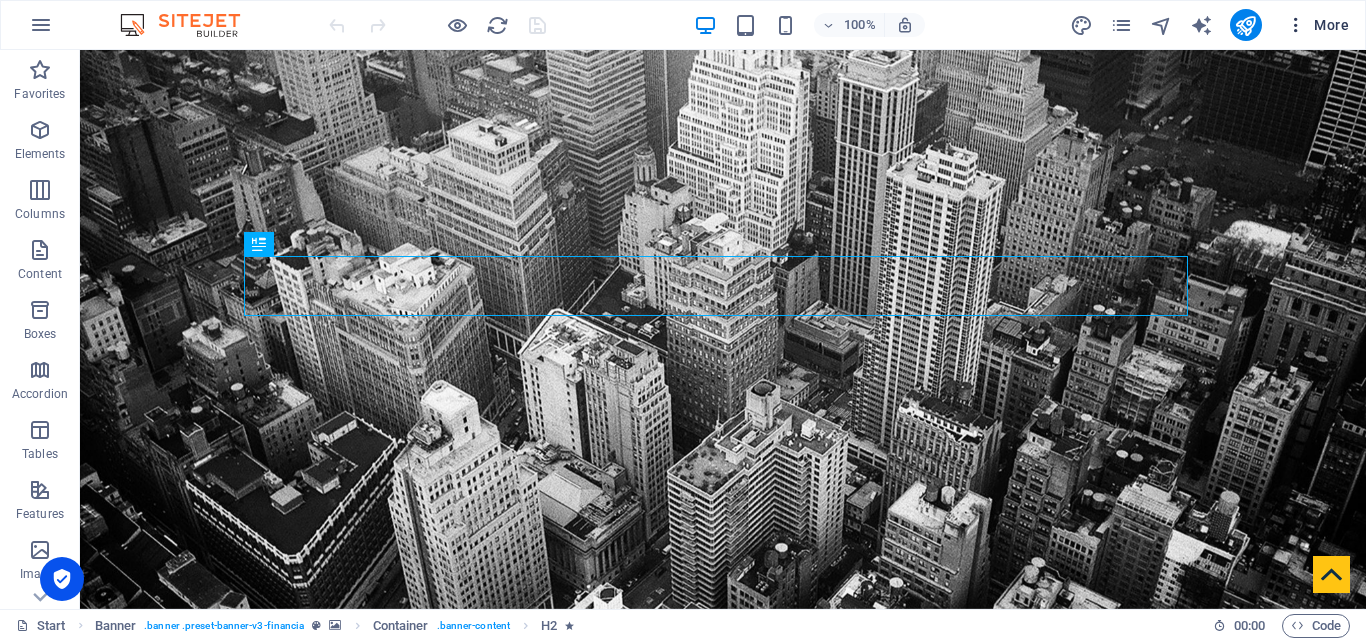 click at bounding box center [1296, 25] 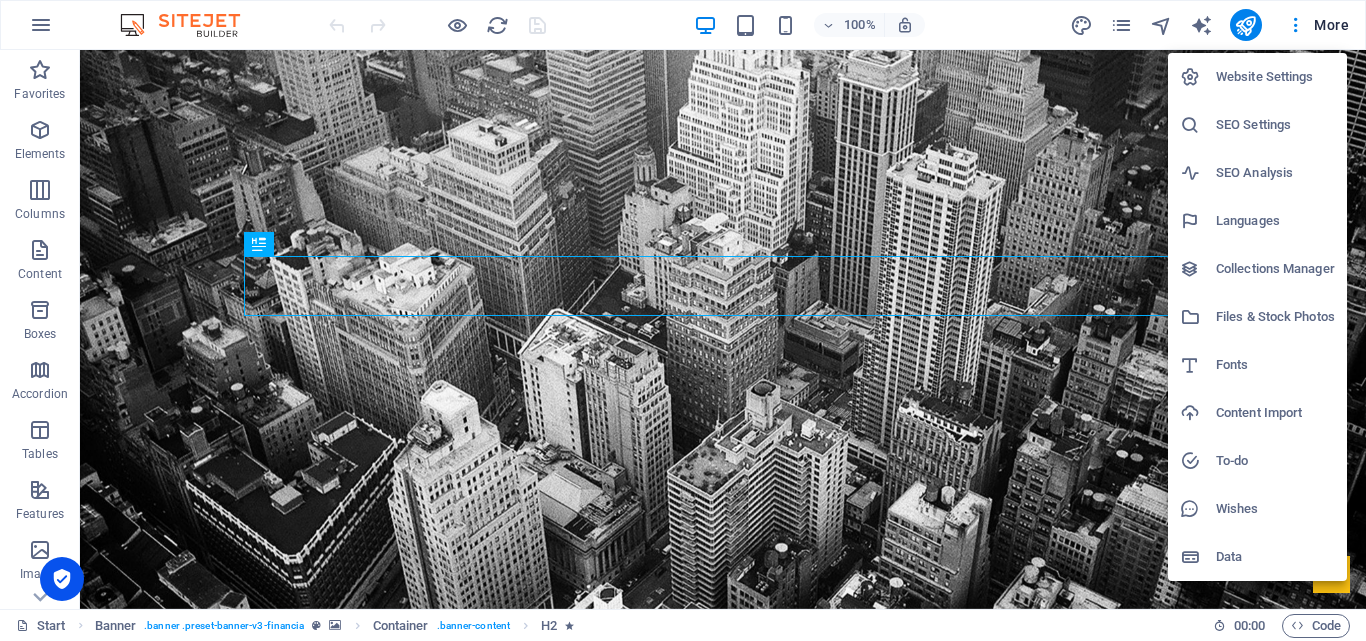 click on "Website Settings" at bounding box center (1275, 77) 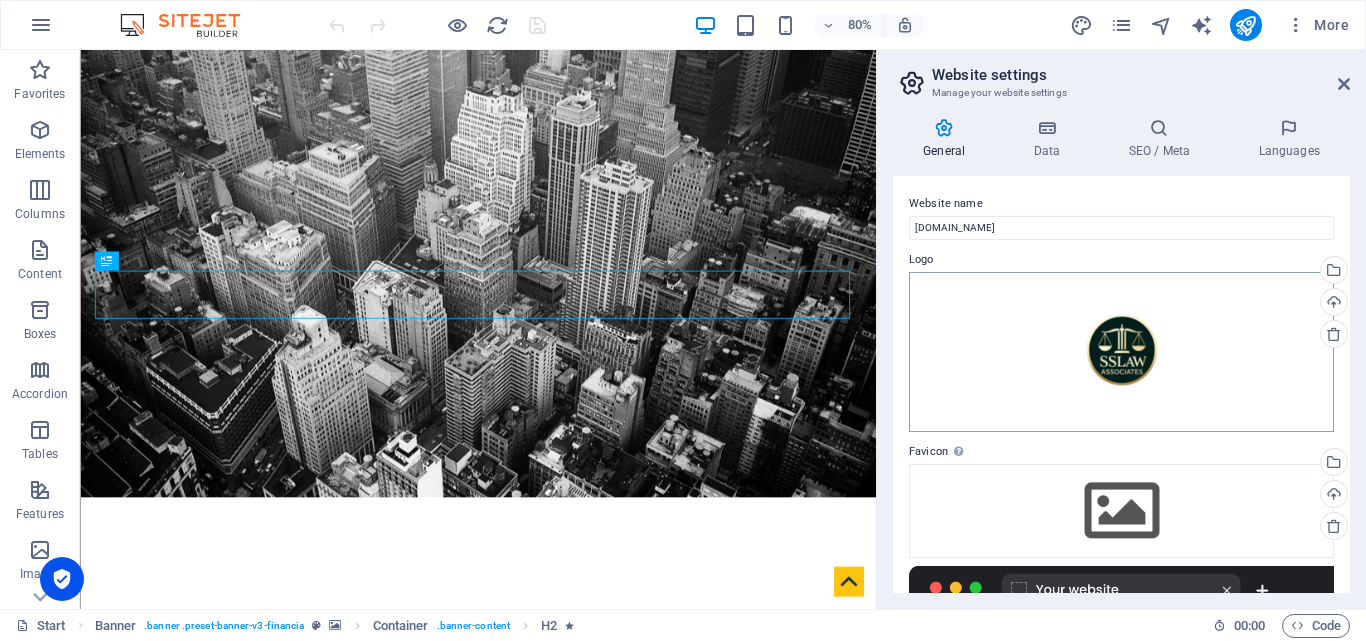 scroll, scrollTop: 330, scrollLeft: 0, axis: vertical 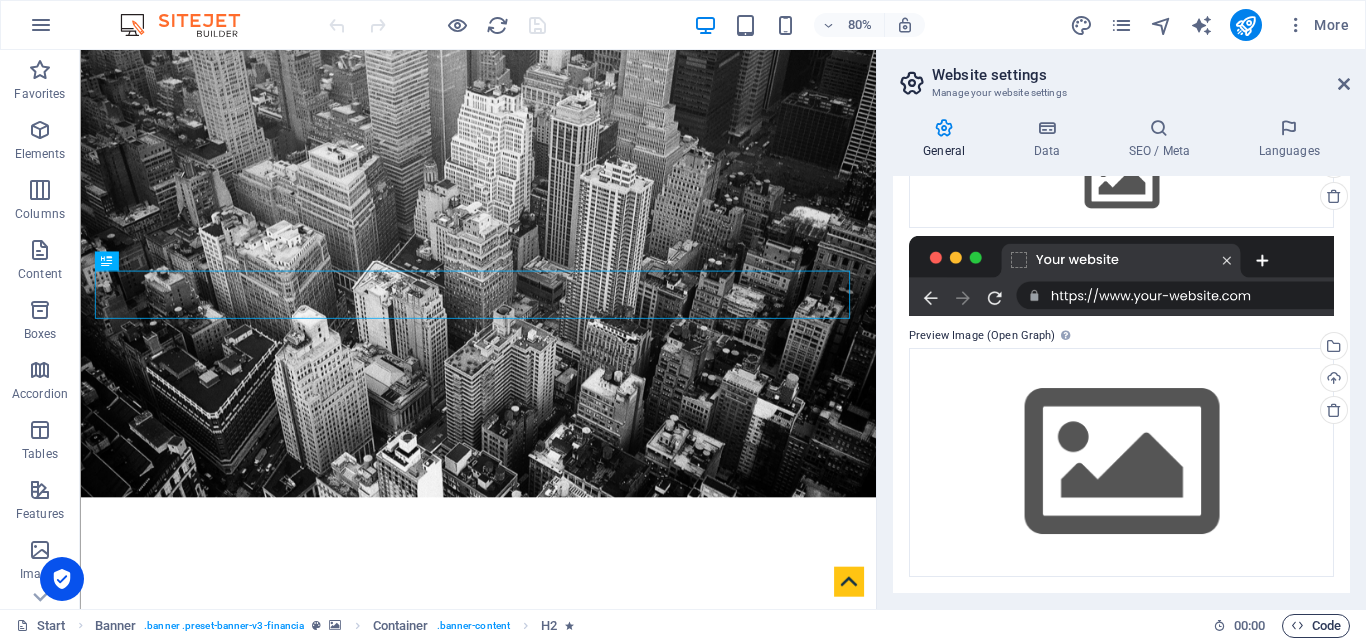 click on "Code" at bounding box center (1316, 626) 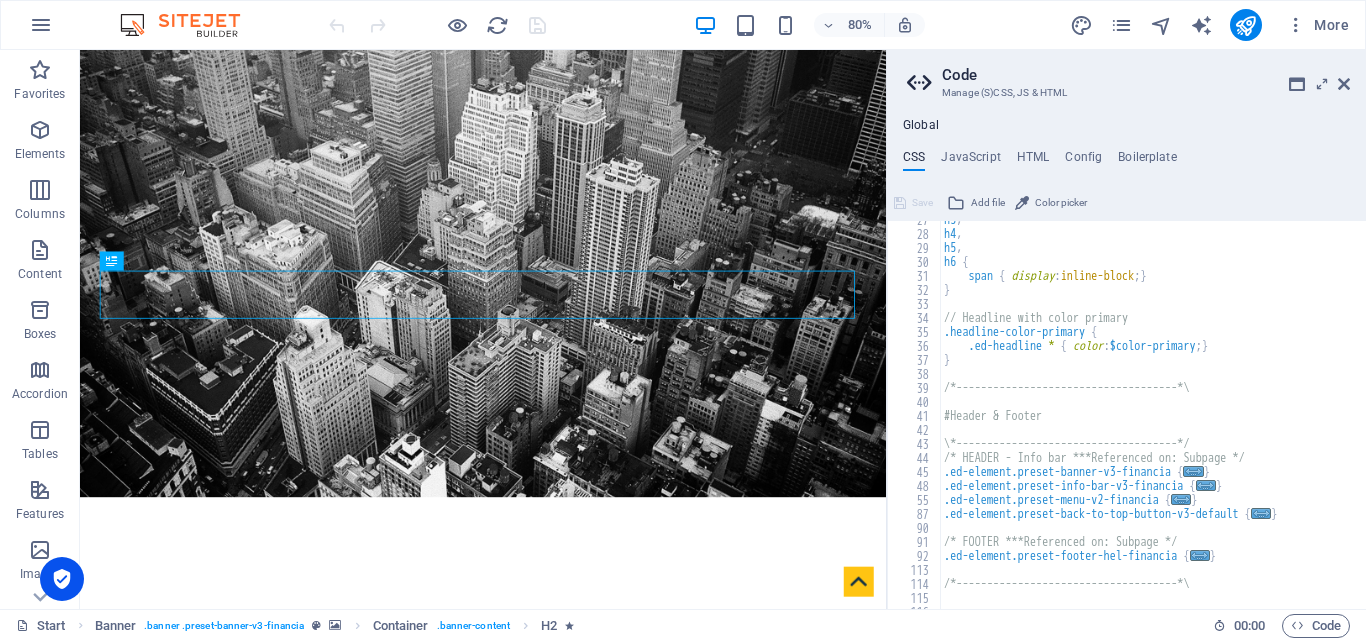 scroll, scrollTop: 672, scrollLeft: 0, axis: vertical 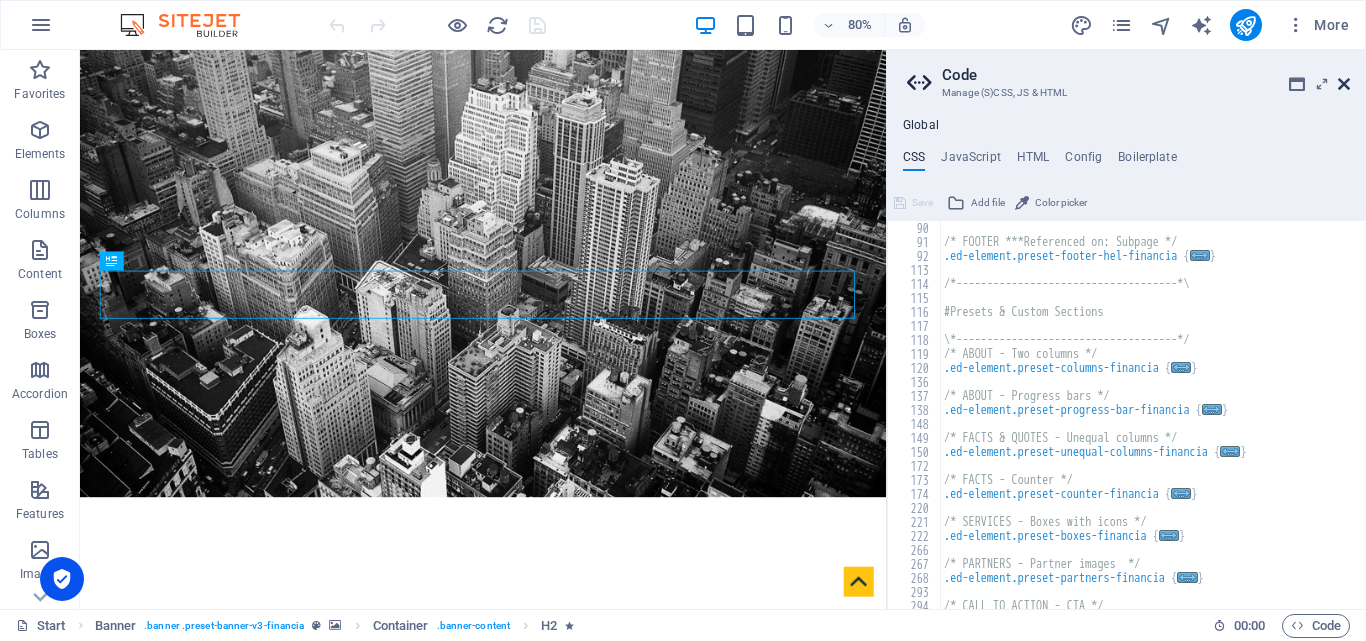 click at bounding box center (1344, 84) 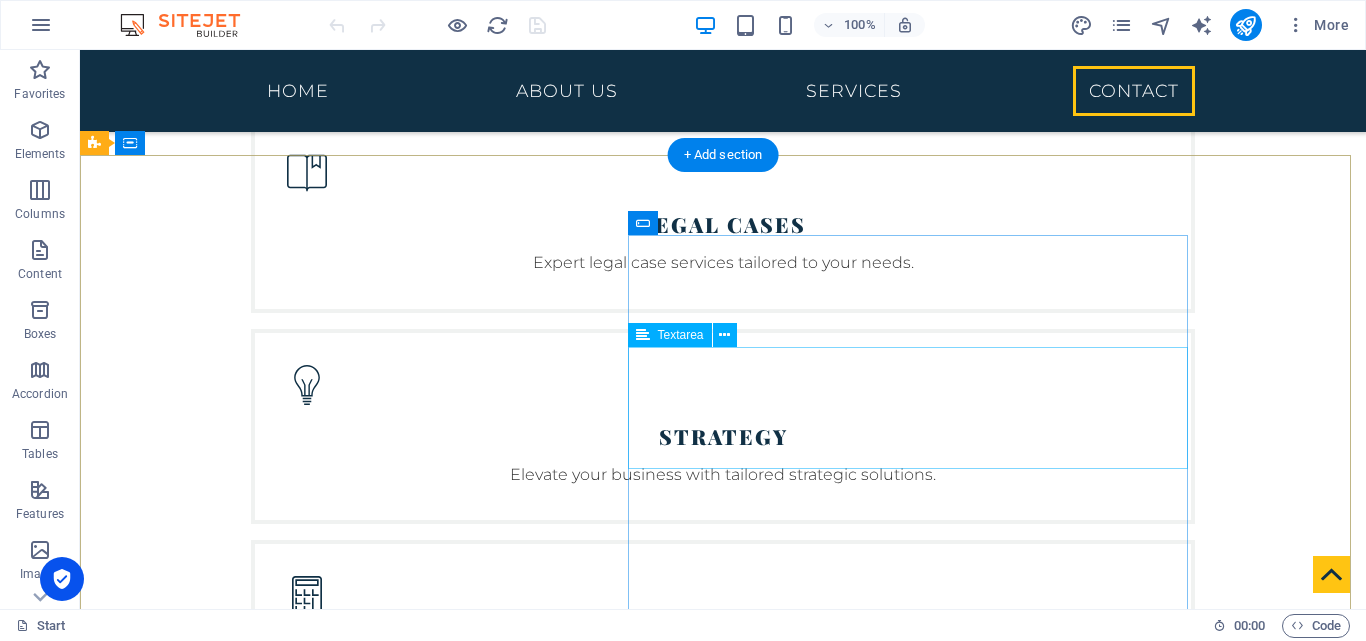 scroll, scrollTop: 3963, scrollLeft: 0, axis: vertical 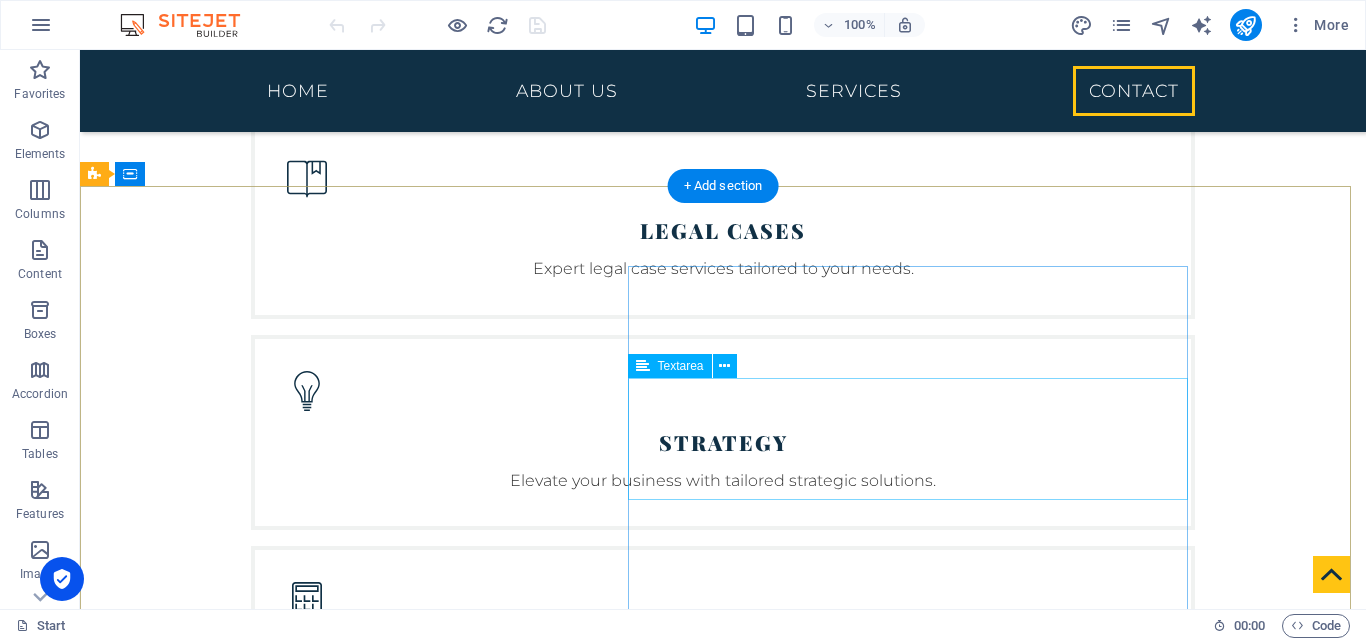 click at bounding box center (568, 4293) 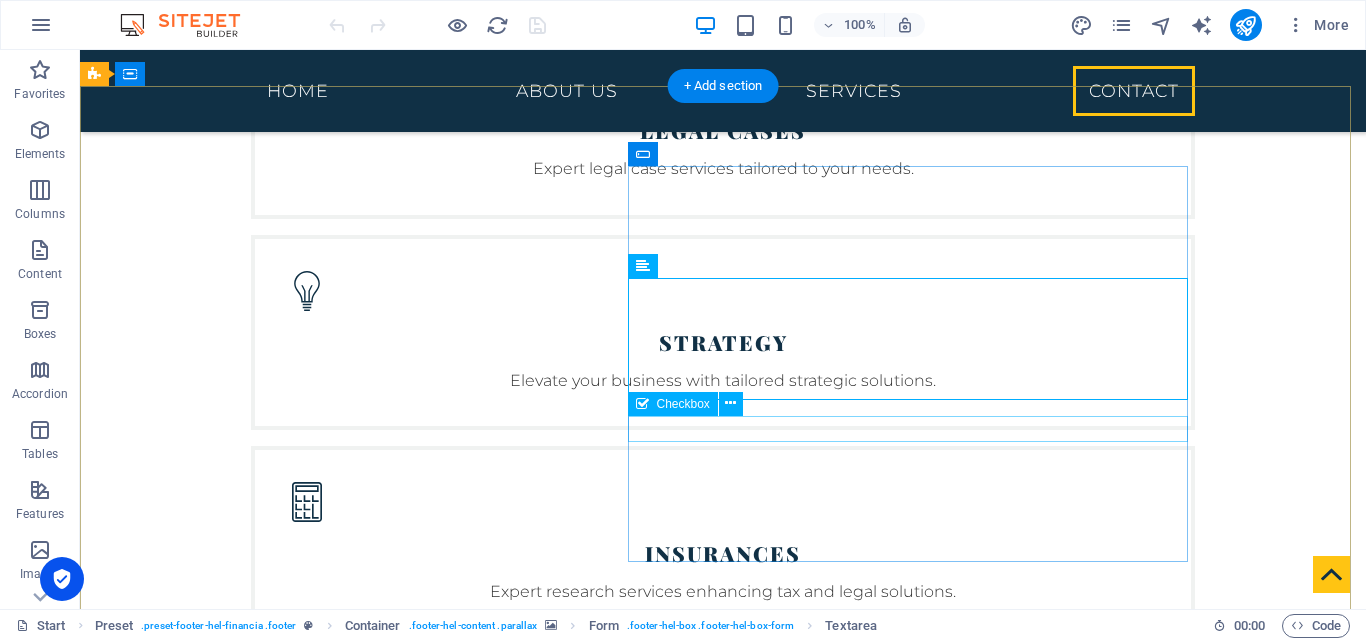 scroll, scrollTop: 4096, scrollLeft: 0, axis: vertical 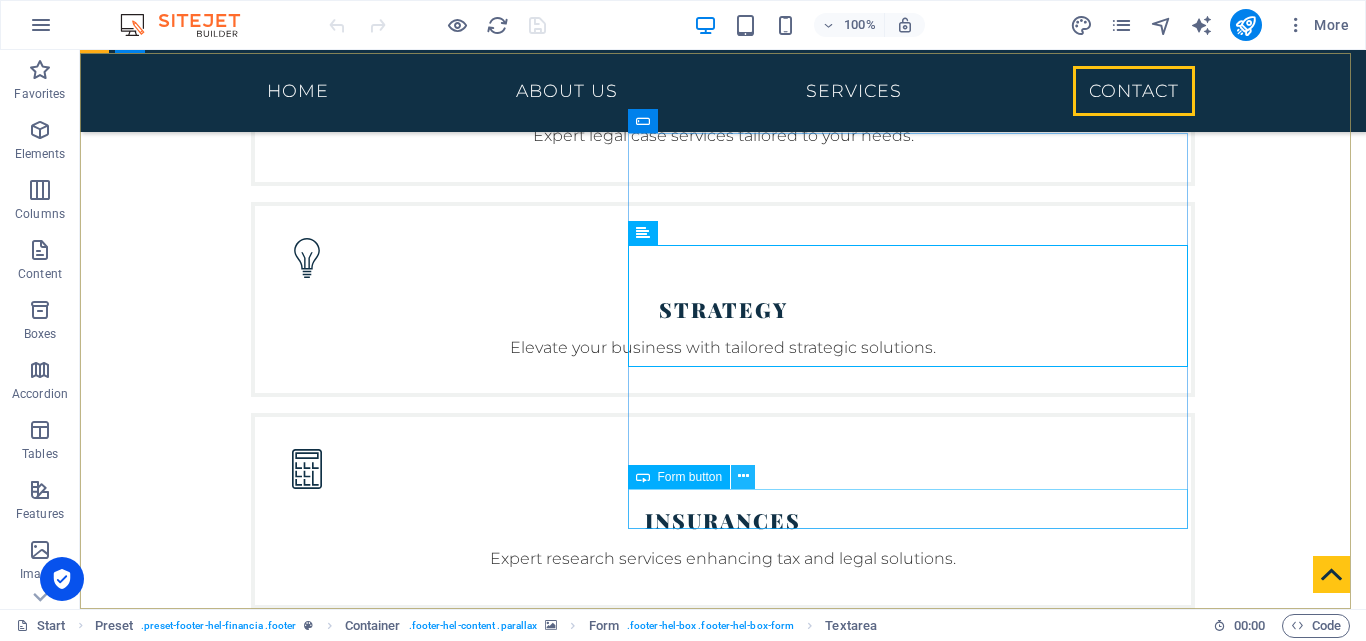 click at bounding box center [743, 476] 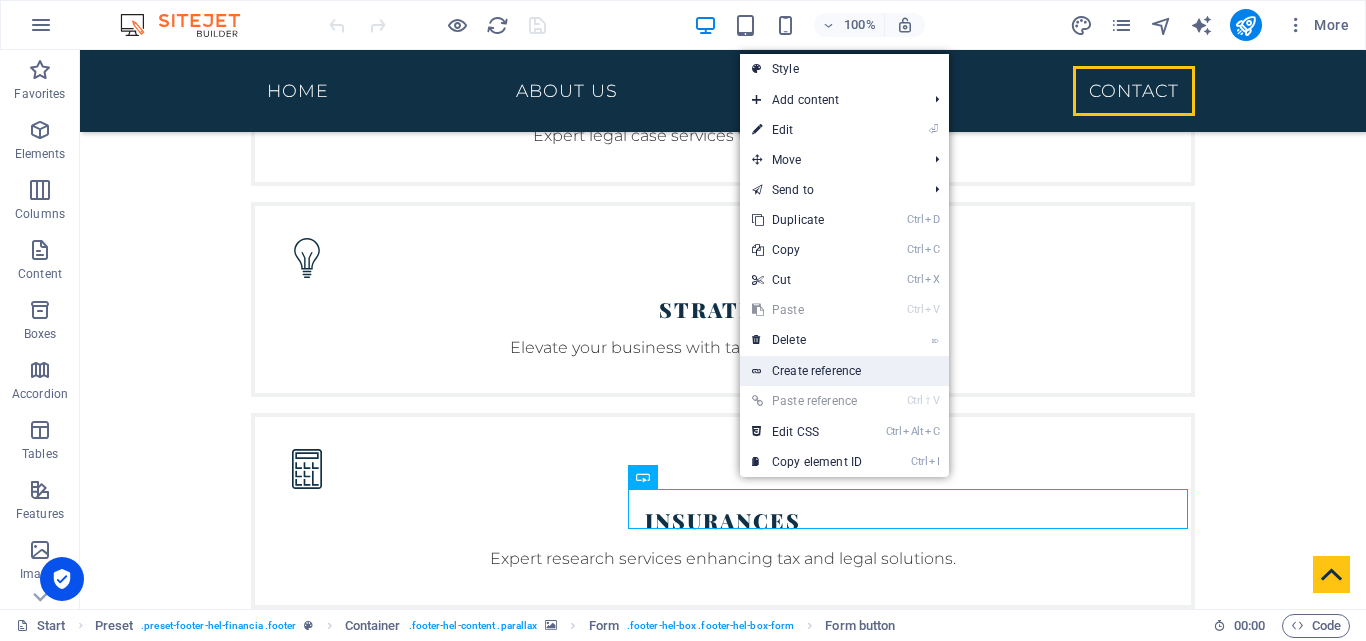 click on "Create reference" at bounding box center [844, 371] 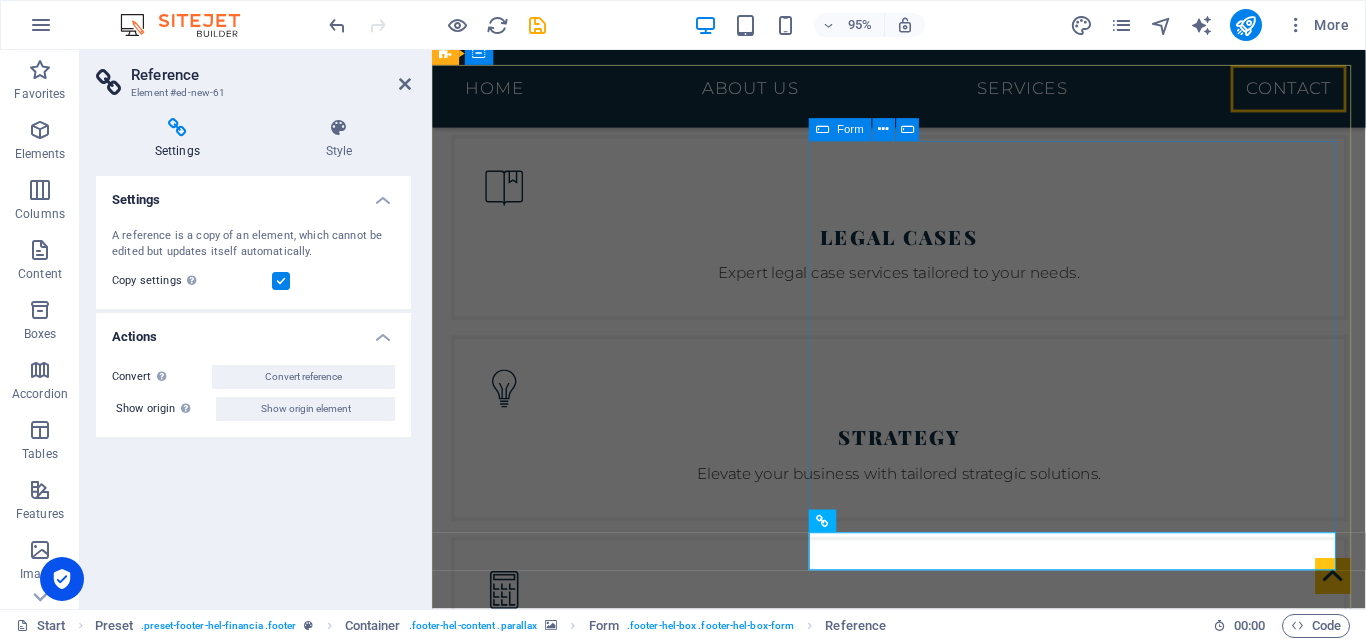 scroll, scrollTop: 4930, scrollLeft: 0, axis: vertical 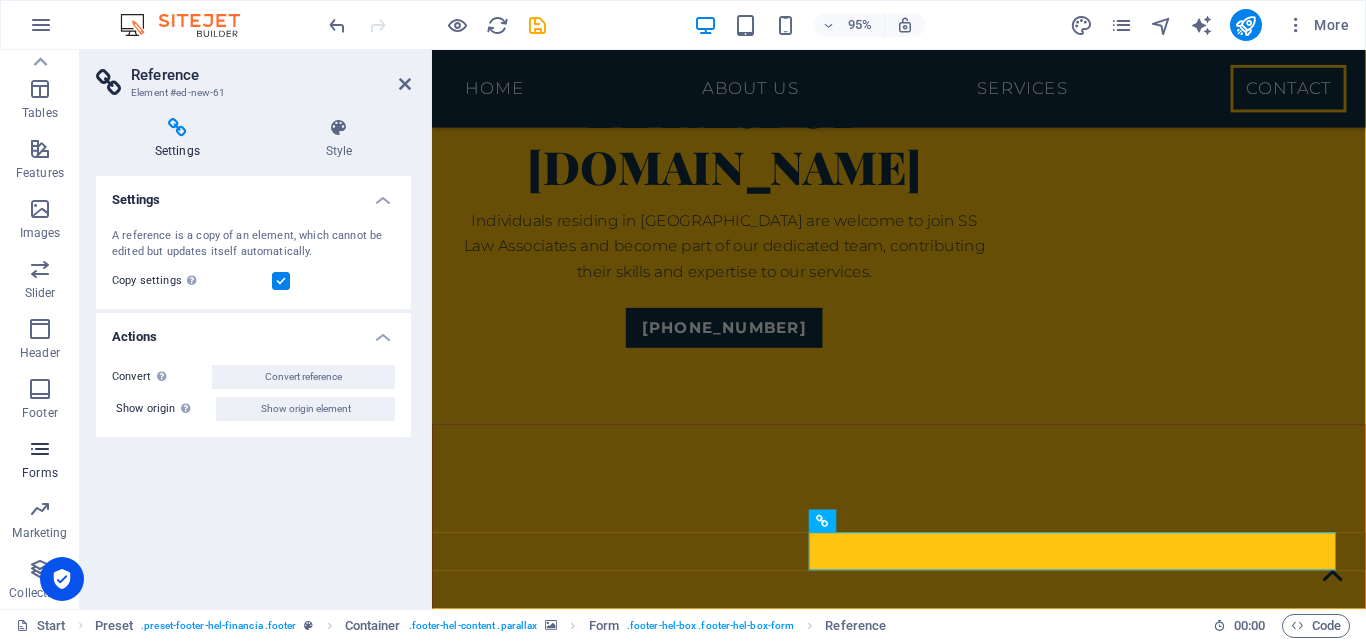 click at bounding box center (40, 449) 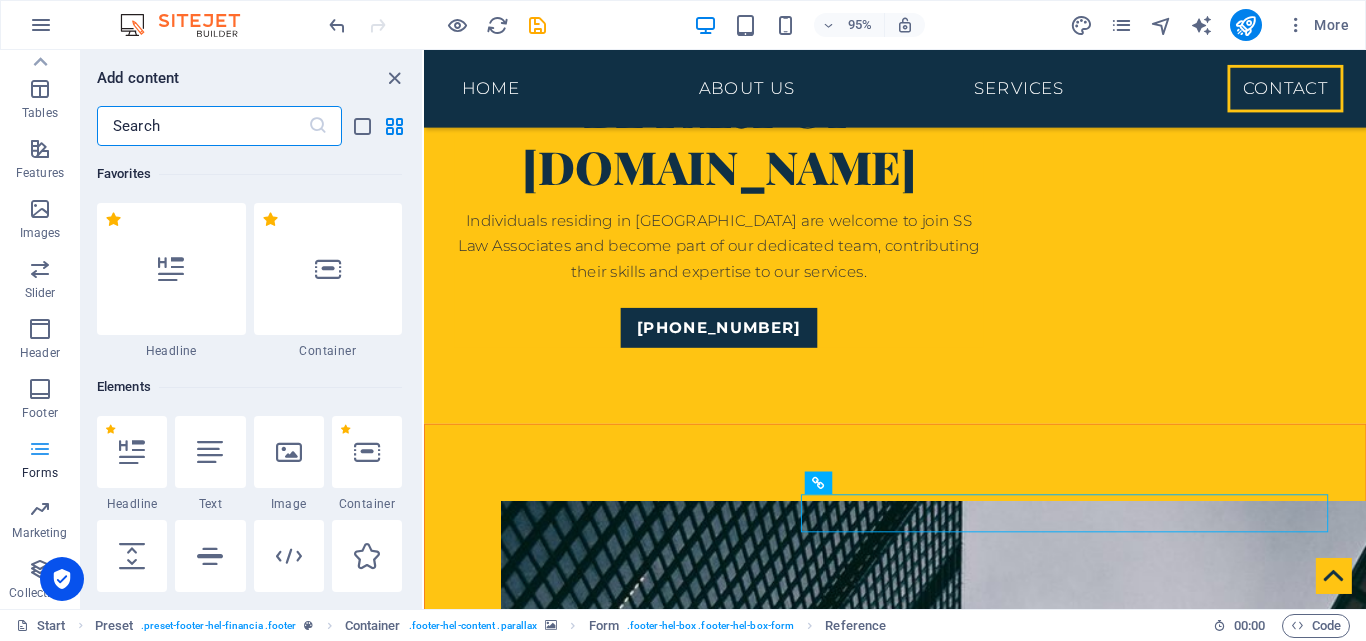click at bounding box center (40, 449) 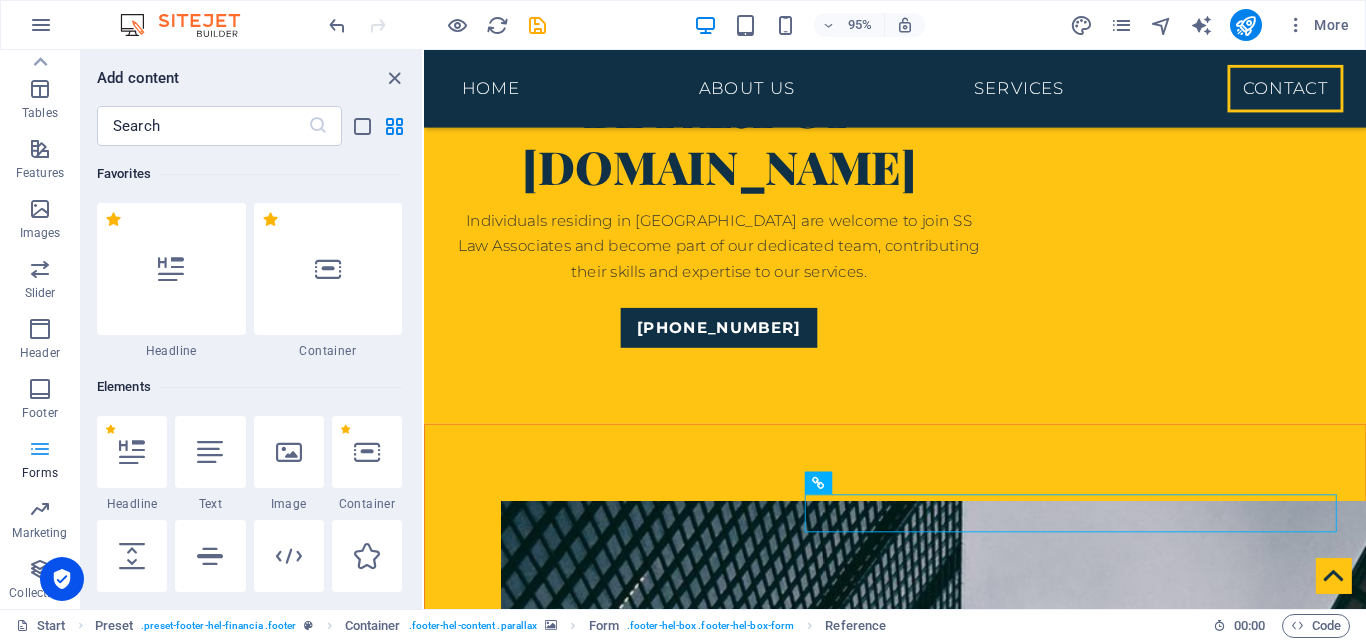scroll, scrollTop: 4970, scrollLeft: 0, axis: vertical 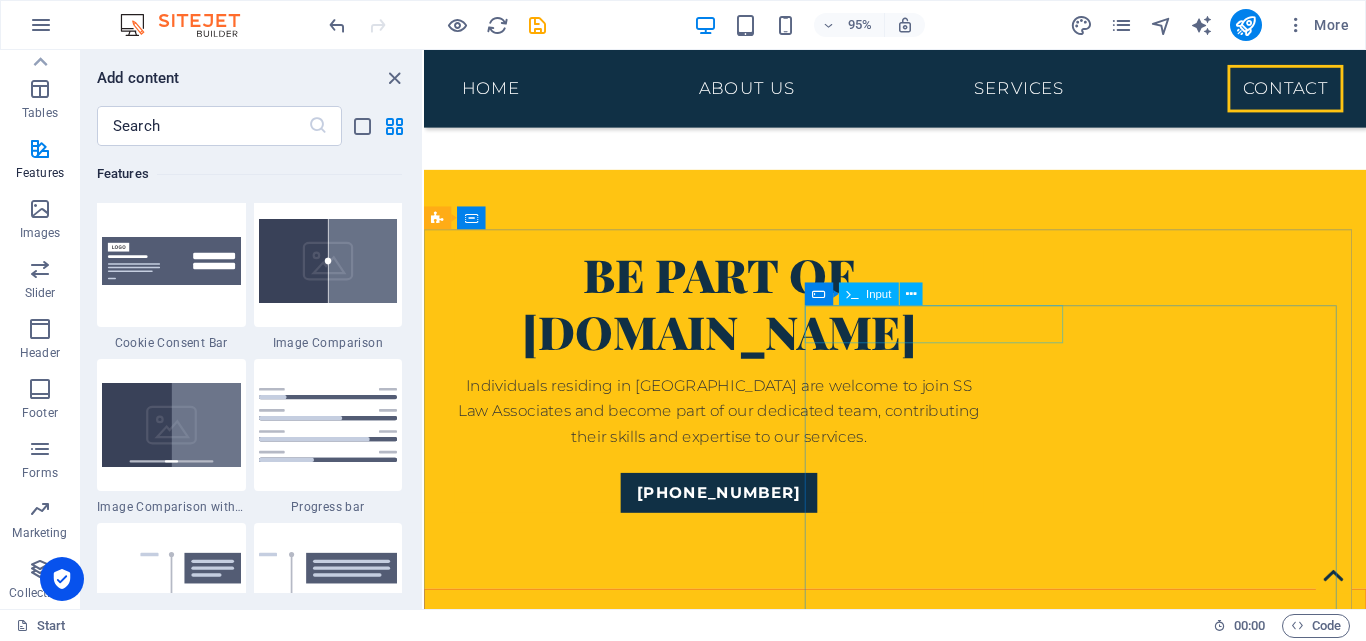click on "Input" at bounding box center [878, 294] 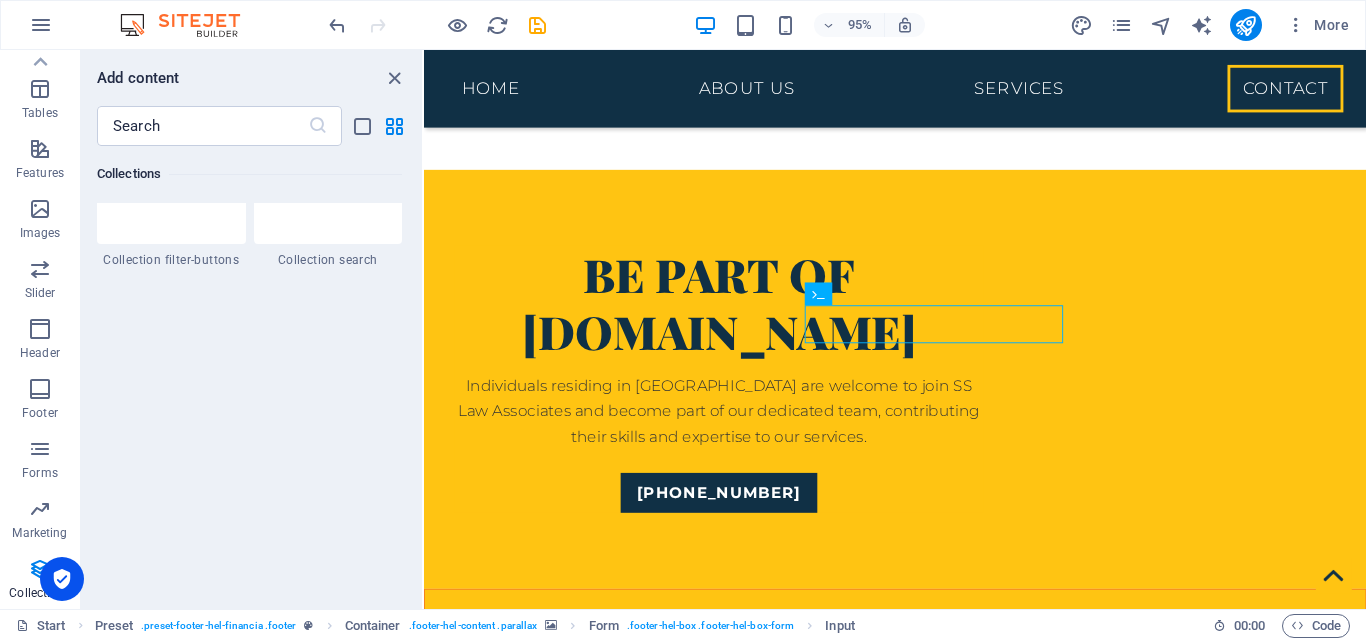 scroll, scrollTop: 19001, scrollLeft: 0, axis: vertical 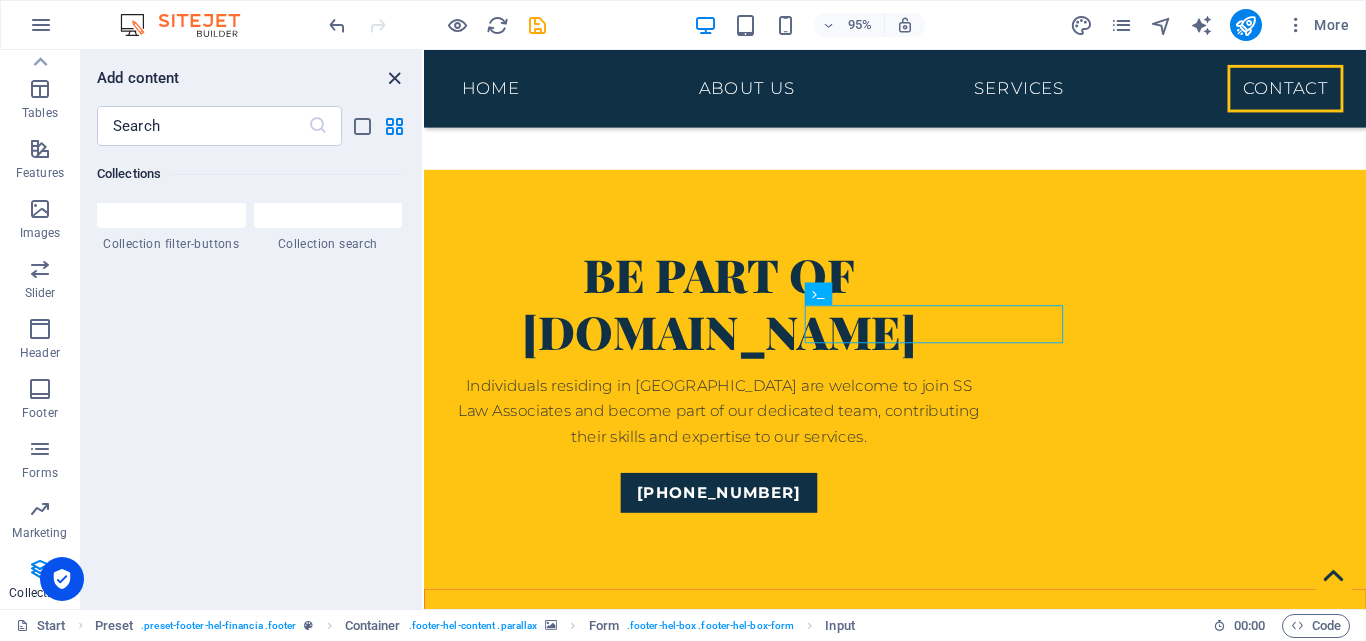 click at bounding box center (394, 78) 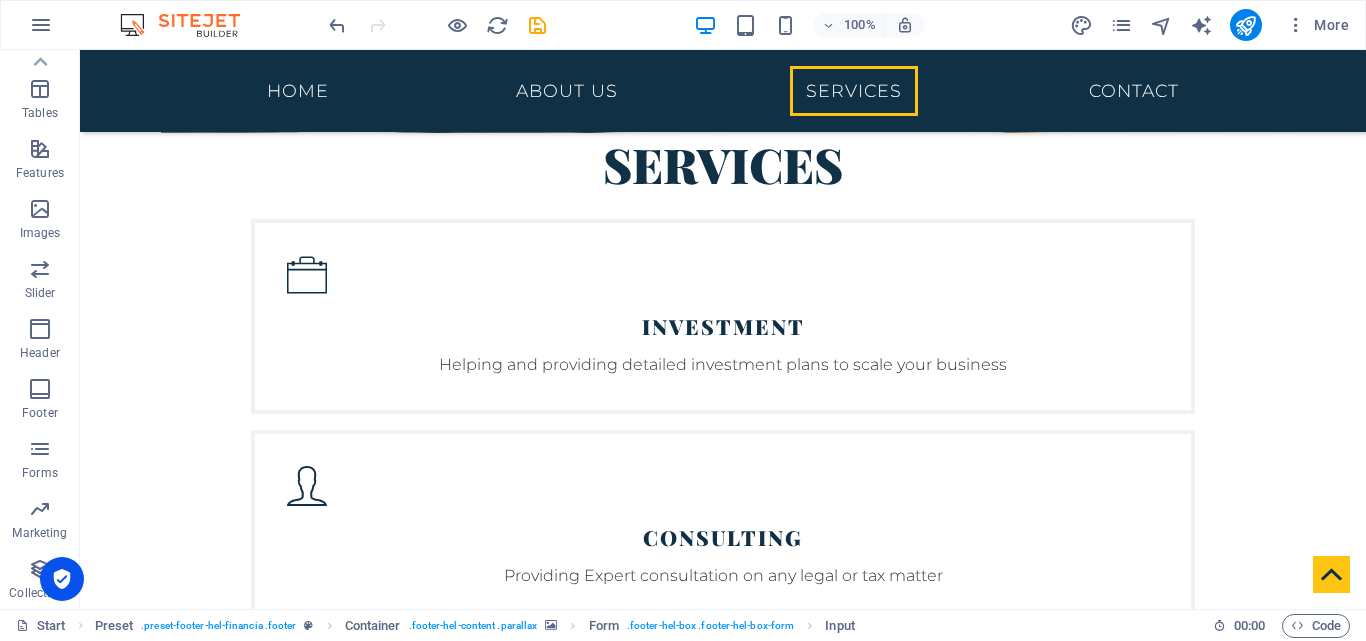 scroll, scrollTop: 0, scrollLeft: 0, axis: both 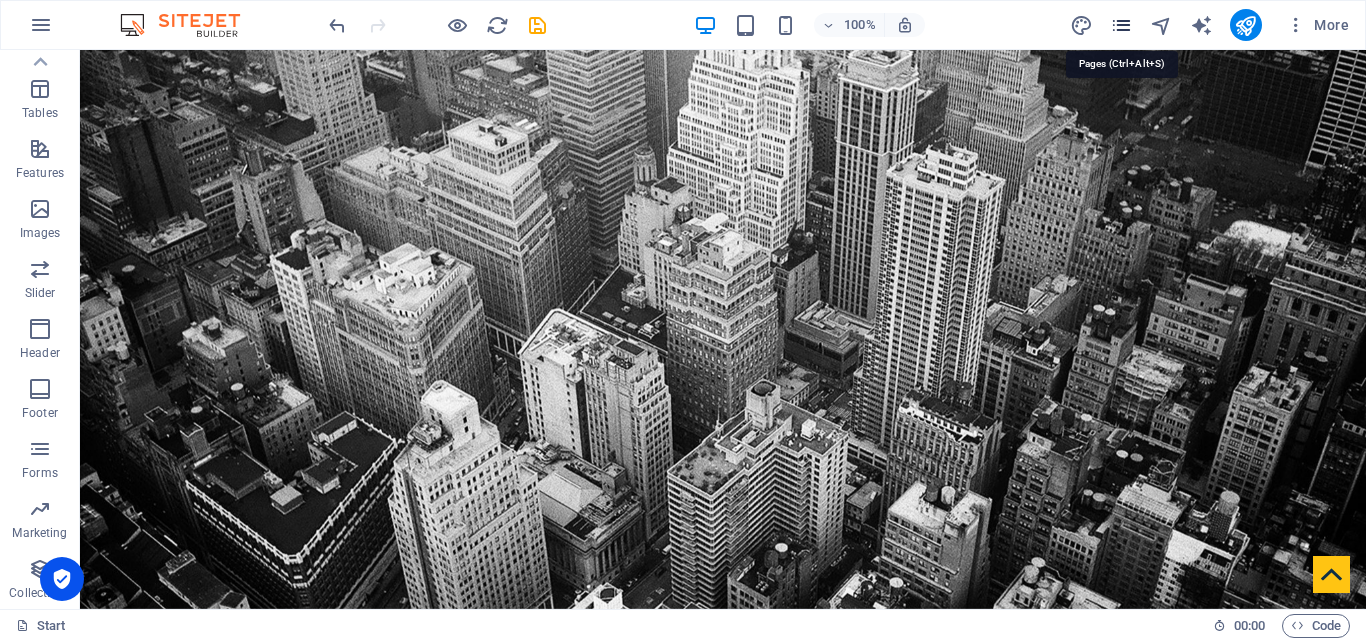 click at bounding box center [1121, 25] 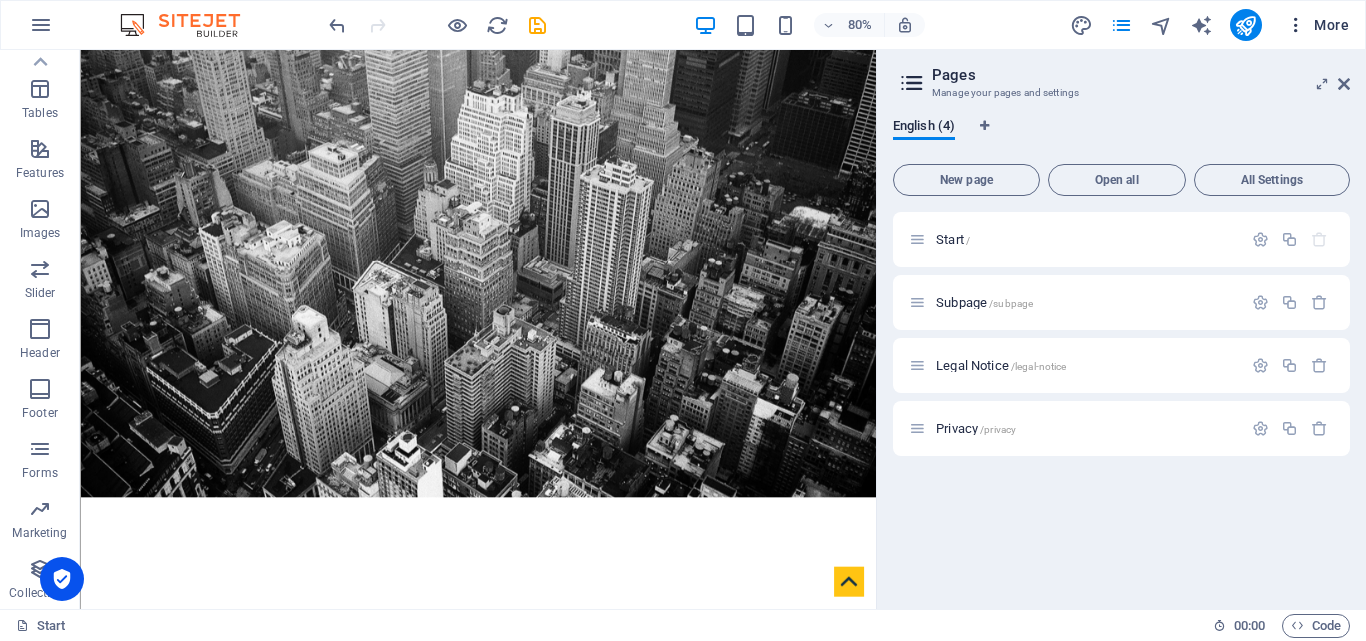 click at bounding box center [1296, 25] 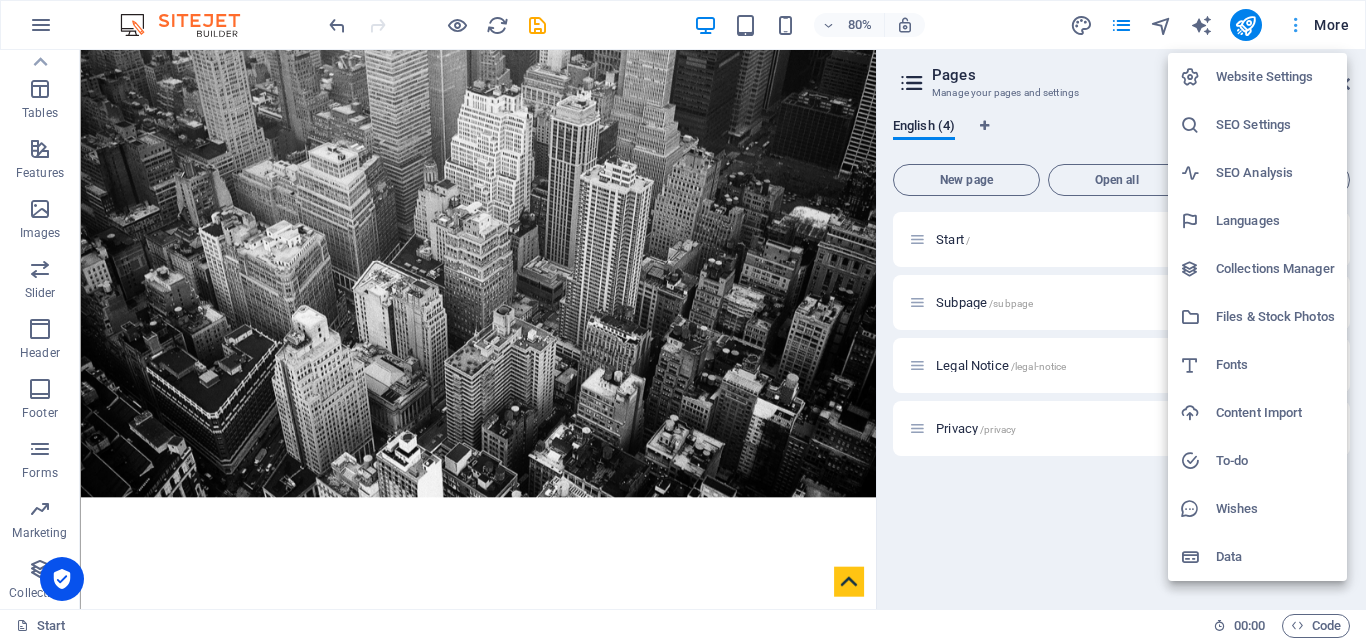 click at bounding box center (683, 320) 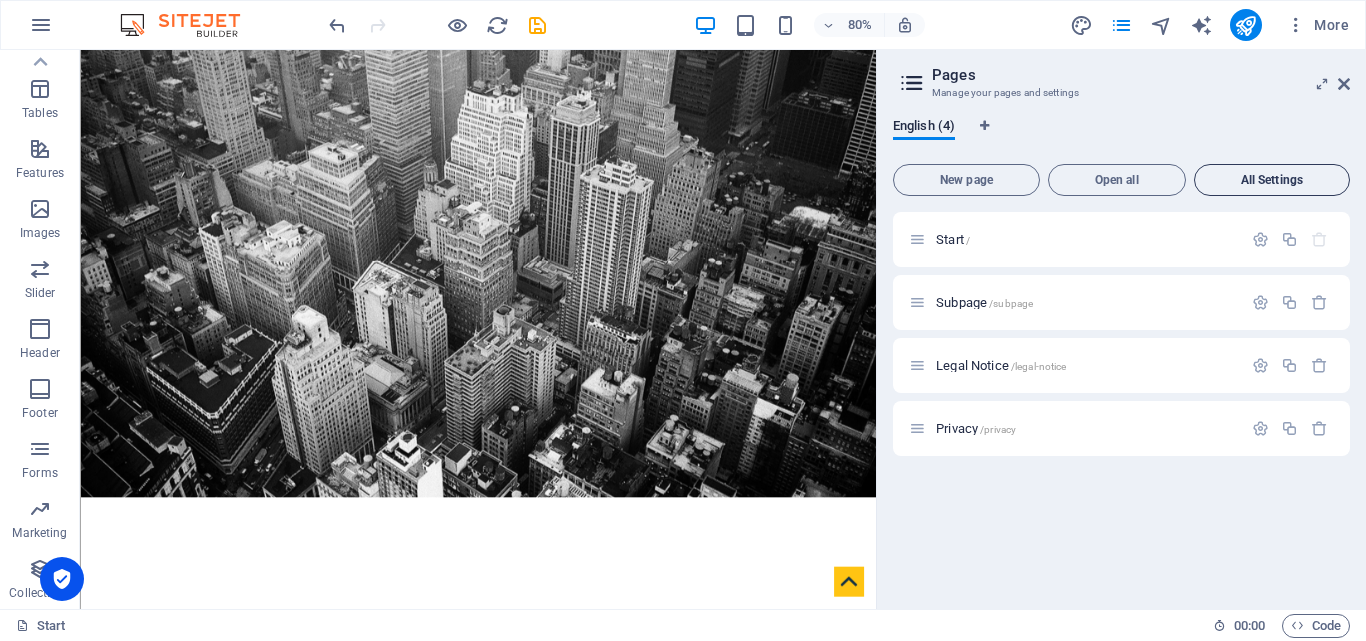 click on "All Settings" at bounding box center (1272, 180) 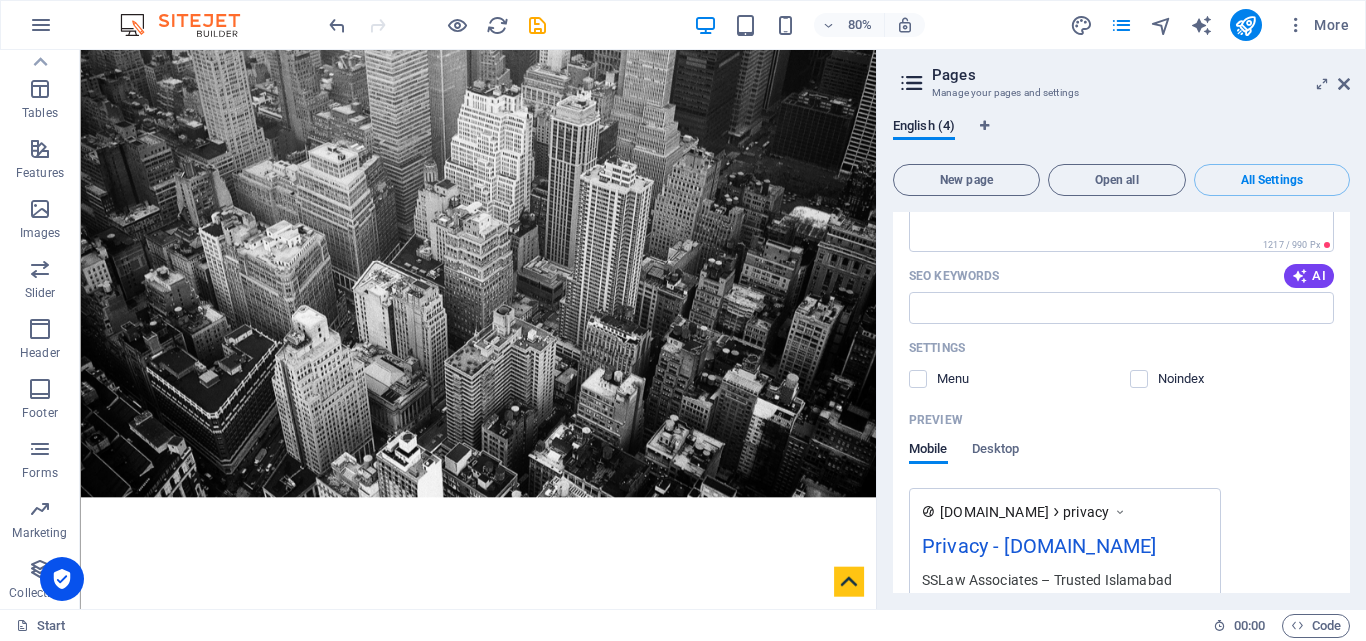 scroll, scrollTop: 3257, scrollLeft: 0, axis: vertical 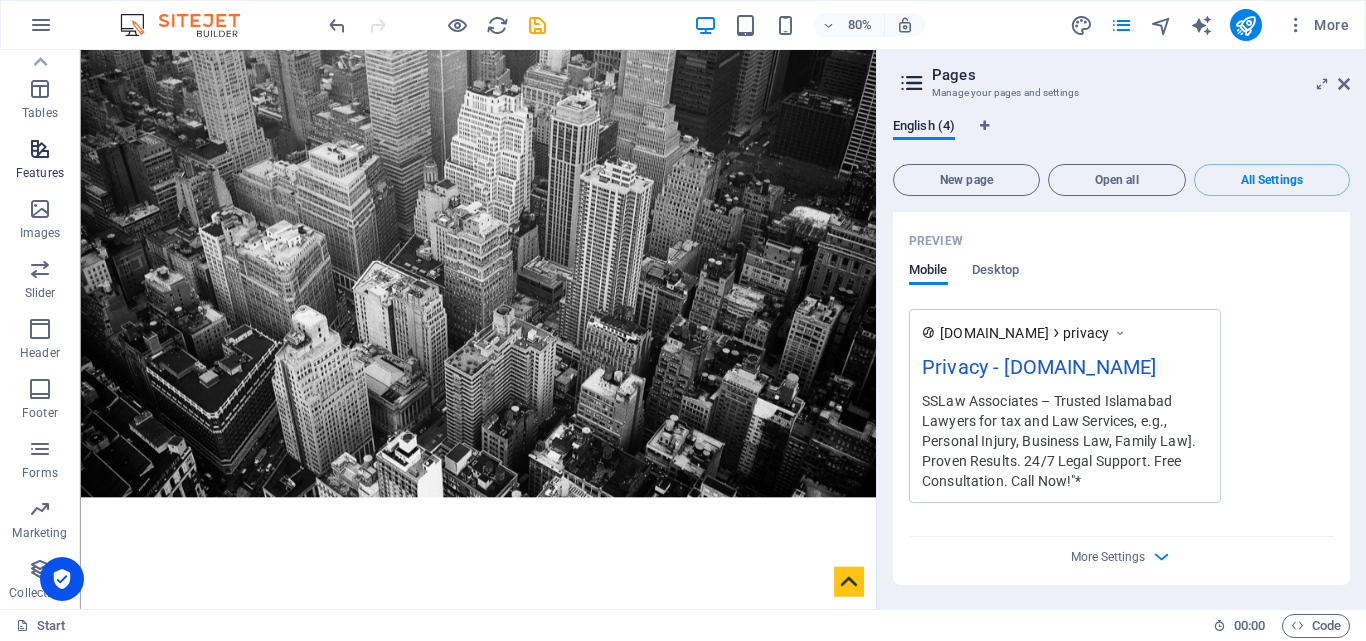 click at bounding box center (40, 149) 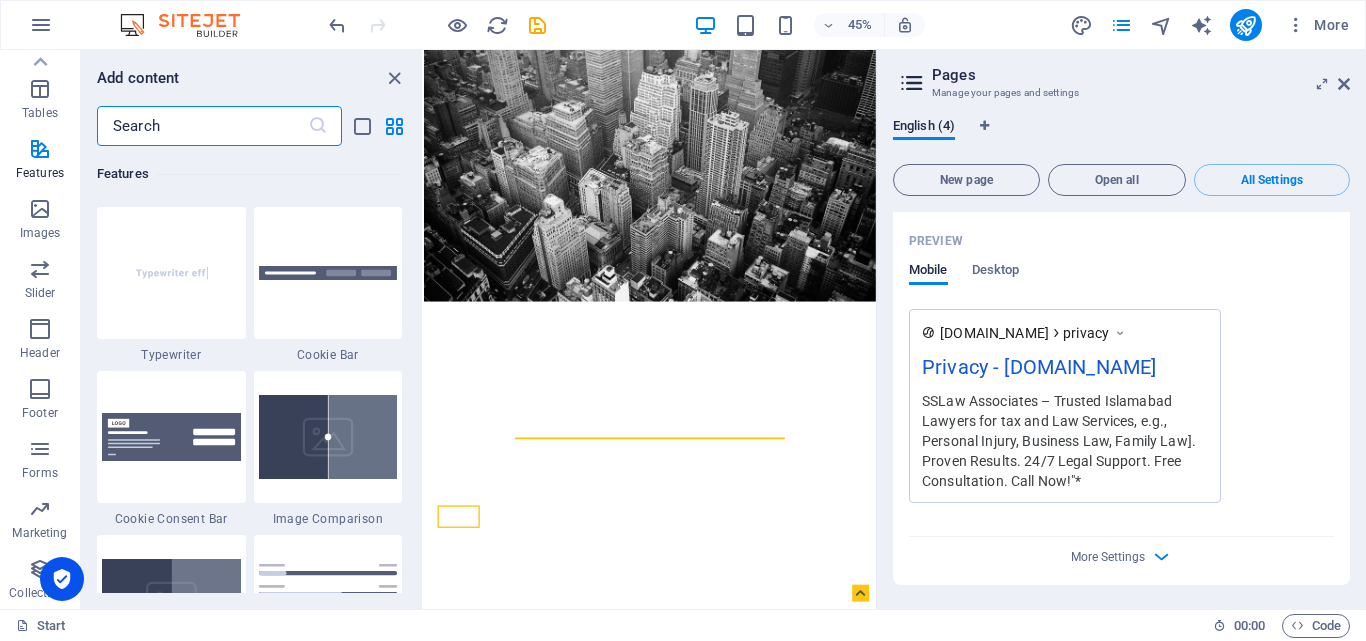scroll, scrollTop: 8031, scrollLeft: 0, axis: vertical 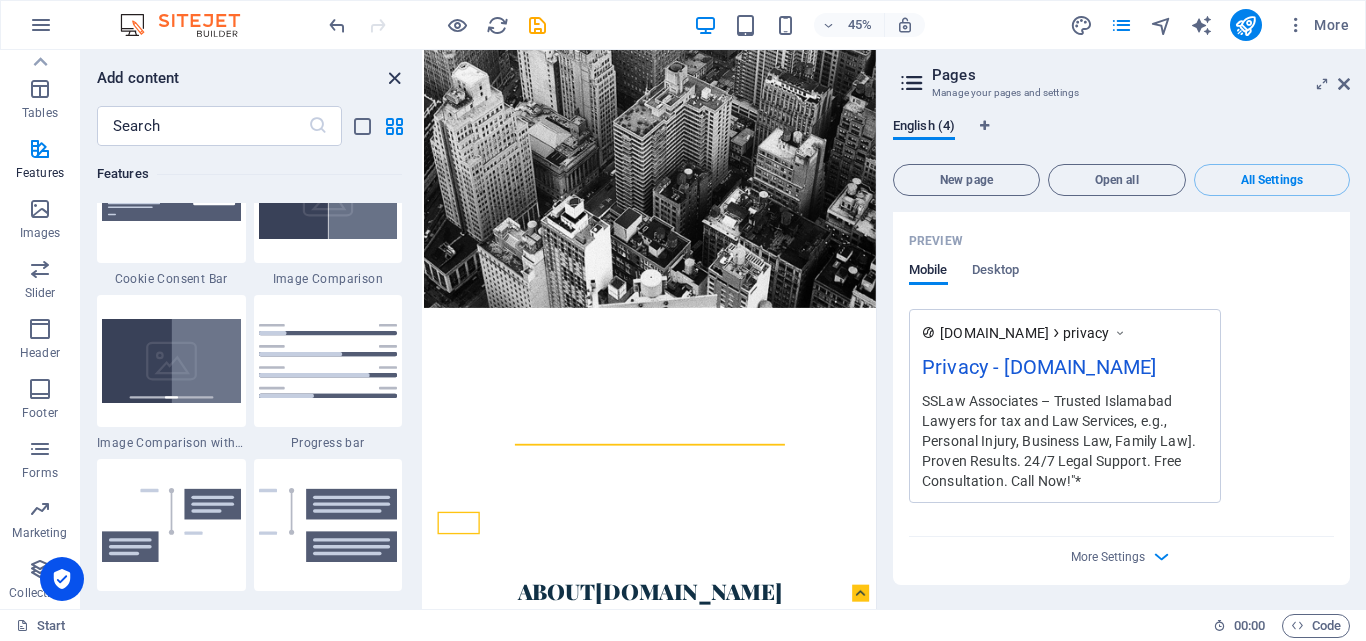 click at bounding box center [394, 78] 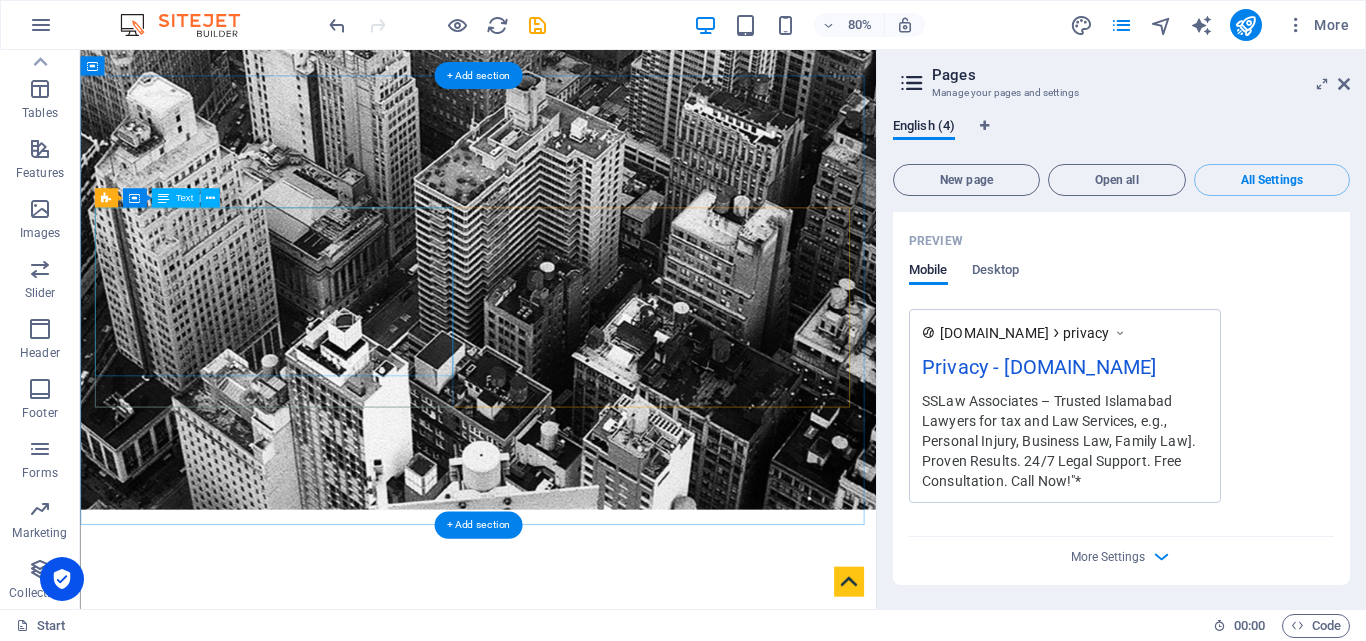 click on "SS Law Associates, located in Pakistan, has dedicated nearly a decade to assisting clients with tax savings and legal case resolutions. With expertise in tax returns and a wide range of legal fields including civil, criminal, and residential cases, the firm is committed to providing reliable solutions tailored to meet clients' needs. Experience and professionalism define their approach to law and taxation." at bounding box center (578, 1362) 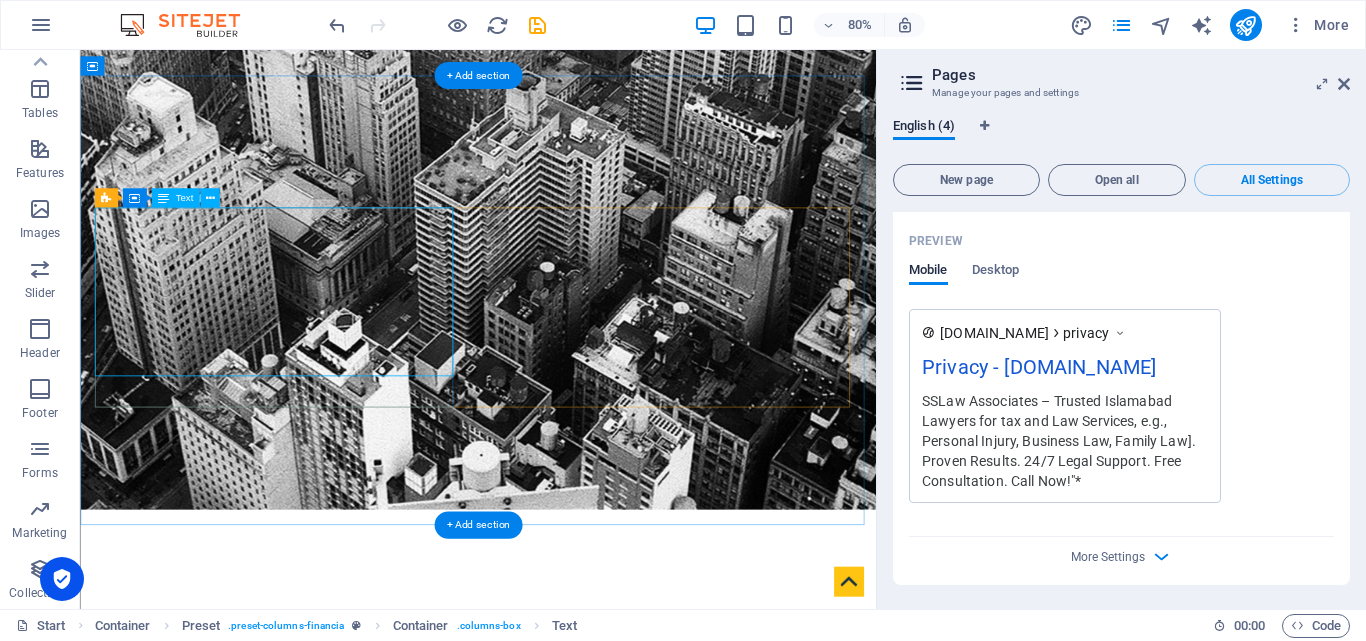 click on "SS Law Associates, located in Pakistan, has dedicated nearly a decade to assisting clients with tax savings and legal case resolutions. With expertise in tax returns and a wide range of legal fields including civil, criminal, and residential cases, the firm is committed to providing reliable solutions tailored to meet clients' needs. Experience and professionalism define their approach to law and taxation." at bounding box center [578, 1362] 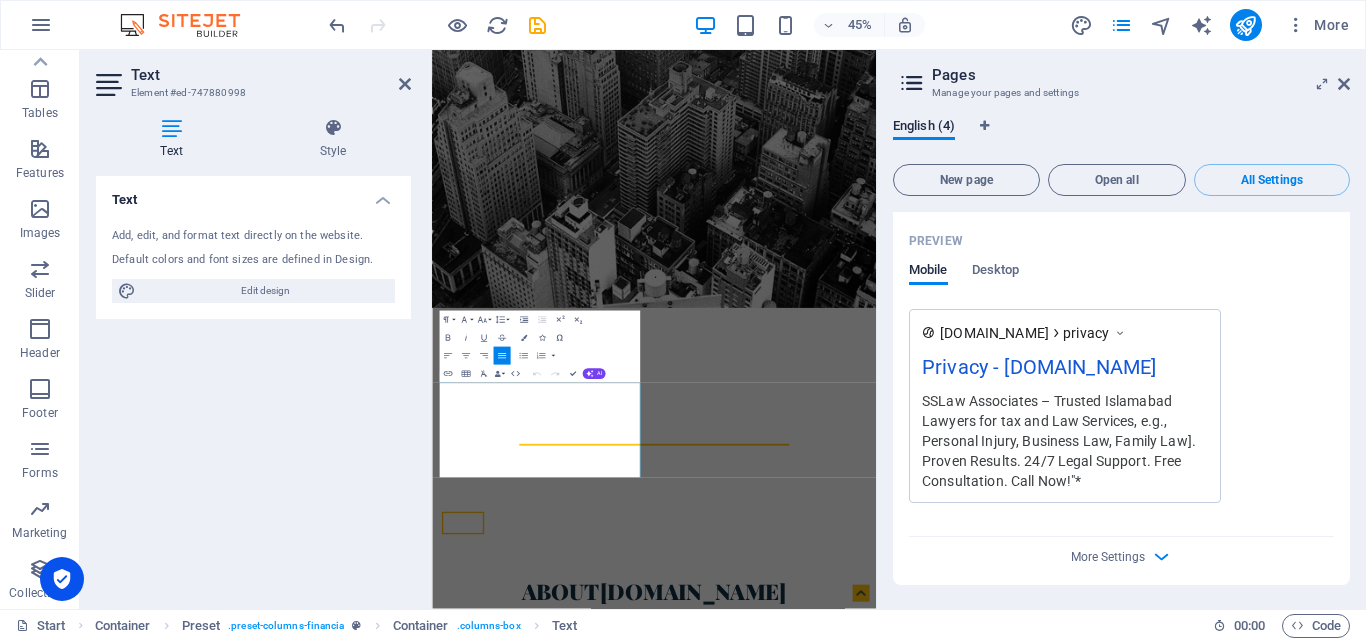 click on "Default colors and font sizes are defined in Design." at bounding box center [253, 260] 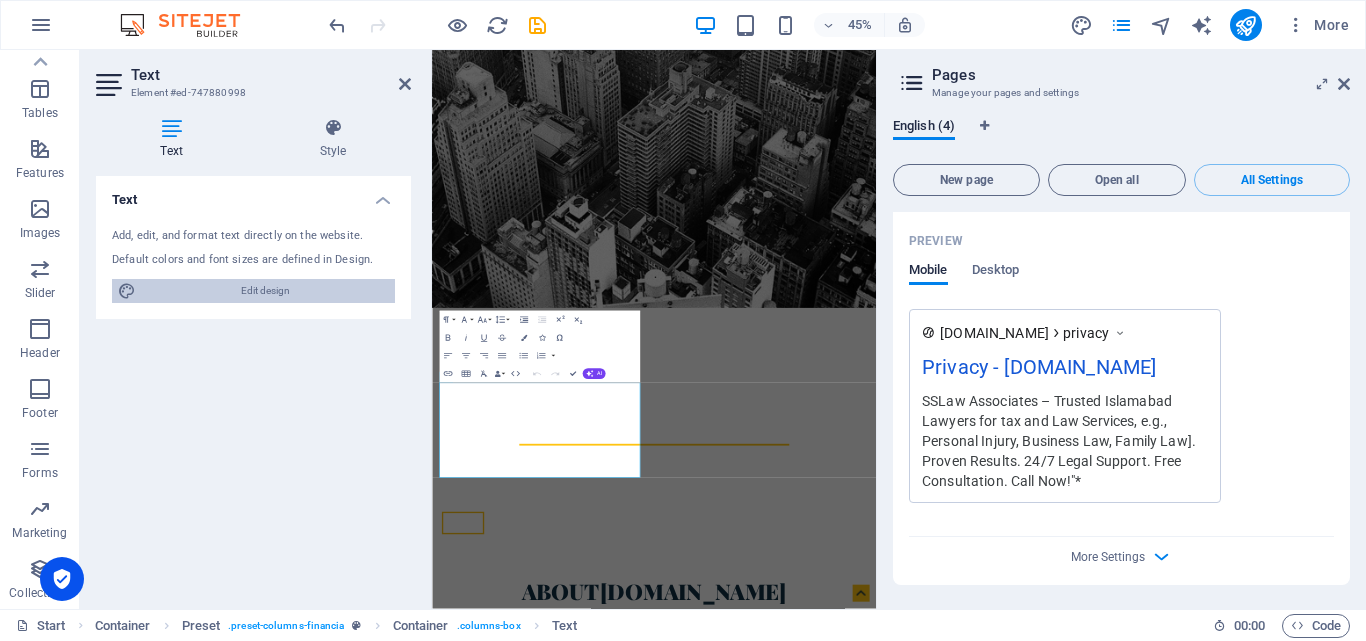 click on "Edit design" at bounding box center (265, 291) 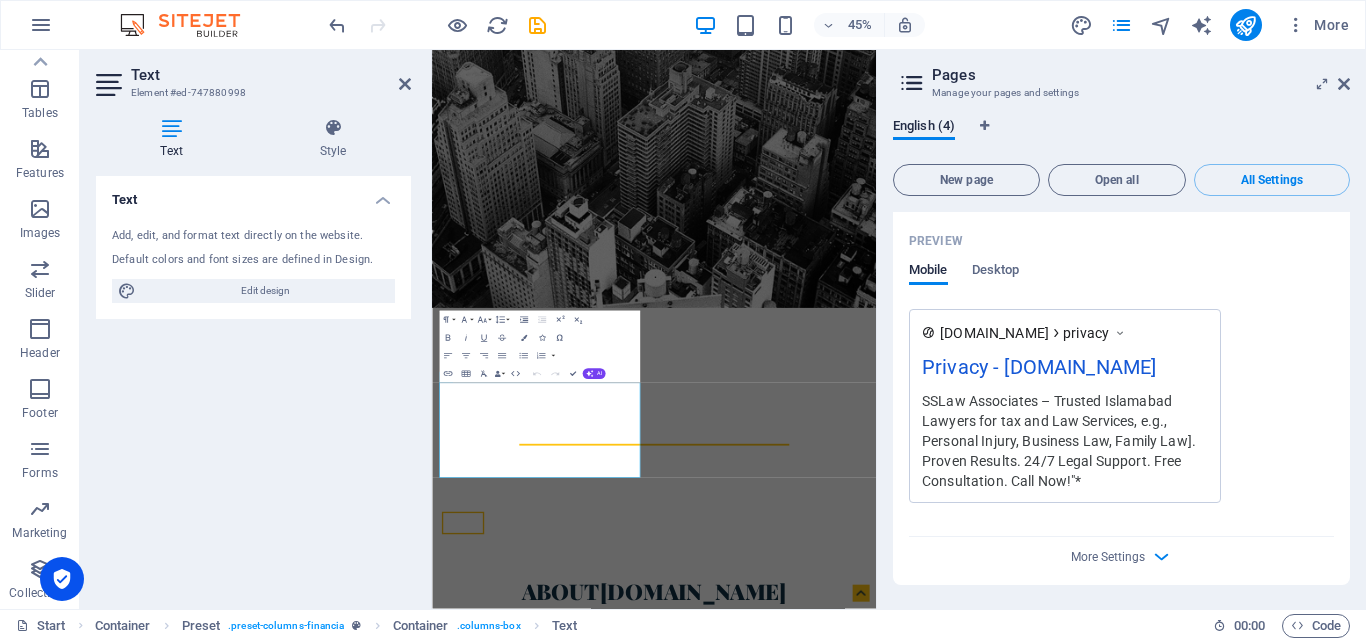 select on "rem" 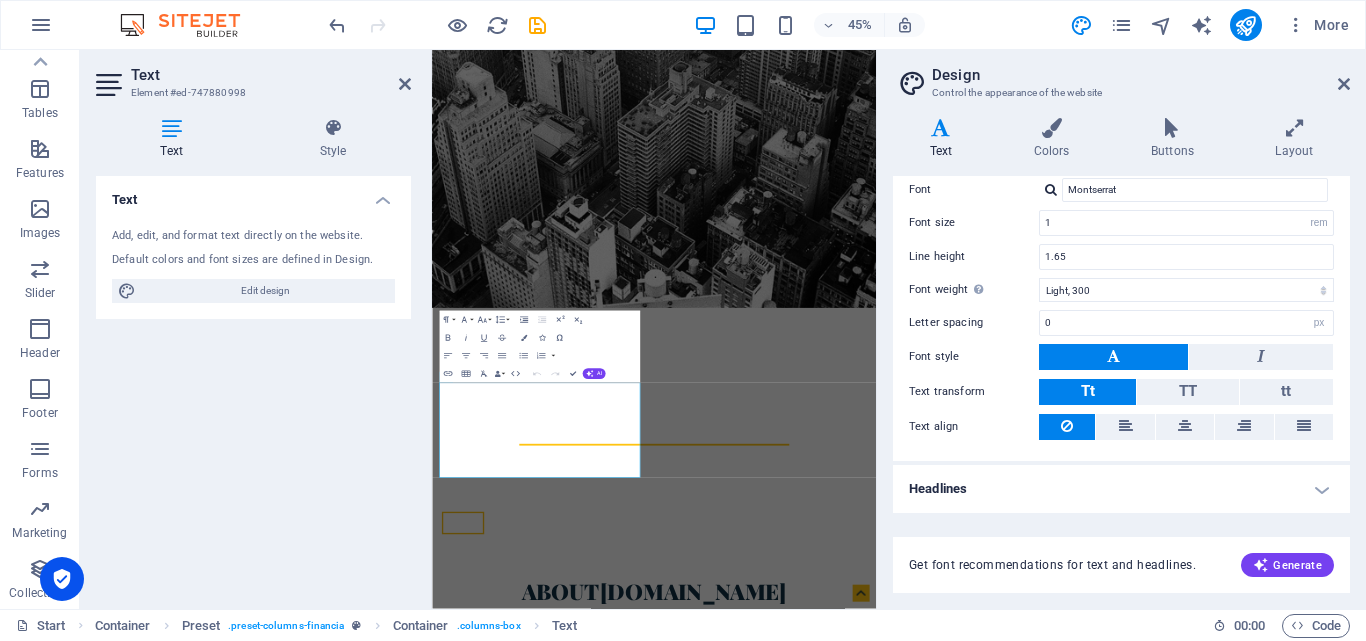 scroll, scrollTop: 0, scrollLeft: 0, axis: both 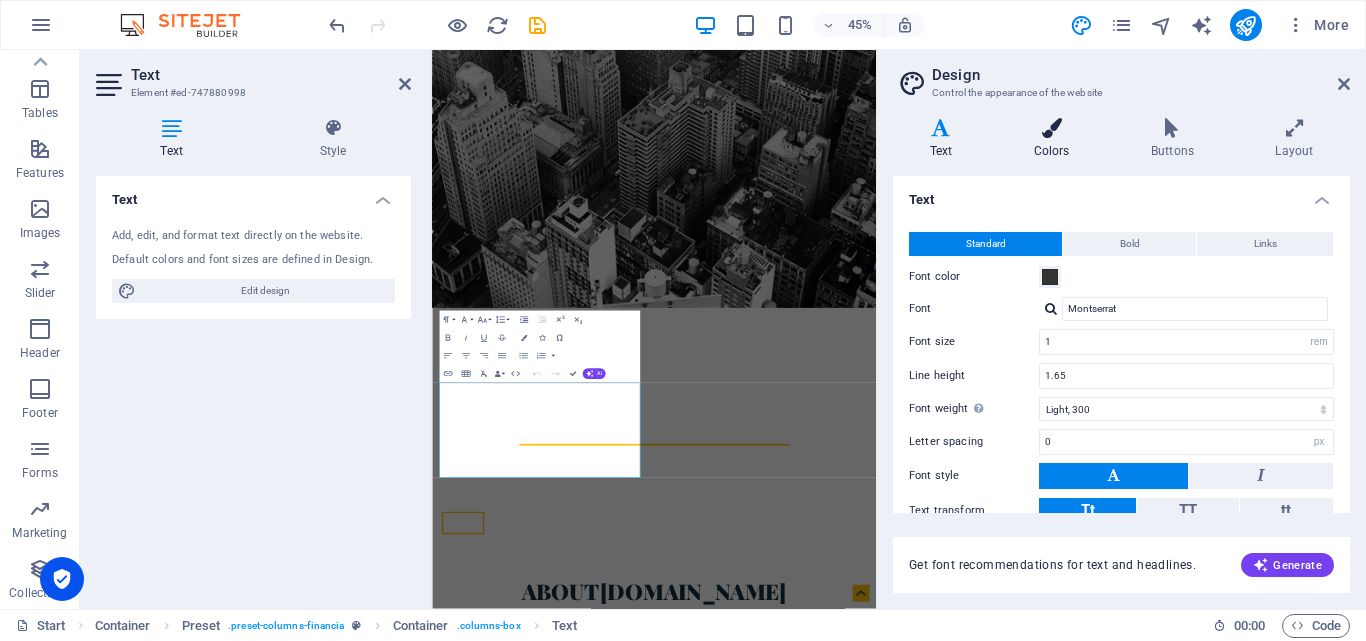 click at bounding box center (1051, 128) 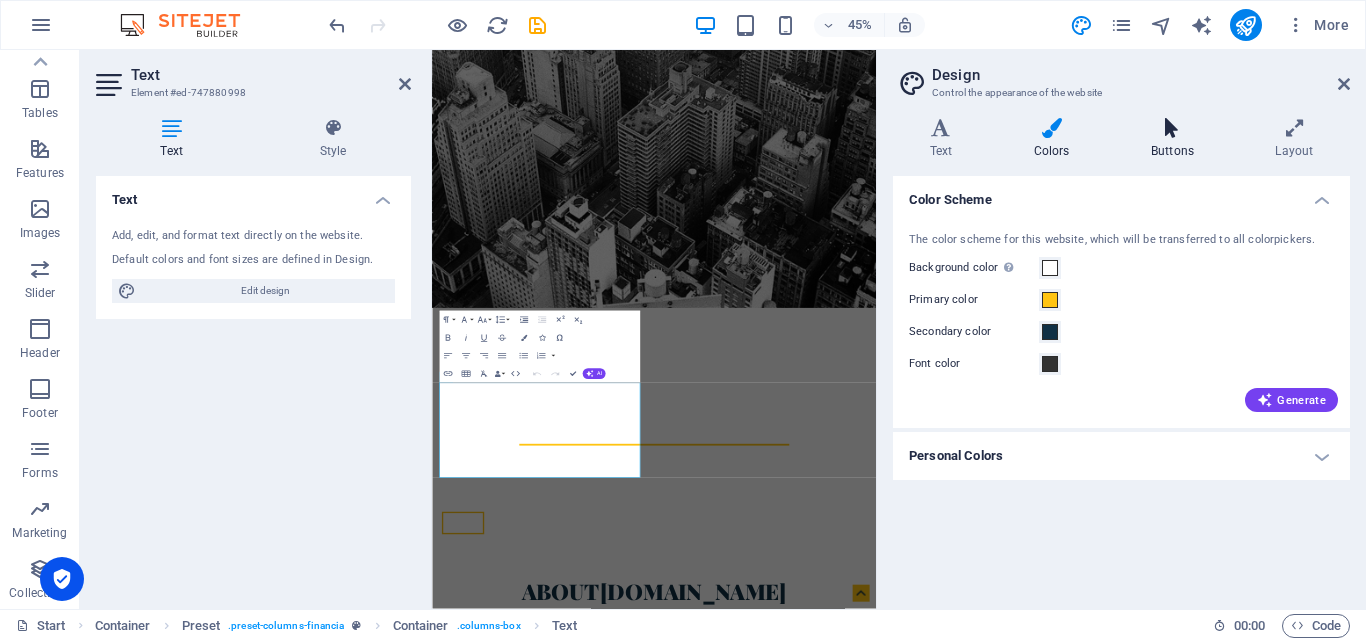 click at bounding box center [1172, 128] 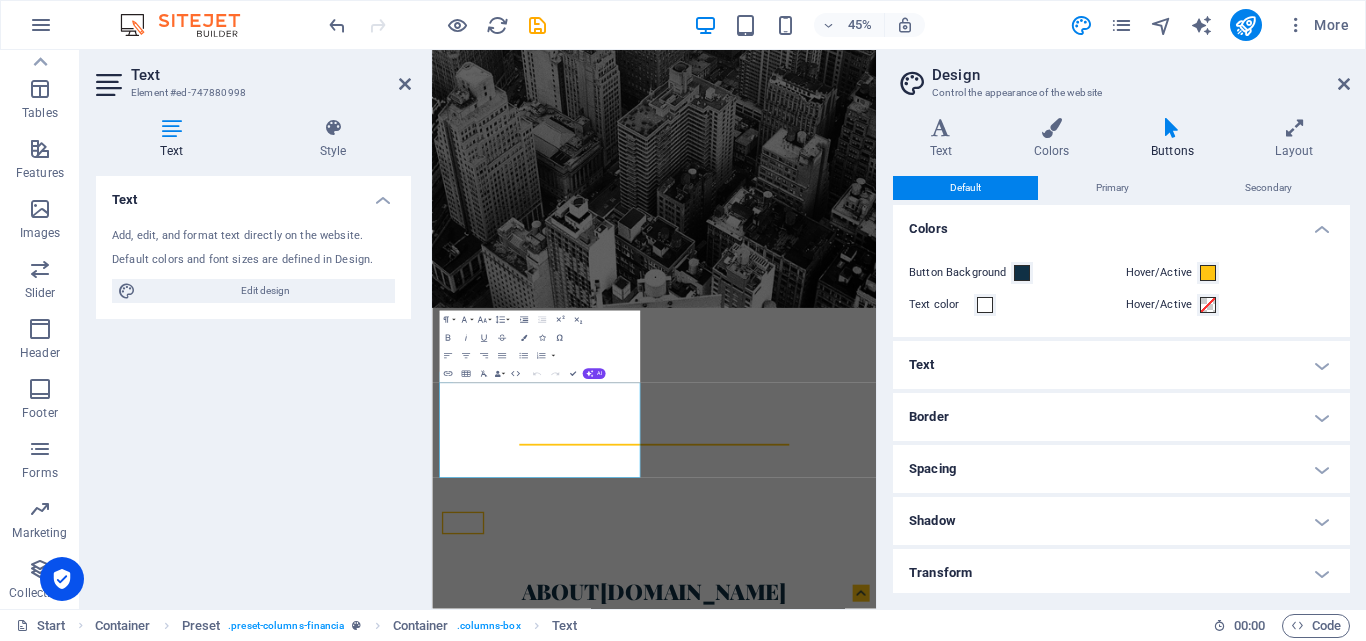 click on "Design" at bounding box center [1141, 75] 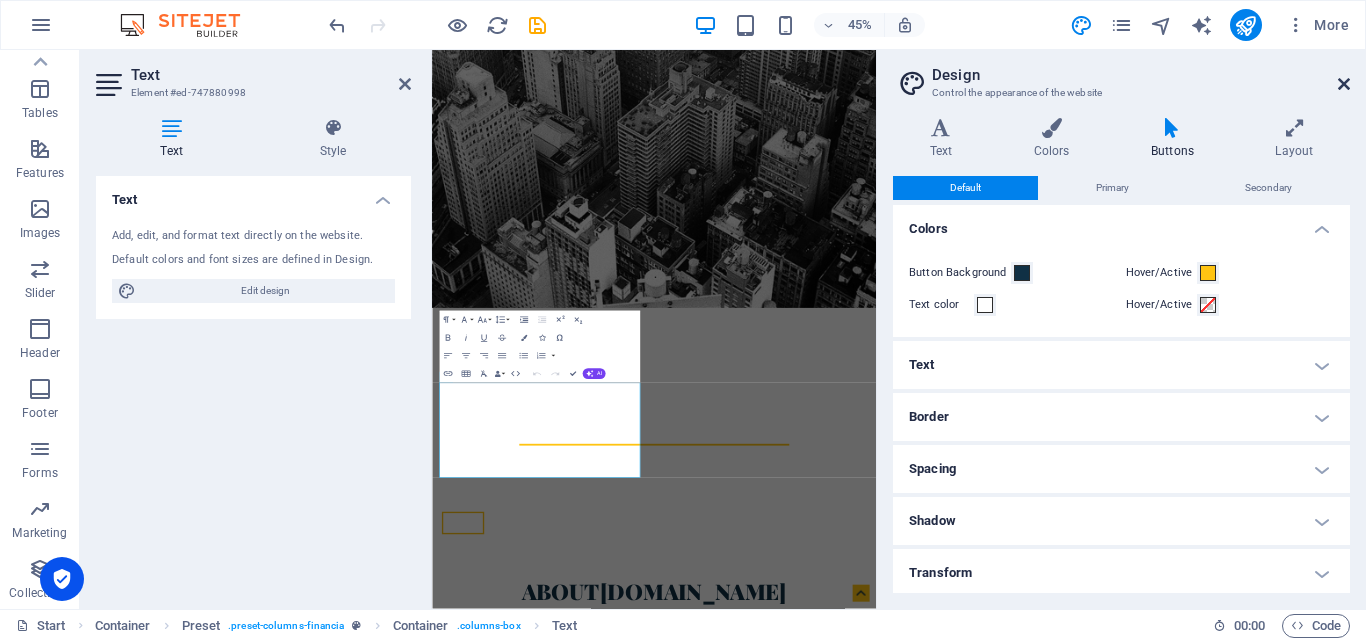 click at bounding box center (1344, 84) 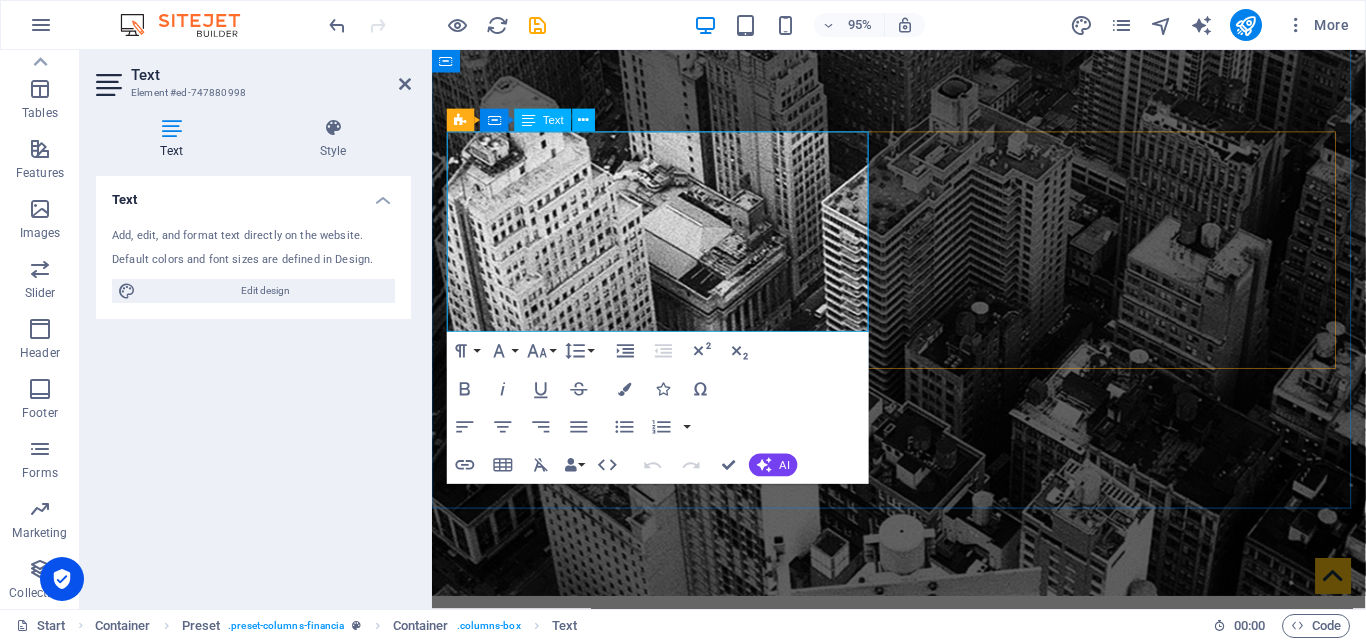 click on "SS Law Associates, located in Pakistan, has dedicated nearly a decade to assisting clients with tax savings and legal case resolutions. With expertise in tax returns and a wide range of legal fields including civil, criminal, and residential cases, the firm is committed to providing reliable solutions tailored to meet clients' needs. Experience and professionalism define their approach to law and taxation." at bounding box center [924, 1362] 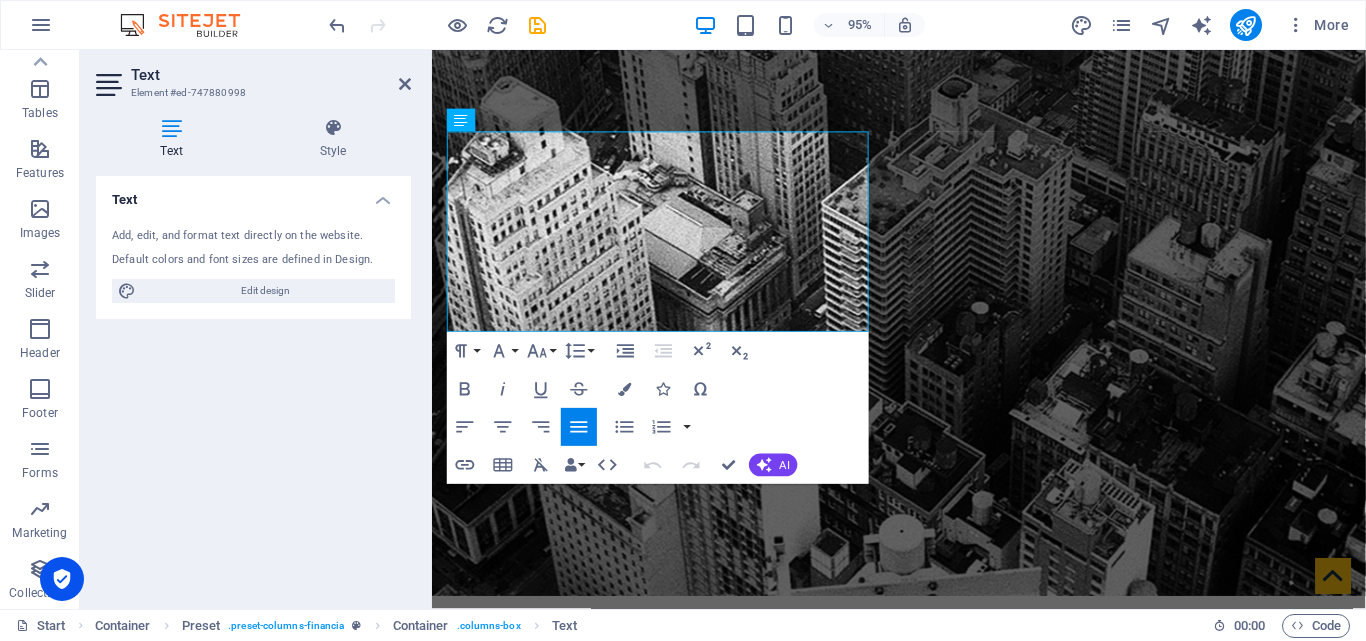 drag, startPoint x: 601, startPoint y: 324, endPoint x: 862, endPoint y: 179, distance: 298.57327 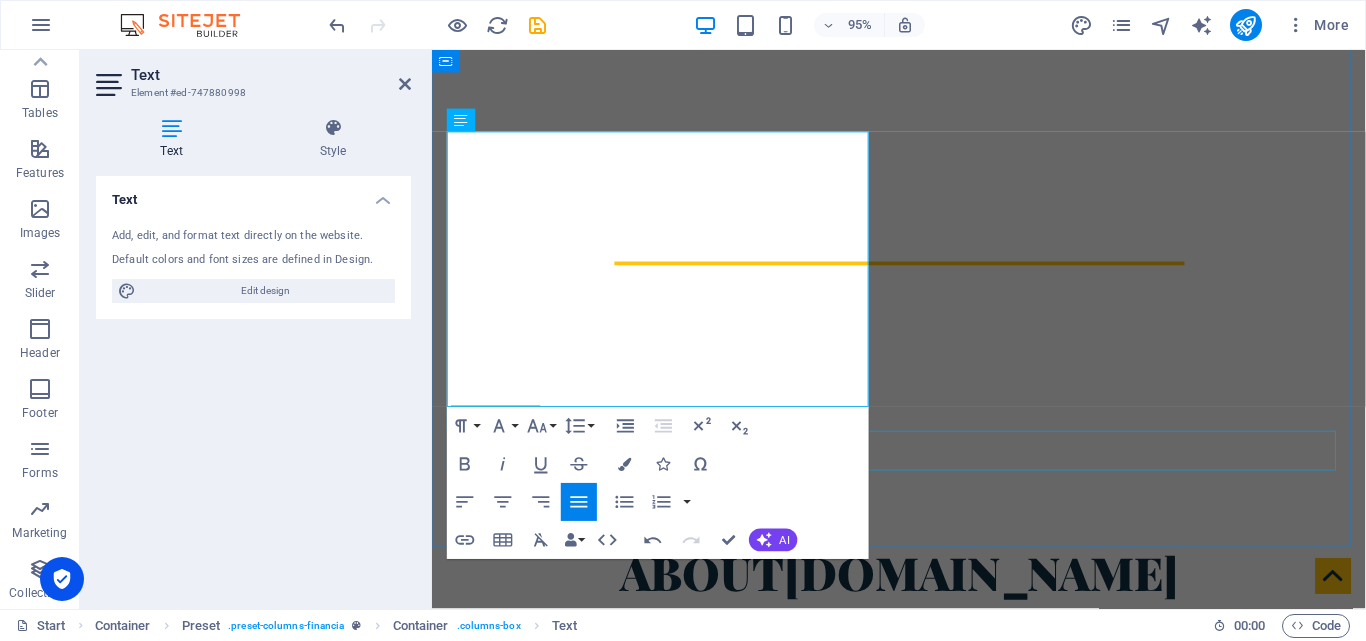 click on "Get in touch" at bounding box center (924, 1239) 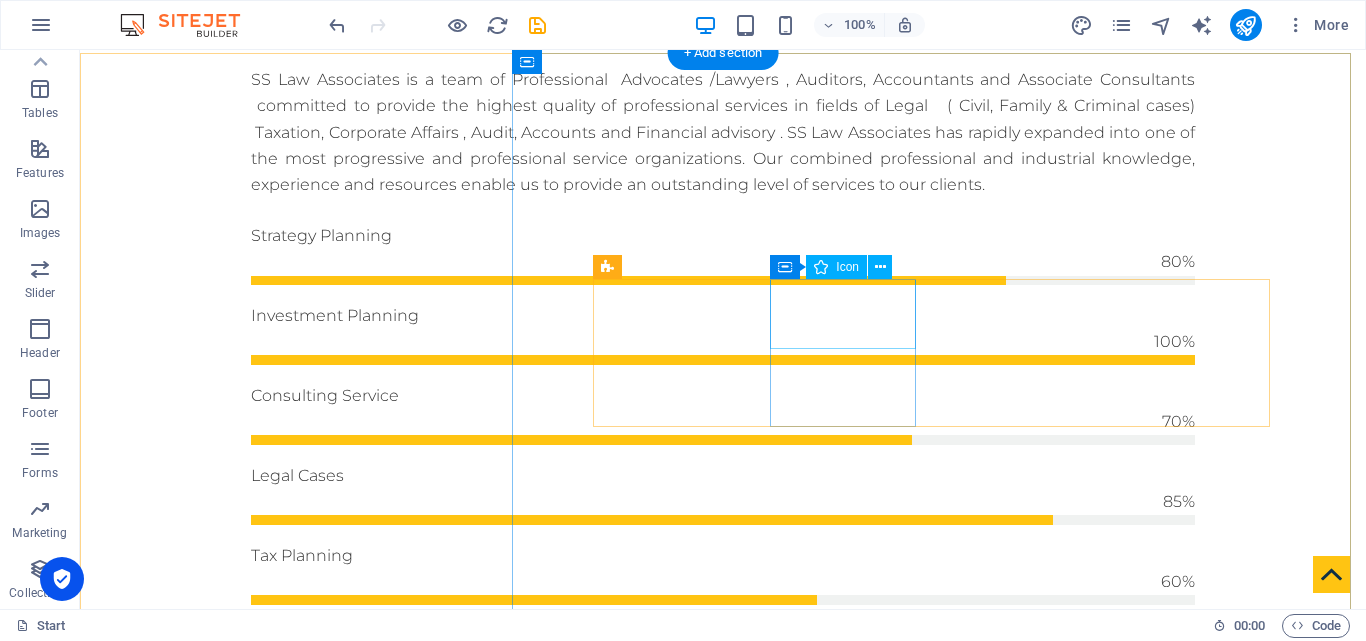 scroll, scrollTop: 1158, scrollLeft: 0, axis: vertical 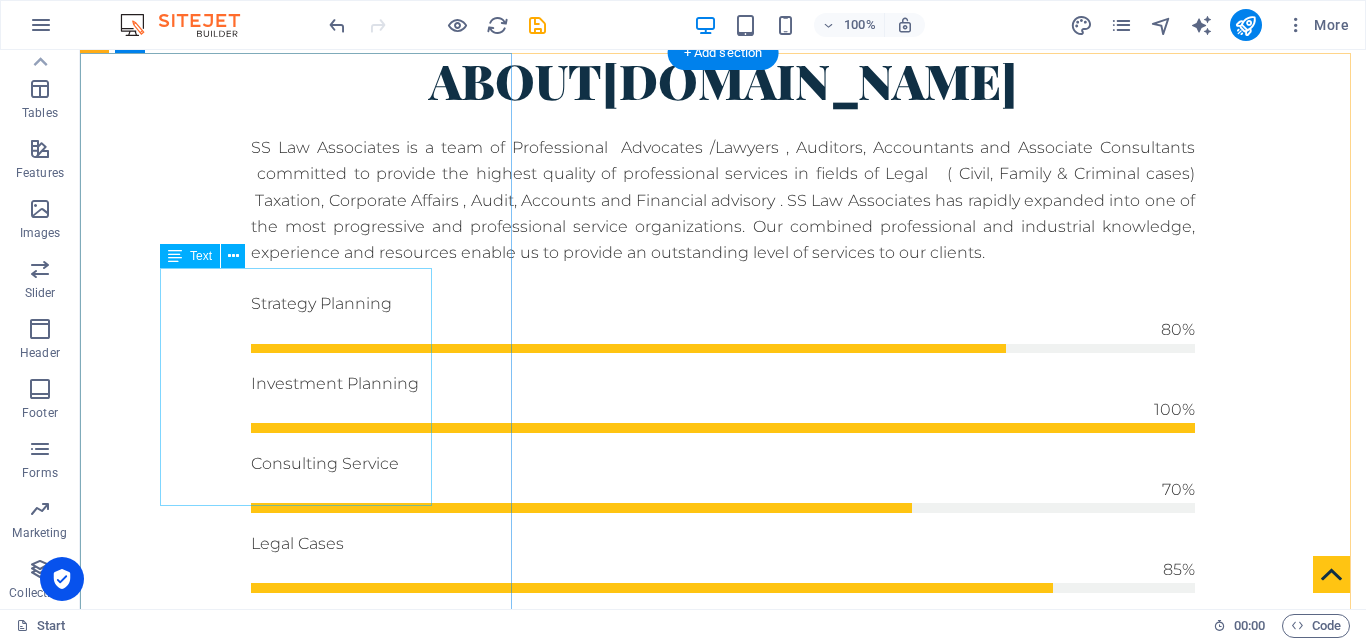 click on "SS Law Associates prioritizes client satisfaction, offering tailored legal solutions. With a commitment to professionalism and integrity, they ensure effective communication and support, fostering long-lasting relationships while achieving favorable outcomes for clients." at bounding box center (723, 1001) 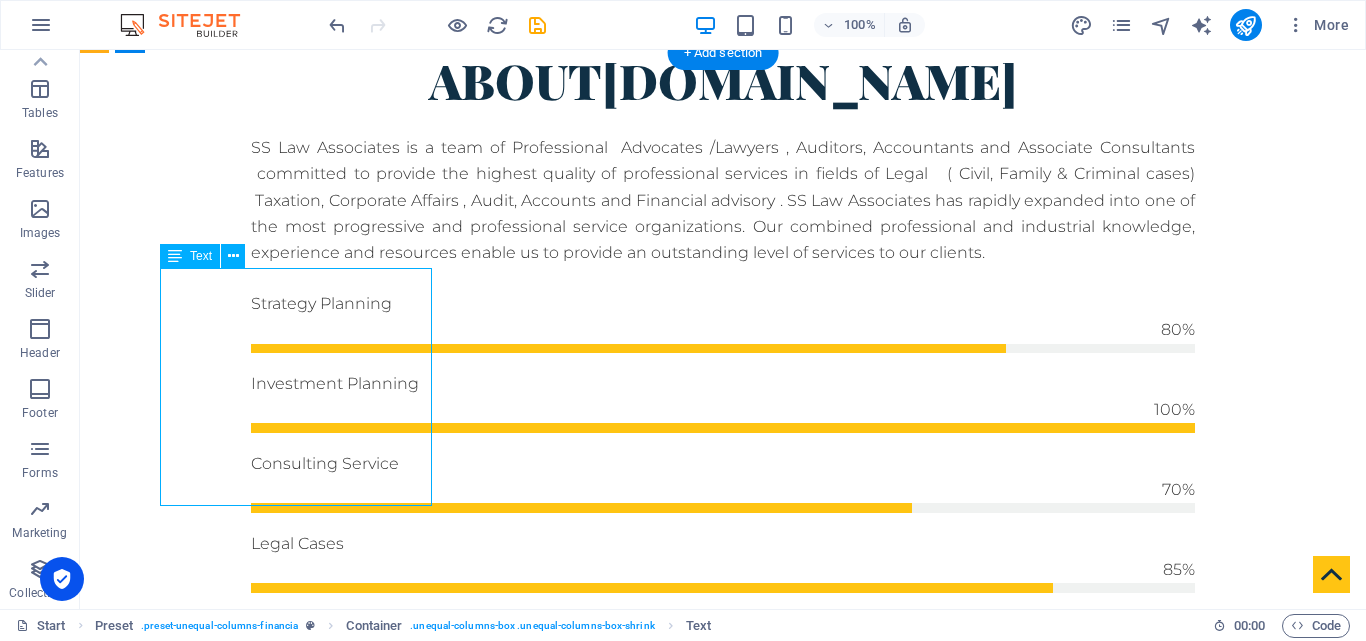 click on "SS Law Associates prioritizes client satisfaction, offering tailored legal solutions. With a commitment to professionalism and integrity, they ensure effective communication and support, fostering long-lasting relationships while achieving favorable outcomes for clients." at bounding box center [723, 1001] 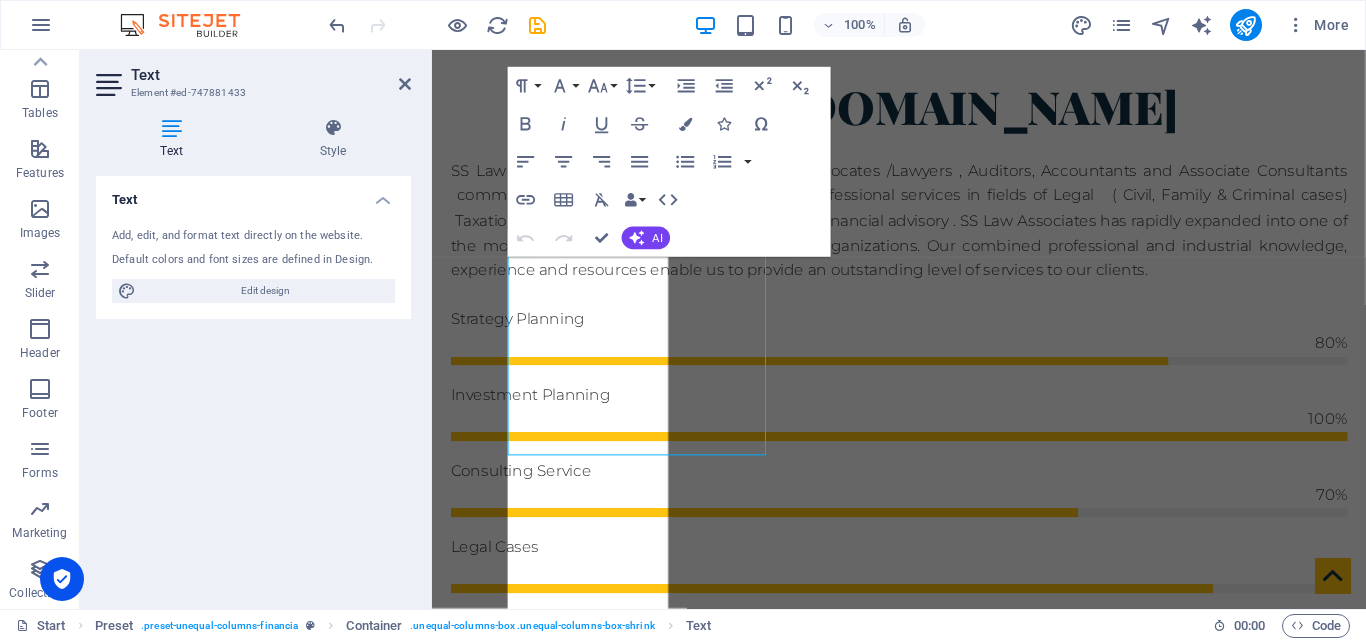 scroll, scrollTop: 1187, scrollLeft: 0, axis: vertical 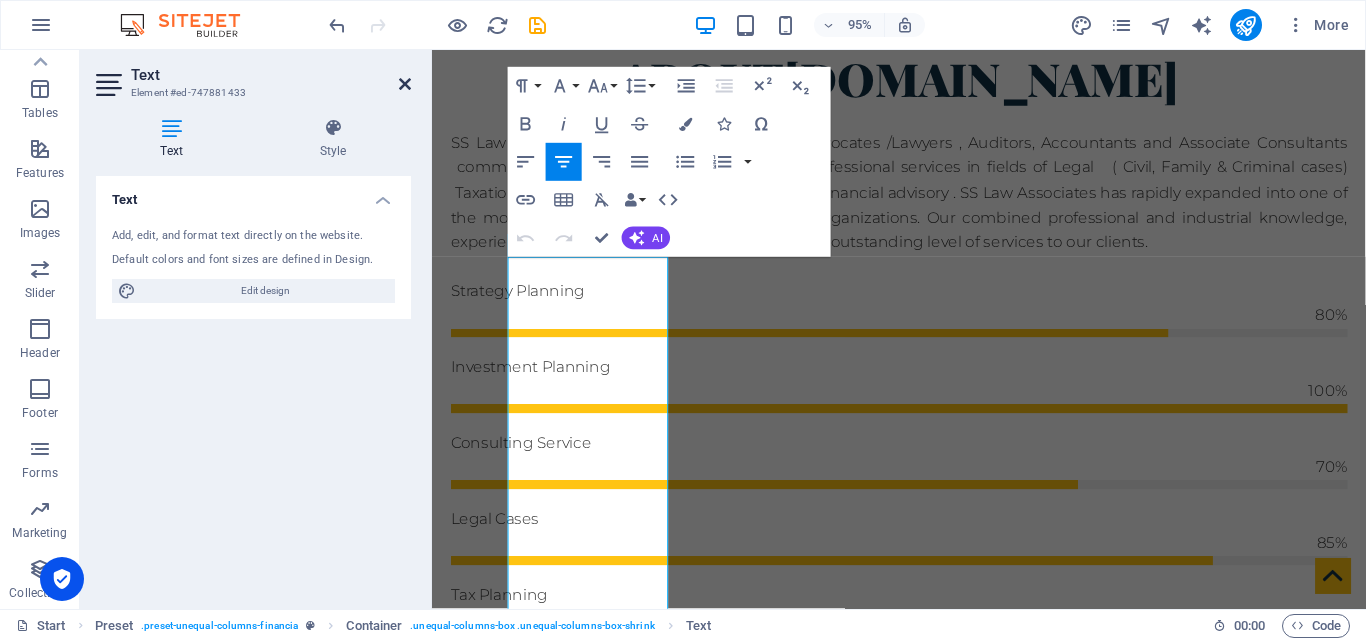 click at bounding box center (405, 84) 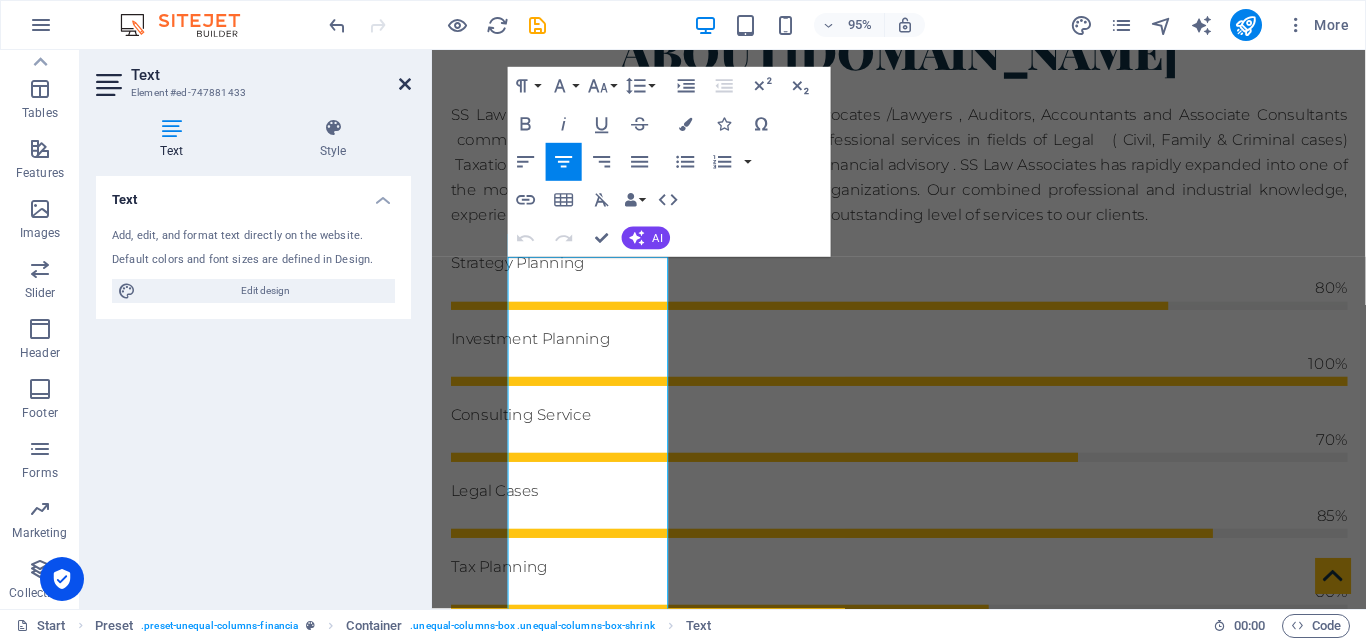 scroll, scrollTop: 1158, scrollLeft: 0, axis: vertical 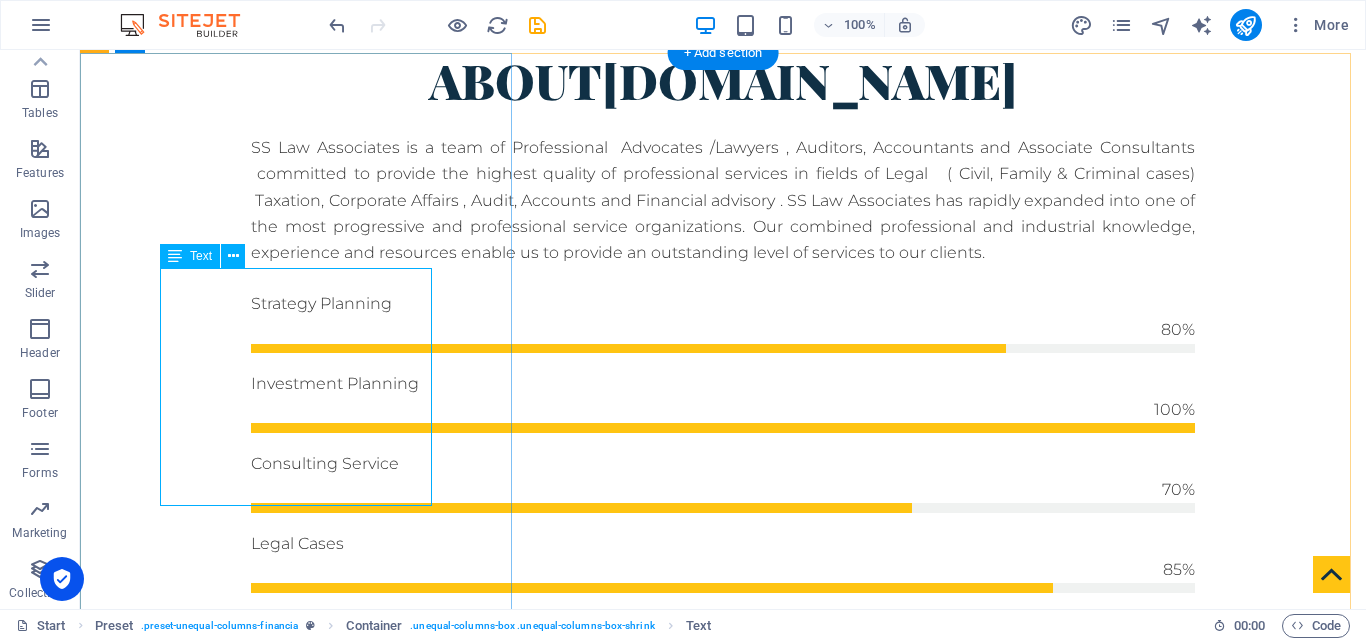 click on "SS Law Associates prioritizes client satisfaction, offering tailored legal solutions. With a commitment to professionalism and integrity, they ensure effective communication and support, fostering long-lasting relationships while achieving favorable outcomes for clients." at bounding box center [723, 1001] 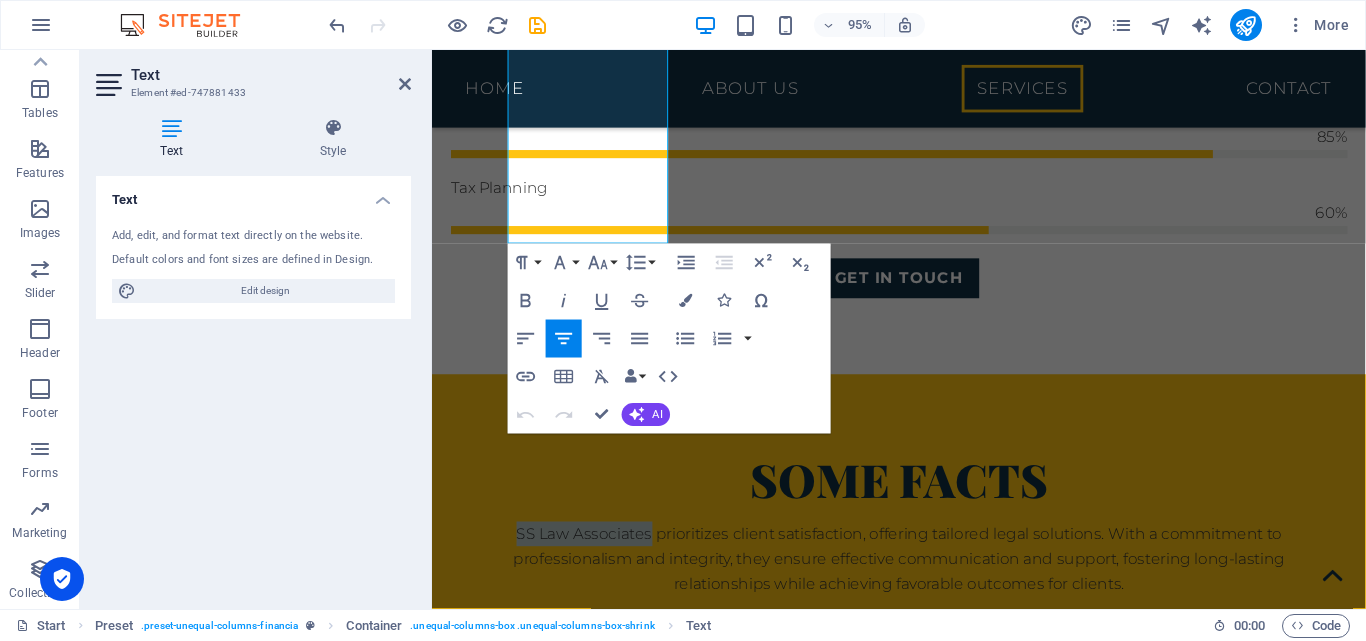 scroll, scrollTop: 1406, scrollLeft: 0, axis: vertical 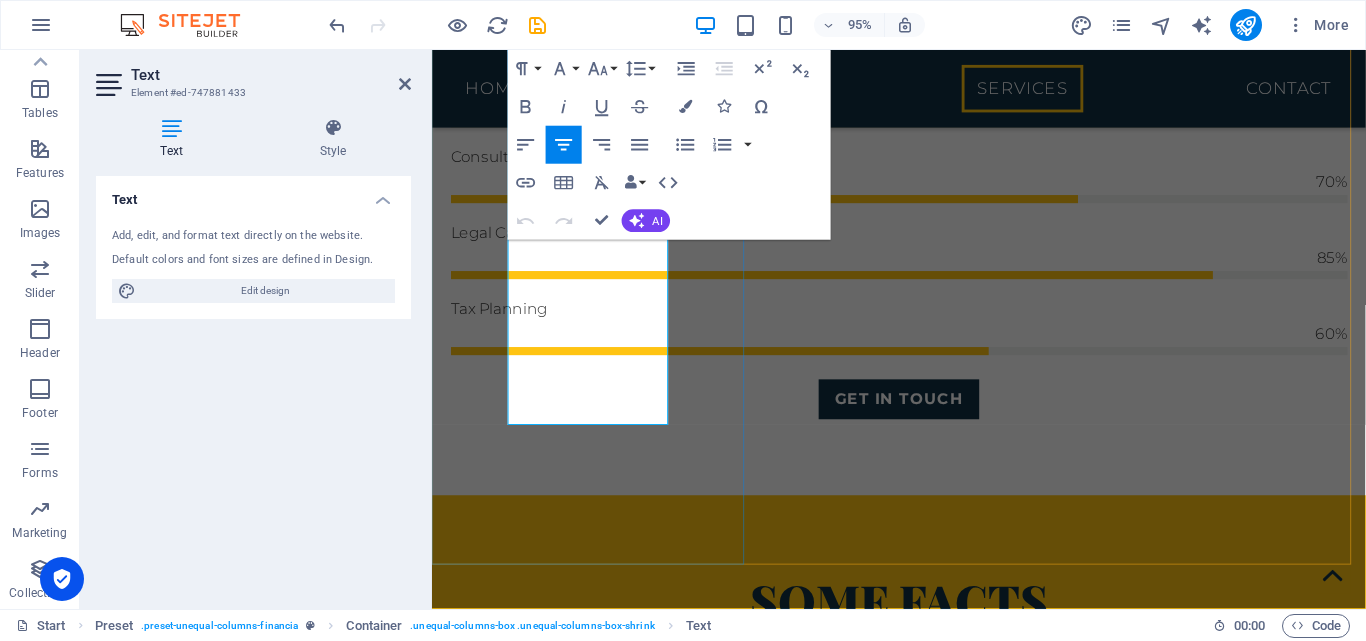 drag, startPoint x: 525, startPoint y: 275, endPoint x: 677, endPoint y: 440, distance: 224.34126 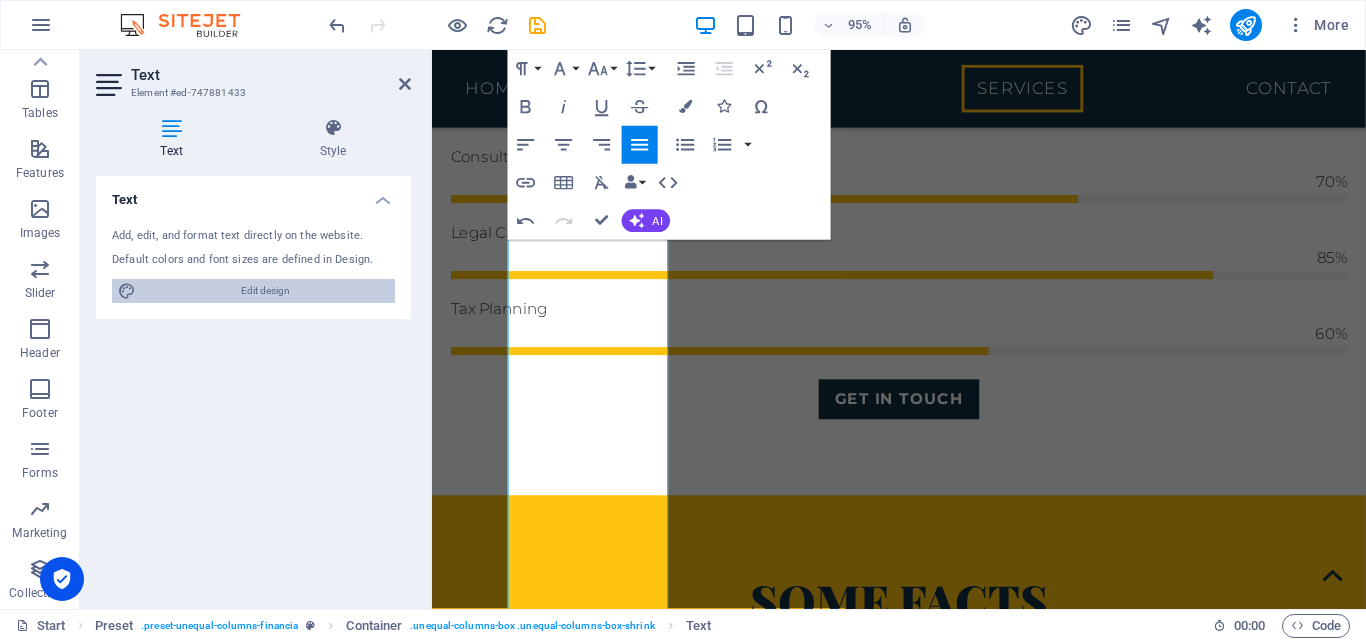 click on "Edit design" at bounding box center [265, 291] 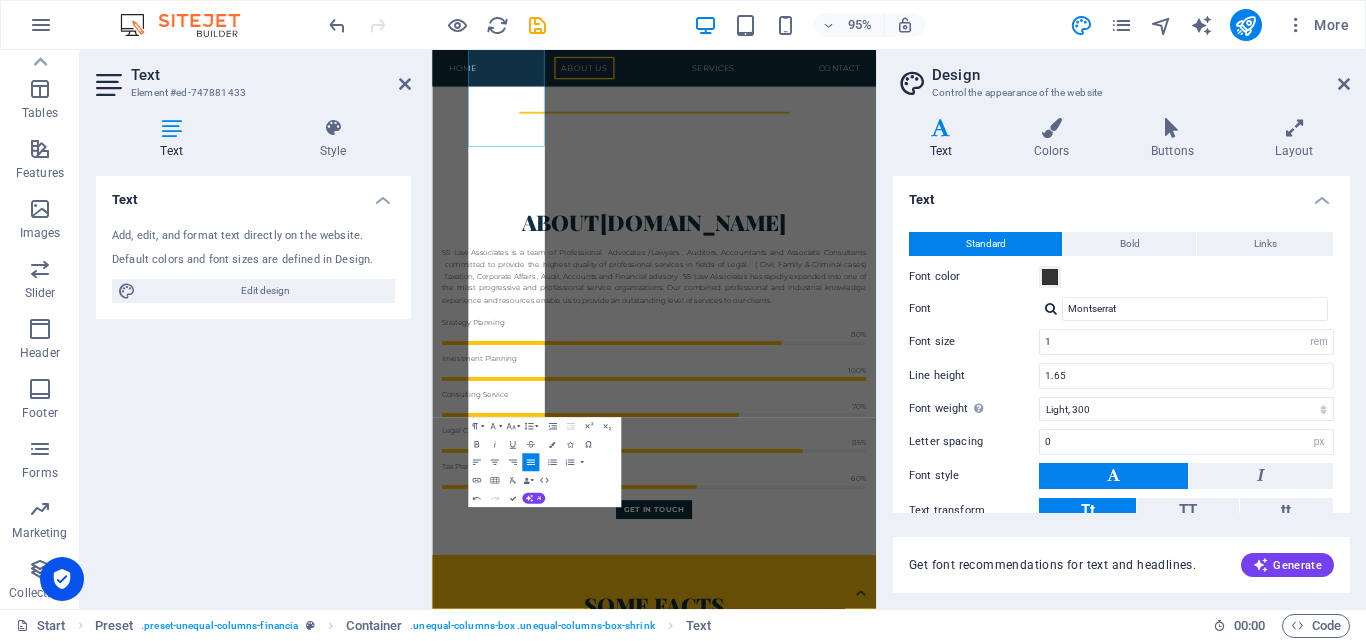 scroll, scrollTop: 2060, scrollLeft: 0, axis: vertical 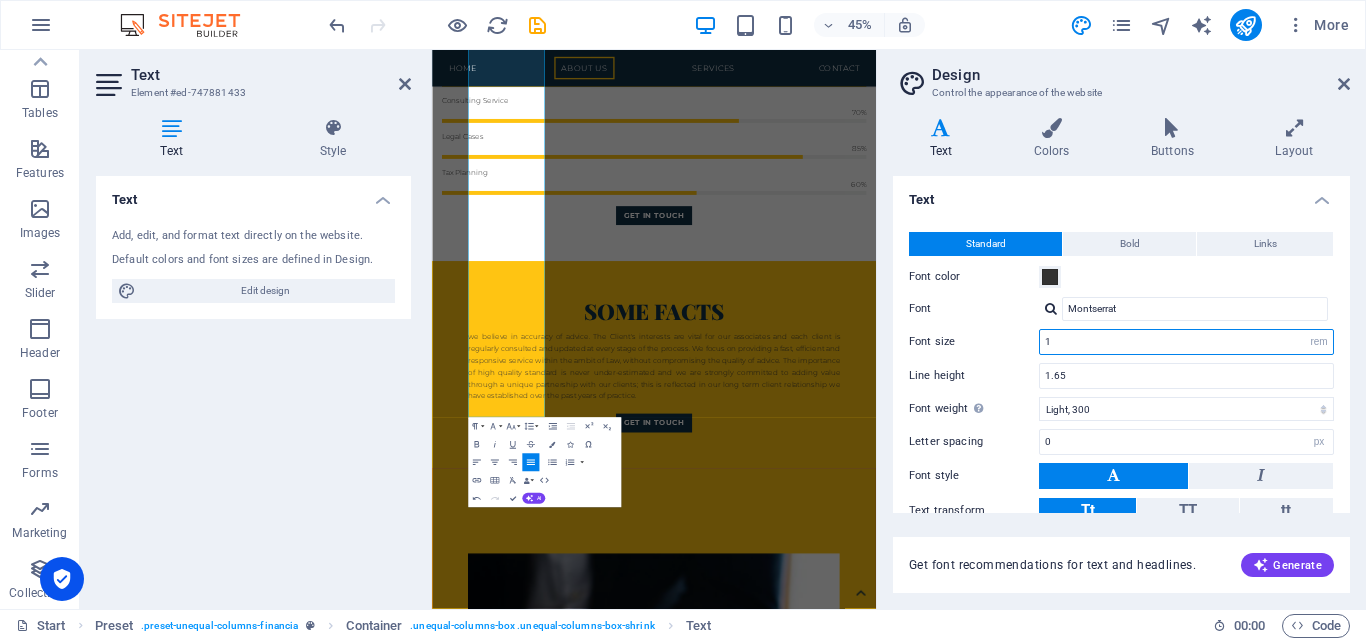 click on "1" at bounding box center [1186, 342] 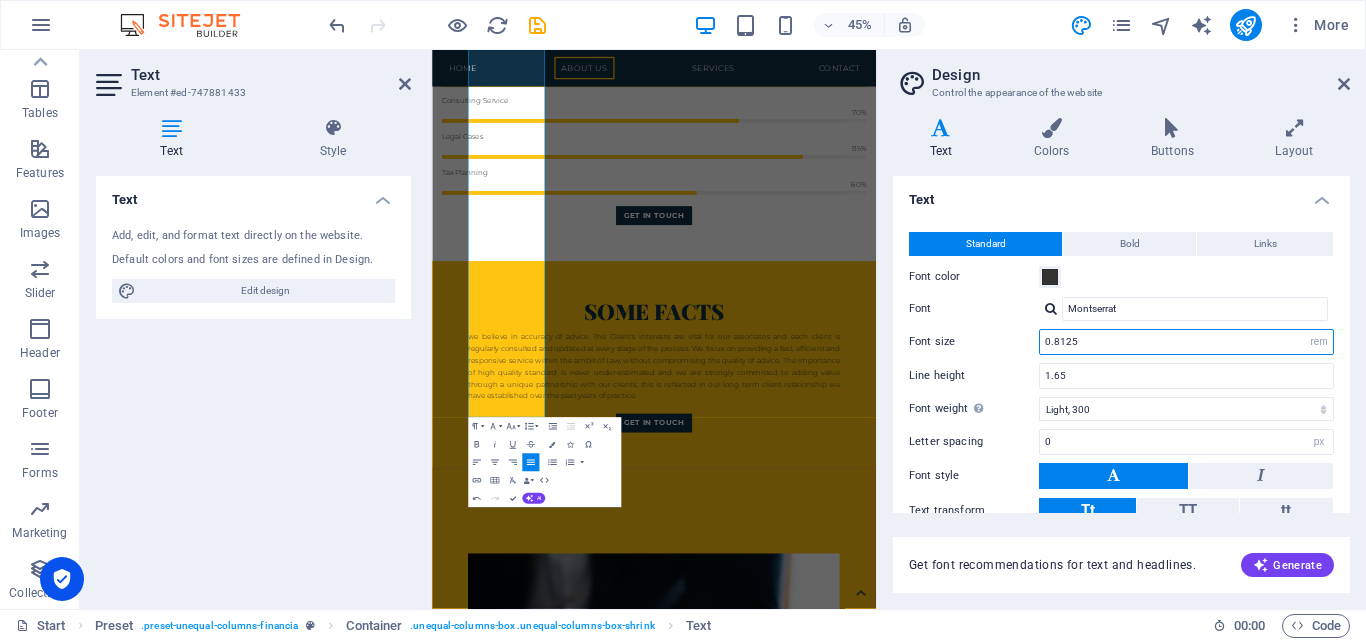 type on "0.75" 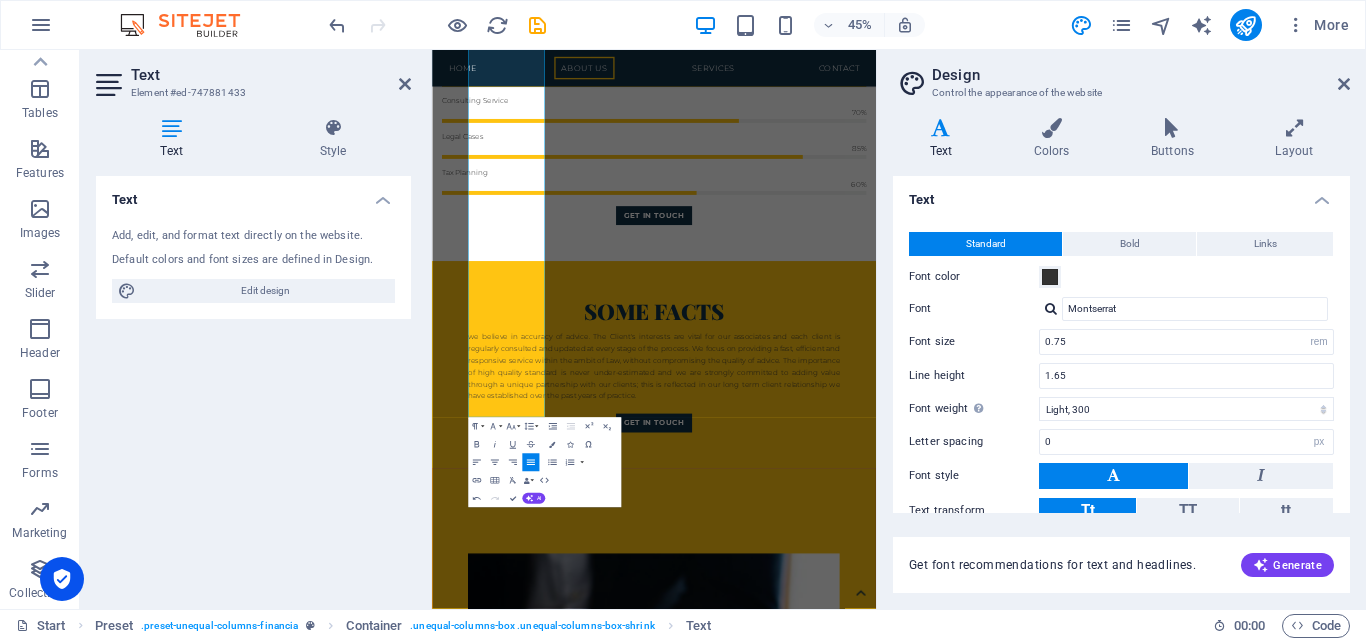 click on "Variants  Text  Colors  Buttons  Layout Text Standard Bold Links Font color Font Montserrat Font size 0.75 rem px Line height 1.65 Font weight To display the font weight correctly, it may need to be enabled.  Manage Fonts Thin, 100 Extra-light, 200 Light, 300 Regular, 400 Medium, 500 Semi-bold, 600 Bold, 700 Extra-bold, 800 Black, 900 Letter spacing 0 rem px Font style Text transform Tt TT tt Text align Font weight To display the font weight correctly, it may need to be enabled.  Manage Fonts Thin, 100 Extra-light, 200 Light, 300 Regular, 400 Medium, 500 Semi-bold, 600 Bold, 700 Extra-bold, 800 Black, 900 Default Hover / Active Font color Font color Decoration None Decoration None Transition duration 0.3 s Transition function Ease Ease In Ease Out Ease In/Ease Out Linear Headlines All H1 / Textlogo H2 H3 H4 H5 H6 Font color Font Playfair Display Line height 1.25 Font weight To display the font weight correctly, it may need to be enabled.  Manage Fonts Thin, 100 Extra-light, 200 Light, 300 Regular, 400 0 rem 0" at bounding box center [1121, 355] 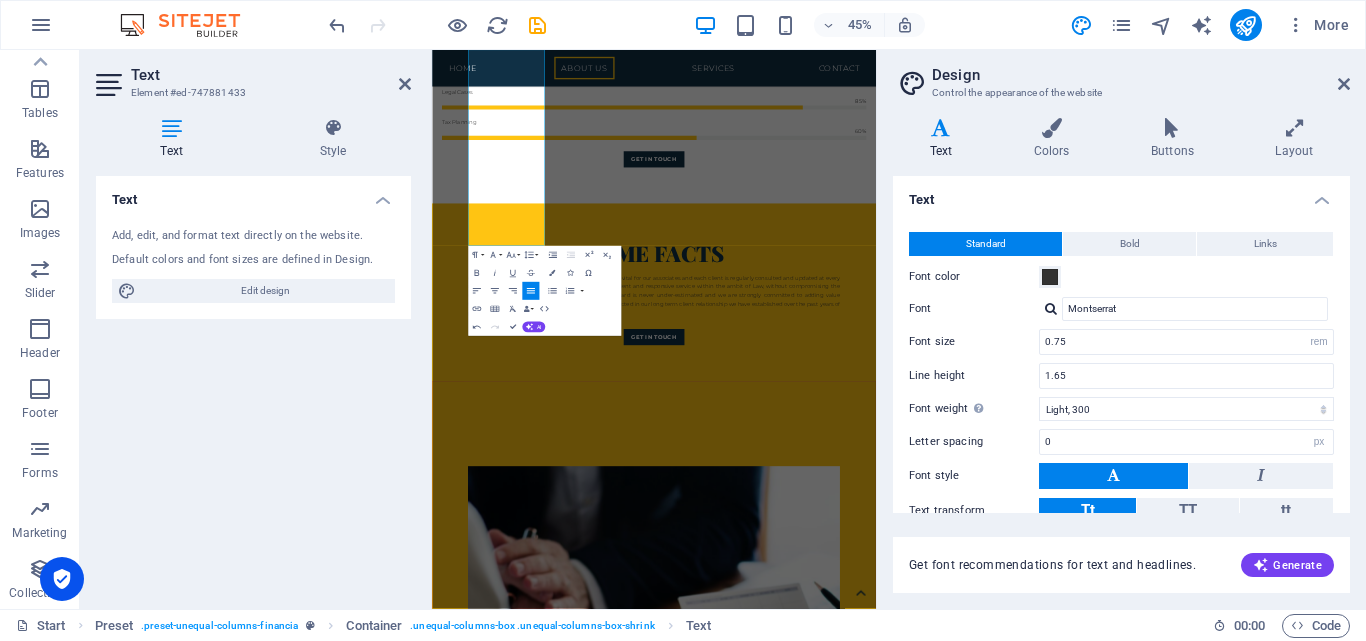 scroll, scrollTop: 1980, scrollLeft: 0, axis: vertical 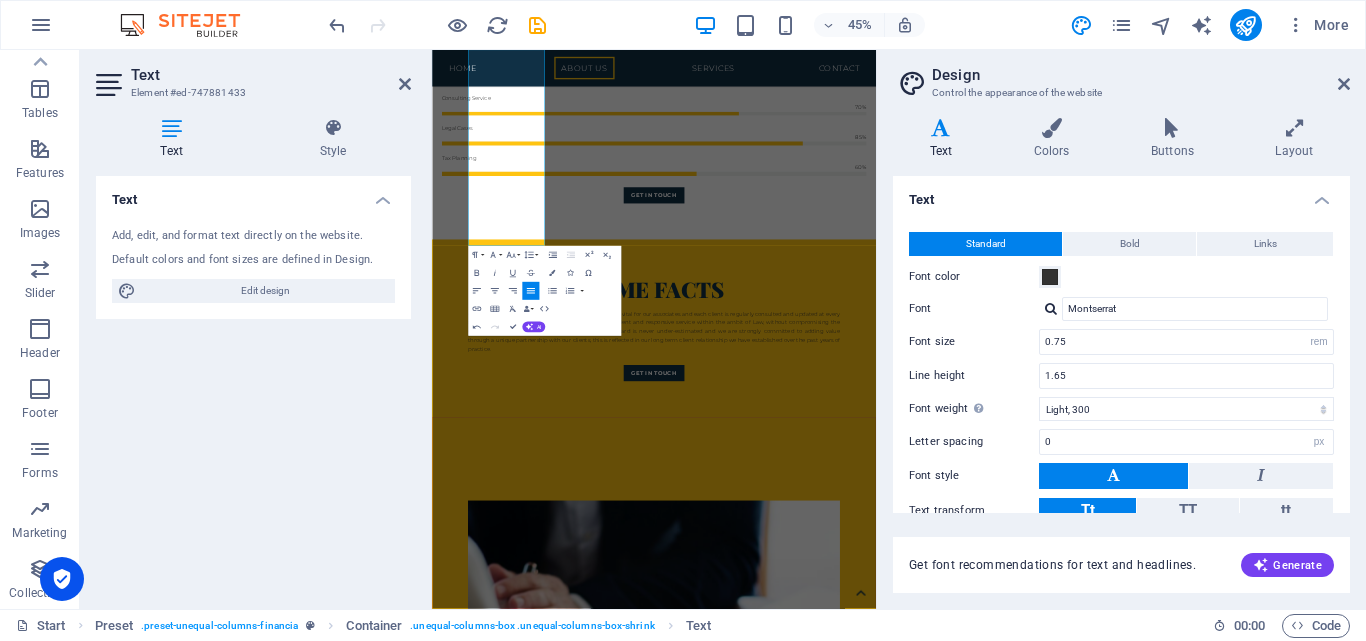click on "Design" at bounding box center (1141, 75) 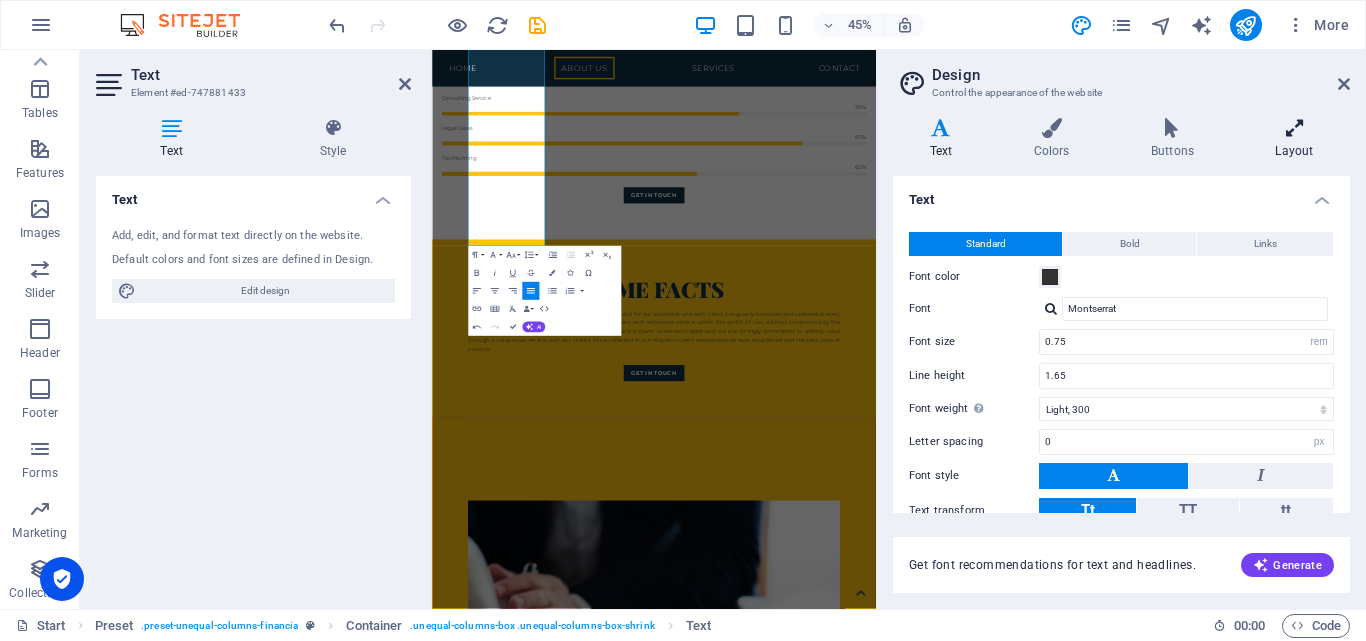 click on "Layout" at bounding box center [1294, 139] 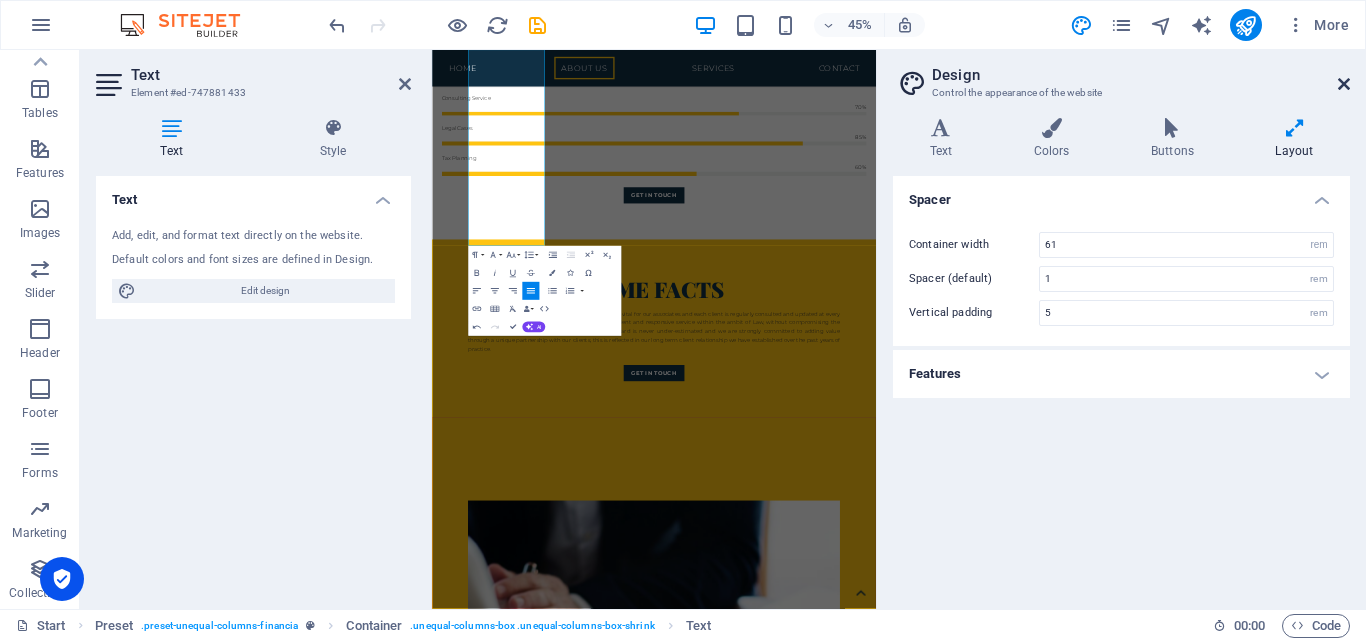 click at bounding box center (1344, 84) 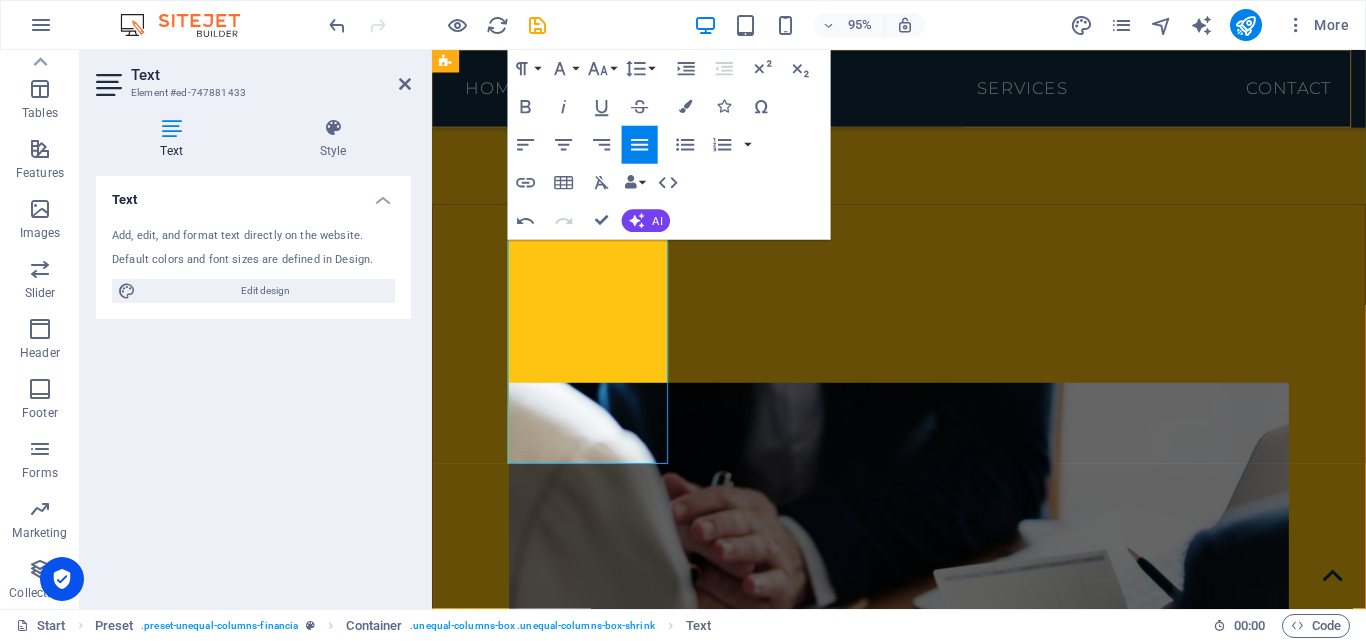 scroll, scrollTop: 1326, scrollLeft: 0, axis: vertical 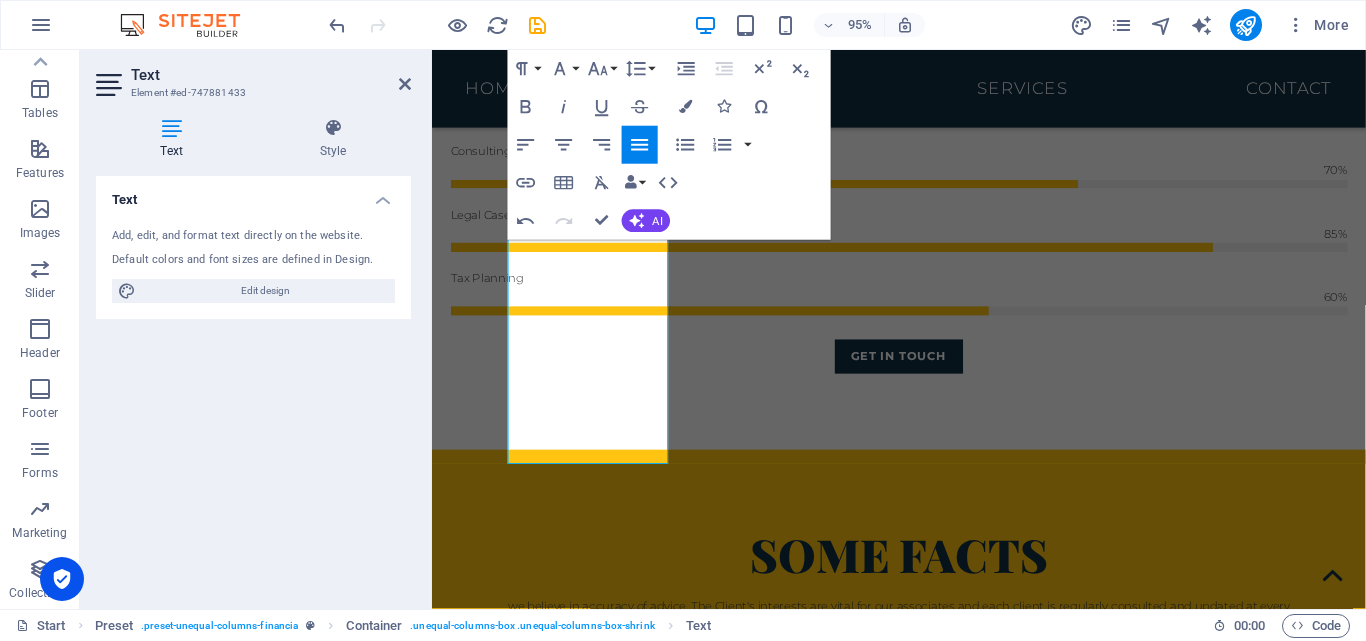click at bounding box center [923, 1399] 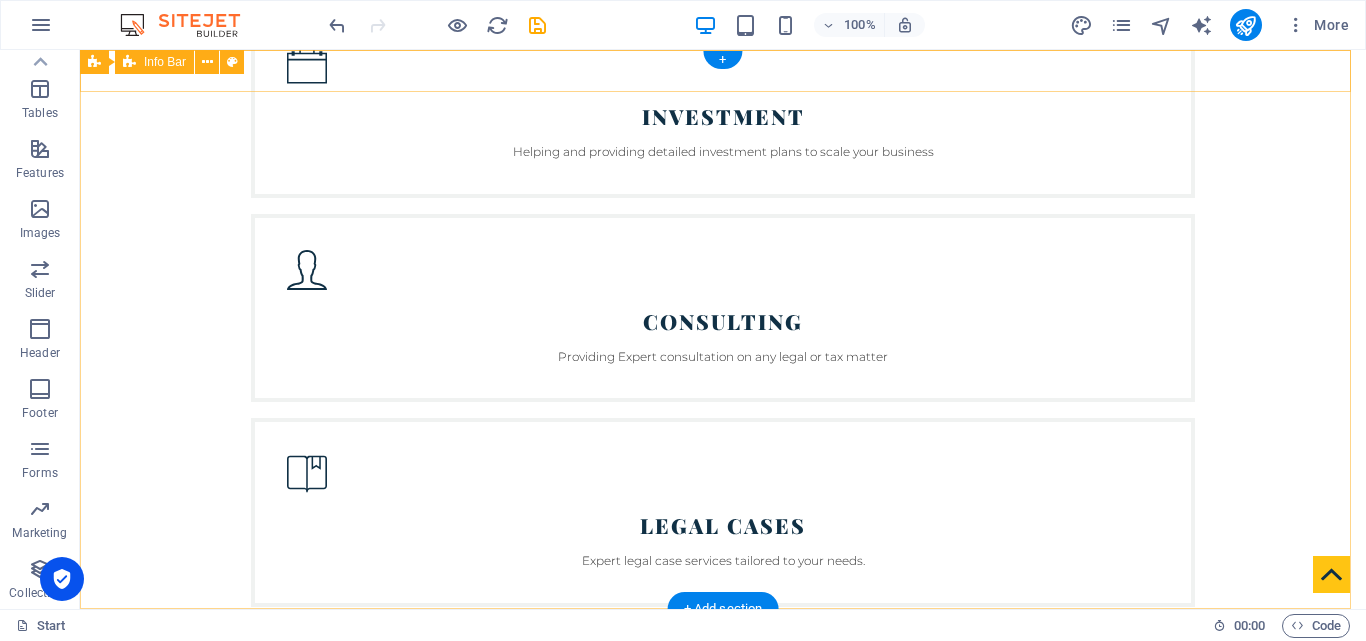 scroll, scrollTop: 0, scrollLeft: 0, axis: both 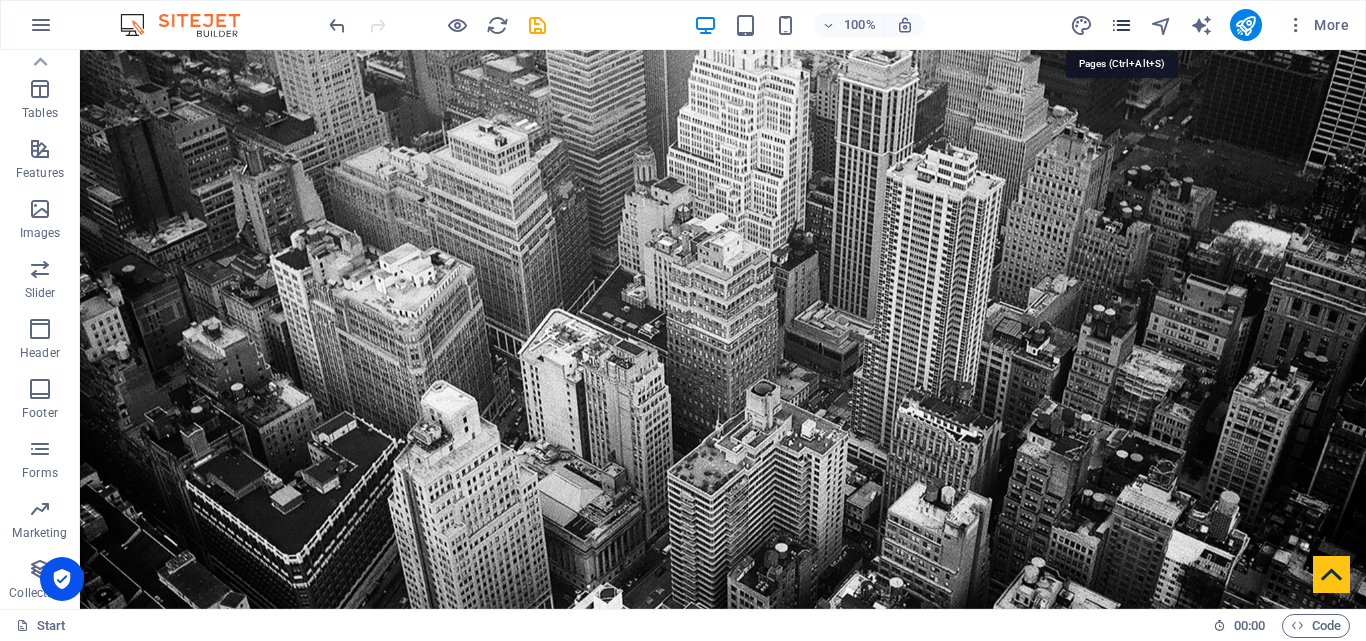 click at bounding box center [1121, 25] 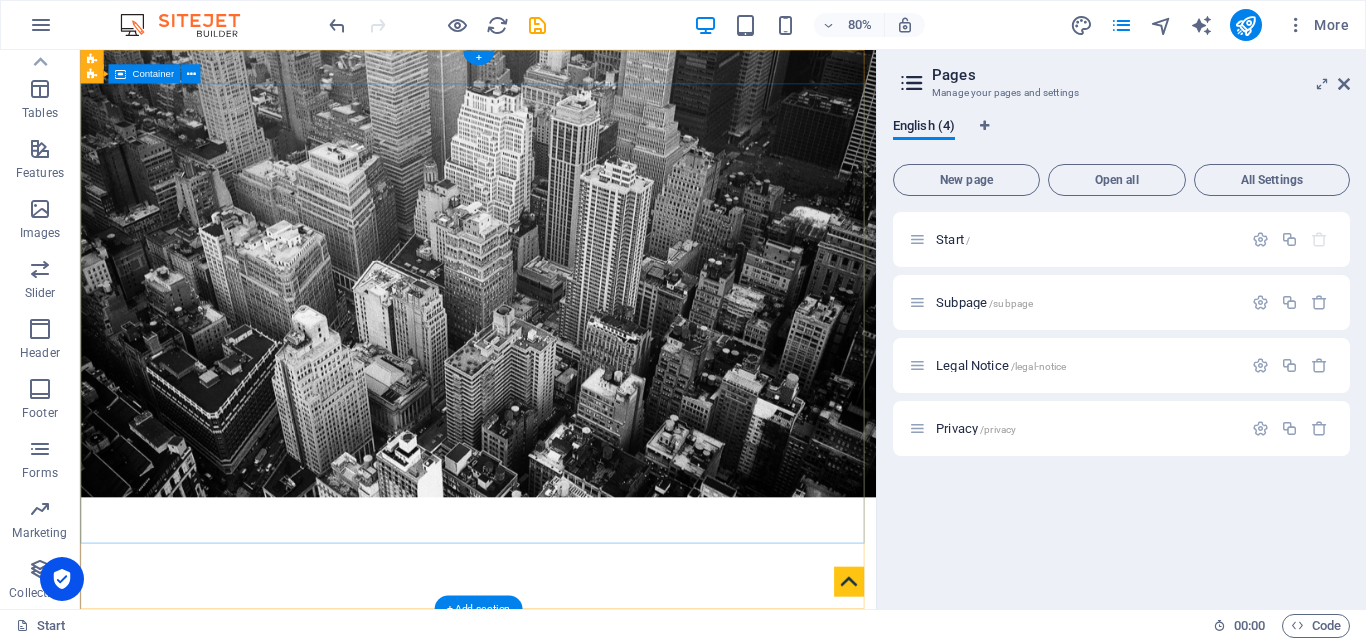 type 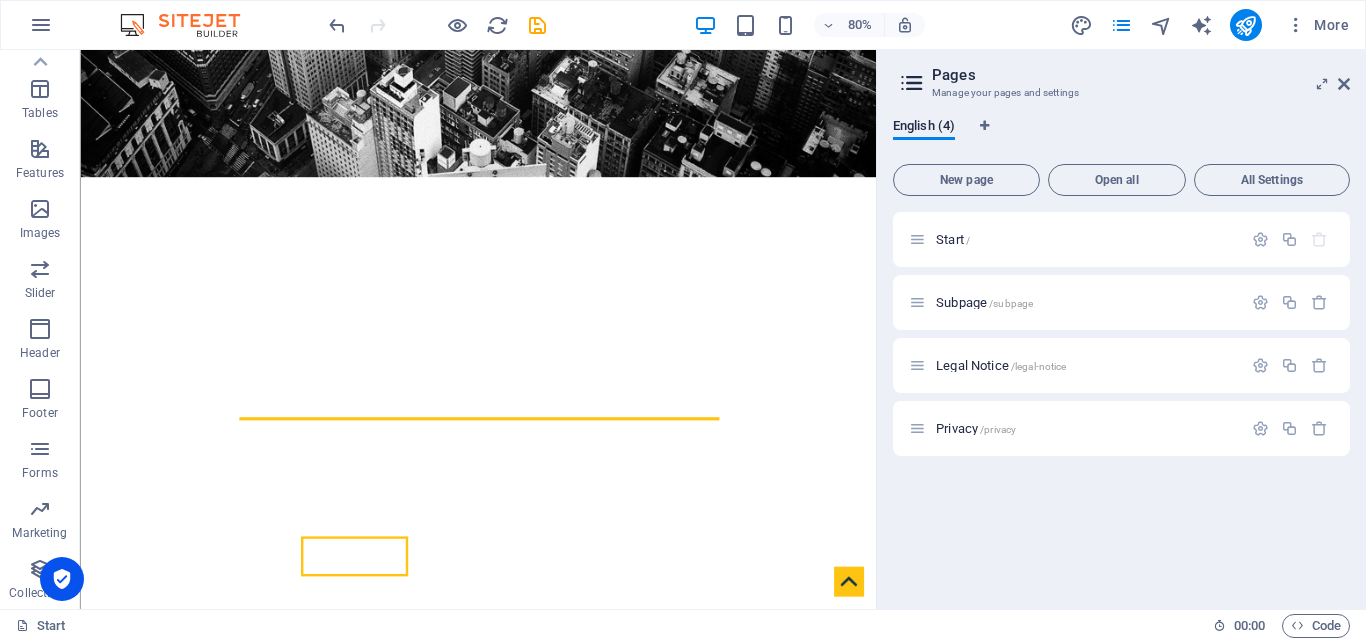 scroll, scrollTop: 507, scrollLeft: 0, axis: vertical 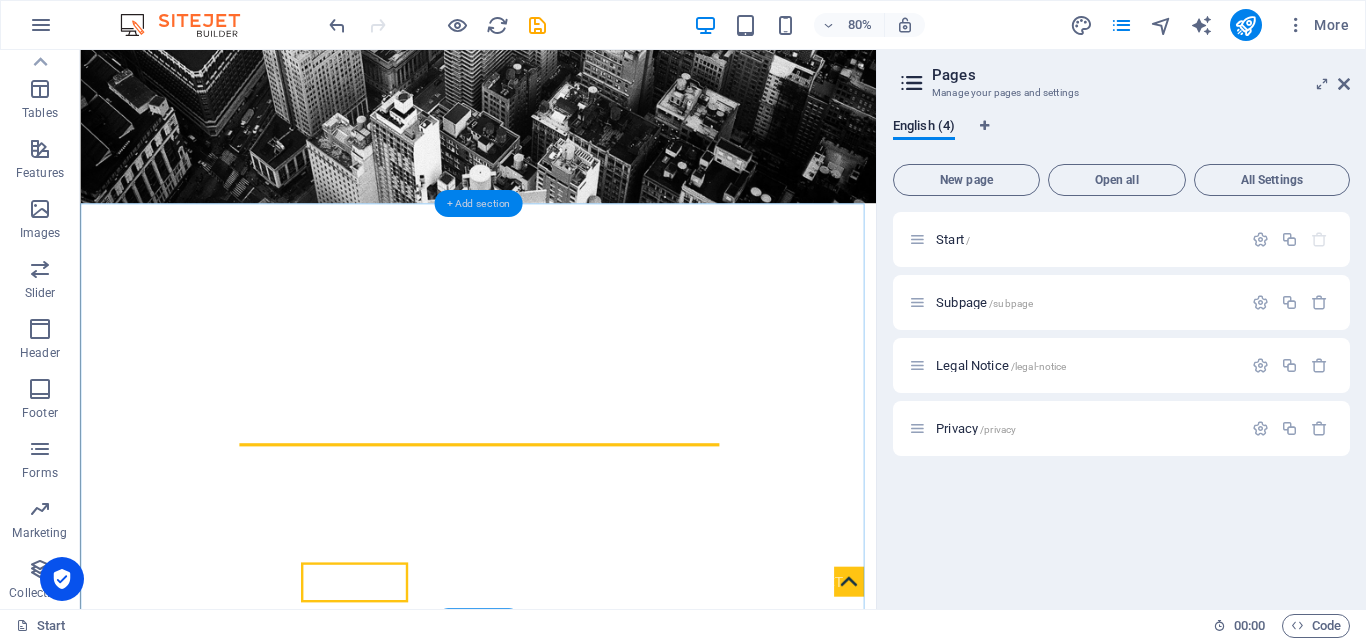 click on "+ Add section" at bounding box center (478, 203) 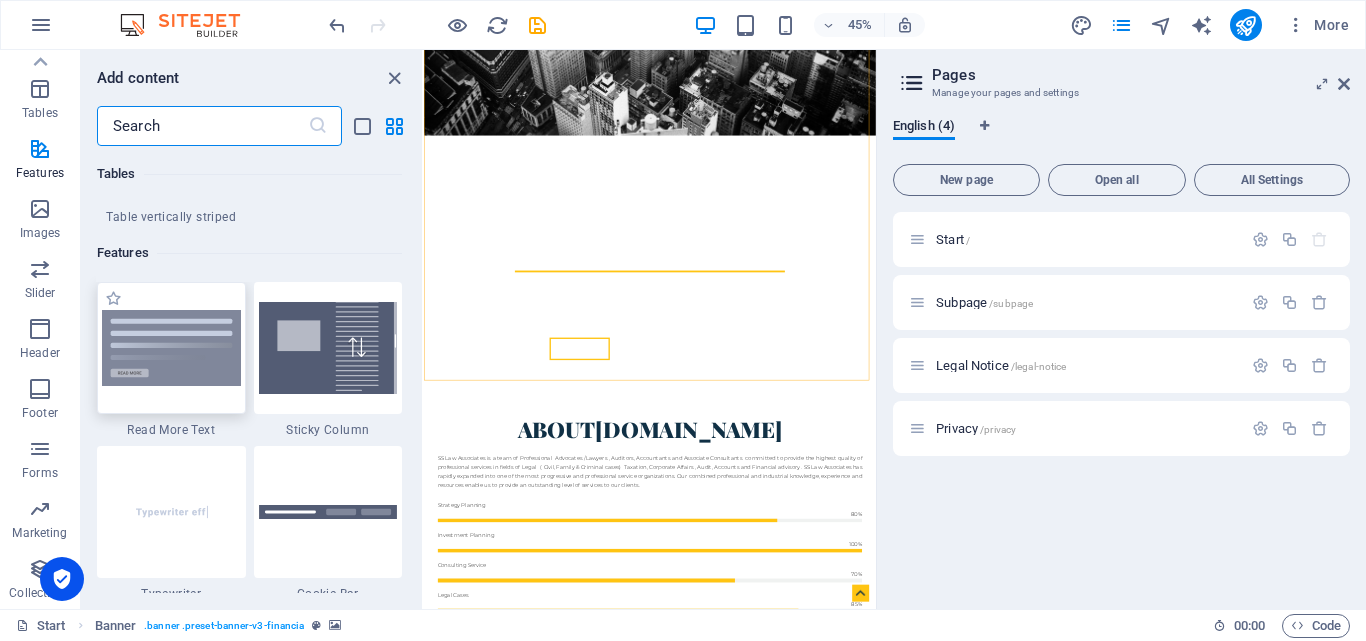 scroll, scrollTop: 7726, scrollLeft: 0, axis: vertical 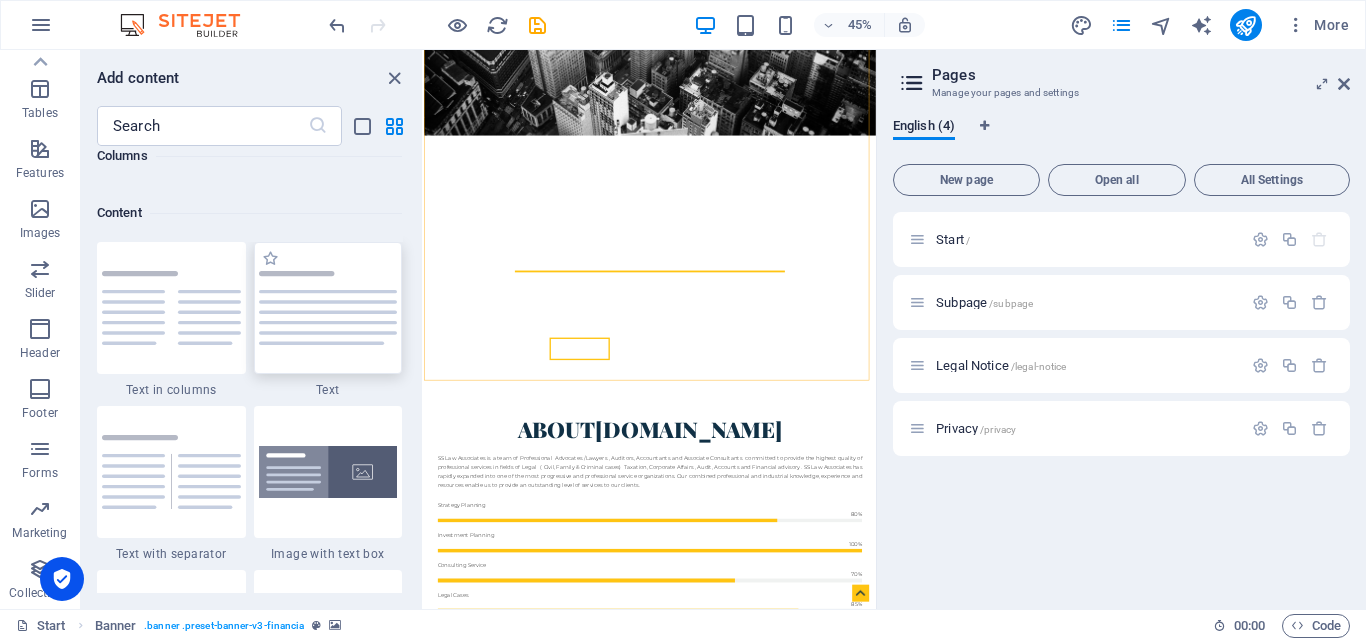 click at bounding box center (328, 308) 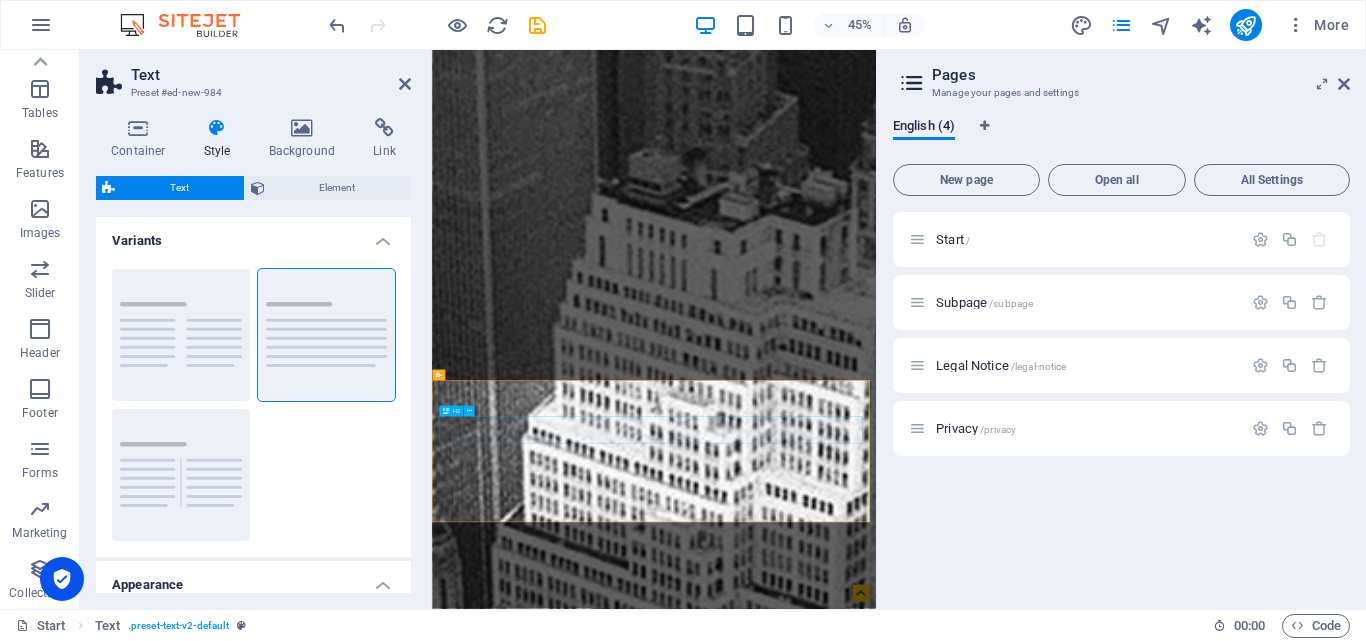 click on "Headline" at bounding box center (926, 5624) 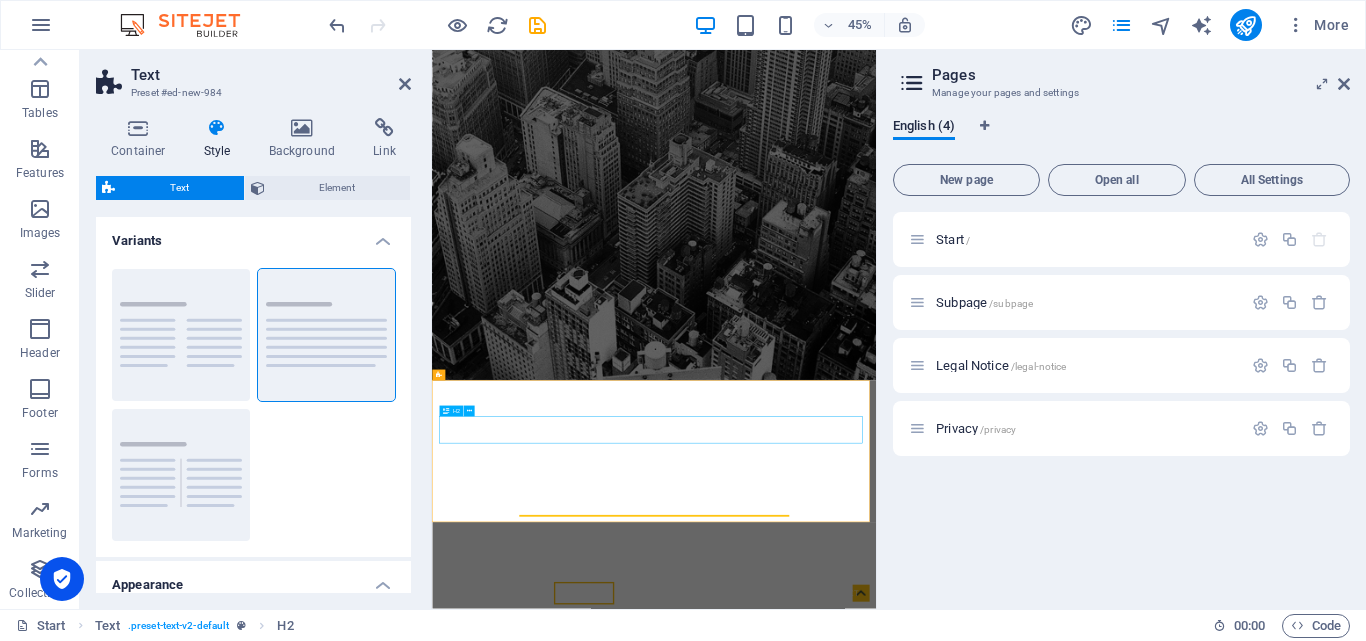click on "Headline" at bounding box center [926, 1410] 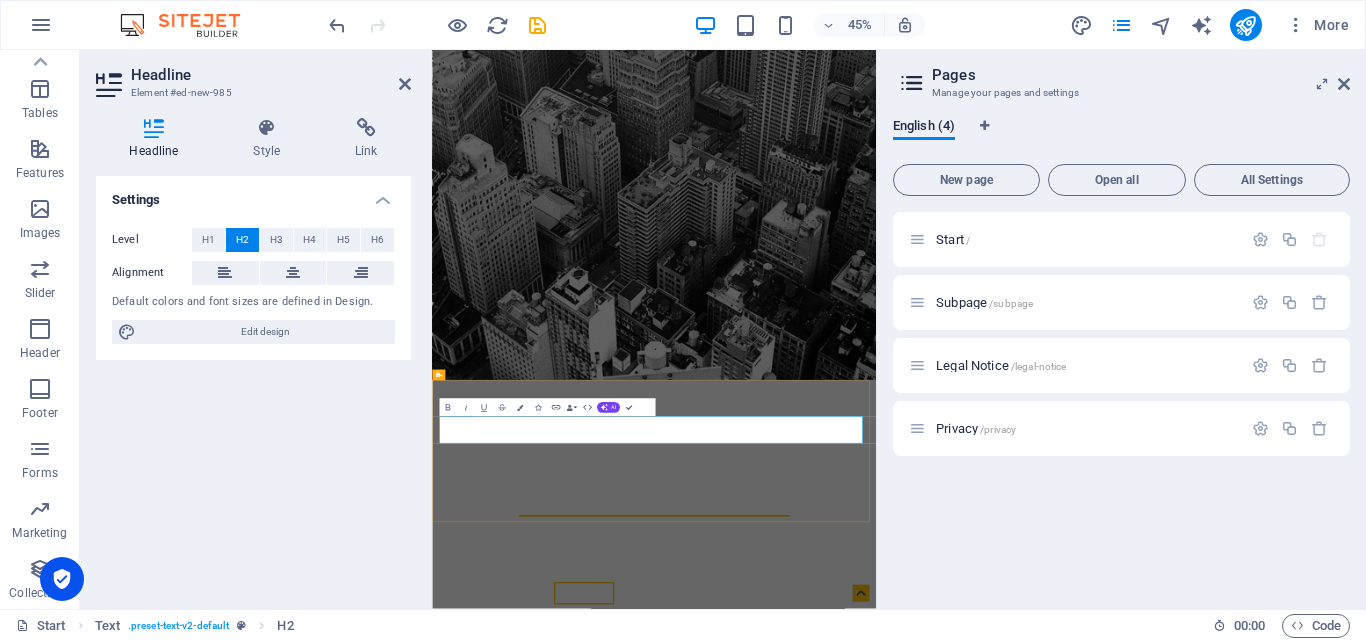 type 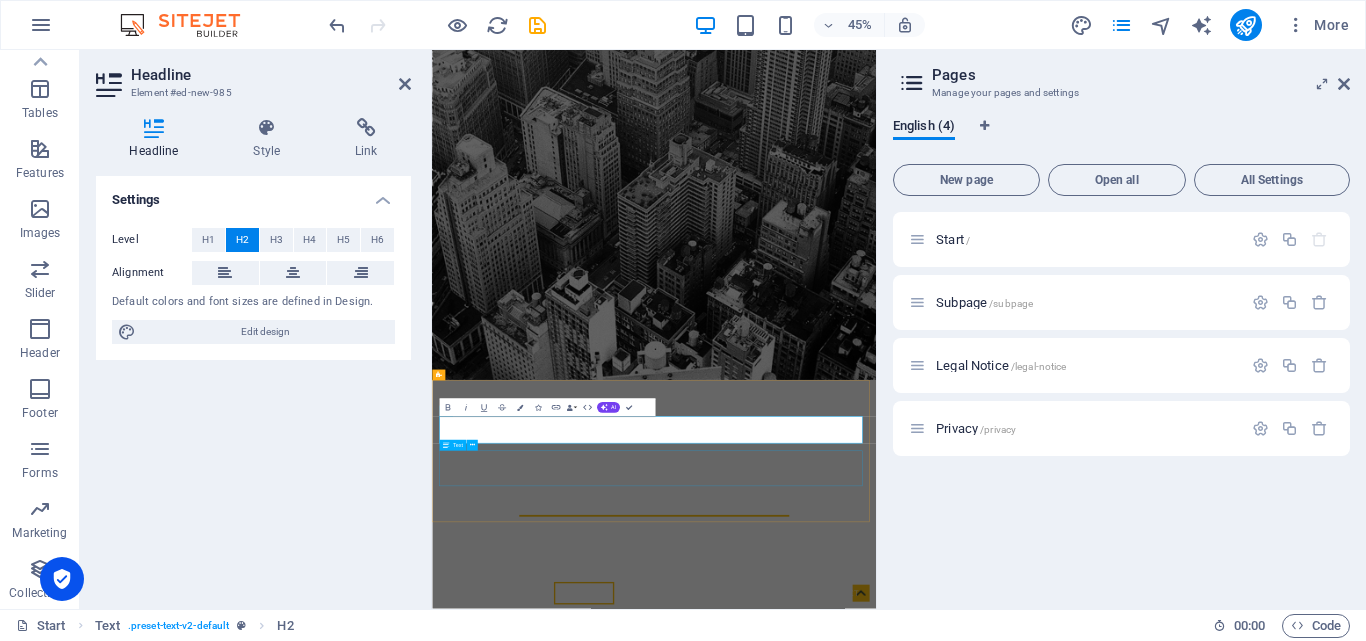 click on "Lorem ipsum dolor sitope amet, consectetur adipisicing elitip. Massumenda, dolore, cum vel modi asperiores consequatur suscipit quidem ducimus eveniet iure expedita consecteture odiogil voluptatum similique fugit voluptates atem accusamus quae quas dolorem tenetur facere tempora maiores adipisci reiciendis accusantium voluptatibus id voluptate tempore dolor harum nisi amet! Nobis, eaque. Aenean commodo ligula eget dolor. Lorem ipsum dolor sit amet, consectetuer adipiscing elit leget odiogil voluptatum similique fugit voluptates dolor. Libero assumenda, dolore, cum vel modi asperiores consequatur." at bounding box center [926, 1495] 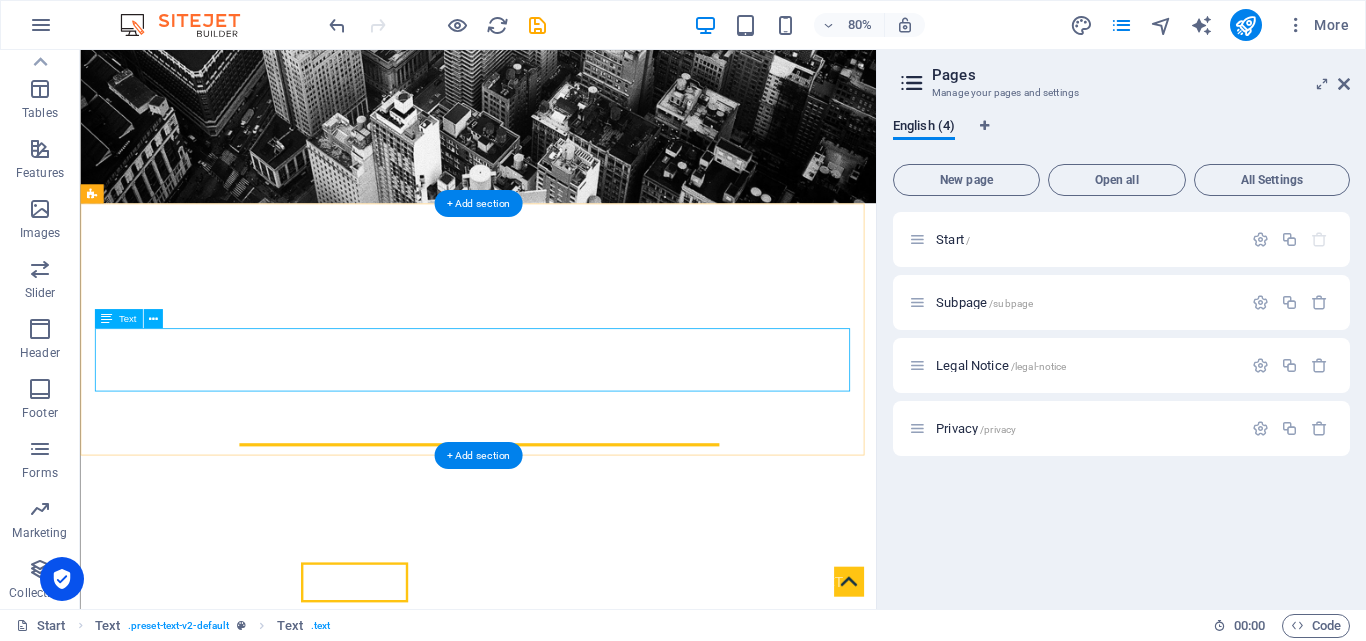 click on "Lorem ipsum dolor sitope amet, consectetur adipisicing elitip. Massumenda, dolore, cum vel modi asperiores consequatur suscipit quidem ducimus eveniet iure expedita consecteture odiogil voluptatum similique fugit voluptates atem accusamus quae quas dolorem tenetur facere tempora maiores adipisci reiciendis accusantium voluptatibus id voluptate tempore dolor harum nisi amet! Nobis, eaque. Aenean commodo ligula eget dolor. Lorem ipsum dolor sit amet, consectetuer adipiscing elit leget odiogil voluptatum similique fugit voluptates dolor. Libero assumenda, dolore, cum vel modi asperiores consequatur." at bounding box center (578, 952) 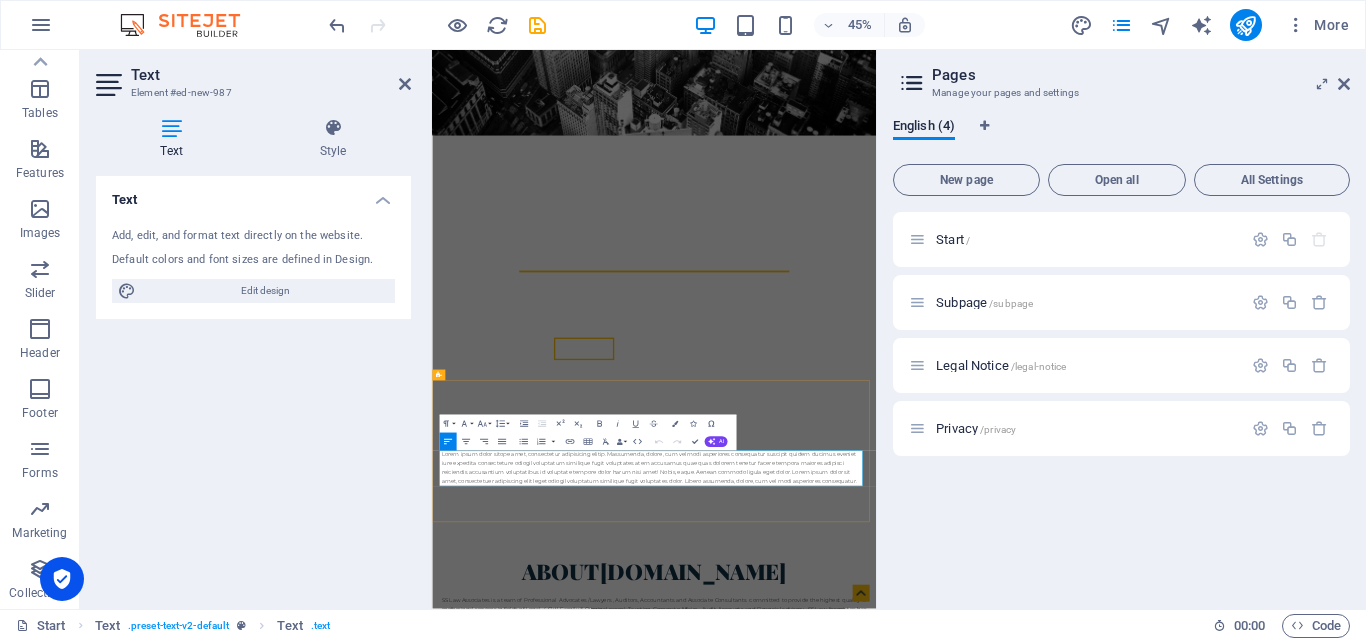 click on "Lorem ipsum dolor sitope amet, consectetur adipisicing elitip. Massumenda, dolore, cum vel modi asperiores consequatur suscipit quidem ducimus eveniet iure expedita consecteture odiogil voluptatum similique fugit voluptates atem accusamus quae quas dolorem tenetur facere tempora maiores adipisci reiciendis accusantium voluptatibus id voluptate tempore dolor harum nisi amet! Nobis, eaque. Aenean commodo ligula eget dolor. Lorem ipsum dolor sit amet, consectetuer adipiscing elit leget odiogil voluptatum similique fugit voluptates dolor. Libero assumenda, dolore, cum vel modi asperiores consequatur." at bounding box center [926, 980] 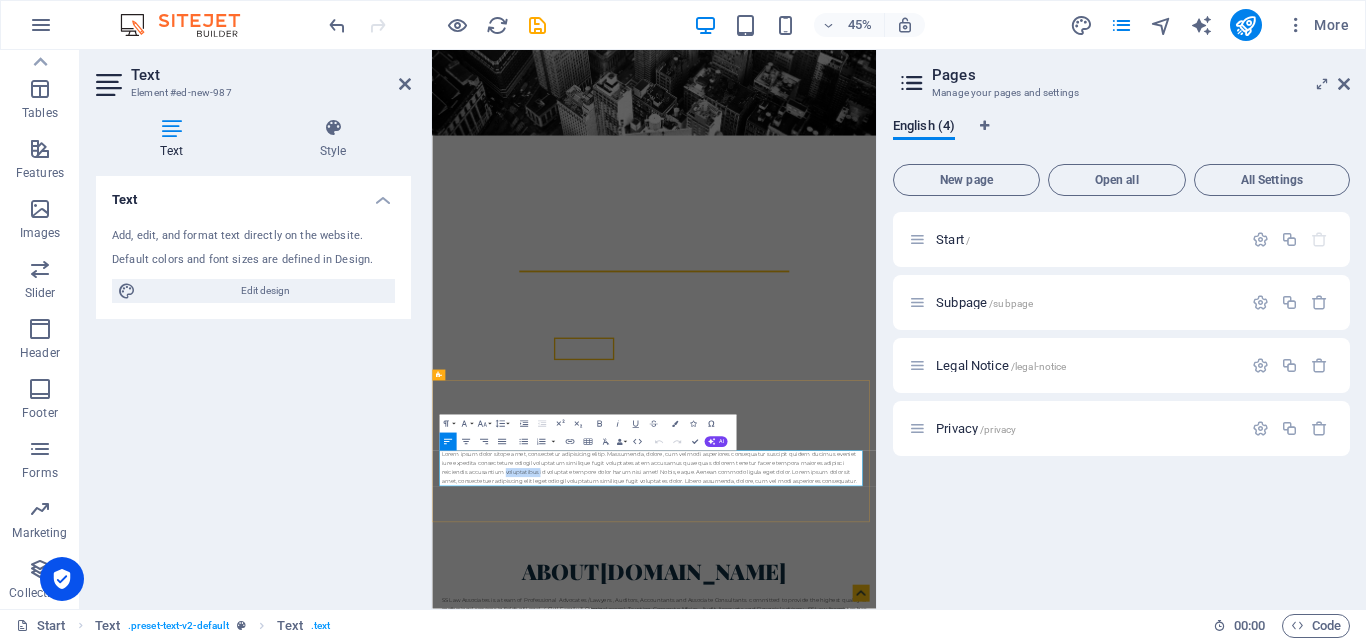 click on "Lorem ipsum dolor sitope amet, consectetur adipisicing elitip. Massumenda, dolore, cum vel modi asperiores consequatur suscipit quidem ducimus eveniet iure expedita consecteture odiogil voluptatum similique fugit voluptates atem accusamus quae quas dolorem tenetur facere tempora maiores adipisci reiciendis accusantium voluptatibus id voluptate tempore dolor harum nisi amet! Nobis, eaque. Aenean commodo ligula eget dolor. Lorem ipsum dolor sit amet, consectetuer adipiscing elit leget odiogil voluptatum similique fugit voluptates dolor. Libero assumenda, dolore, cum vel modi asperiores consequatur." at bounding box center [926, 980] 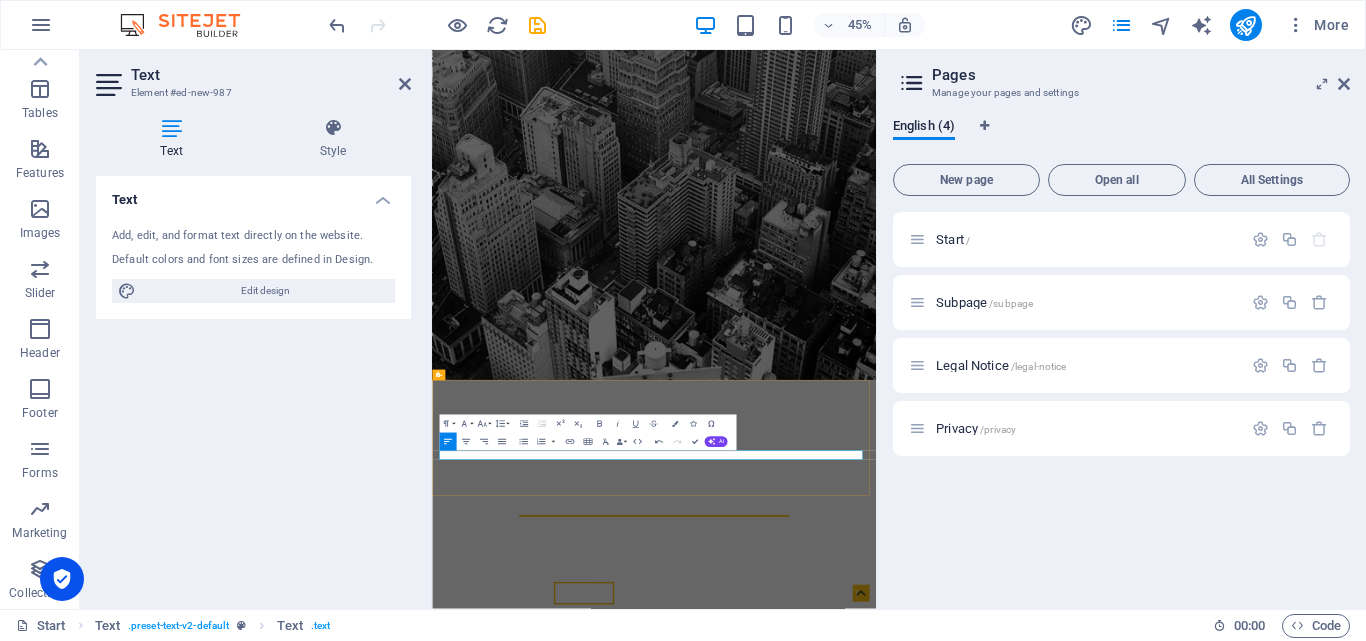 click at bounding box center (926, 1466) 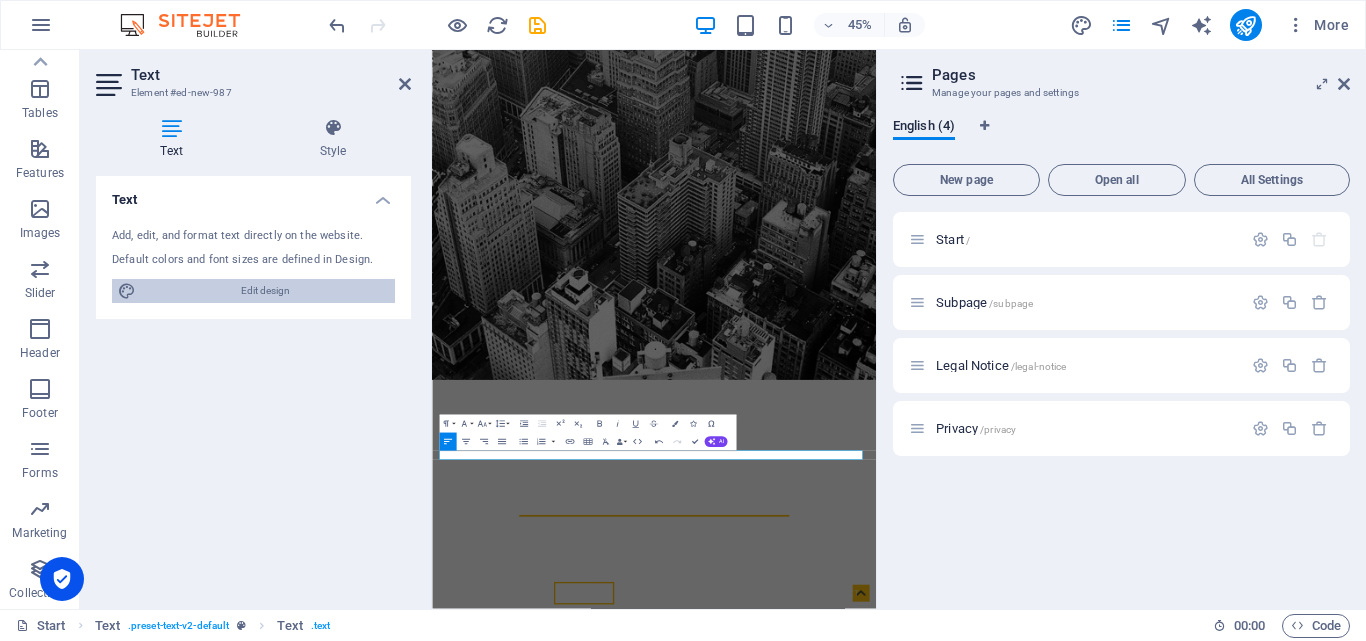 click on "Edit design" at bounding box center (265, 291) 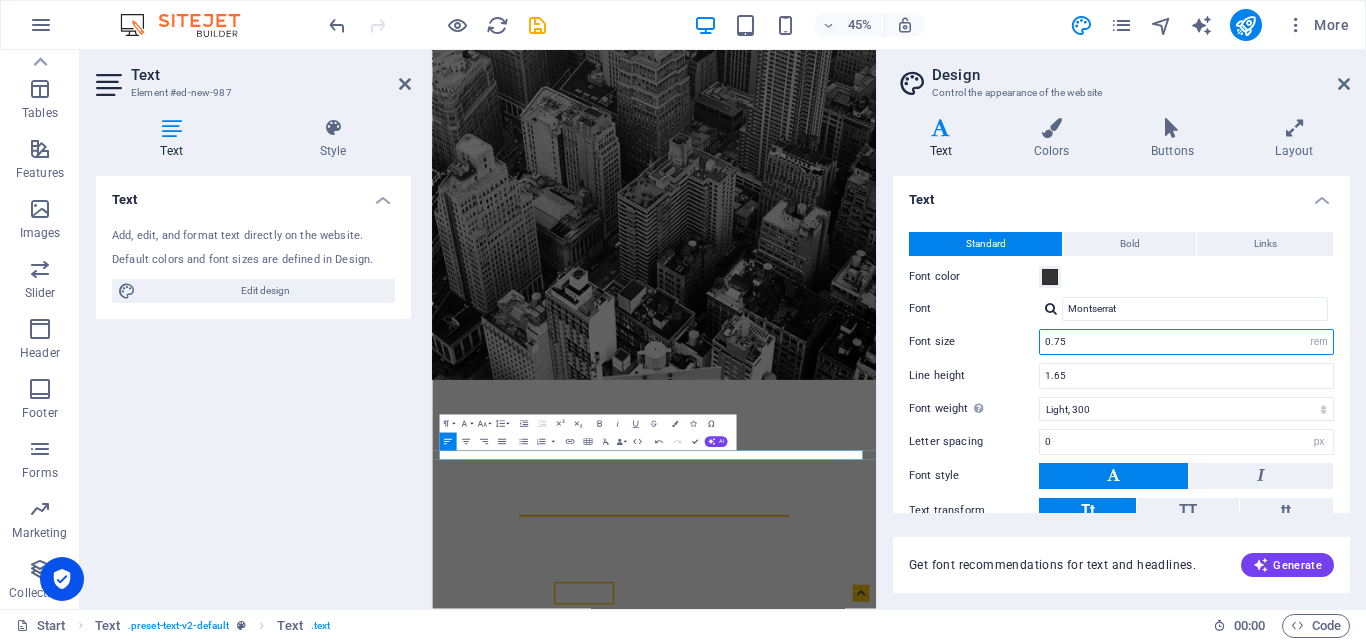 click on "0.75" at bounding box center [1186, 342] 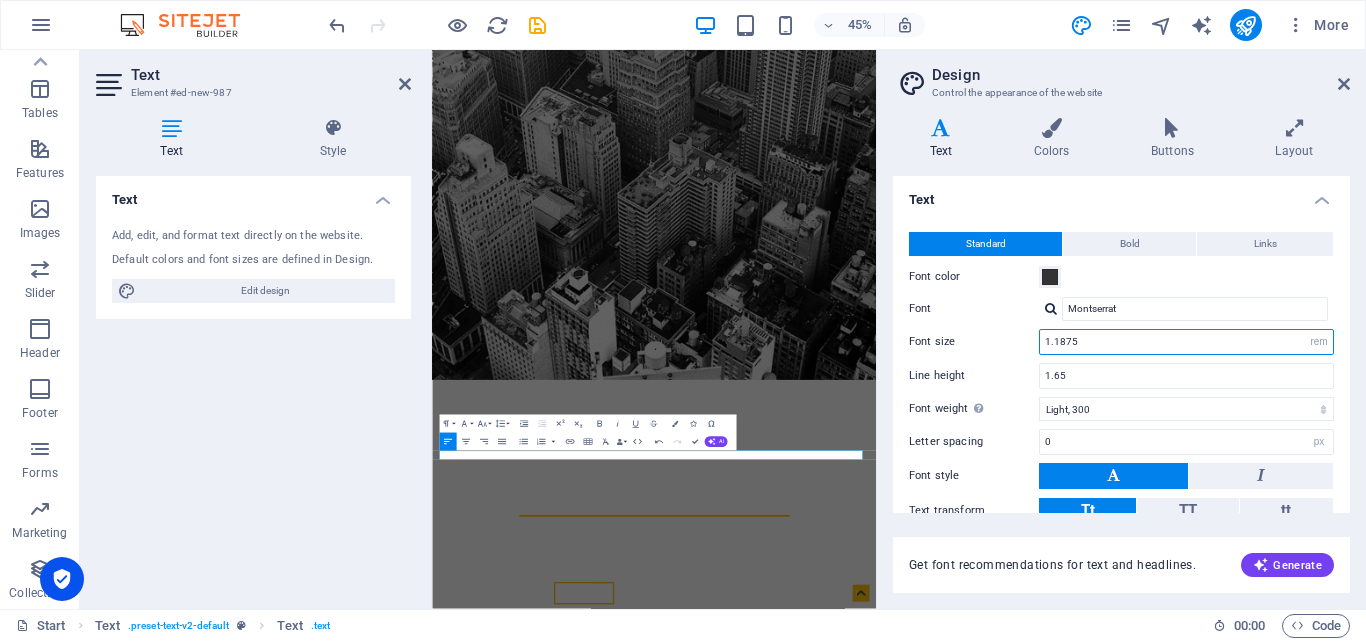 type on "1.25" 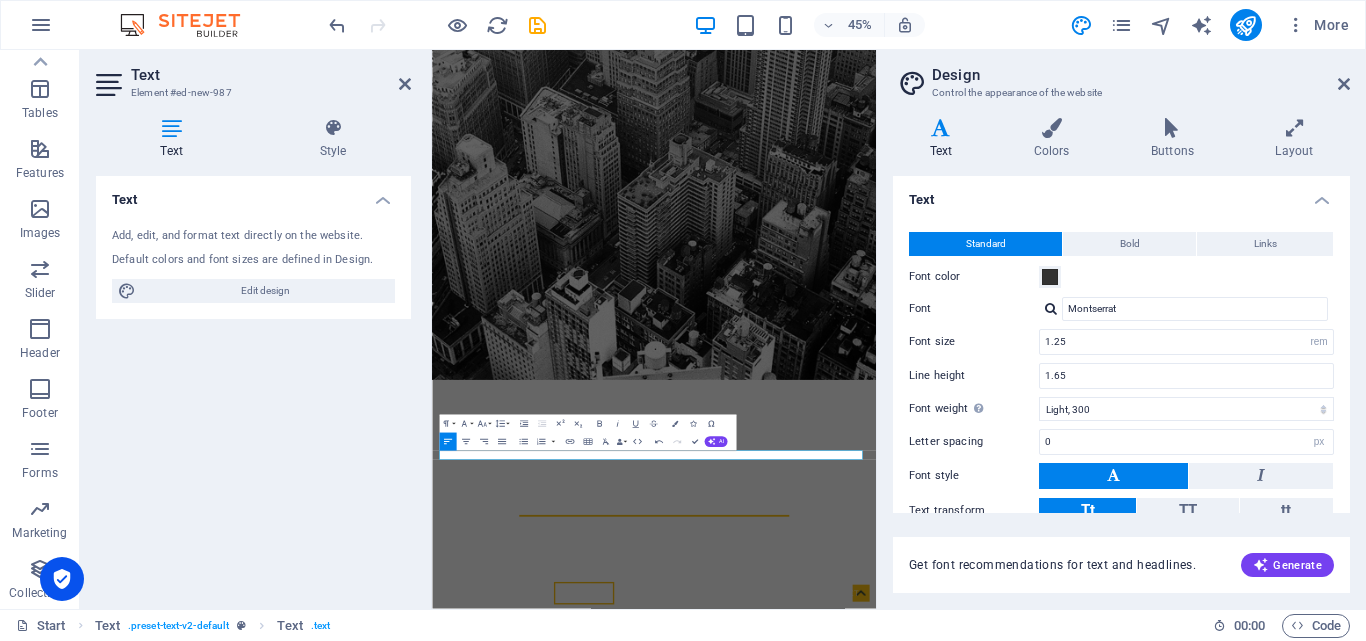 click on "Text" at bounding box center (1121, 194) 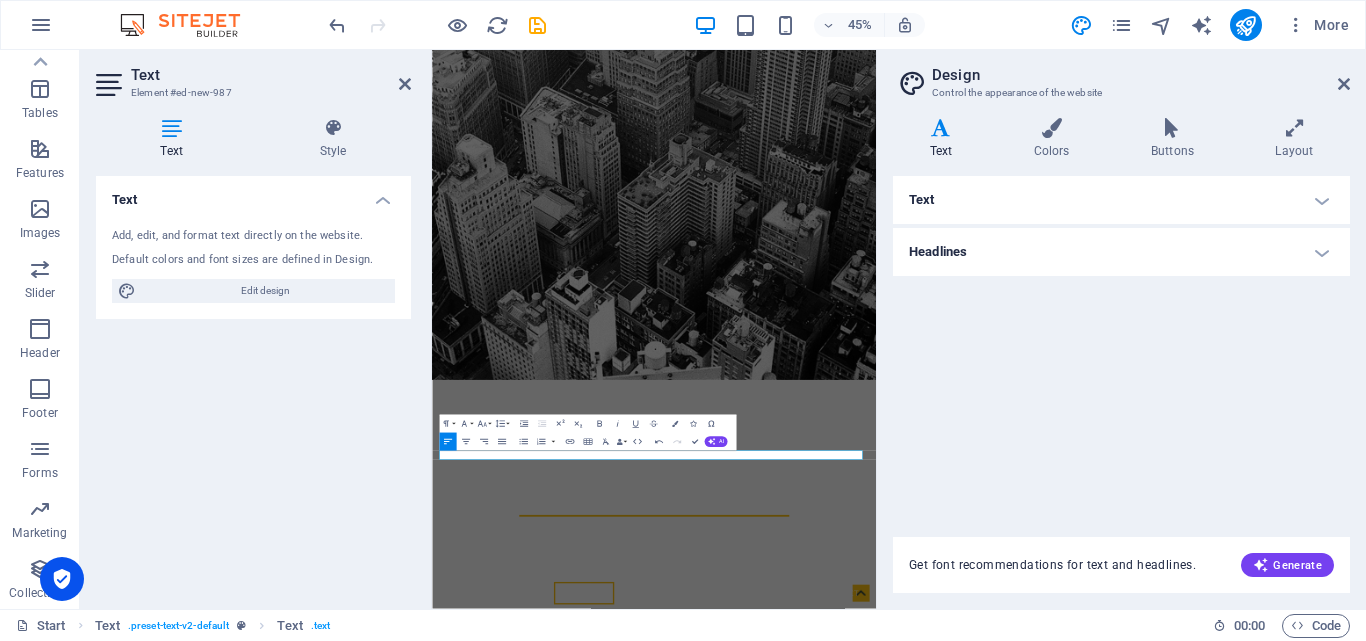click on "Text" at bounding box center (1121, 200) 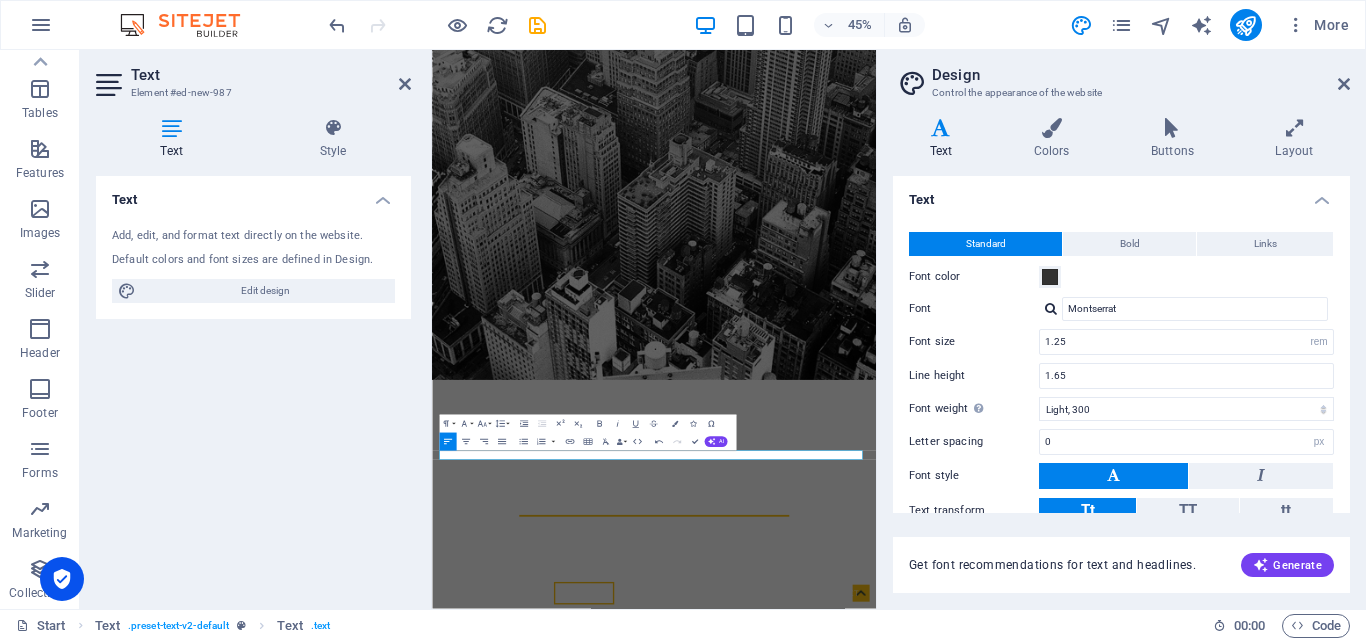 click on "Text" at bounding box center [1121, 194] 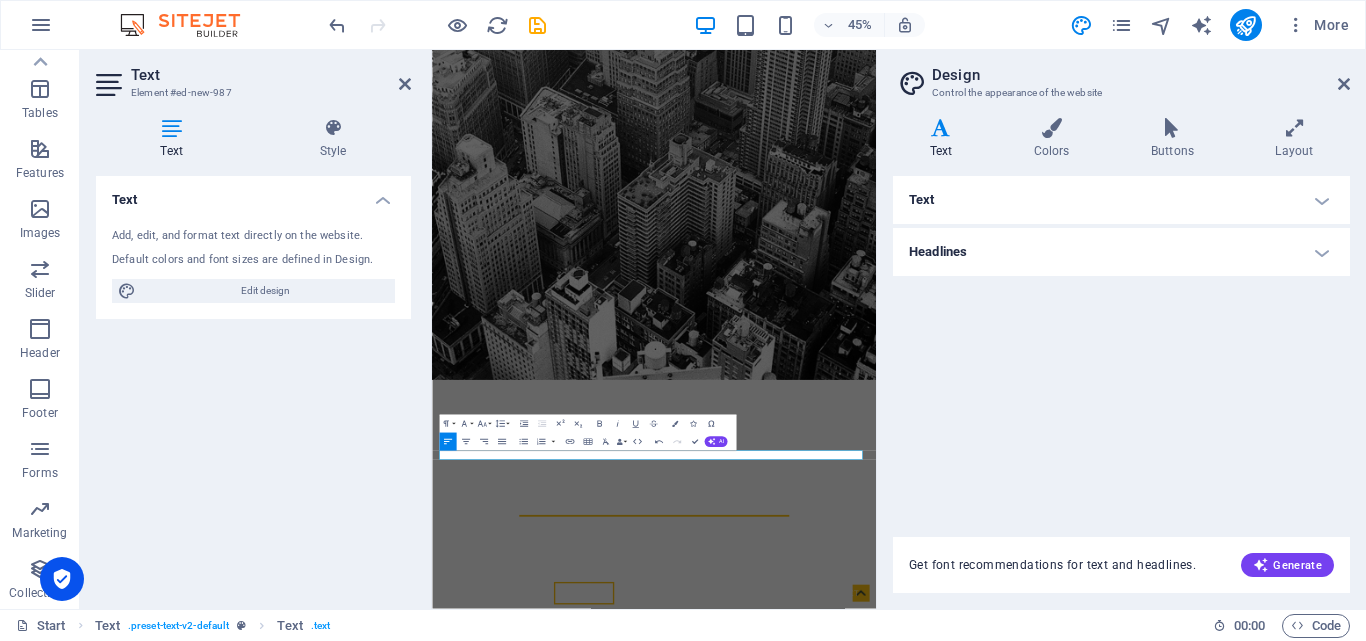 click on "Text" at bounding box center (1121, 200) 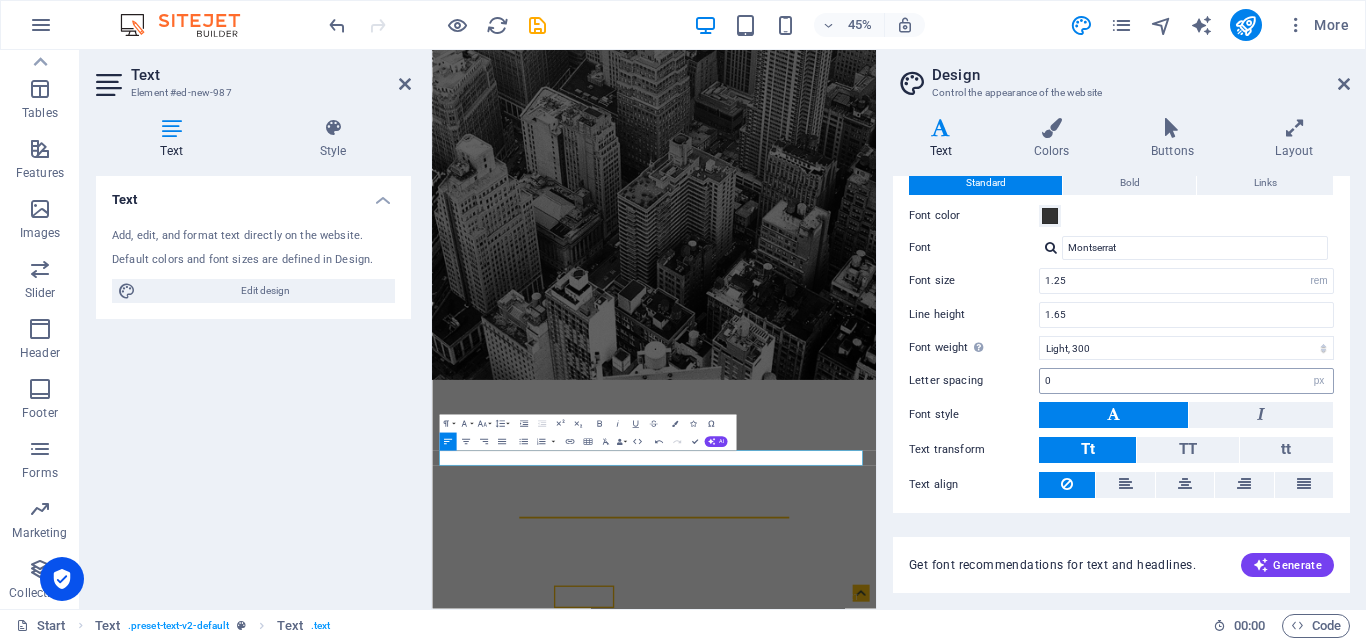 scroll, scrollTop: 119, scrollLeft: 0, axis: vertical 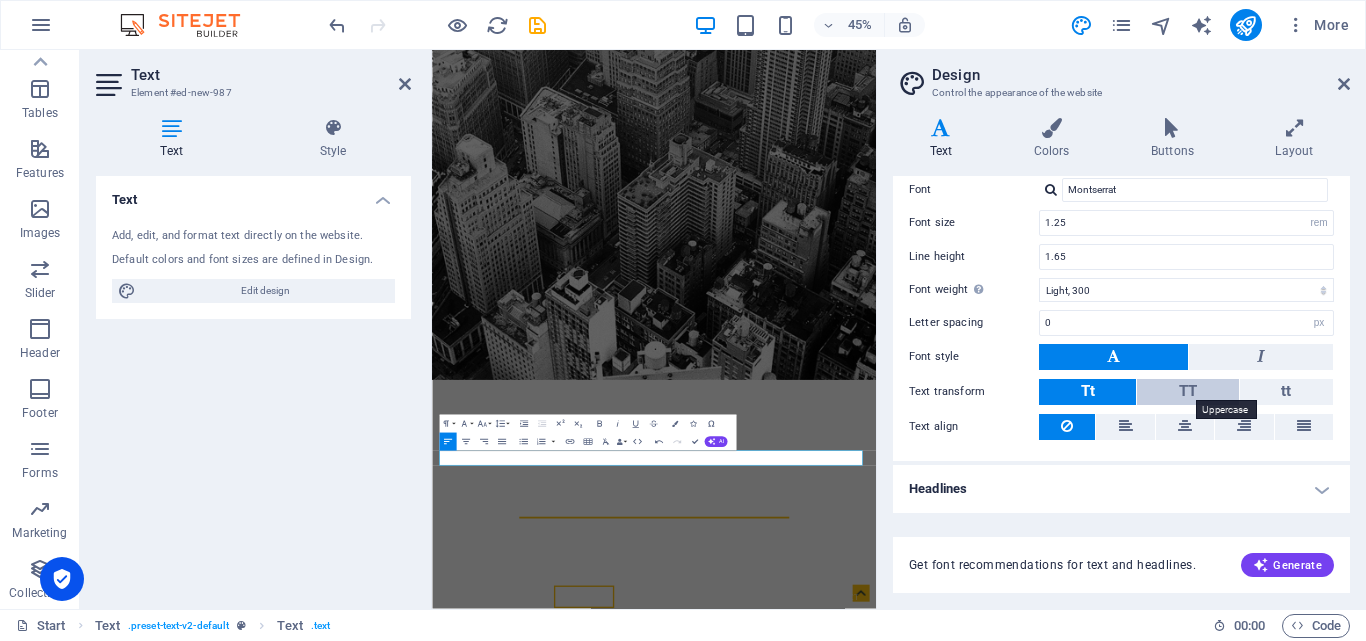 click on "TT" at bounding box center (1188, 391) 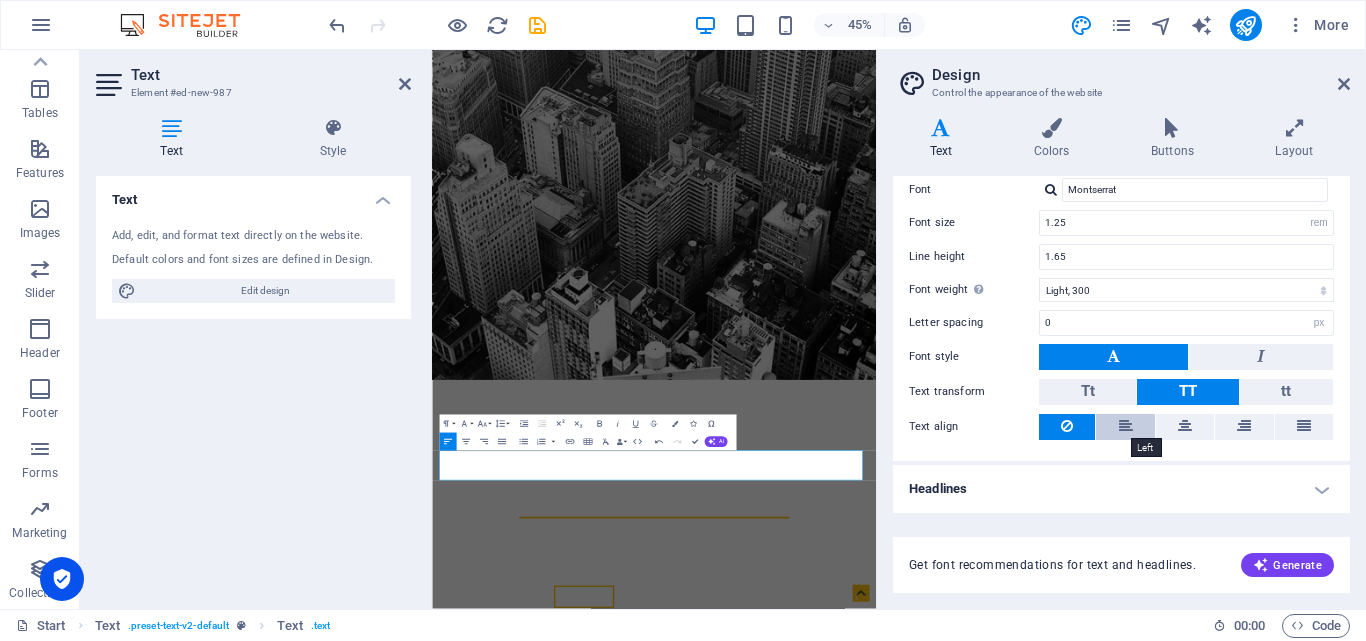 click at bounding box center [1126, 426] 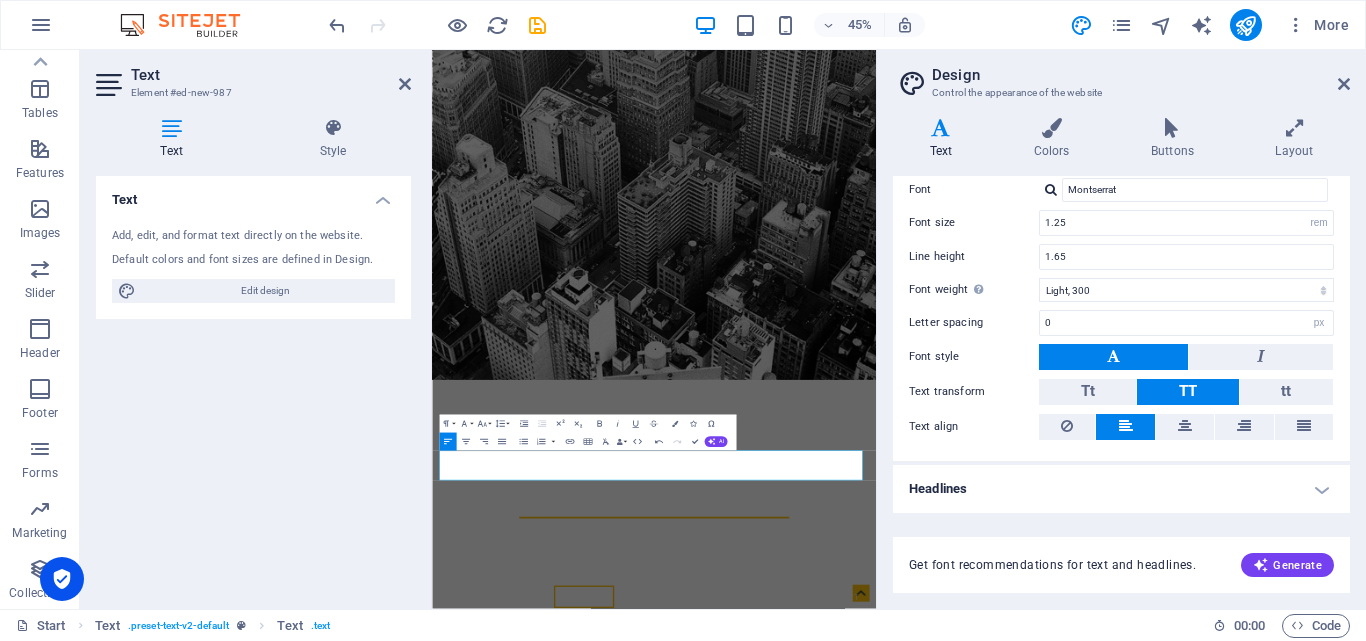 click on "Design" at bounding box center (1141, 75) 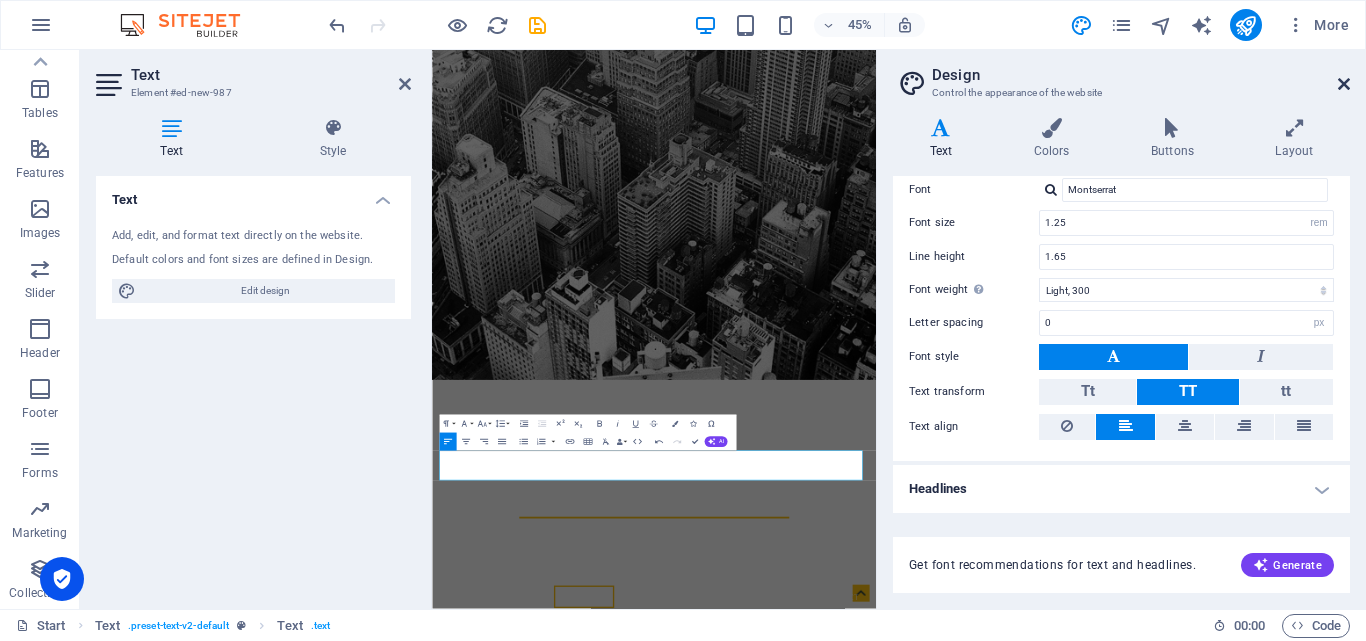 click at bounding box center (1344, 84) 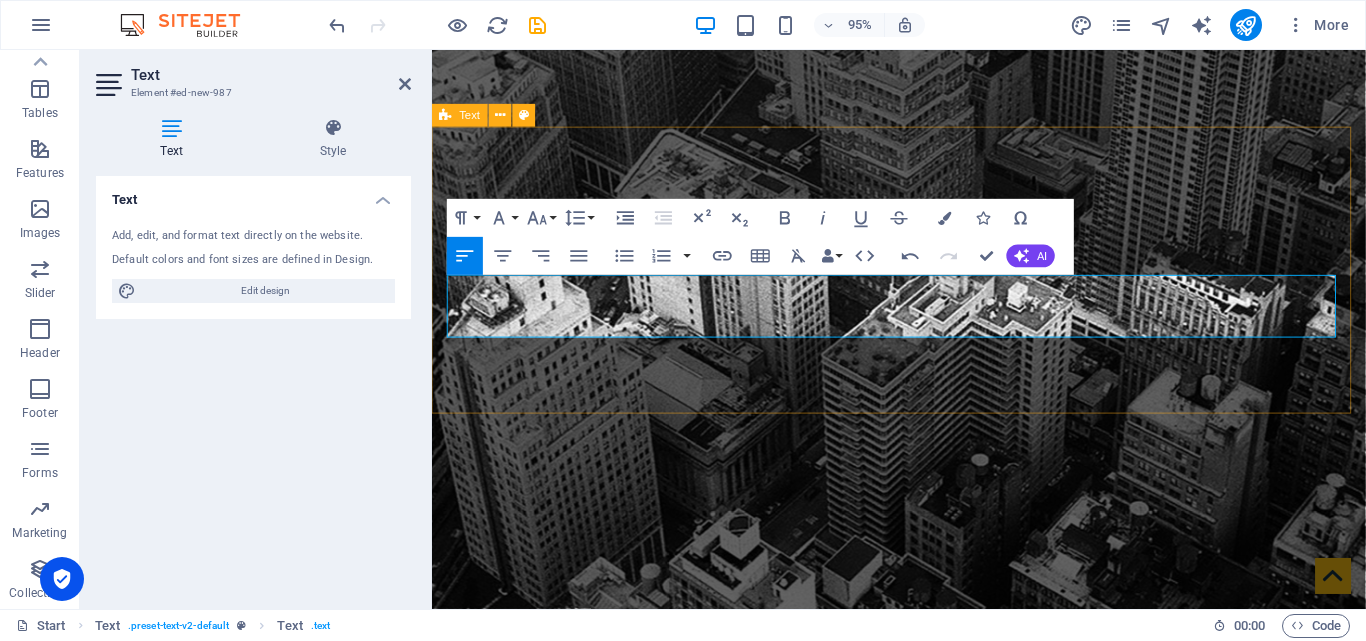click on "Mission statement Our mission is to facilitate the clients by protecting their interests under the law." at bounding box center [923, 1459] 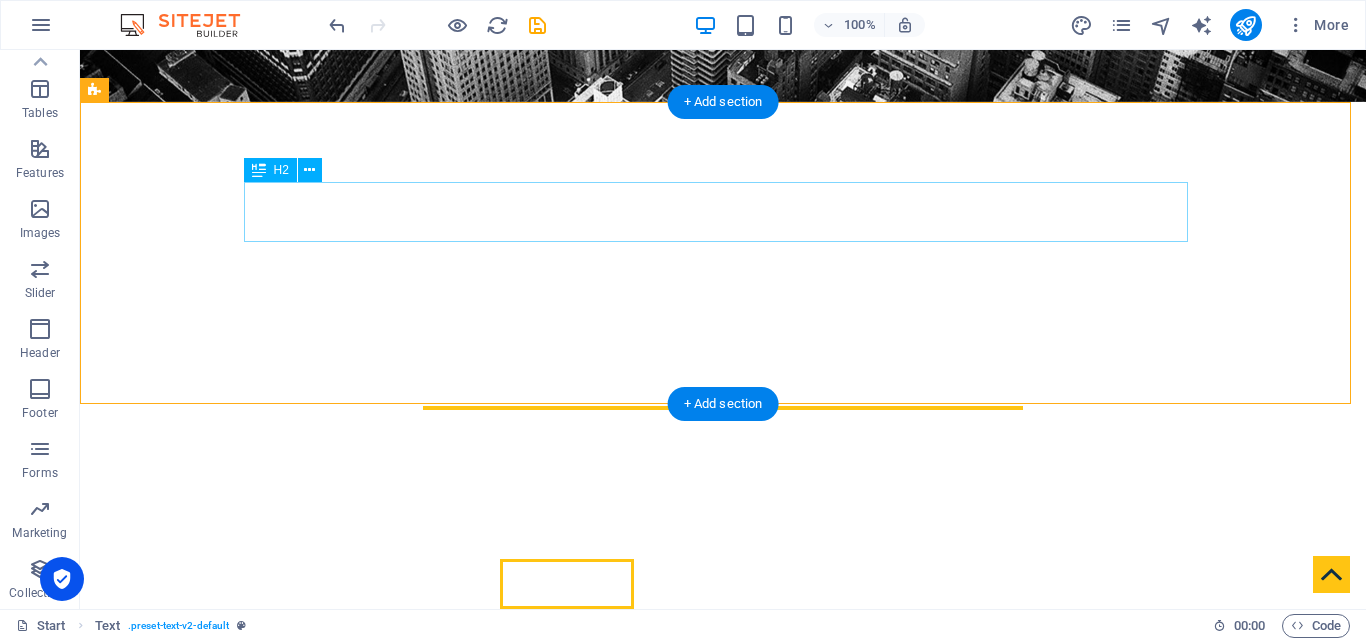 click on "Mission statement" at bounding box center [723, 735] 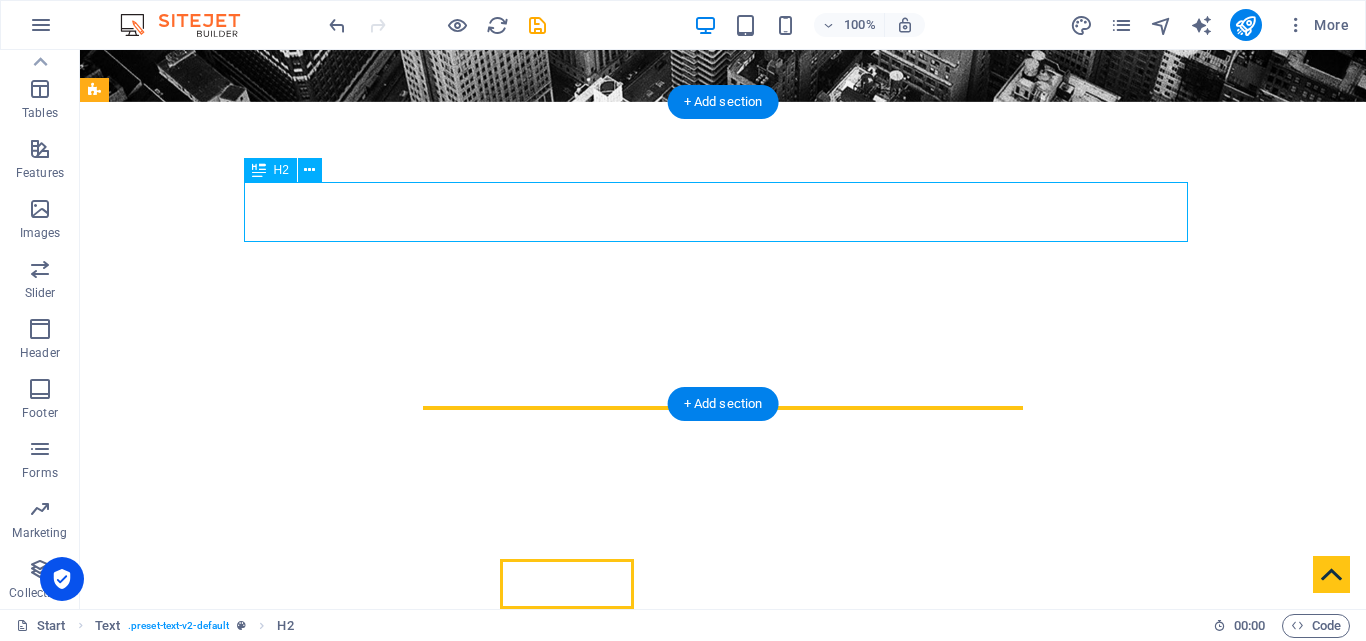 click on "Mission statement" at bounding box center [723, 735] 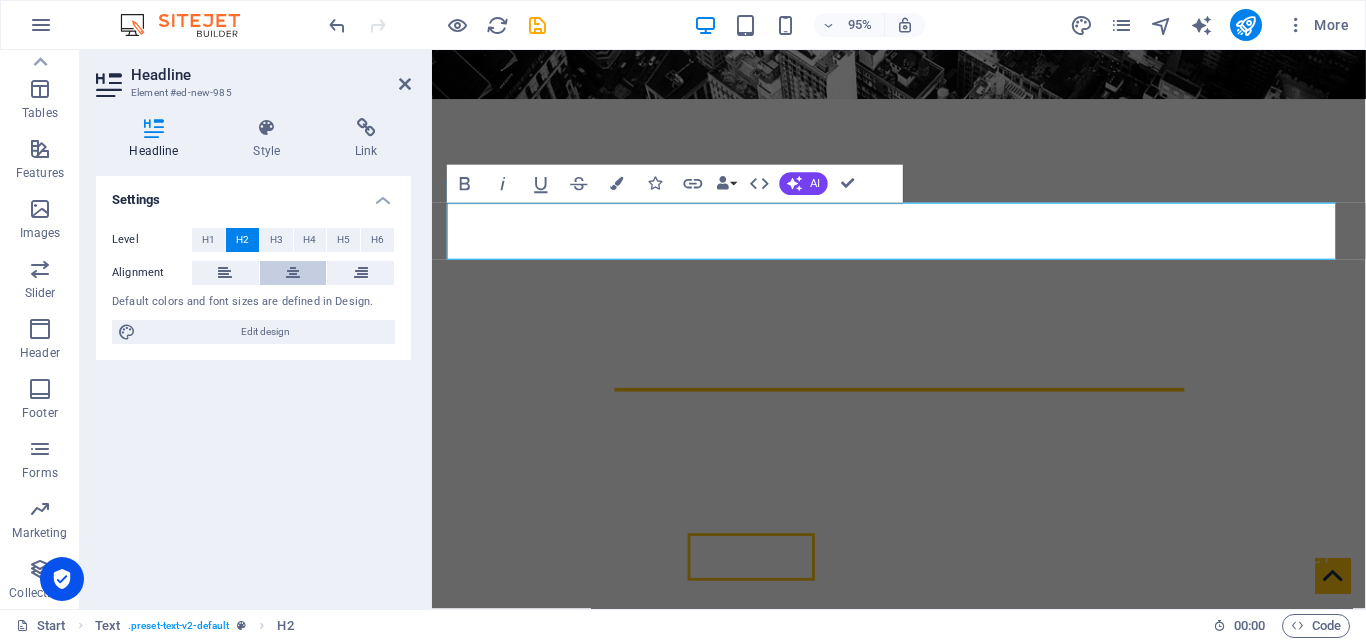 click at bounding box center [293, 273] 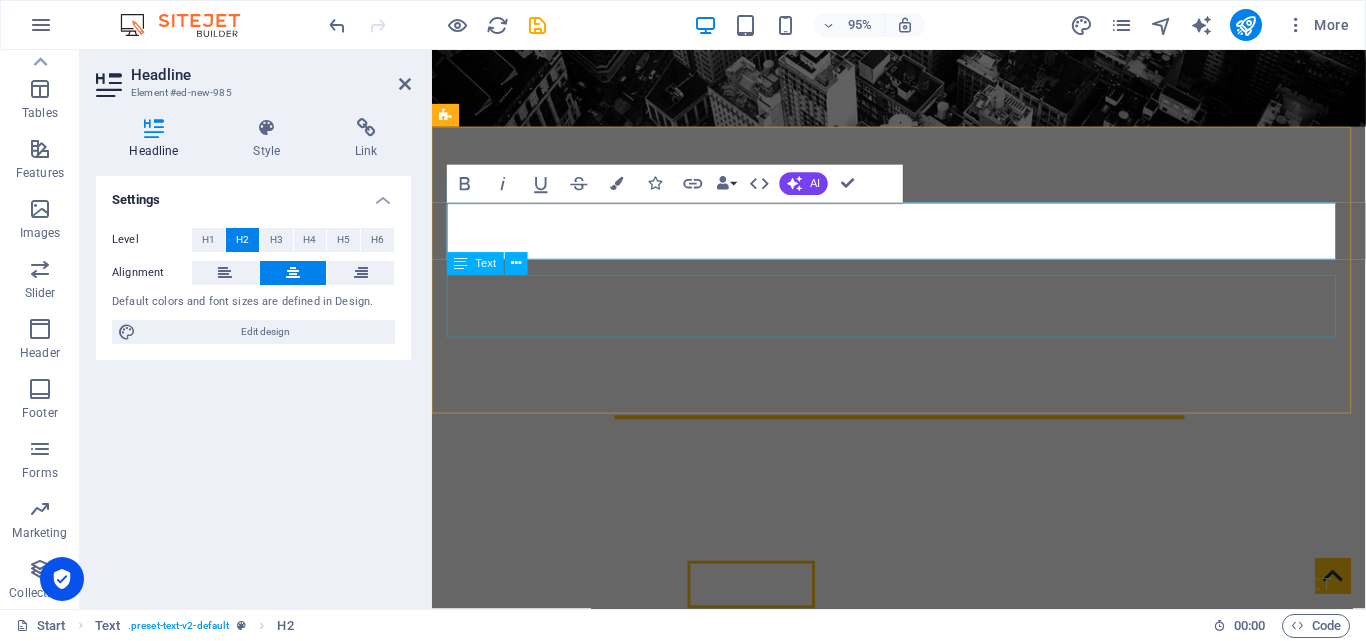 click on "Our mission is to facilitate the clients by protecting their interests under the law." at bounding box center (924, 843) 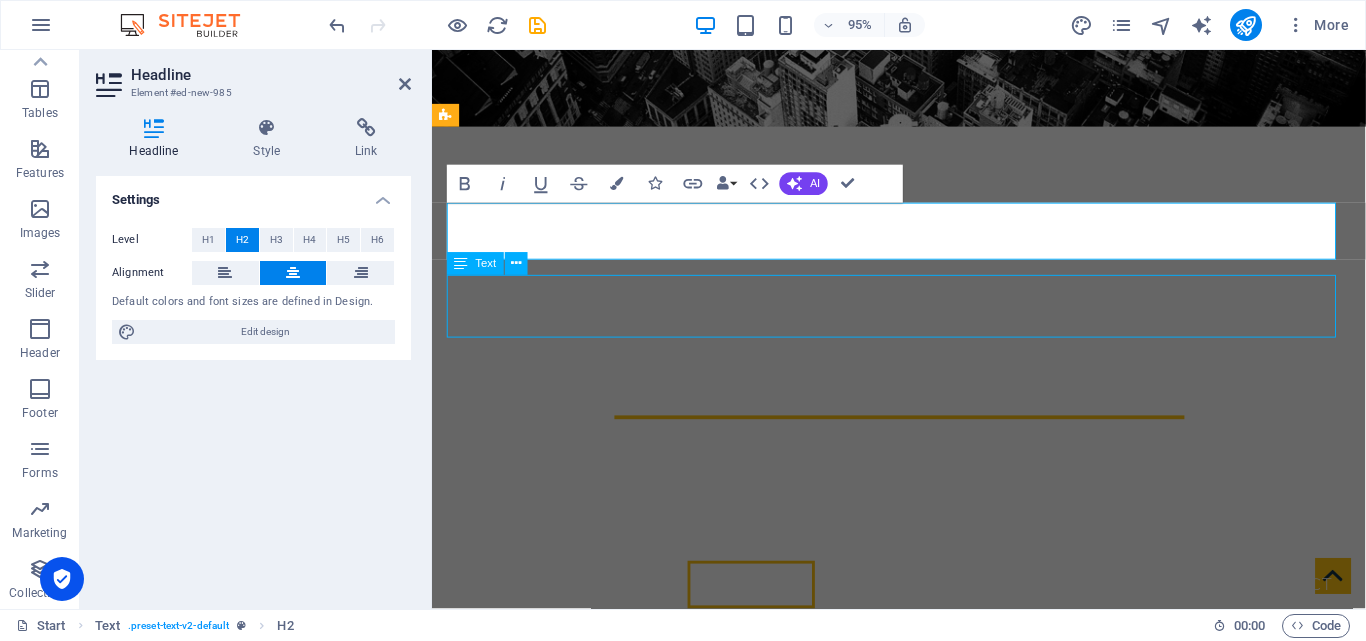 click on "Our mission is to facilitate the clients by protecting their interests under the law." at bounding box center [924, 843] 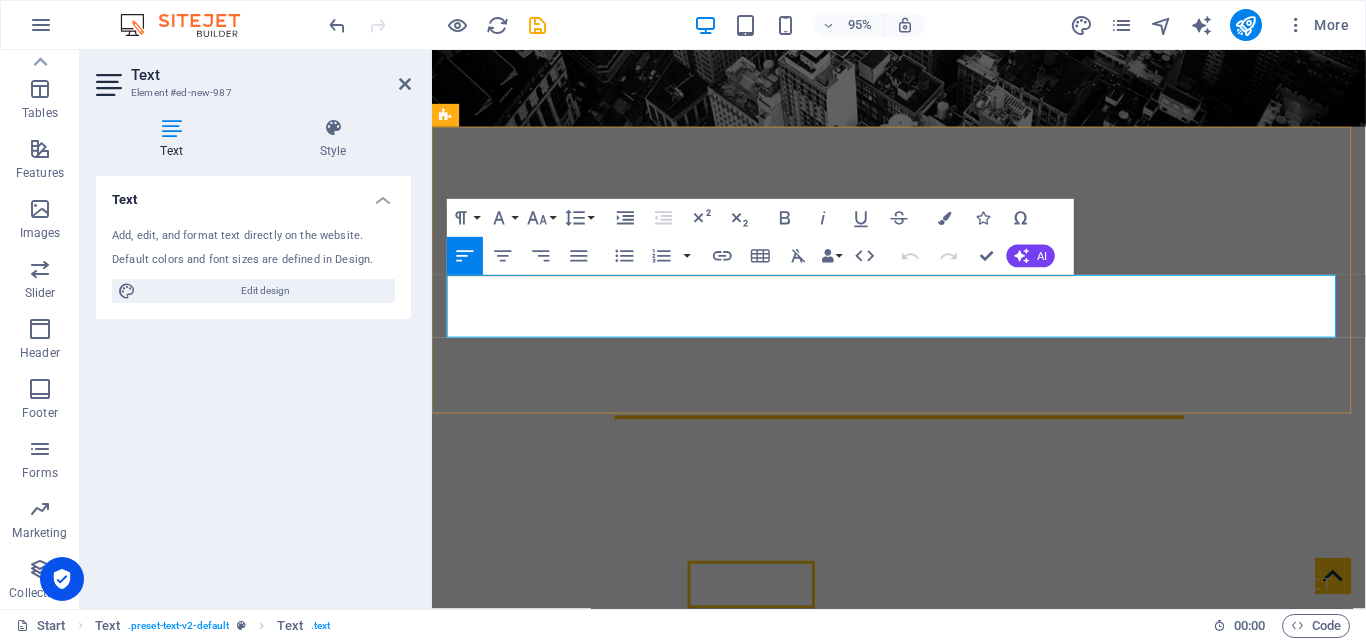 click on "Our mission is to facilitate the clients by protecting their interests under the law." at bounding box center (924, 843) 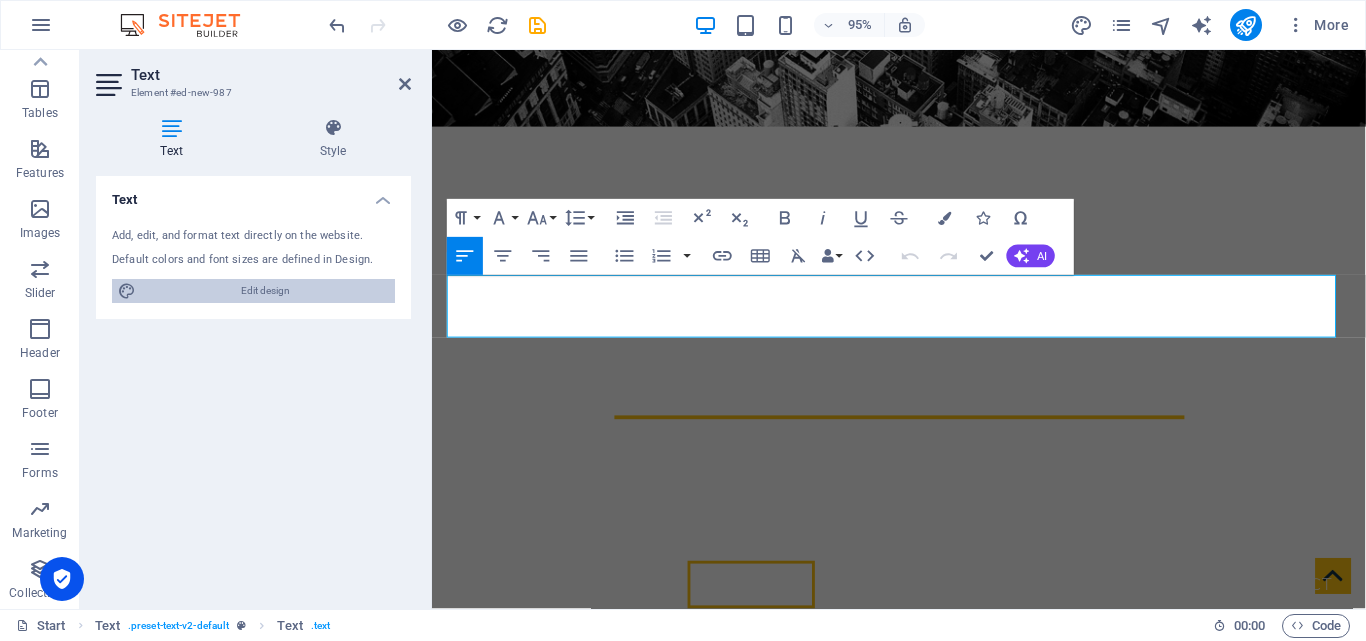 click on "Edit design" at bounding box center (265, 291) 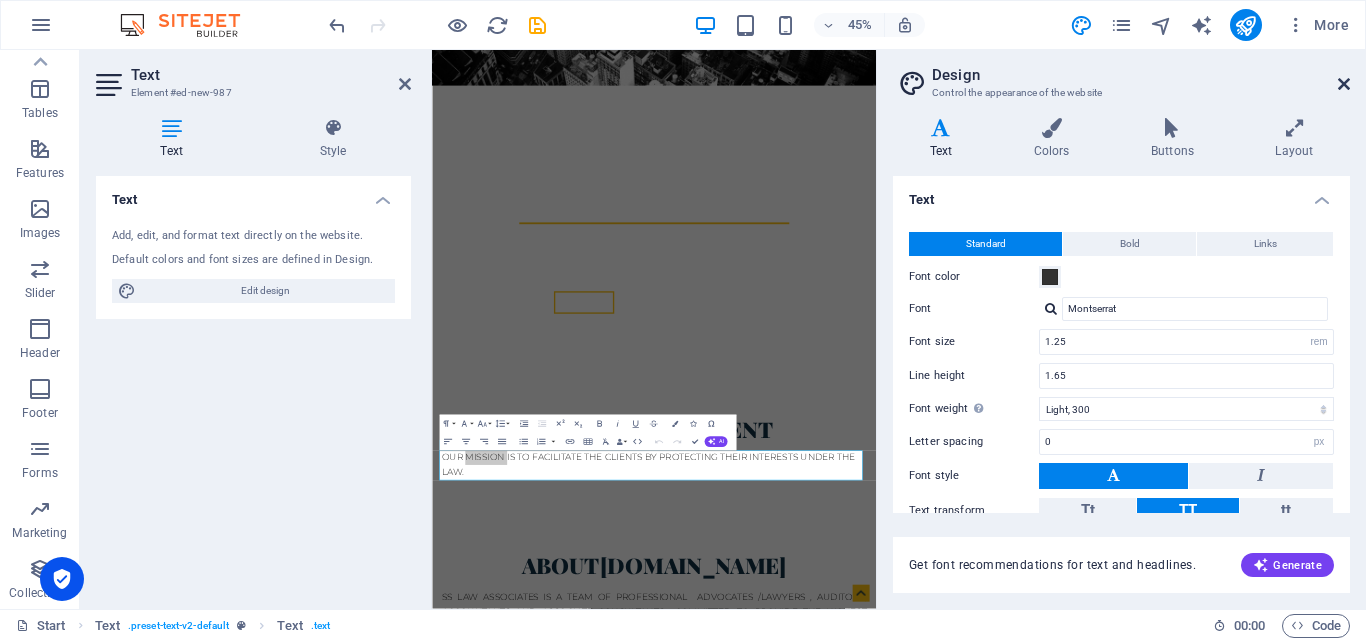 click at bounding box center [1344, 84] 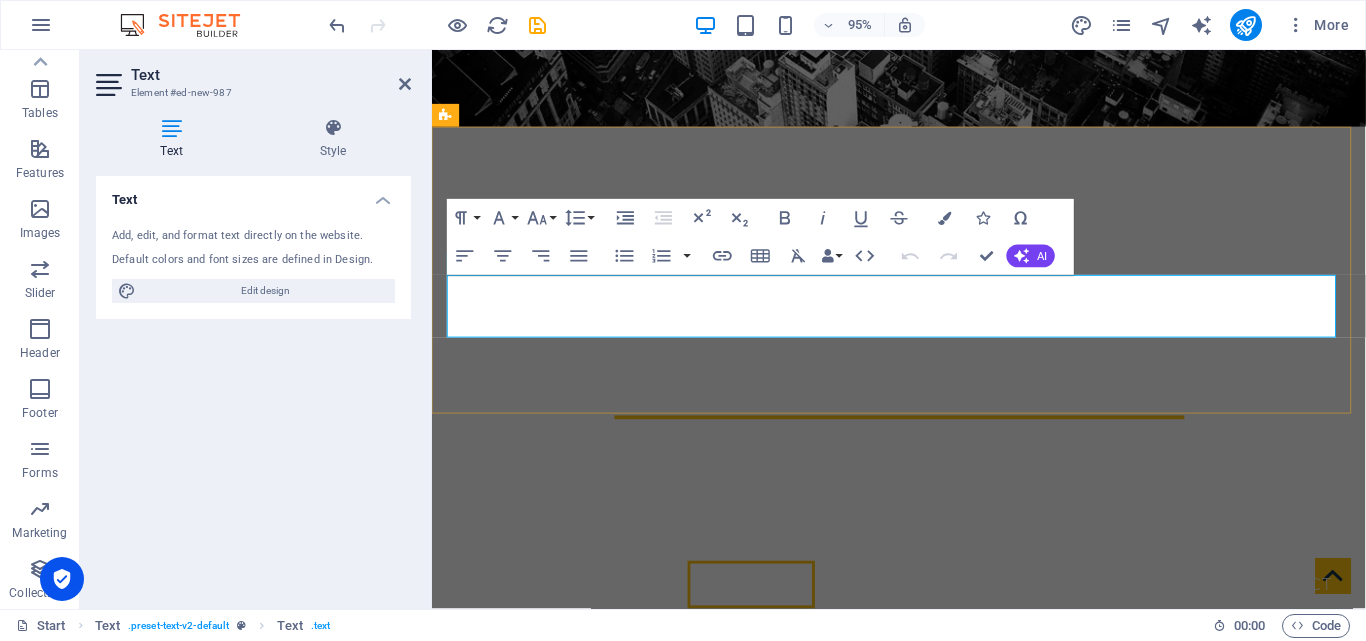 click on "Our mission is to facilitate the clients by protecting their interests under the law." at bounding box center [924, 843] 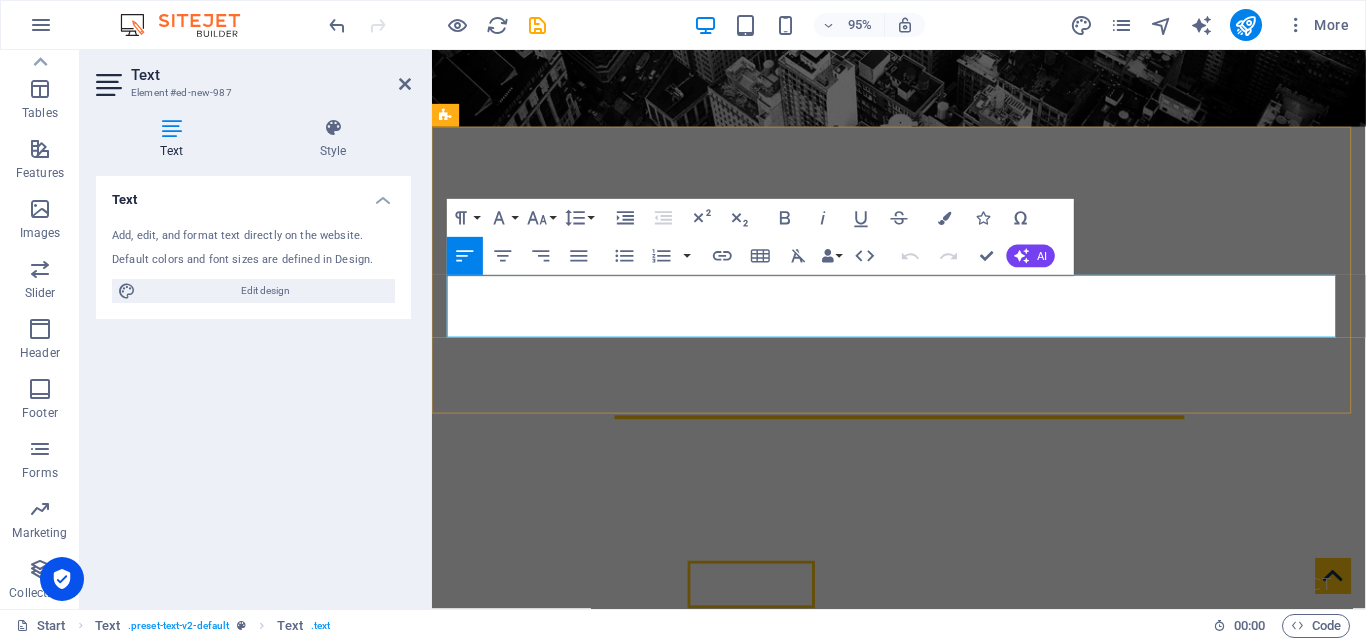 click on "Our mission is to facilitate the clients by protecting their interests under the law." at bounding box center (924, 843) 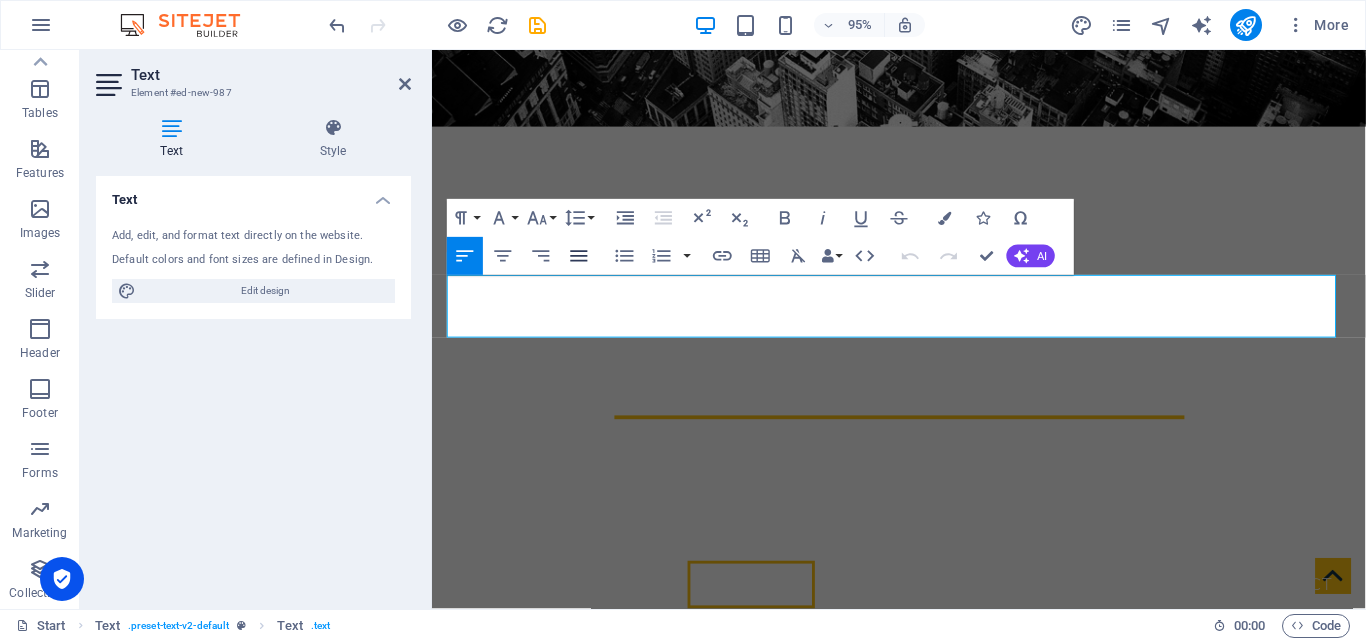 click 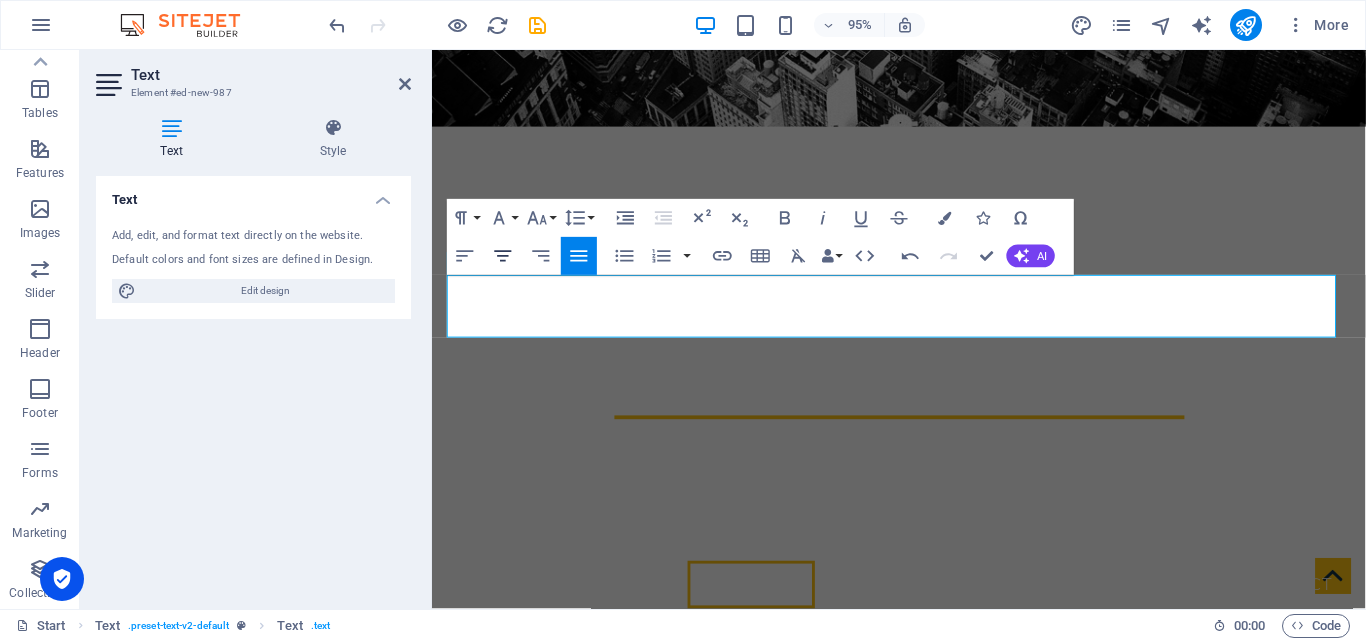 click 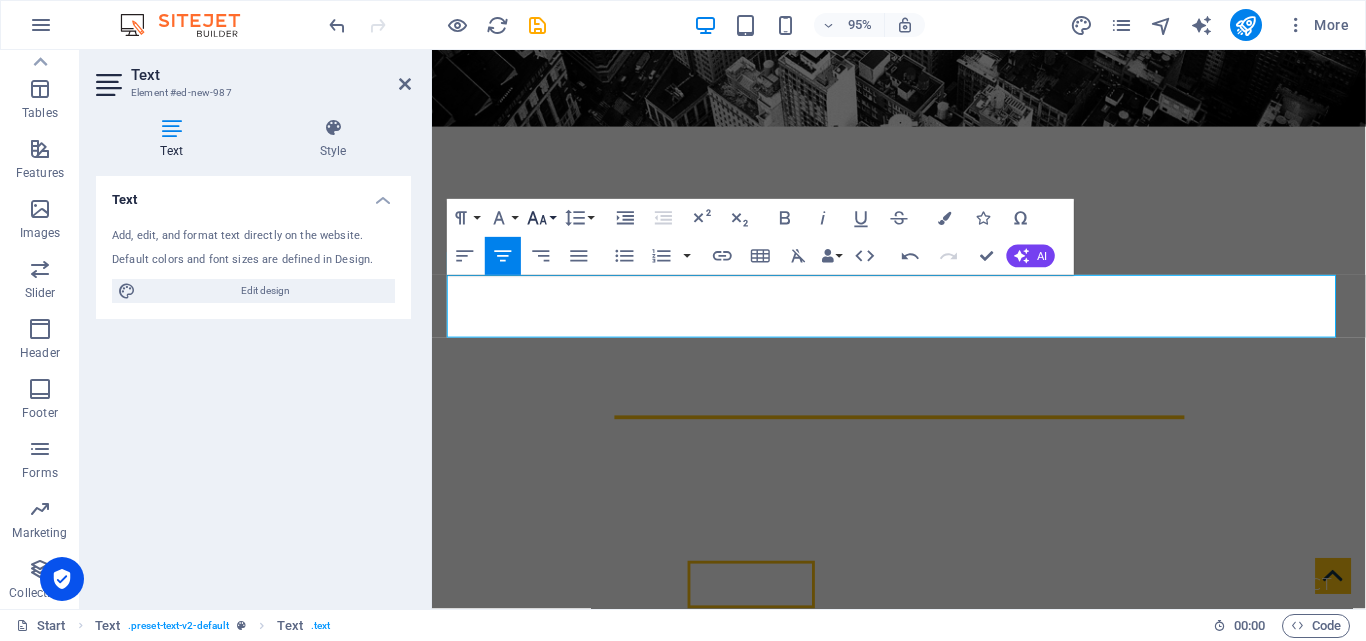 click 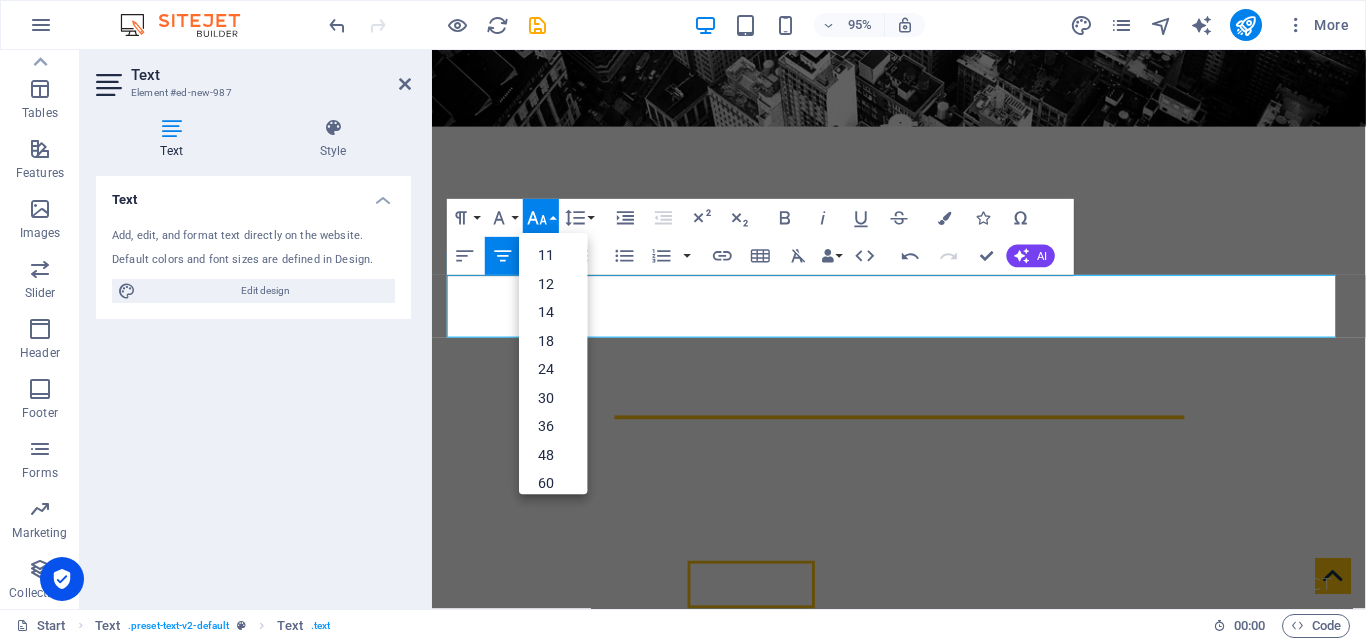 scroll, scrollTop: 0, scrollLeft: 0, axis: both 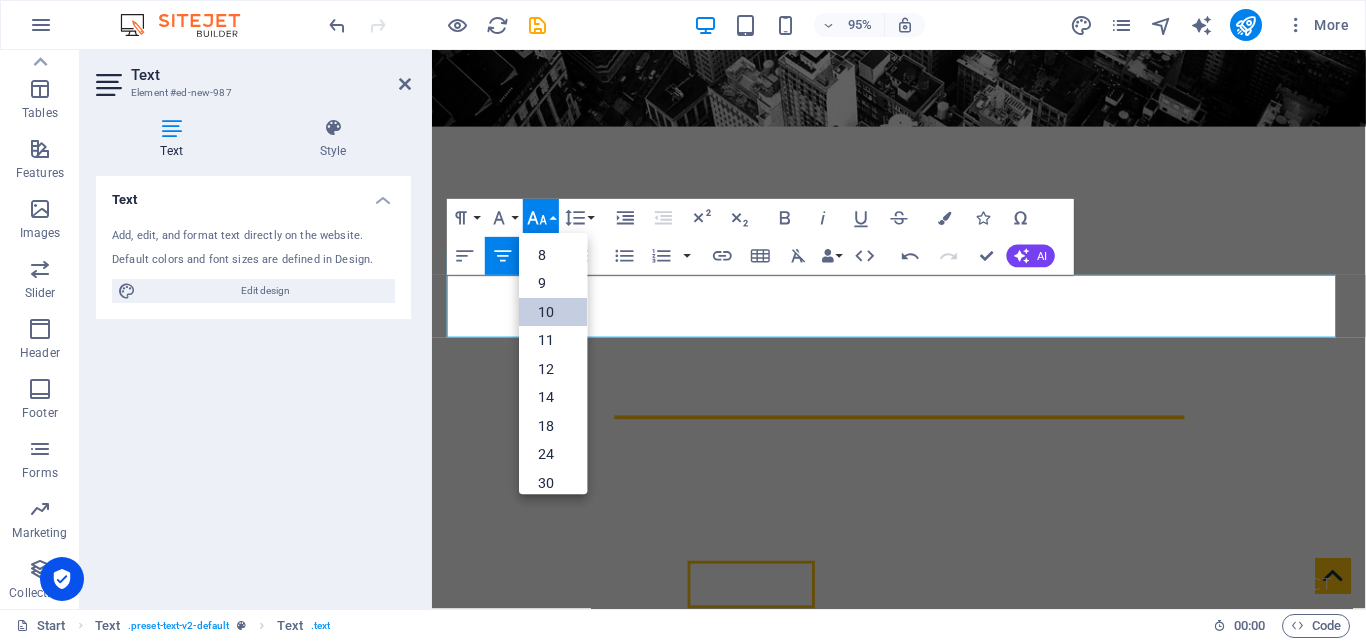click on "10" at bounding box center [553, 312] 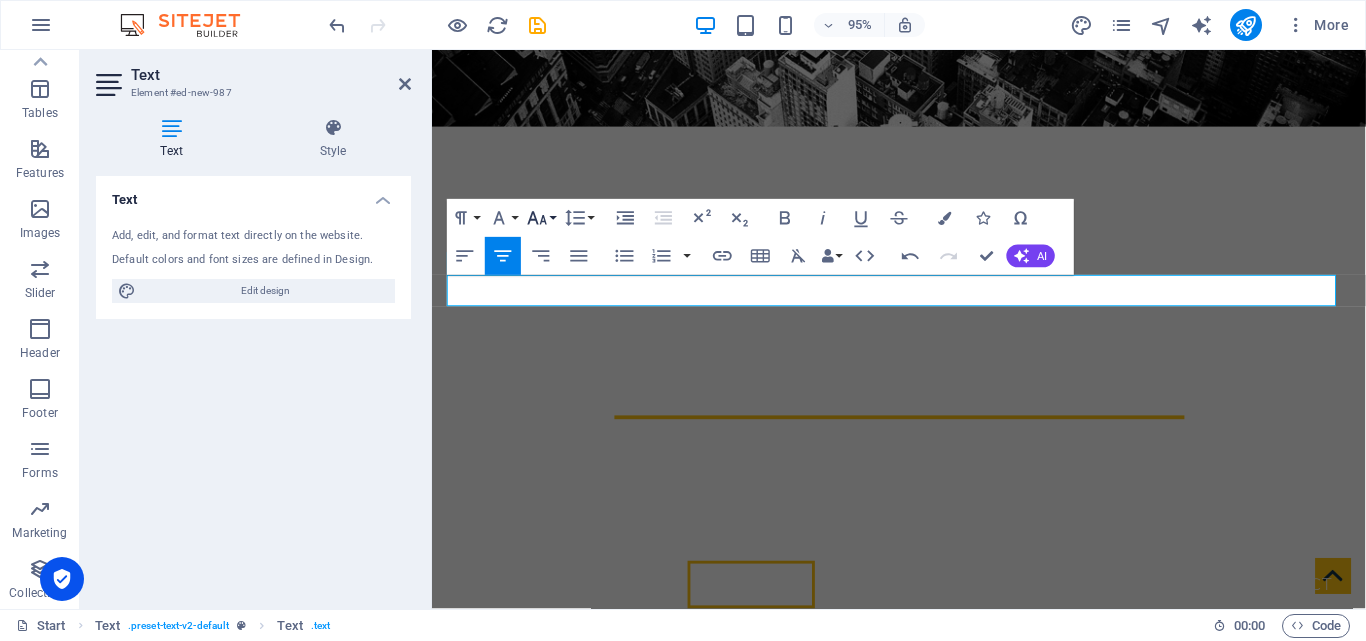 click 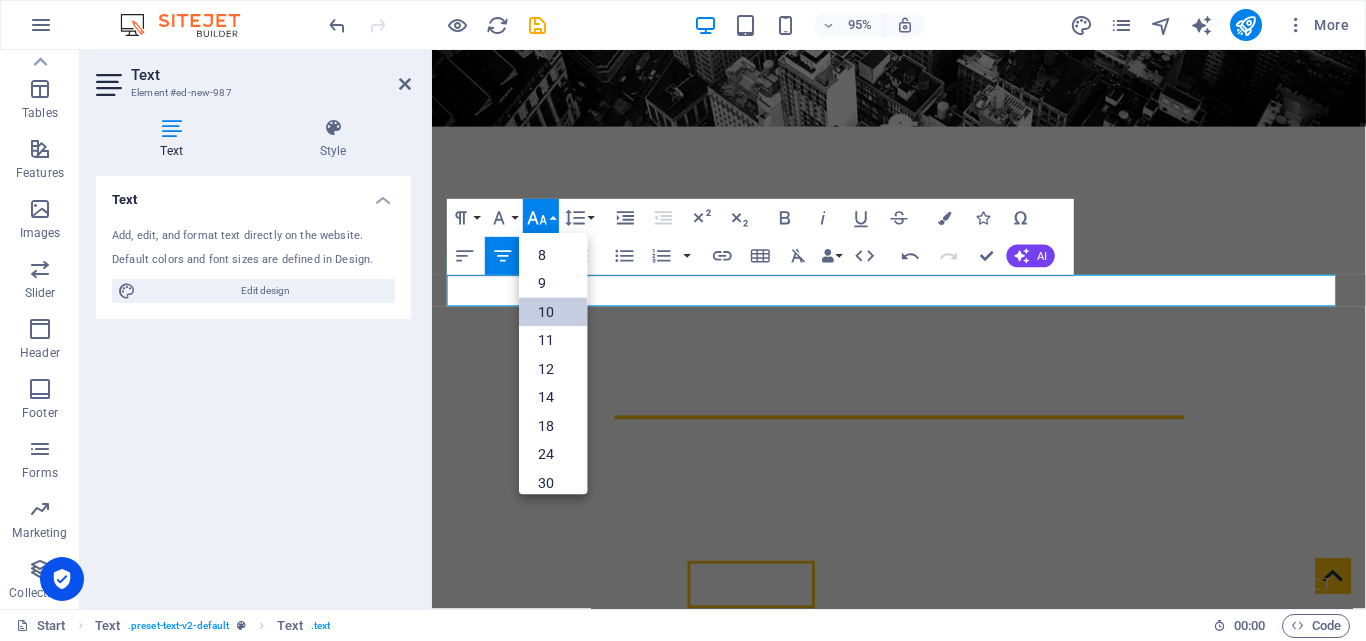 scroll, scrollTop: 83, scrollLeft: 0, axis: vertical 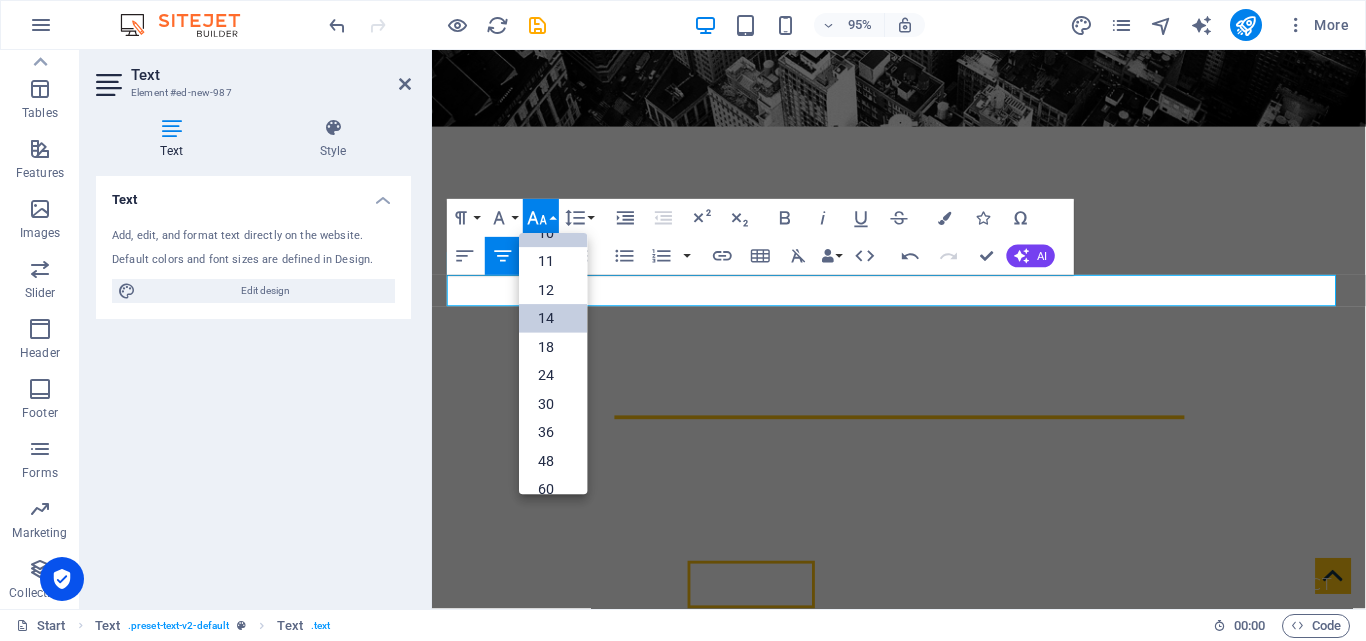 click on "14" at bounding box center [553, 319] 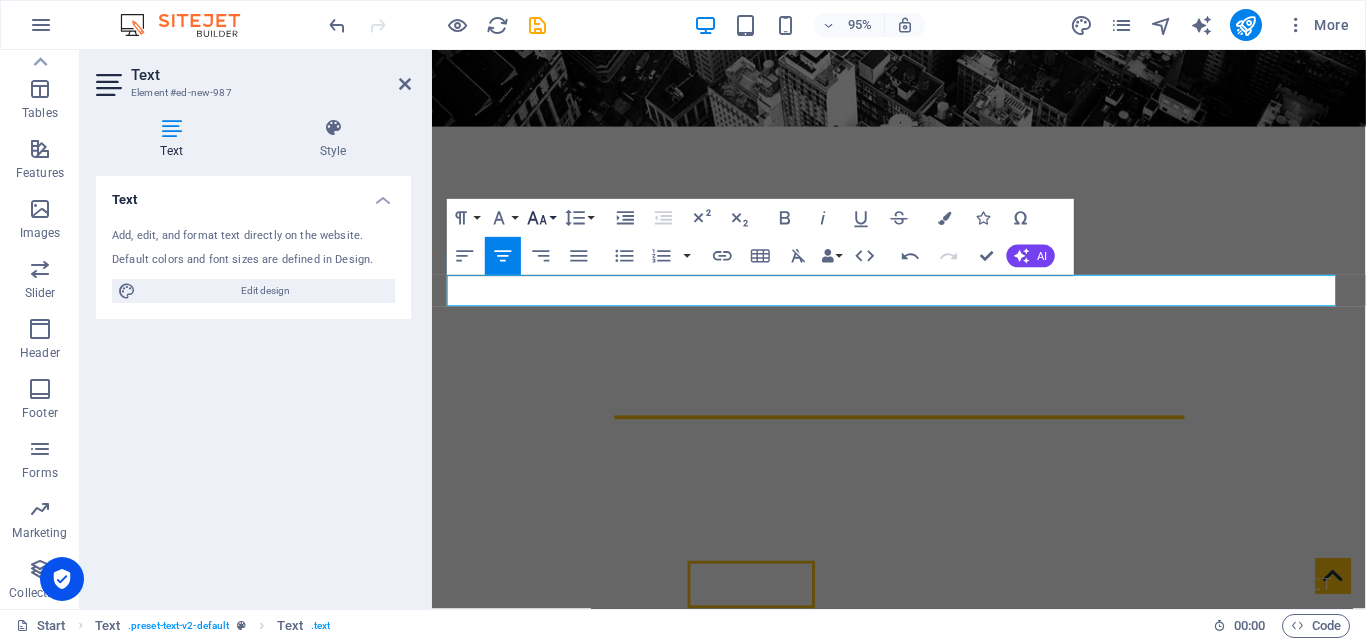 click 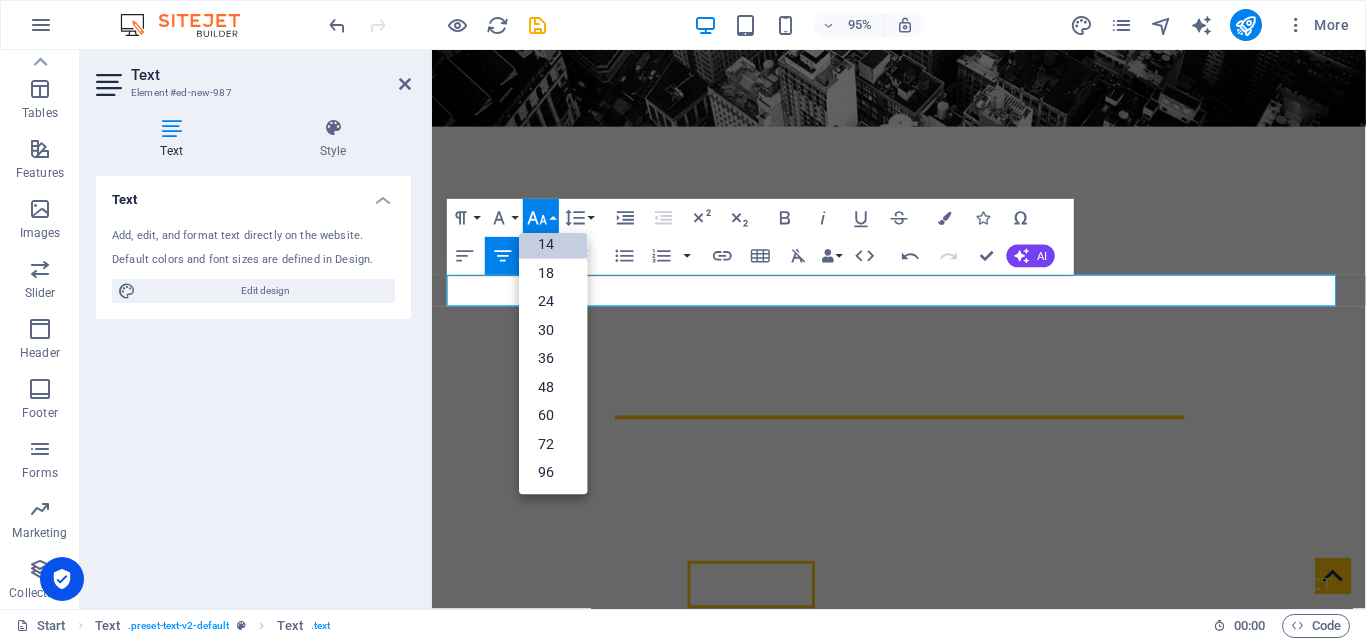 scroll, scrollTop: 161, scrollLeft: 0, axis: vertical 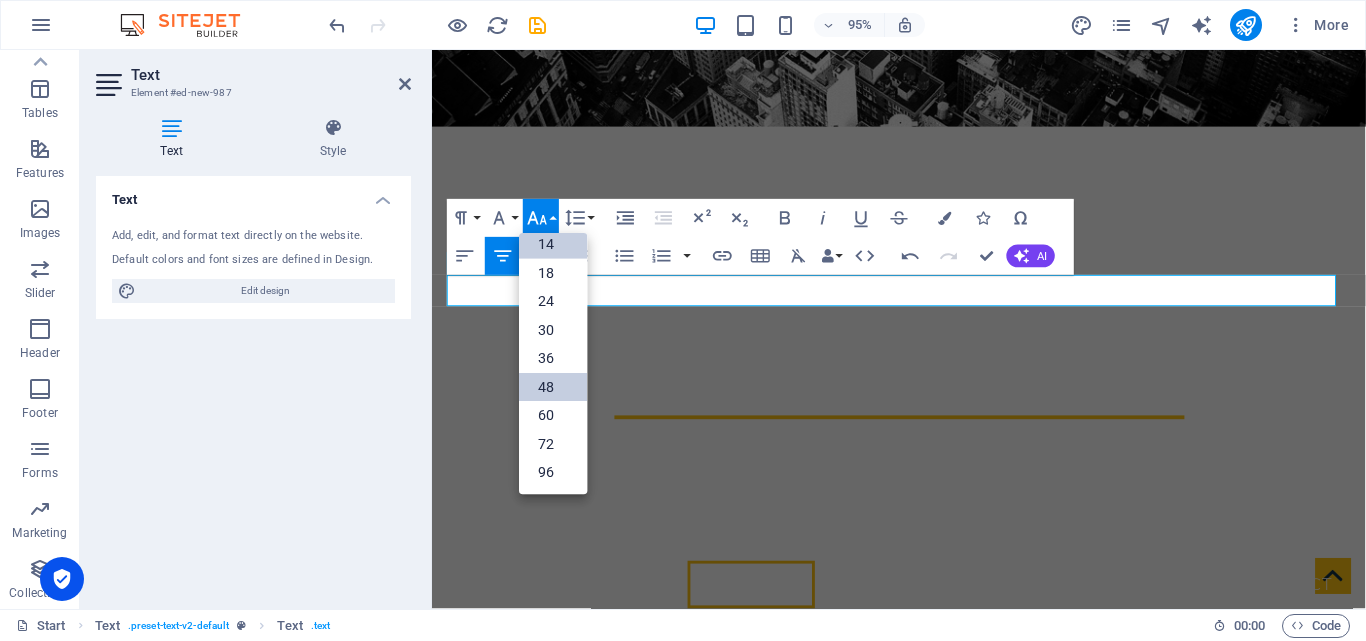 click on "48" at bounding box center (553, 387) 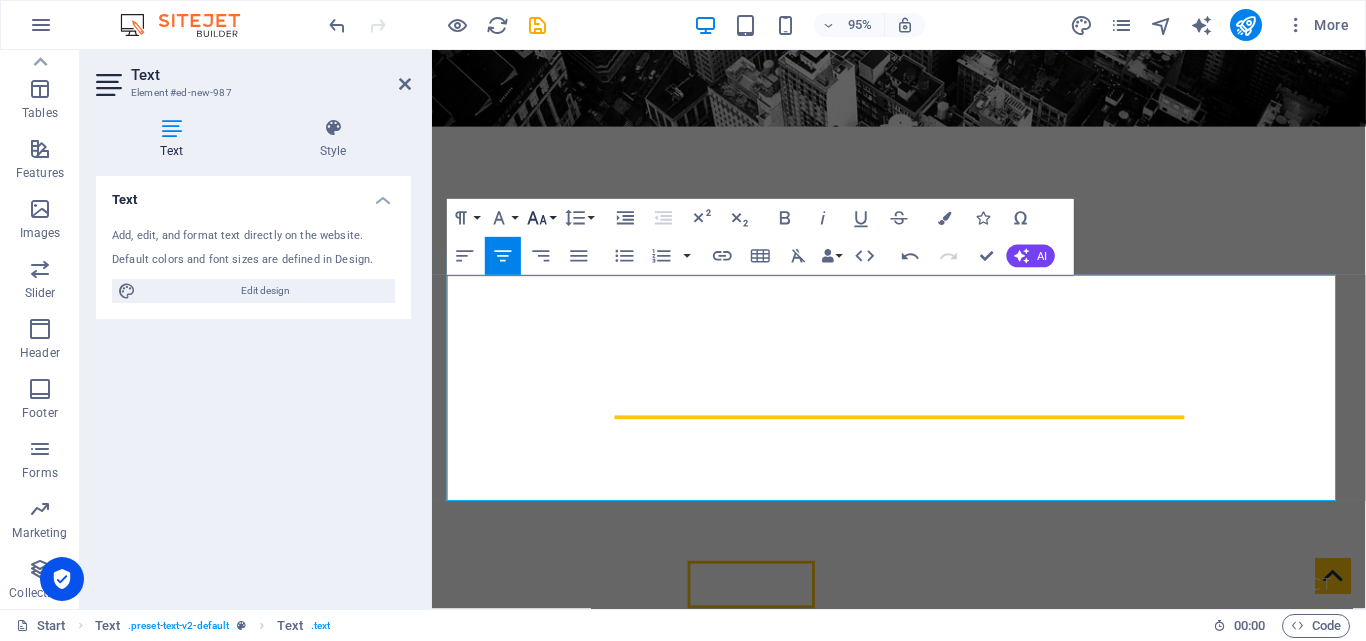 click on "Font Size" at bounding box center [541, 218] 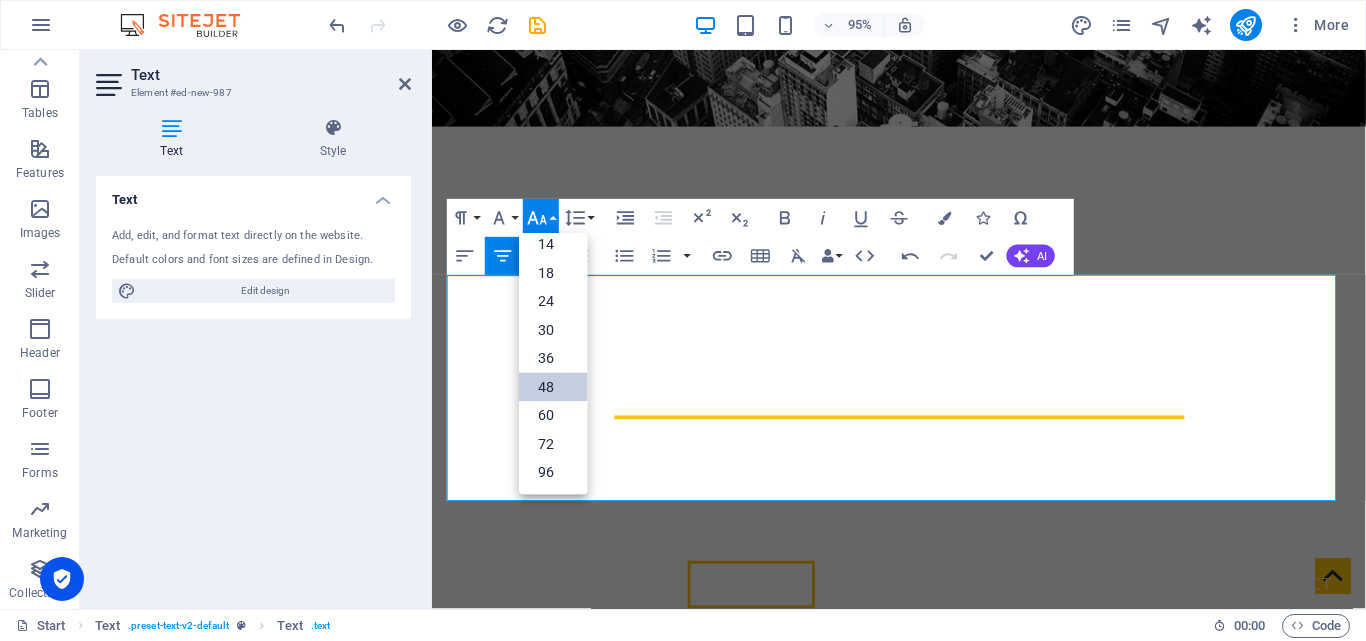 scroll, scrollTop: 161, scrollLeft: 0, axis: vertical 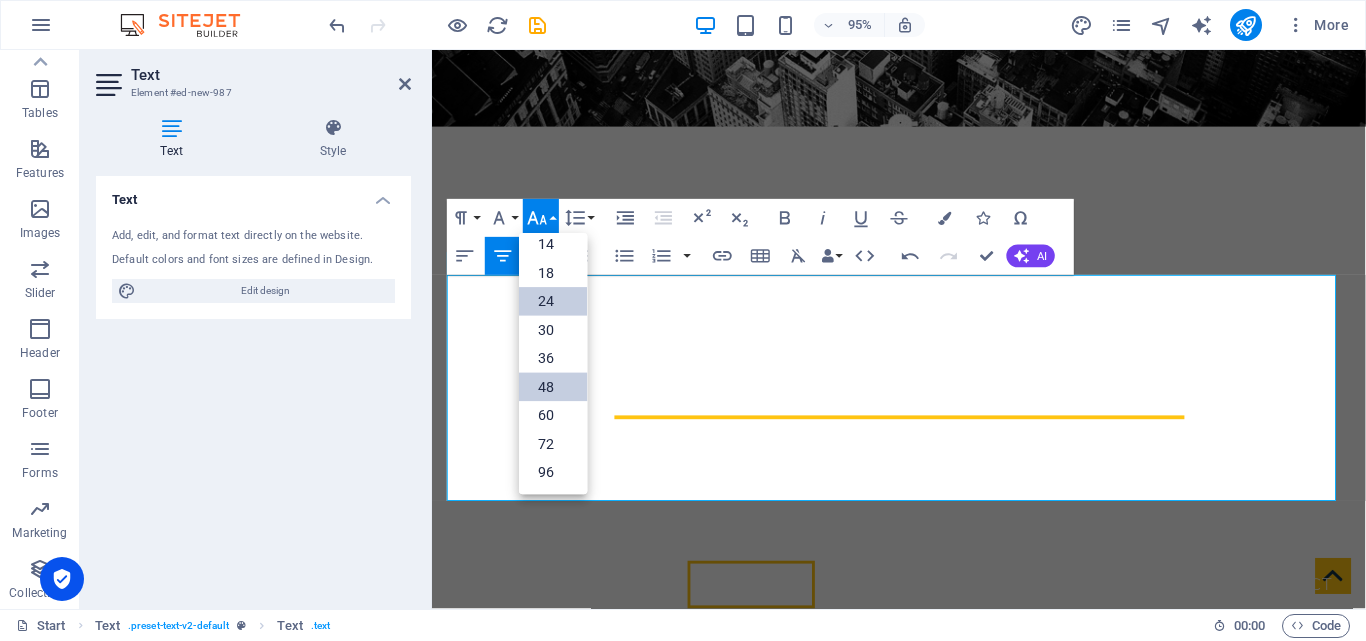 click on "24" at bounding box center (553, 302) 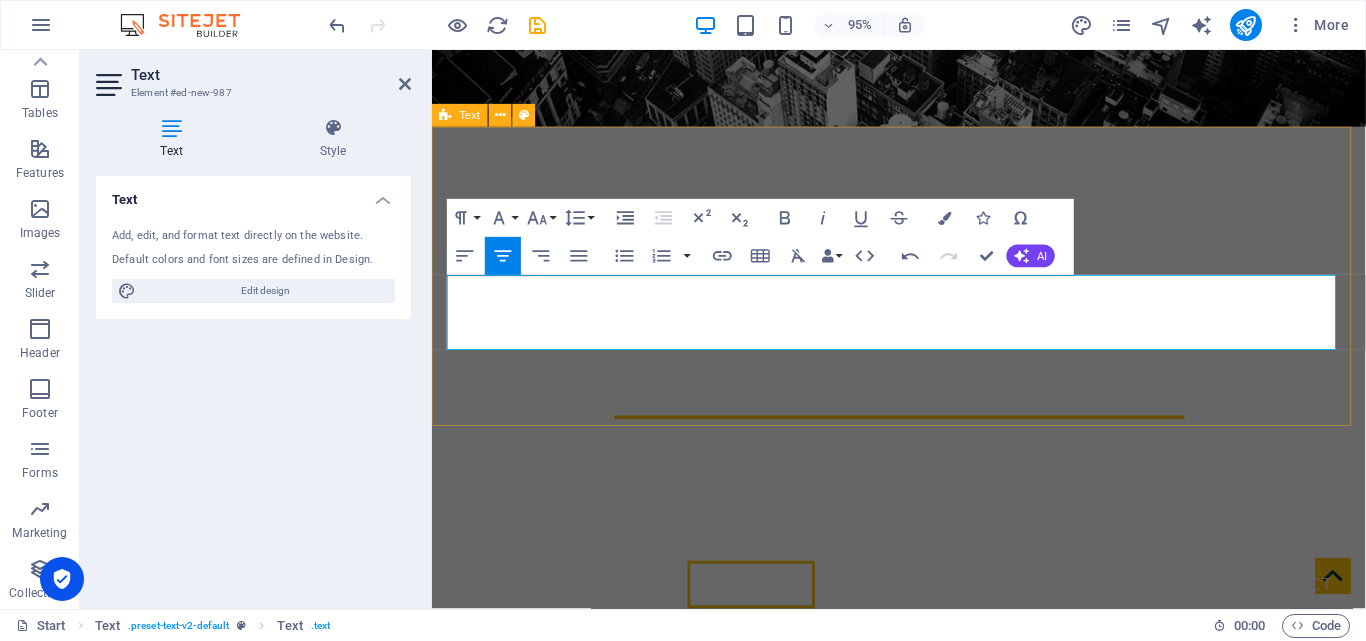 click on "Mission statement Our mission is to facilitate the clients by protecting their interests under the law." at bounding box center (923, 811) 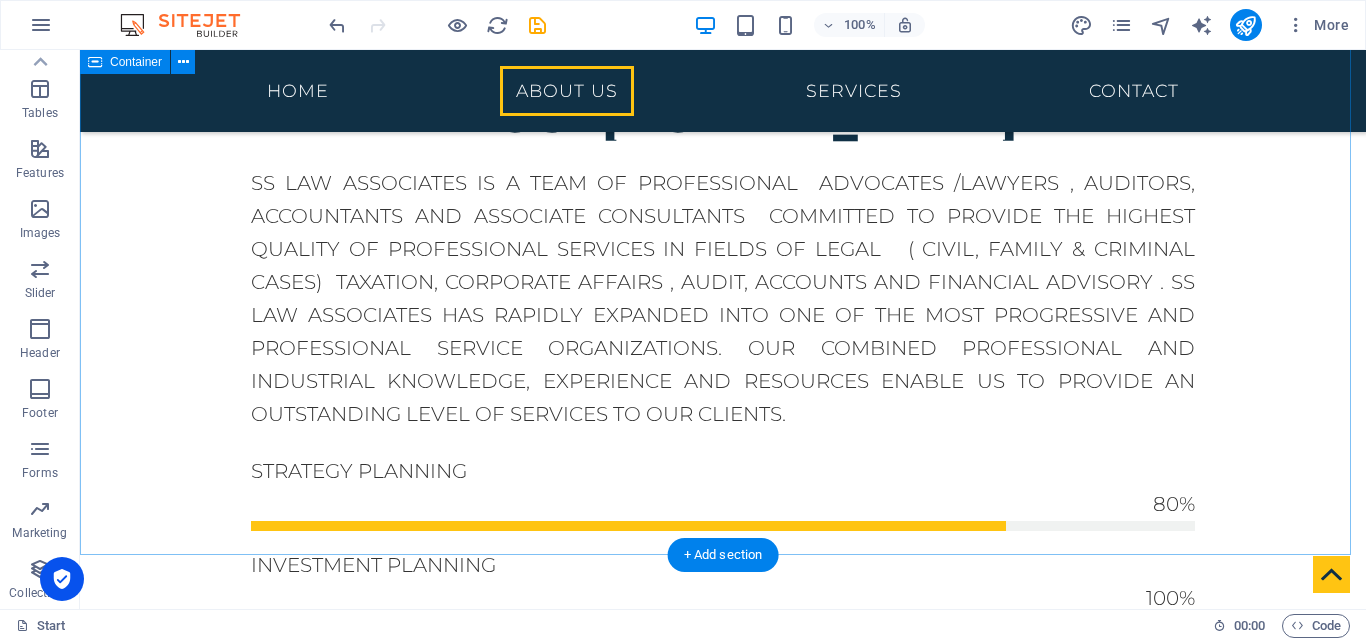 scroll, scrollTop: 1233, scrollLeft: 0, axis: vertical 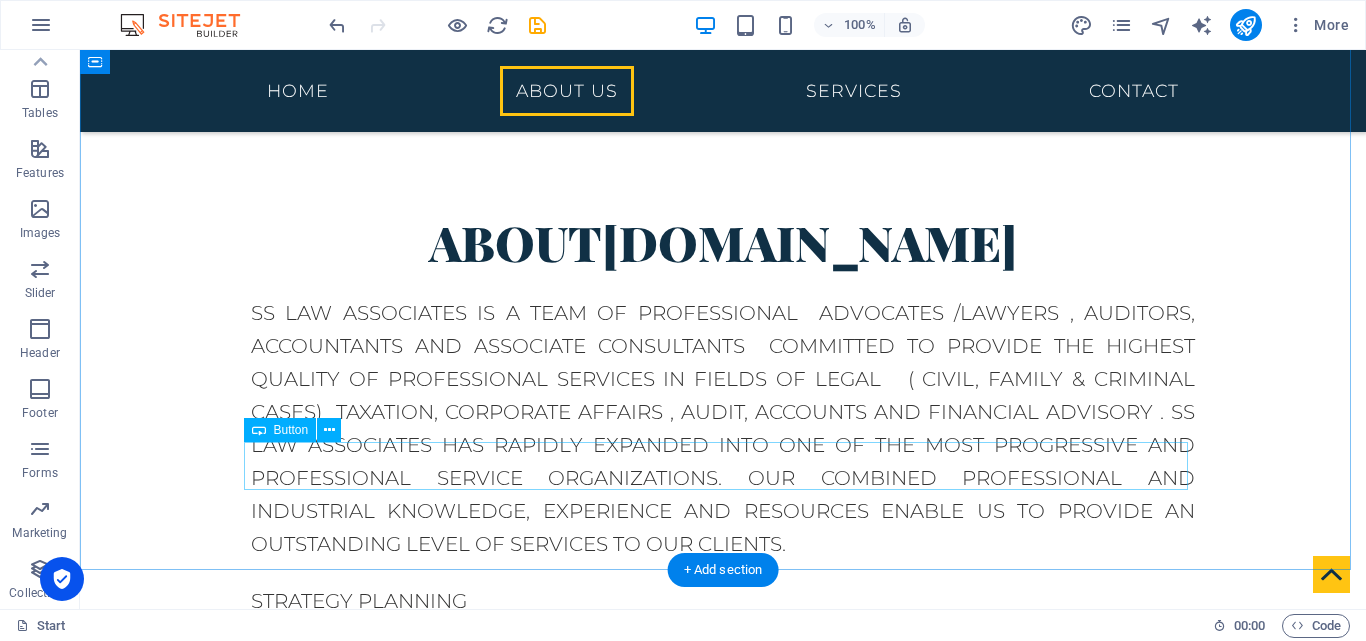 click on "Get in touch" at bounding box center (723, 1083) 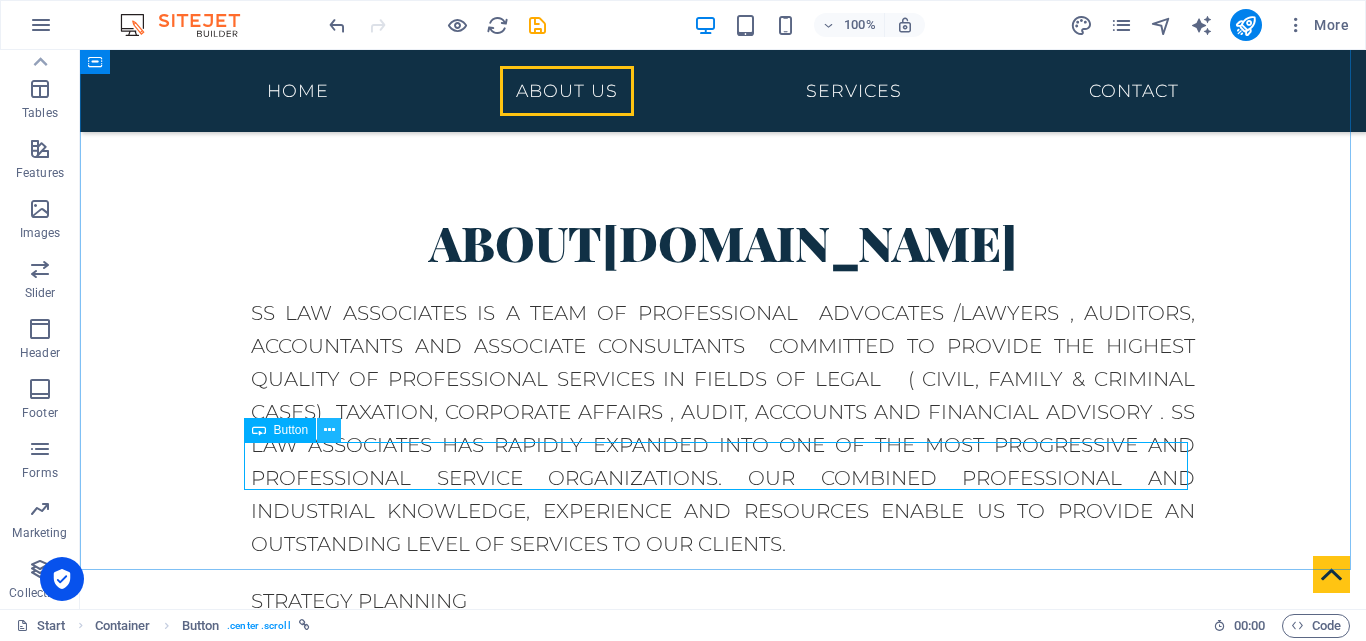 click at bounding box center (329, 430) 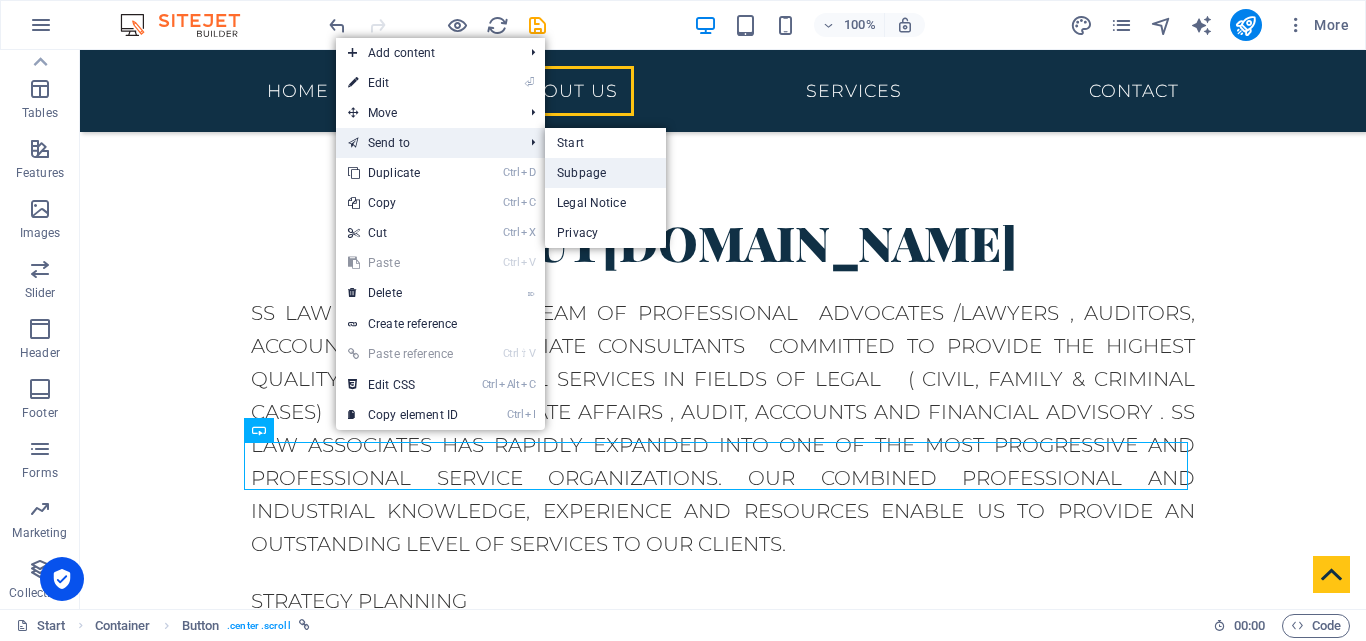 click on "Subpage" at bounding box center [605, 173] 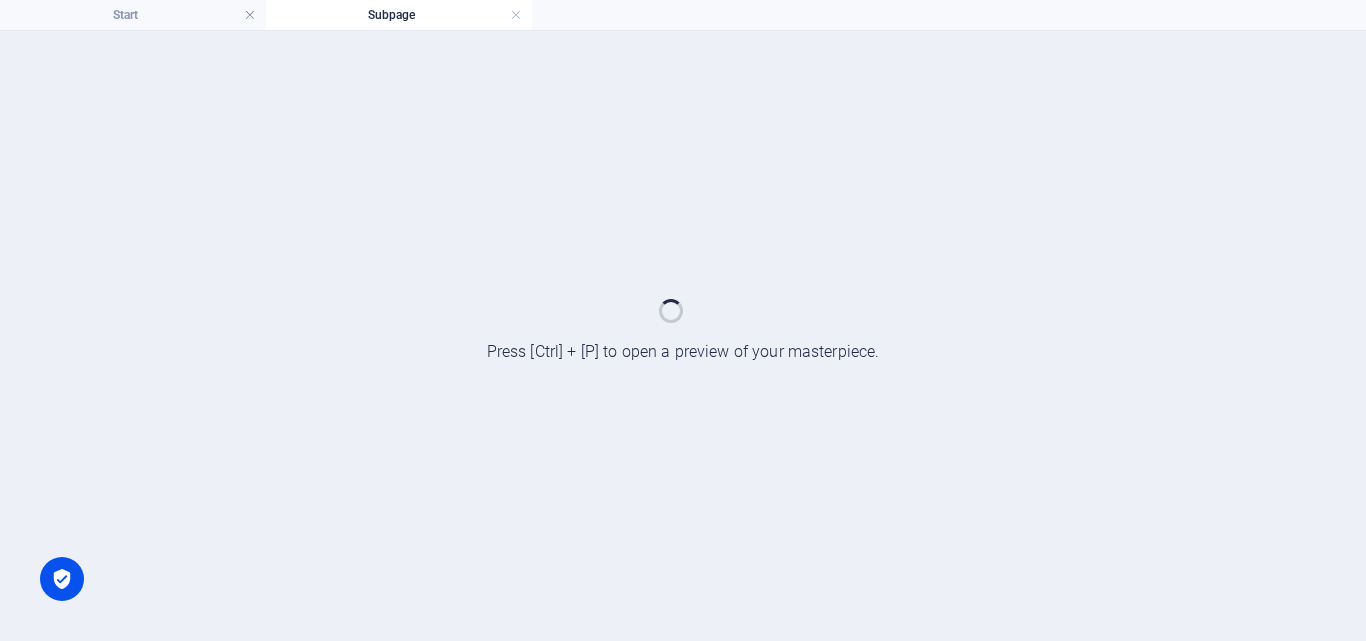scroll, scrollTop: 0, scrollLeft: 0, axis: both 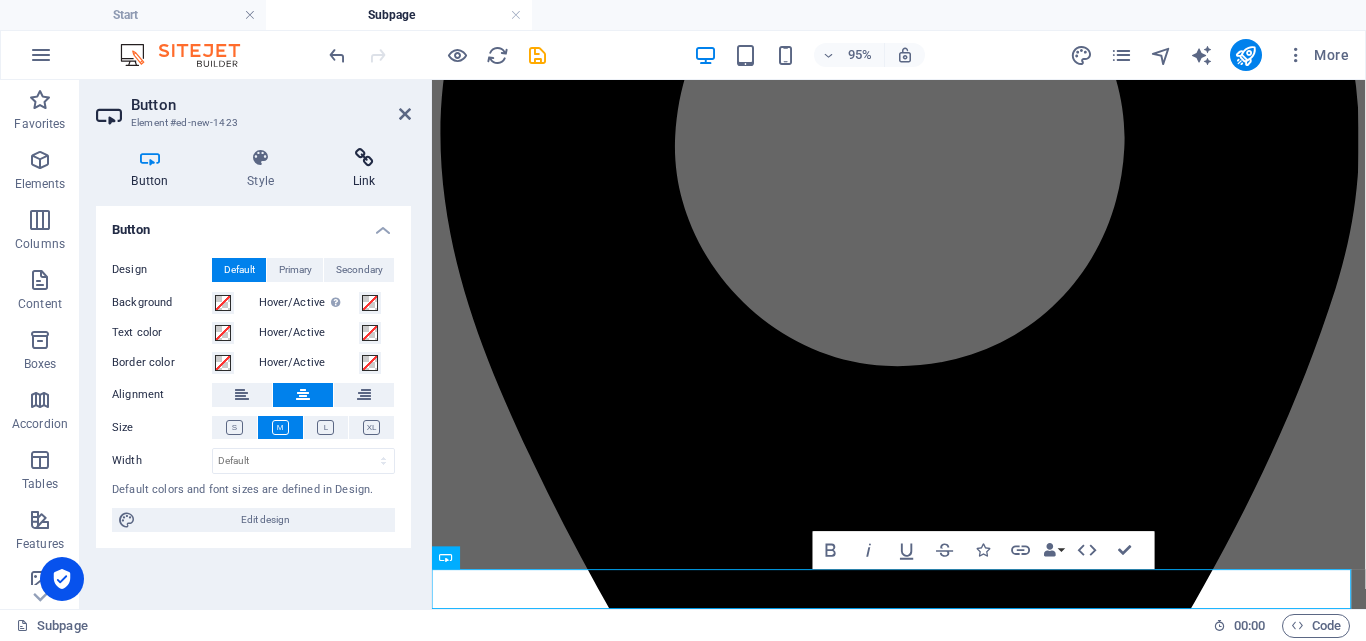 click on "Link" at bounding box center [364, 169] 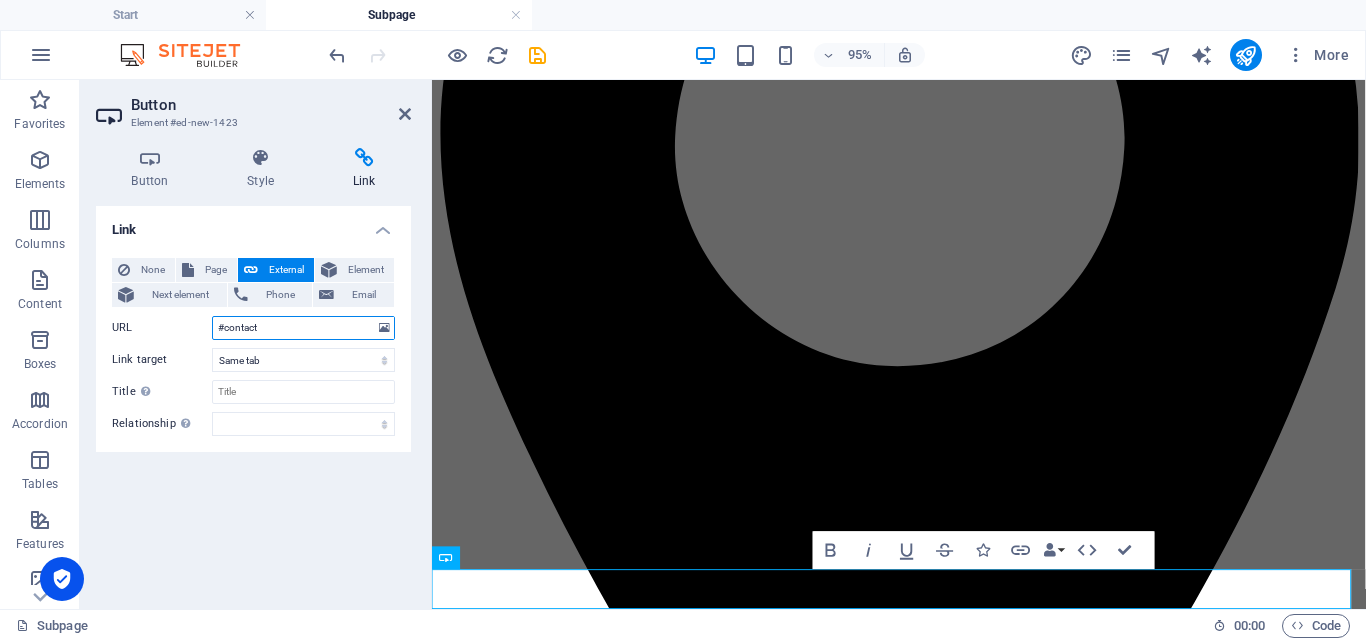 click on "#contact" at bounding box center (303, 328) 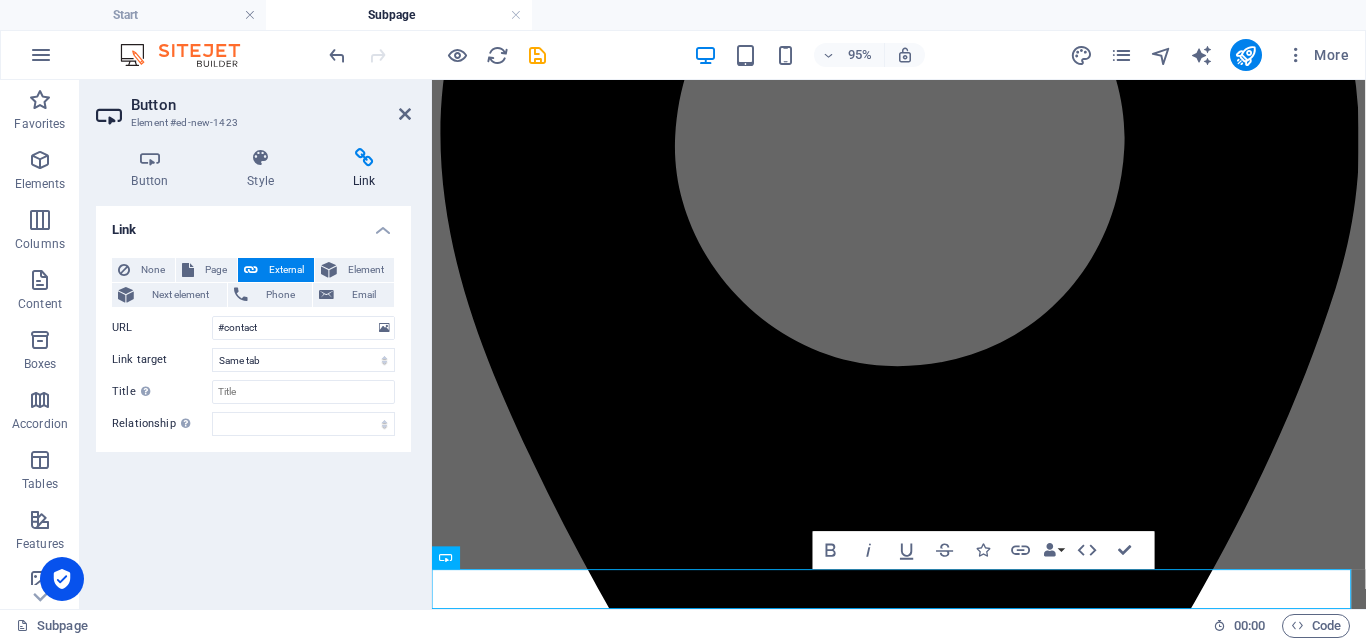 click on "Button Element #ed-new-1423 Button Style Link Button Design Default Primary Secondary Background Hover/Active Switch to preview mode to test the active/hover state Text color Hover/Active Border color Hover/Active Alignment Size Width Default px rem % em vh vw Default colors and font sizes are defined in Design. Edit design Preset Element Layout How this element expands within the layout (Flexbox). Size Default auto px % 1/1 1/2 1/3 1/4 1/5 1/6 1/7 1/8 1/9 1/10 Grow Shrink Order Container layout Visible Visible Opacity 100 % Overflow Spacing Margin Default auto px % rem vw vh Custom Custom auto px % rem vw vh auto px % rem vw vh auto px % rem vw vh auto px % rem vw vh Padding Default px rem % vh vw Custom Custom px rem % vh vw px rem % vh vw px rem % vh vw px rem % vh vw Border Style              - Width 1 auto px rem % vh vw Custom Custom 1 auto px rem % vh vw 1 auto px rem % vh vw 1 auto px rem % vh vw 1 auto px rem % vh vw  - Color Round corners Default px rem % vh vw Custom Custom px rem % vh vw" at bounding box center (256, 344) 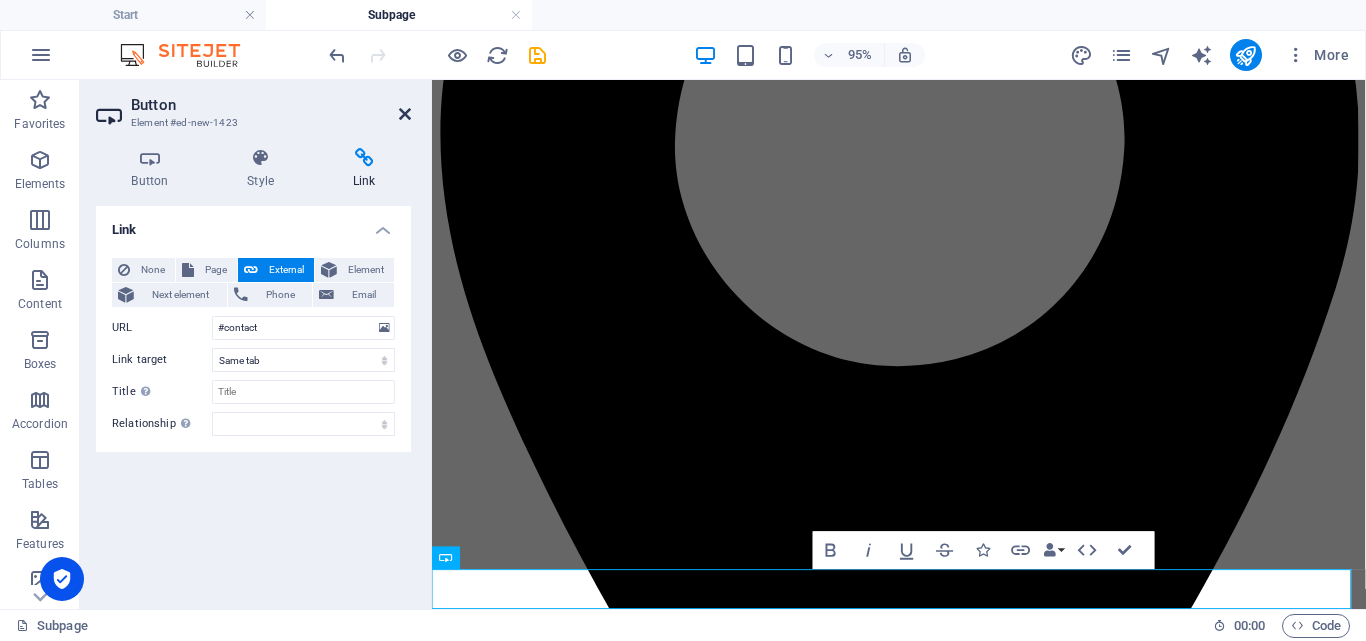 click at bounding box center [405, 114] 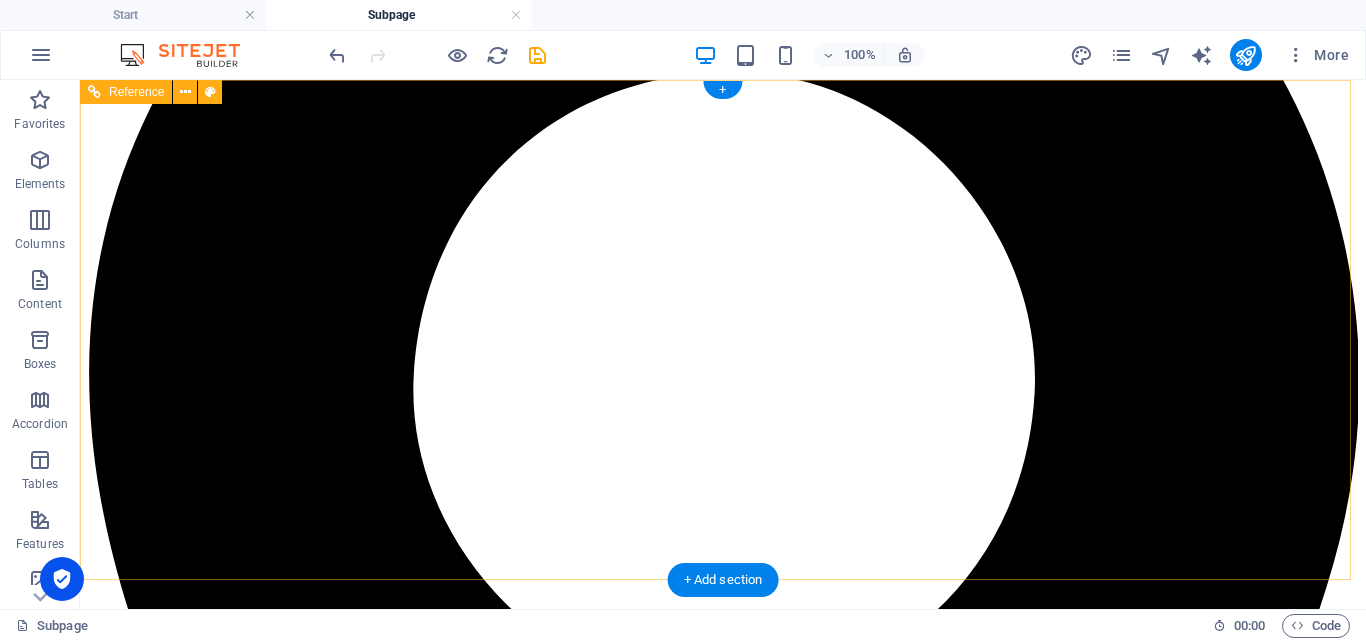 scroll, scrollTop: 0, scrollLeft: 0, axis: both 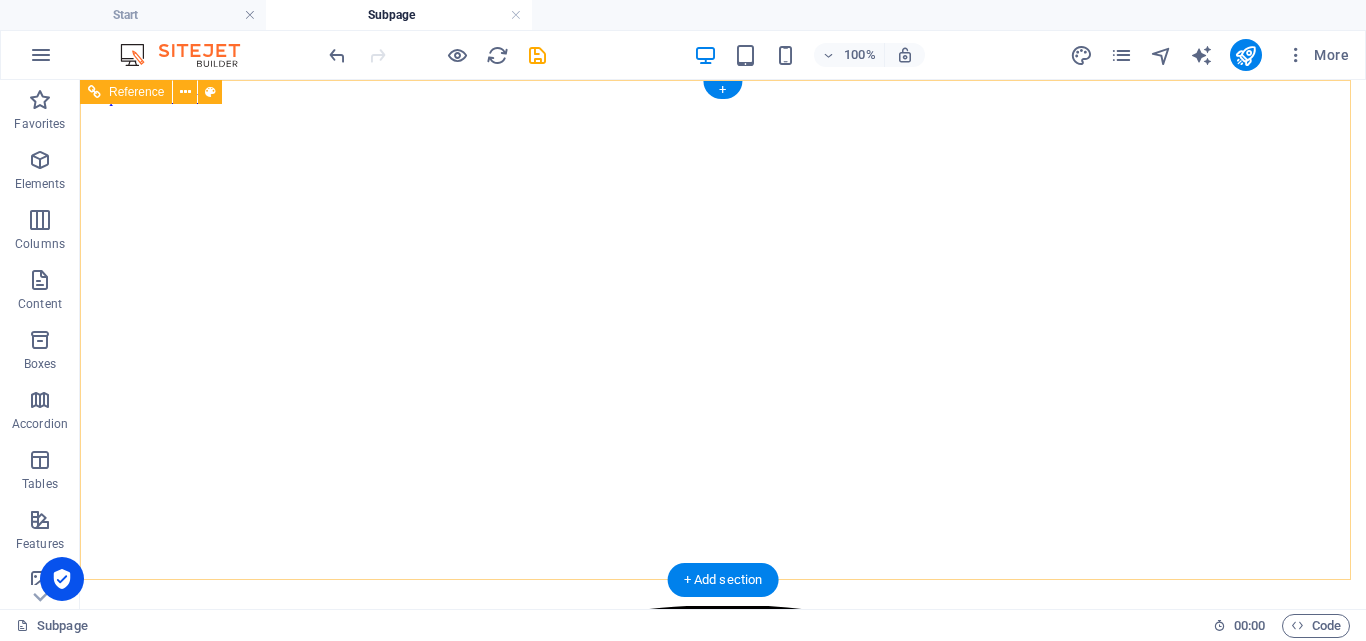 click on "ss-lawassociates@gmail.com" at bounding box center [726, 4833] 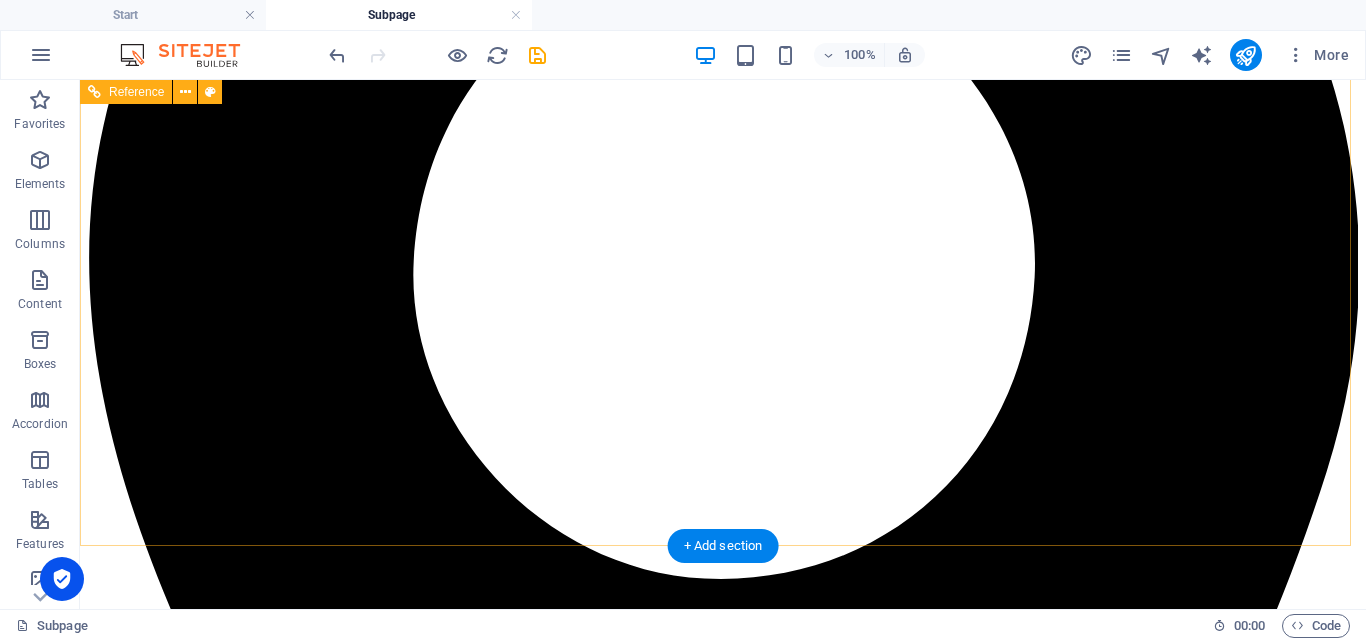 scroll, scrollTop: 0, scrollLeft: 0, axis: both 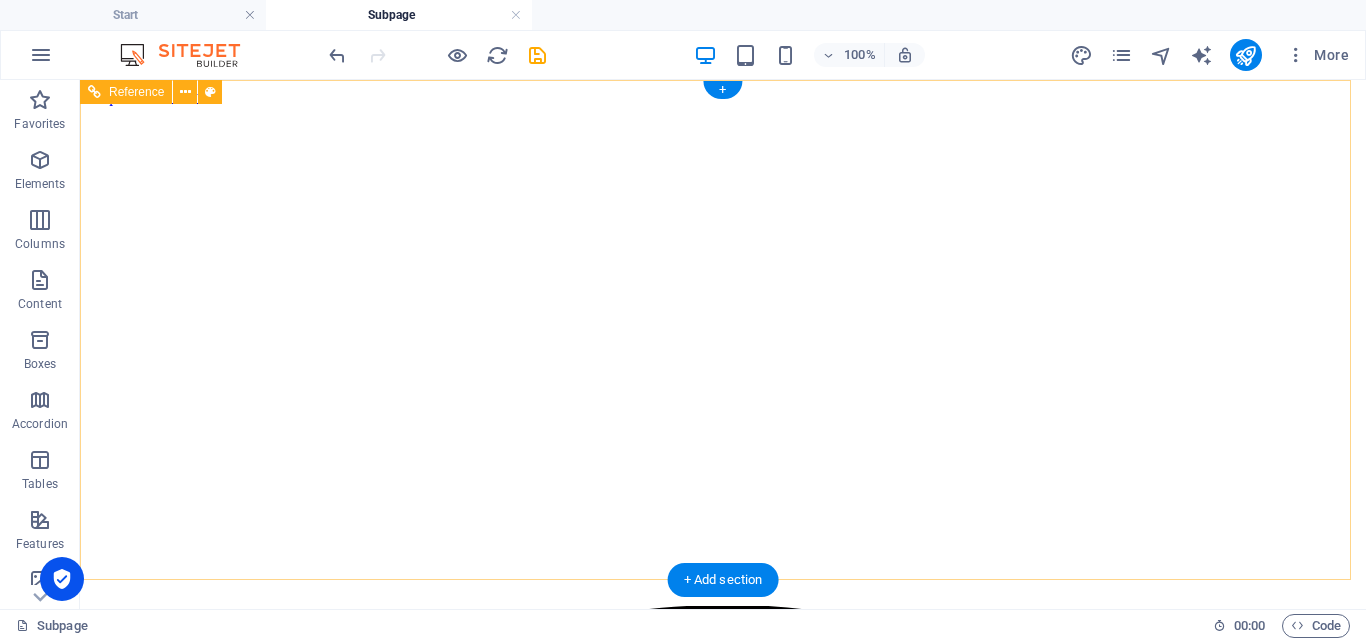 click on "ss-lawassociates@gmail.com" at bounding box center (726, 4833) 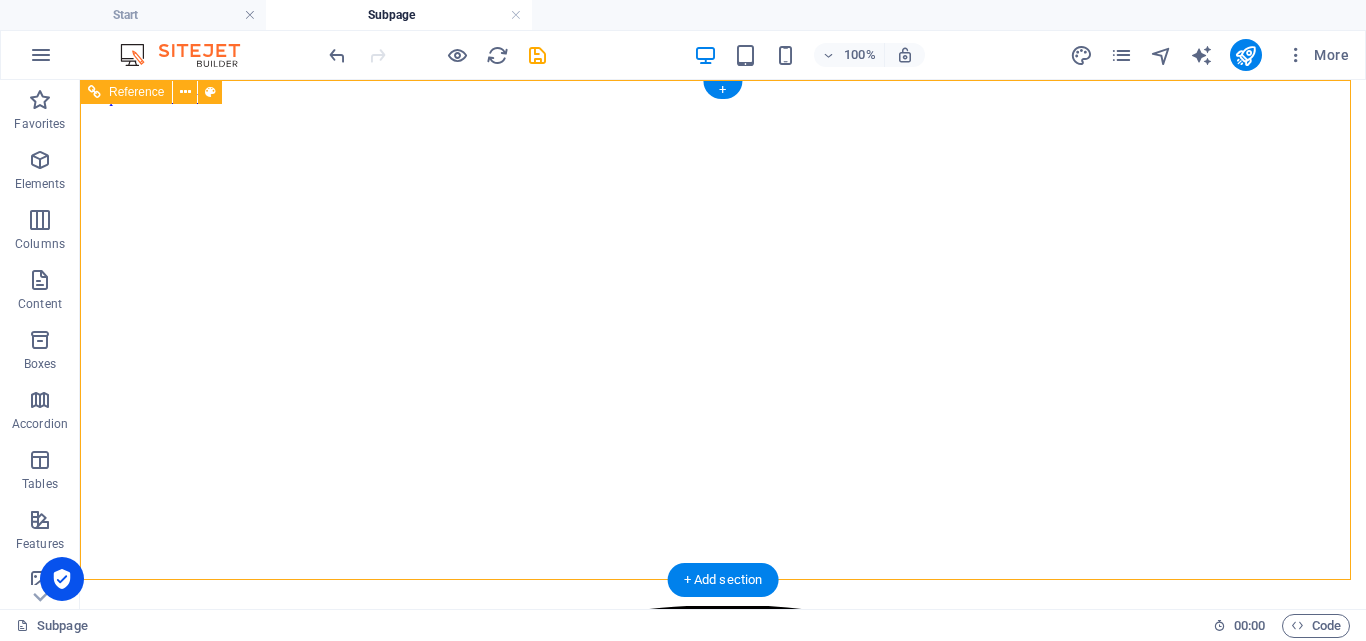 click on "ss-lawassociates@gmail.com" at bounding box center (726, 4833) 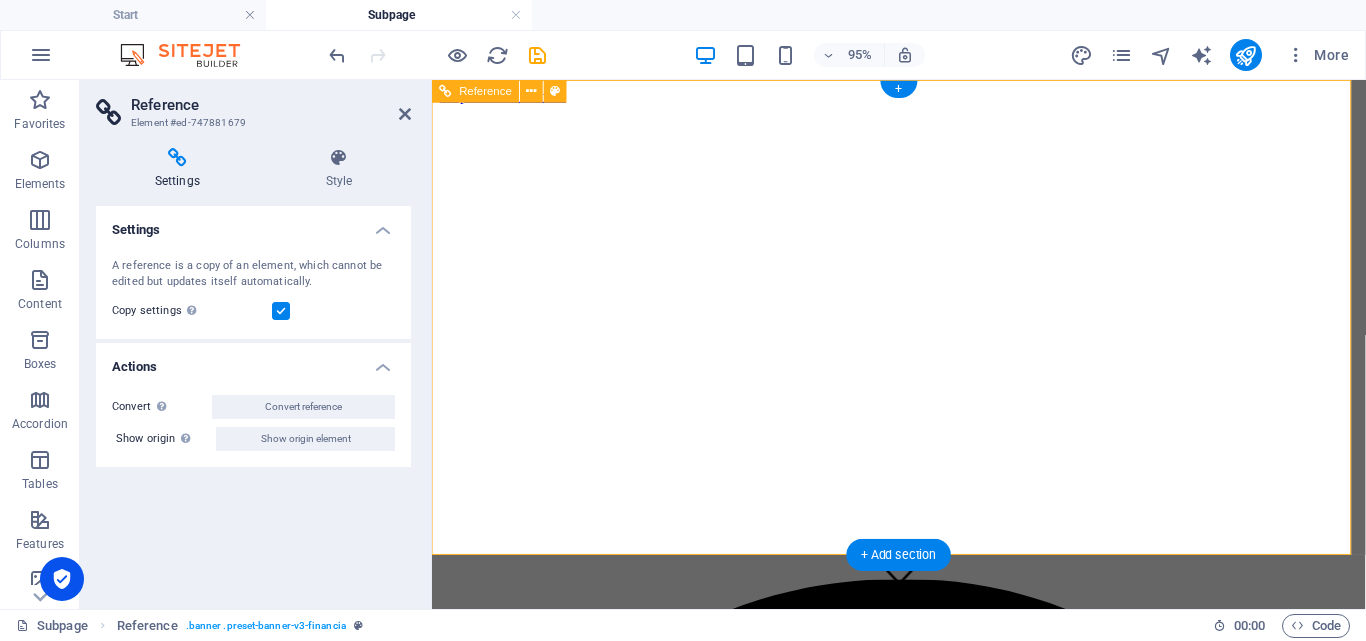 click on "ss-lawassociates@gmail.com" at bounding box center [926, 3857] 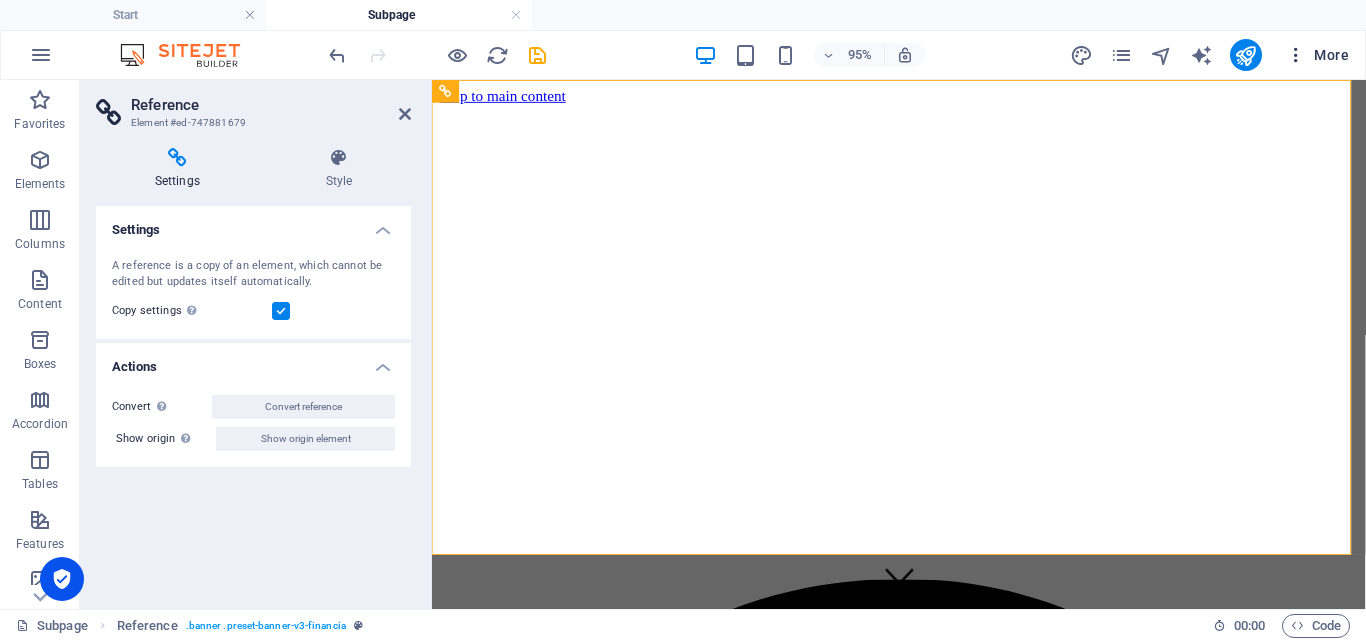 click at bounding box center [1296, 55] 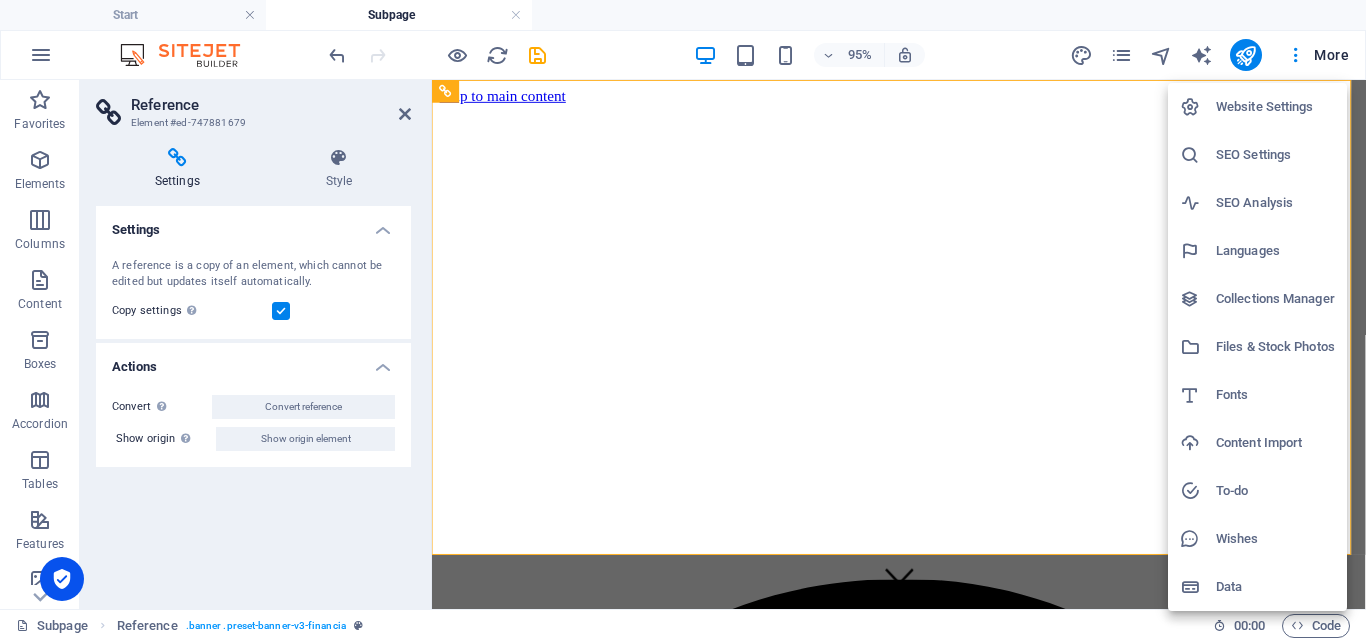 click on "Website Settings" at bounding box center [1275, 107] 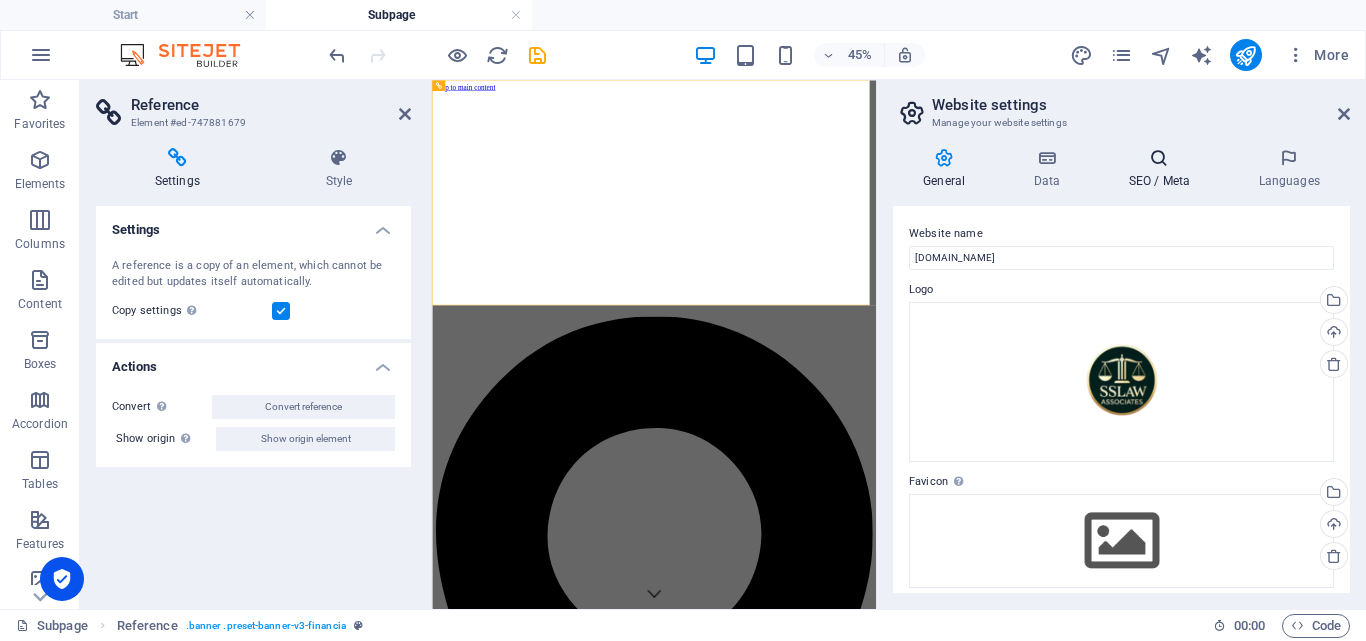 click at bounding box center [1159, 158] 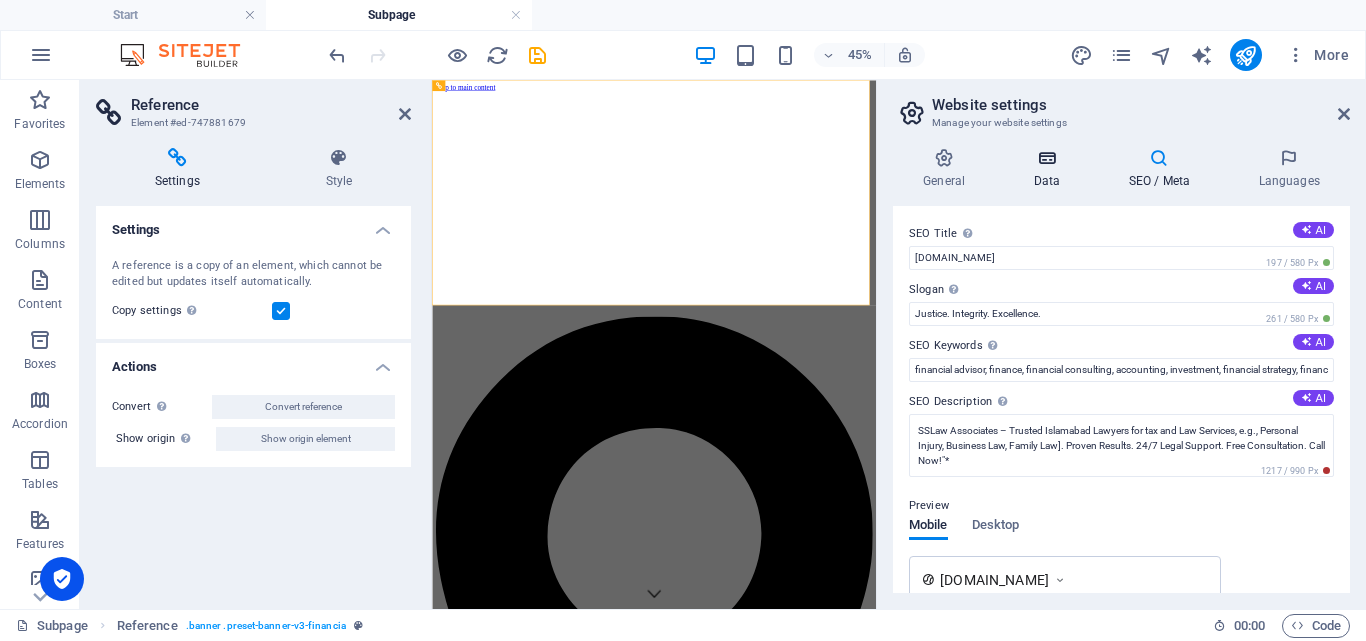click at bounding box center (1046, 158) 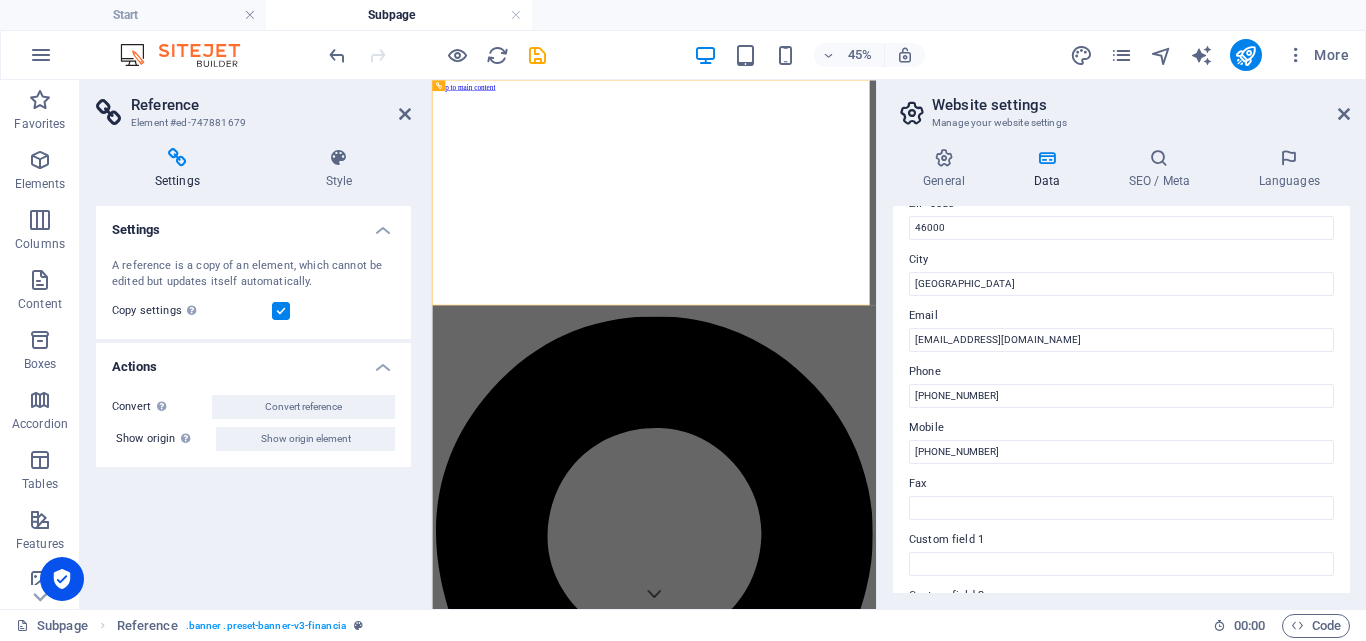 scroll, scrollTop: 300, scrollLeft: 0, axis: vertical 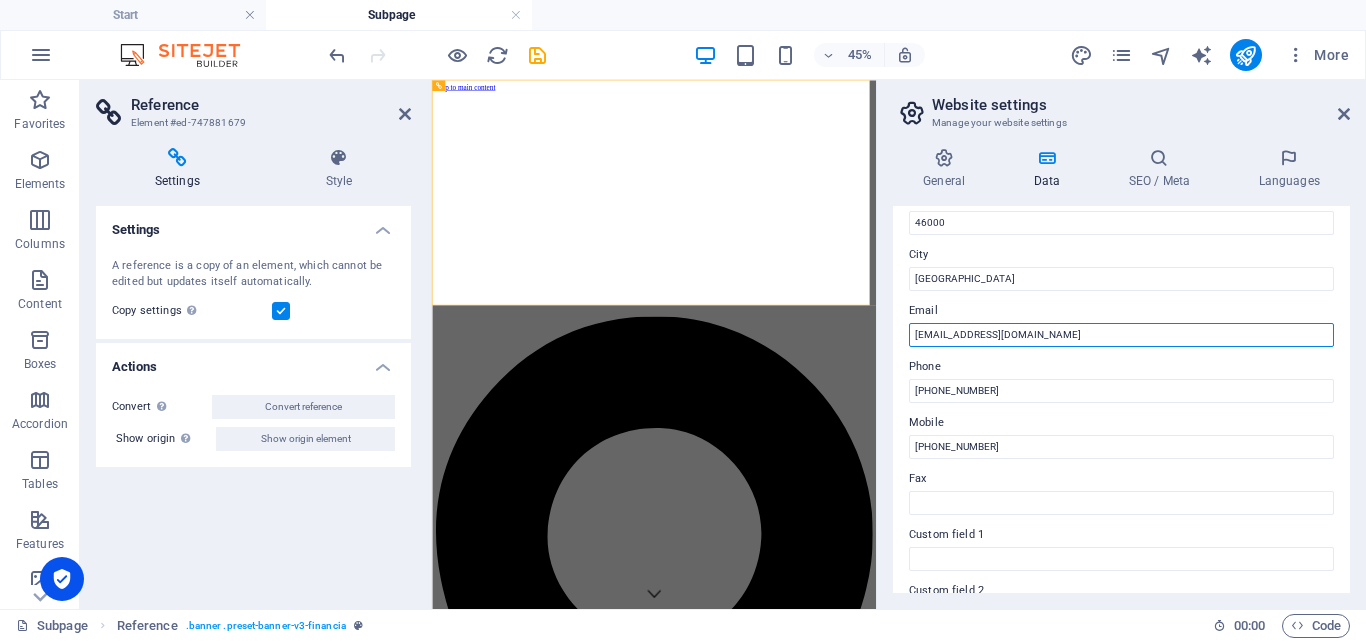 click on "ss-lawassociates@gmail.com" at bounding box center (1121, 335) 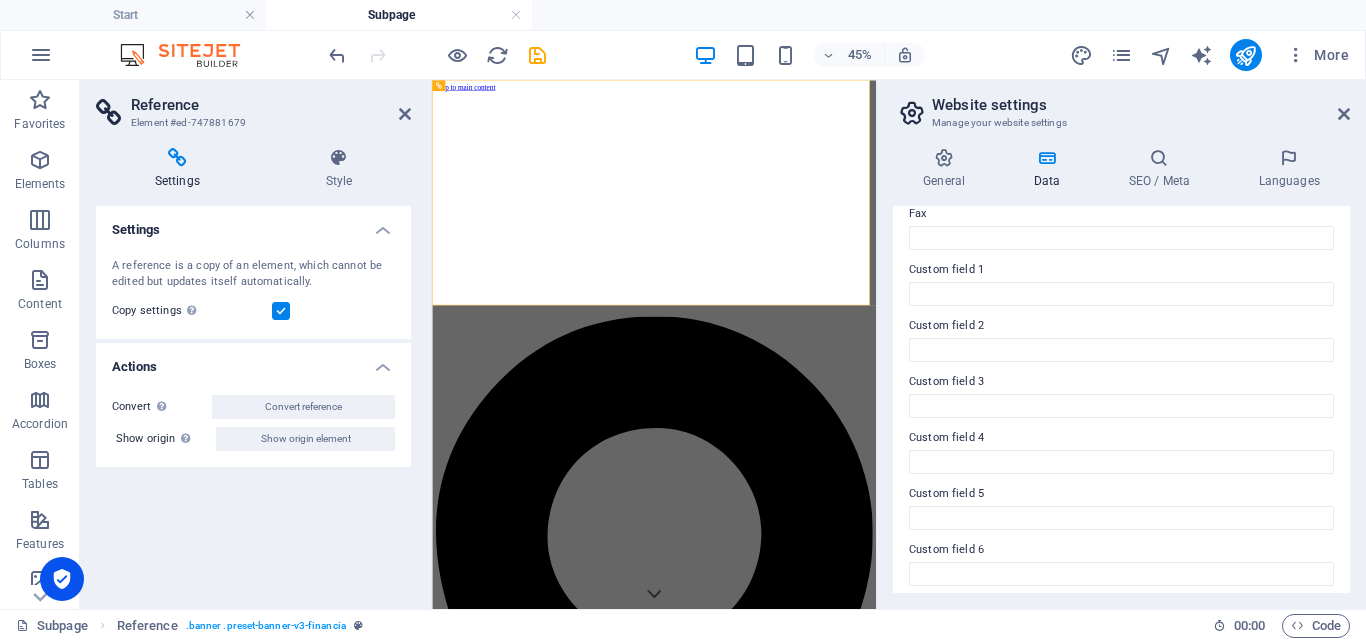 scroll, scrollTop: 574, scrollLeft: 0, axis: vertical 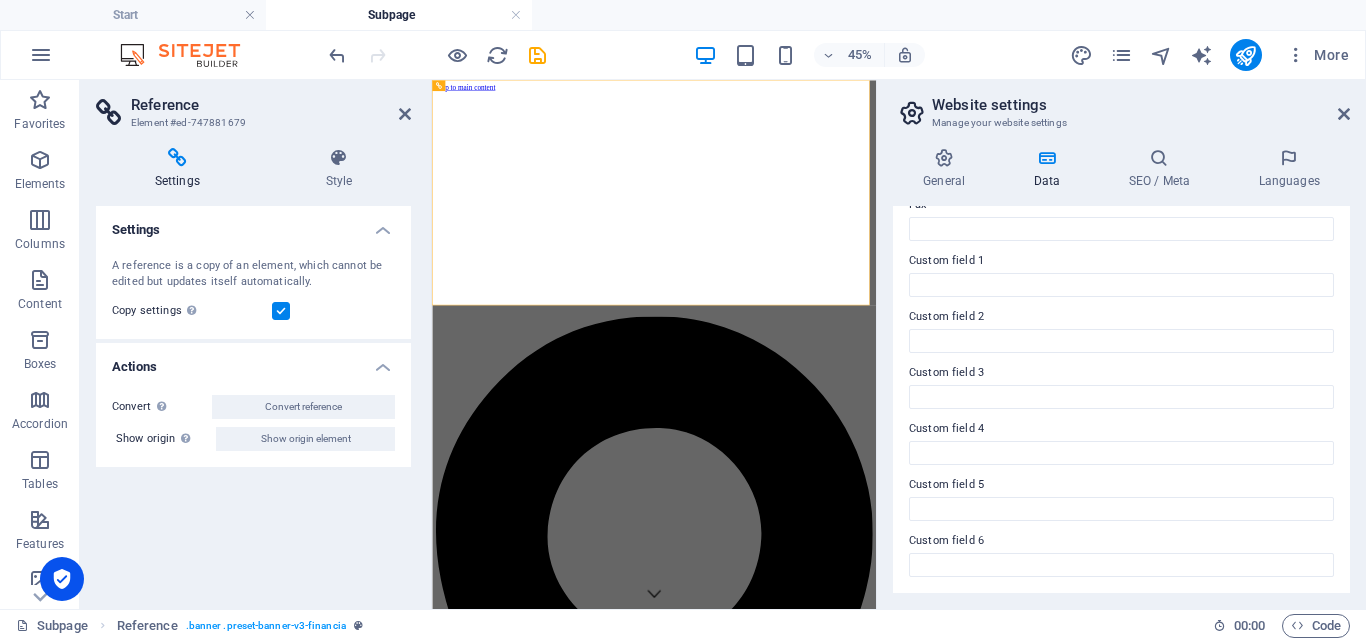 click on "Website settings" at bounding box center (1141, 105) 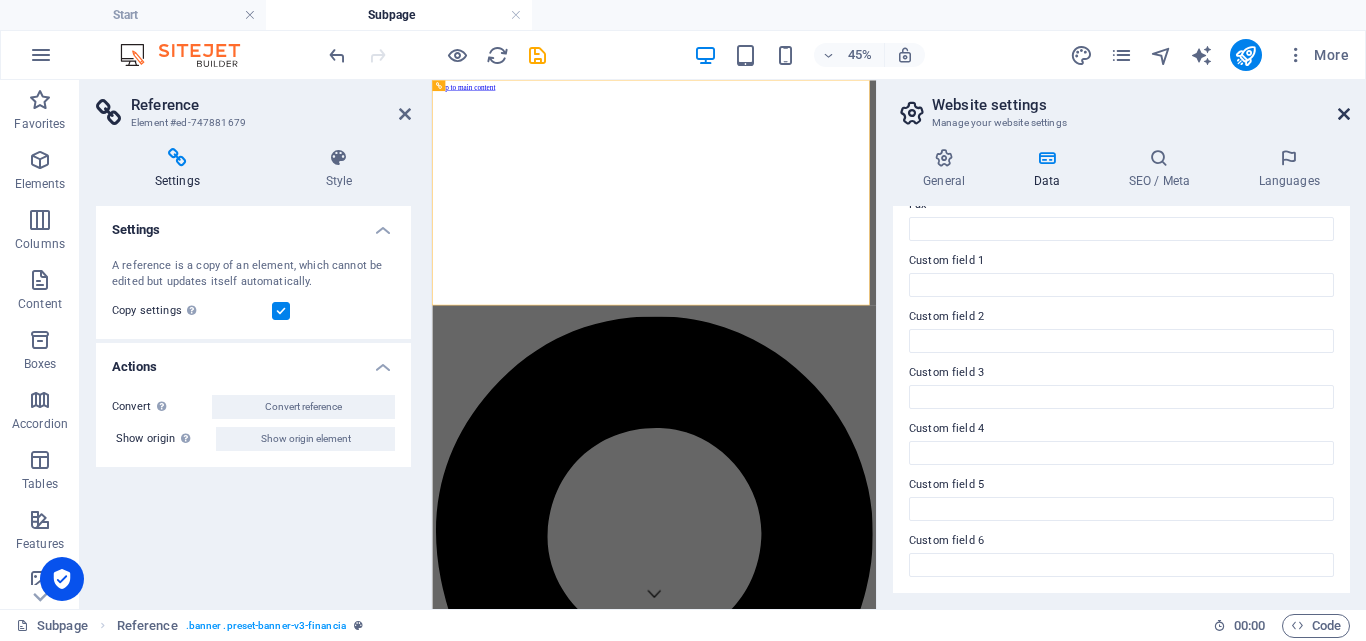 click at bounding box center [1344, 114] 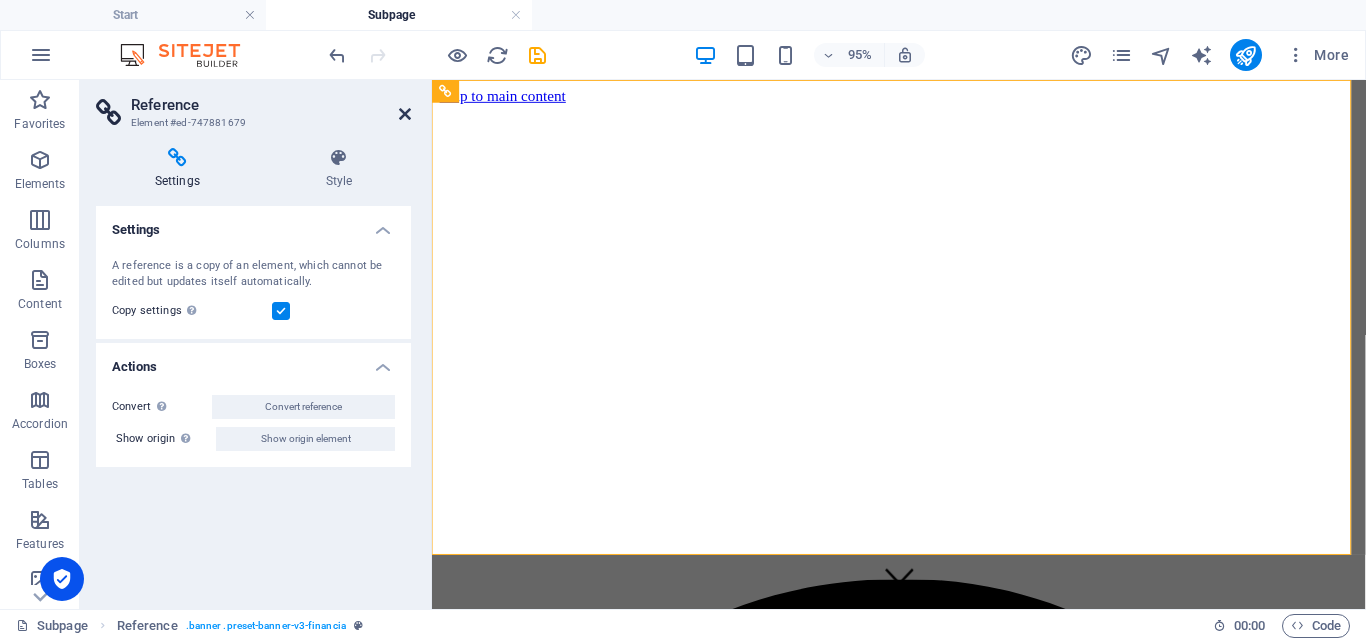 click at bounding box center [405, 114] 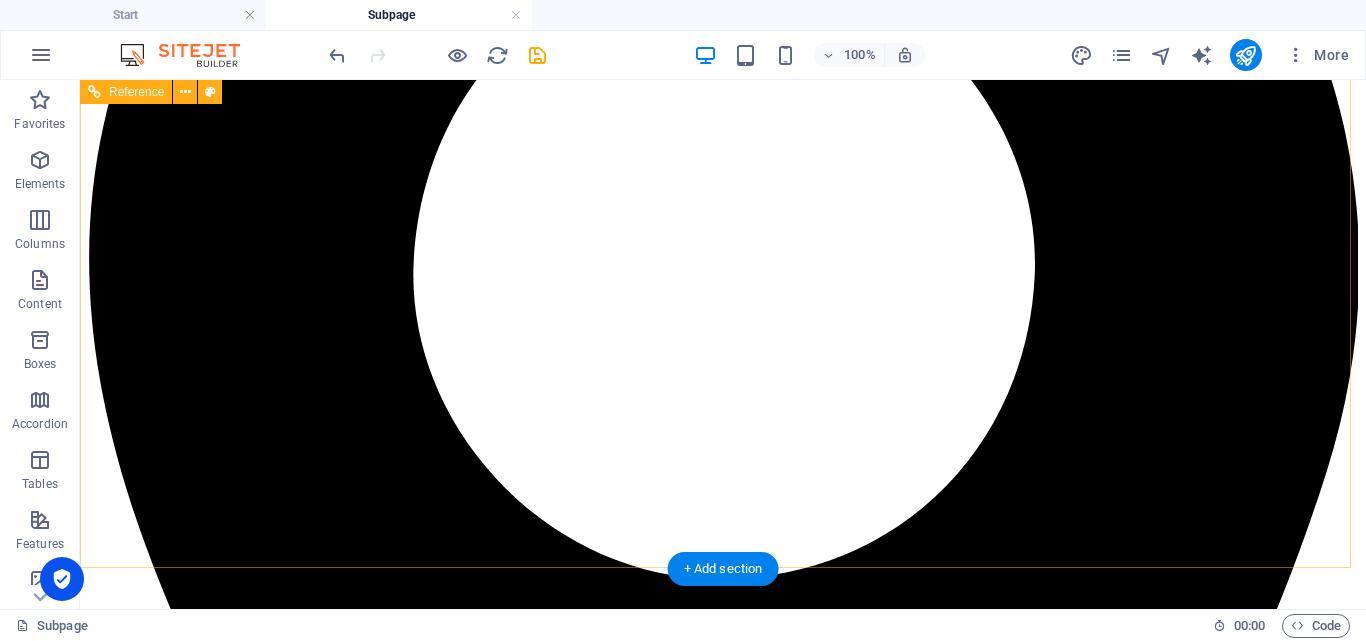 scroll, scrollTop: 939, scrollLeft: 0, axis: vertical 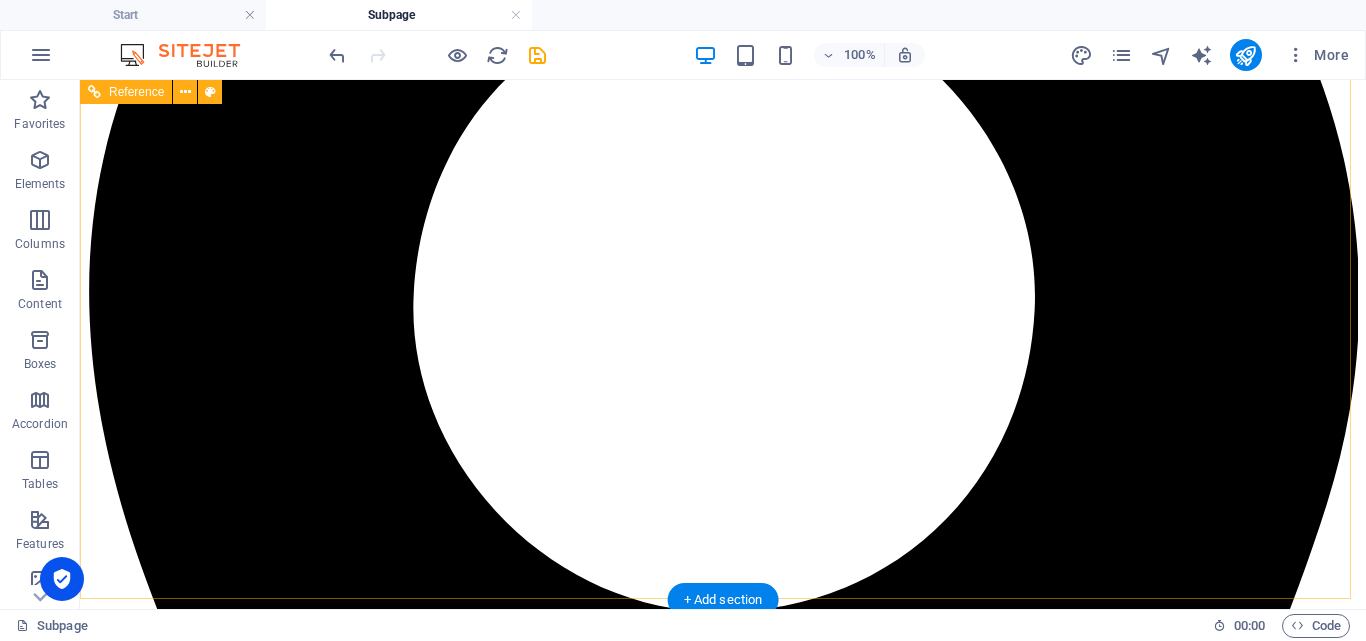 click on "ss-lawassociates.com Unit 5, Block 11, PHA Flats, Sector G-7/1  ,  Islamabad   46000   +92-333 5193362 +92-333 5243129  shajai@ss-lawassociates.com Legal Notice  |  Privacy" at bounding box center (723, 8253) 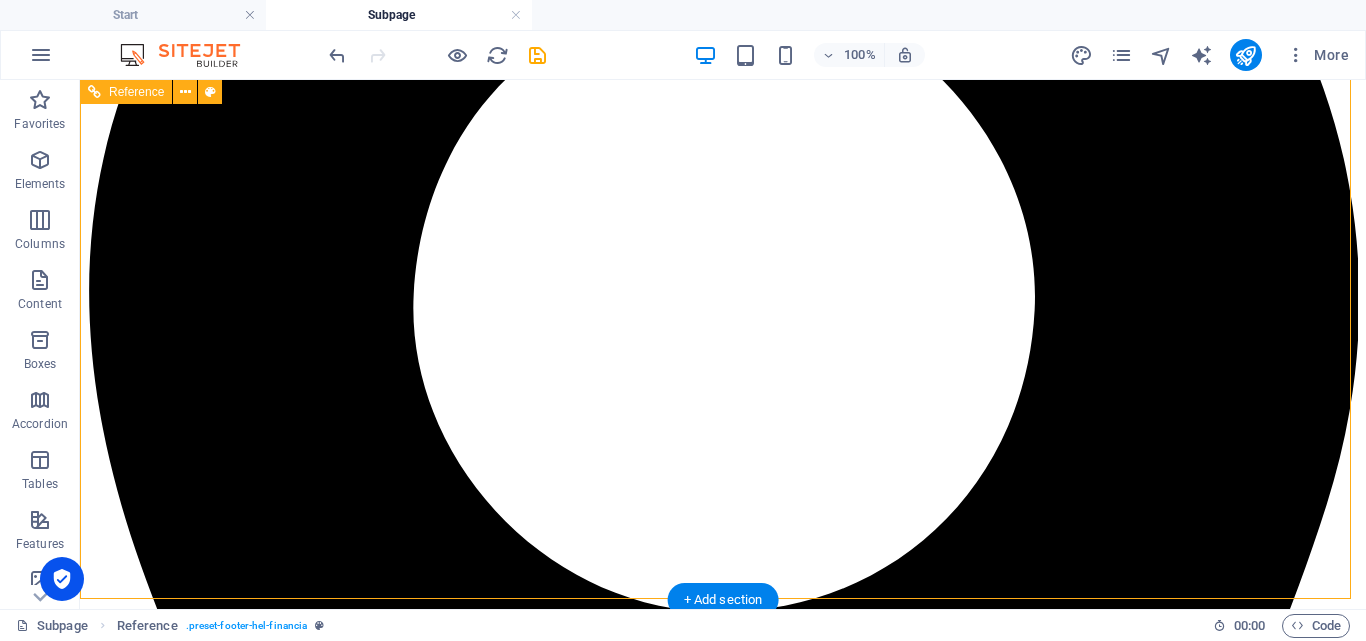 click on "ss-lawassociates.com Unit 5, Block 11, PHA Flats, Sector G-7/1  ,  Islamabad   46000   +92-333 5193362 +92-333 5243129  shajai@ss-lawassociates.com Legal Notice  |  Privacy" at bounding box center (723, 8253) 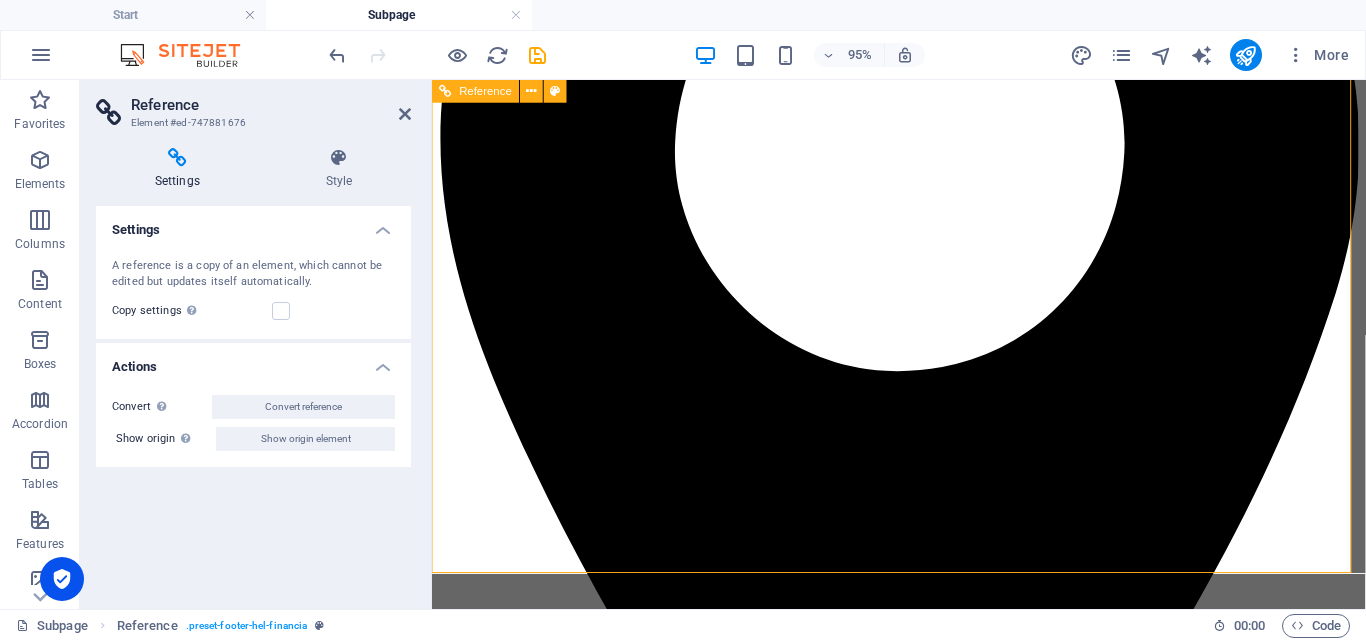 click on "ss-lawassociates.com Unit 5, Block 11, PHA Flats, Sector G-7/1  ,  Islamabad   46000   +92-333 5193362 +92-333 5243129  shajai@ss-lawassociates.com Legal Notice  |  Privacy" at bounding box center (923, 6534) 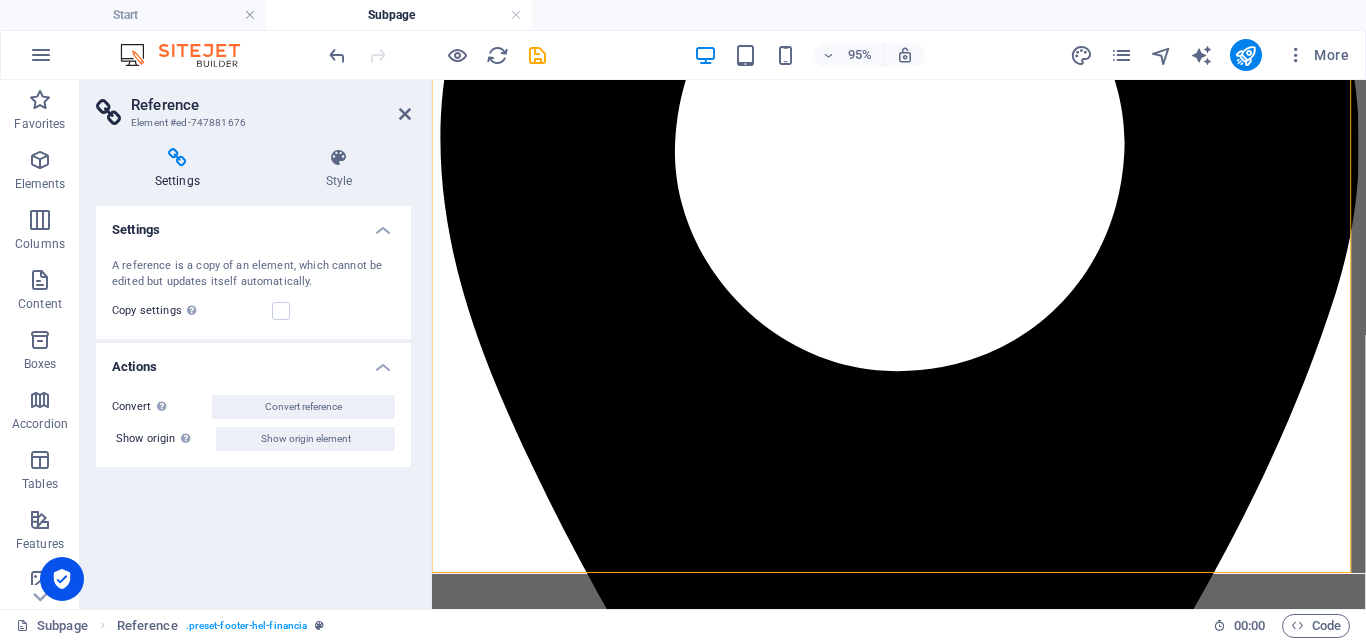 click on "Reference Element #ed-747881676 Settings Style Settings A reference is a copy of an element, which cannot be edited but updates itself automatically.  Copy settings Use the same settings (flex, animation, position, style) as for the reference target element Actions Convert Convert the reference into a separate element. All subsequent changes made won't affect the initially referenced element. Convert reference Show origin Jump to the referenced element. If the referenced element is on another page, it will be opened in a new tab. Show origin element Preset Element Layout How this element expands within the layout (Flexbox). Size Default auto px % 1/1 1/2 1/3 1/4 1/5 1/6 1/7 1/8 1/9 1/10 Grow Shrink Order Container layout Visible Visible Opacity 100 % Overflow Spacing Margin Default auto px % rem vw vh Custom Custom auto px % rem vw vh auto px % rem vw vh auto px % rem vw vh auto px % rem vw vh Padding Default px rem % vh vw Custom Custom px rem % vh vw px rem % vh vw px rem % vh vw px rem % vh vw Border Style" at bounding box center (256, 344) 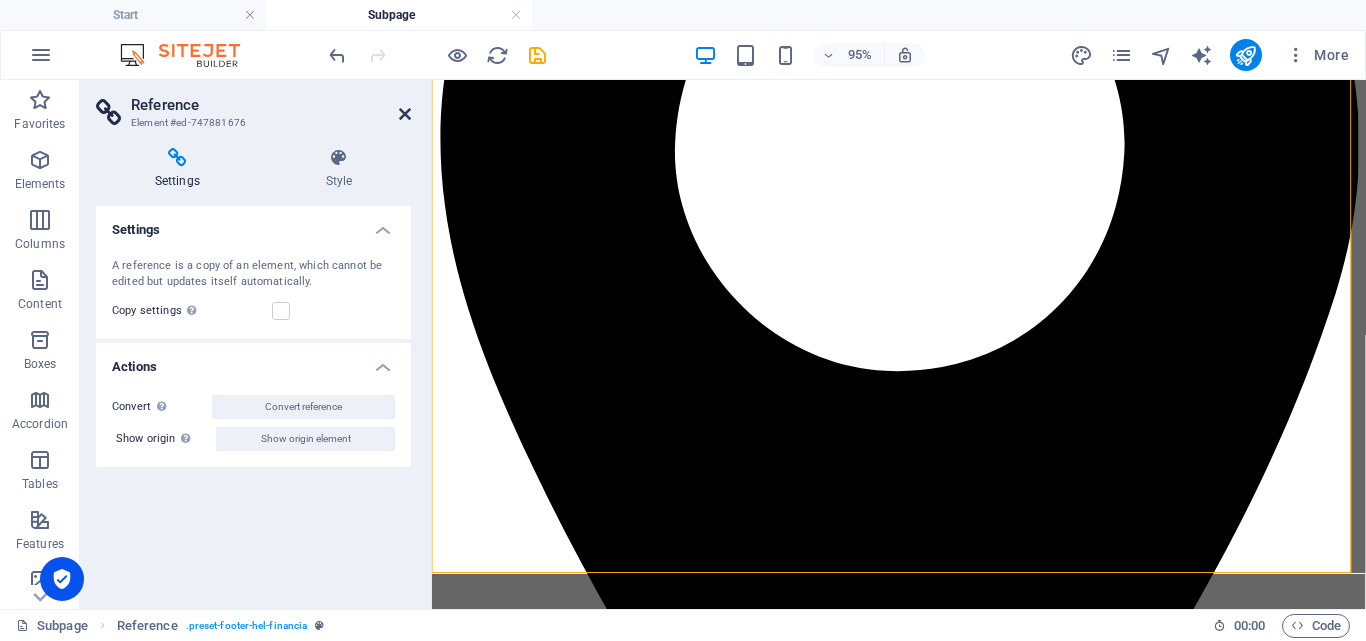 click at bounding box center (405, 114) 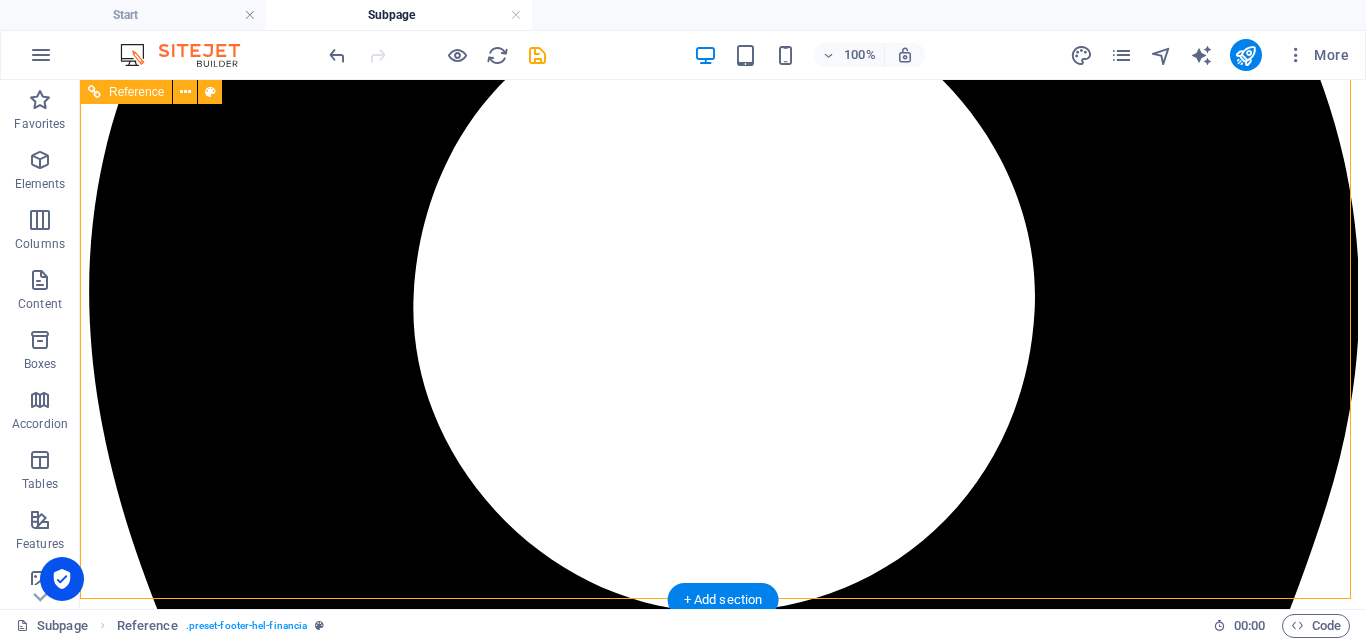 click on "ss-lawassociates.com Unit 5, Block 11, PHA Flats, Sector G-7/1  ,  Islamabad   46000   +92-333 5193362 +92-333 5243129  shajai@ss-lawassociates.com Legal Notice  |  Privacy" at bounding box center [723, 8253] 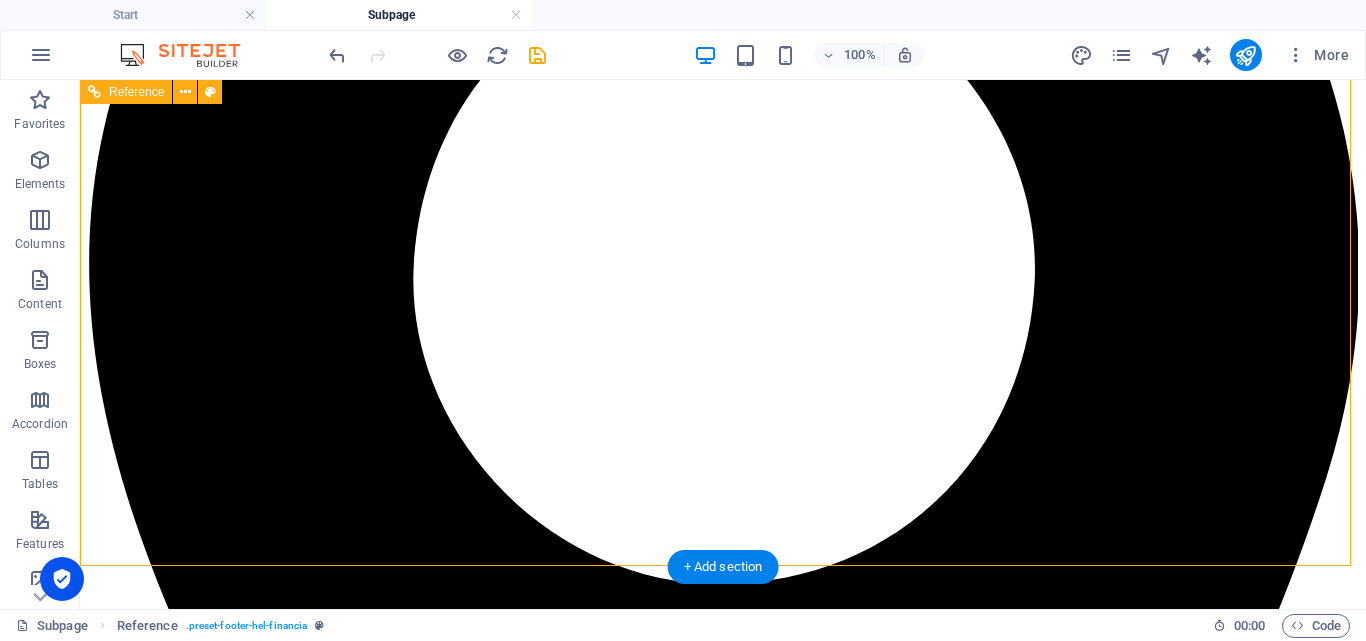 scroll, scrollTop: 972, scrollLeft: 0, axis: vertical 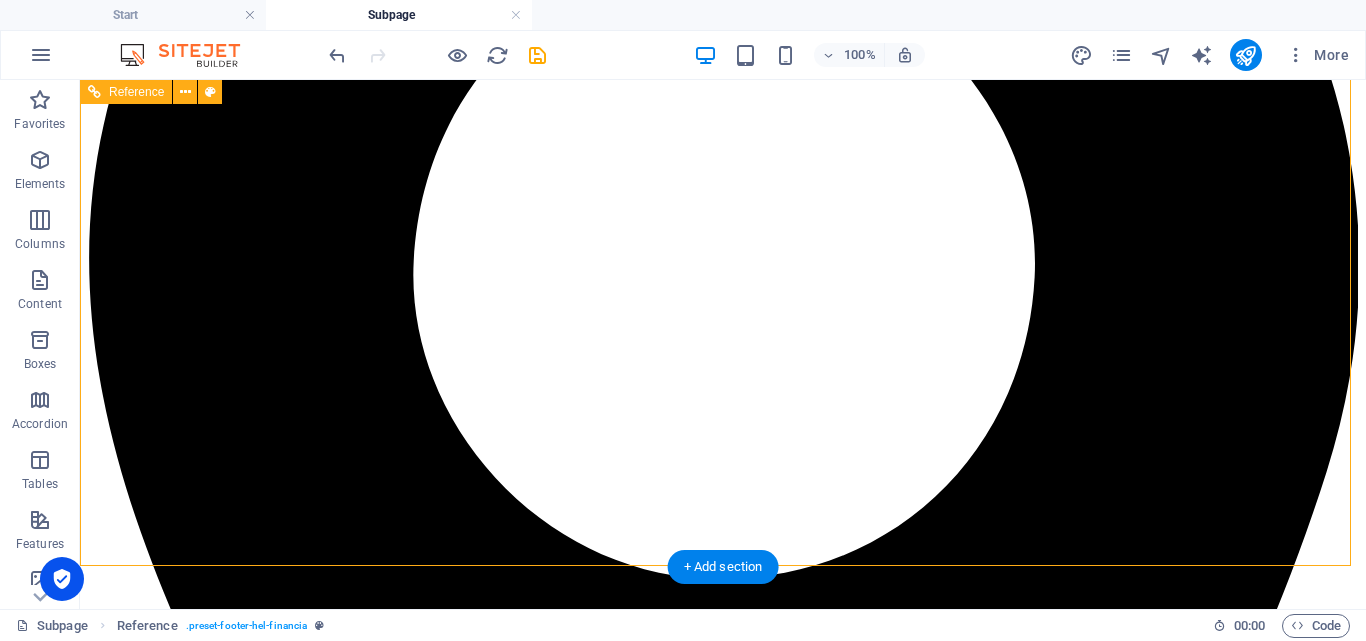 click on "ss-lawassociates.com Unit 5, Block 11, PHA Flats, Sector G-7/1  ,  Islamabad   46000   +92-333 5193362 +92-333 5243129  shajai@ss-lawassociates.com Legal Notice  |  Privacy" at bounding box center [723, 8220] 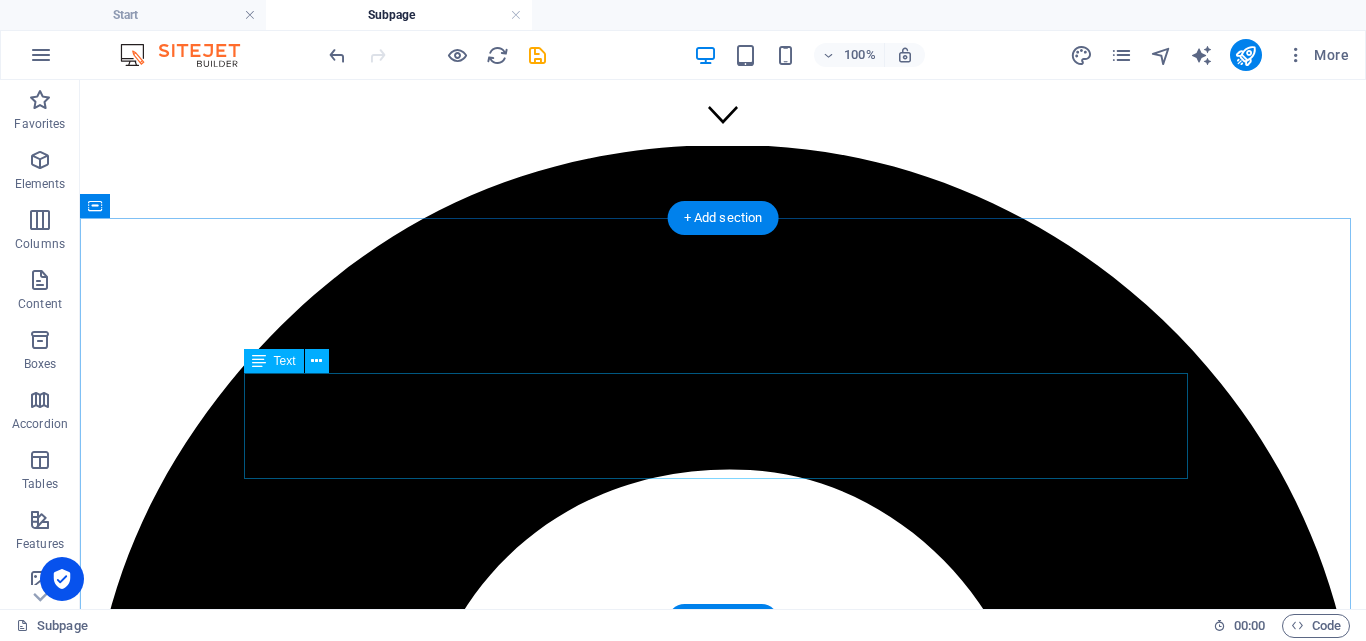 scroll, scrollTop: 360, scrollLeft: 0, axis: vertical 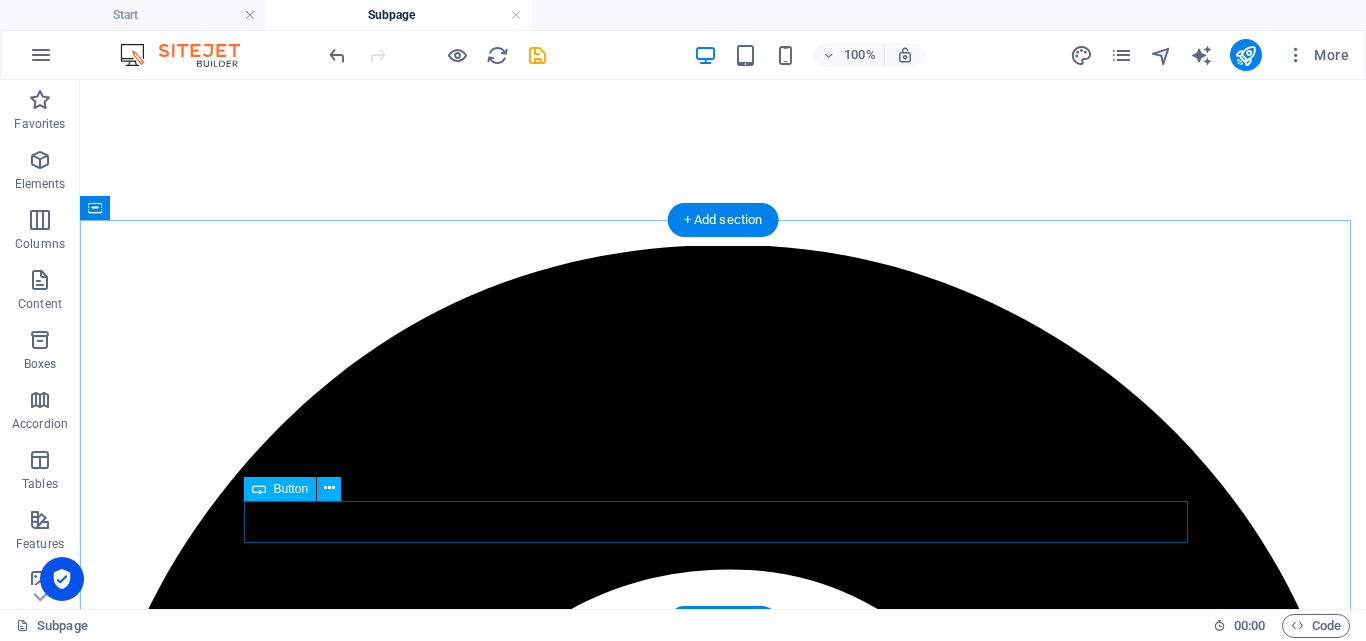 click on "Learn more about references" at bounding box center [723, 8047] 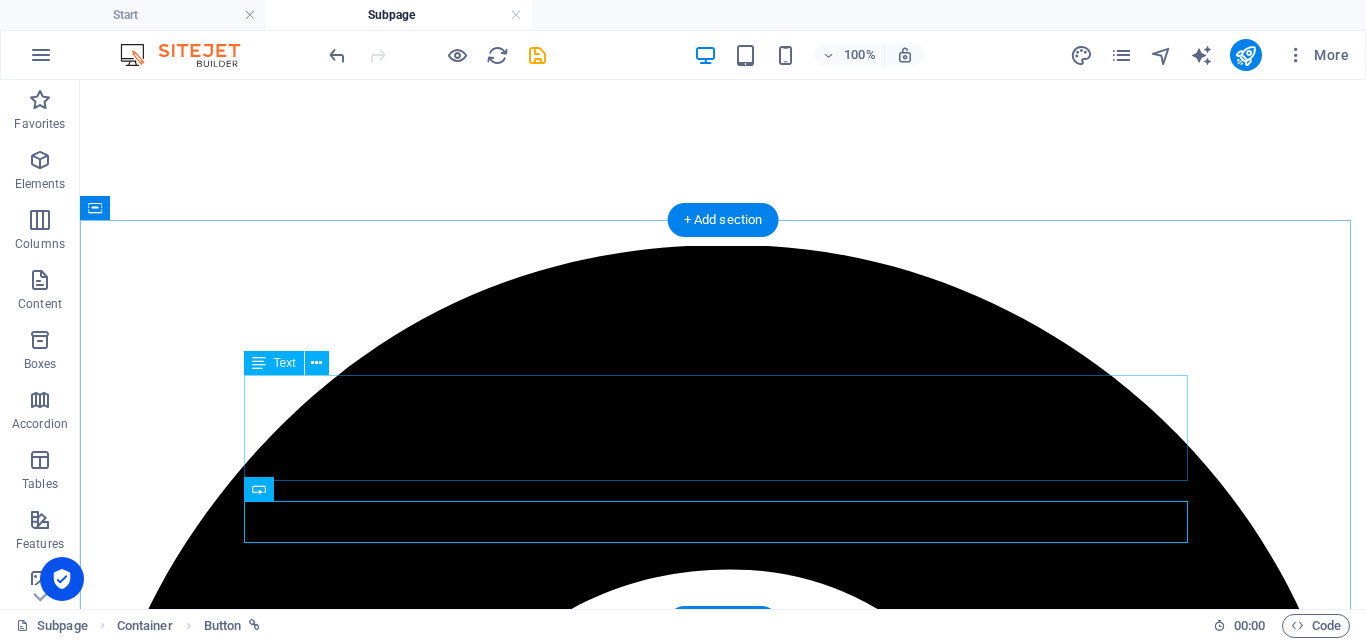 click on "This subpage can be used as a base for adding more pages. You can duplicate this page in your page manager to maintain this basic structure of  header-reference ,  footer-reference  and this editable  section . Referenced elements are copies of their original element and cannot be edited. But they change according to their original element, so you only have to make changes once and they apply to all related references." at bounding box center [723, 7975] 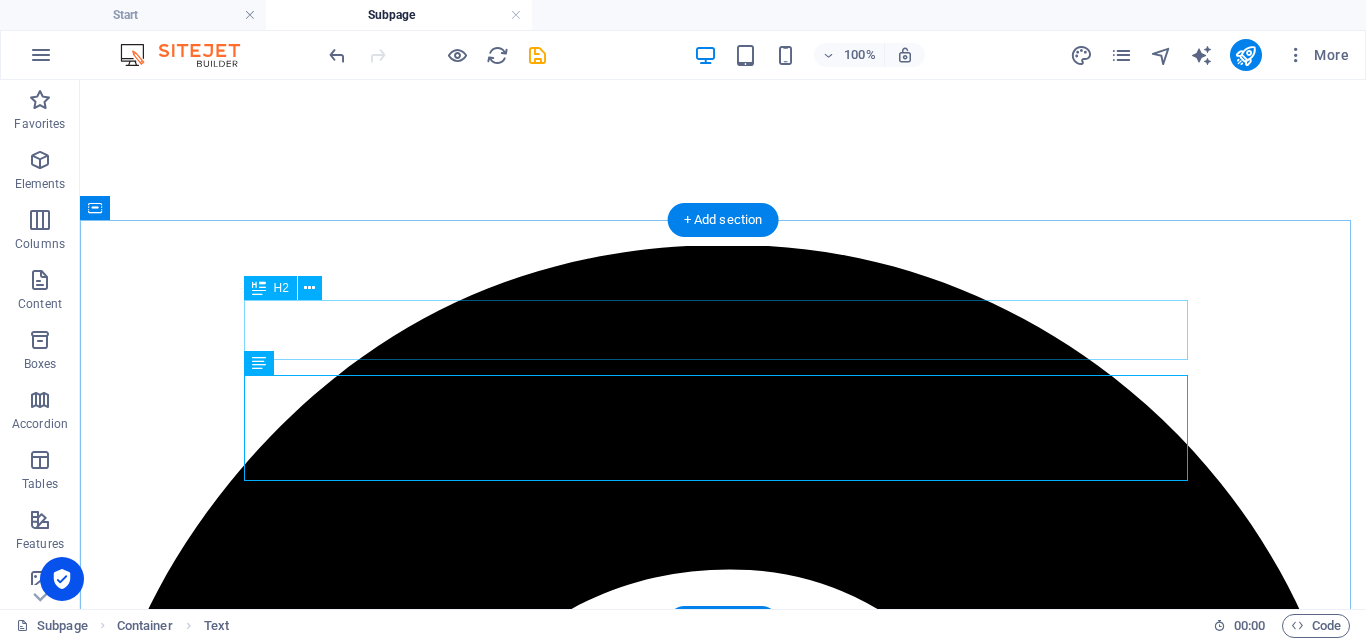 click on "This is a subpage" at bounding box center (723, 7883) 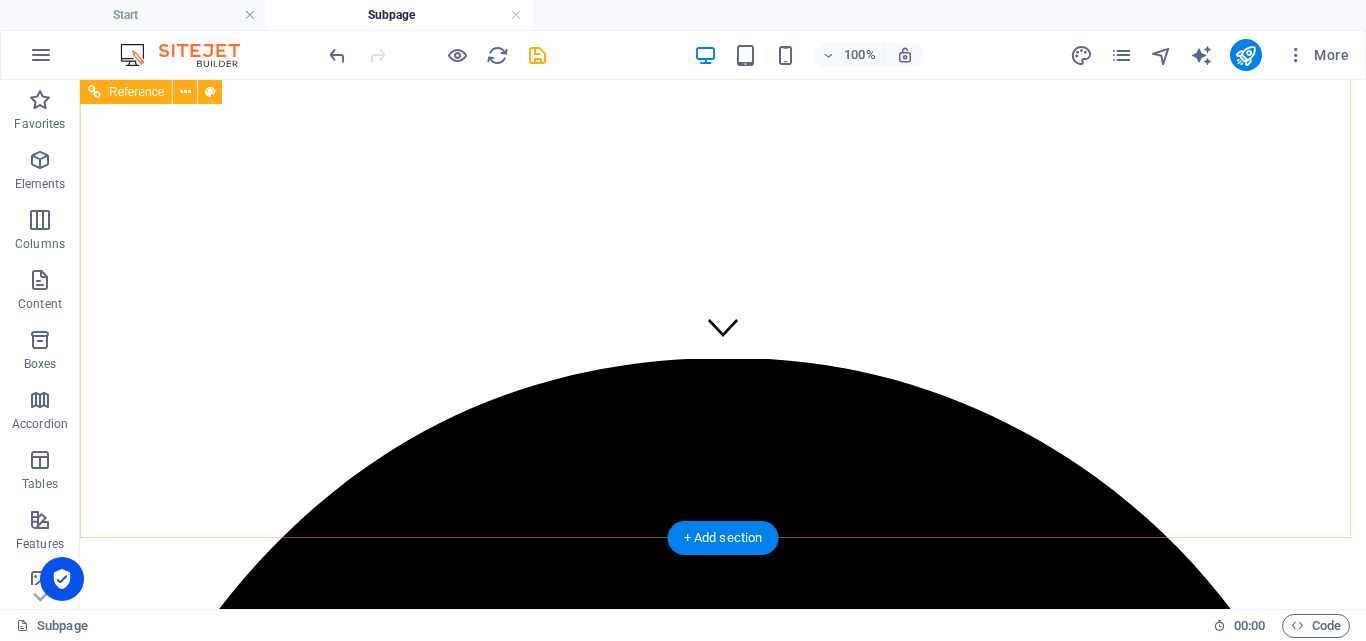 scroll, scrollTop: 0, scrollLeft: 0, axis: both 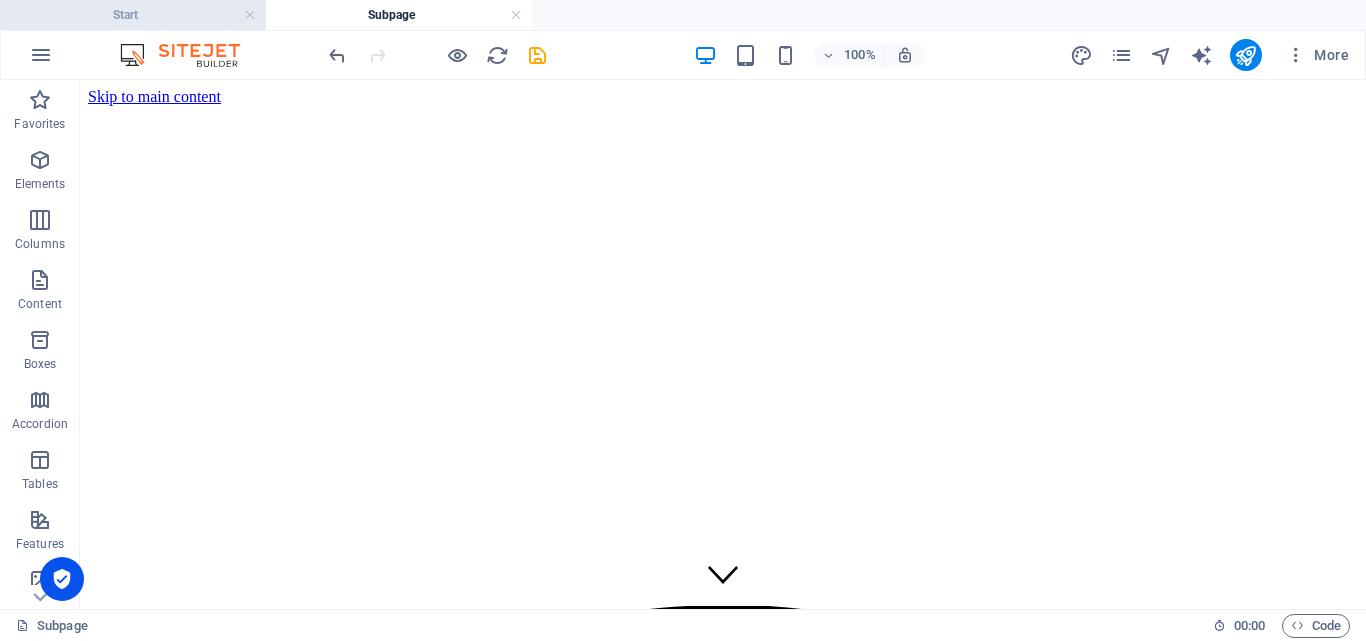 click on "Start" at bounding box center [133, 15] 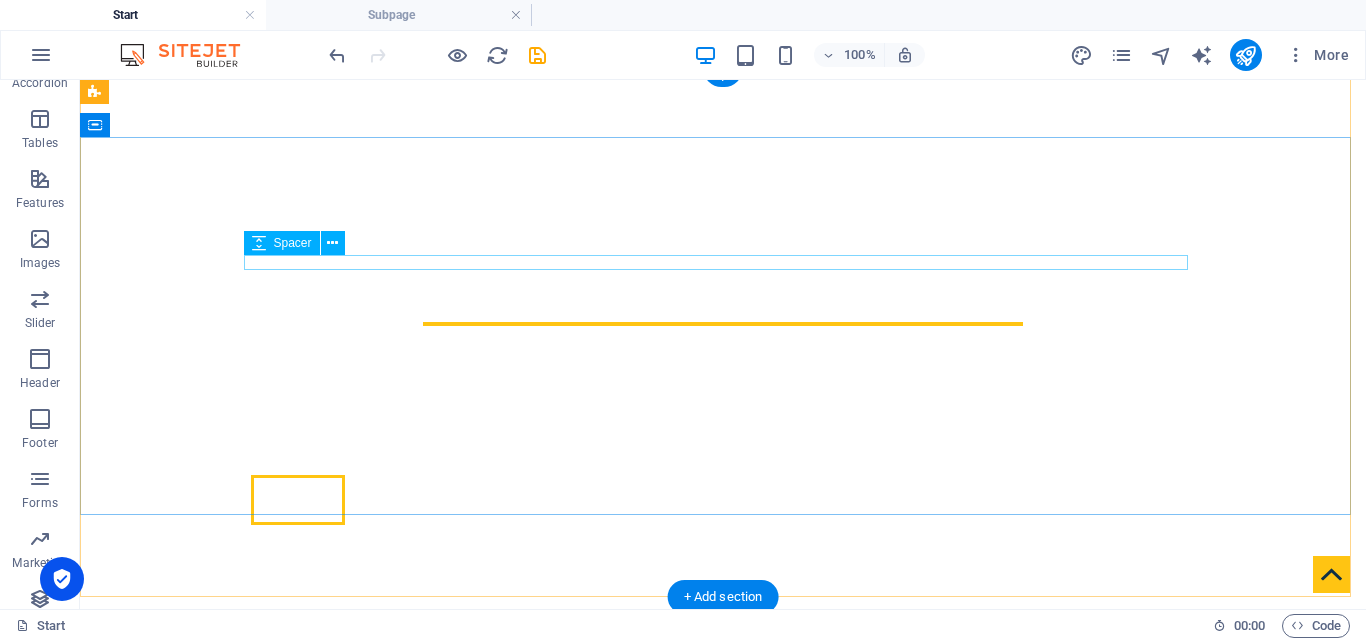 scroll, scrollTop: 0, scrollLeft: 0, axis: both 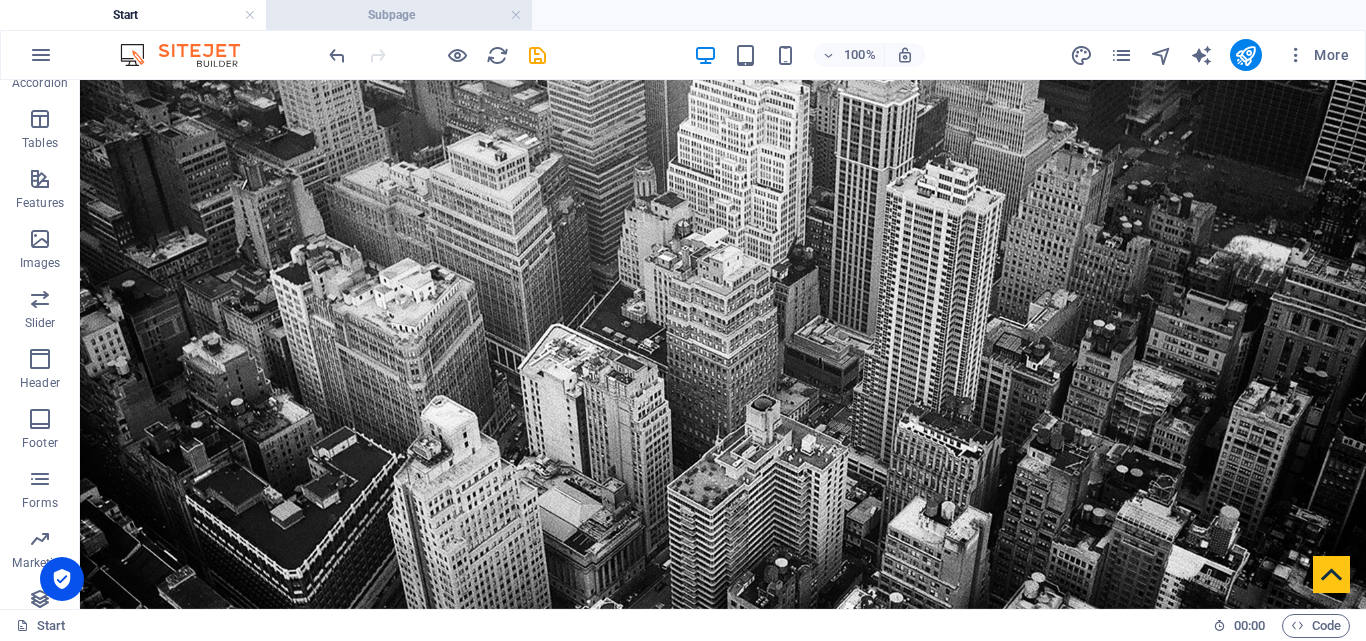 click on "Subpage" at bounding box center [399, 15] 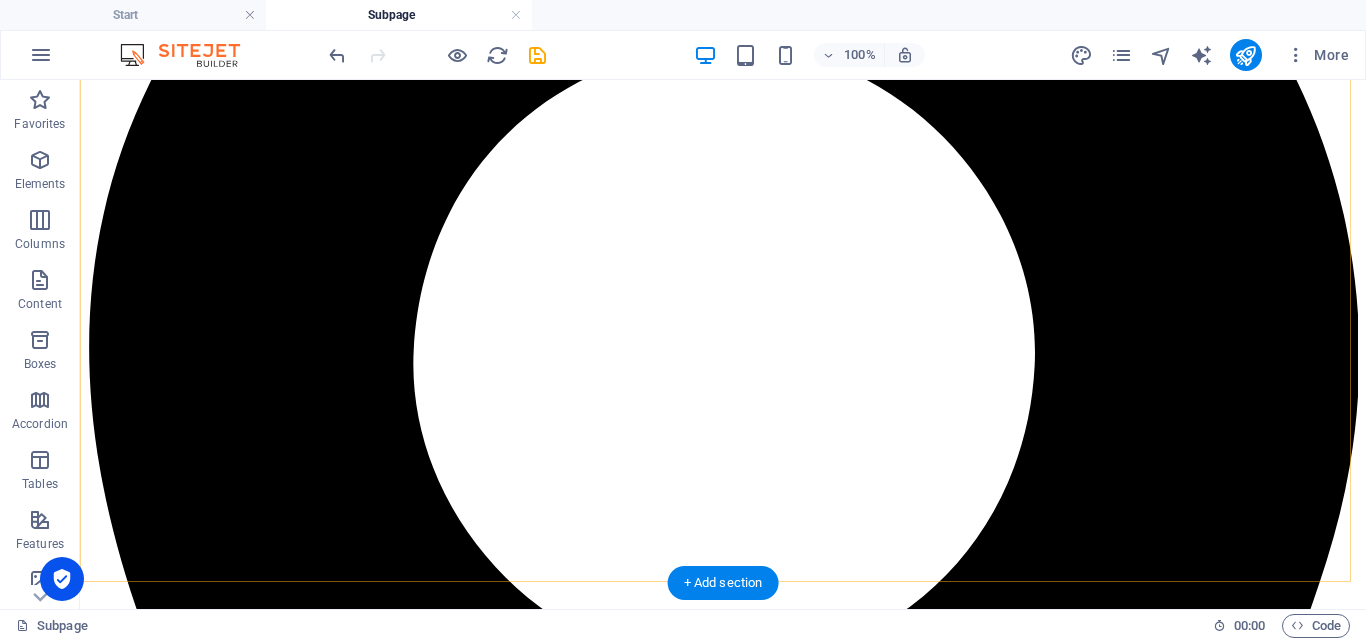 scroll, scrollTop: 972, scrollLeft: 0, axis: vertical 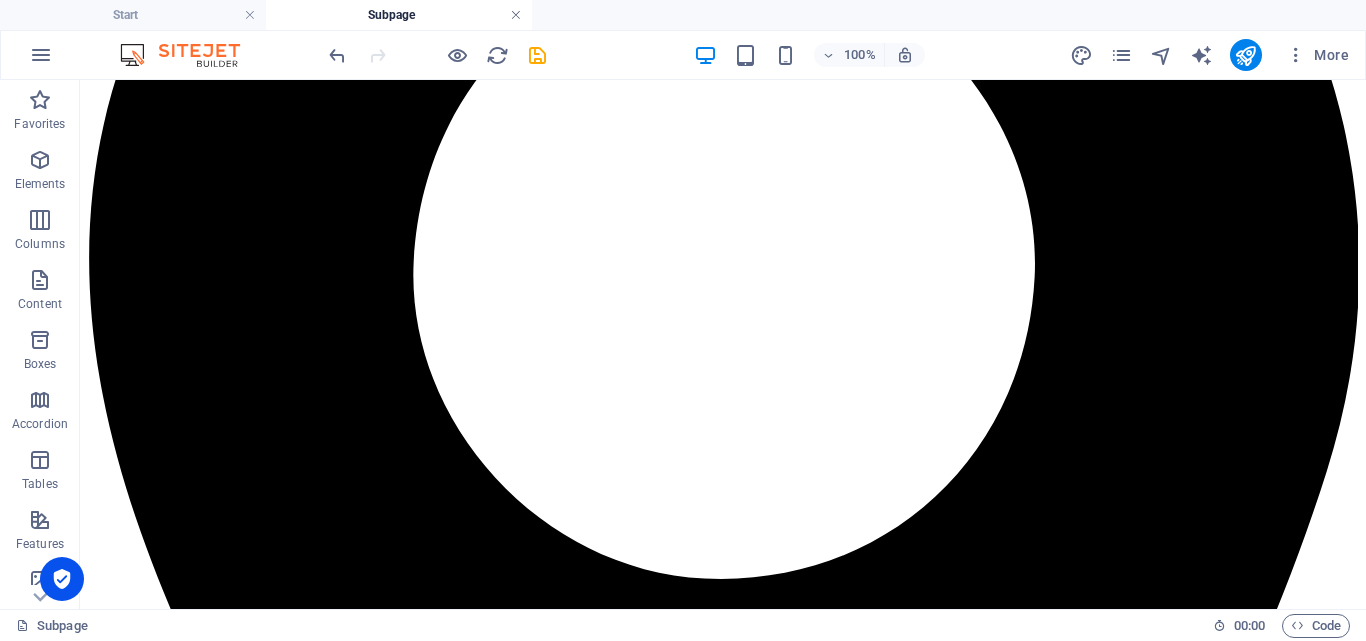 click at bounding box center [516, 15] 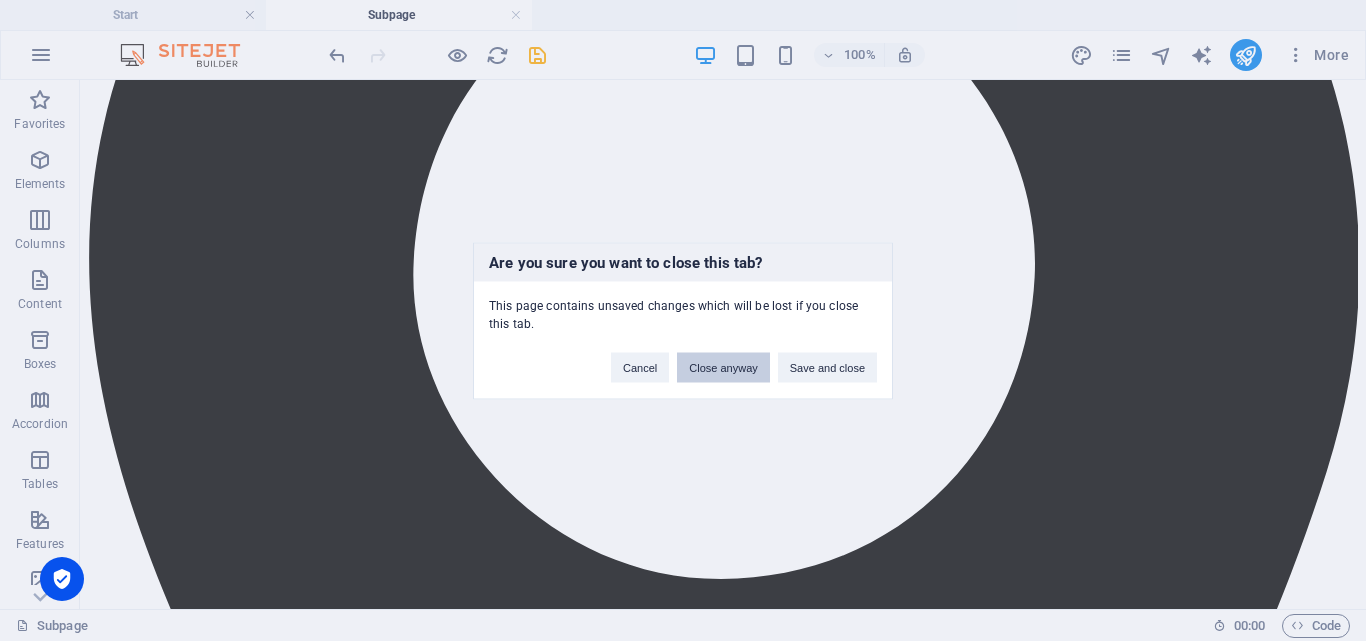 click on "Close anyway" at bounding box center [723, 367] 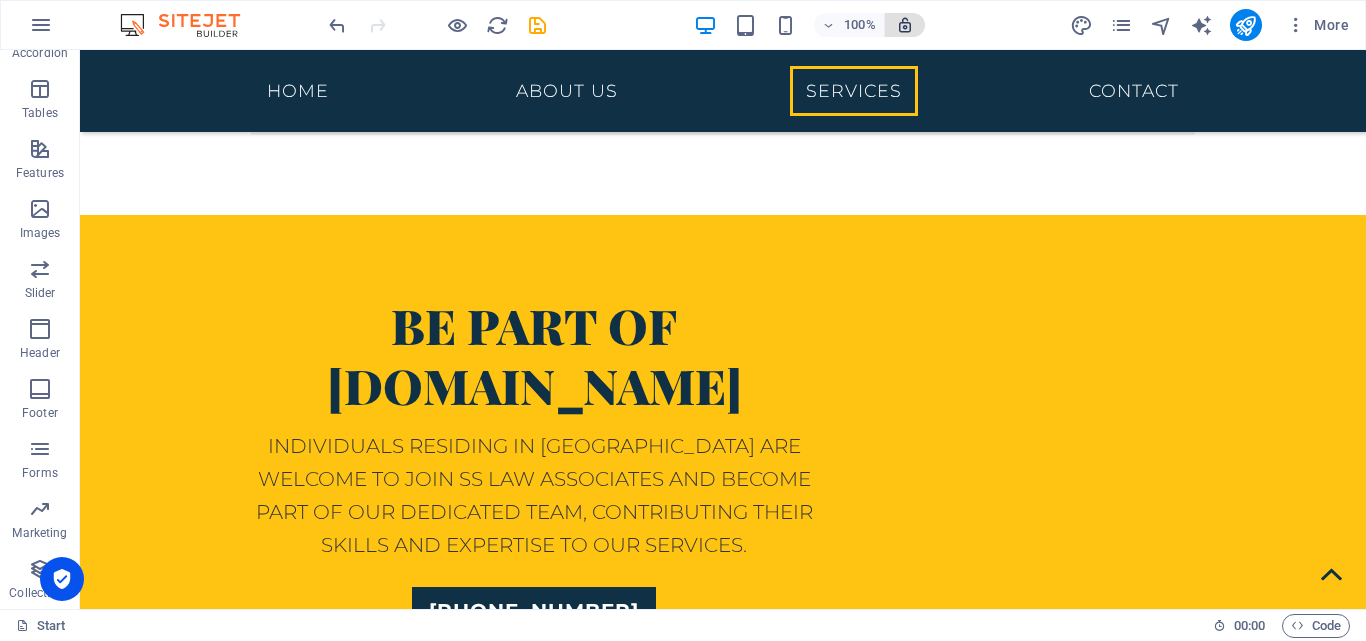 scroll, scrollTop: 5673, scrollLeft: 0, axis: vertical 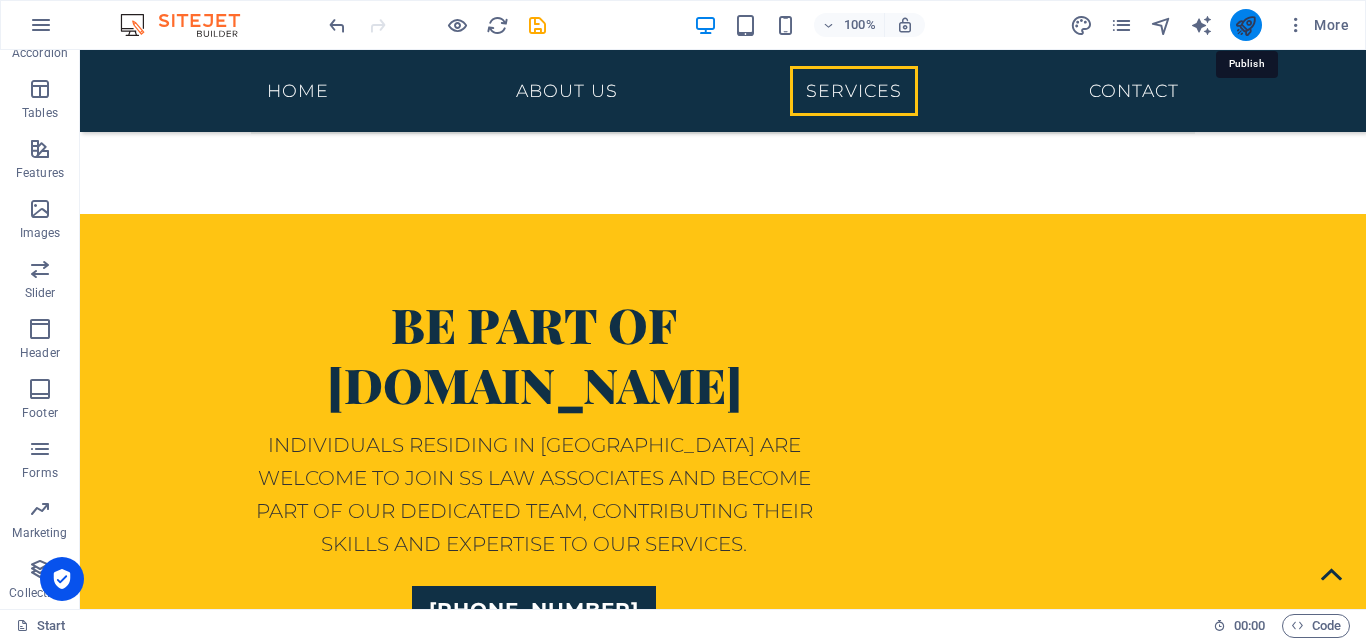 click at bounding box center [1245, 25] 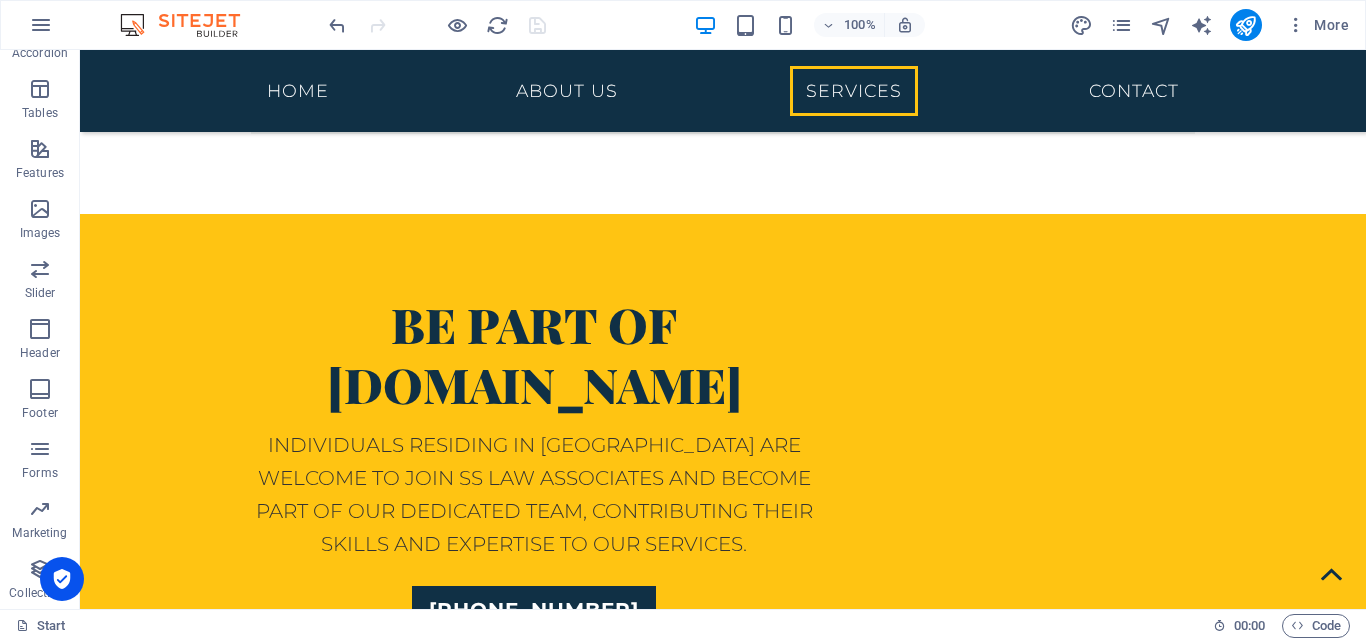 click on "100% More" at bounding box center (683, 25) 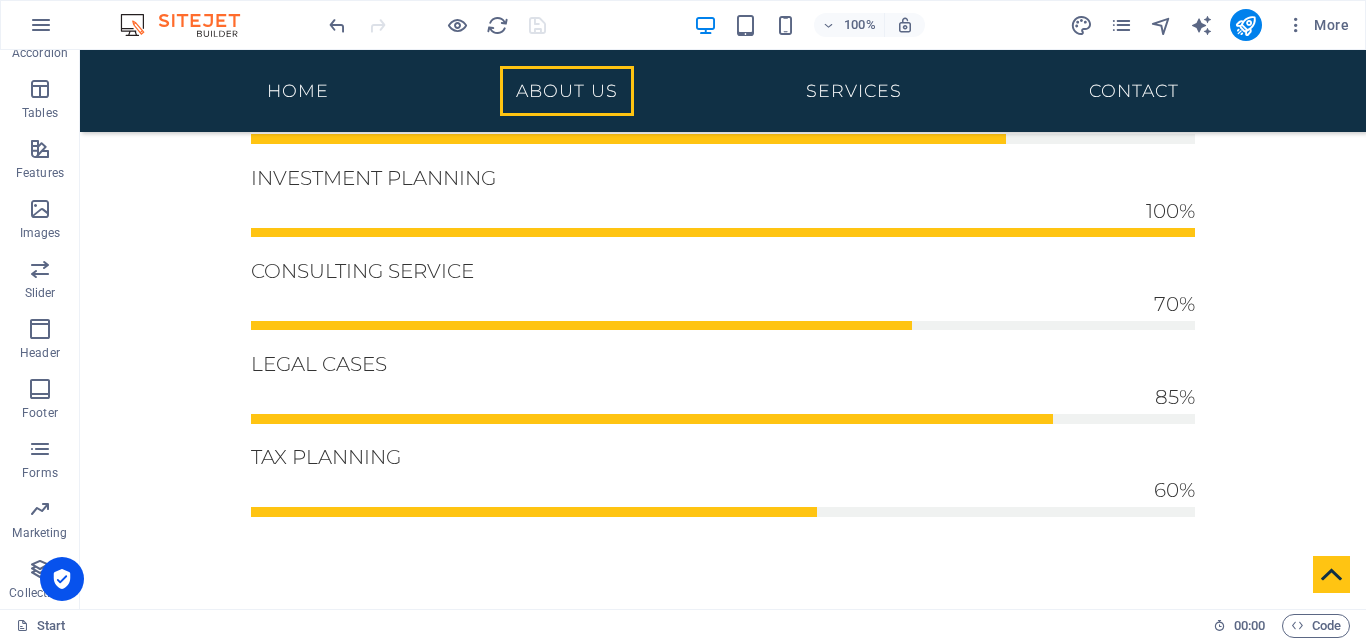 scroll, scrollTop: 1793, scrollLeft: 0, axis: vertical 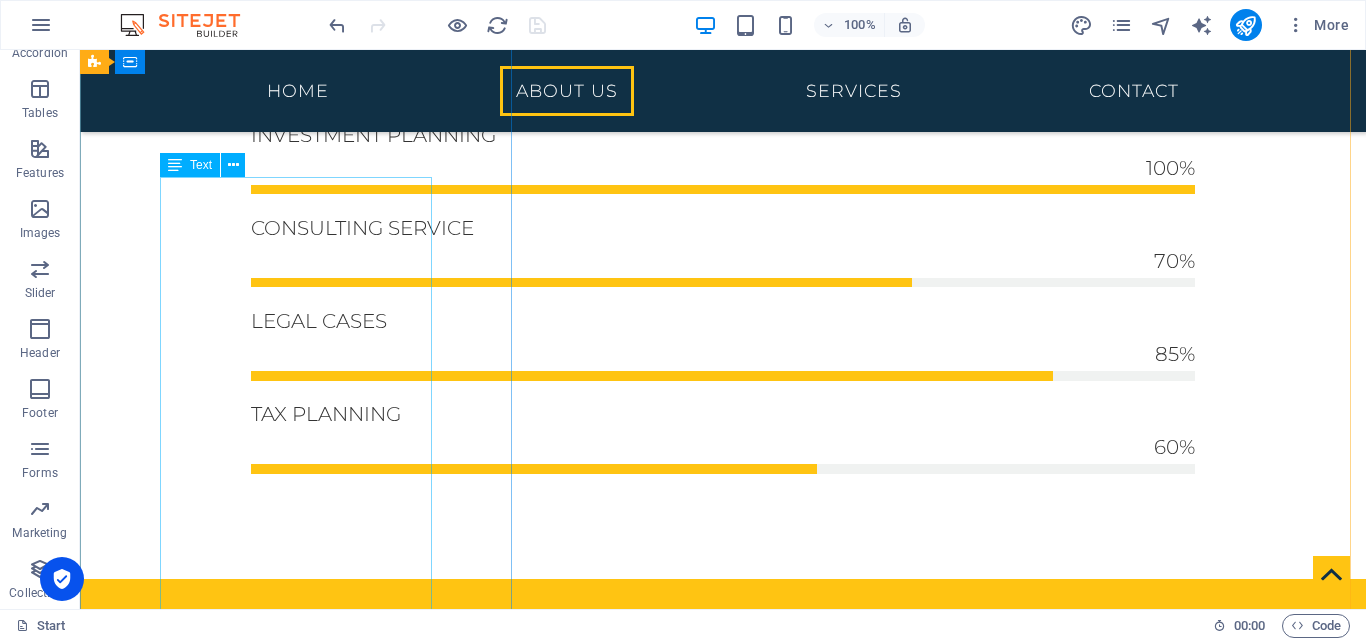 click on "we believe in accuracy of advice. The Client's interests are vital for our associates and each client is regularly consulted and updated at every stage of the process. We focus on providing a fast, efficient and responsive service within the ambit of Law, without compromising the quality of advice. The importance of high quality standard is never under-estimated and we are strongly committed to adding value through a unique partnership with our clients; this is reflected in our long term client relationship we have established over the past years of practice." at bounding box center (723, 849) 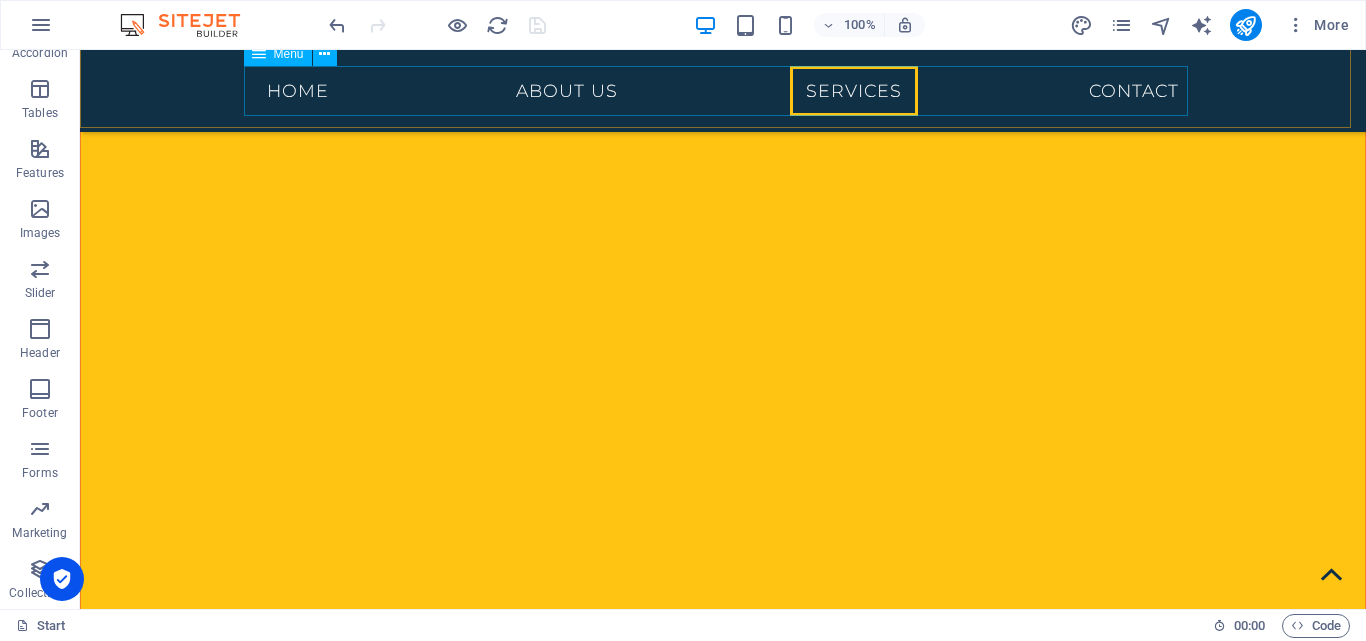 scroll, scrollTop: 6260, scrollLeft: 0, axis: vertical 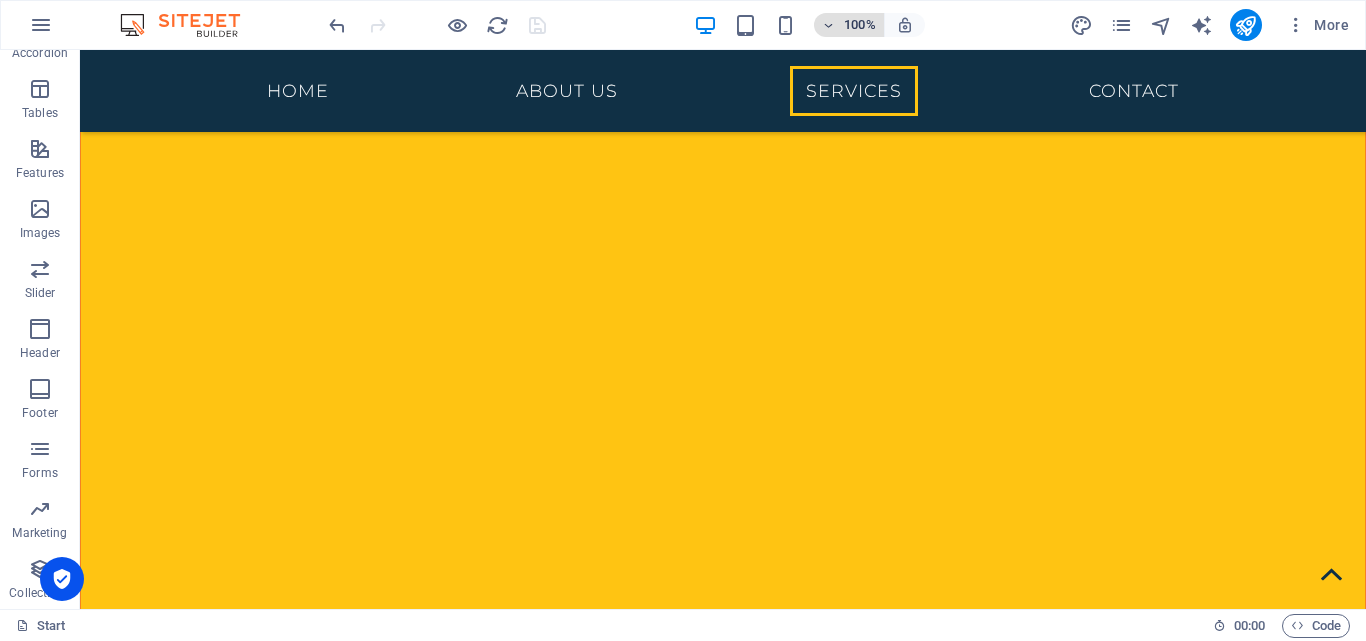 click at bounding box center [829, 25] 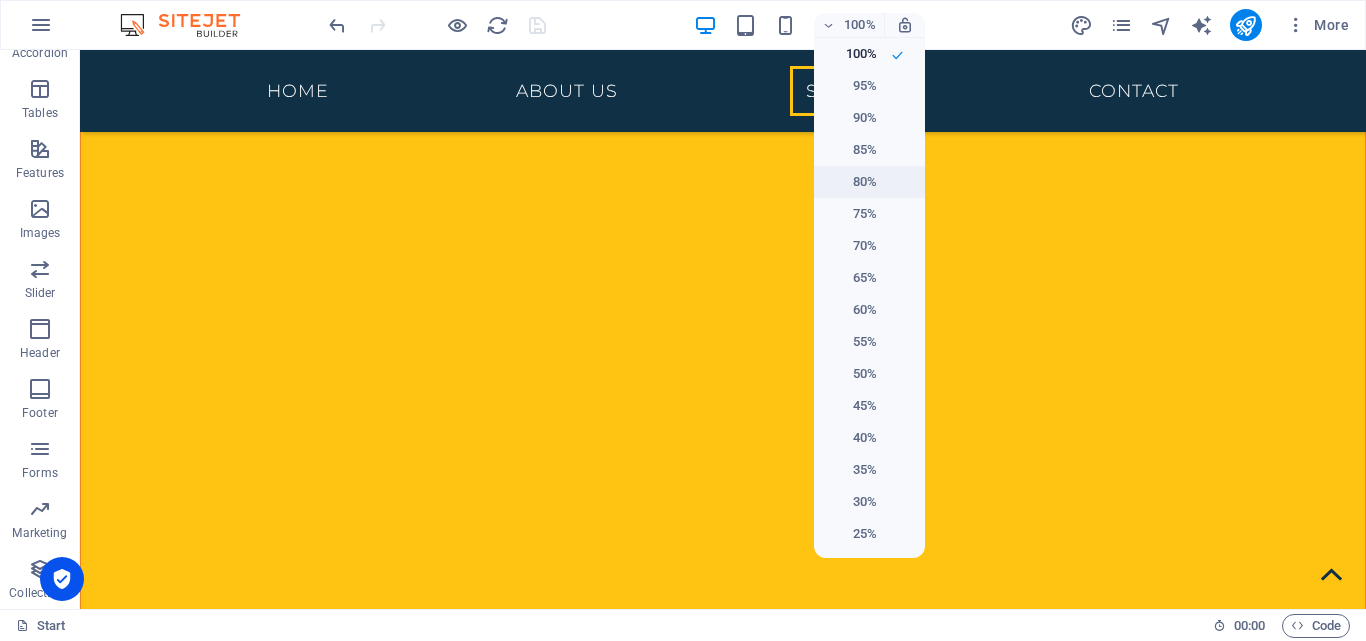 click on "80%" at bounding box center (851, 182) 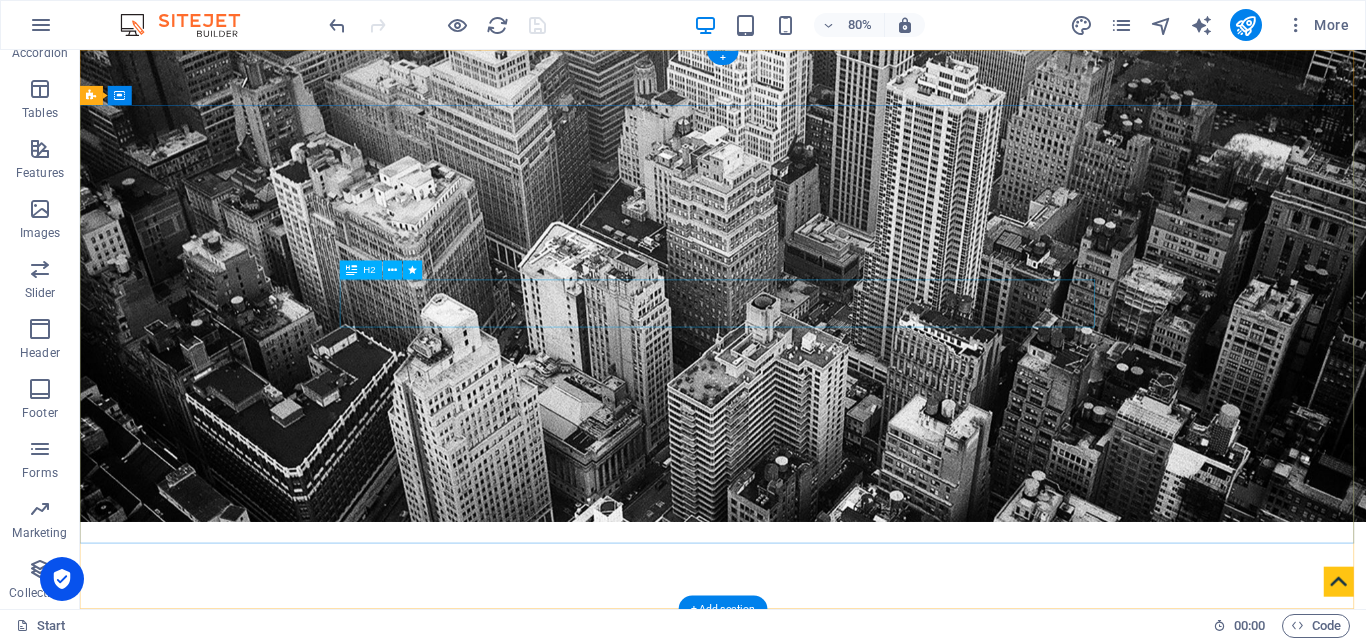 scroll, scrollTop: 0, scrollLeft: 0, axis: both 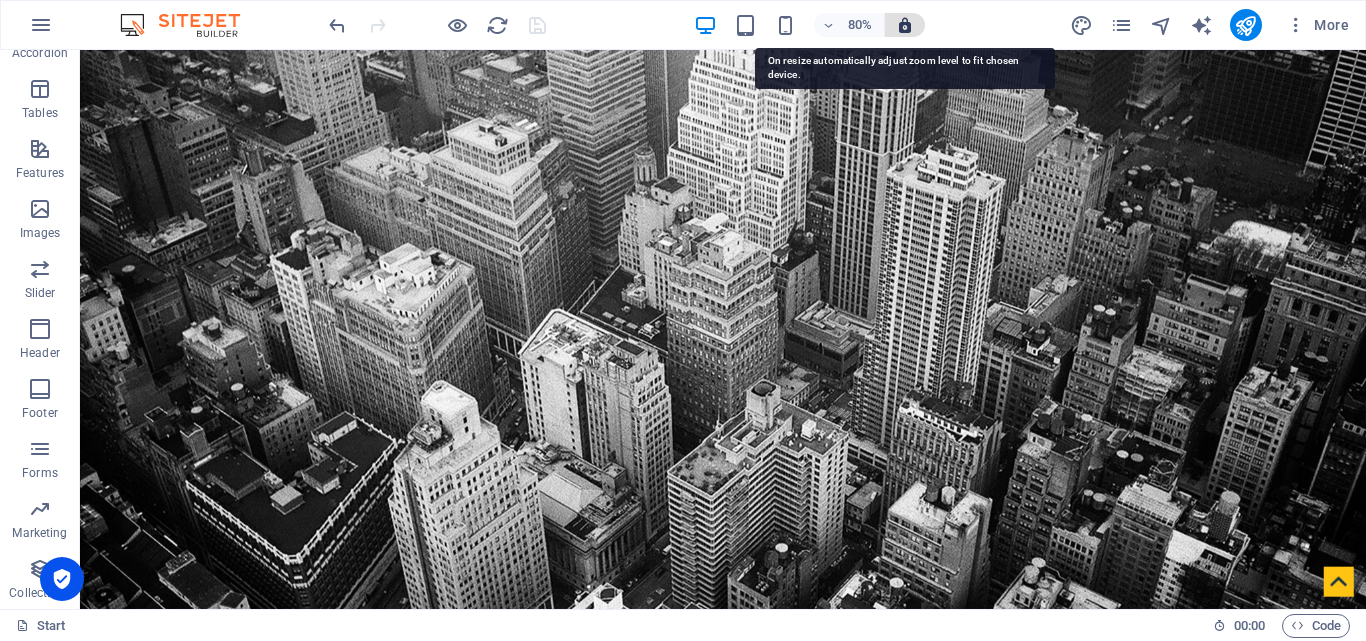 click at bounding box center (905, 25) 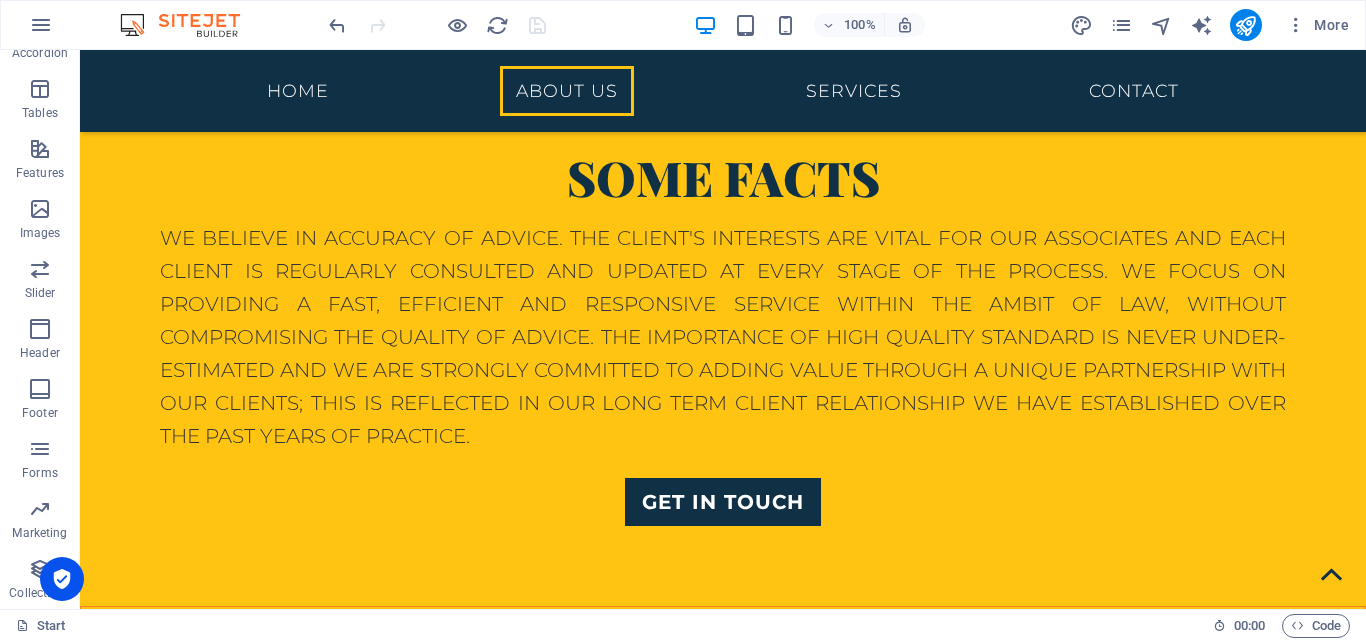scroll, scrollTop: 2320, scrollLeft: 0, axis: vertical 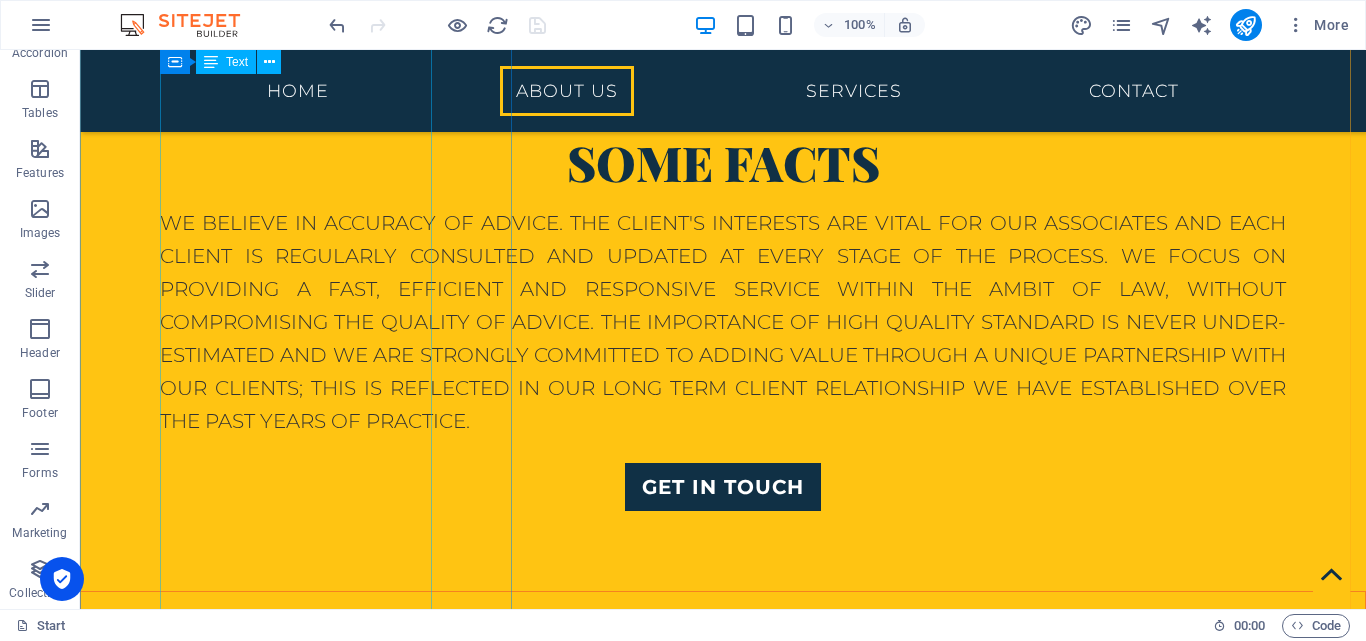 click on "we believe in accuracy of advice. The Client's interests are vital for our associates and each client is regularly consulted and updated at every stage of the process. We focus on providing a fast, efficient and responsive service within the ambit of Law, without compromising the quality of advice. The importance of high quality standard is never under-estimated and we are strongly committed to adding value through a unique partnership with our clients; this is reflected in our long term client relationship we have established over the past years of practice." at bounding box center (723, 322) 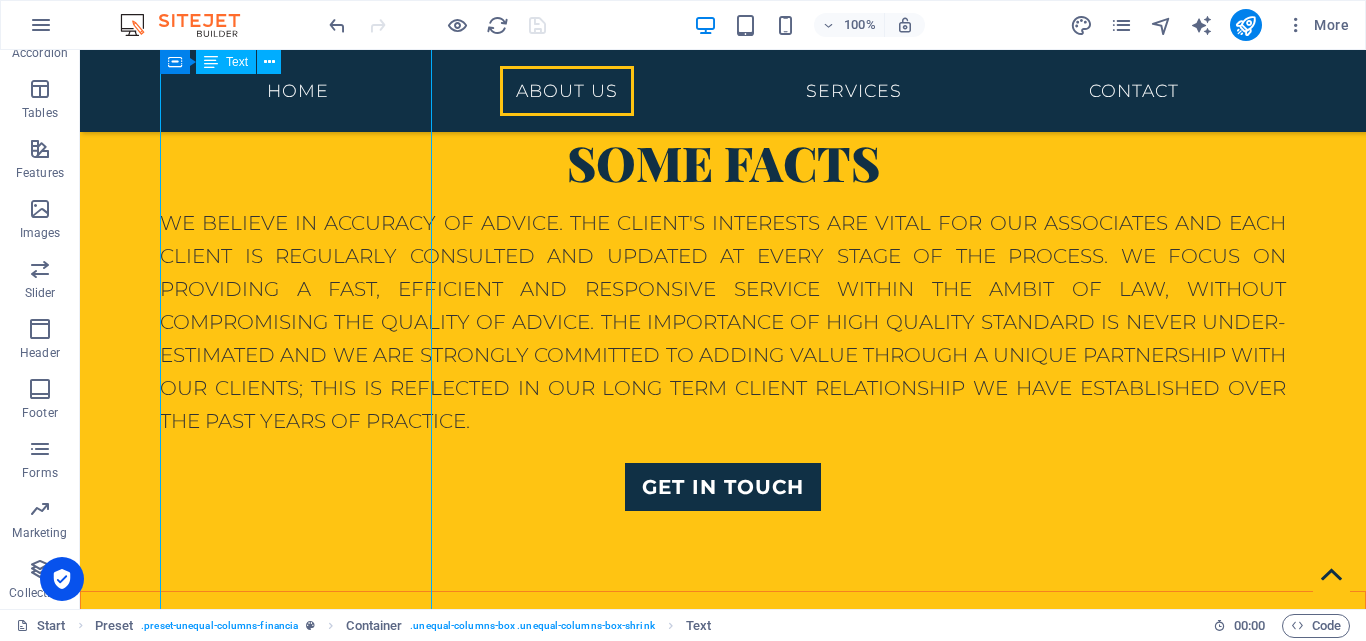 click on "we believe in accuracy of advice. The Client's interests are vital for our associates and each client is regularly consulted and updated at every stage of the process. We focus on providing a fast, efficient and responsive service within the ambit of Law, without compromising the quality of advice. The importance of high quality standard is never under-estimated and we are strongly committed to adding value through a unique partnership with our clients; this is reflected in our long term client relationship we have established over the past years of practice." at bounding box center [723, 322] 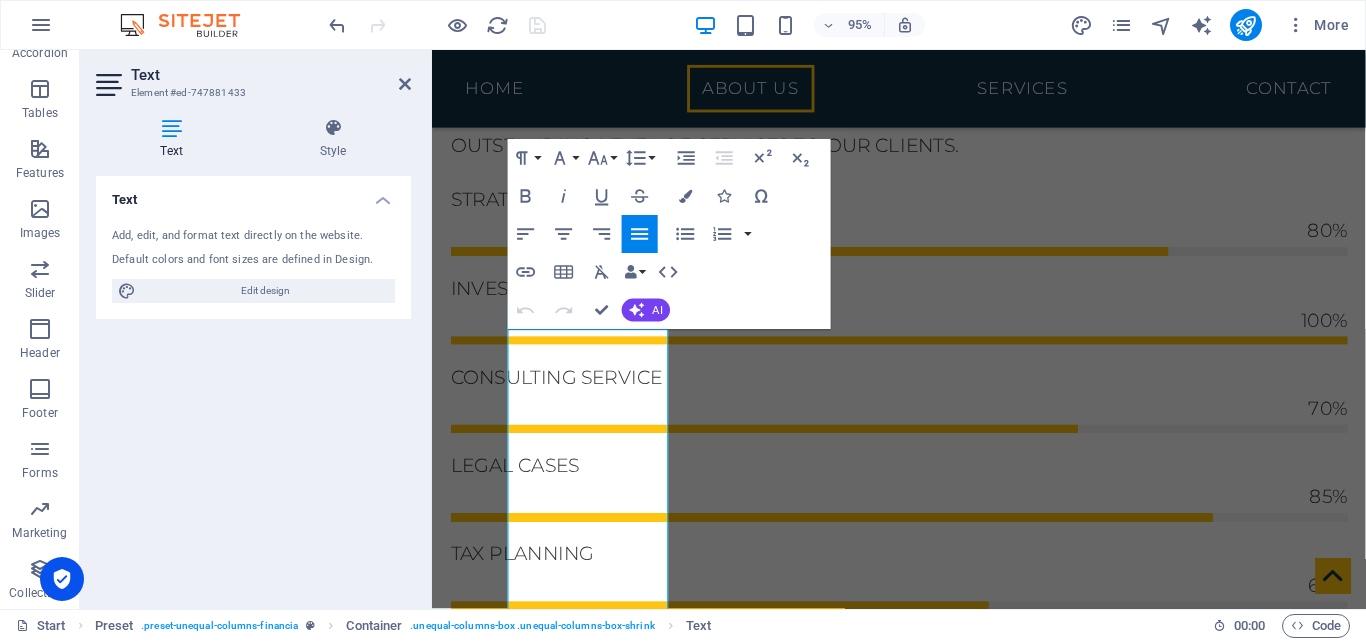 click 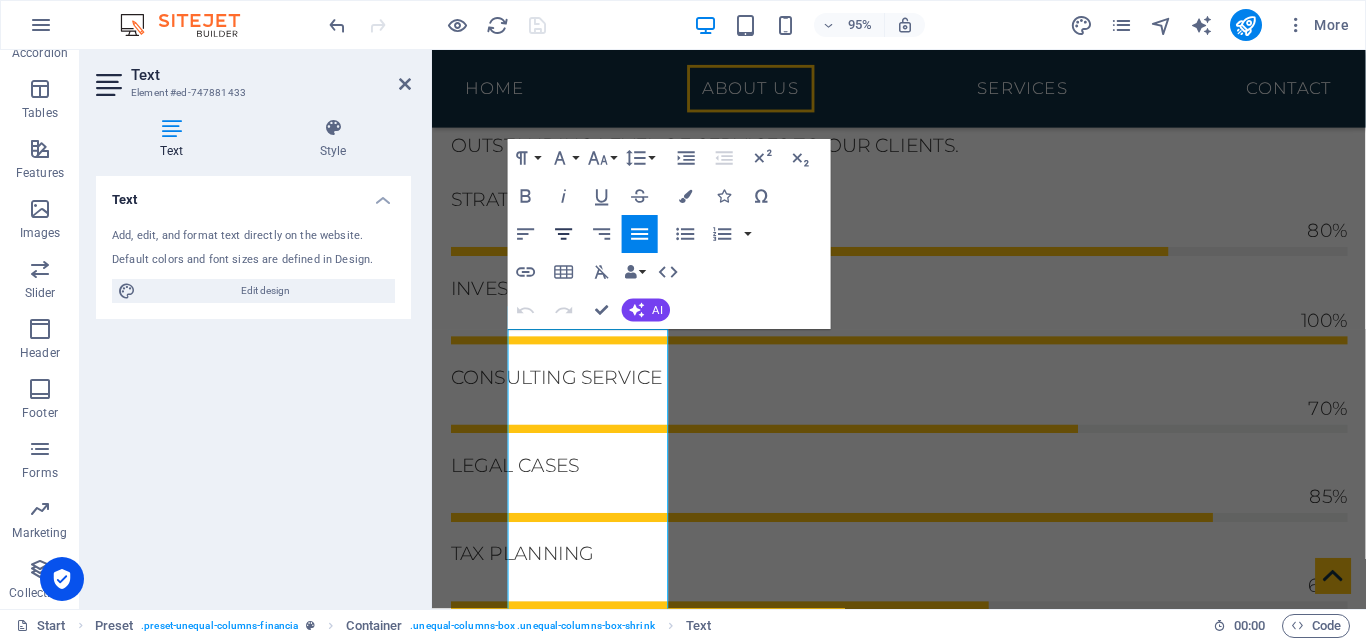 click 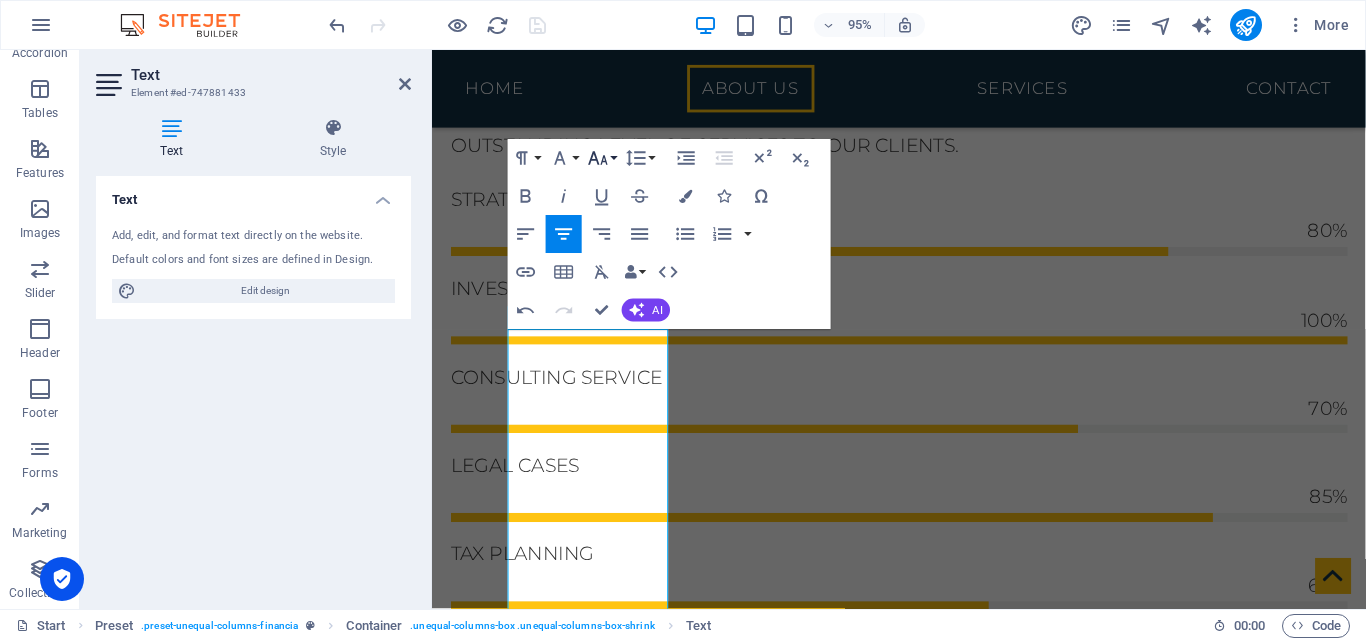 click on "Font Size" at bounding box center [602, 158] 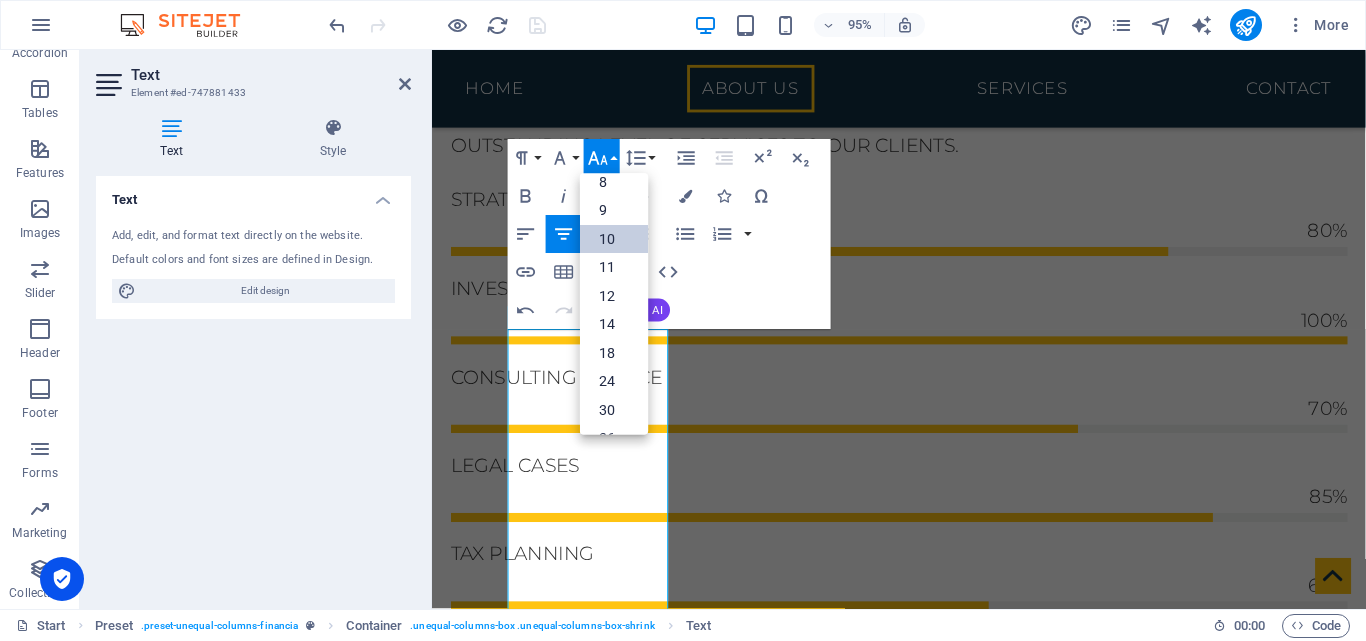 scroll, scrollTop: 0, scrollLeft: 0, axis: both 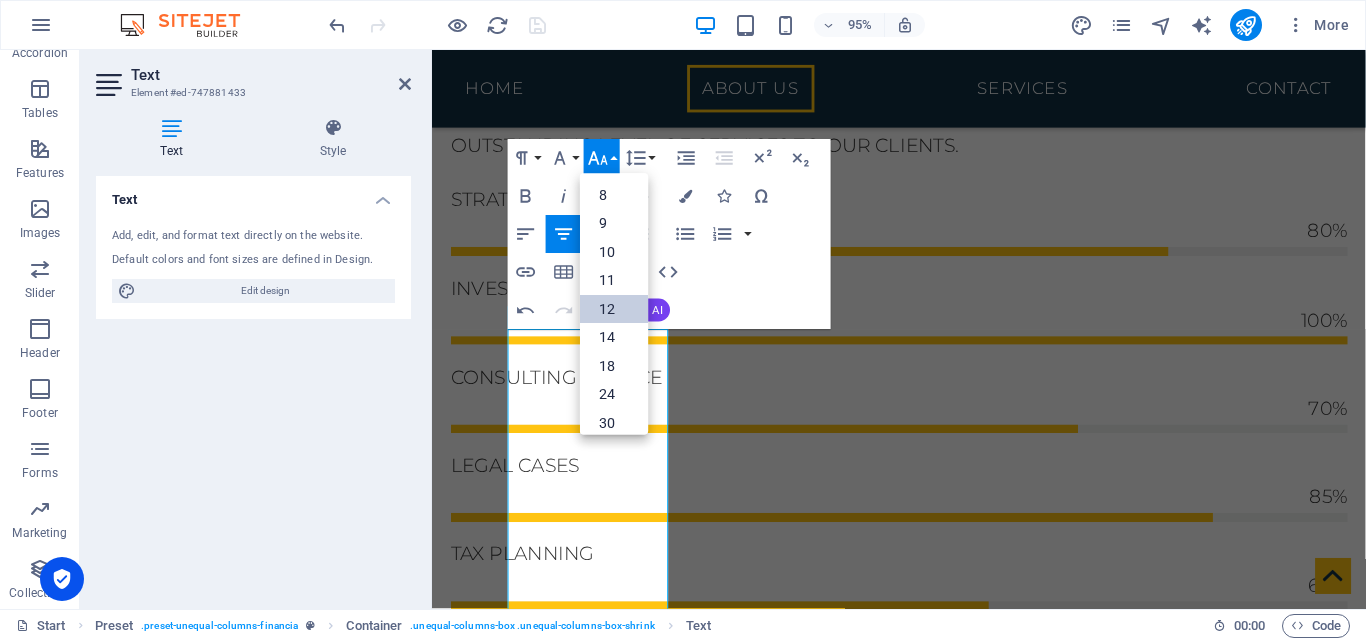 click on "12" at bounding box center (614, 309) 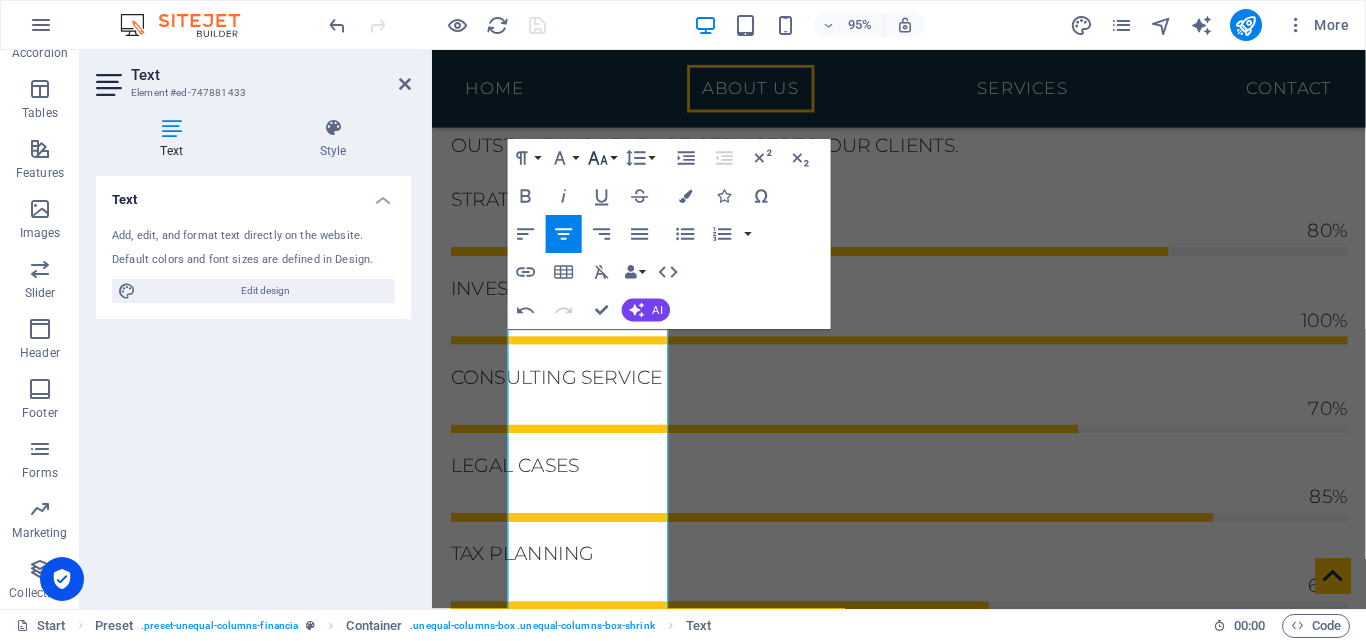 click 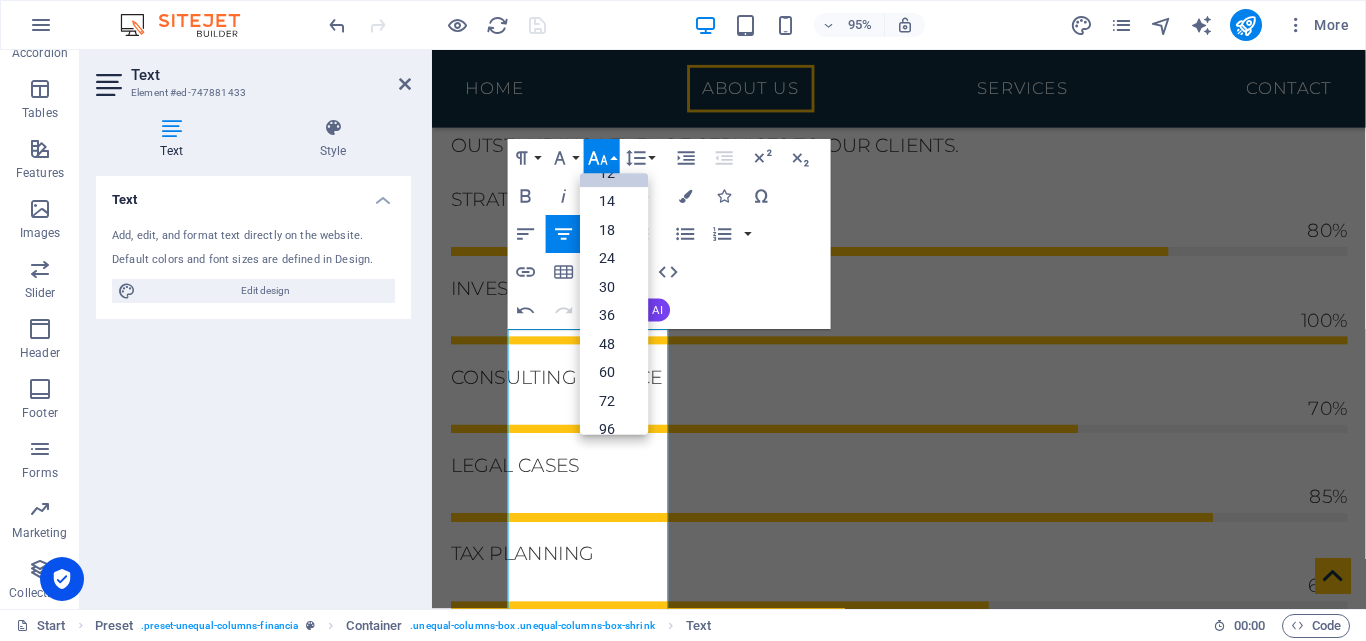 click on "12" at bounding box center (614, 173) 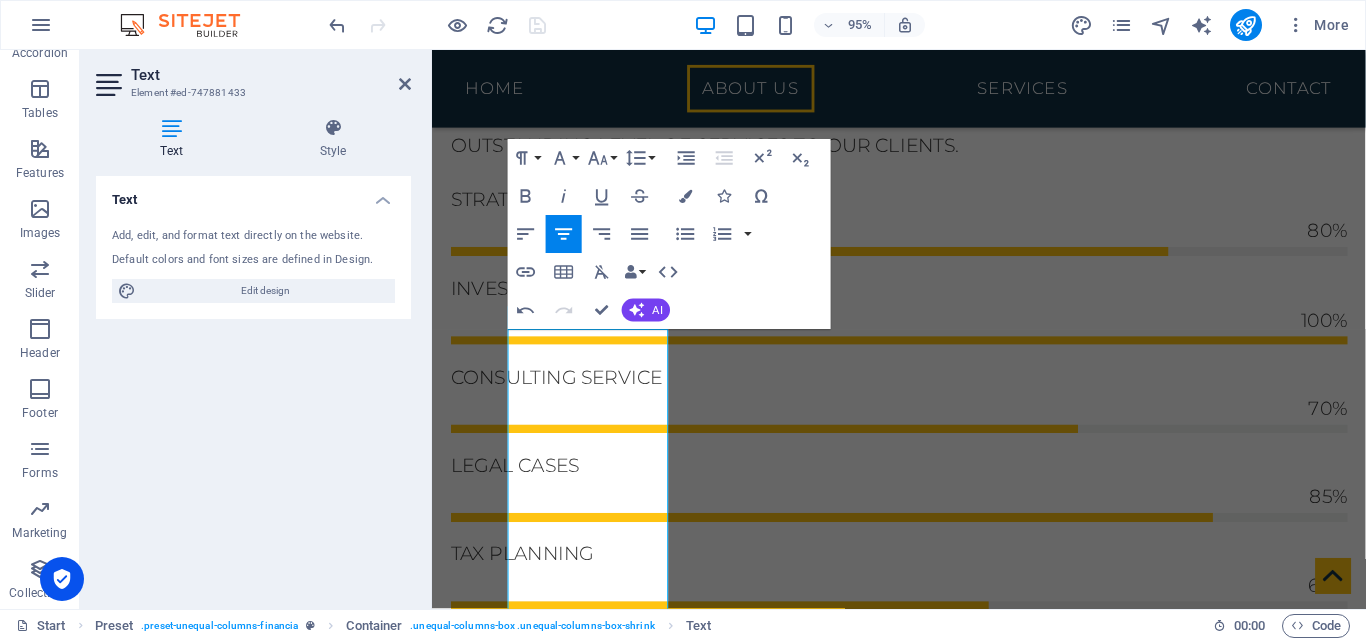 click at bounding box center (923, 2059) 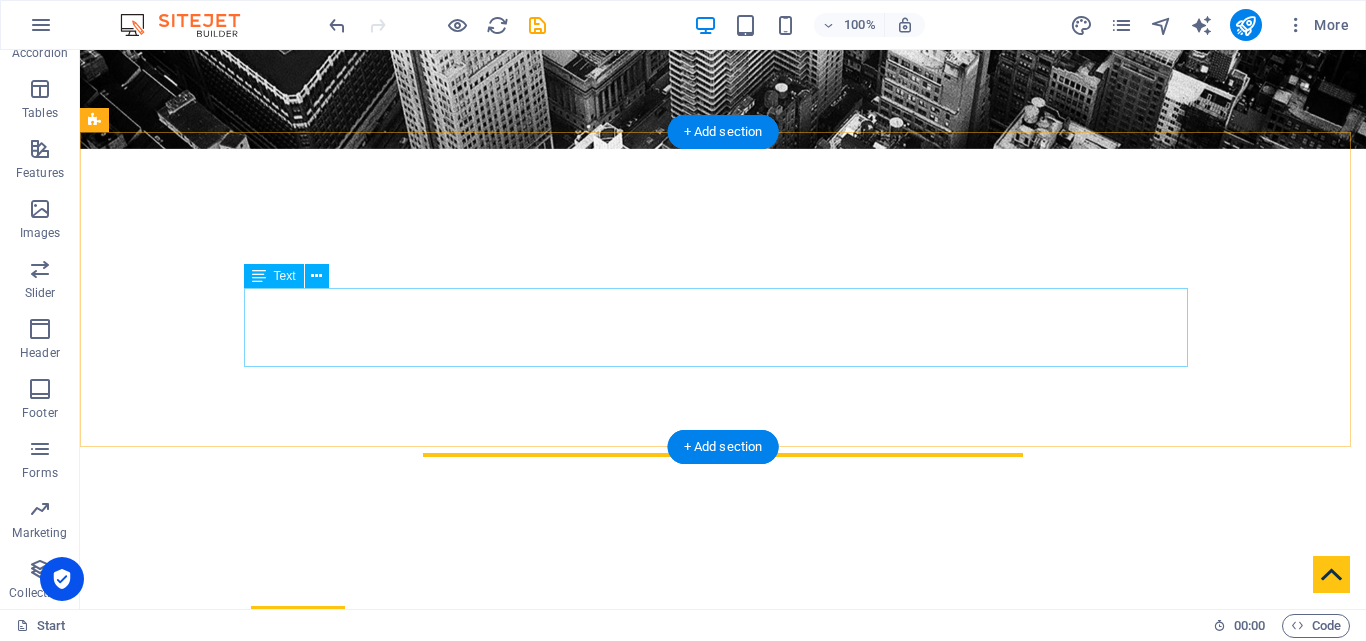 scroll, scrollTop: 480, scrollLeft: 0, axis: vertical 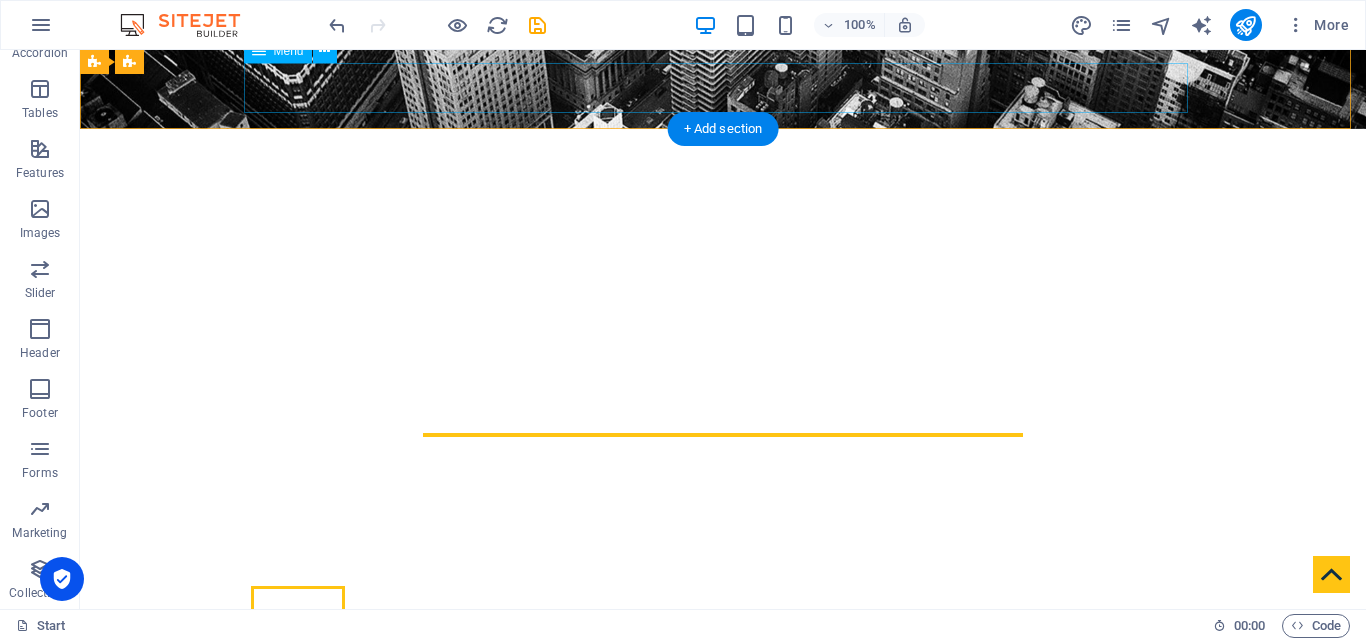 click on "Home About us Services Contact" at bounding box center [723, 611] 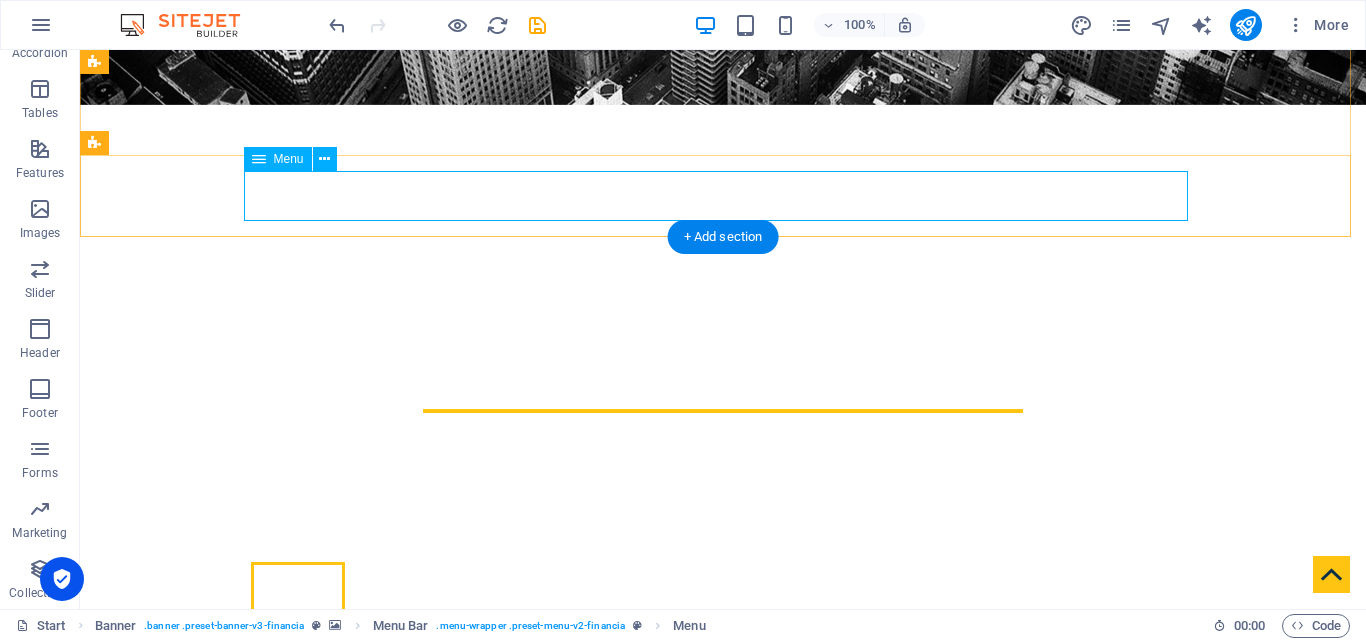 scroll, scrollTop: 367, scrollLeft: 0, axis: vertical 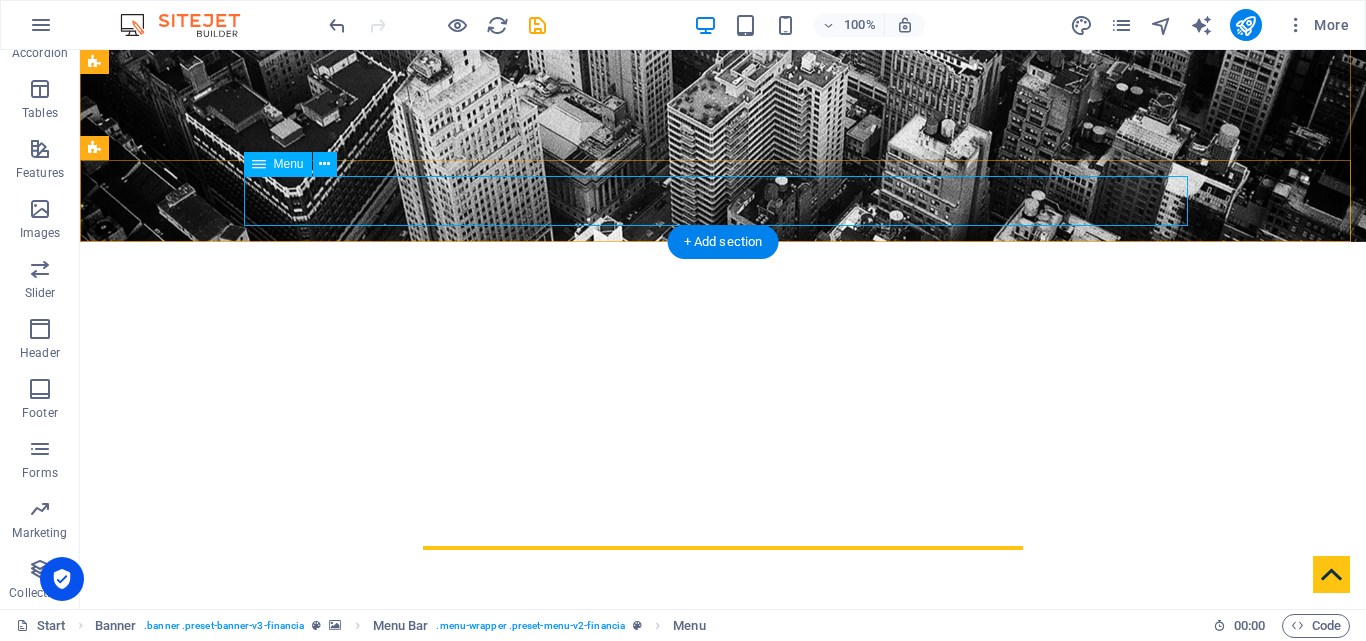 click on "Home About us Services Contact" at bounding box center (723, 724) 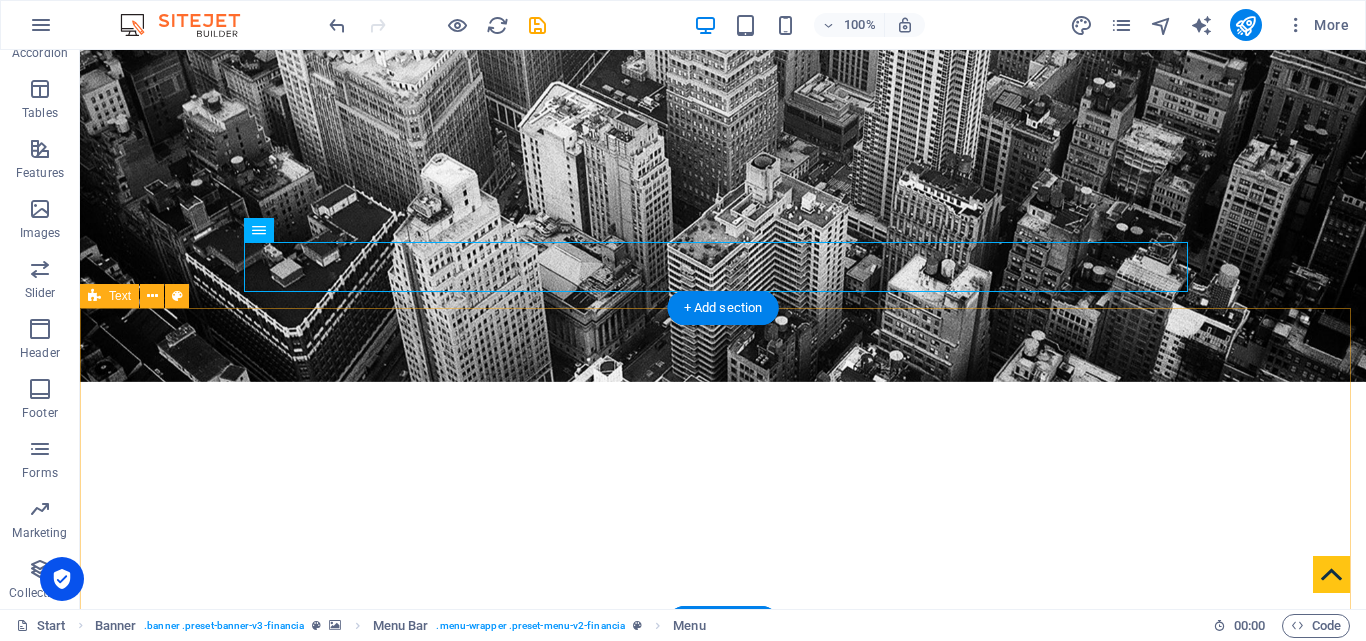 scroll, scrollTop: 400, scrollLeft: 0, axis: vertical 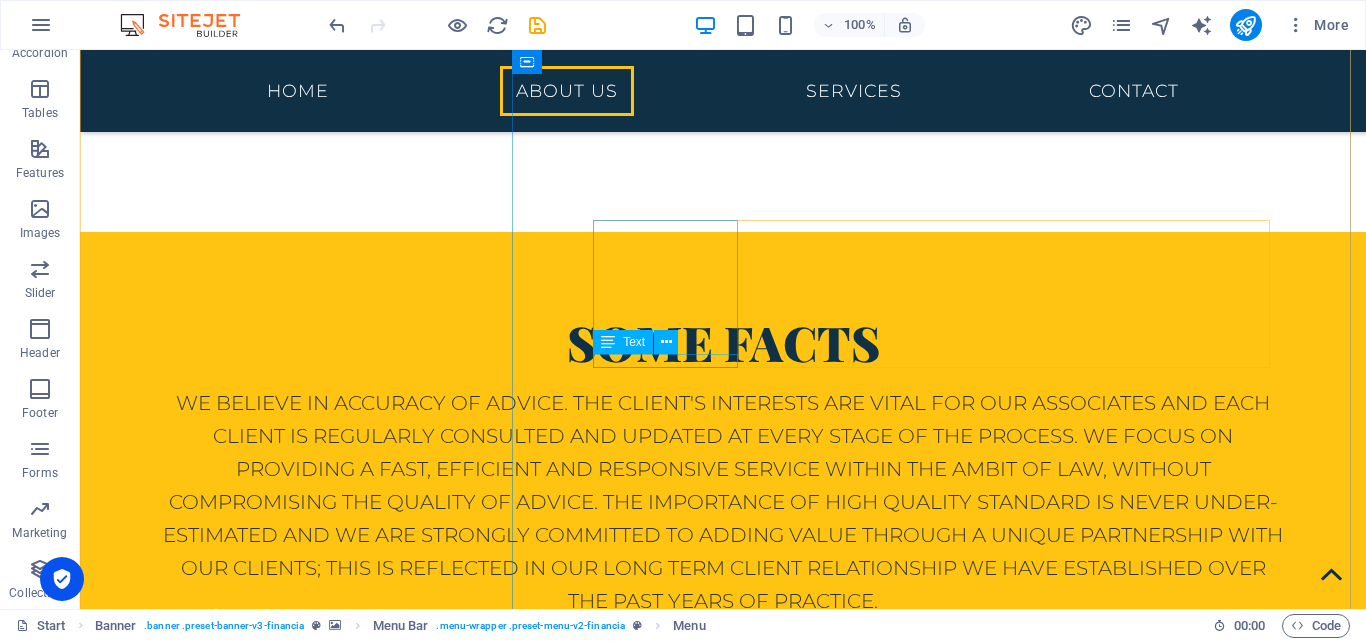 click on "Customers" at bounding box center (723, 1962) 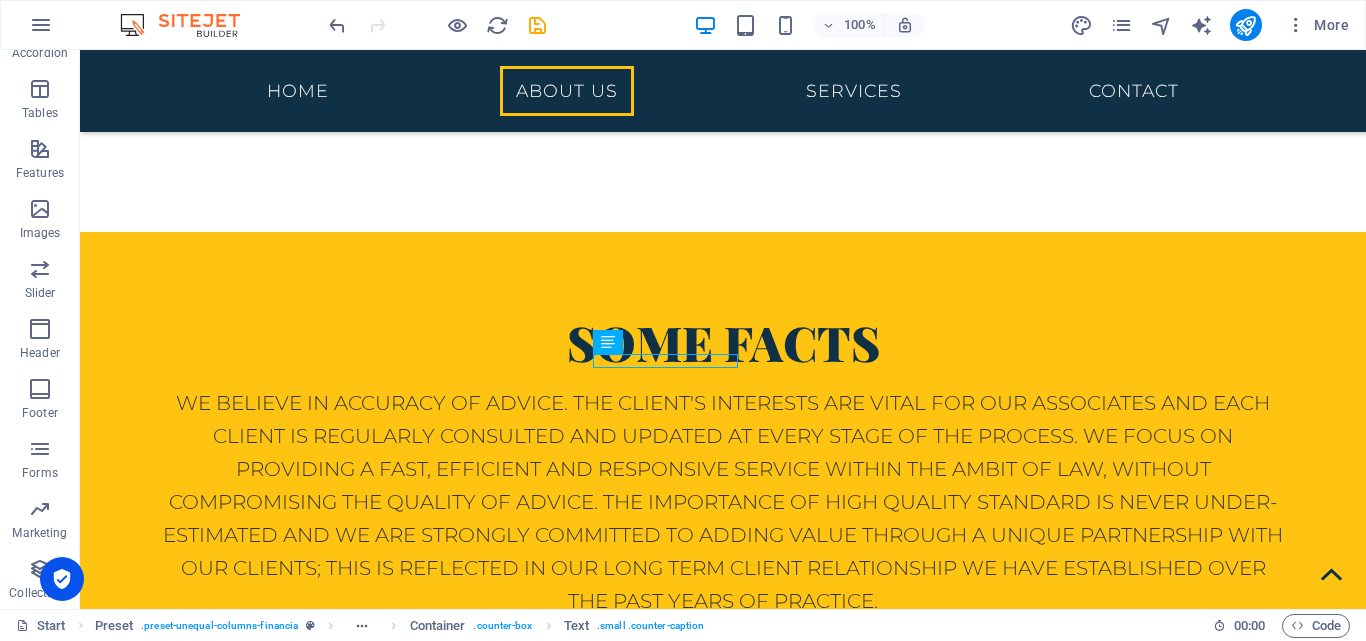 click at bounding box center (723, 1548) 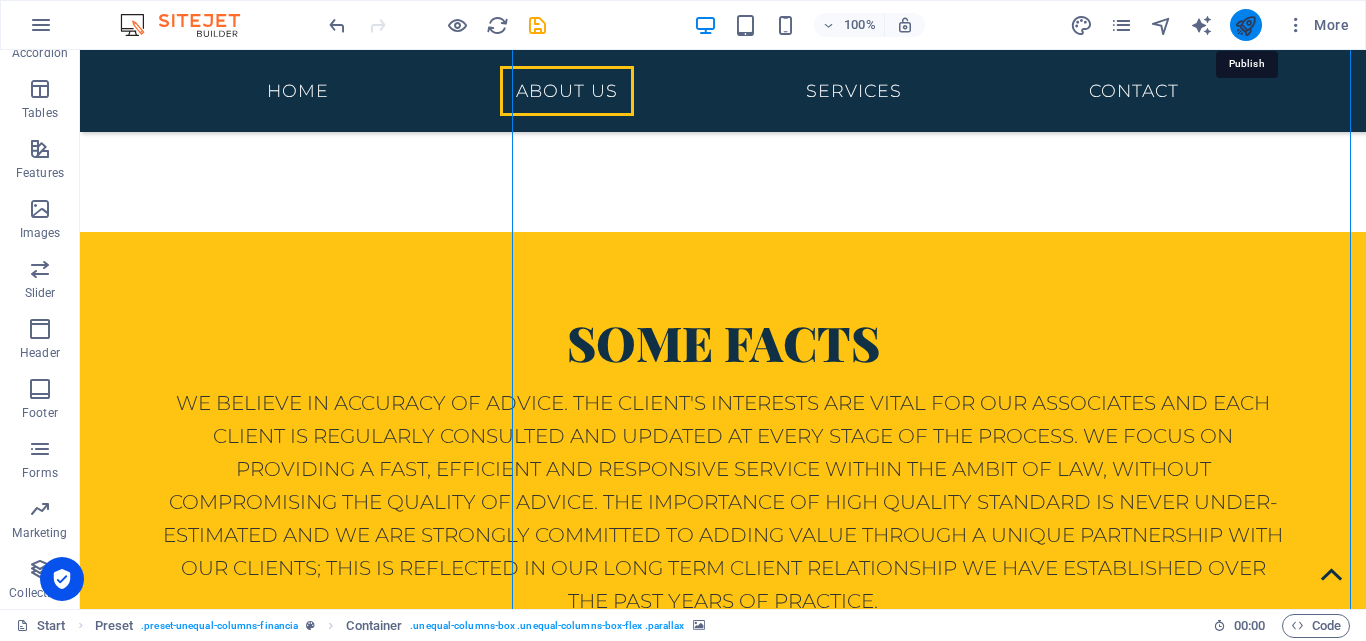 click at bounding box center [1245, 25] 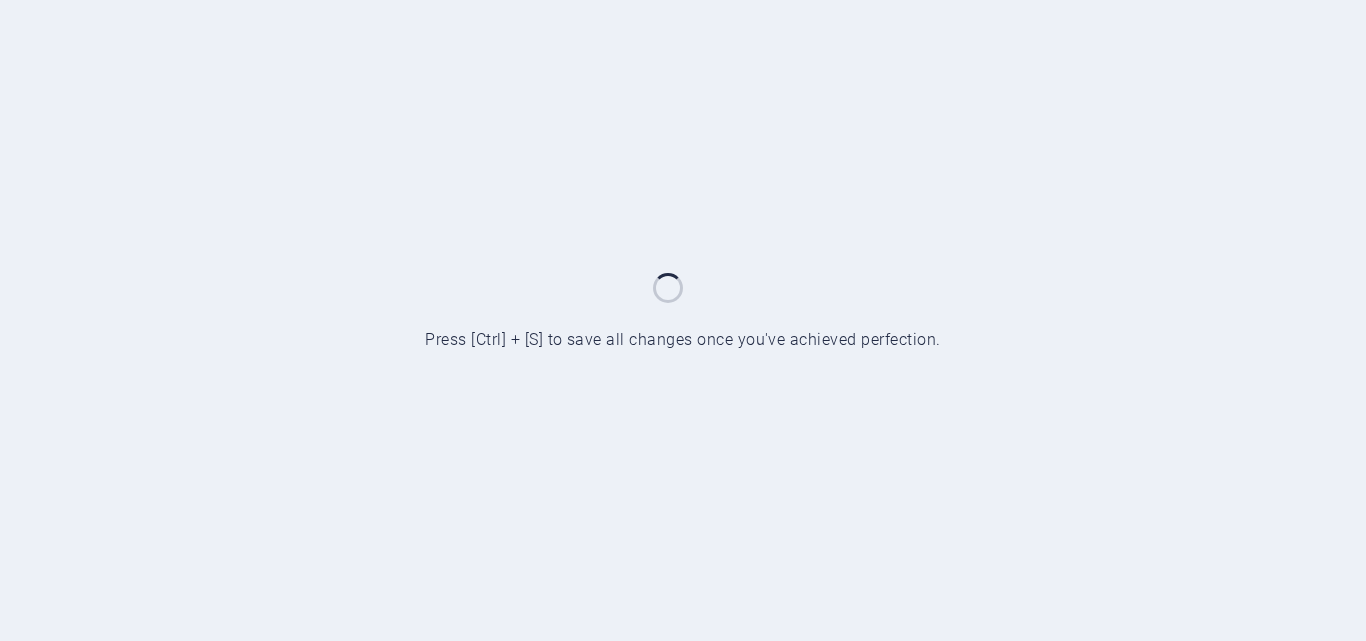 scroll, scrollTop: 0, scrollLeft: 0, axis: both 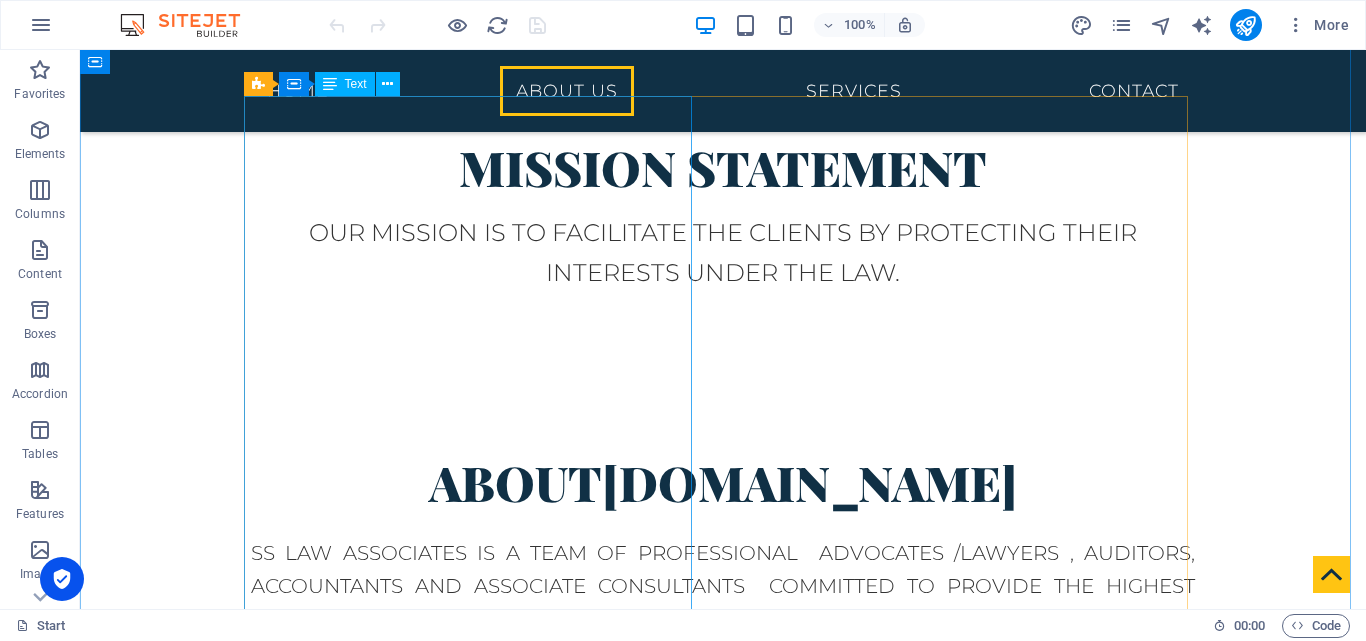 click on "SS Law Associates is a team of Professional  Advocates /Lawyers , Auditors, Accountants and Associate Consultants  committed to provide the highest quality of professional services in fields of Legal   ( Civil, Family & Criminal cases)  Taxation, Corporate Affairs , Audit, Accounts and Financial advisory . SS Law Associates has rapidly expanded into one of the most progressive and professional service organizations. Our combined professional and industrial knowledge, experience and resources enable us to provide an outstanding level of services to our clients." at bounding box center (723, 669) 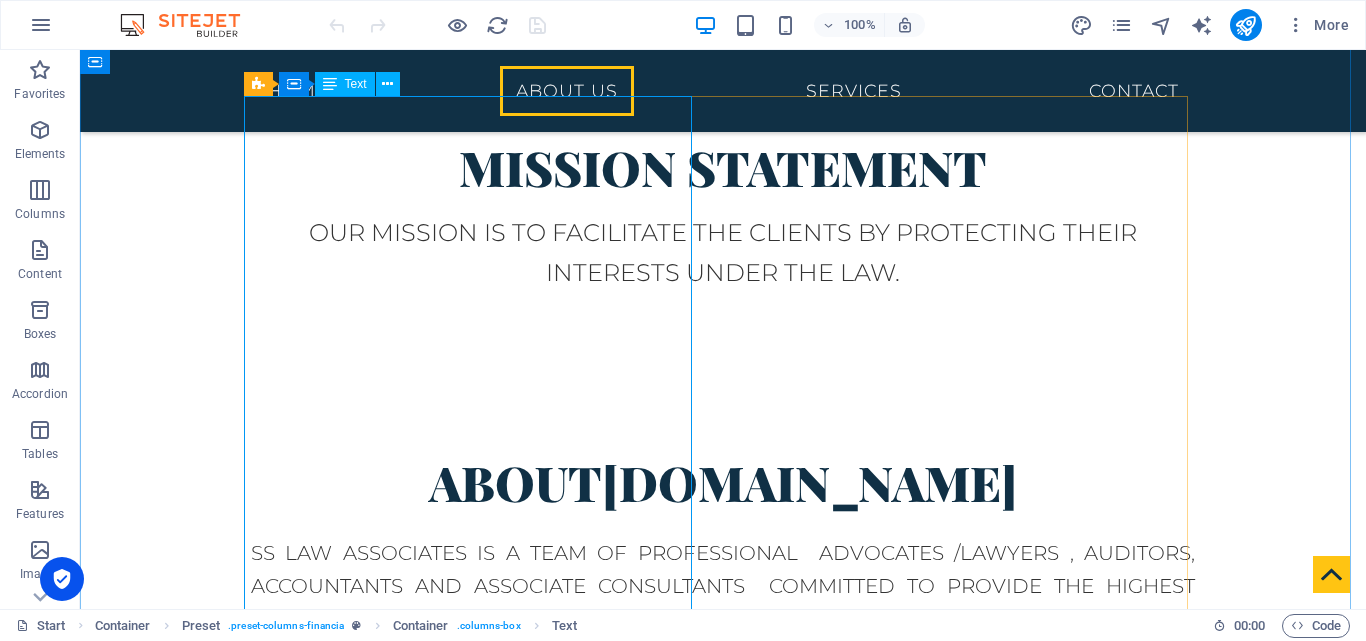 click on "SS Law Associates is a team of Professional  Advocates /Lawyers , Auditors, Accountants and Associate Consultants  committed to provide the highest quality of professional services in fields of Legal   ( Civil, Family & Criminal cases)  Taxation, Corporate Affairs , Audit, Accounts and Financial advisory . SS Law Associates has rapidly expanded into one of the most progressive and professional service organizations. Our combined professional and industrial knowledge, experience and resources enable us to provide an outstanding level of services to our clients." at bounding box center (723, 669) 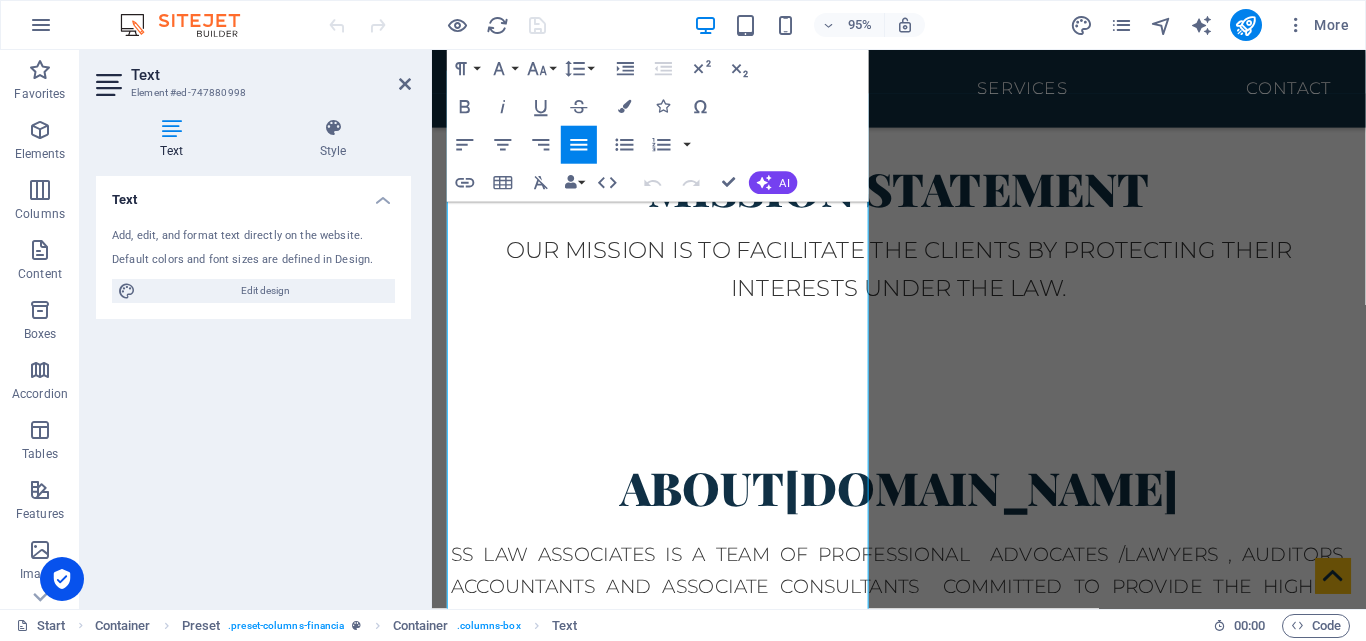 scroll, scrollTop: 1022, scrollLeft: 0, axis: vertical 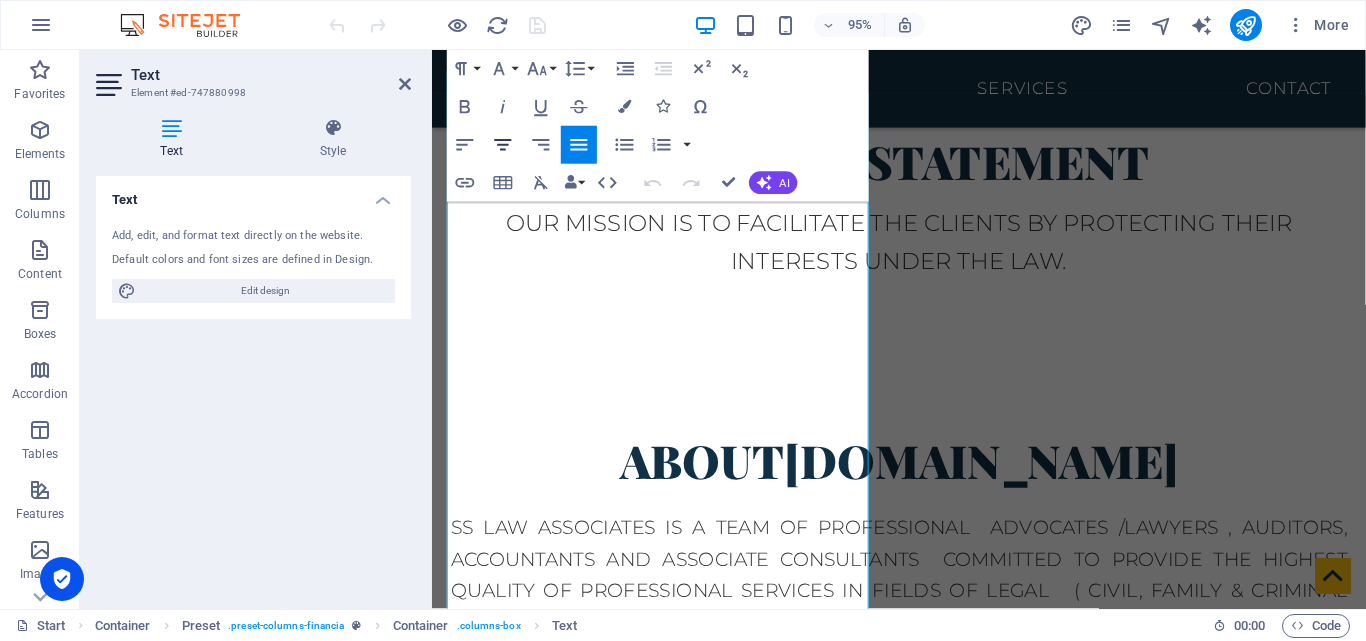 click 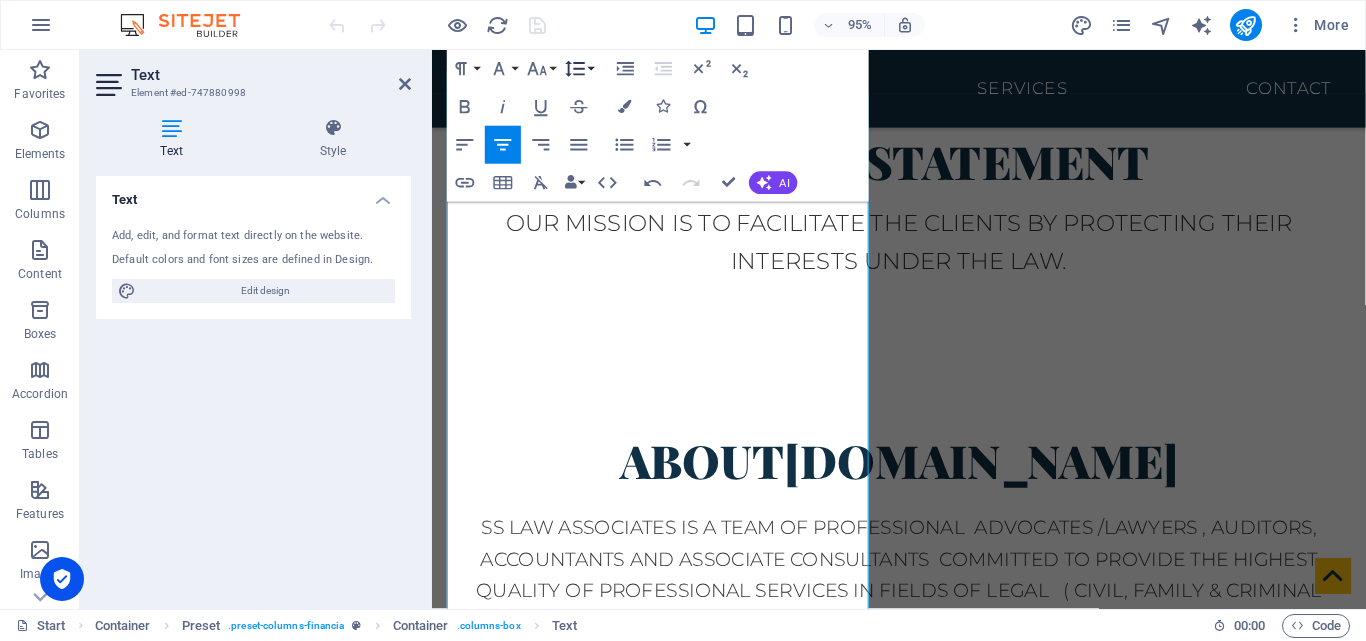 click 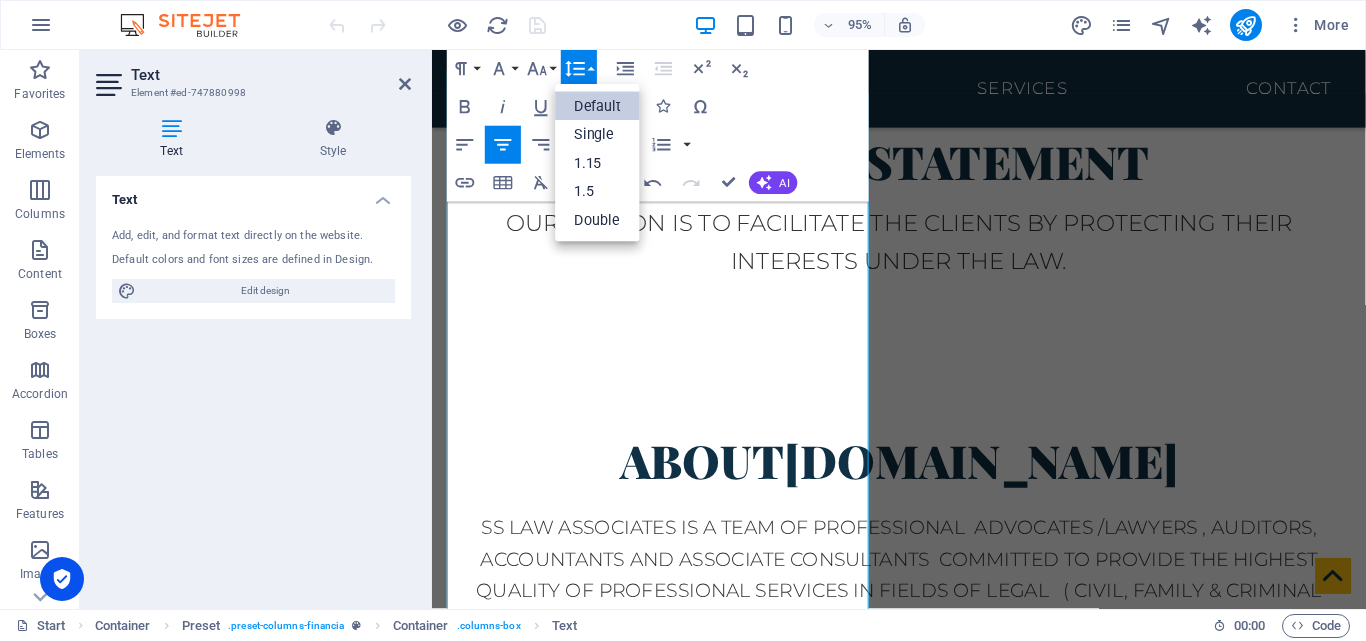 scroll, scrollTop: 0, scrollLeft: 0, axis: both 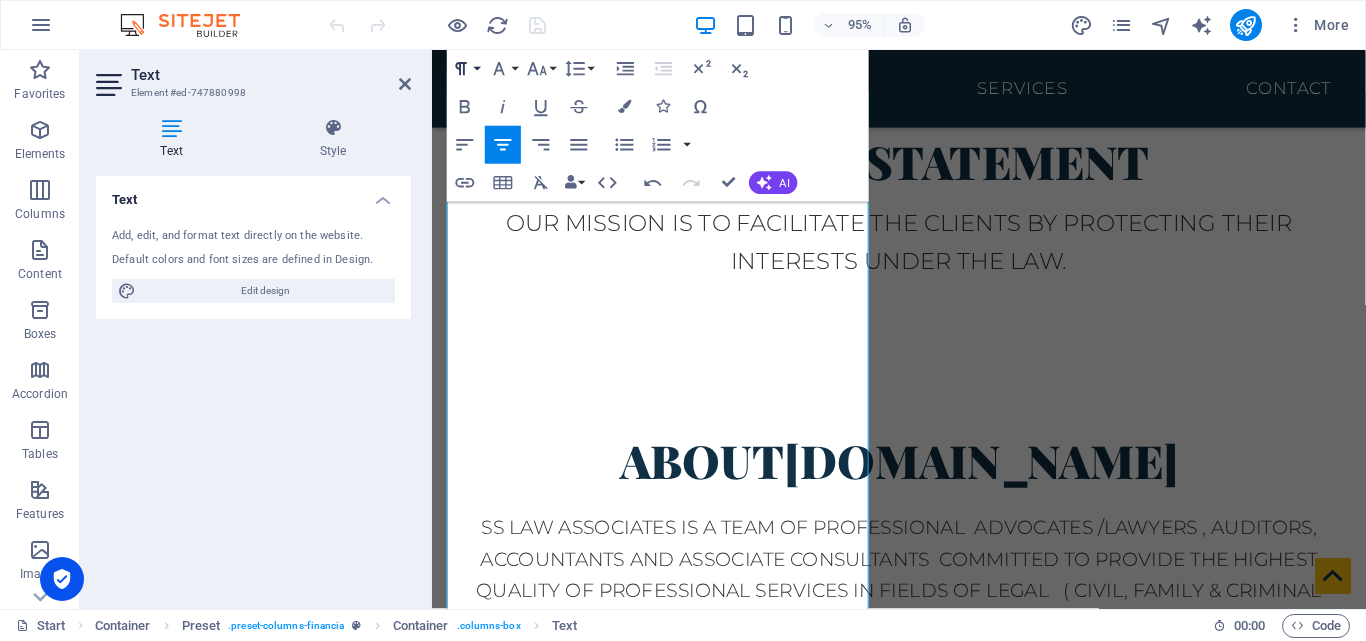 click 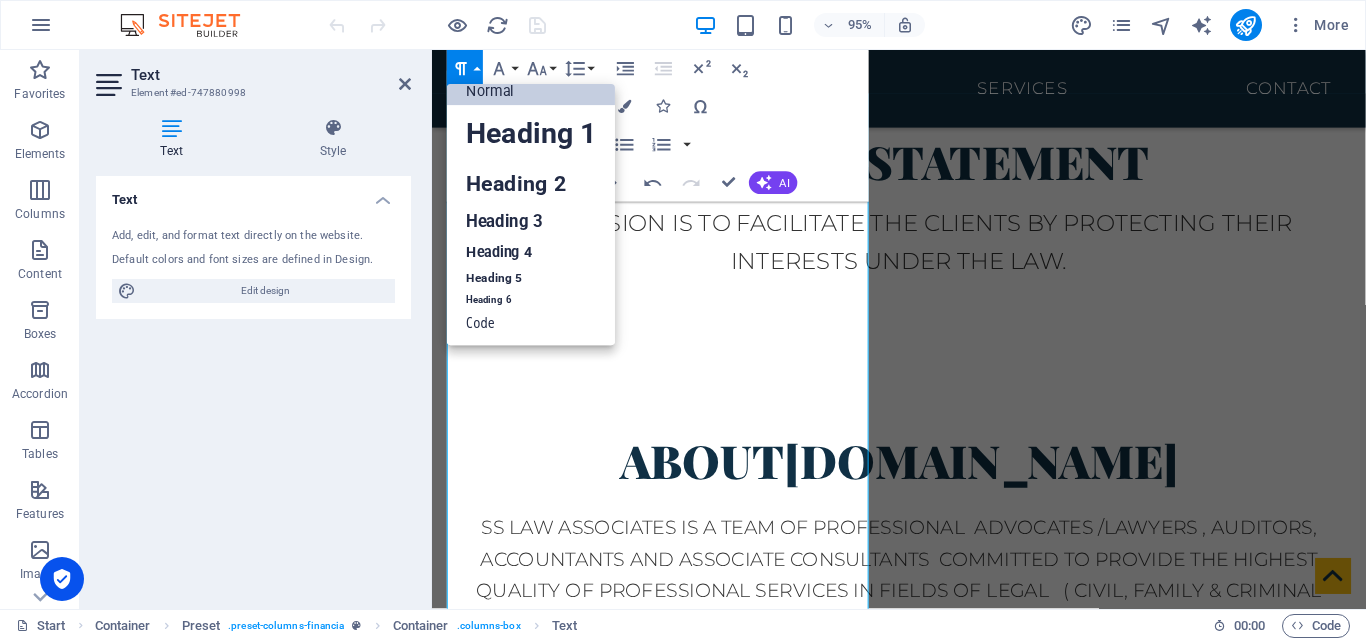scroll, scrollTop: 16, scrollLeft: 0, axis: vertical 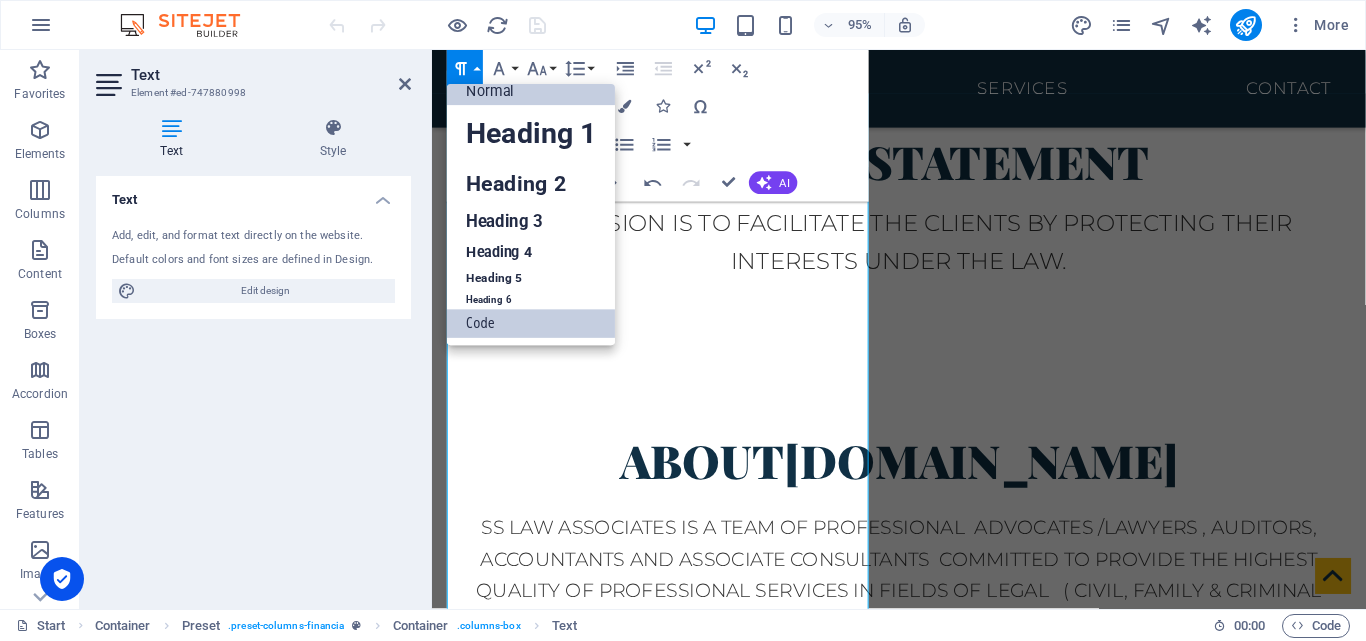 click on "Code" at bounding box center [531, 323] 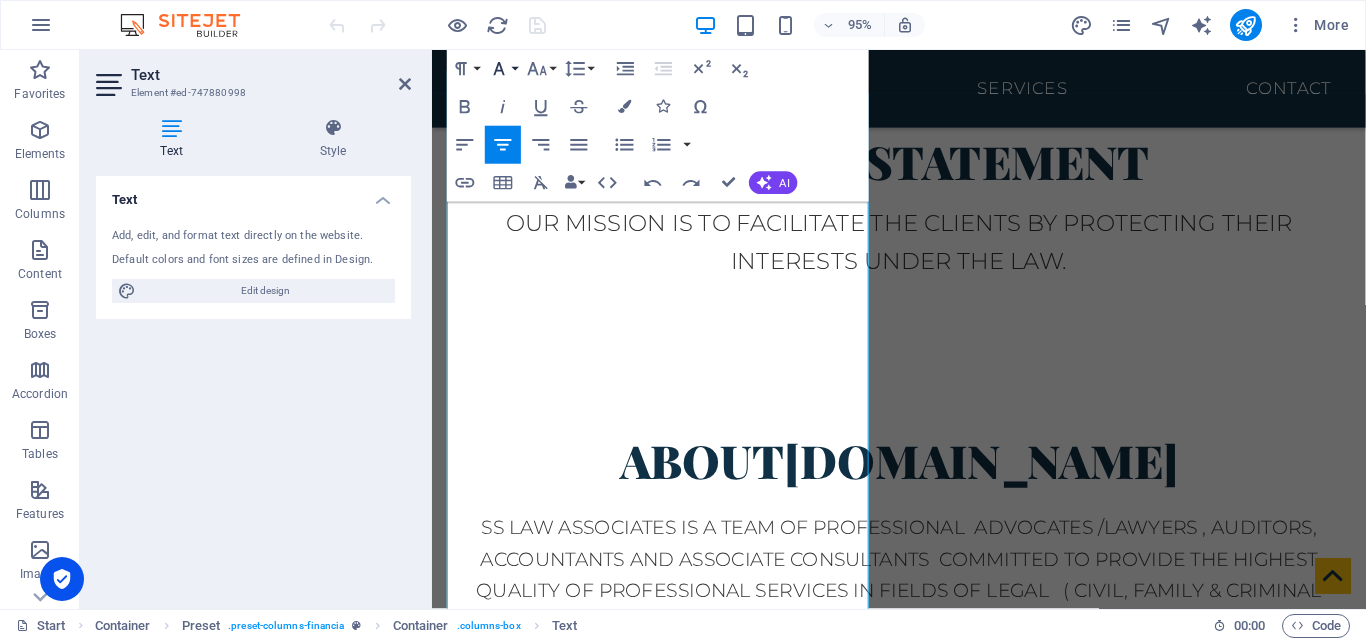 click 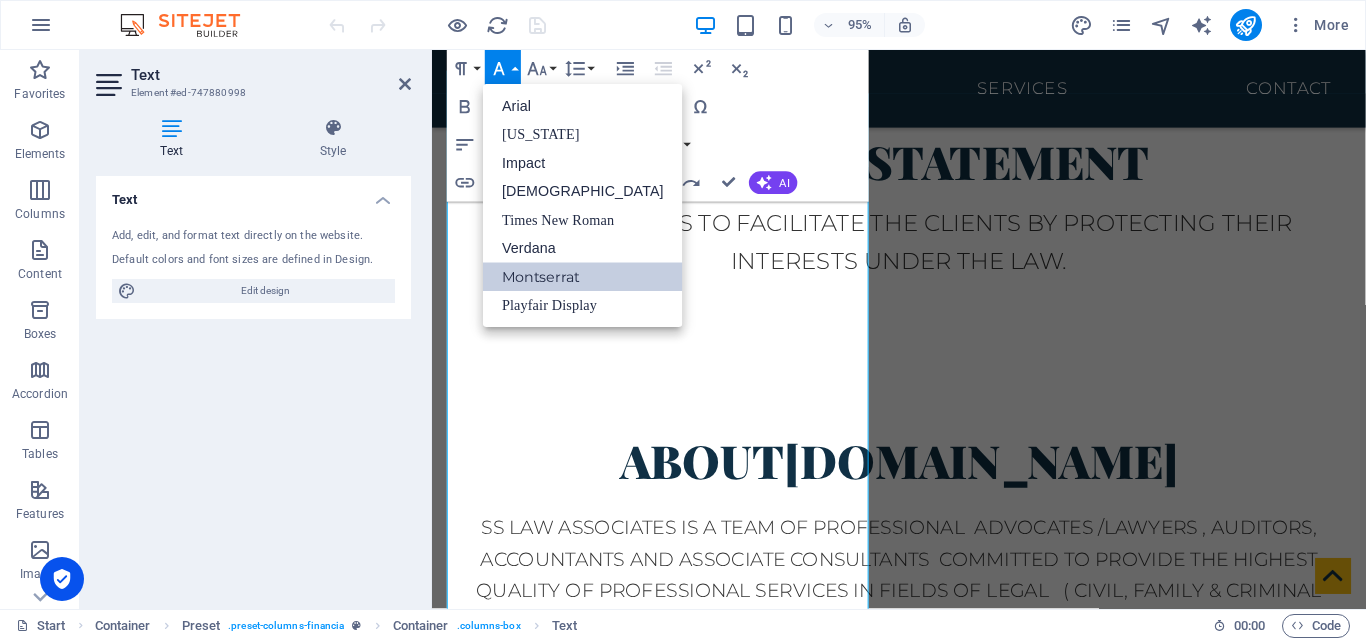 scroll, scrollTop: 0, scrollLeft: 0, axis: both 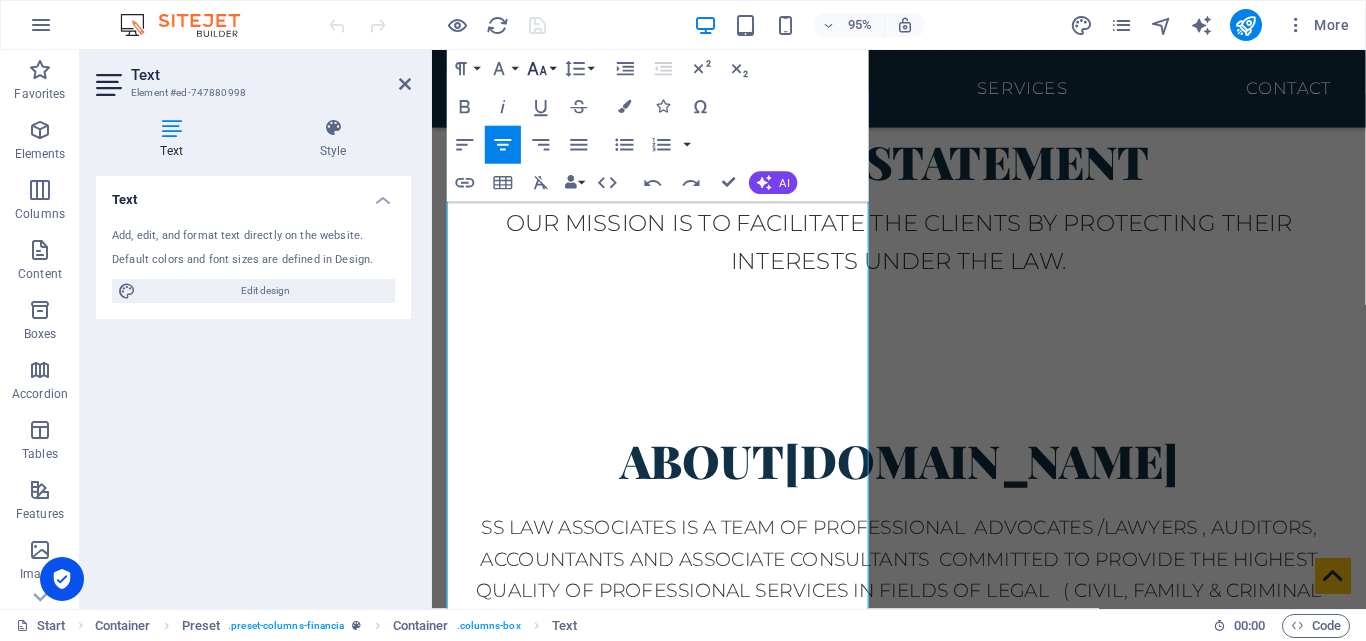 click 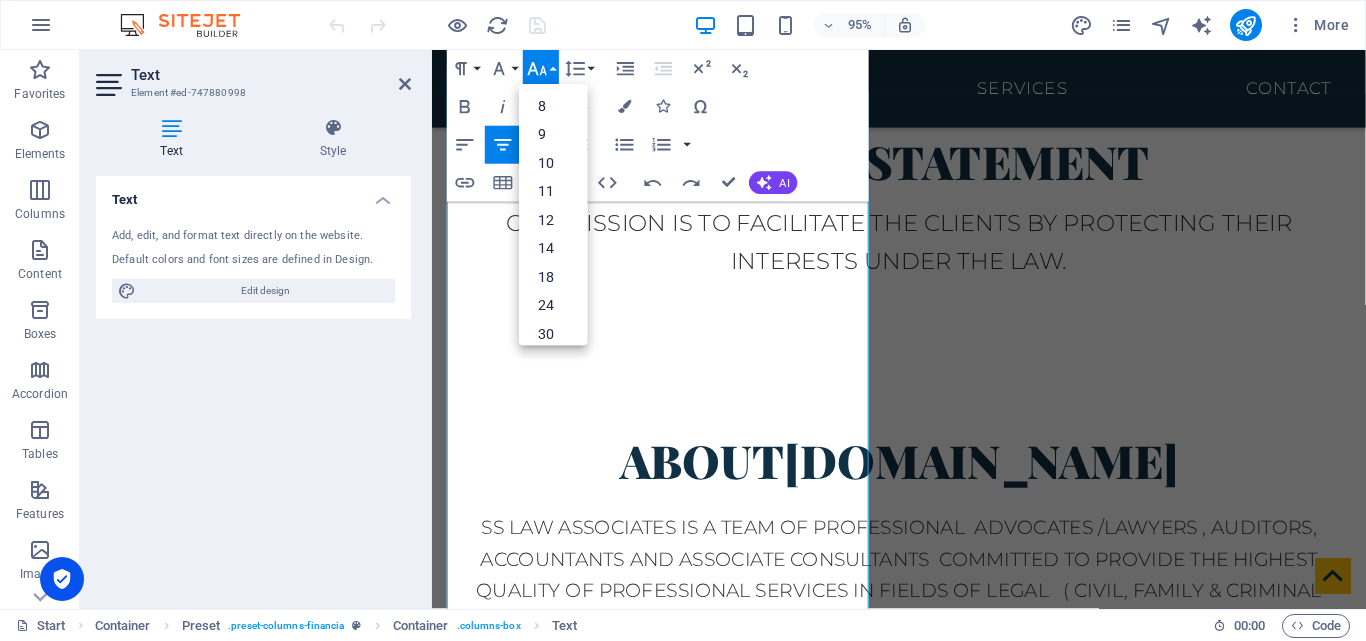 click 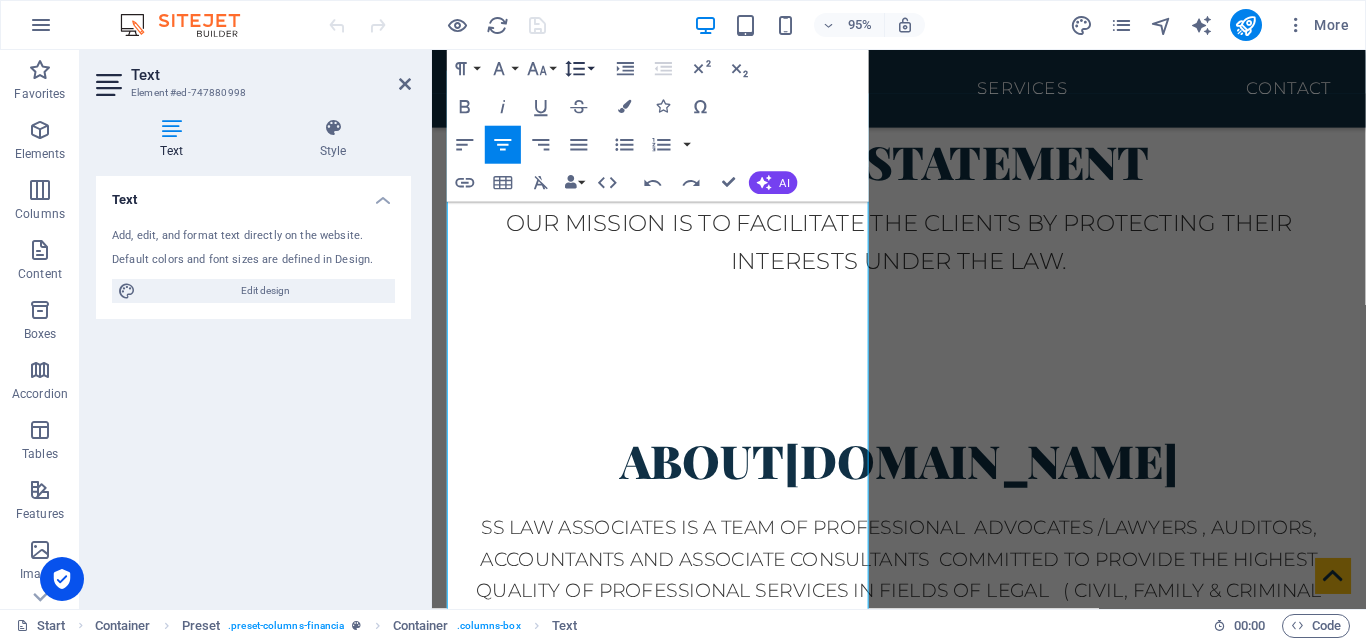 click on "Line Height" at bounding box center (579, 69) 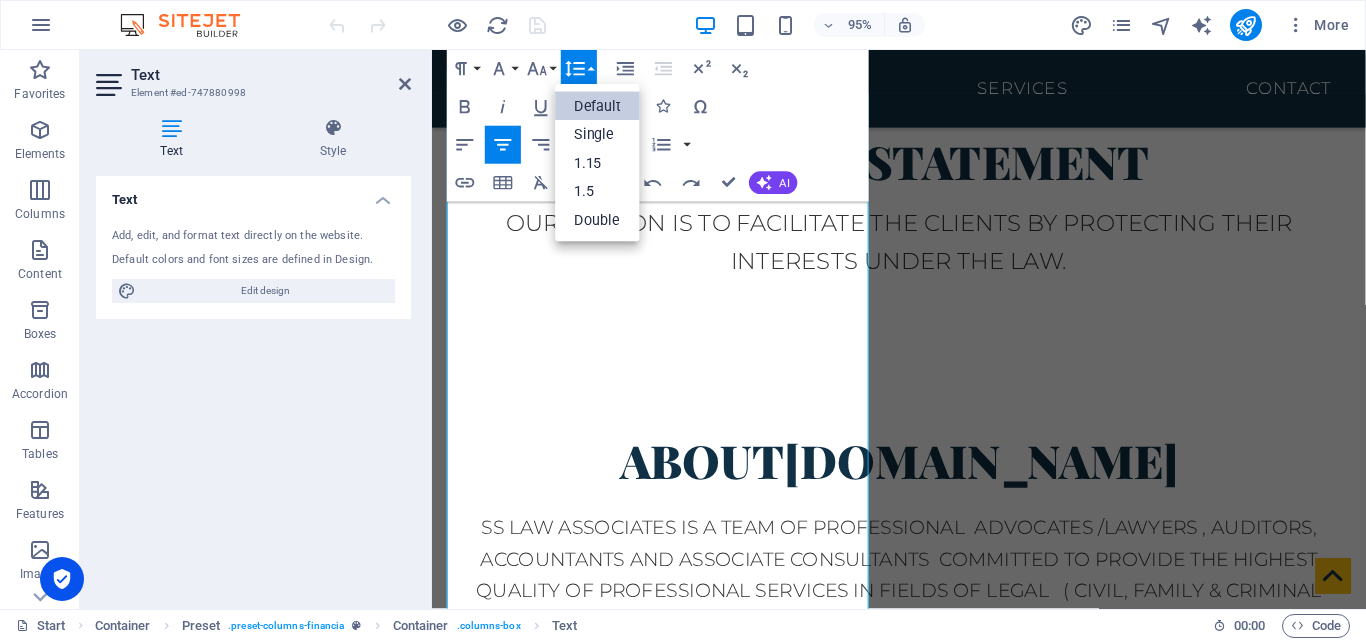 scroll, scrollTop: 0, scrollLeft: 0, axis: both 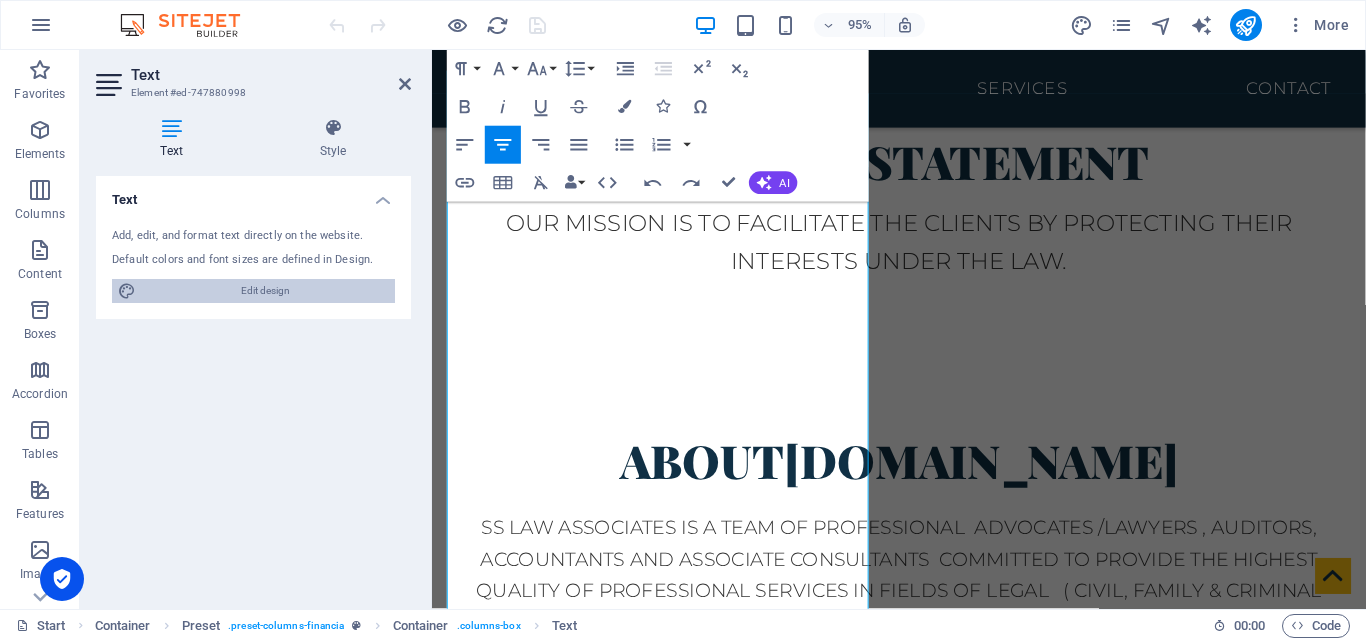 click on "Edit design" at bounding box center (265, 291) 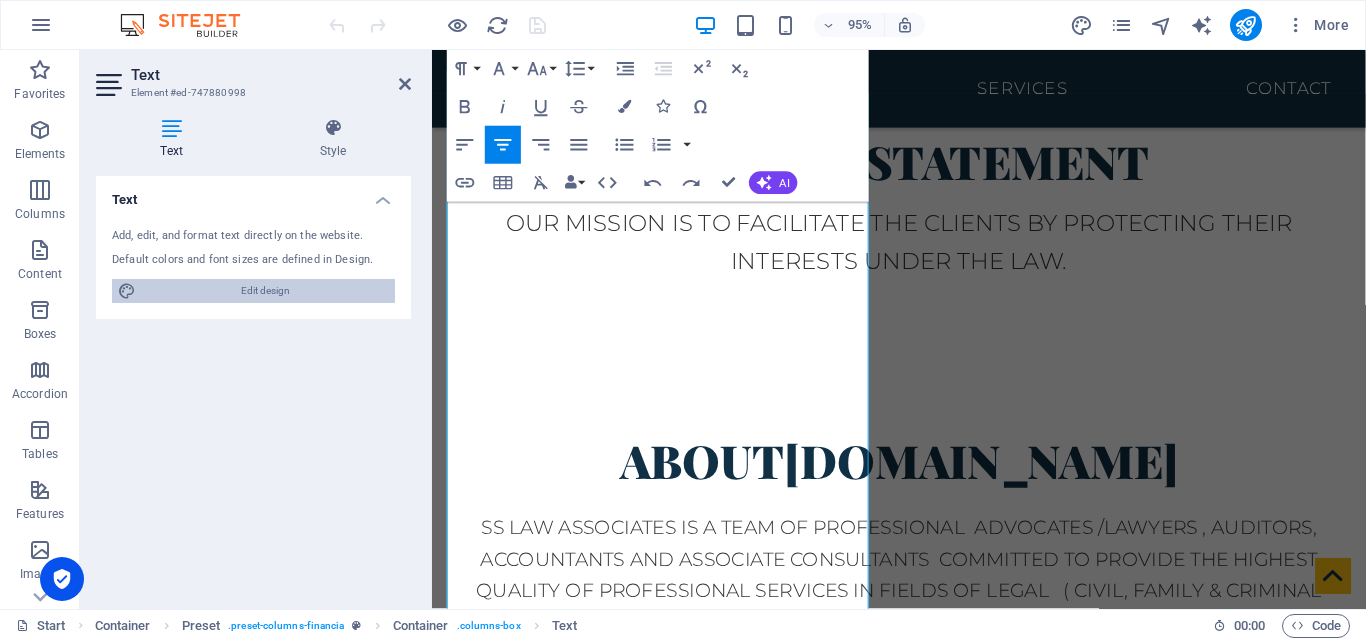 select on "rem" 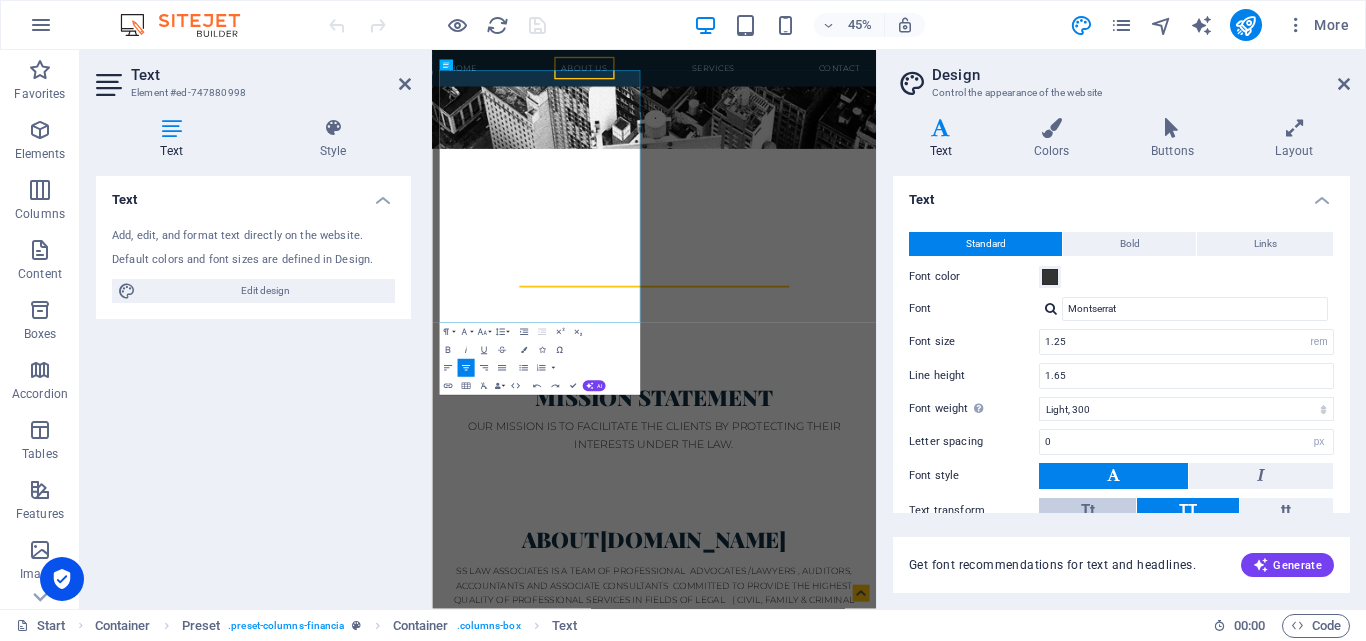 click on "Tt" at bounding box center (1087, 511) 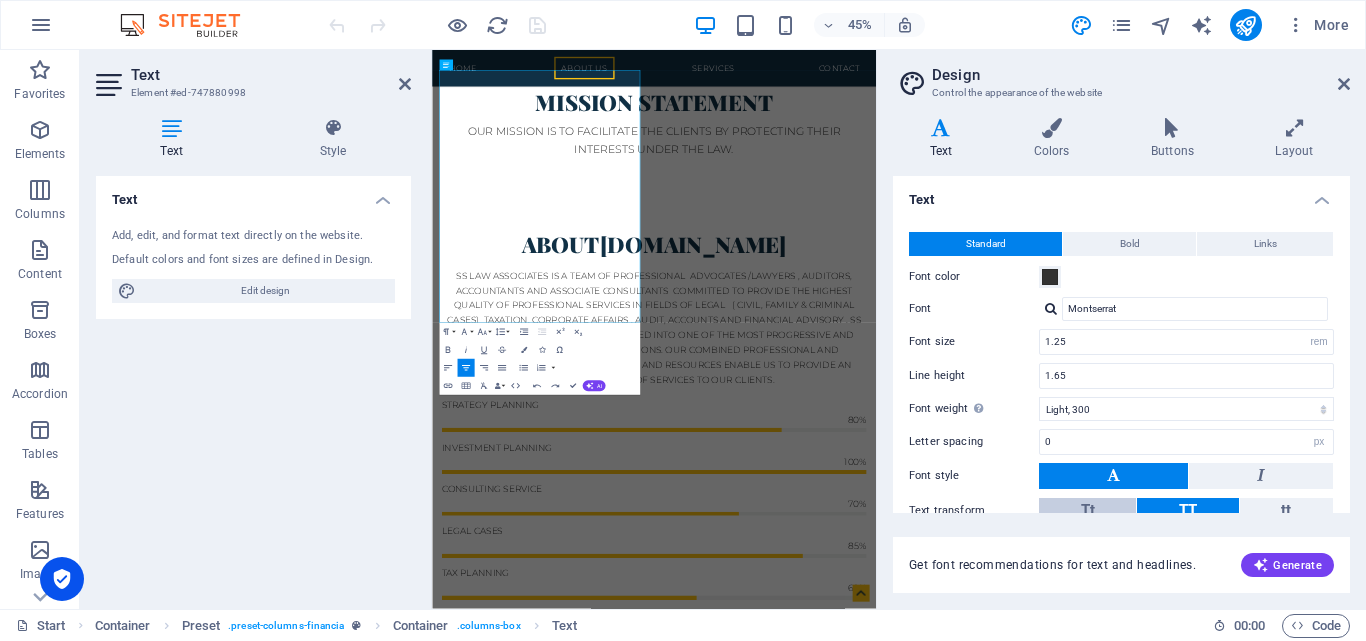 scroll, scrollTop: 119, scrollLeft: 0, axis: vertical 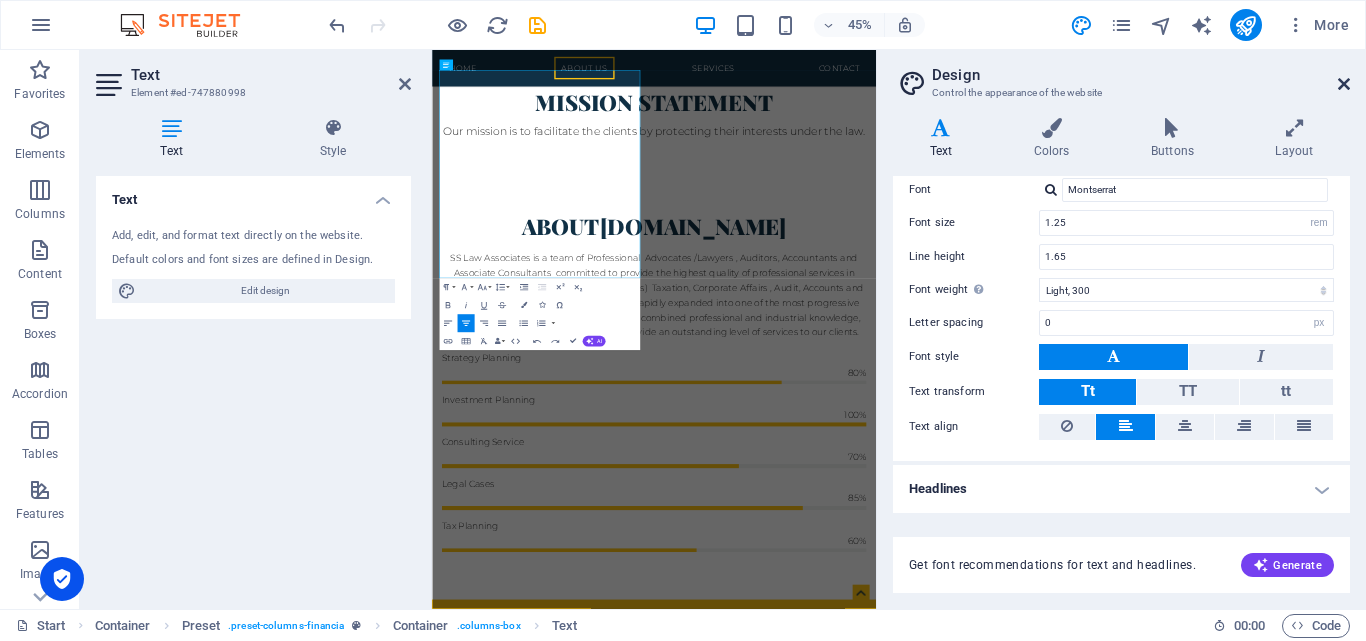 click at bounding box center (1344, 84) 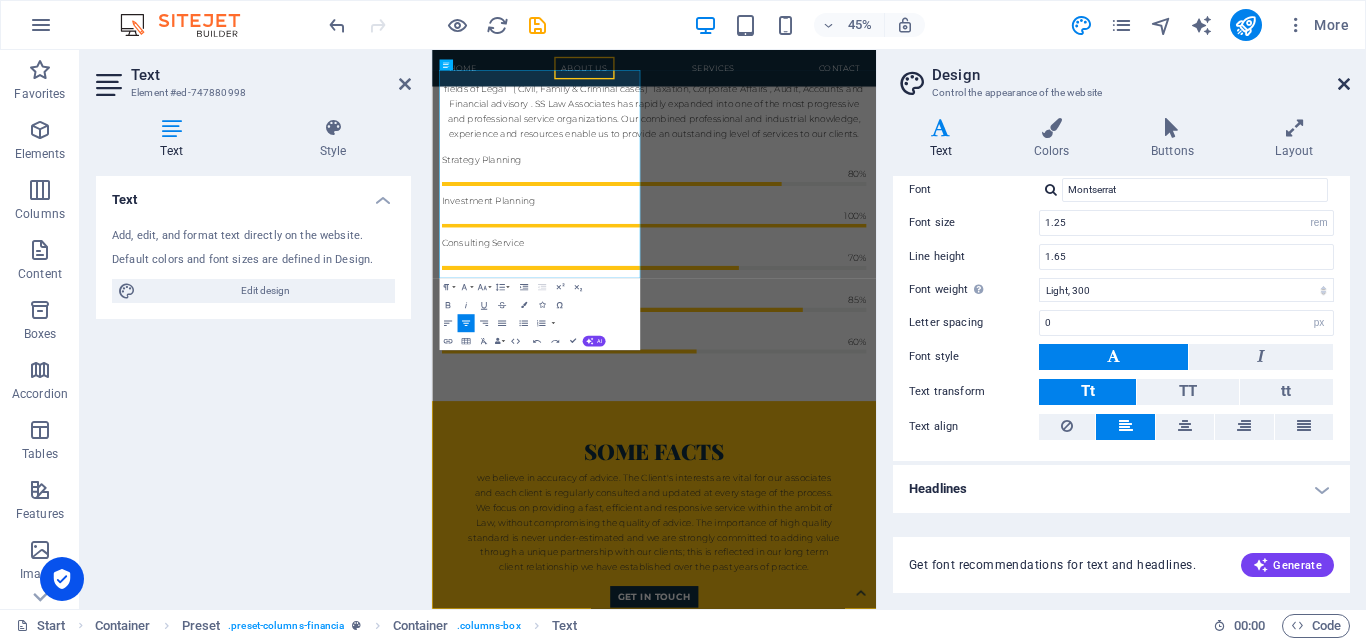scroll, scrollTop: 1022, scrollLeft: 0, axis: vertical 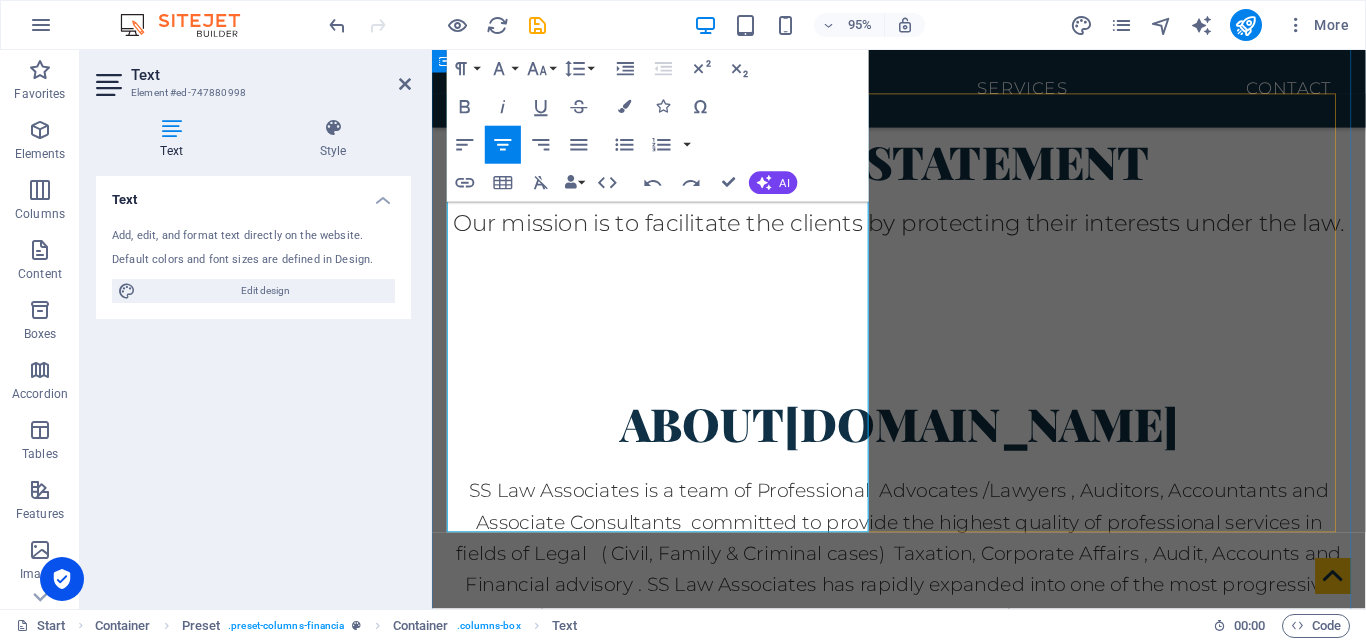 click on "Strategy Planning  80%
Investment Planning  100%
Consulting Service  70%
Legal Cases  85%
Tax Planning 60%" at bounding box center [924, 944] 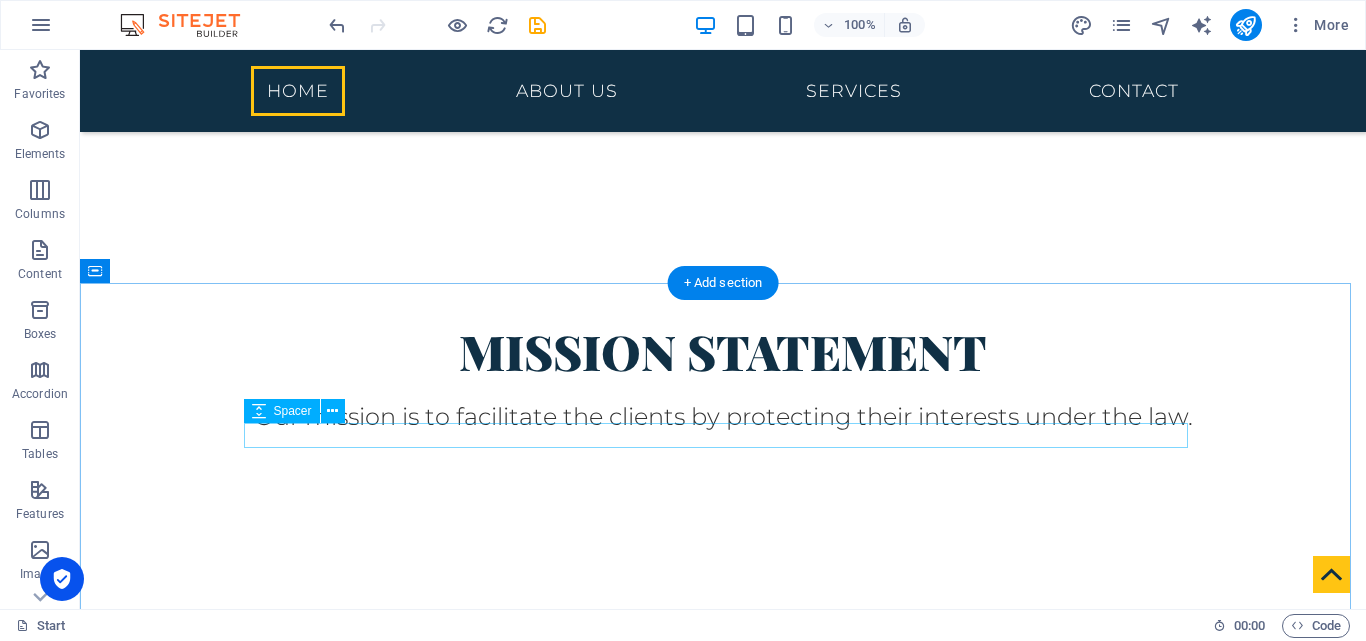 scroll, scrollTop: 631, scrollLeft: 0, axis: vertical 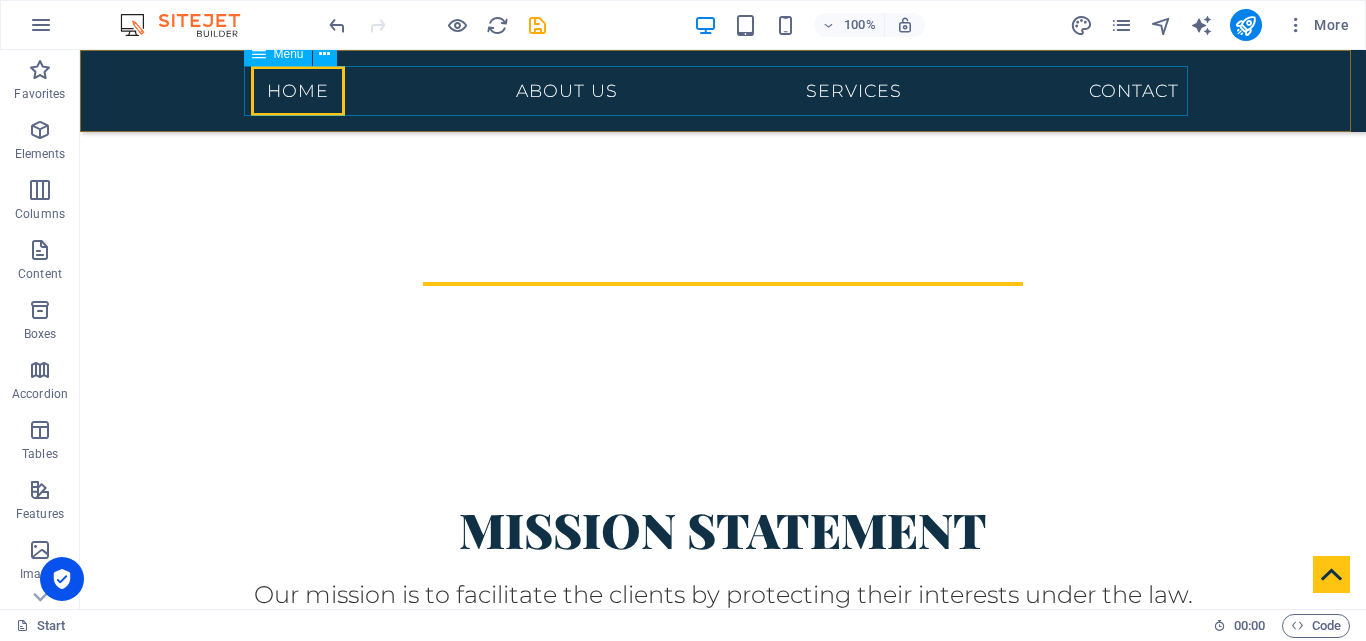 click on "Home About us Services Contact" at bounding box center (723, 91) 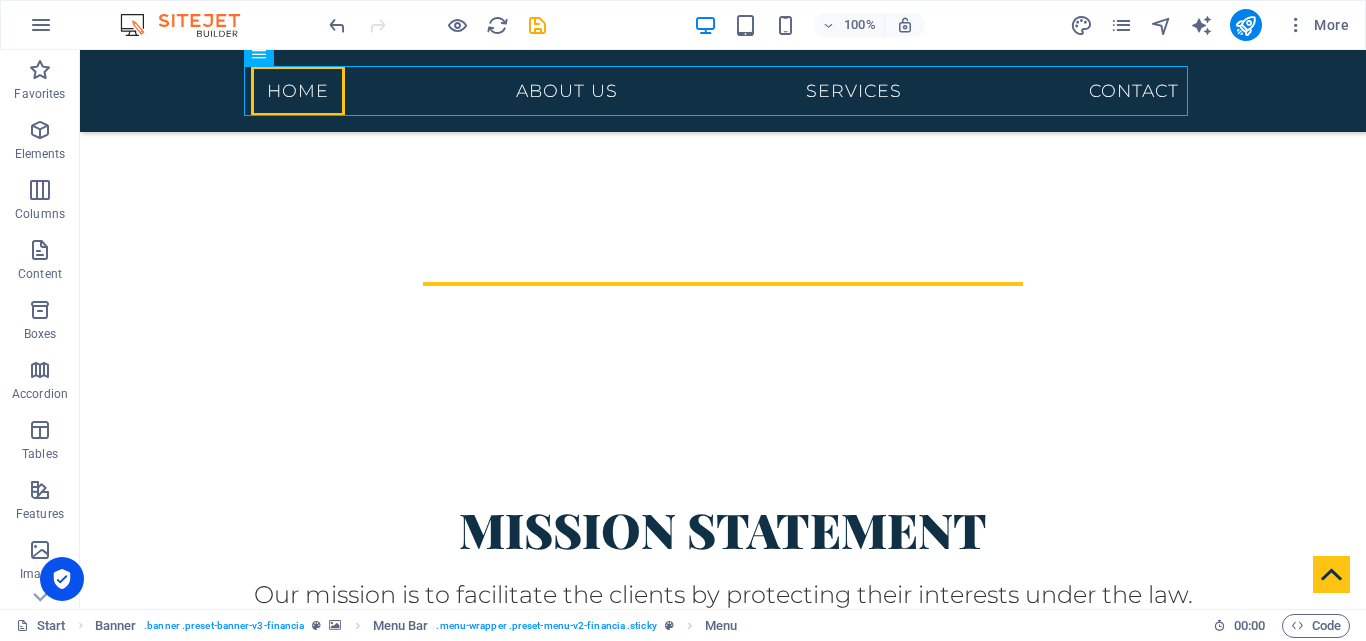 click on "More" at bounding box center (1213, 25) 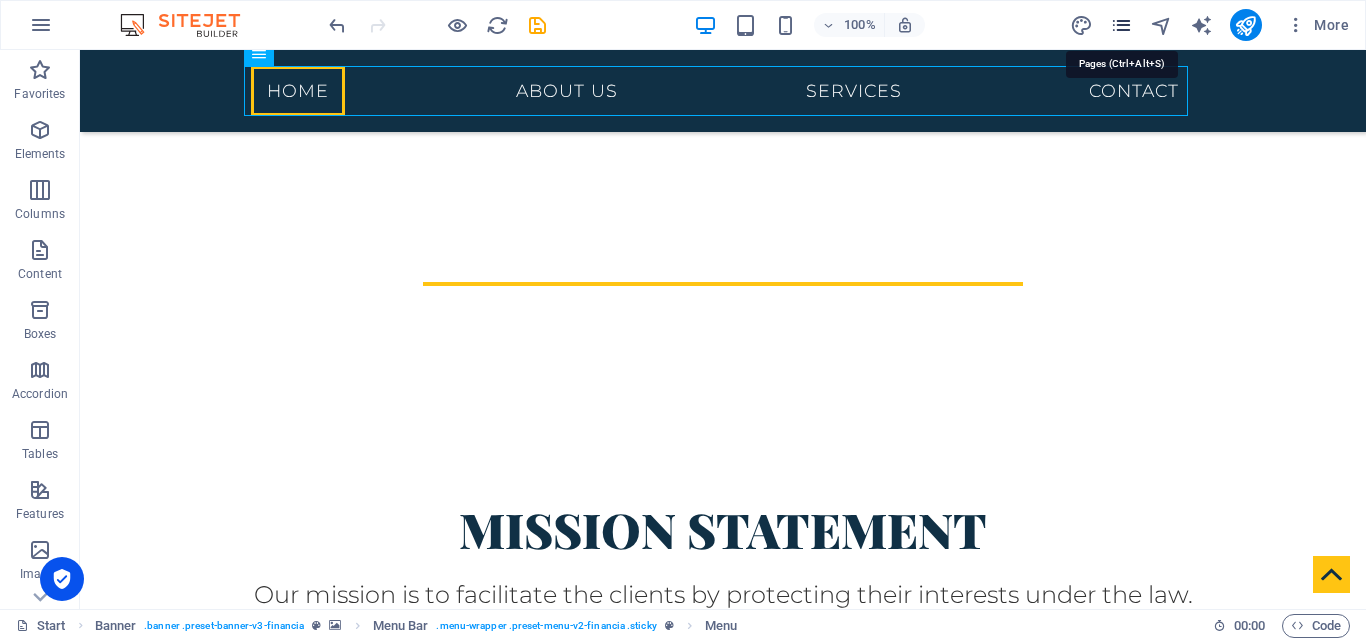 click at bounding box center (1121, 25) 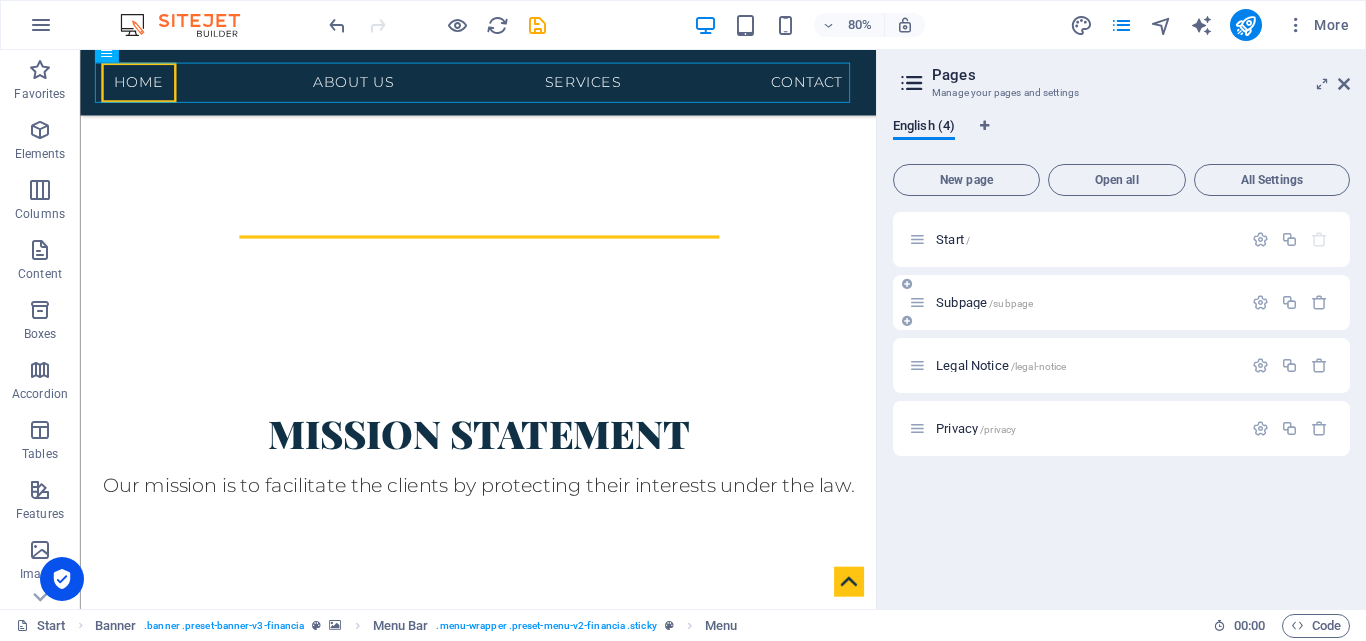 click on "Subpage /subpage" at bounding box center (1086, 302) 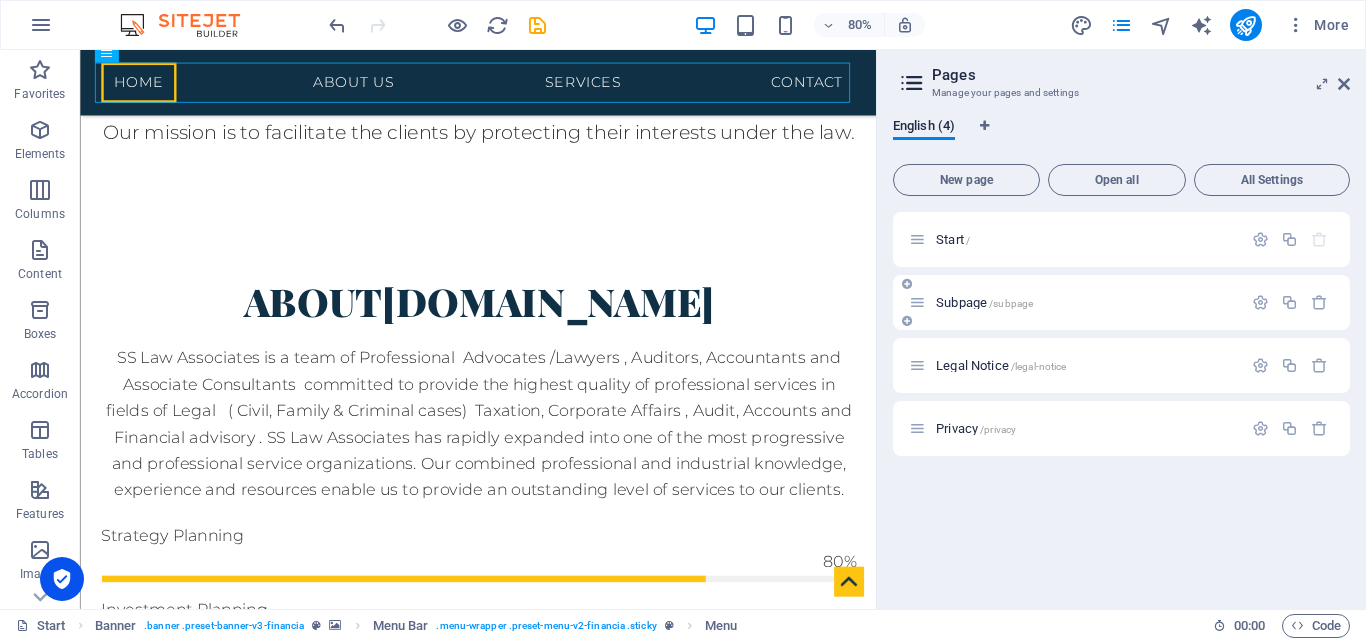 scroll, scrollTop: 0, scrollLeft: 0, axis: both 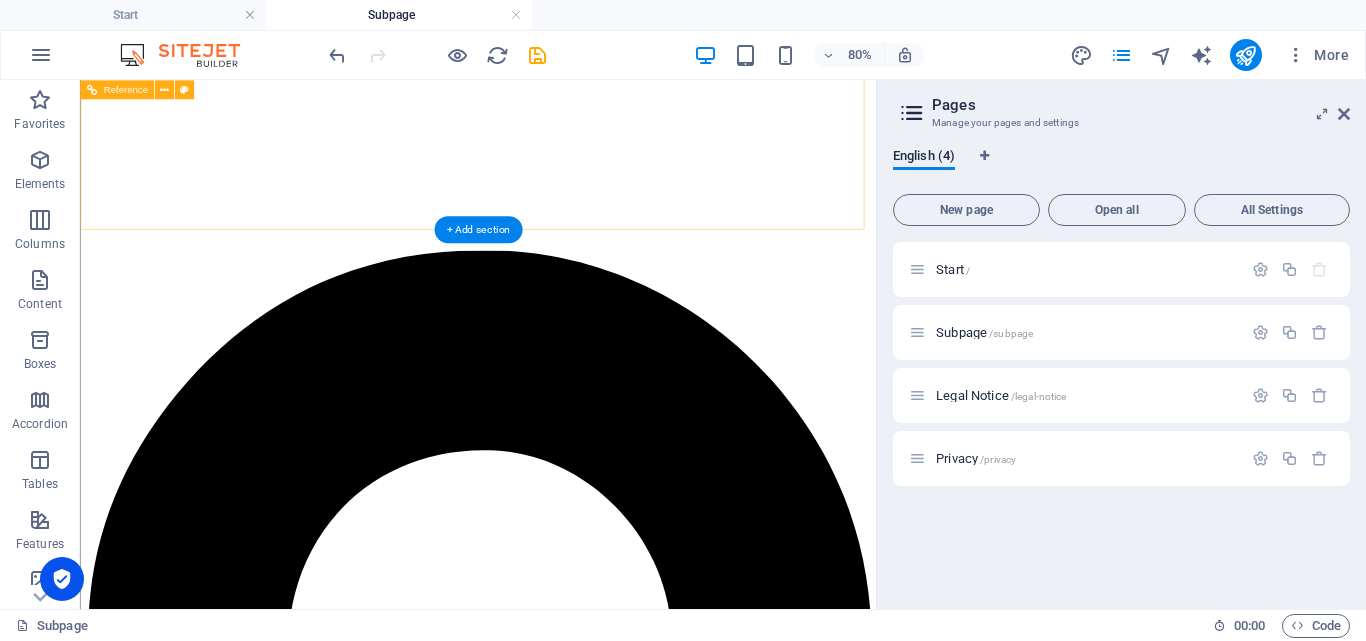 click on "Home About us Services Contact" at bounding box center [577, 3823] 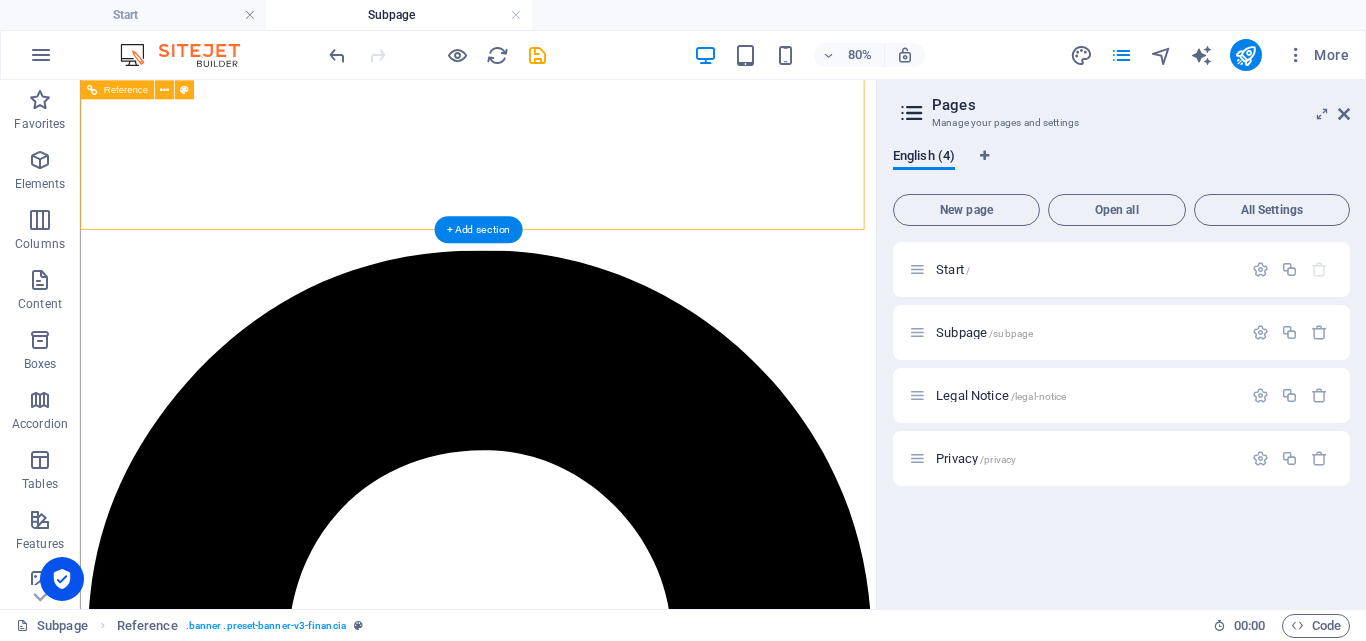 click on "Home About us Services Contact" at bounding box center [577, 3823] 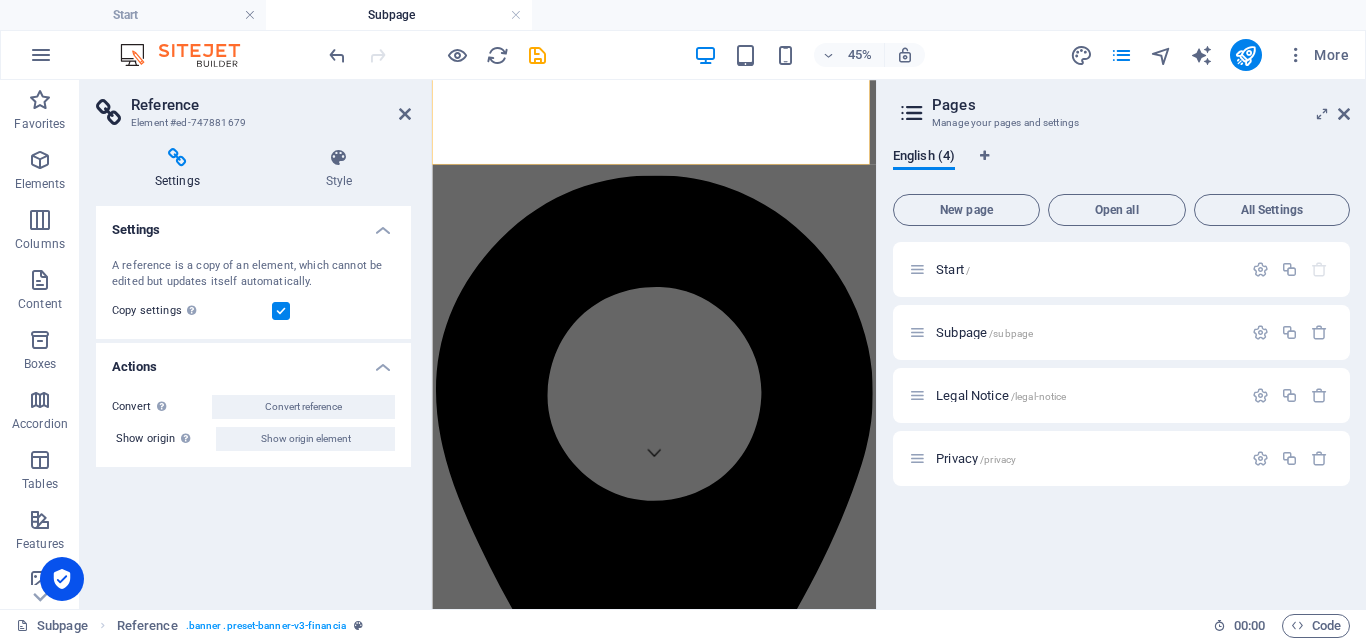 click on "Reference Element #ed-747881679 Settings Style Settings A reference is a copy of an element, which cannot be edited but updates itself automatically.  Copy settings Use the same settings (flex, animation, position, style) as for the reference target element Actions Convert Convert the reference into a separate element. All subsequent changes made won't affect the initially referenced element. Convert reference Show origin Jump to the referenced element. If the referenced element is on another page, it will be opened in a new tab. Show origin element Banner Element Layout How this element expands within the layout (Flexbox). Size Default auto px % 1/1 1/2 1/3 1/4 1/5 1/6 1/7 1/8 1/9 1/10 Grow Shrink Order Container layout Visible Visible Opacity 100 % Overflow Spacing Margin Default auto px % rem vw vh Custom Custom auto px % rem vw vh auto px % rem vw vh auto px % rem vw vh auto px % rem vw vh Padding Default px rem % vh vw Custom Custom px rem % vh vw px rem % vh vw px rem % vh vw px rem % vh vw Border Style" at bounding box center (256, 344) 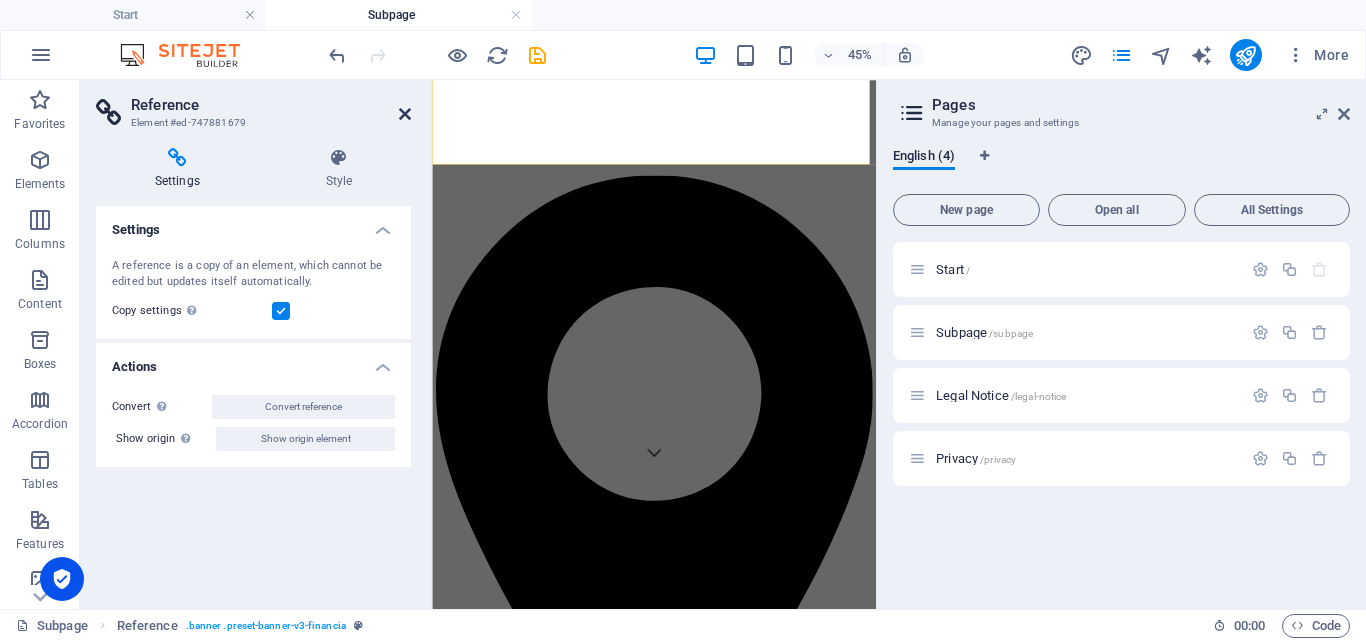 click at bounding box center (405, 114) 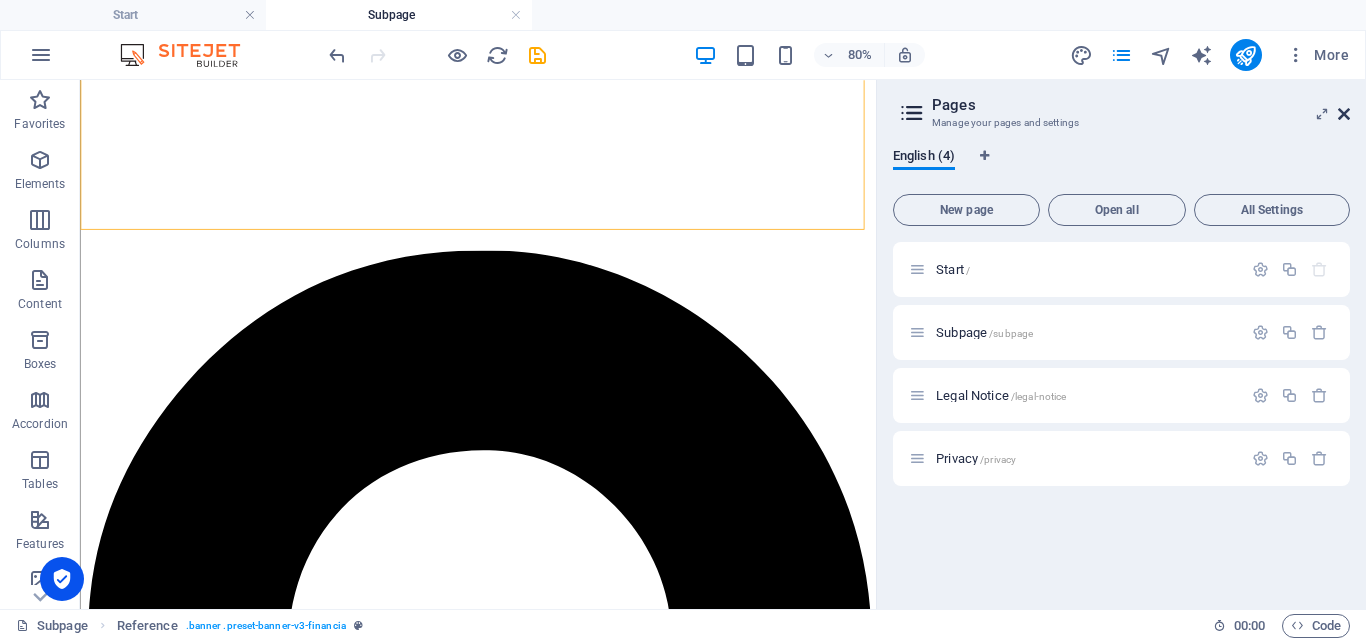 click at bounding box center (1344, 114) 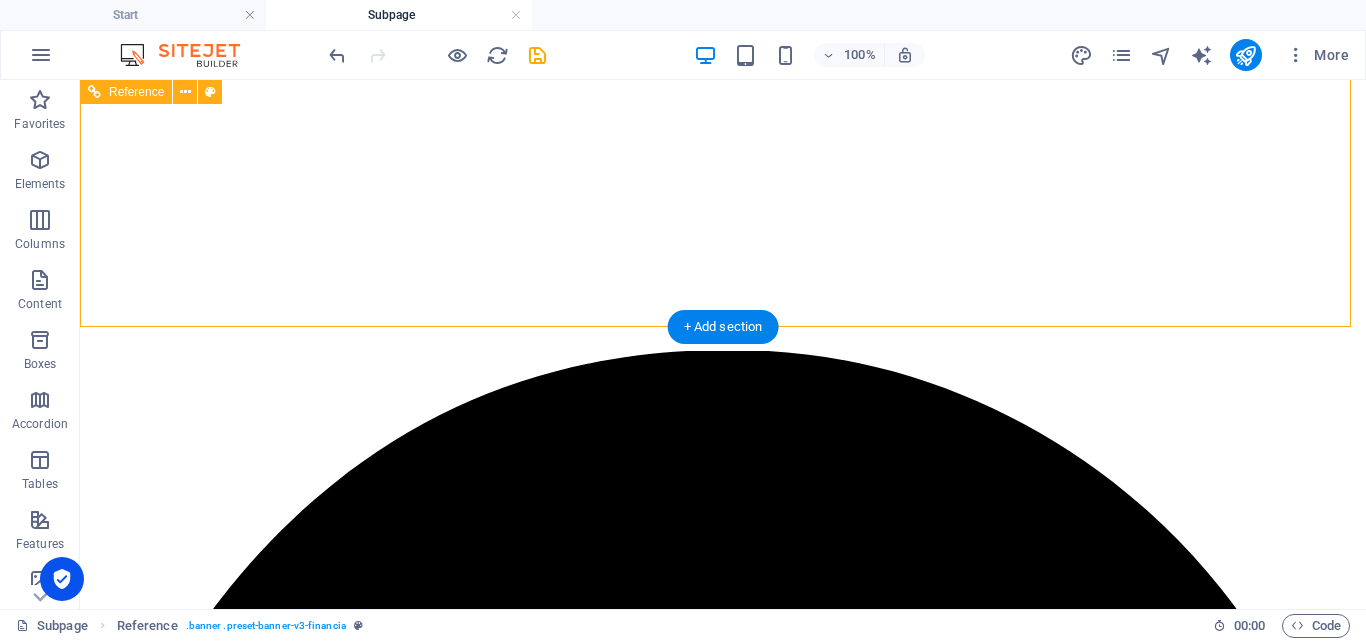 scroll, scrollTop: 253, scrollLeft: 0, axis: vertical 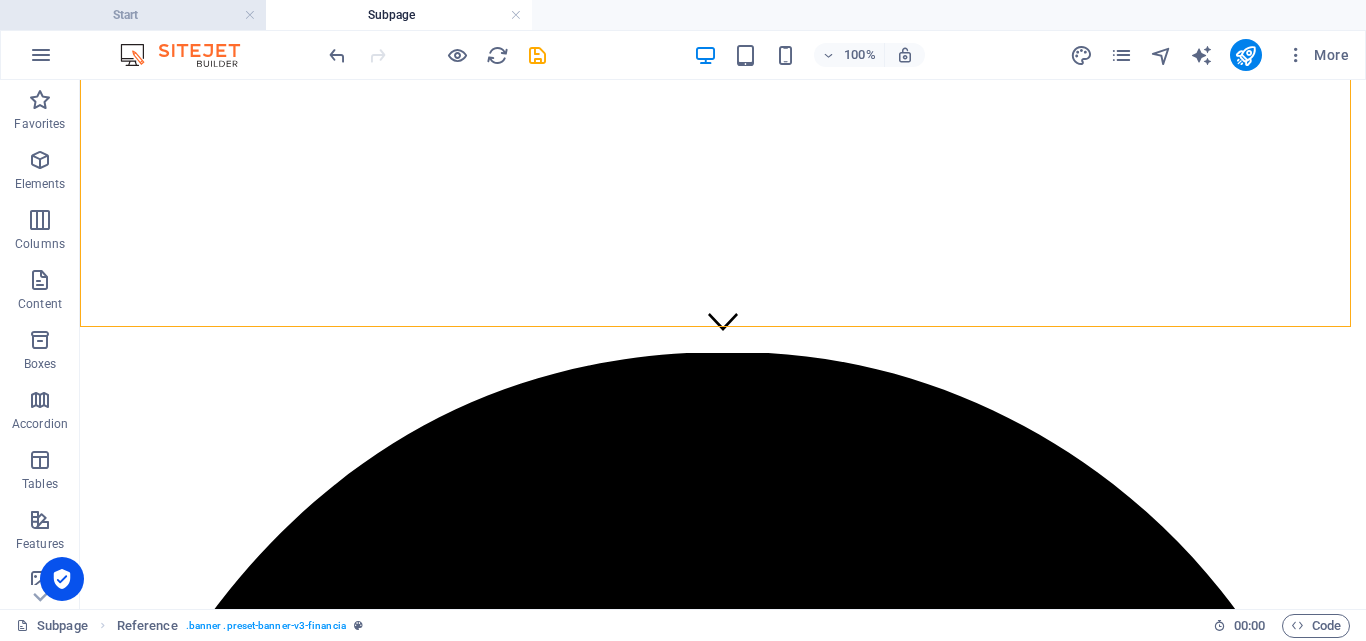 click on "Start" at bounding box center [133, 15] 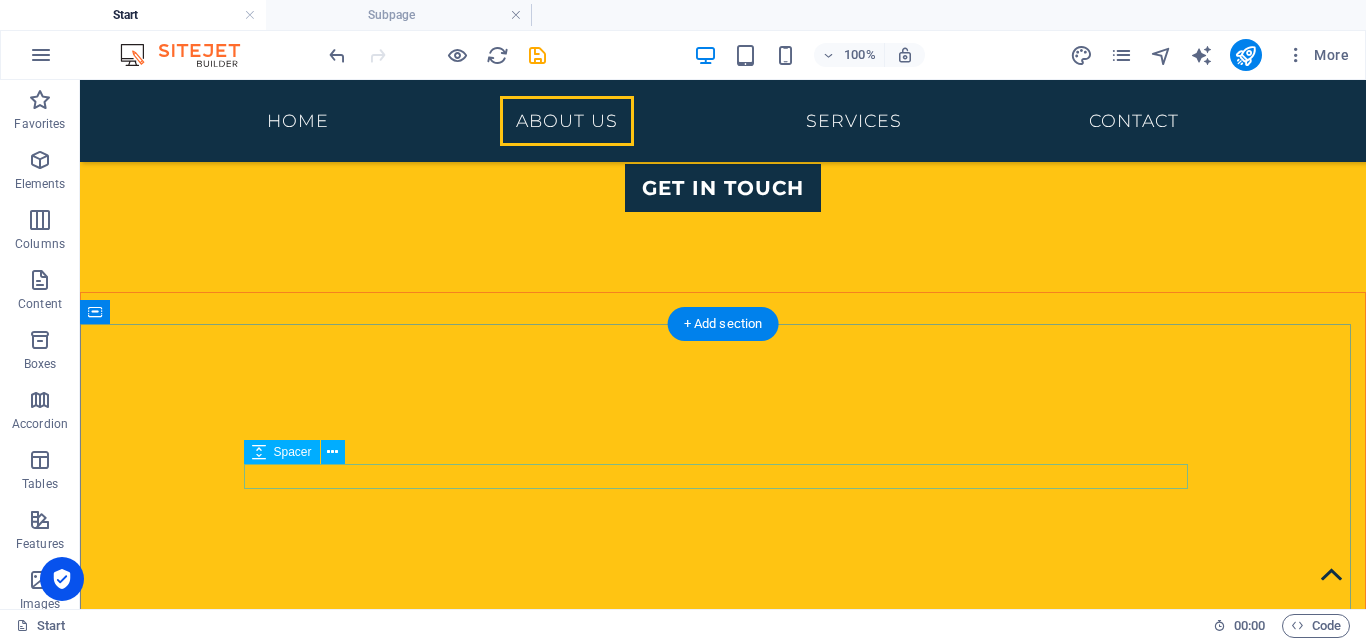 scroll, scrollTop: 2449, scrollLeft: 0, axis: vertical 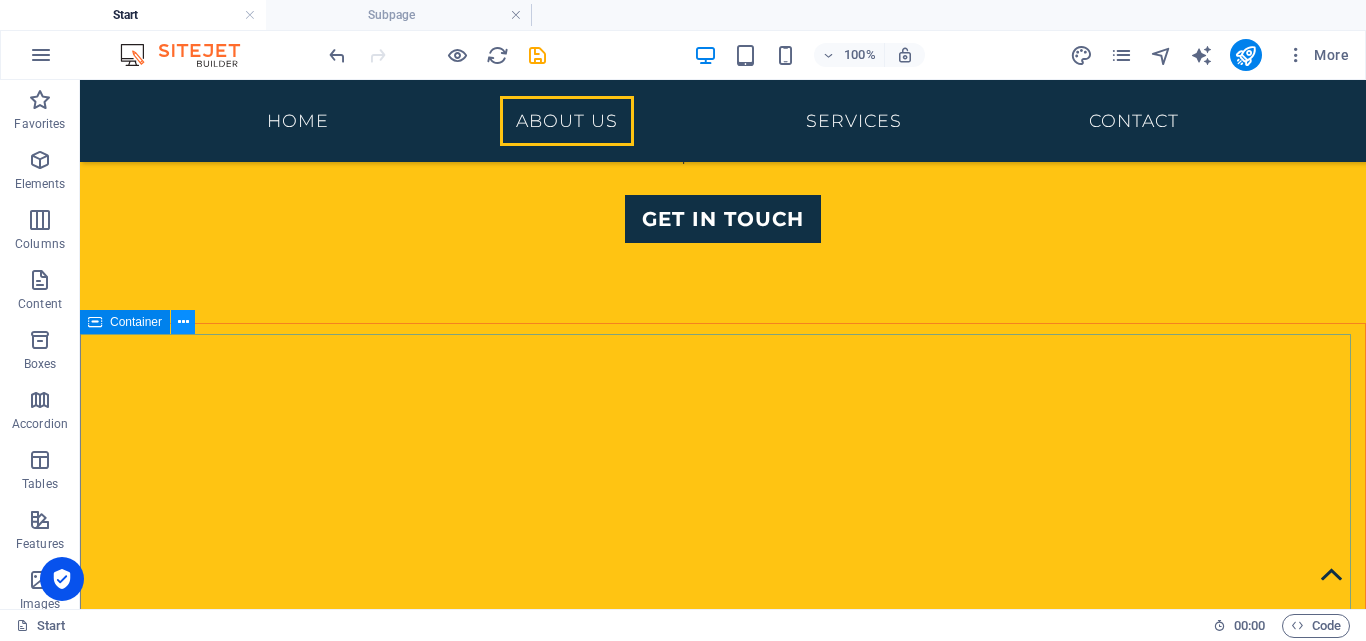 click at bounding box center (183, 322) 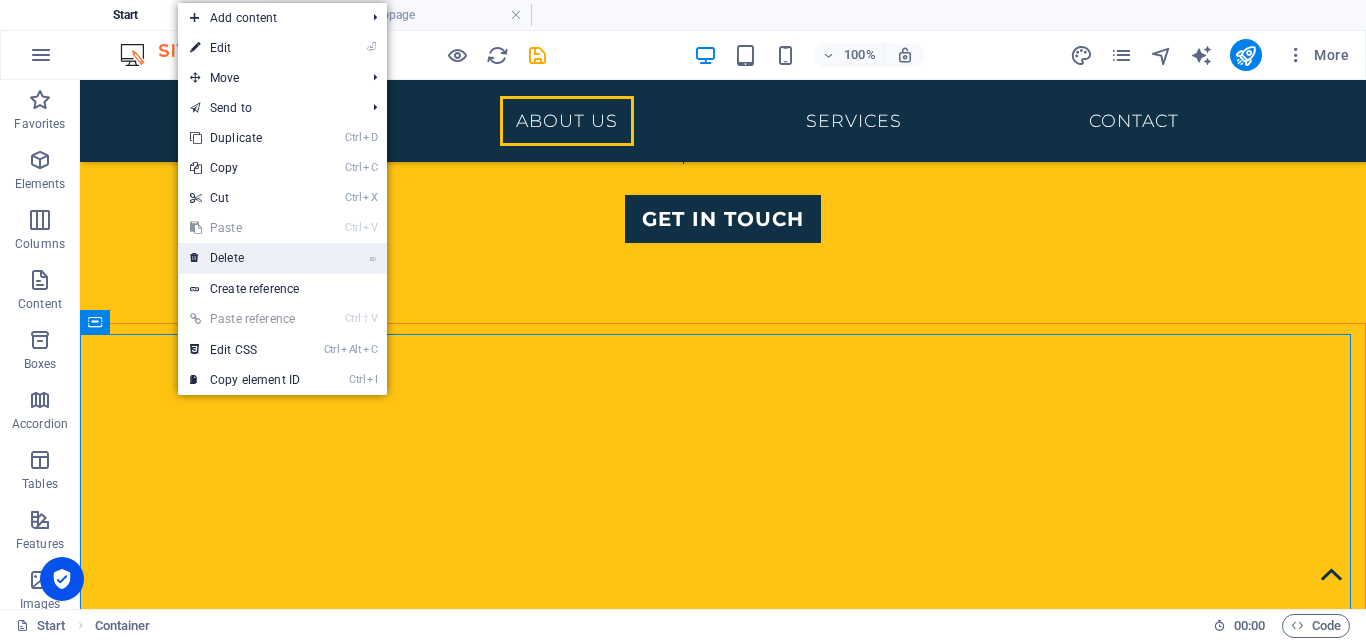 click on "⌦  Delete" at bounding box center (245, 258) 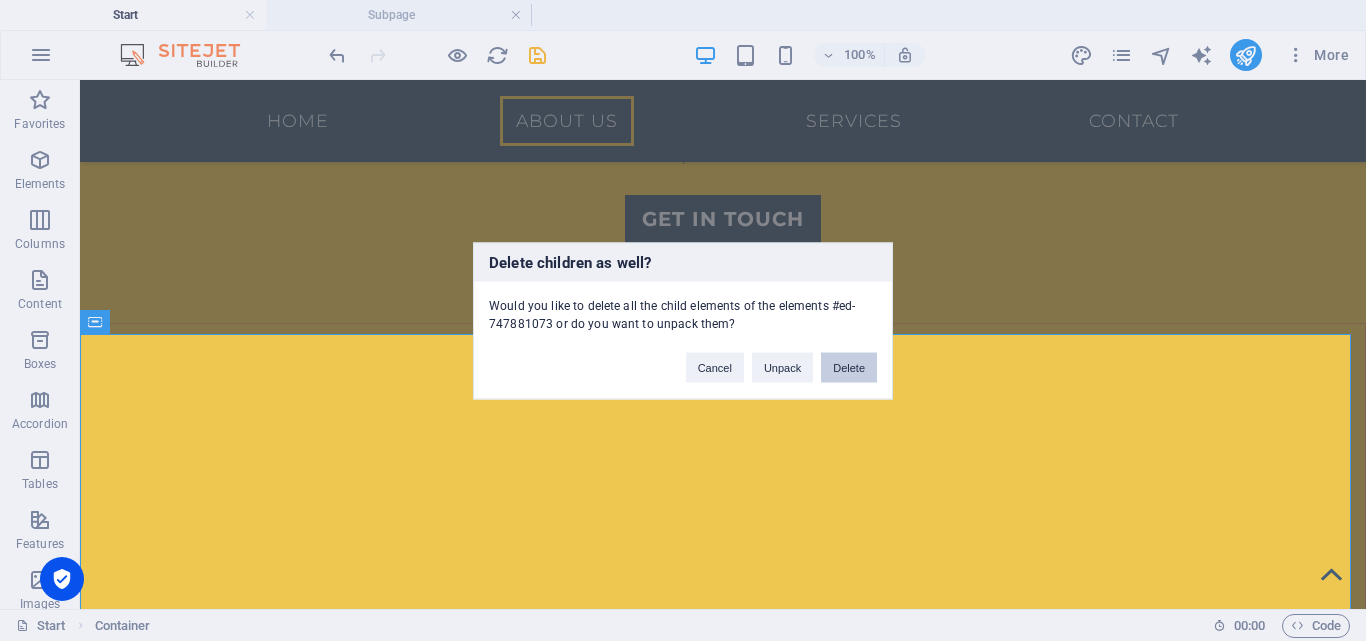 click on "Delete" at bounding box center (849, 367) 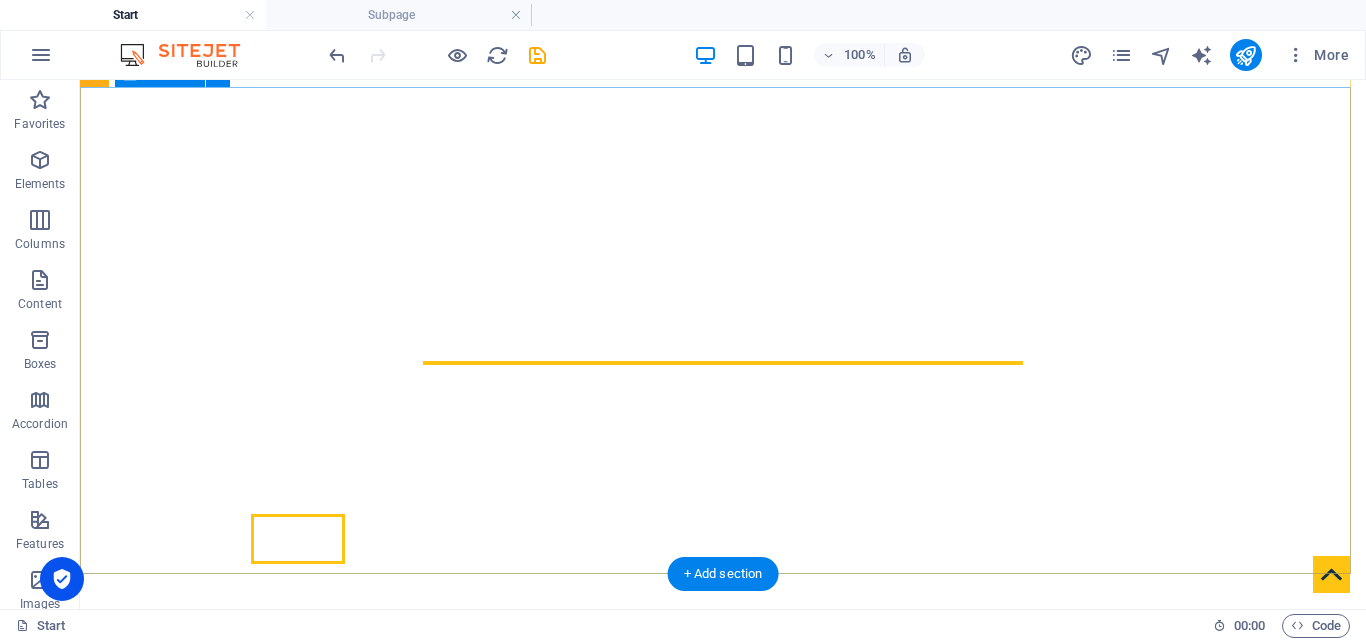 scroll, scrollTop: 0, scrollLeft: 0, axis: both 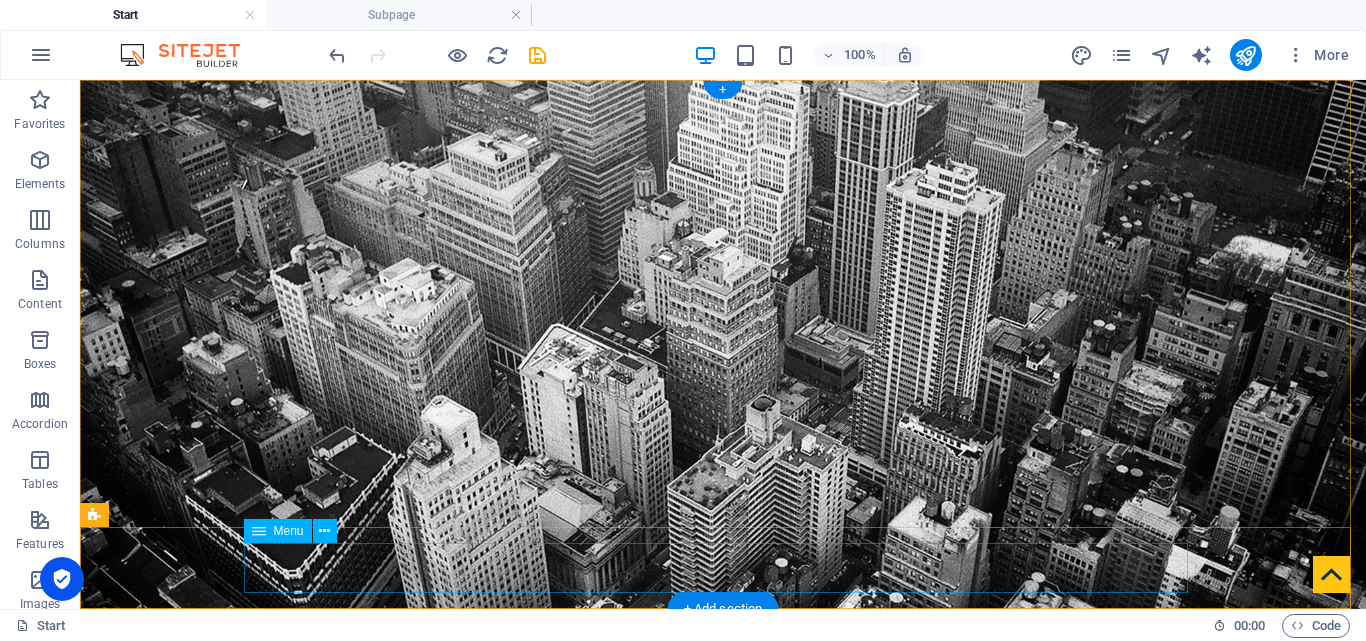 click on "Home About us Services Contact" at bounding box center (723, 1091) 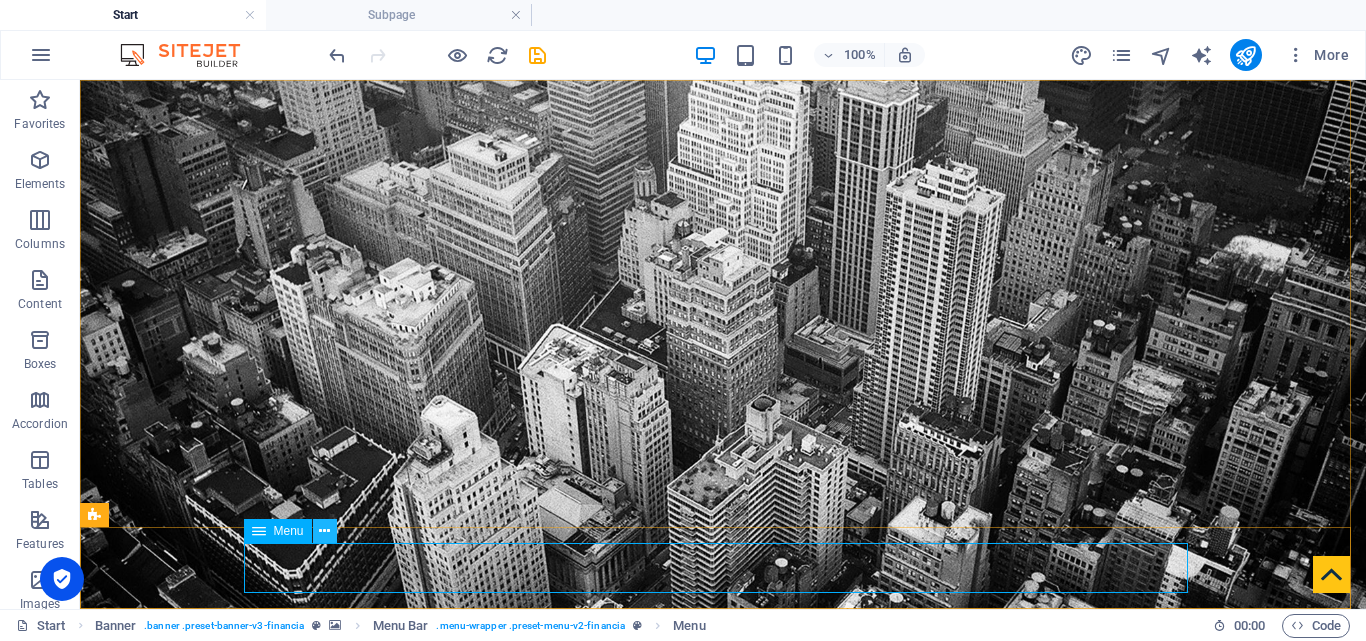 click at bounding box center [325, 531] 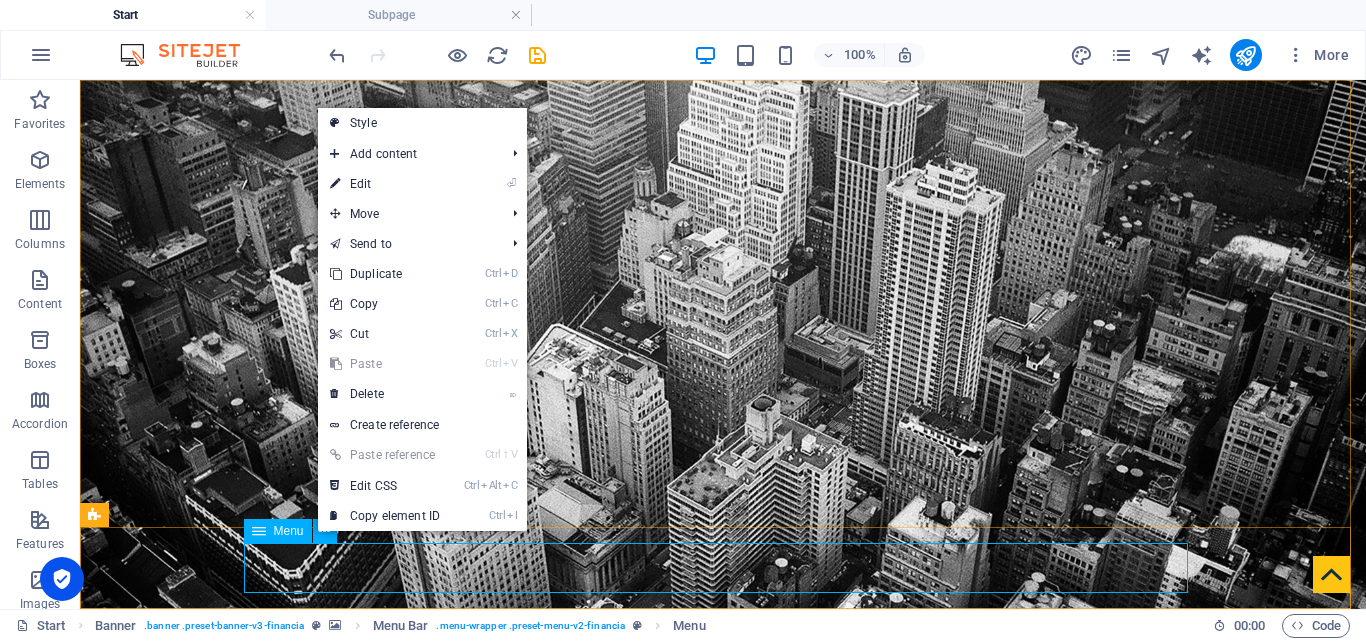 click on "Menu" at bounding box center (289, 531) 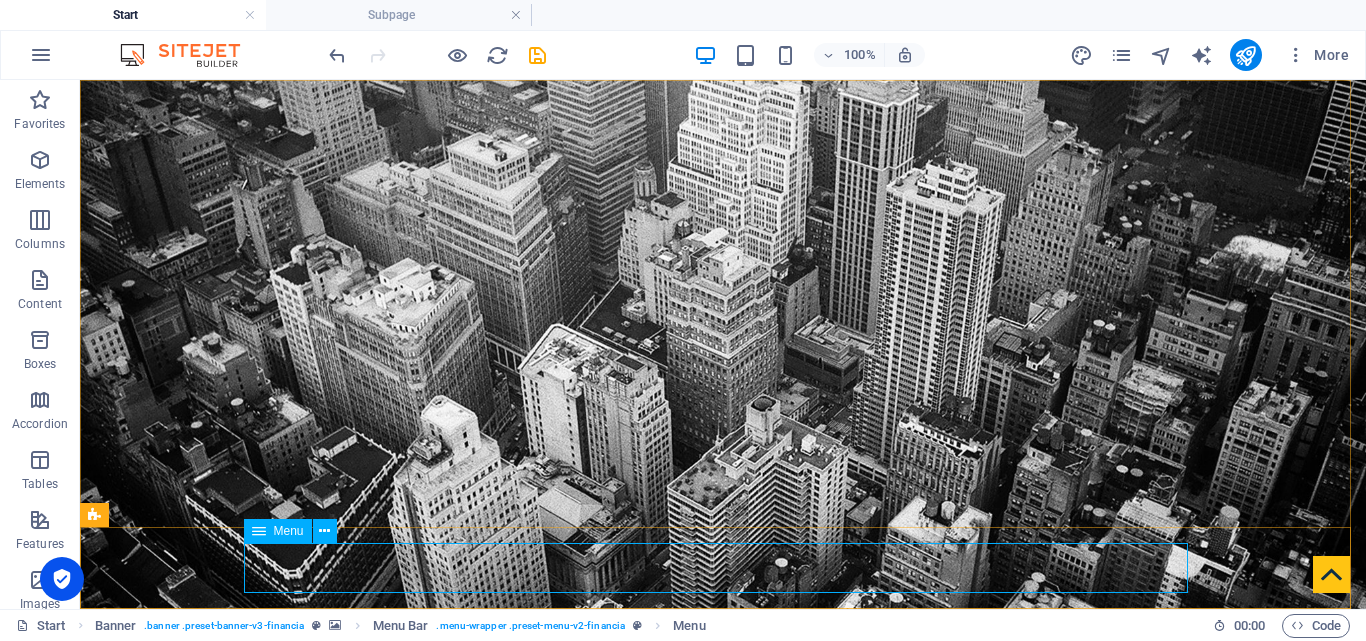 click on "Menu" at bounding box center (289, 531) 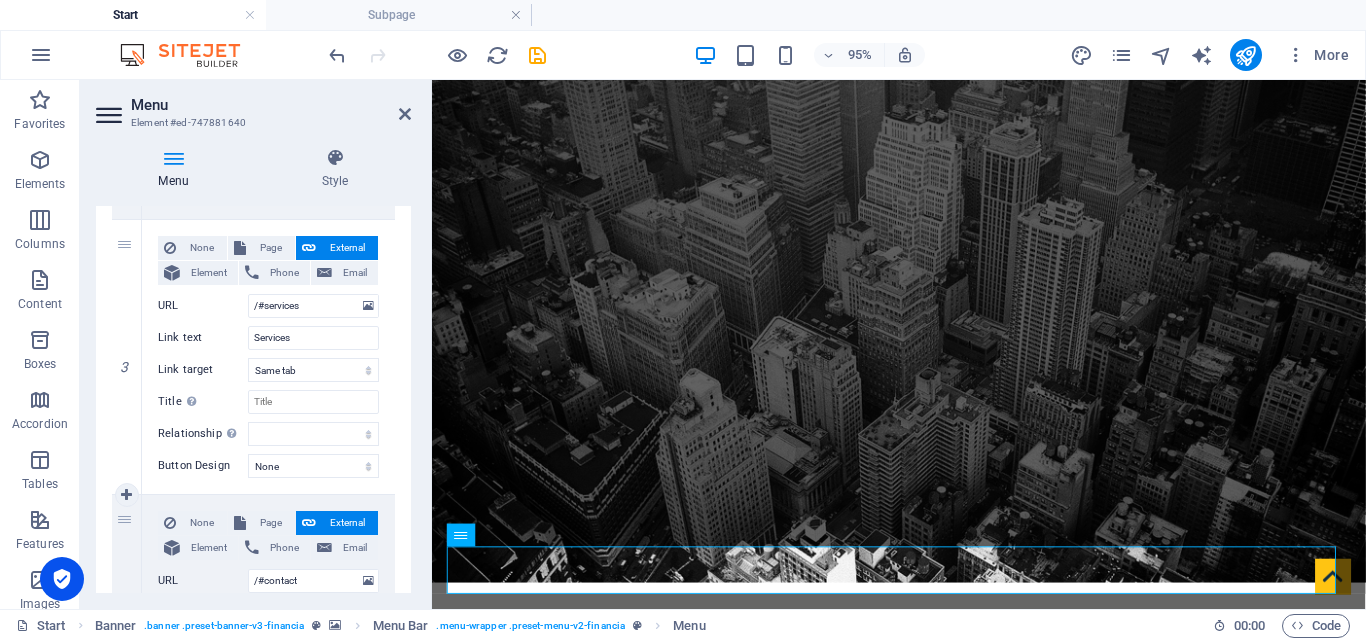 scroll, scrollTop: 718, scrollLeft: 0, axis: vertical 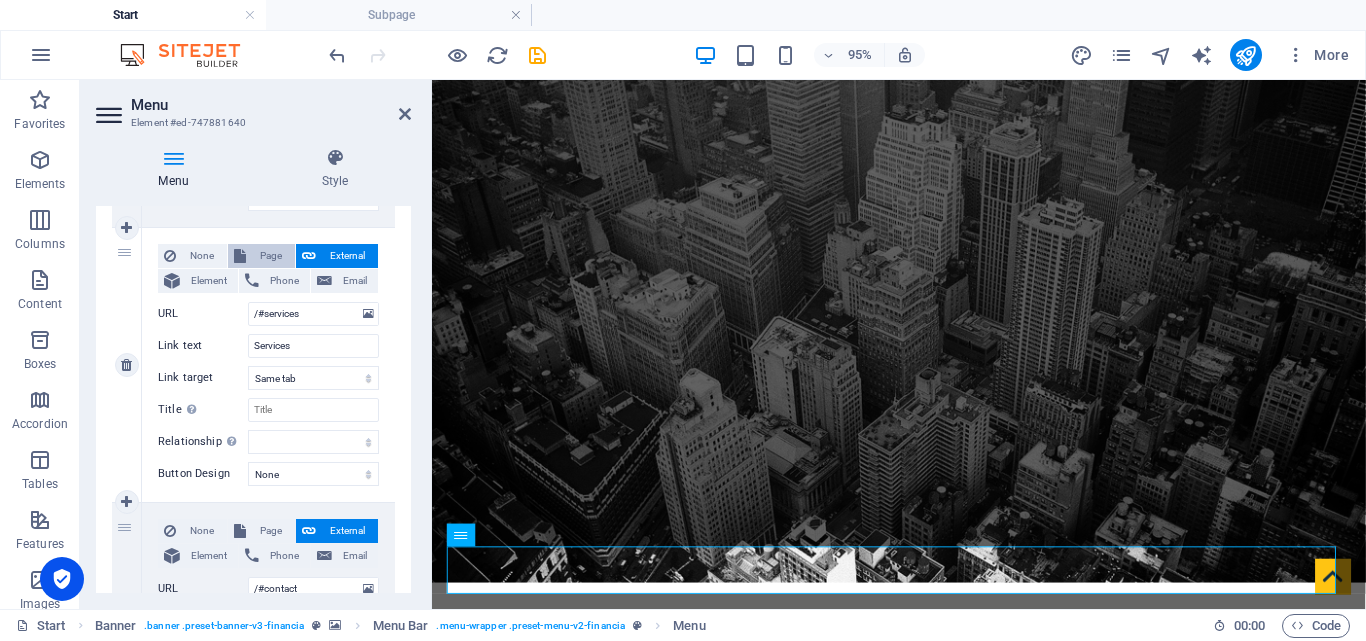 click on "Page" at bounding box center [270, 256] 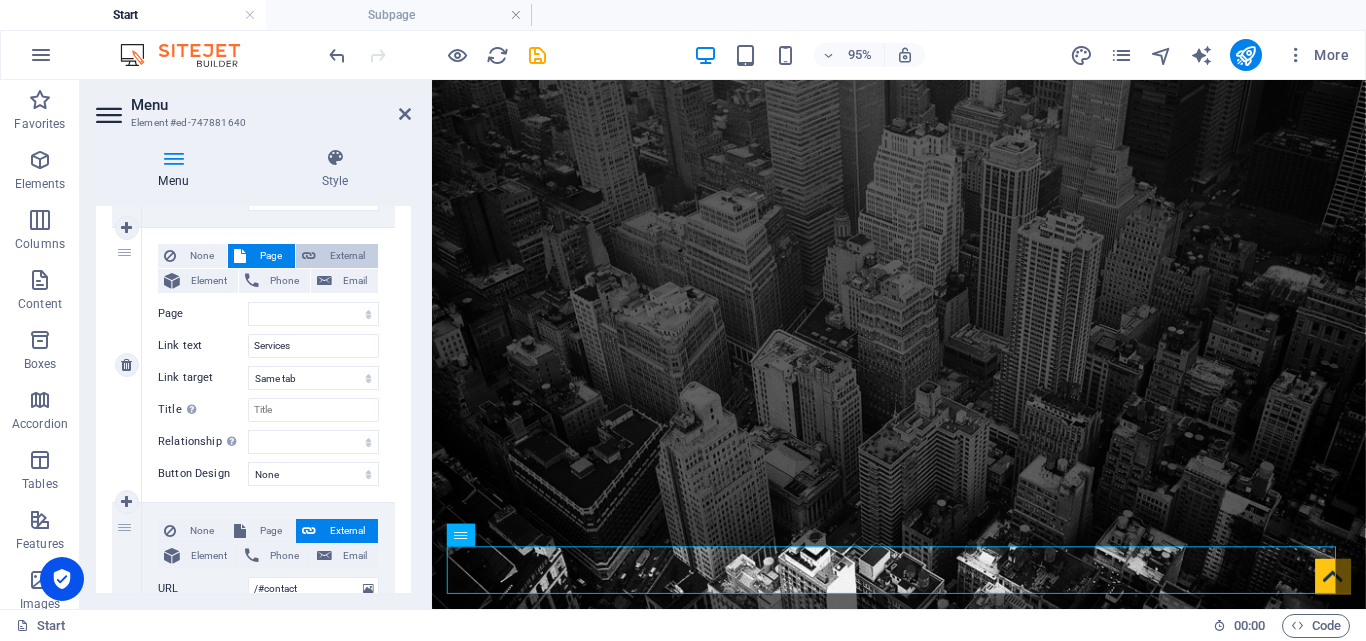 click on "External" at bounding box center [347, 256] 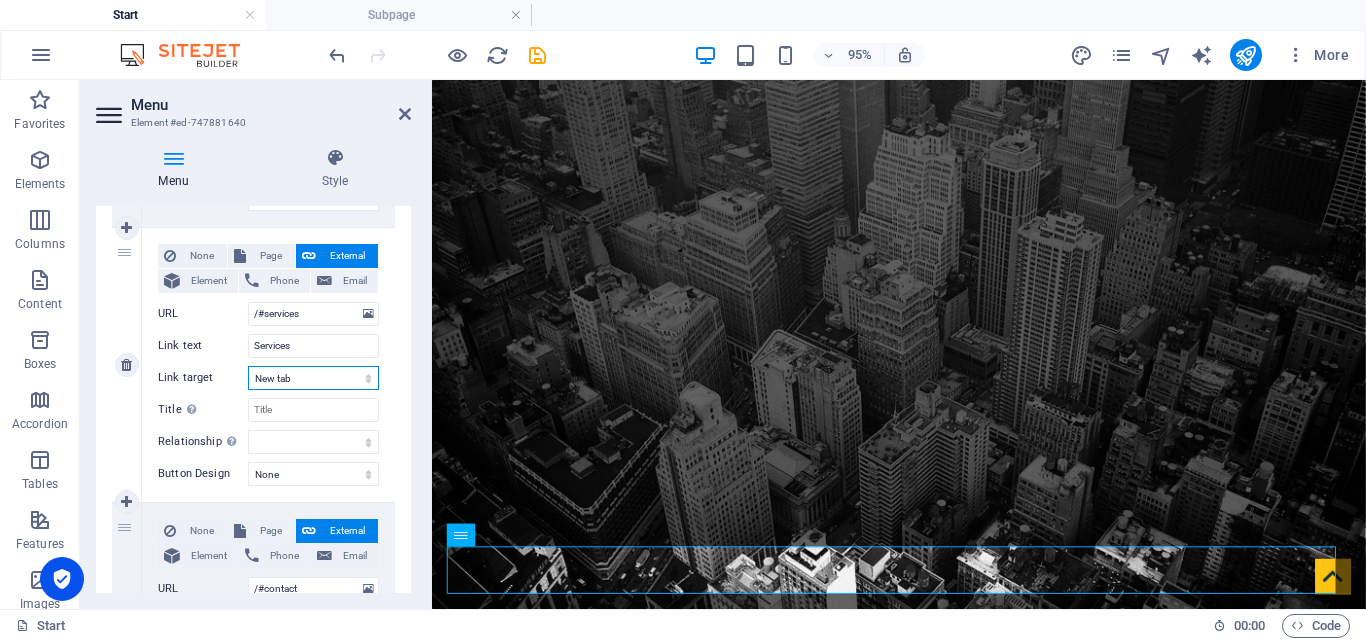 click on "New tab Same tab Overlay" at bounding box center (313, 378) 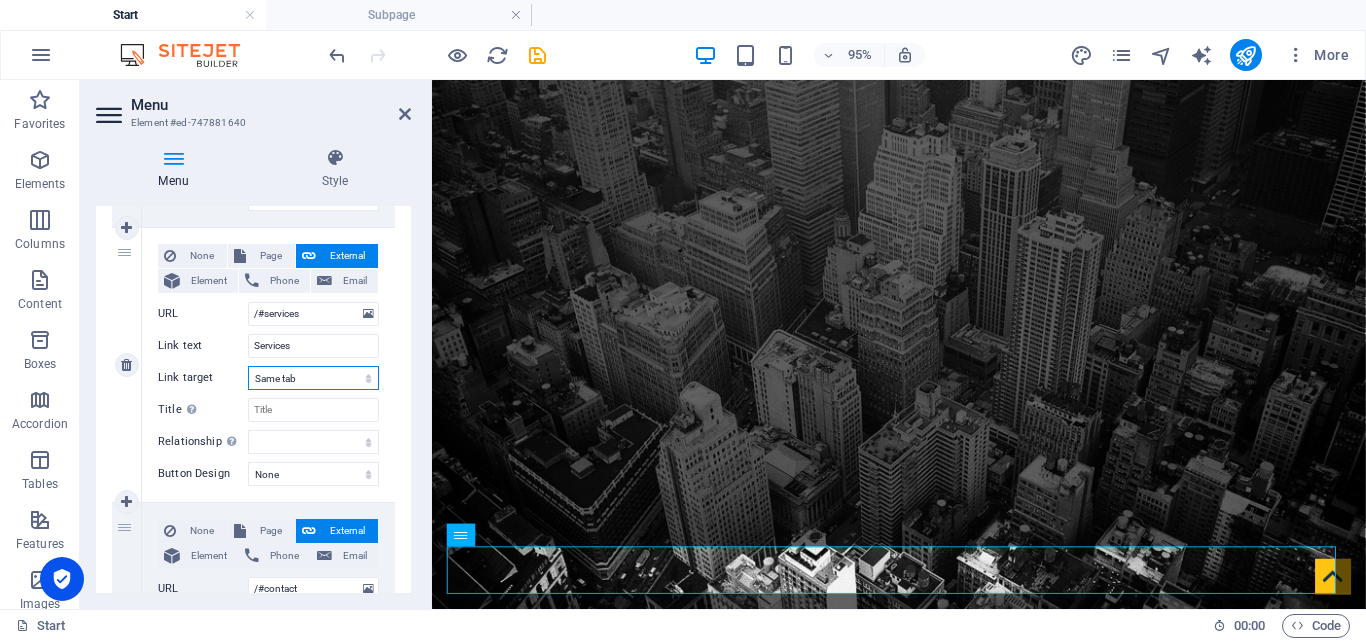click on "New tab Same tab Overlay" at bounding box center (313, 378) 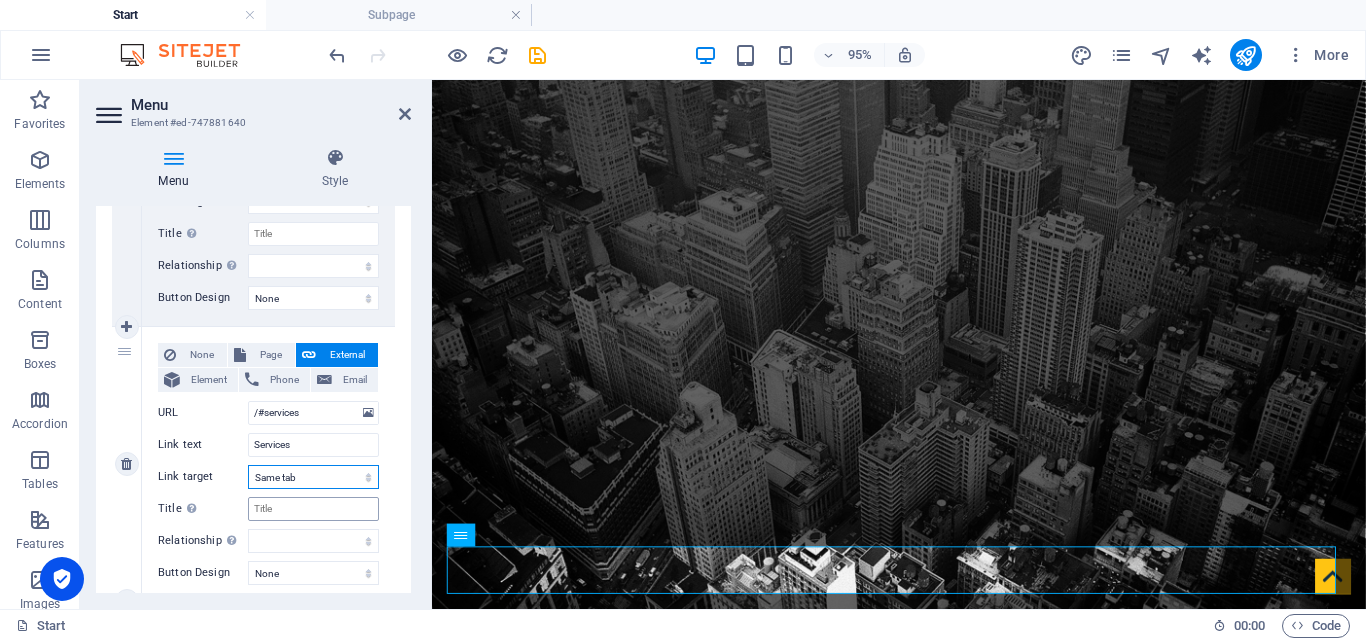 scroll, scrollTop: 618, scrollLeft: 0, axis: vertical 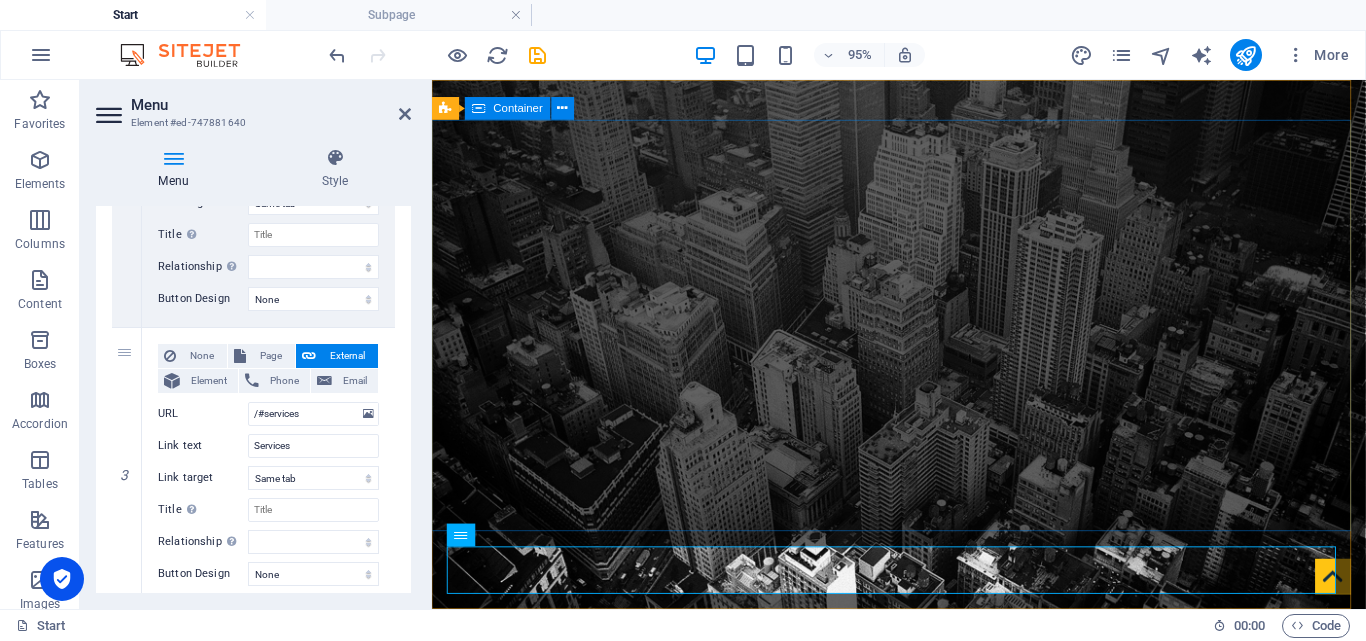 click on "ss law associates Finance and law Services in  [GEOGRAPHIC_DATA]" at bounding box center [923, 927] 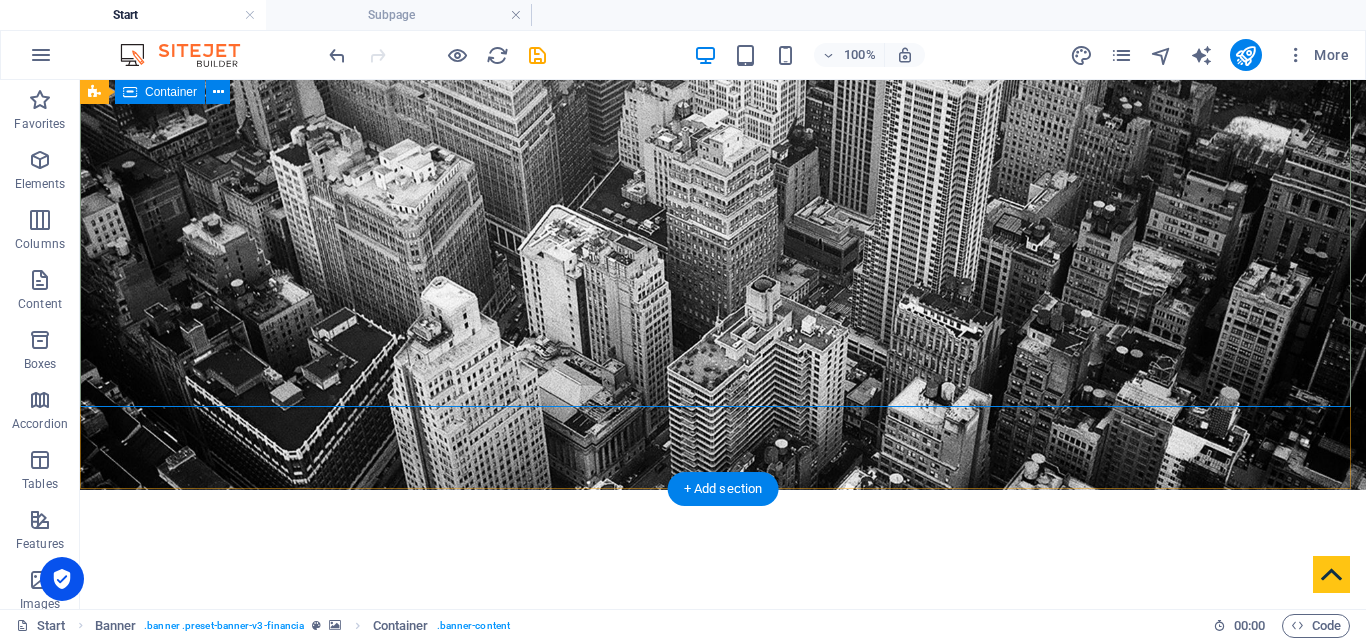 scroll, scrollTop: 120, scrollLeft: 0, axis: vertical 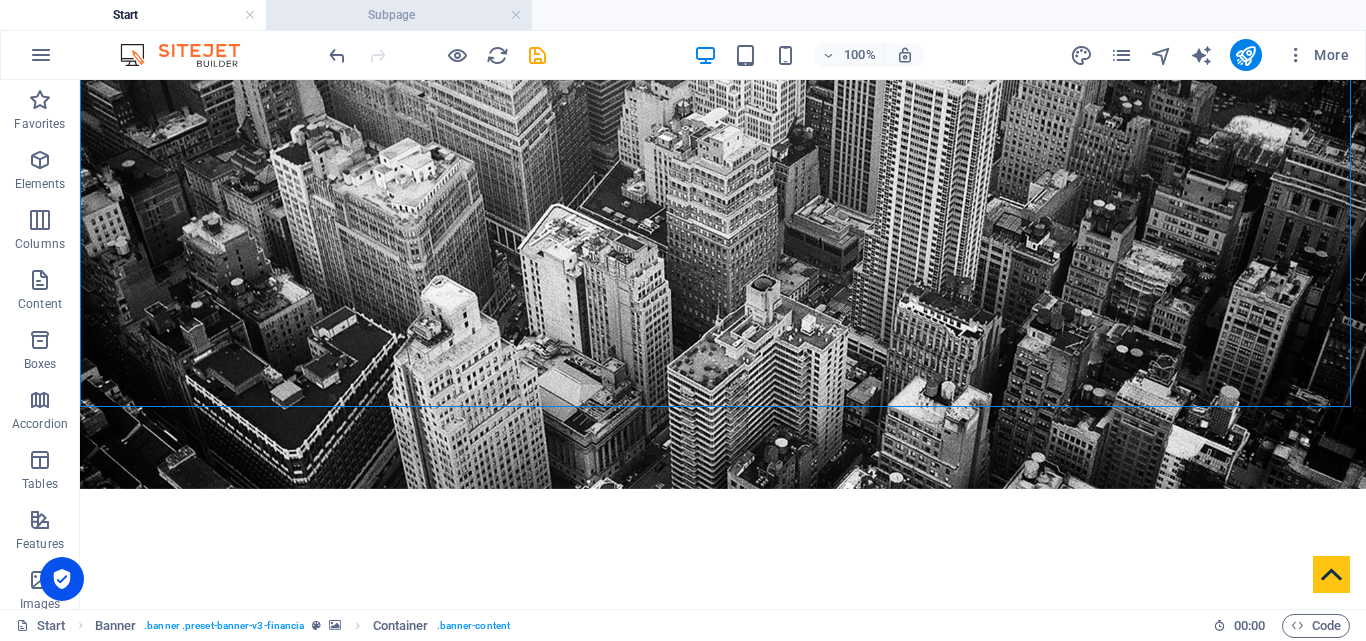 click on "Subpage" at bounding box center [399, 15] 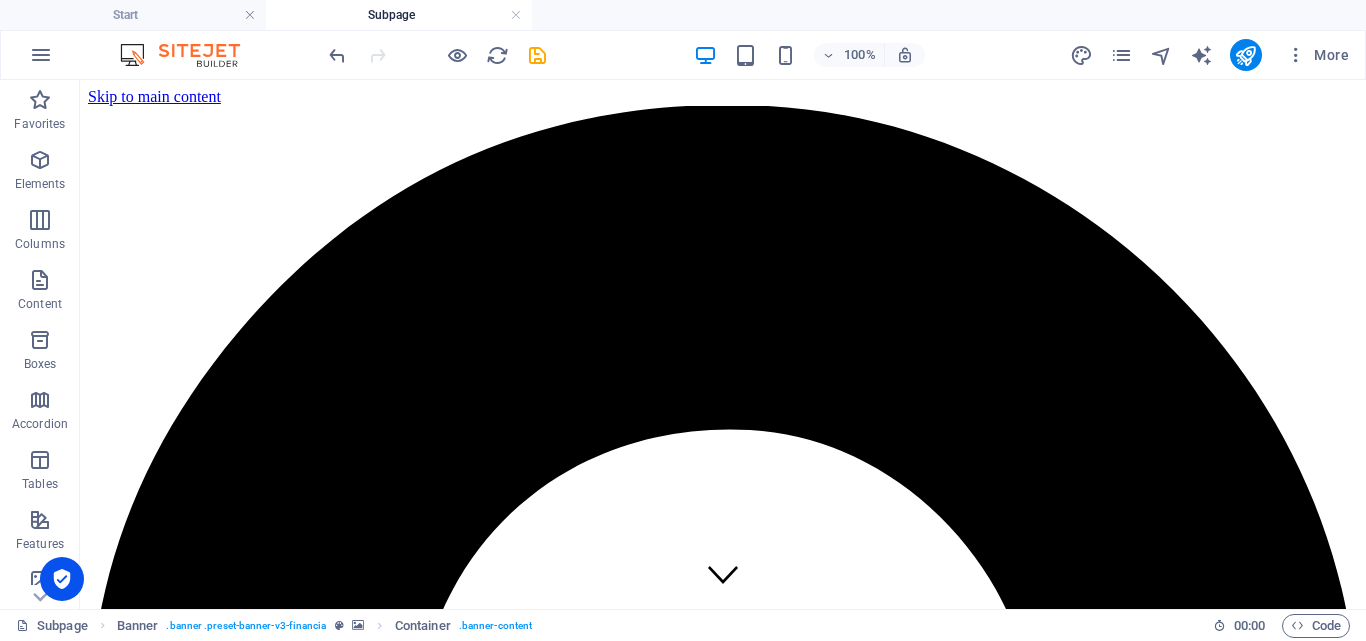 scroll, scrollTop: 253, scrollLeft: 0, axis: vertical 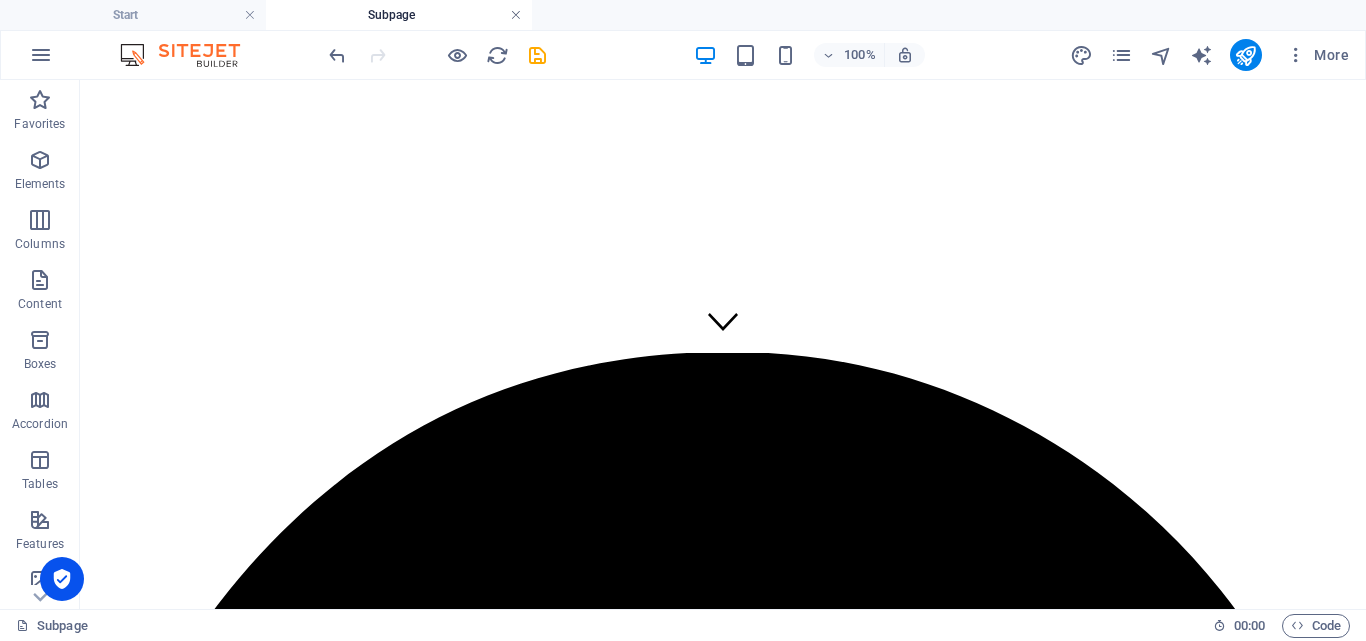 click at bounding box center [516, 15] 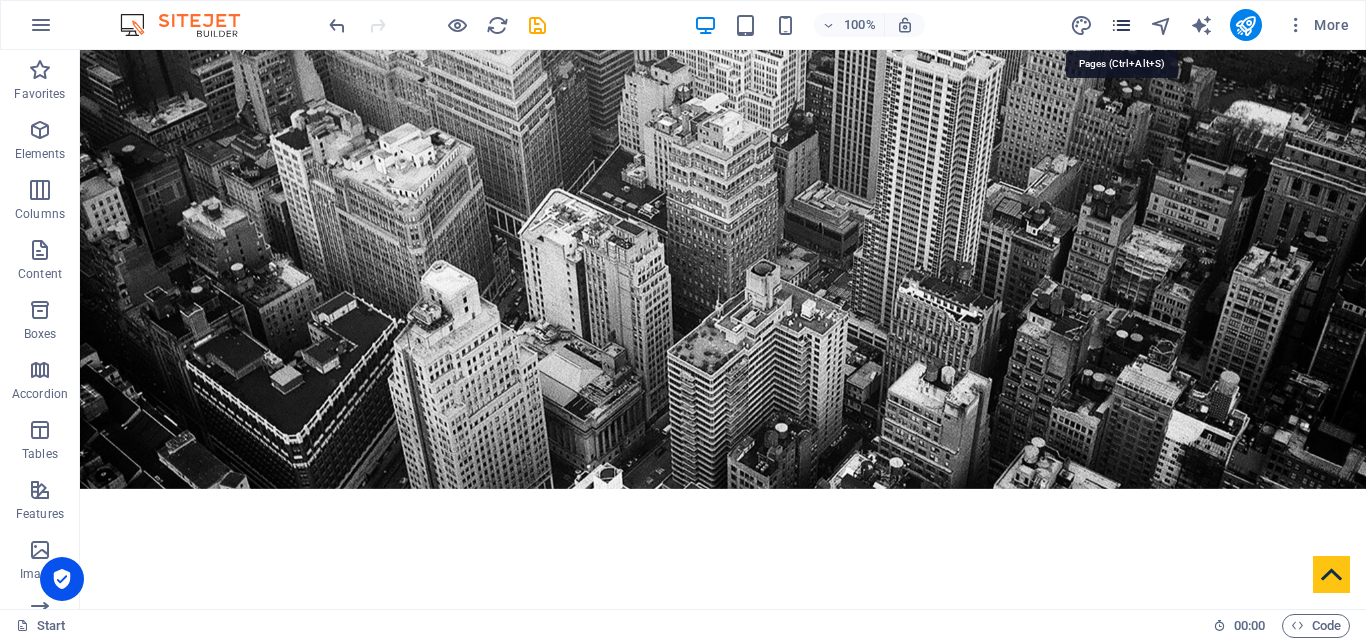 click at bounding box center (1121, 25) 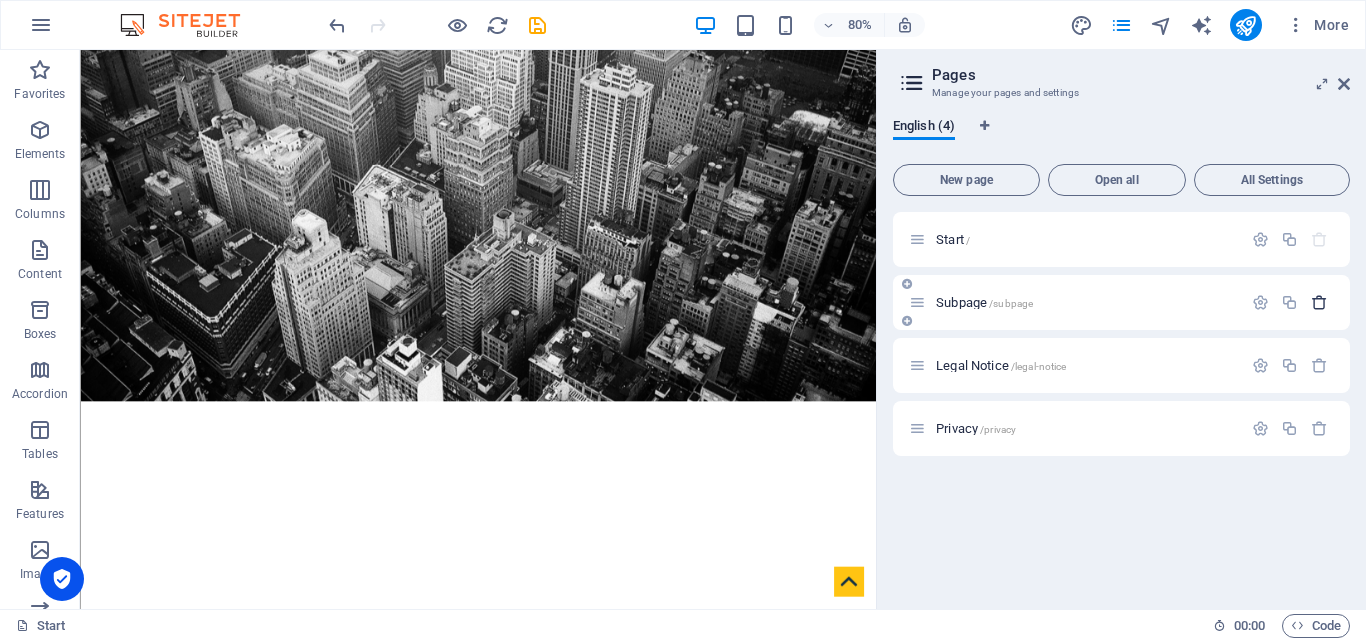 click at bounding box center [1319, 302] 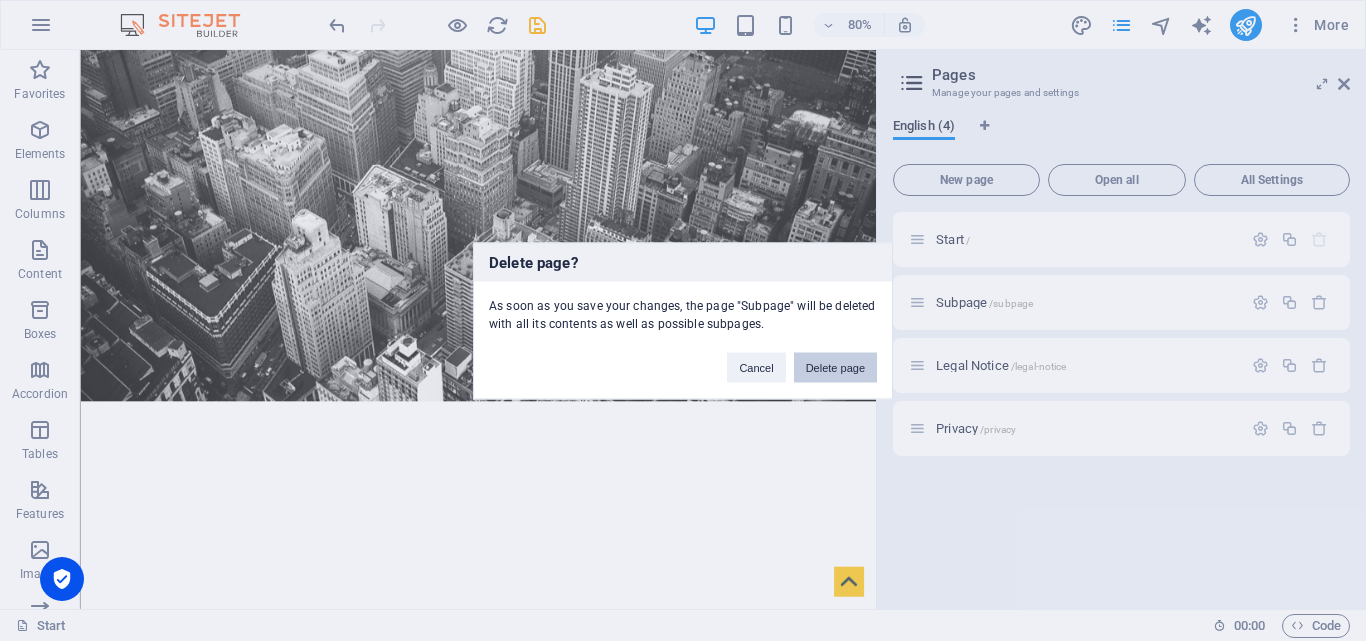 click on "Delete page" at bounding box center (835, 367) 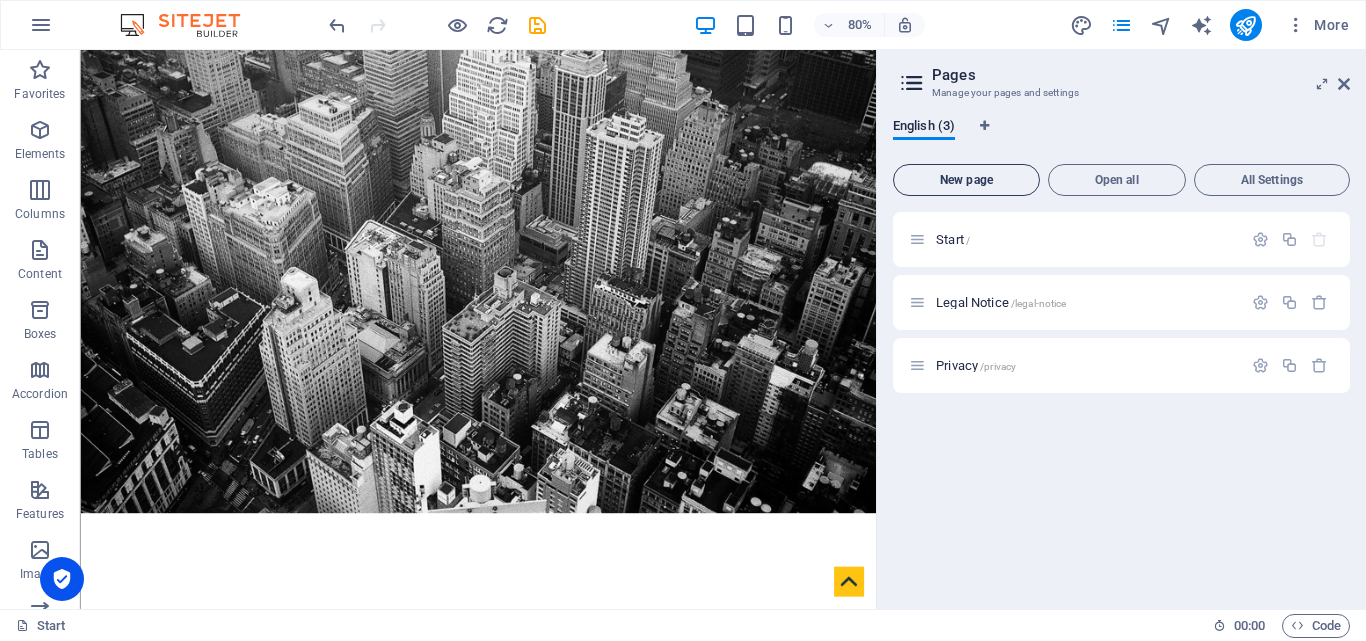click on "New page" at bounding box center (966, 180) 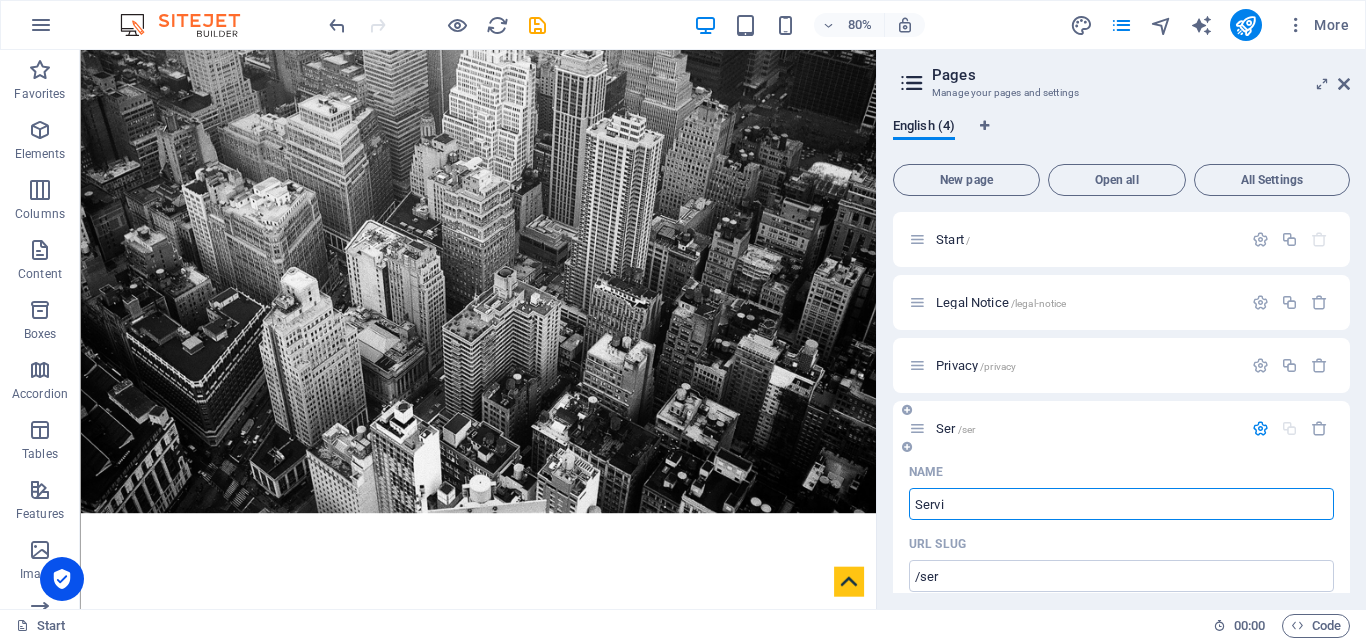 type on "Servic" 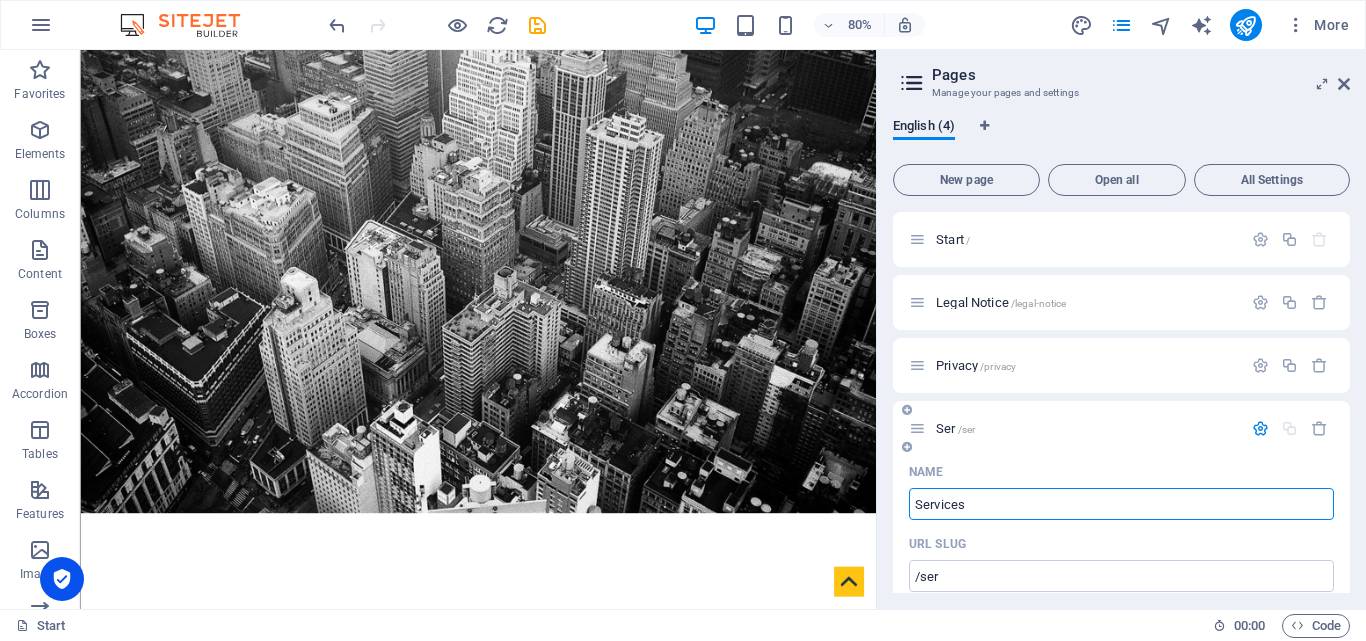 type on "Services" 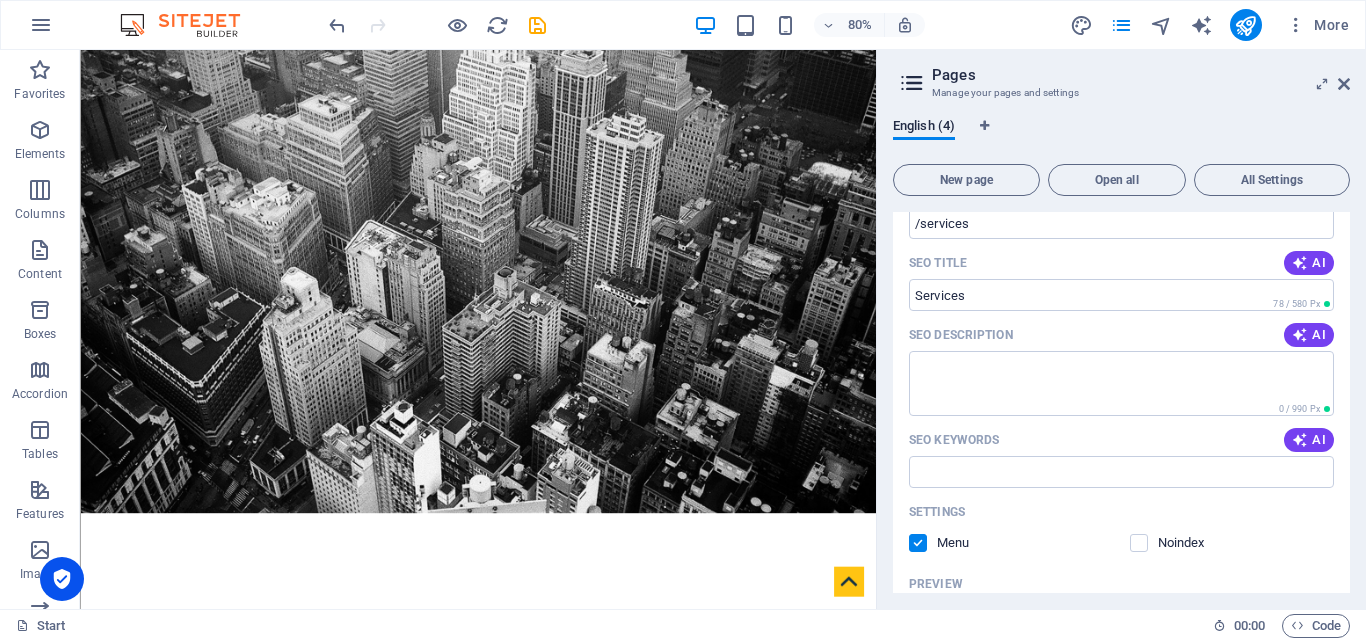 scroll, scrollTop: 348, scrollLeft: 0, axis: vertical 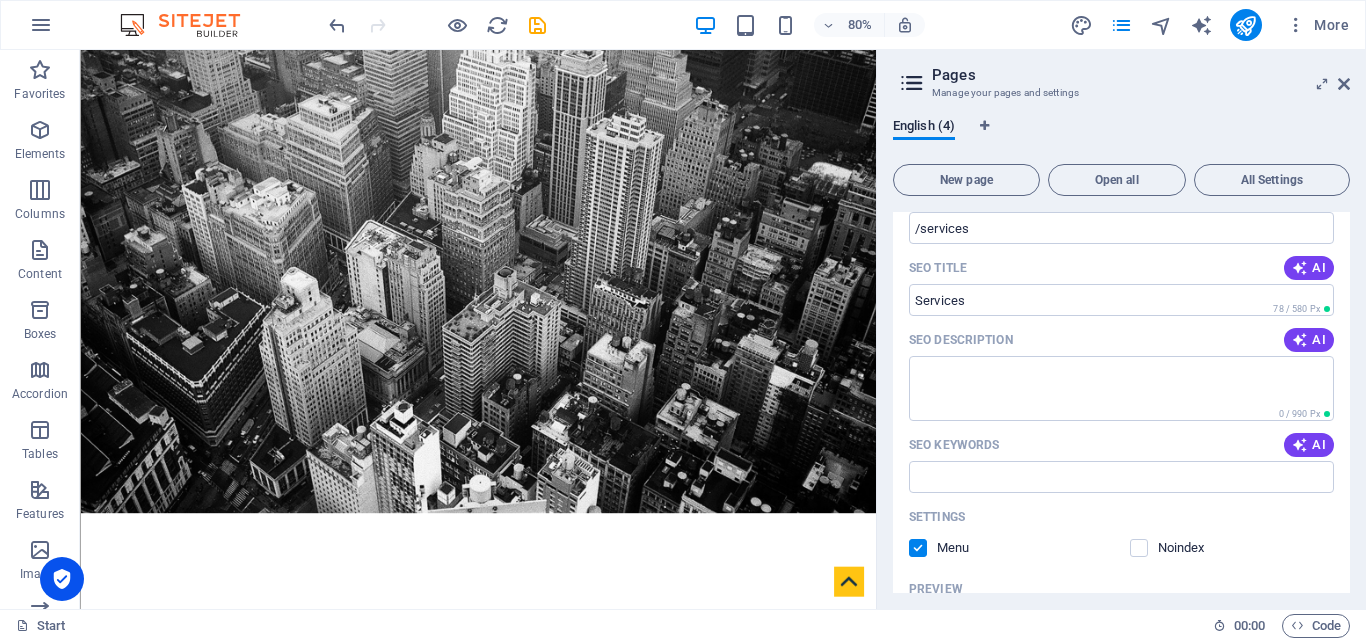 type on "Services" 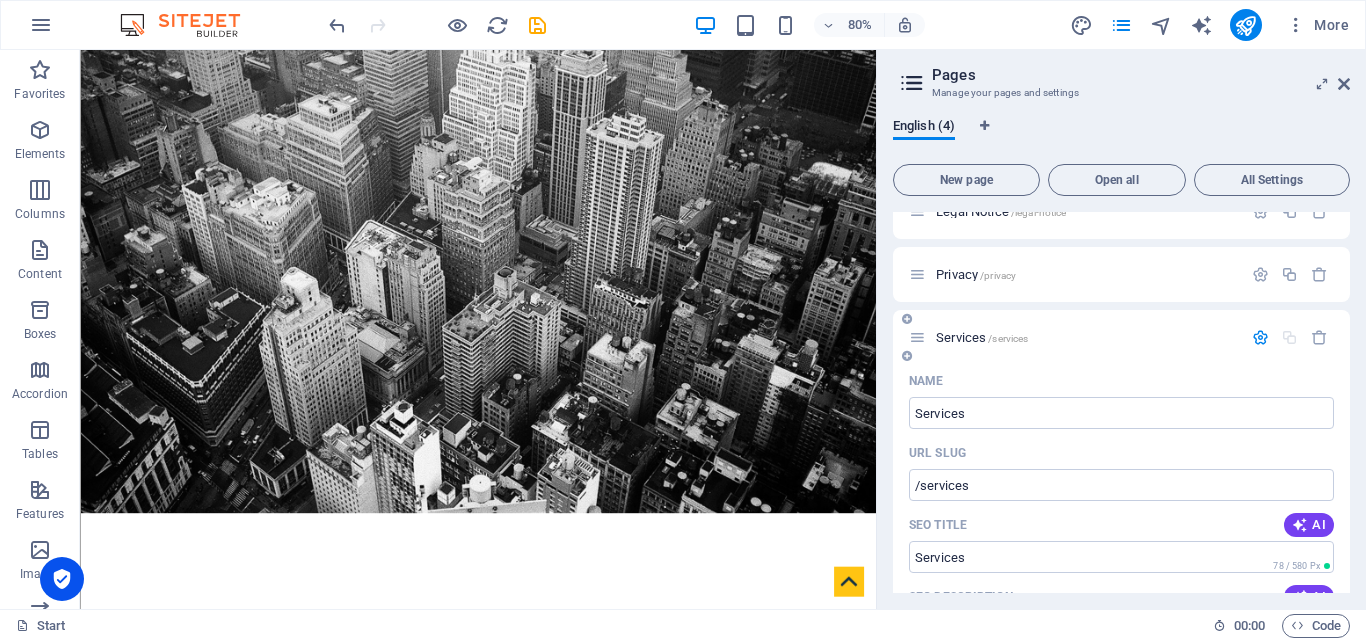scroll, scrollTop: 100, scrollLeft: 0, axis: vertical 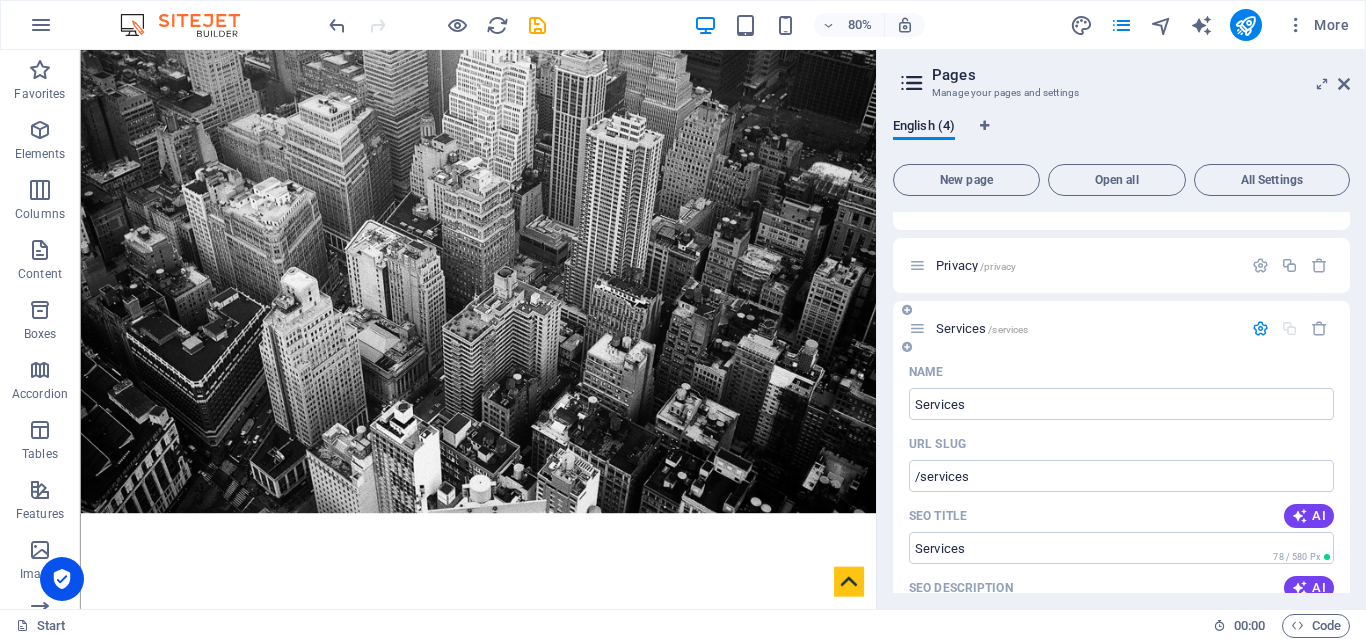 click at bounding box center [917, 328] 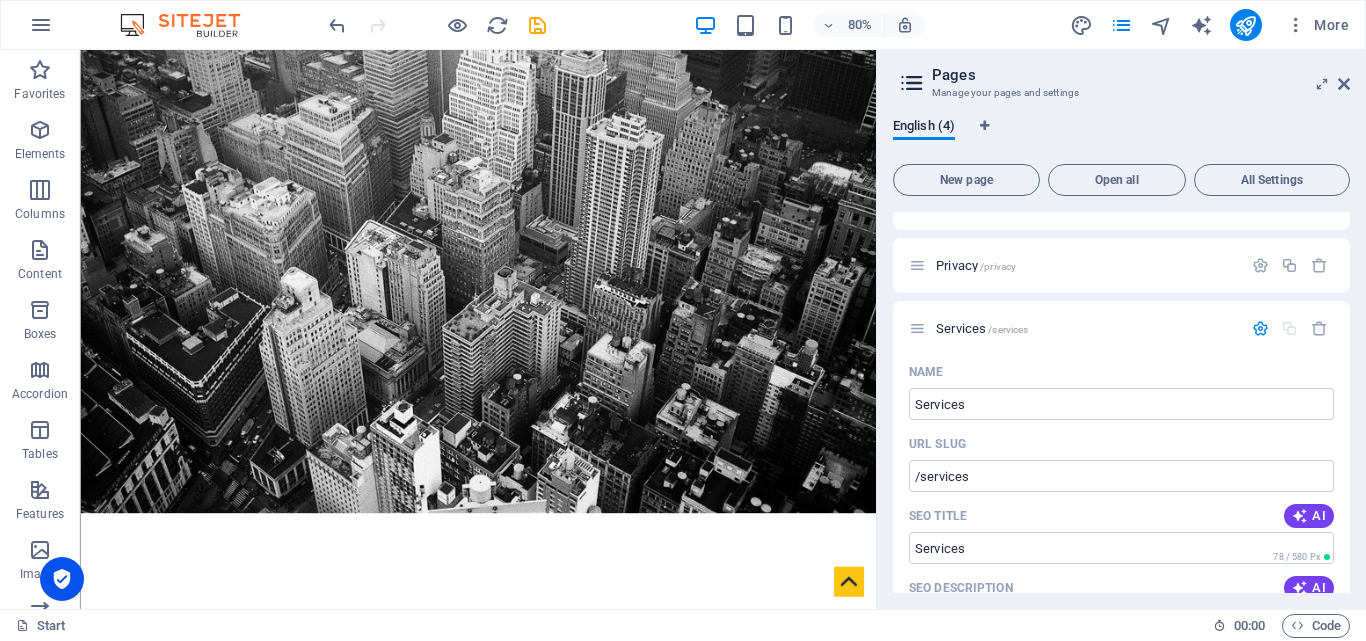 click on "English (4)" at bounding box center (1121, 137) 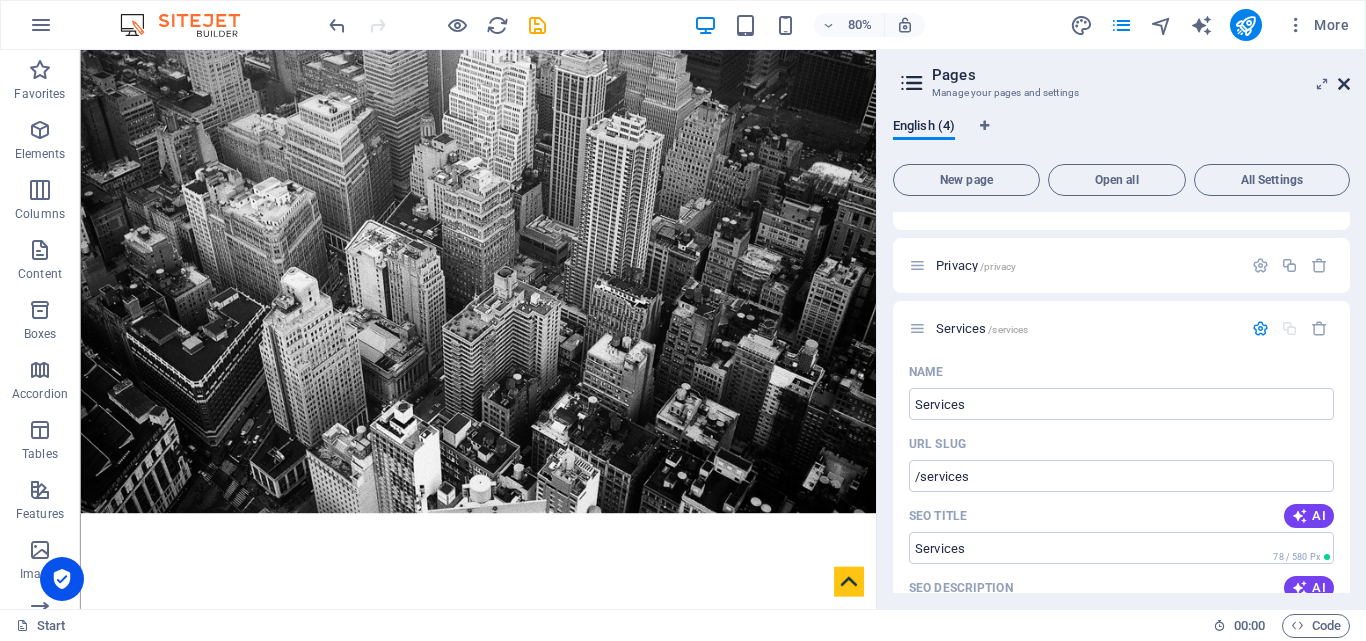 click at bounding box center [1344, 84] 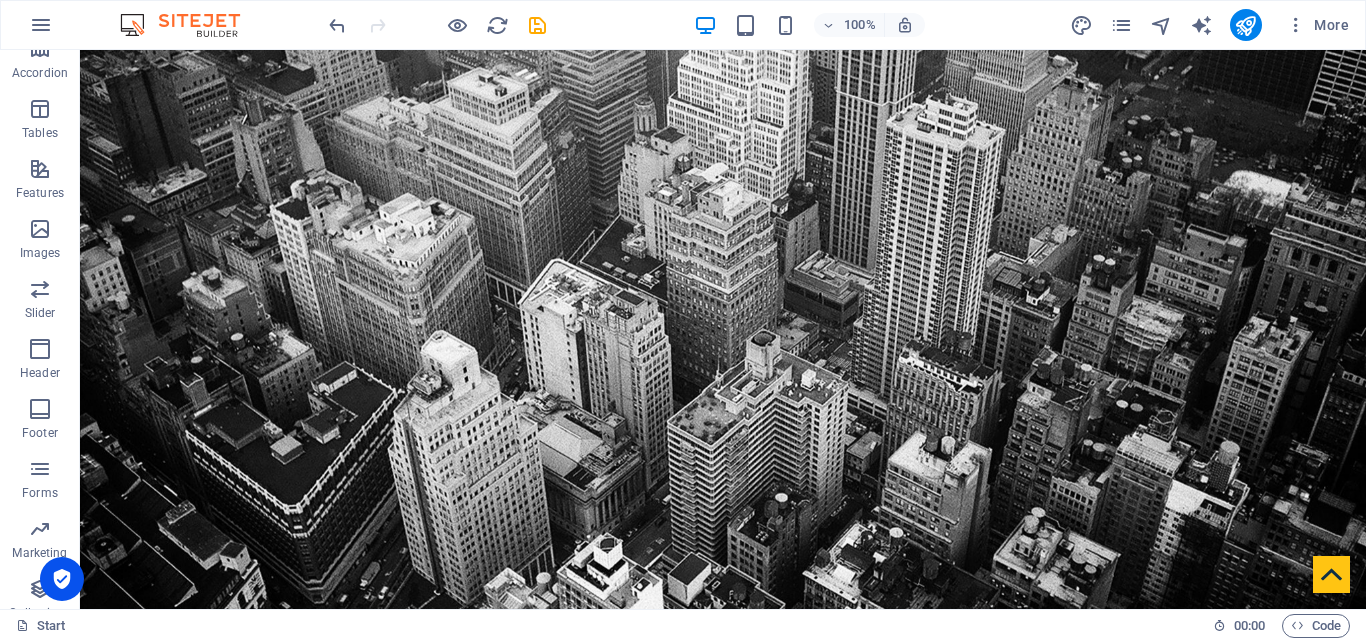 scroll, scrollTop: 341, scrollLeft: 0, axis: vertical 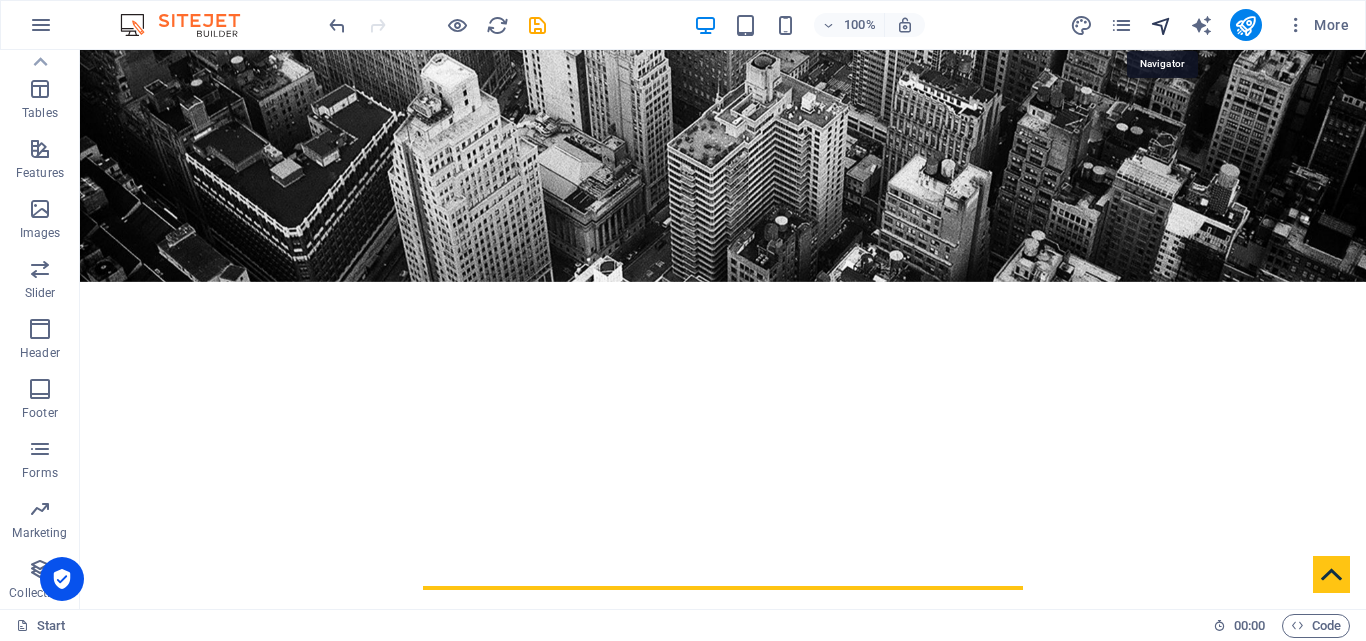 click at bounding box center [1161, 25] 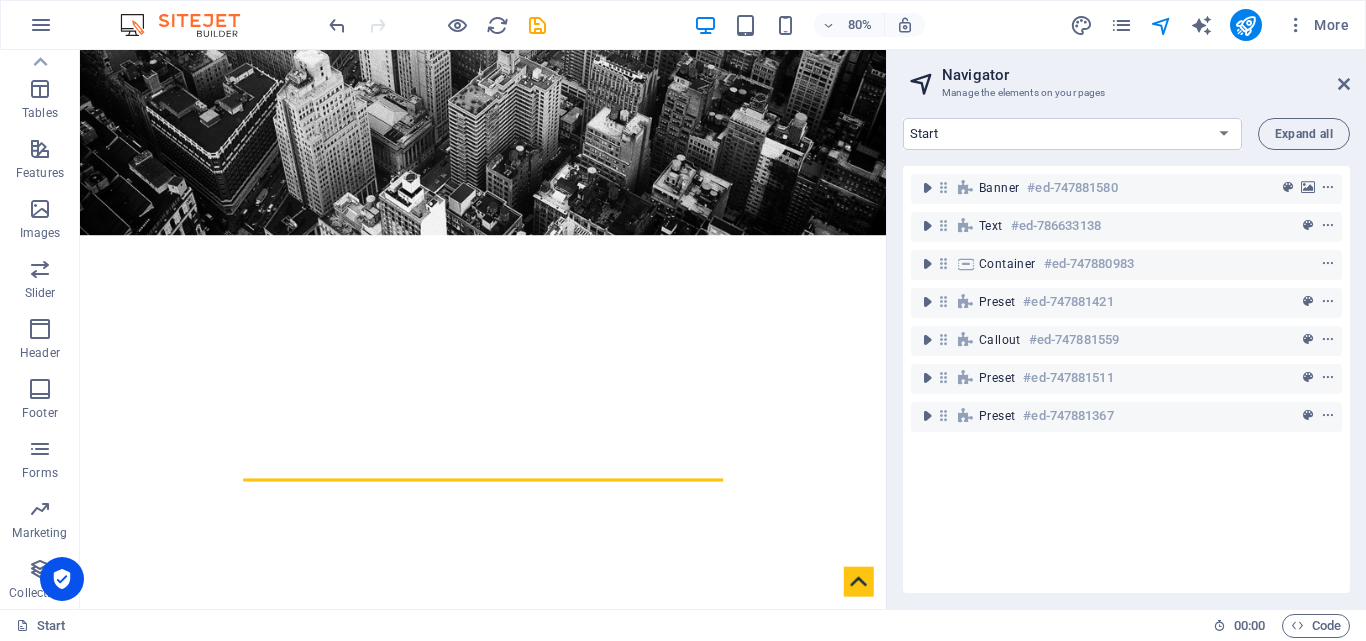 click on "Navigator" at bounding box center [1146, 75] 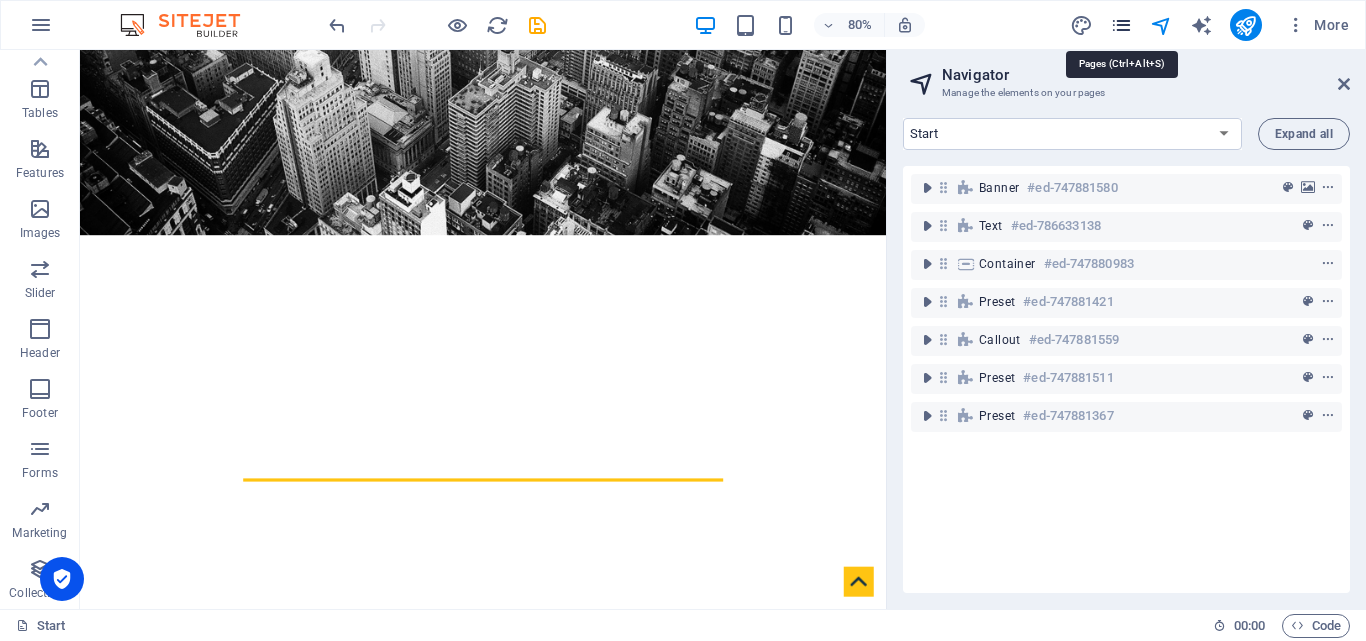 click at bounding box center [1121, 25] 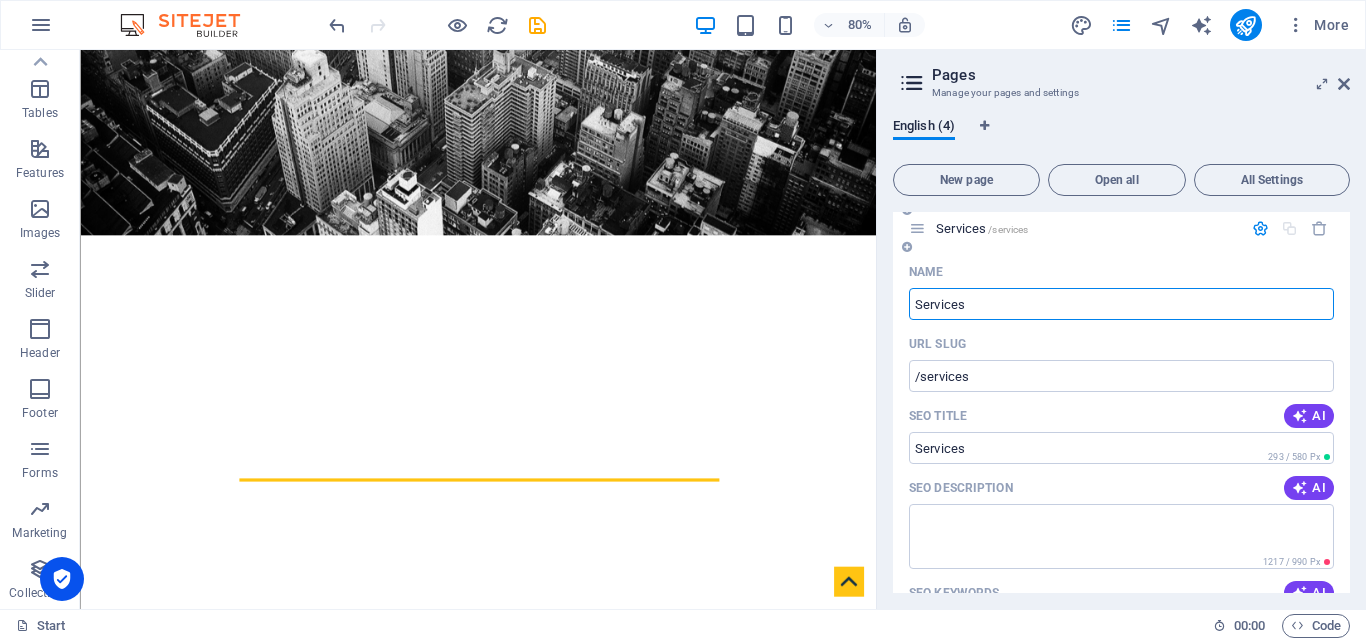 scroll, scrollTop: 233, scrollLeft: 0, axis: vertical 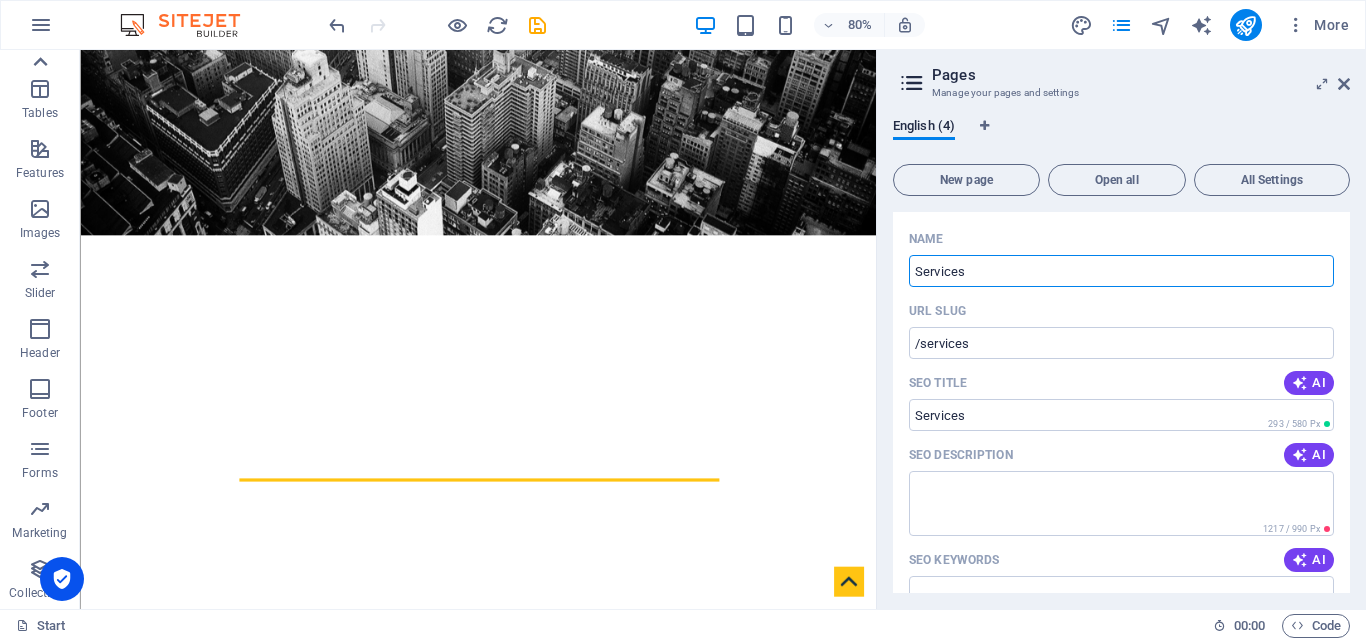 click 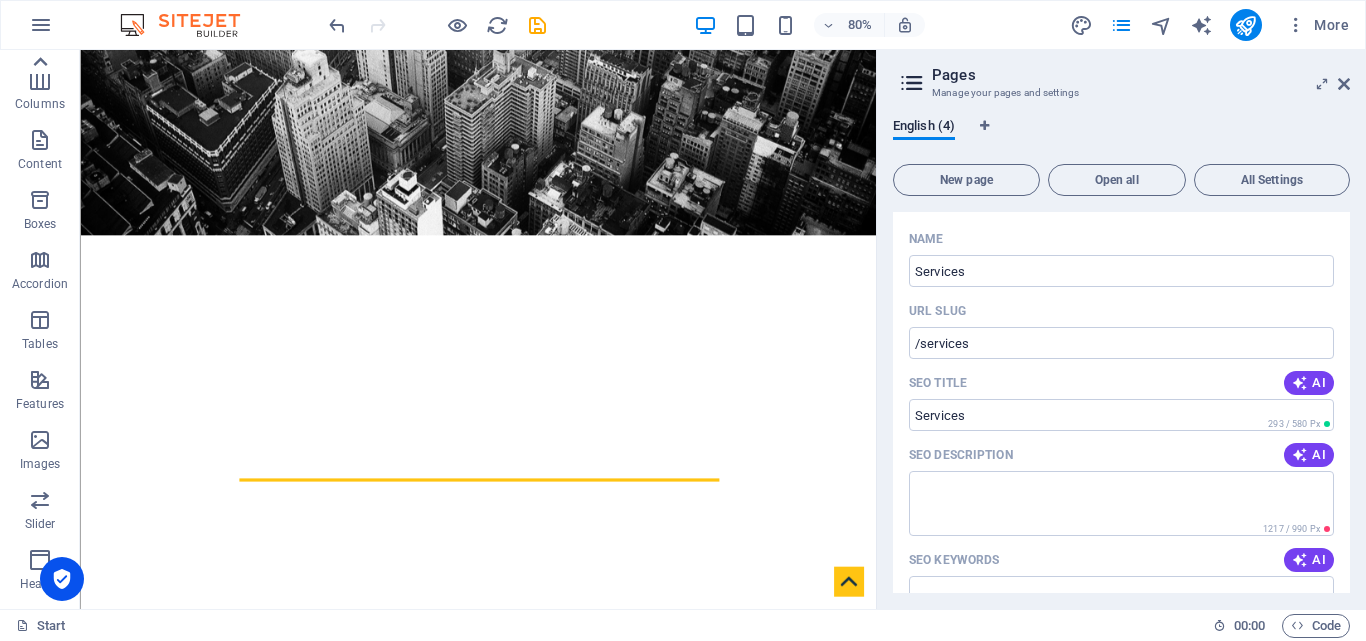 scroll, scrollTop: 0, scrollLeft: 0, axis: both 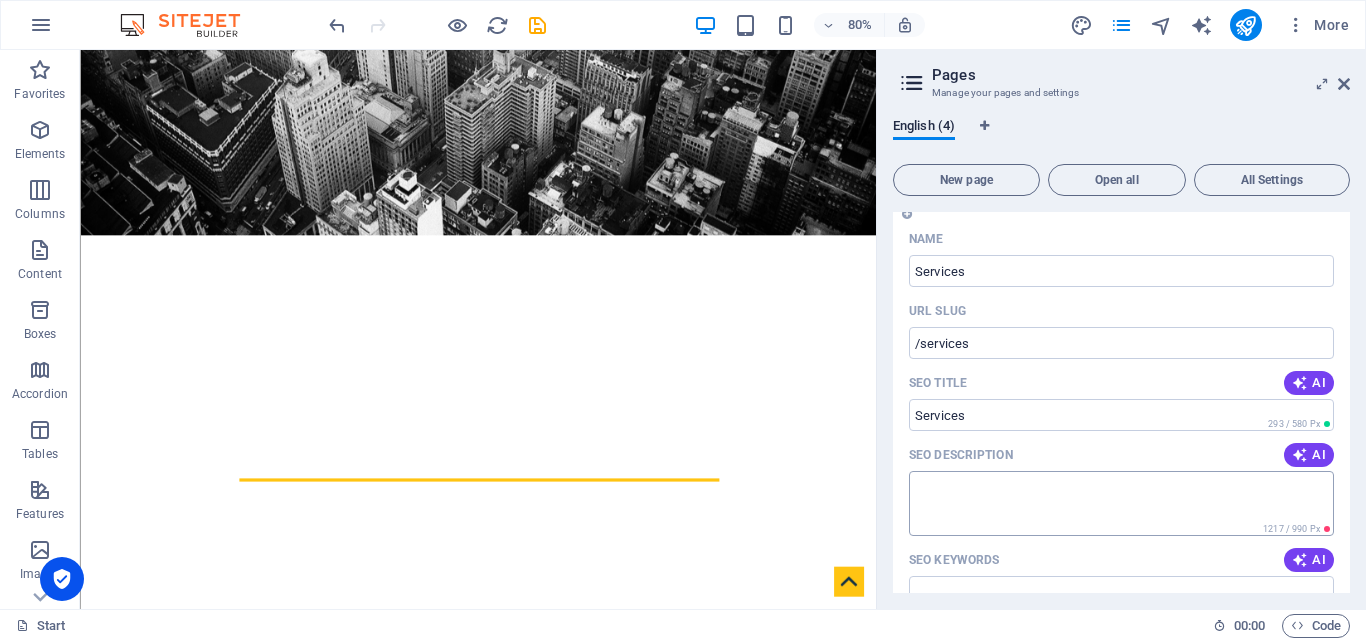 click on "SEO Description" at bounding box center [1121, 503] 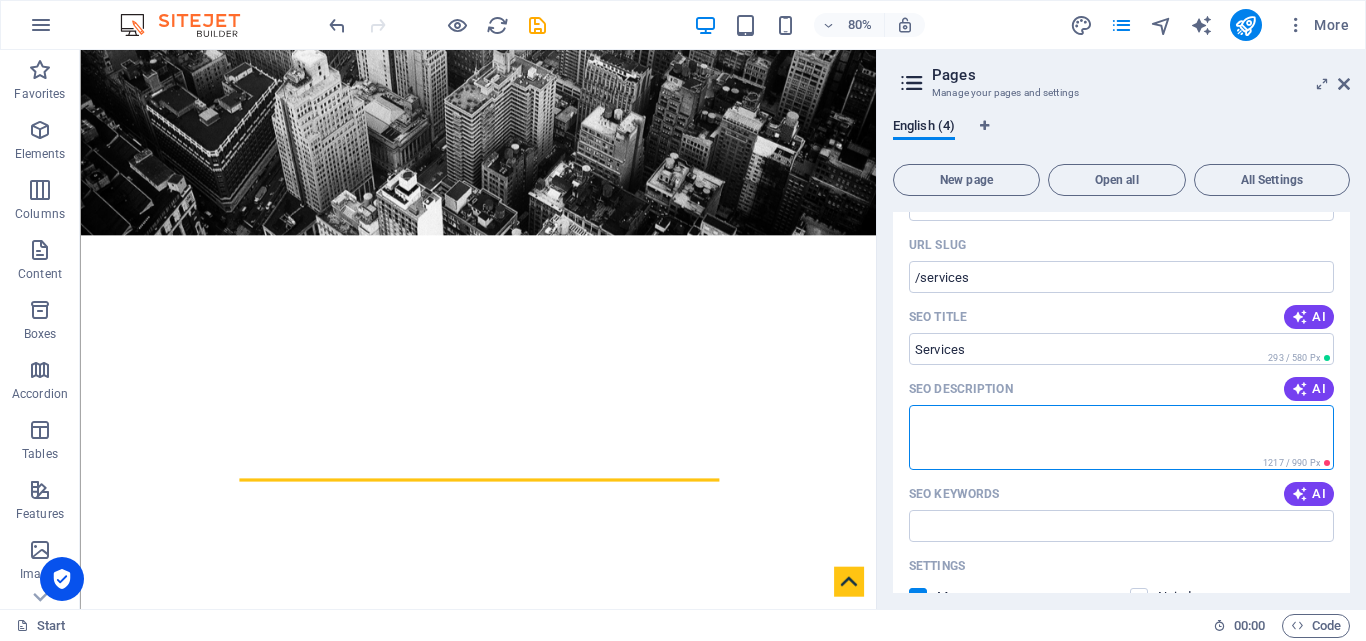 scroll, scrollTop: 300, scrollLeft: 0, axis: vertical 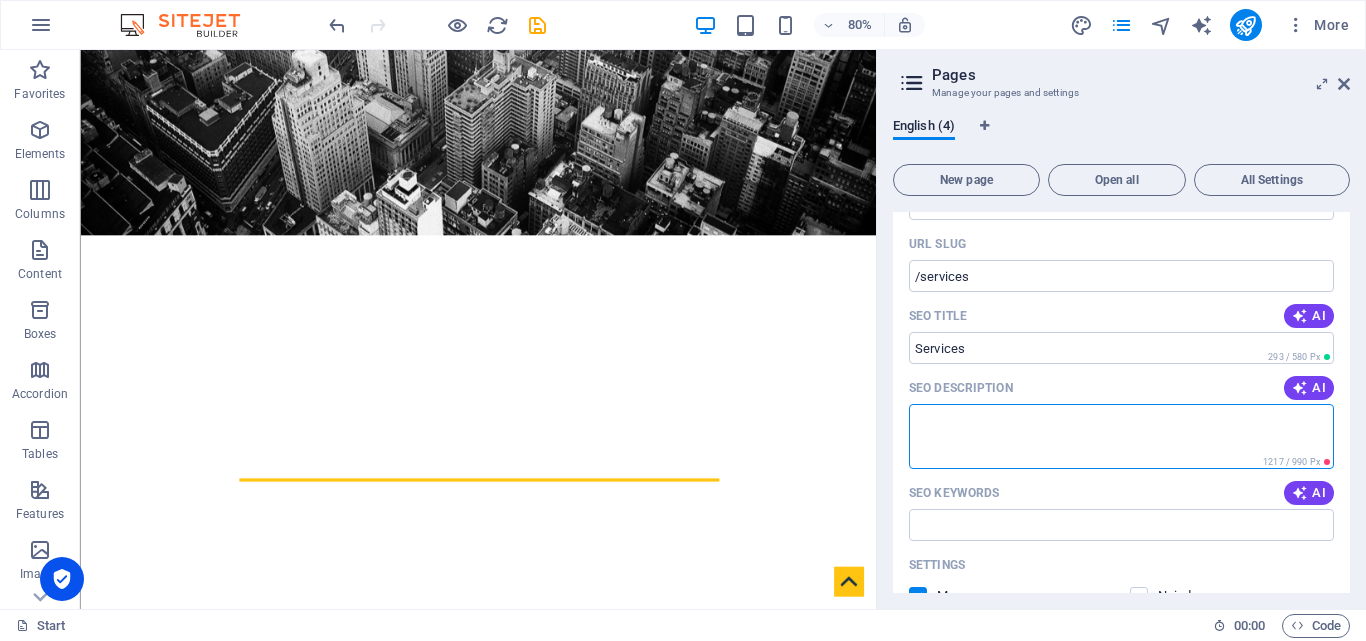 paste on "We offers the following Services:
Legal Advisory Services Wing
•	- Civil Laws
•	- Family Laws
•	- Criminal Laws
•	- Banking and Finance.
•	- Intellectual Property Rights (Brand/ Logo /Trade Mark registration etc)
•	- Labour Laws
Telecom Disputes
Contractual Services
•	- Legal & Commercial Drafting of Contracts/Agreements,
Contract Negotiations
International Trade
Telecommunication
Immigration and Visa Services" 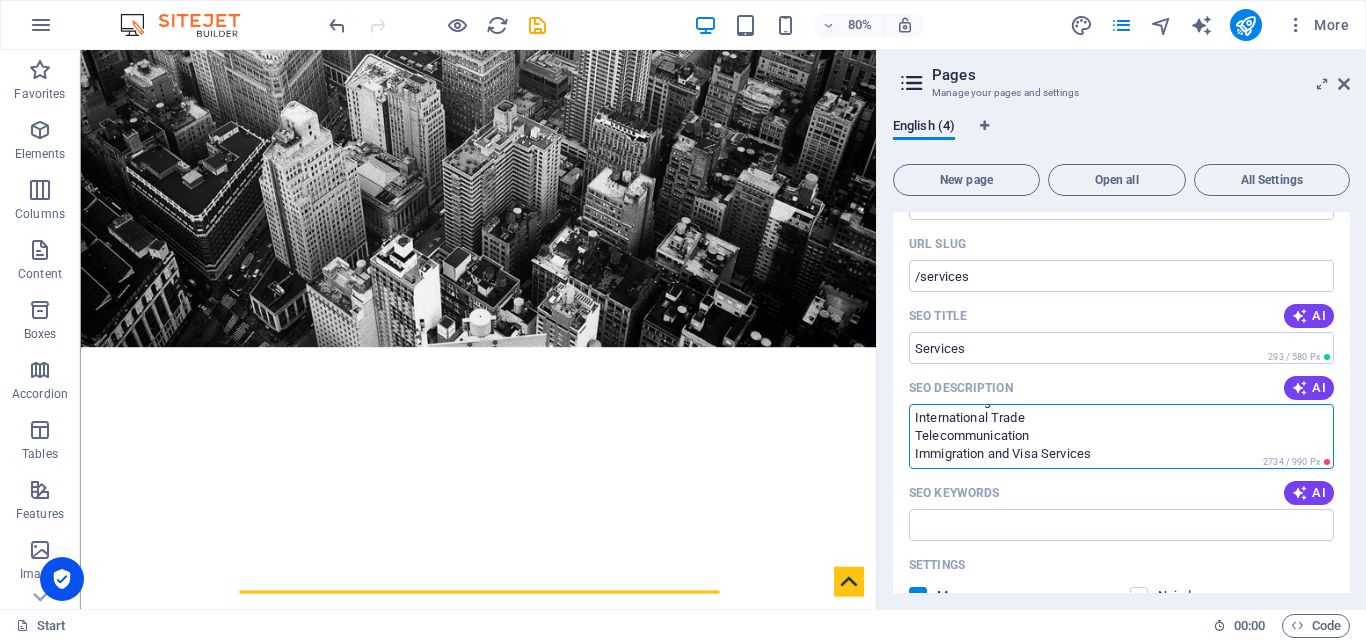 scroll, scrollTop: 0, scrollLeft: 0, axis: both 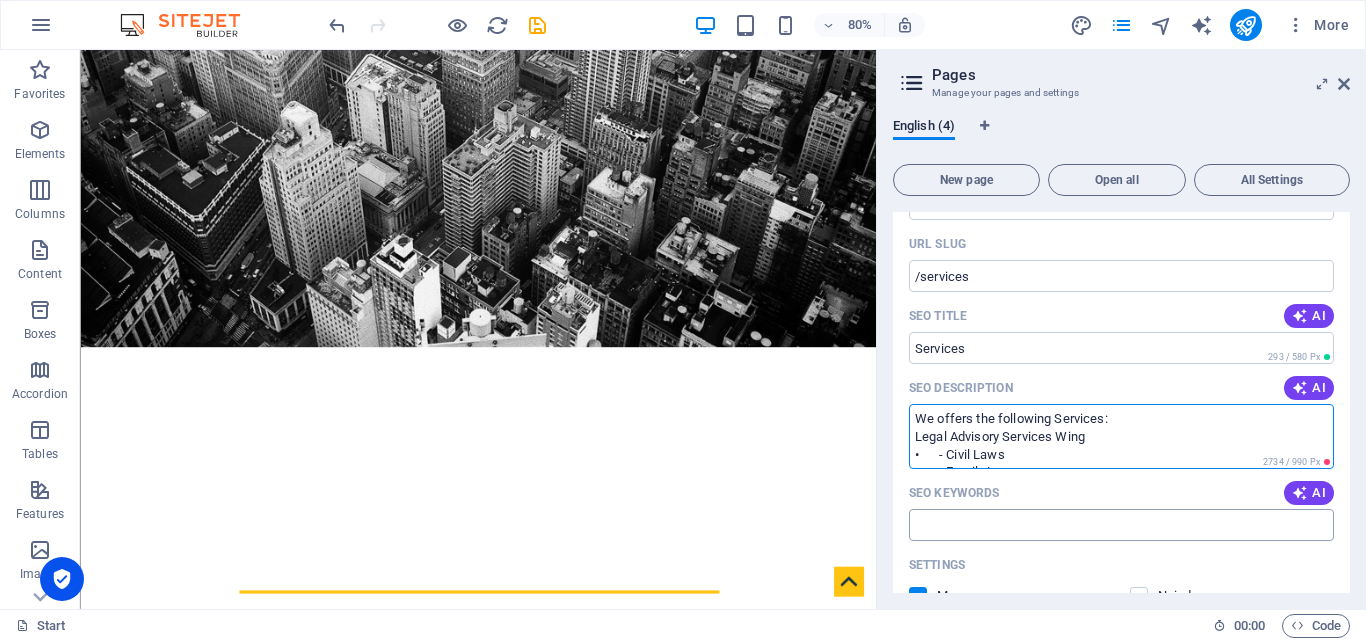 type on "We offers the following Services:
Legal Advisory Services Wing
•	- Civil Laws
•	- Family Laws
•	- Criminal Laws
•	- Banking and Finance.
•	- Intellectual Property Rights (Brand/ Logo /Trade Mark registration etc)
•	- Labour Laws
Telecom Disputes
Contractual Services
•	- Legal & Commercial Drafting of Contracts/Agreements,
Contract Negotiations
International Trade
Telecommunication
Immigration and Visa Services" 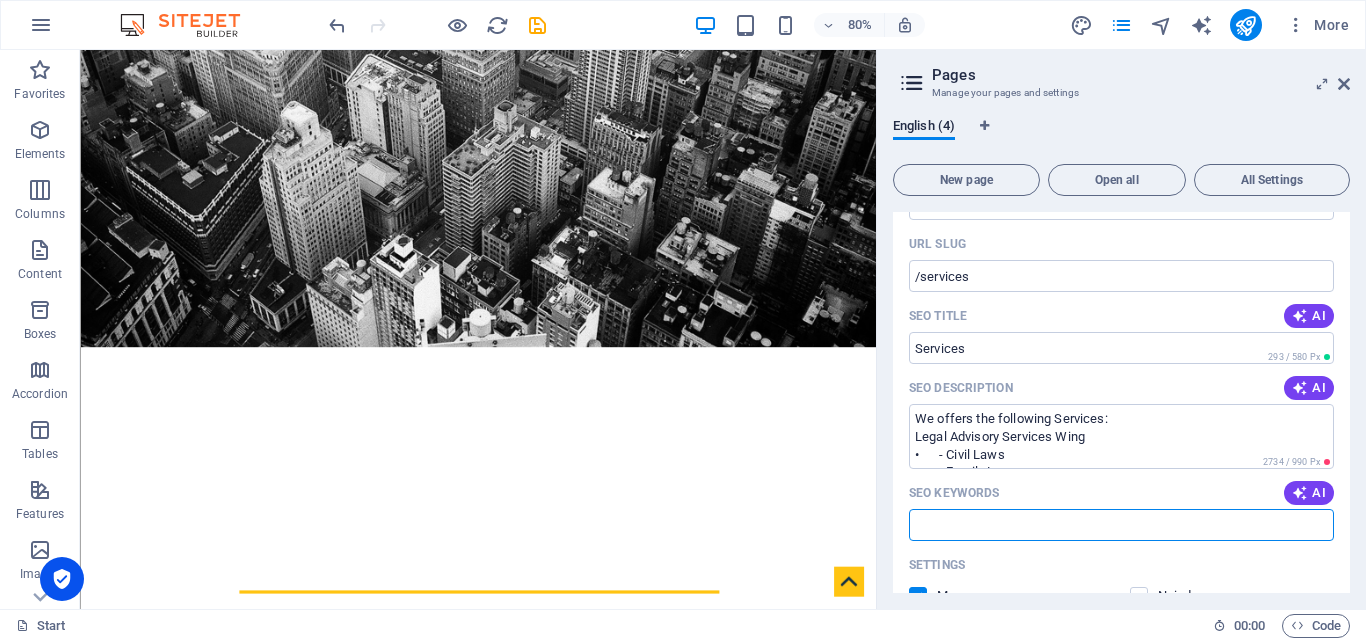 paste on "Civil Laws •	- Family Laws •	- Criminal Laws    •	- Banking and Finance. •	- Intellectual Property Rights (Brand/ Logo /Trade Mark registration etc) •	- Labour Laws                Telecom Disputes" 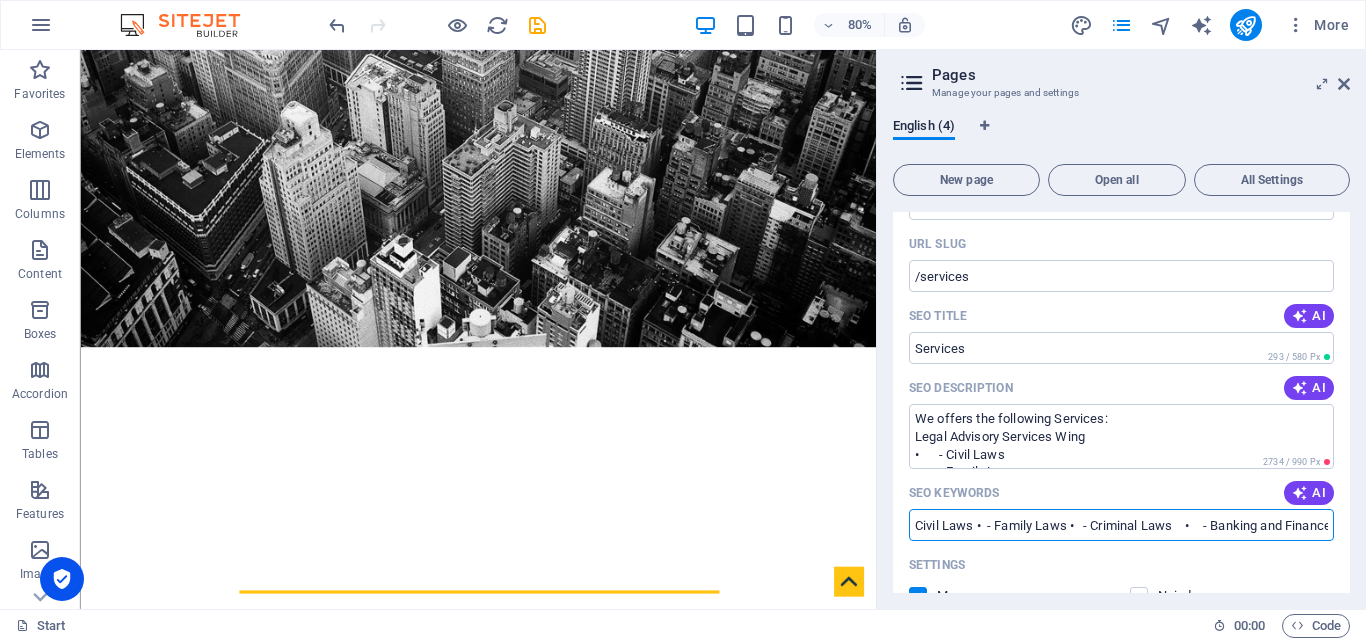 scroll, scrollTop: 0, scrollLeft: 736, axis: horizontal 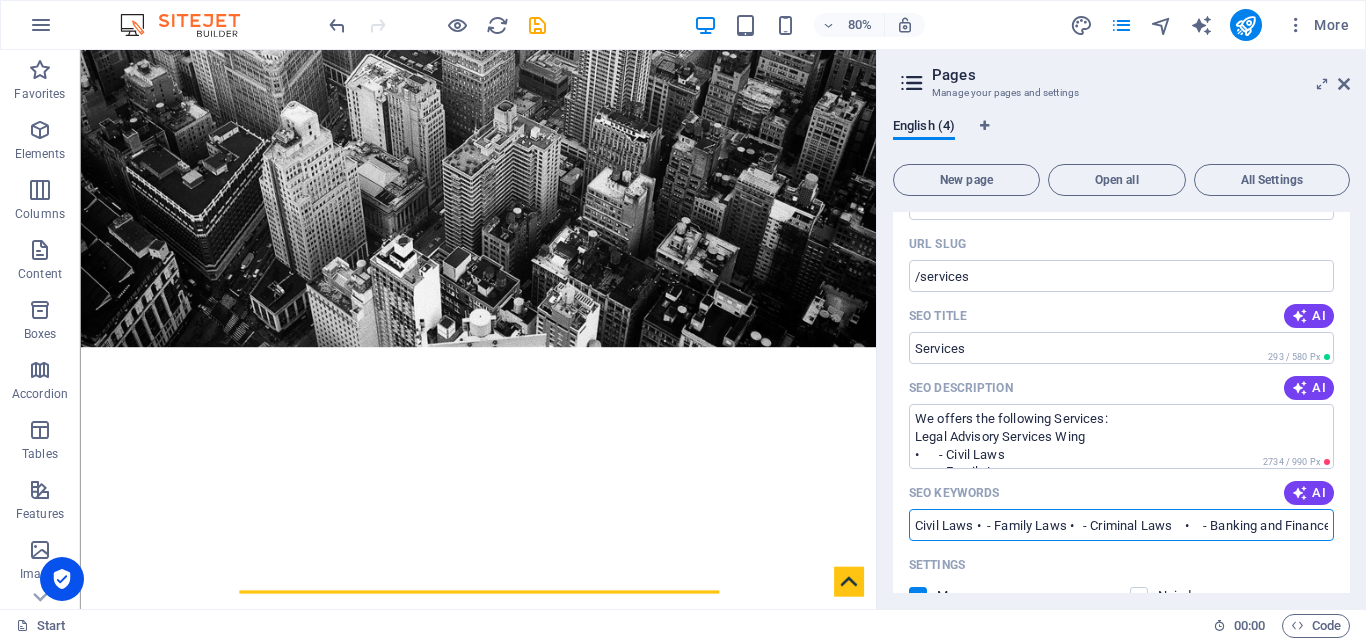 click on "Civil Laws •	- Family Laws •	- Criminal Laws    •	- Banking and Finance. •	- Intellectual Property Rights (Brand/ Logo /Trade Mark registration etc) •	- Labour Laws                Telecom Disputes" at bounding box center (1121, 525) 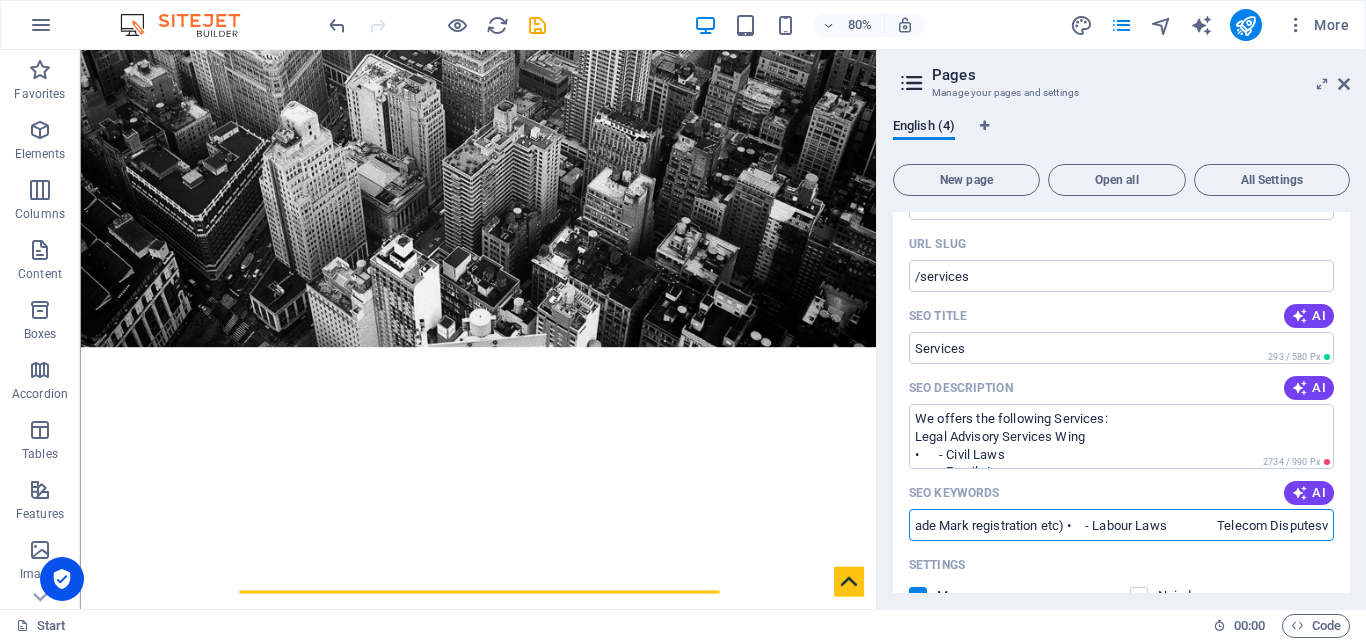 scroll, scrollTop: 0, scrollLeft: 736, axis: horizontal 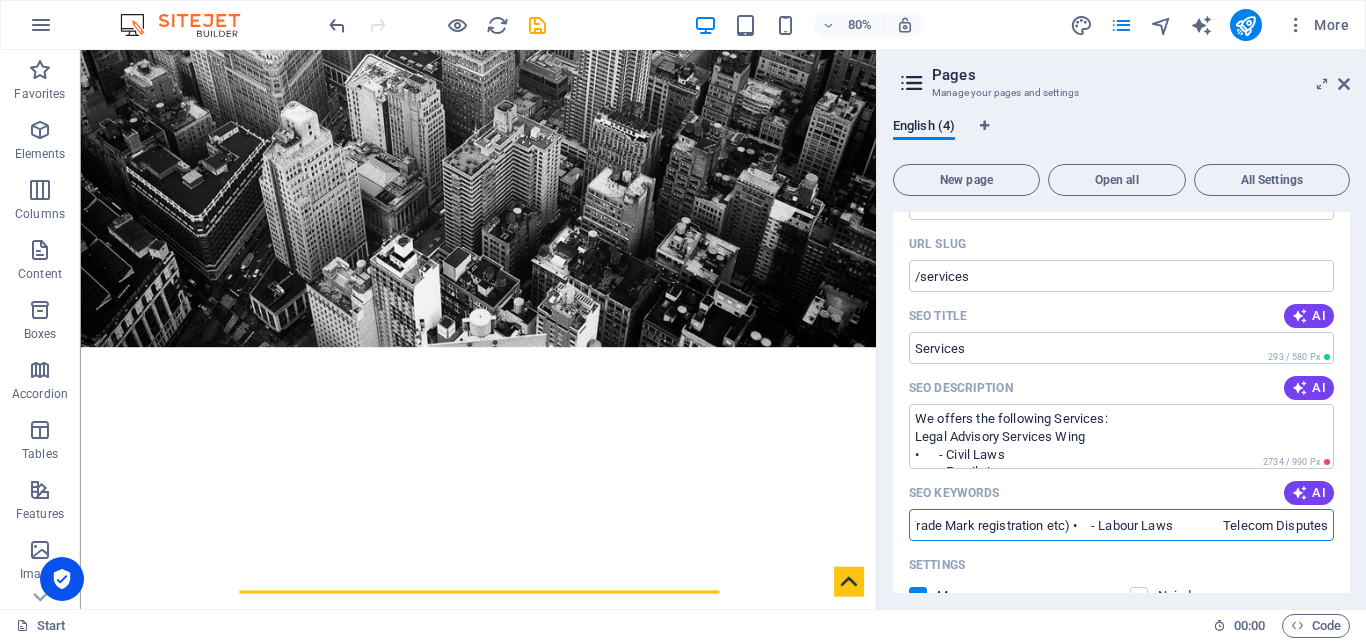 paste on "Legal & Commercial Drafting of Contracts/Agreements, Contract Negotiations International Trade Telecommunication Immigration and Visa Services" 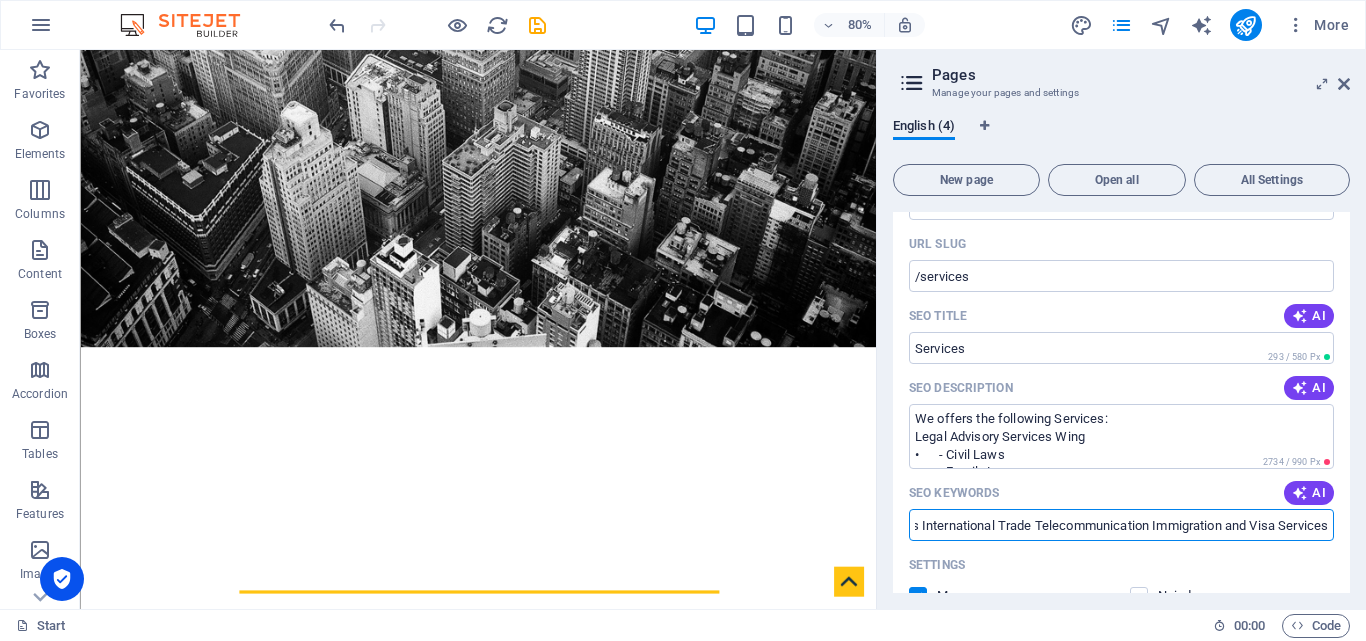 scroll, scrollTop: 0, scrollLeft: 736, axis: horizontal 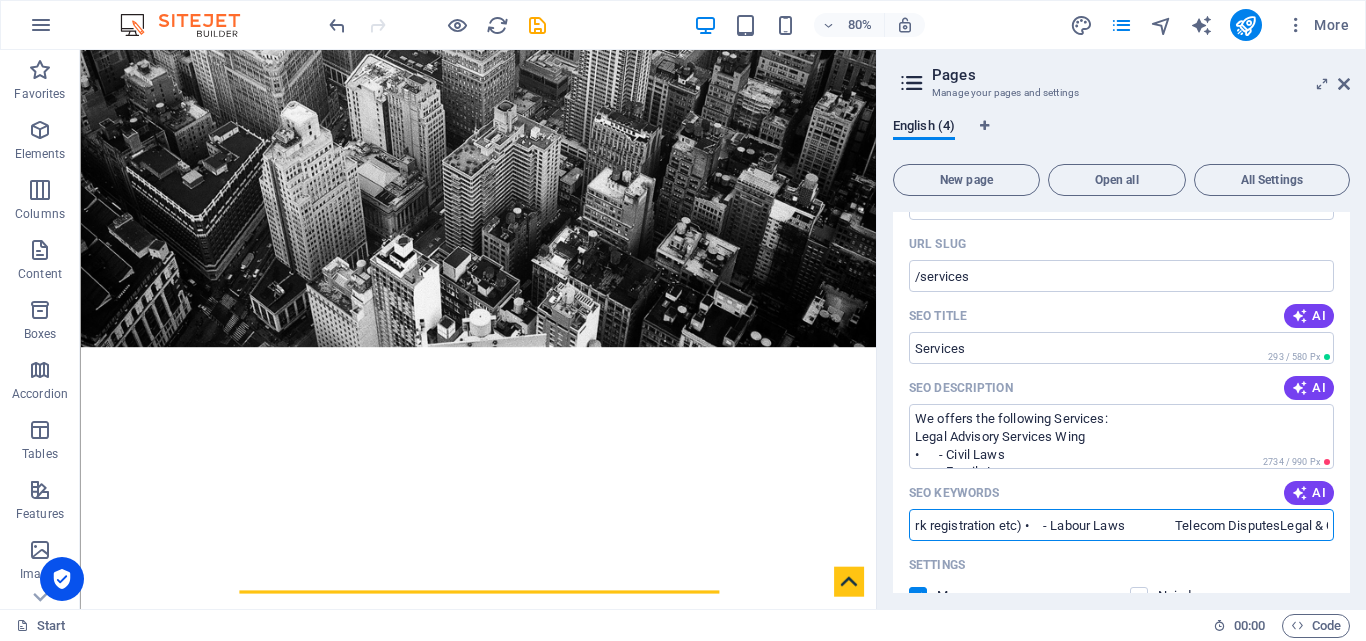 type on "Civil Laws •	- Family Laws •	- Criminal Laws    •	- Banking and Finance. •	- Intellectual Property Rights (Brand/ Logo /Trade Mark registration etc) •	- Labour Laws                Telecom DisputesLegal & Commercial Drafting of Contracts/Agreements, Contract Negotiations International Trade Telecommunication Immigration and Visa Services" 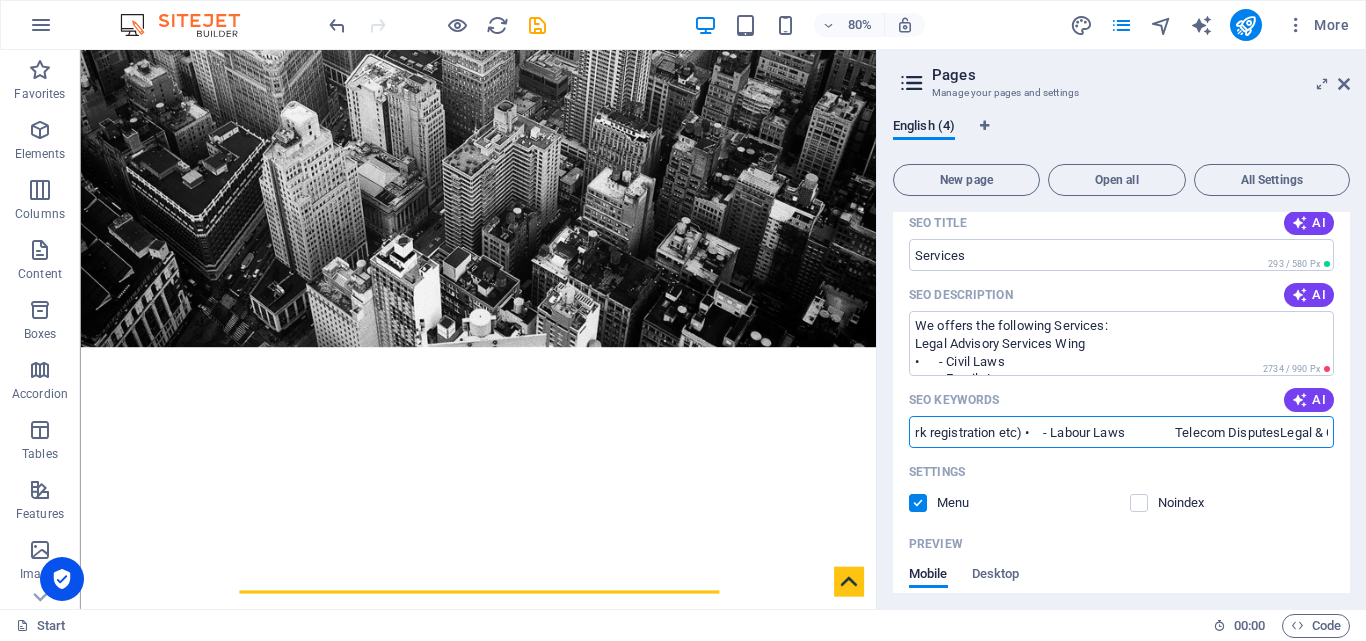 scroll, scrollTop: 304, scrollLeft: 0, axis: vertical 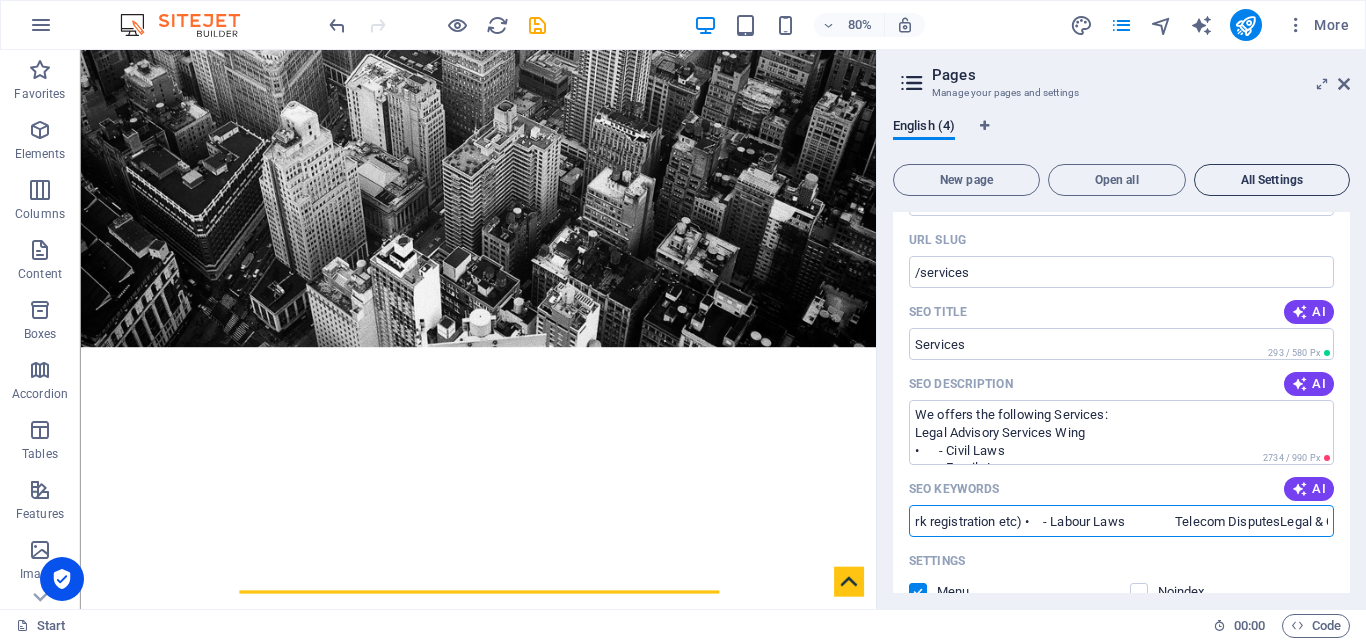 click on "All Settings" at bounding box center (1272, 180) 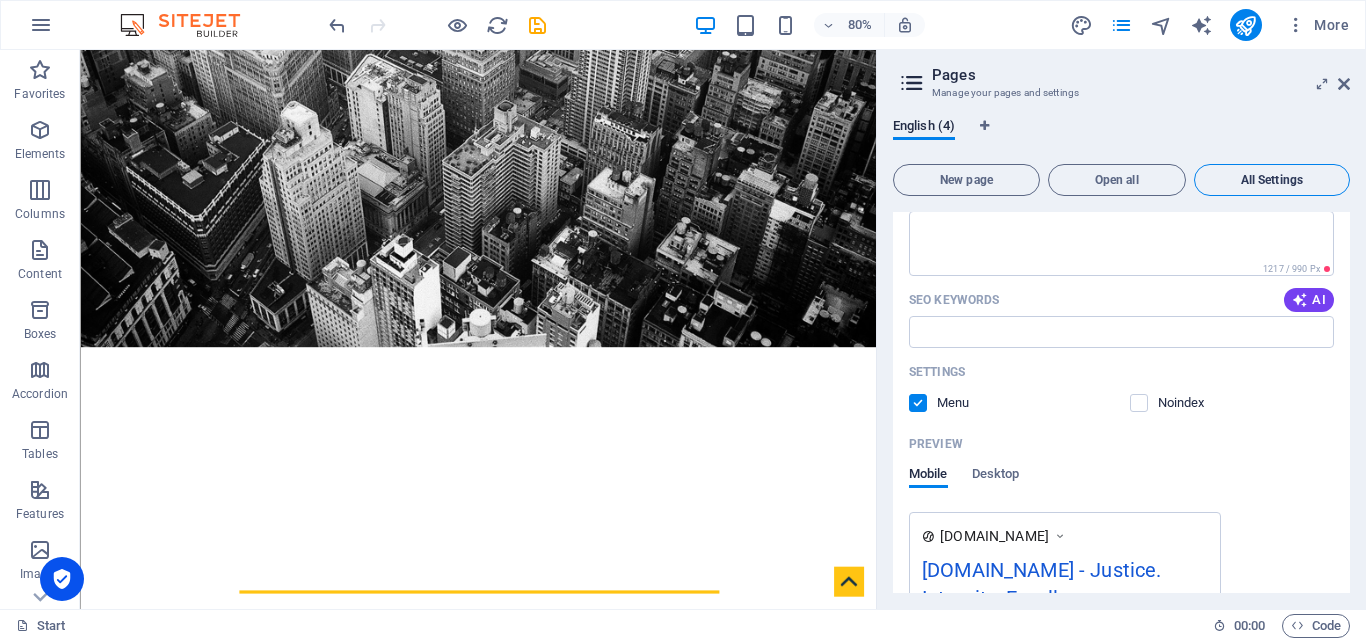 scroll, scrollTop: 0, scrollLeft: 0, axis: both 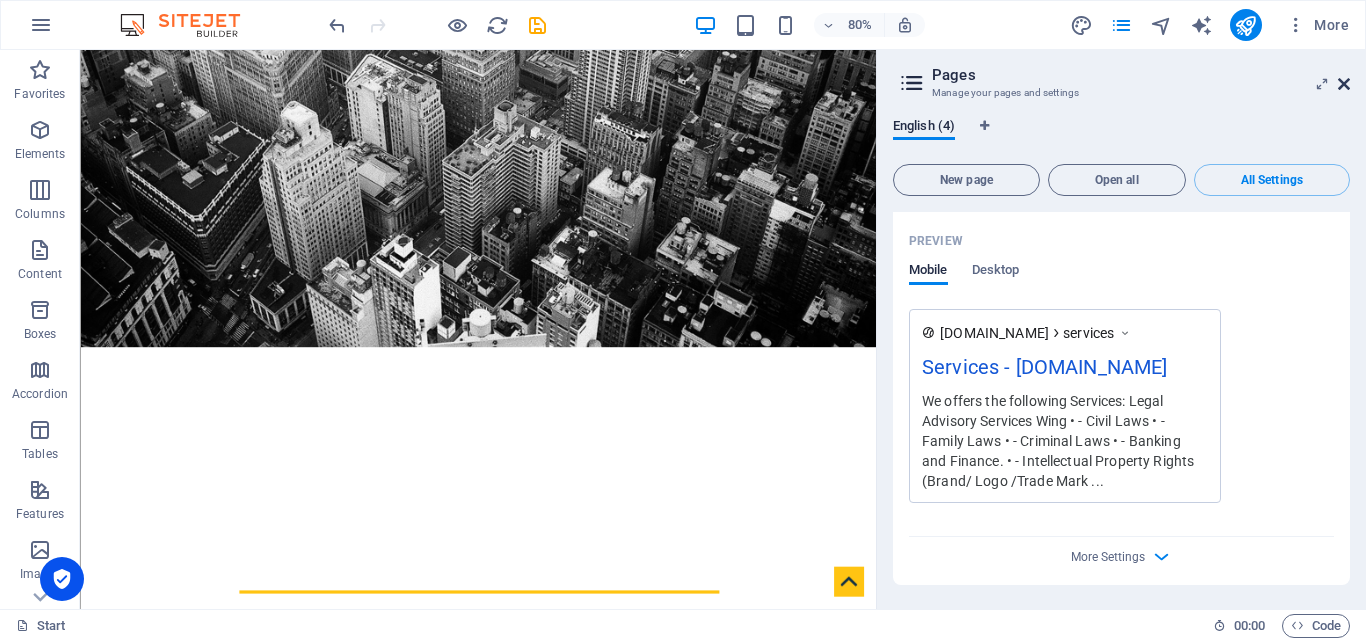 click at bounding box center (1344, 84) 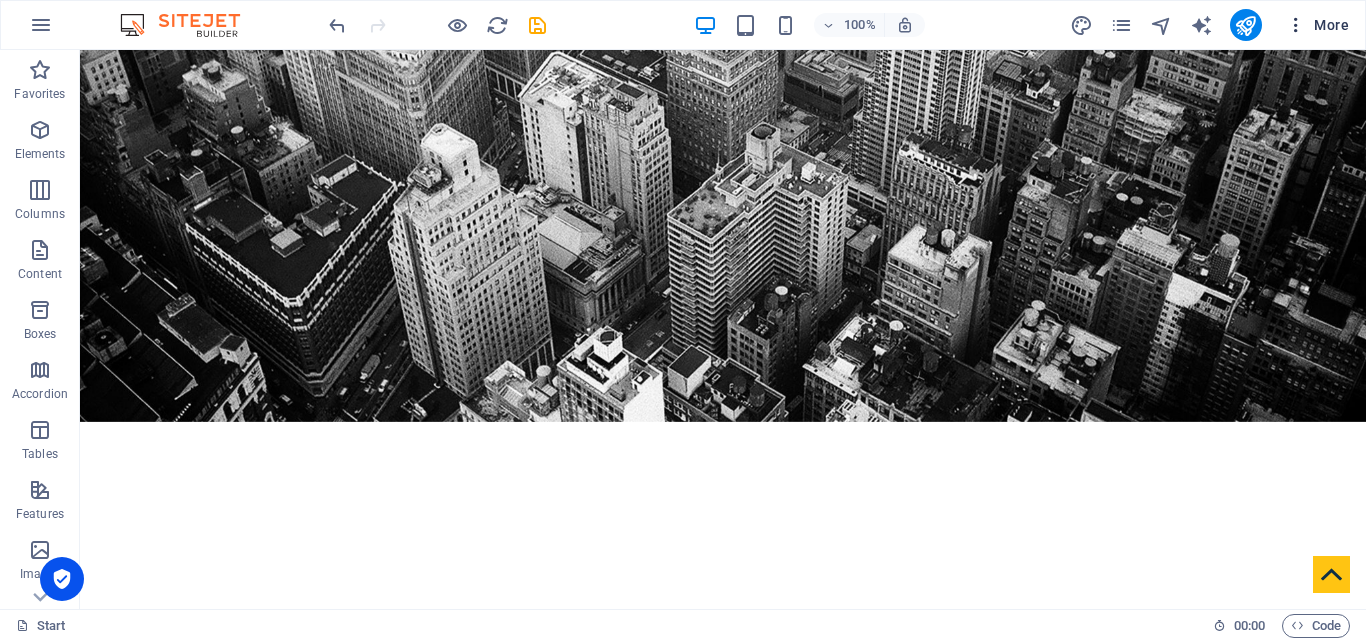 click on "More" at bounding box center (1317, 25) 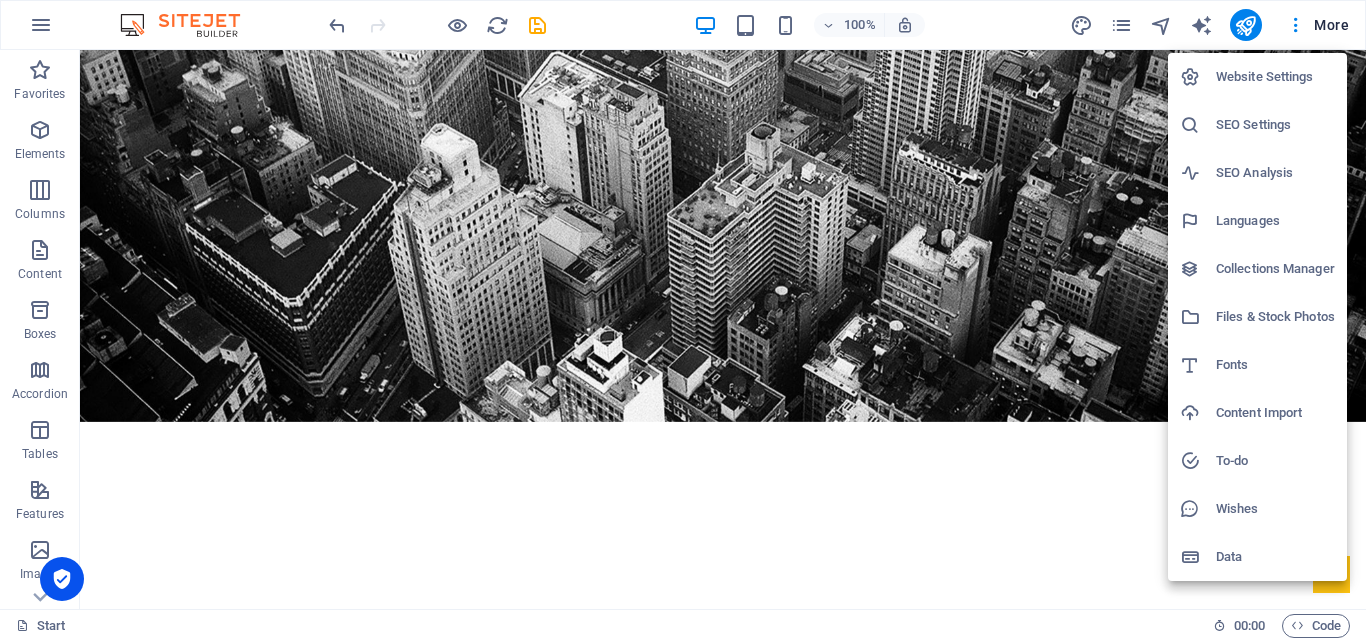 click at bounding box center [683, 320] 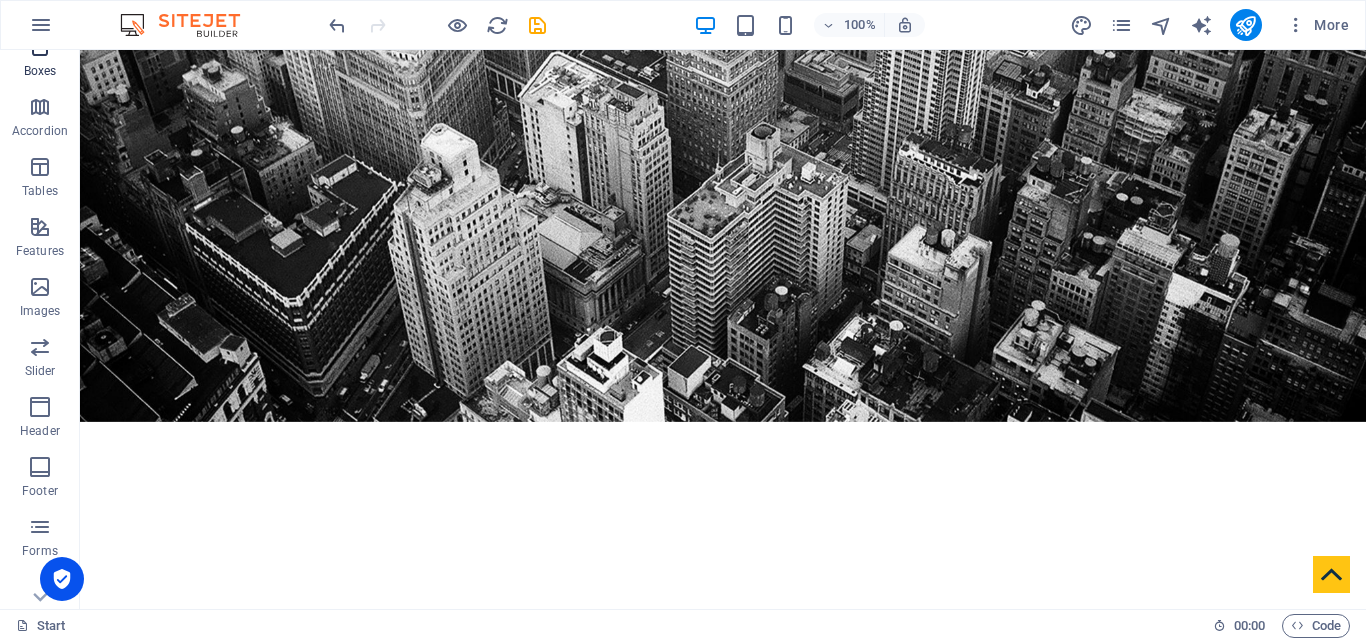 scroll, scrollTop: 341, scrollLeft: 0, axis: vertical 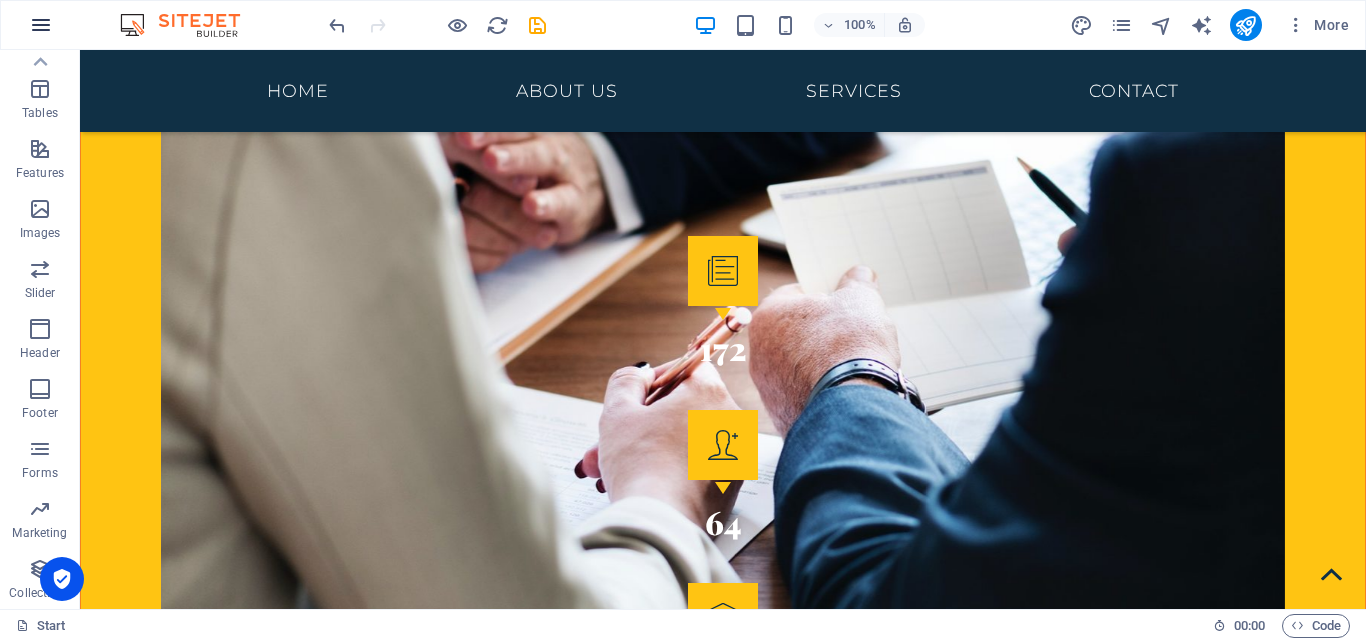 click at bounding box center (41, 25) 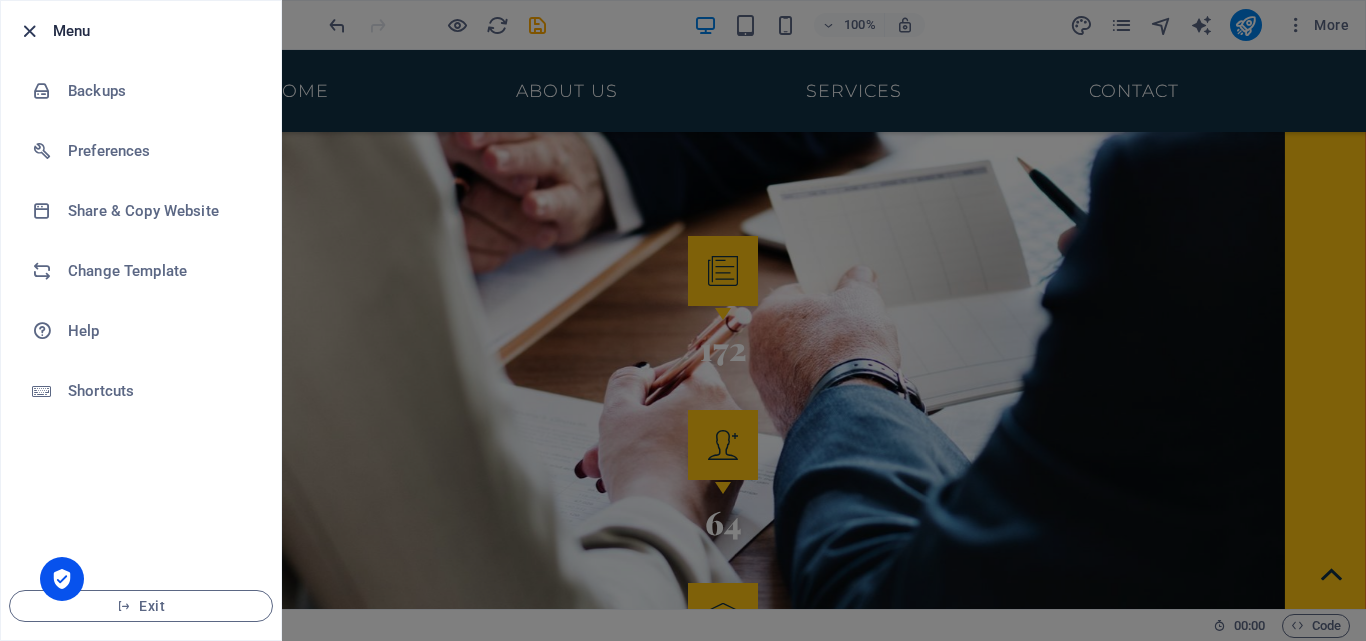 click at bounding box center (29, 31) 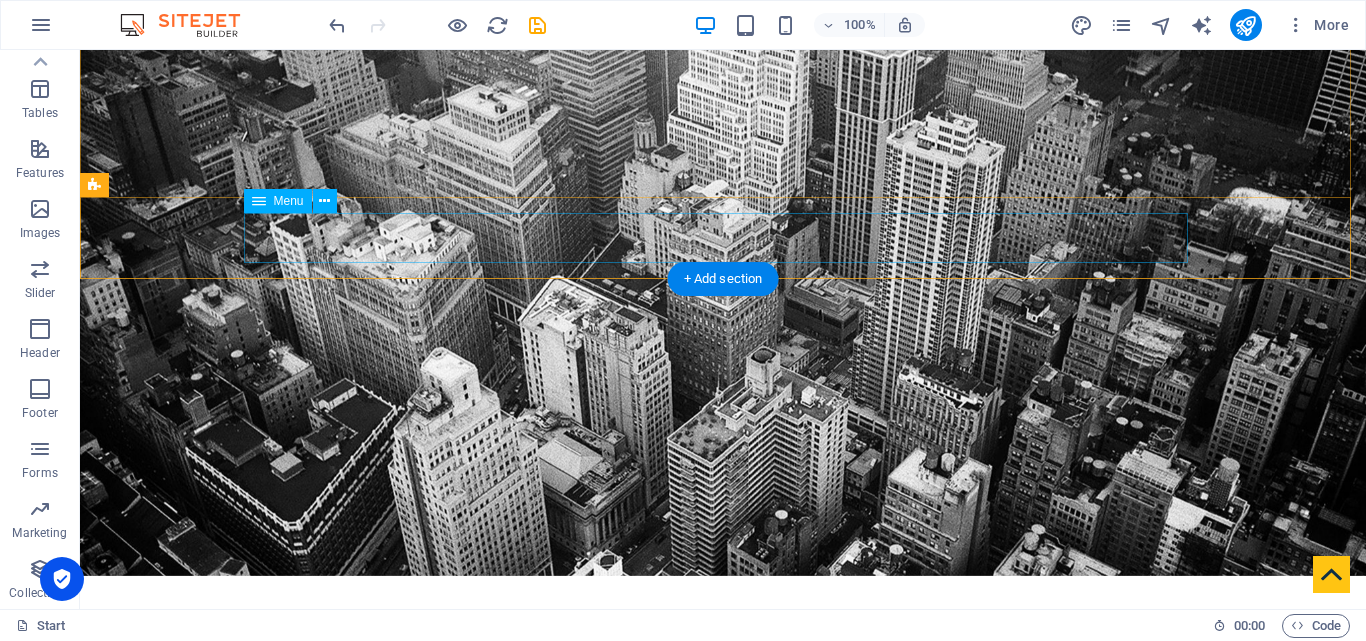 scroll, scrollTop: 353, scrollLeft: 0, axis: vertical 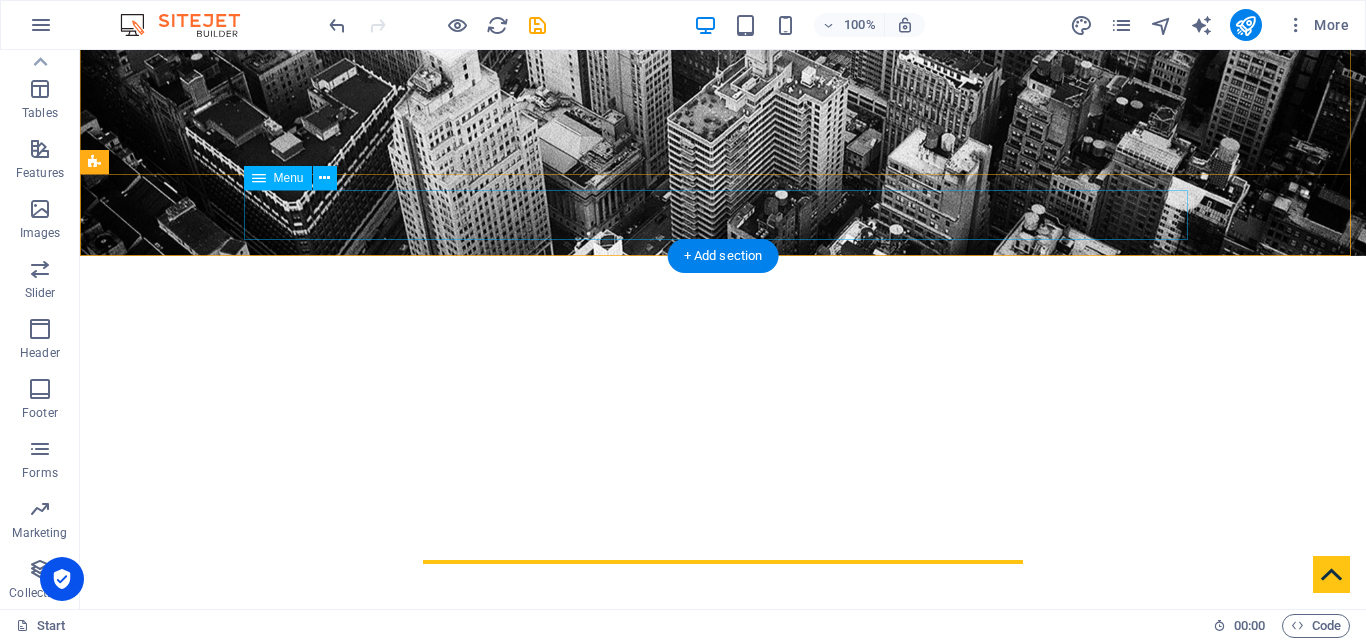 click on "Home About us Services Contact" at bounding box center (723, 738) 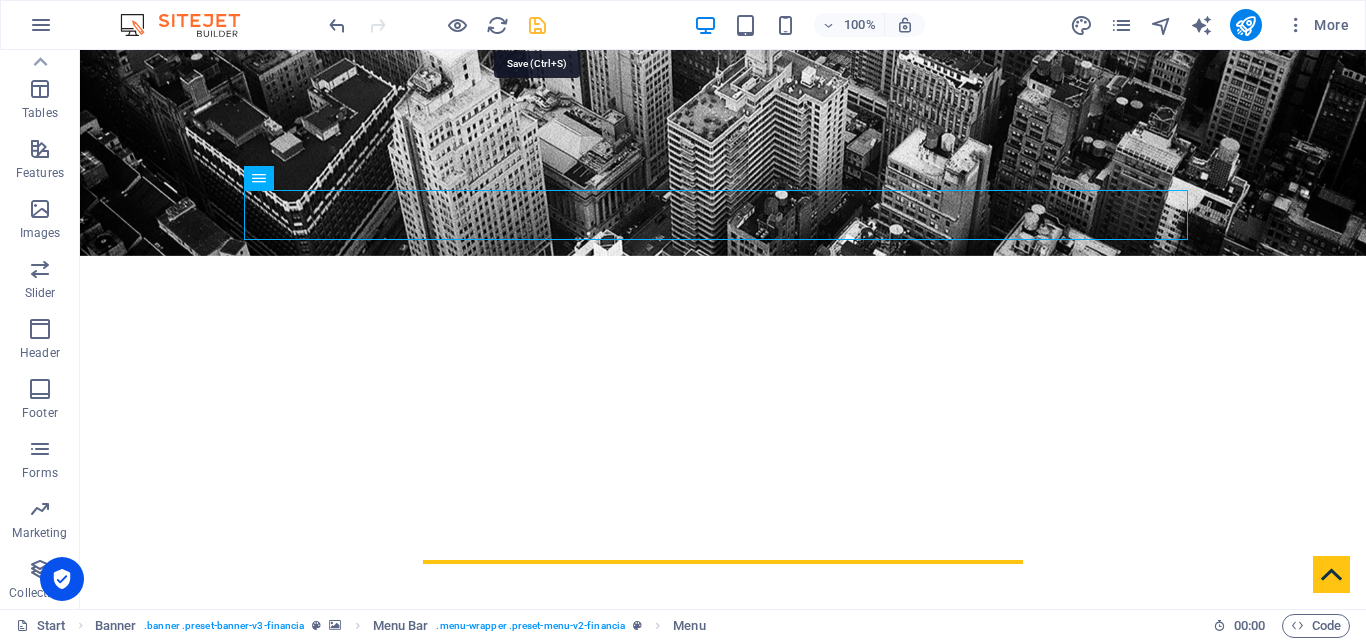 click at bounding box center [537, 25] 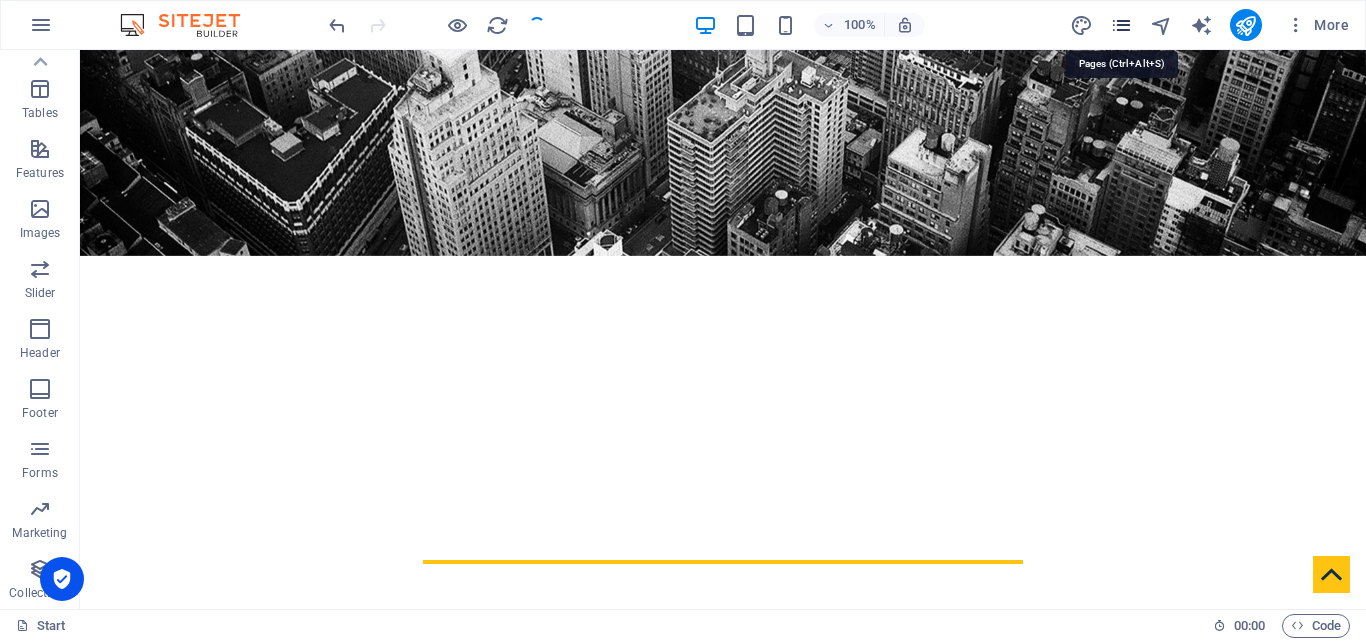 click at bounding box center [1121, 25] 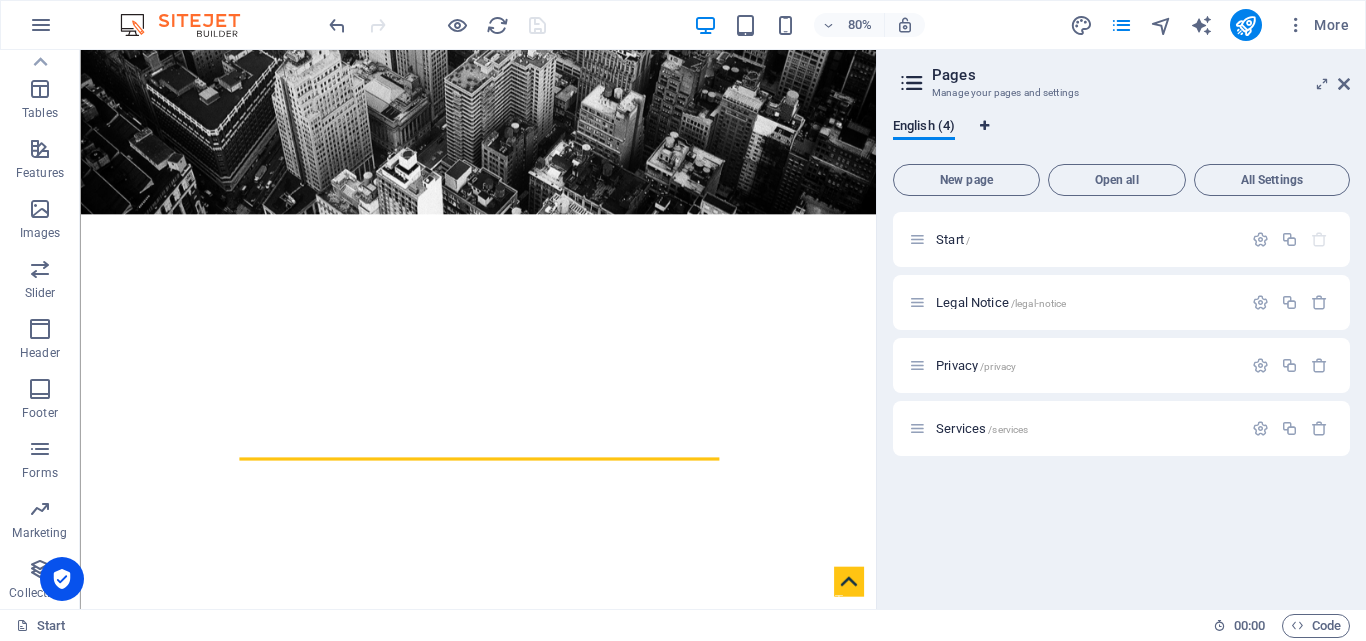 click at bounding box center (984, 126) 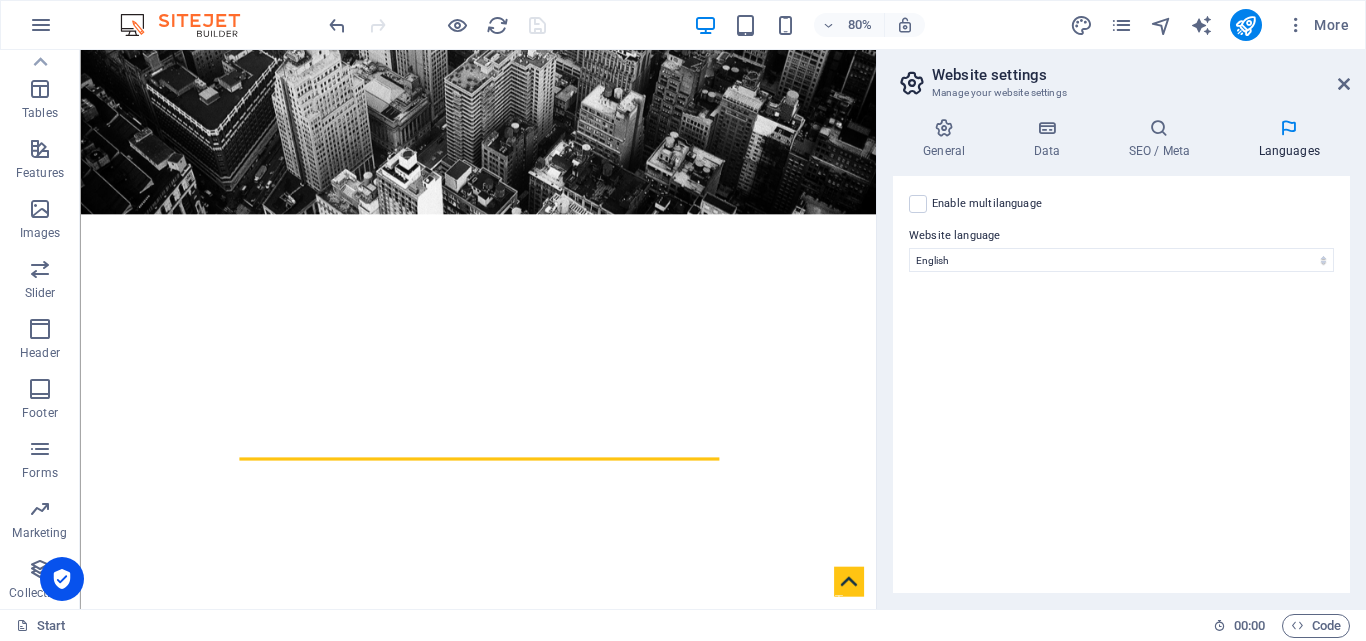 click on "Website settings Manage your website settings  General  Data  SEO / Meta  Languages Website name [DOMAIN_NAME] Logo Drag files here, click to choose files or select files from Files or our free stock photos & videos Select files from the file manager, stock photos, or upload file(s) Upload Favicon Set the favicon of your website here. A favicon is a small icon shown in the browser tab next to your website title. It helps visitors identify your website. Drag files here, click to choose files or select files from Files or our free stock photos & videos Select files from the file manager, stock photos, or upload file(s) Upload Preview Image (Open Graph) This image will be shown when the website is shared on social networks Drag files here, click to choose files or select files from Files or our free stock photos & videos Select files from the file manager, stock photos, or upload file(s) Upload Contact data for this website. This can be used everywhere on the website and will update automatically. Company" at bounding box center [1121, 329] 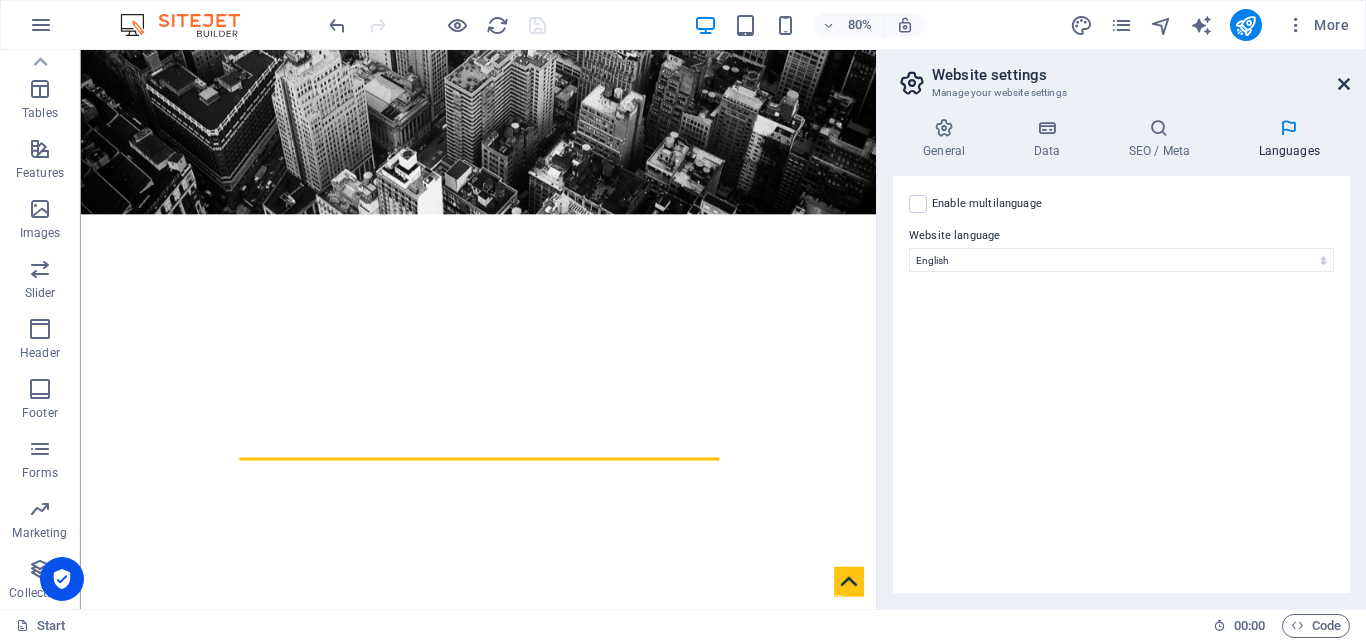 click at bounding box center [1344, 84] 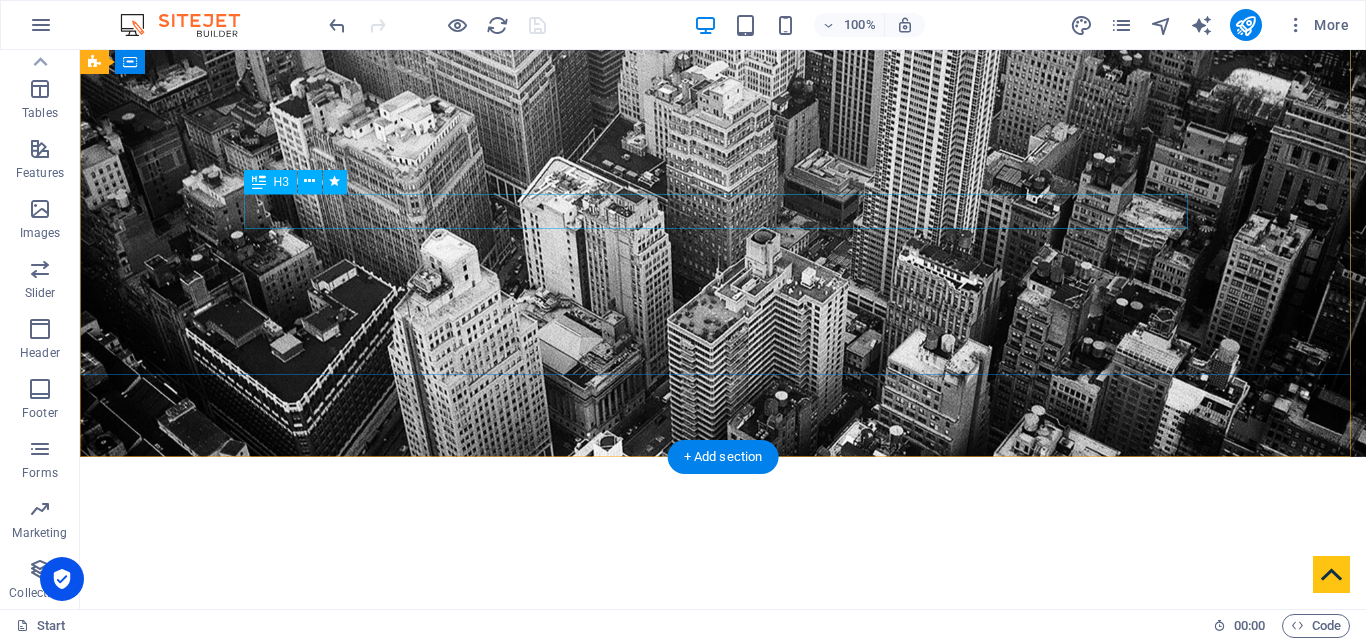 scroll, scrollTop: 0, scrollLeft: 0, axis: both 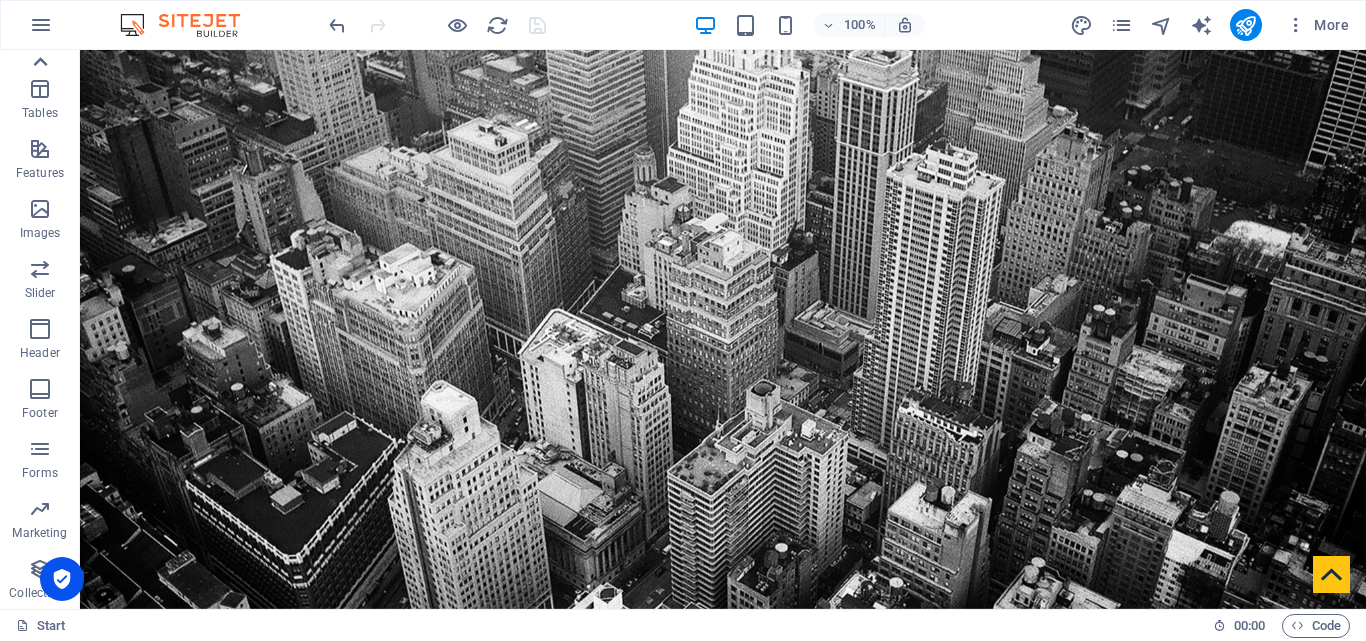 click 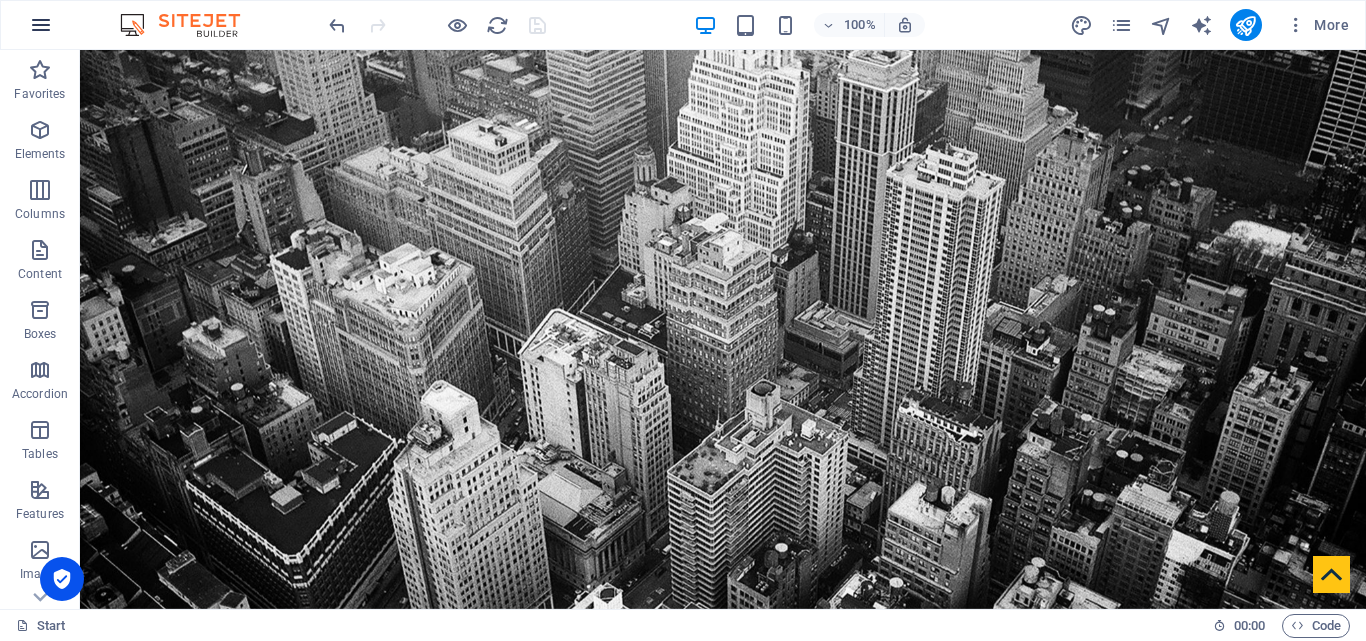 click at bounding box center [41, 25] 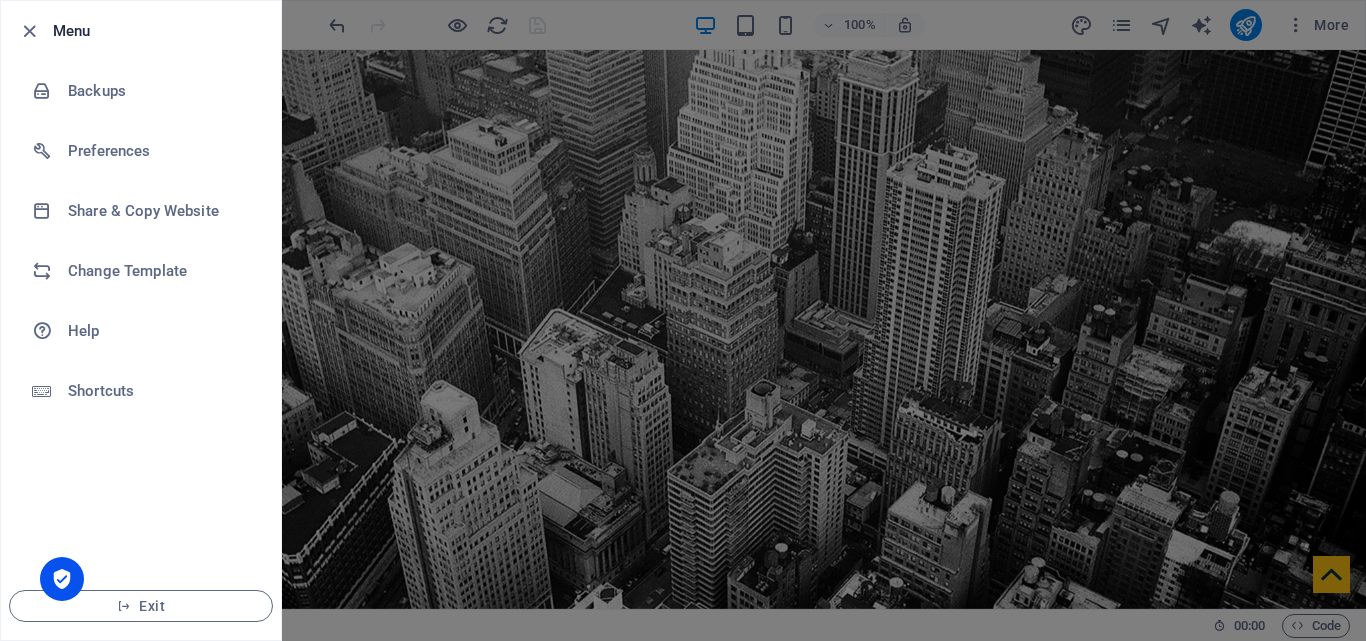 click at bounding box center [35, 31] 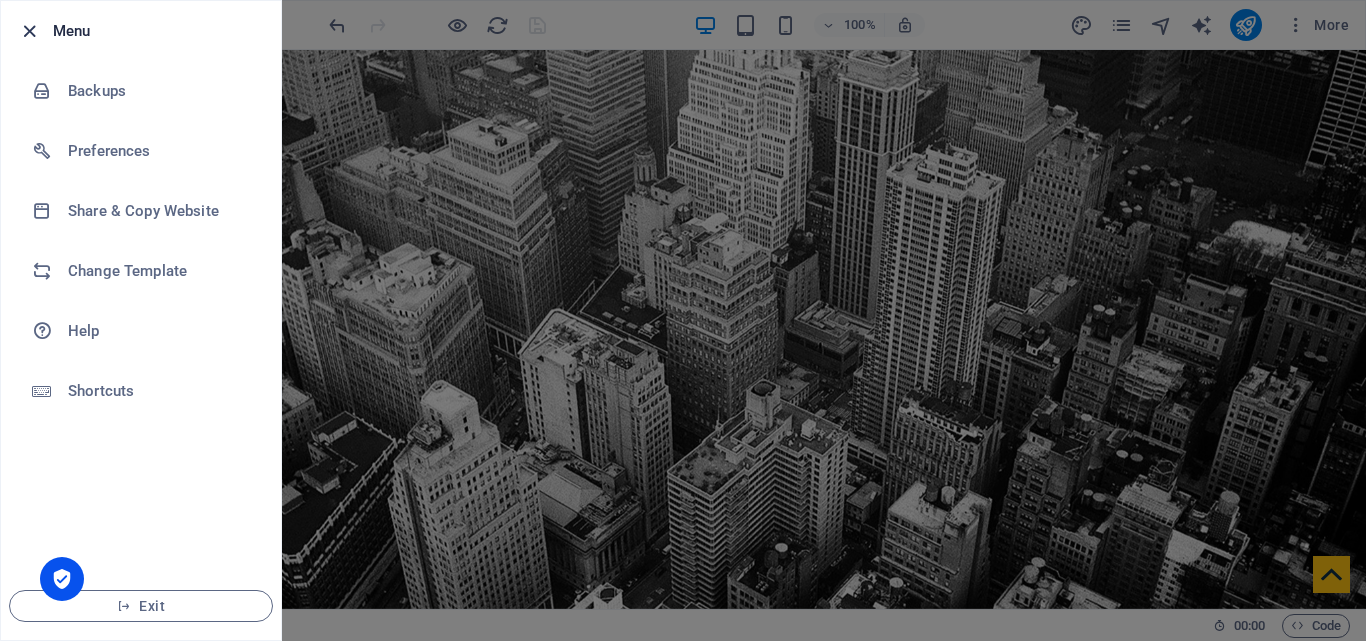 click at bounding box center [29, 31] 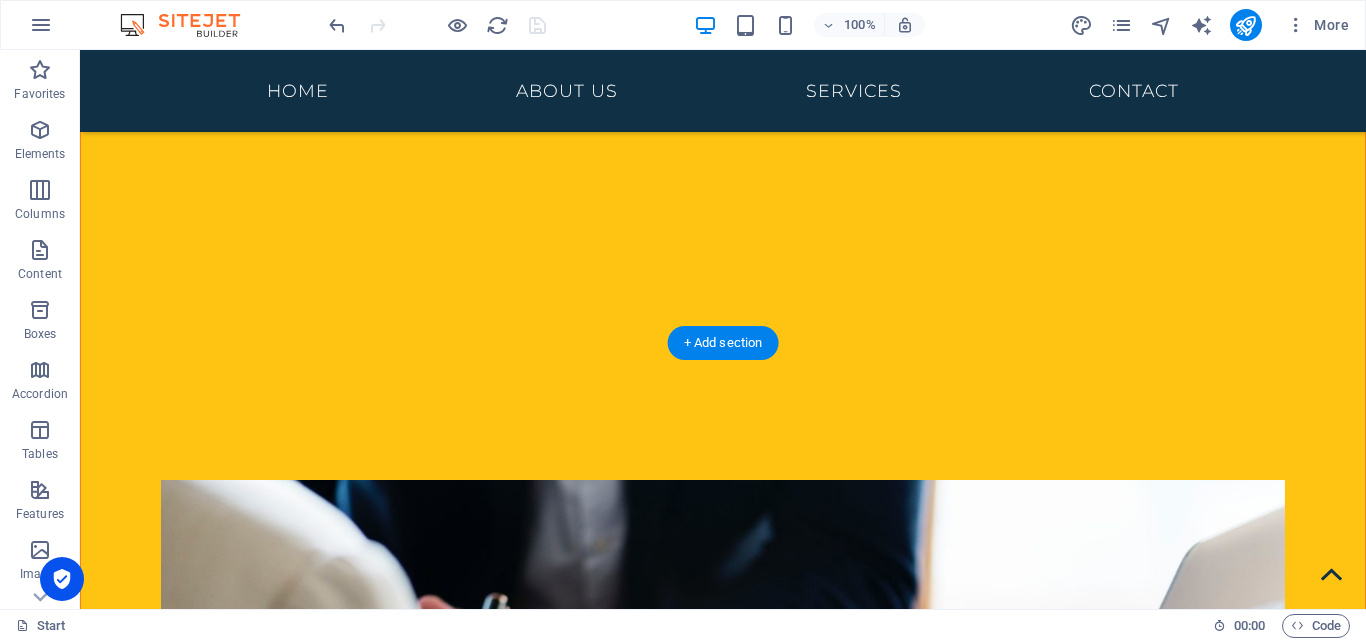 scroll, scrollTop: 2973, scrollLeft: 0, axis: vertical 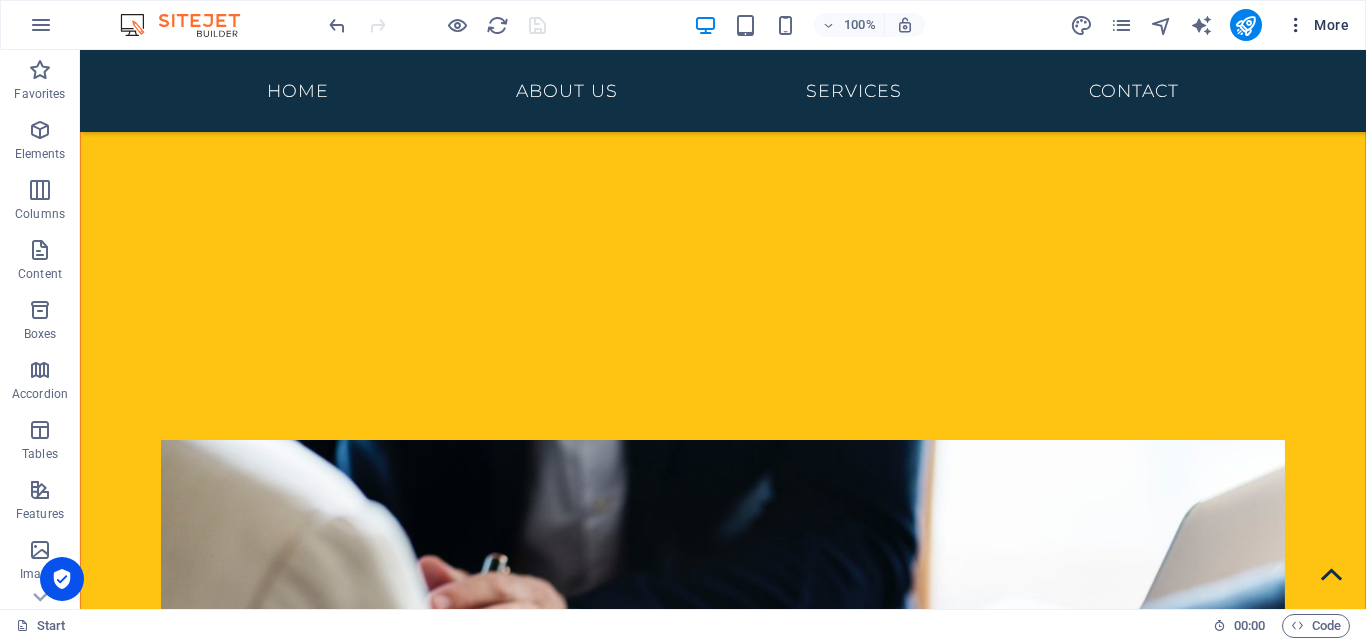click at bounding box center (1296, 25) 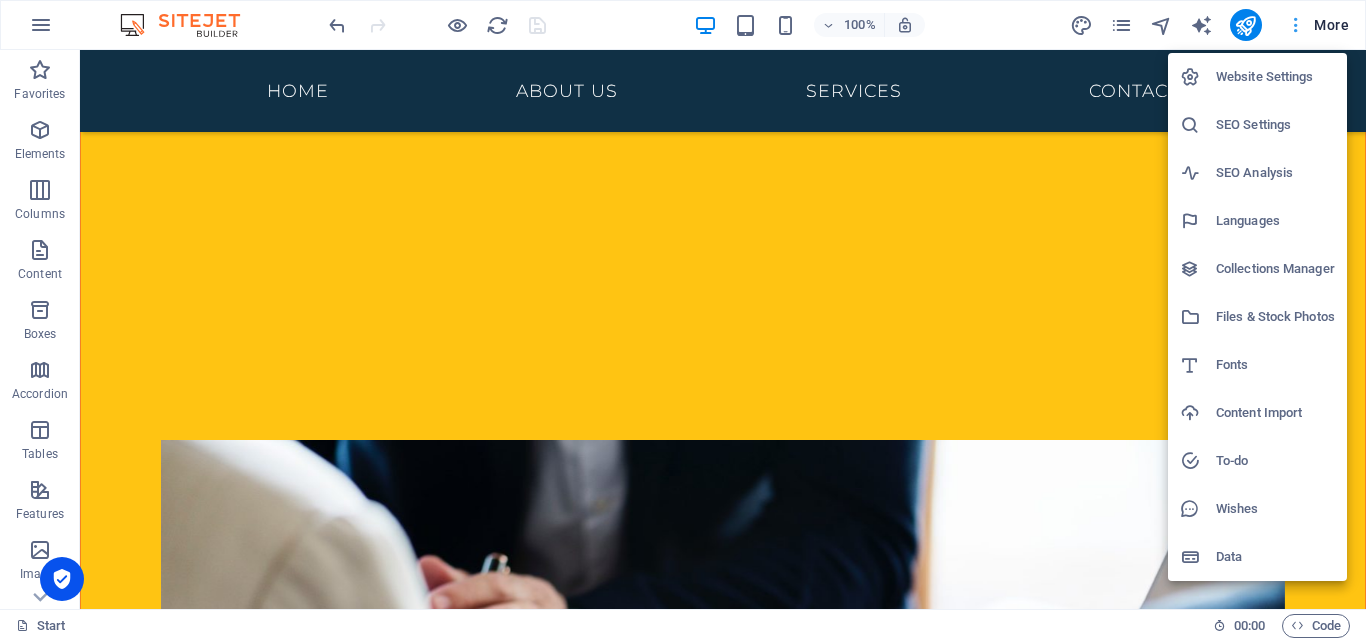 click at bounding box center [683, 320] 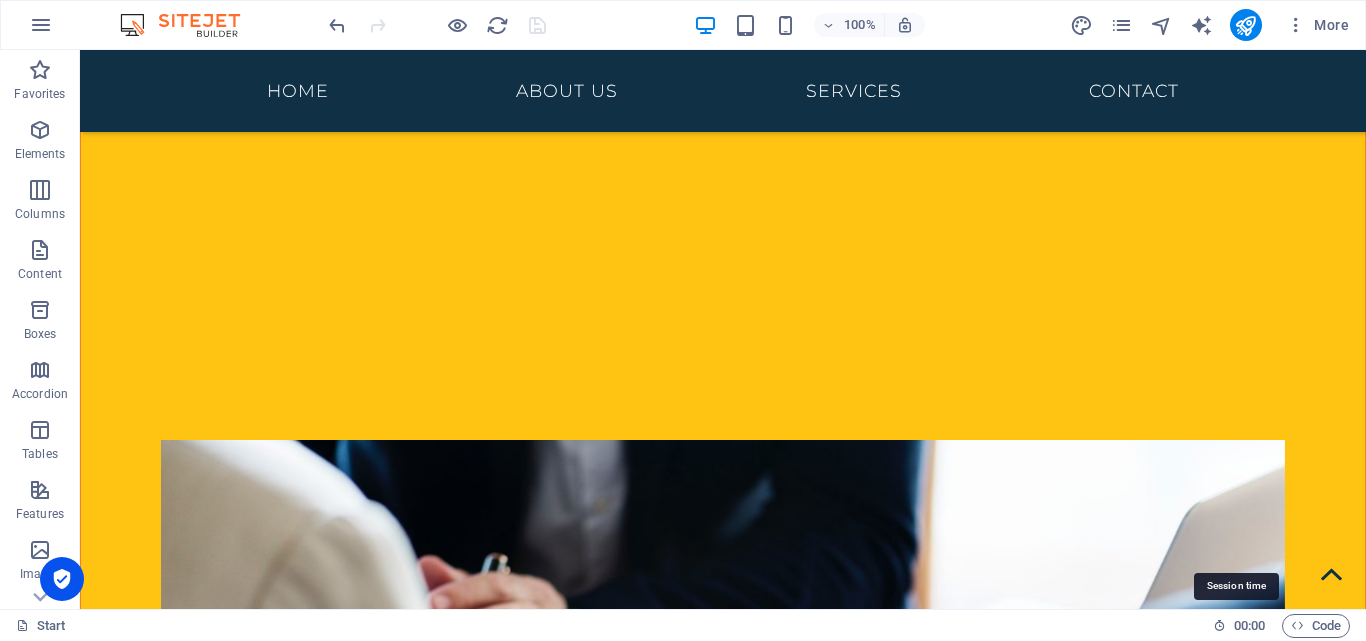 click at bounding box center [1219, 625] 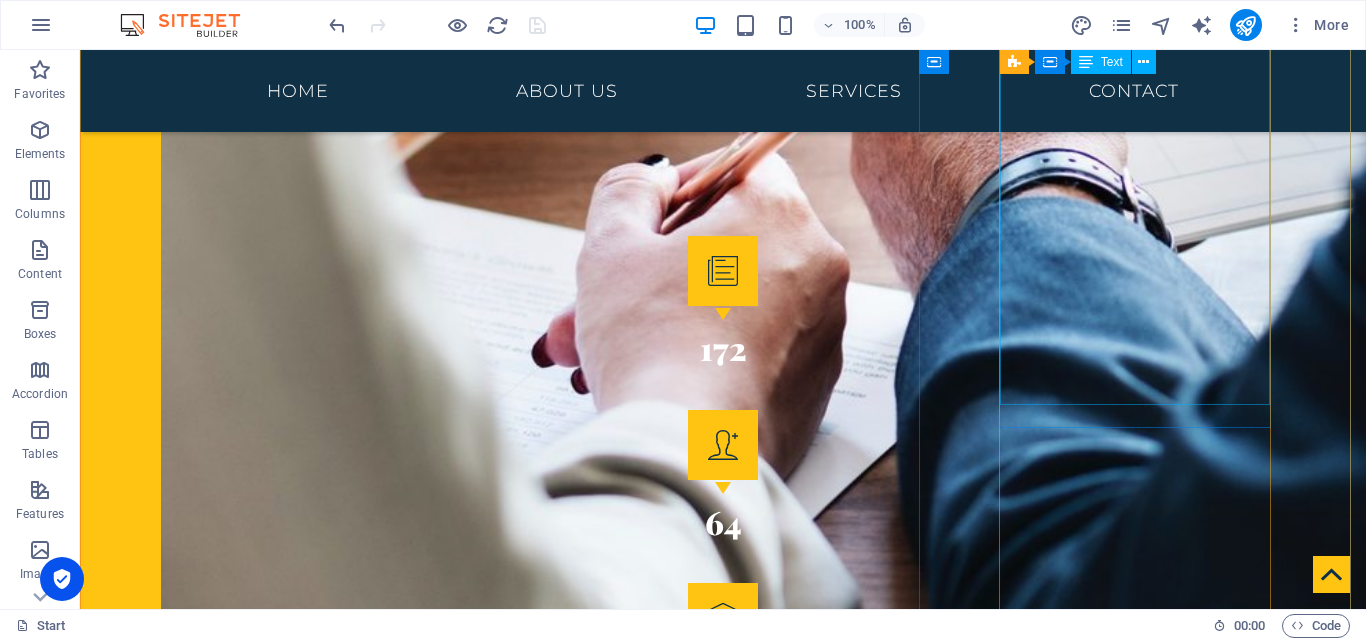 scroll, scrollTop: 3218, scrollLeft: 0, axis: vertical 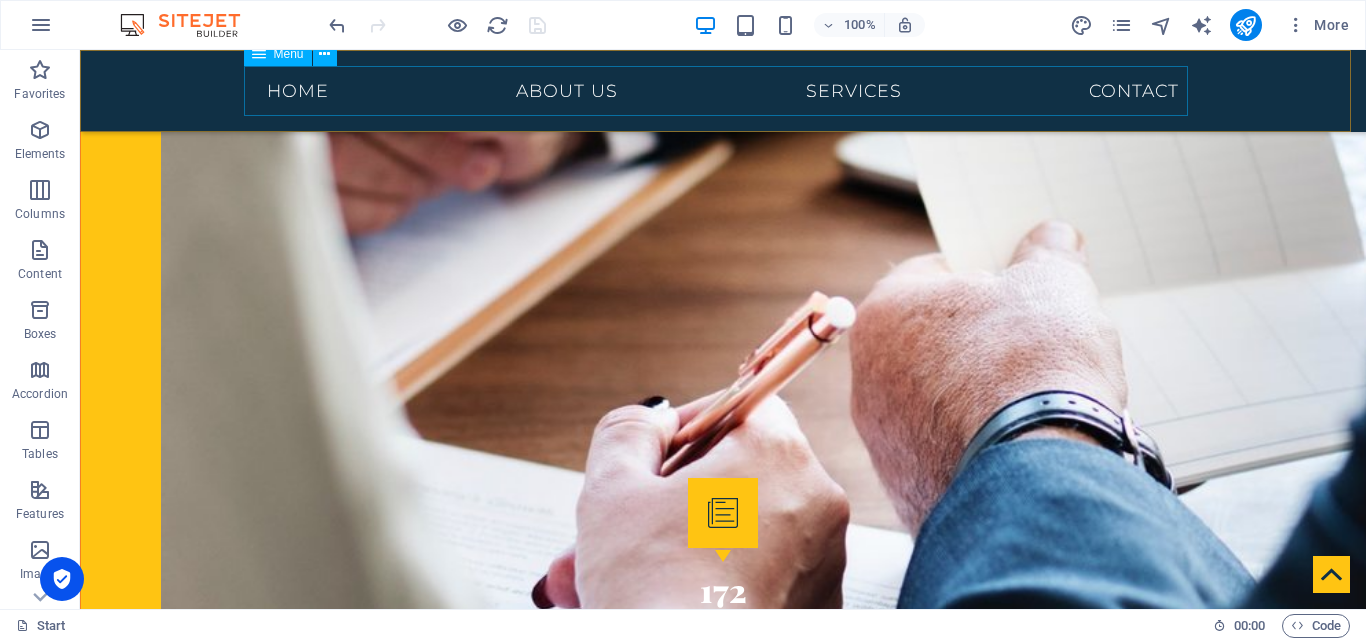 click on "Home About us Services Contact" at bounding box center [723, 91] 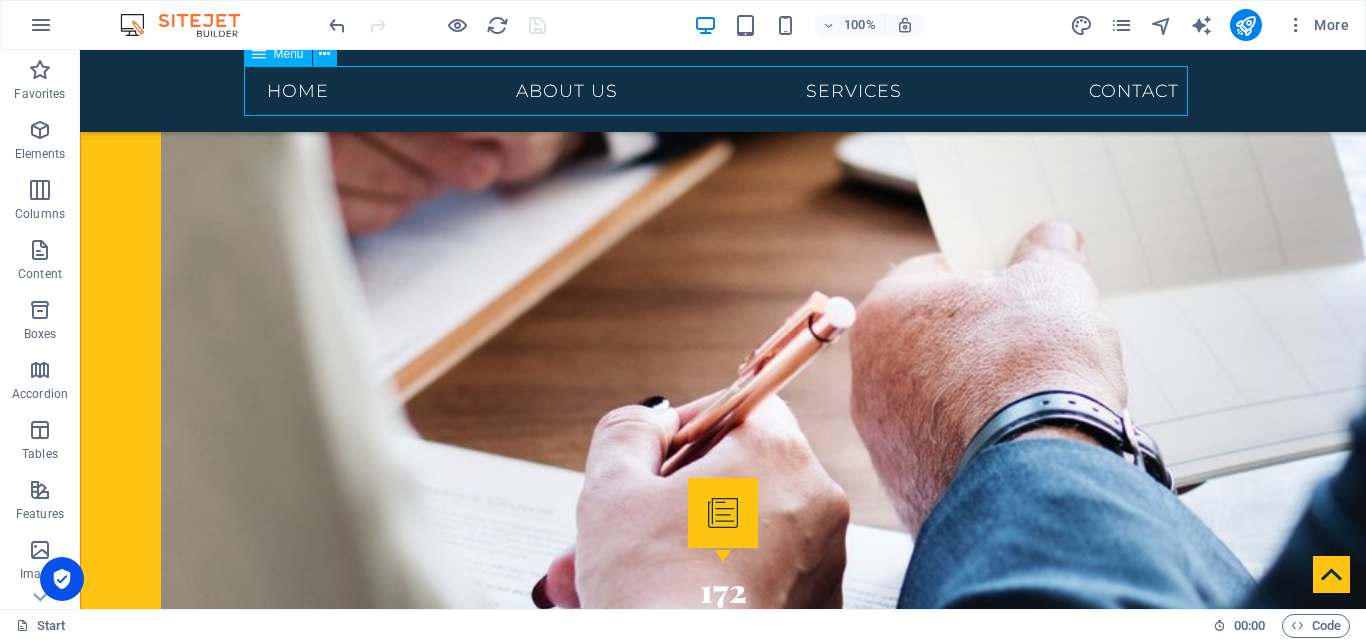 click on "Home About us Services Contact" at bounding box center [723, 91] 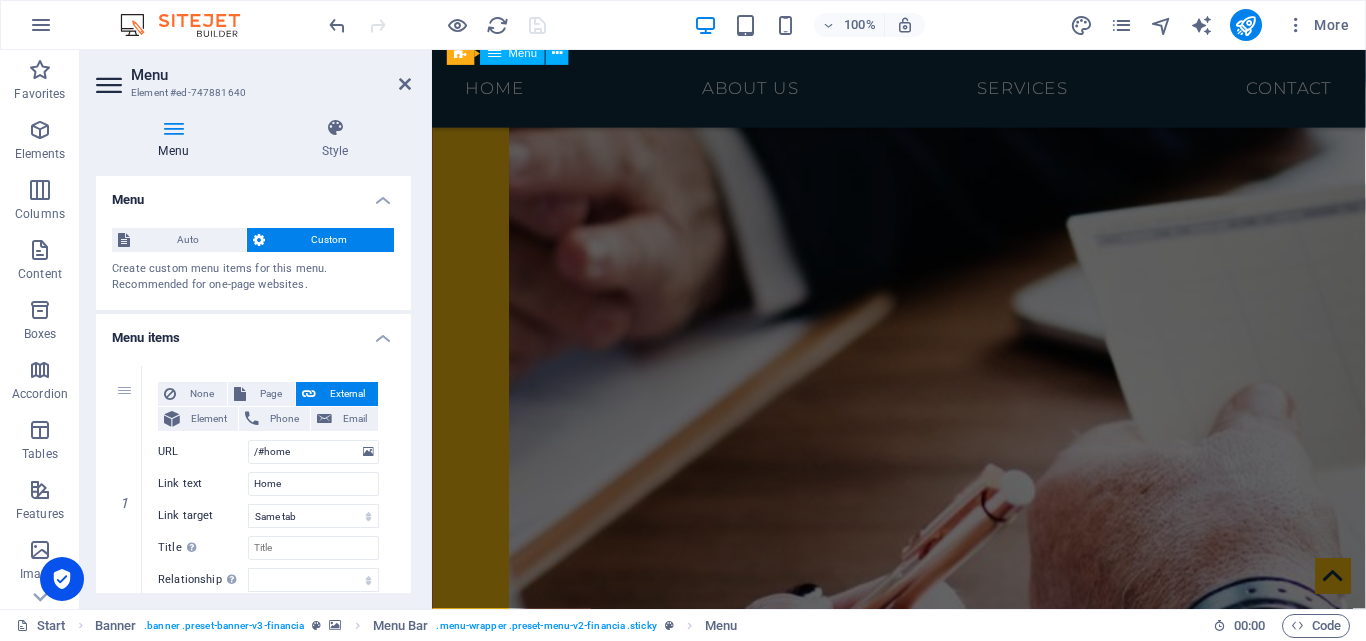scroll, scrollTop: 3838, scrollLeft: 0, axis: vertical 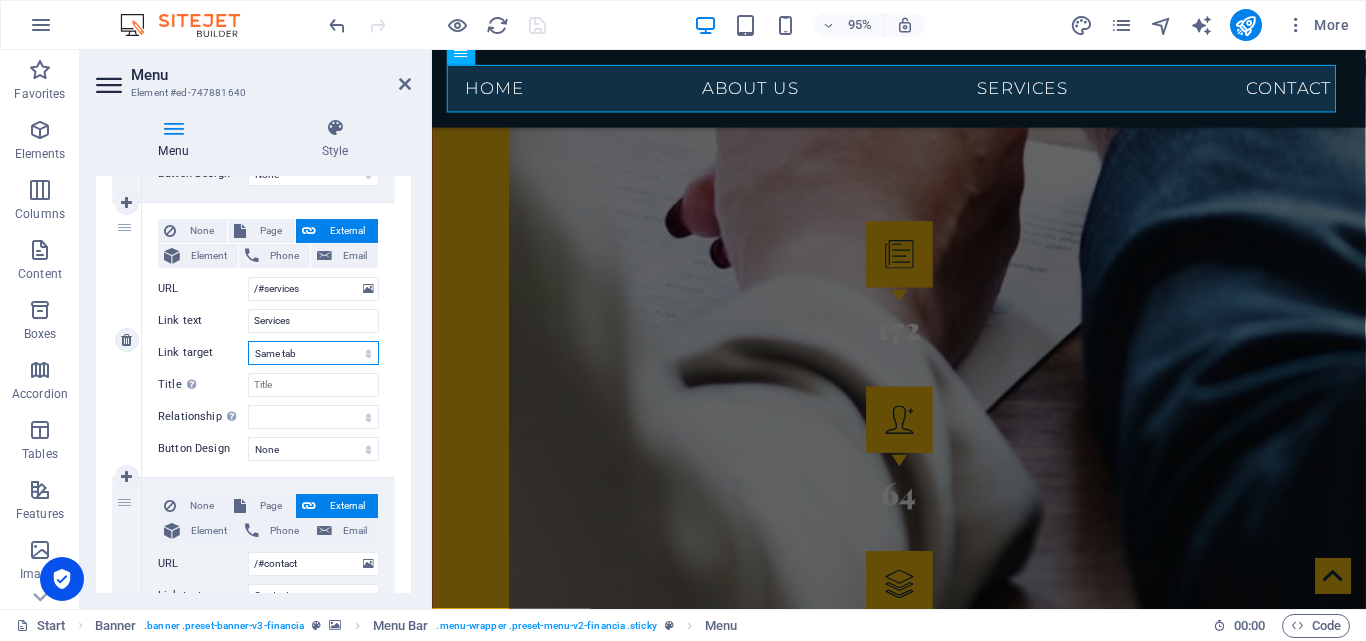 click on "New tab Same tab Overlay" at bounding box center [313, 353] 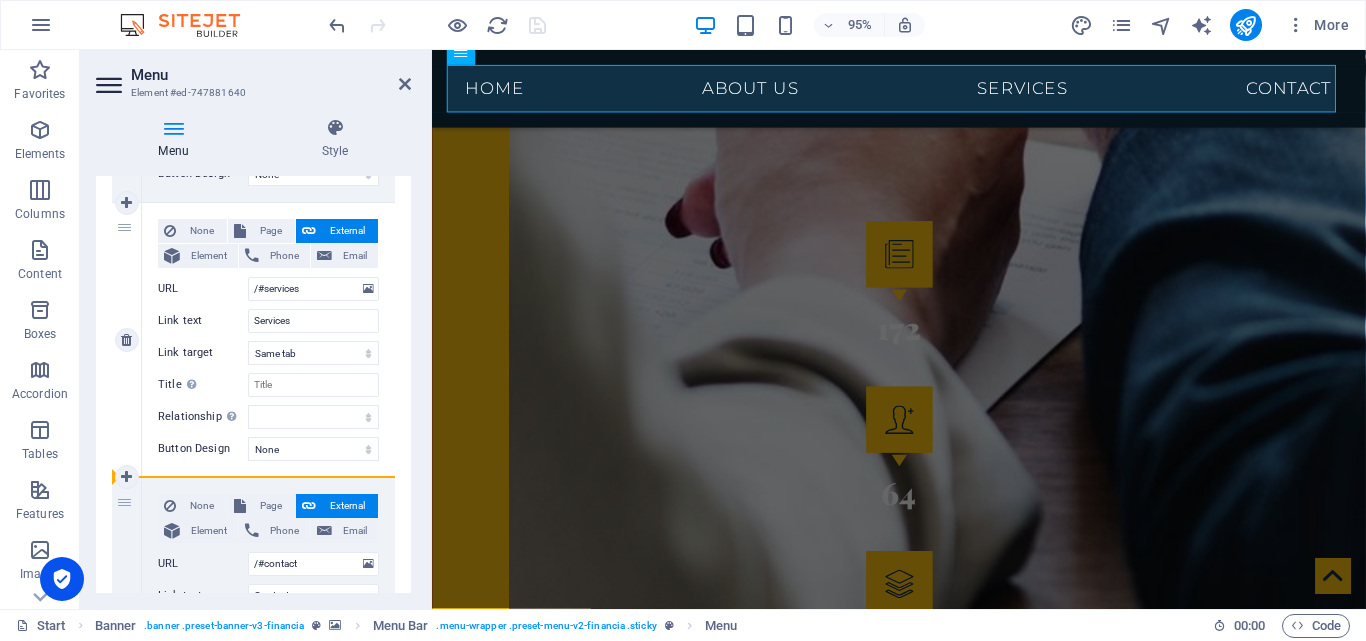 click on "3" at bounding box center (127, 340) 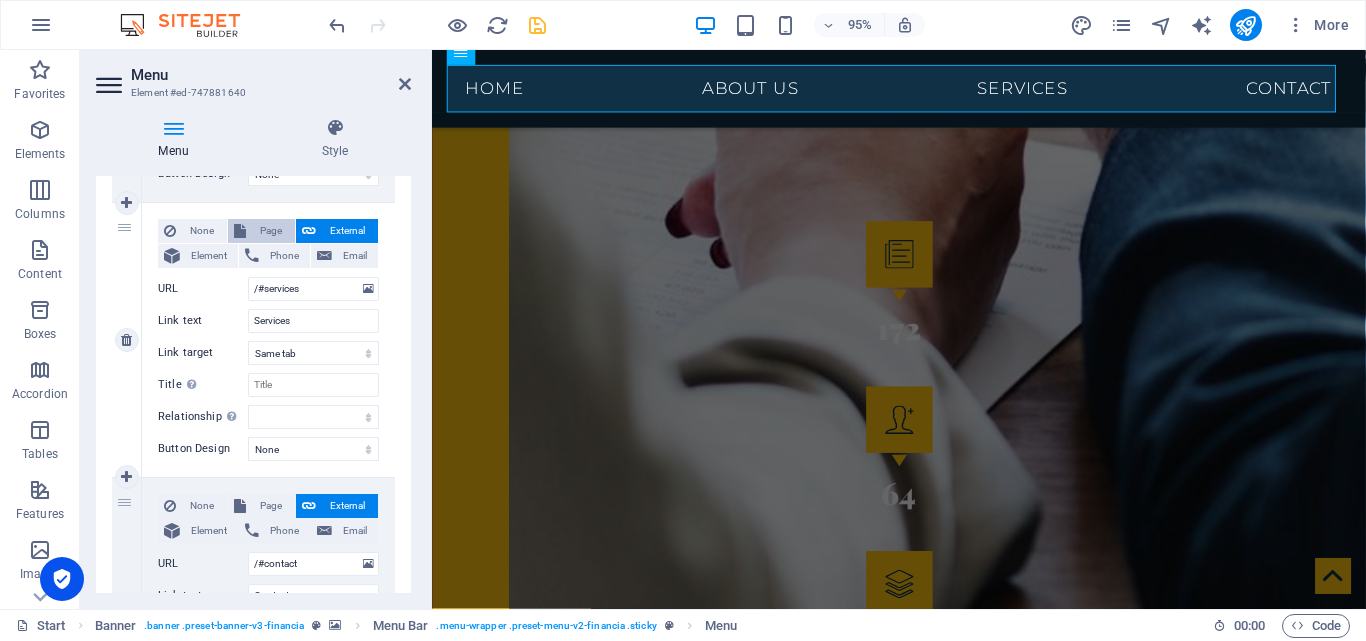click on "Page" at bounding box center [270, 231] 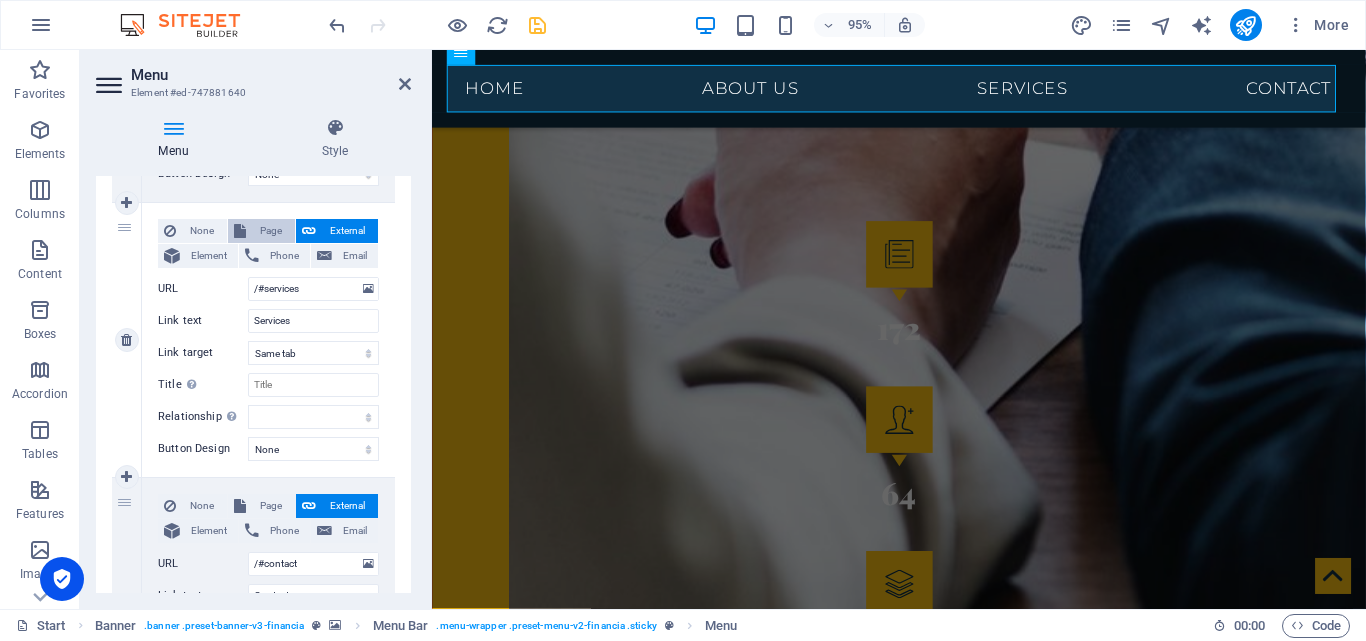 select 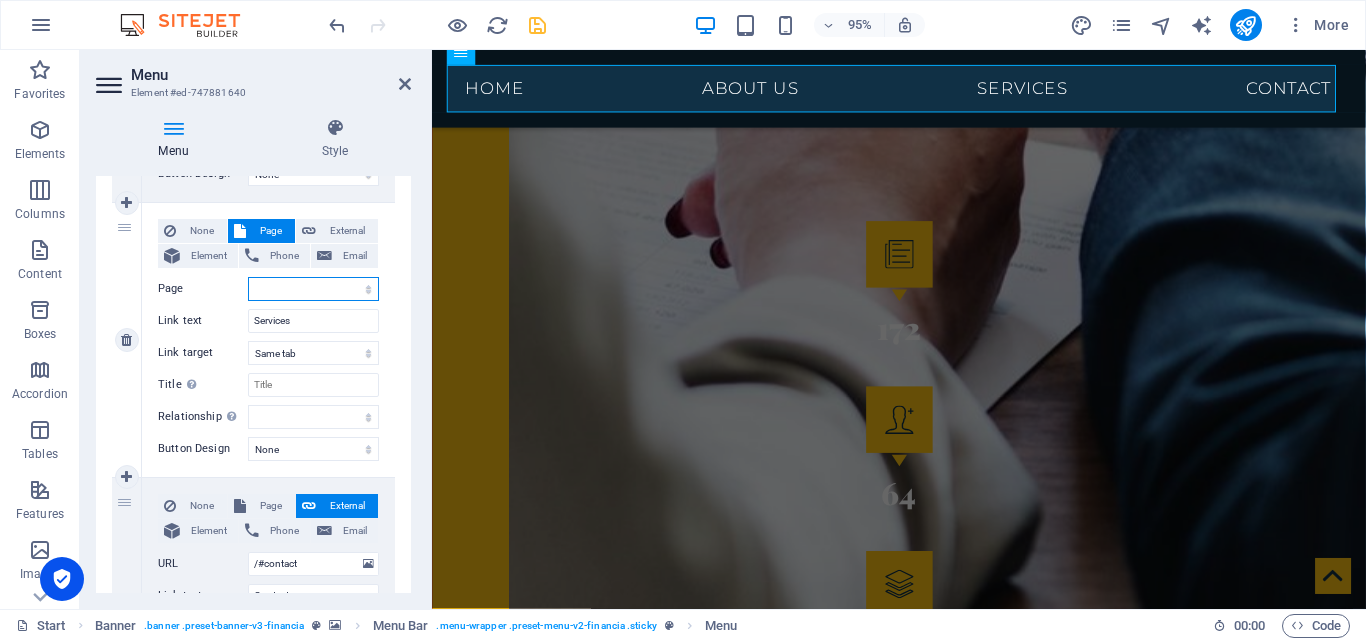 click on "Start Legal Notice Privacy Services" at bounding box center [313, 289] 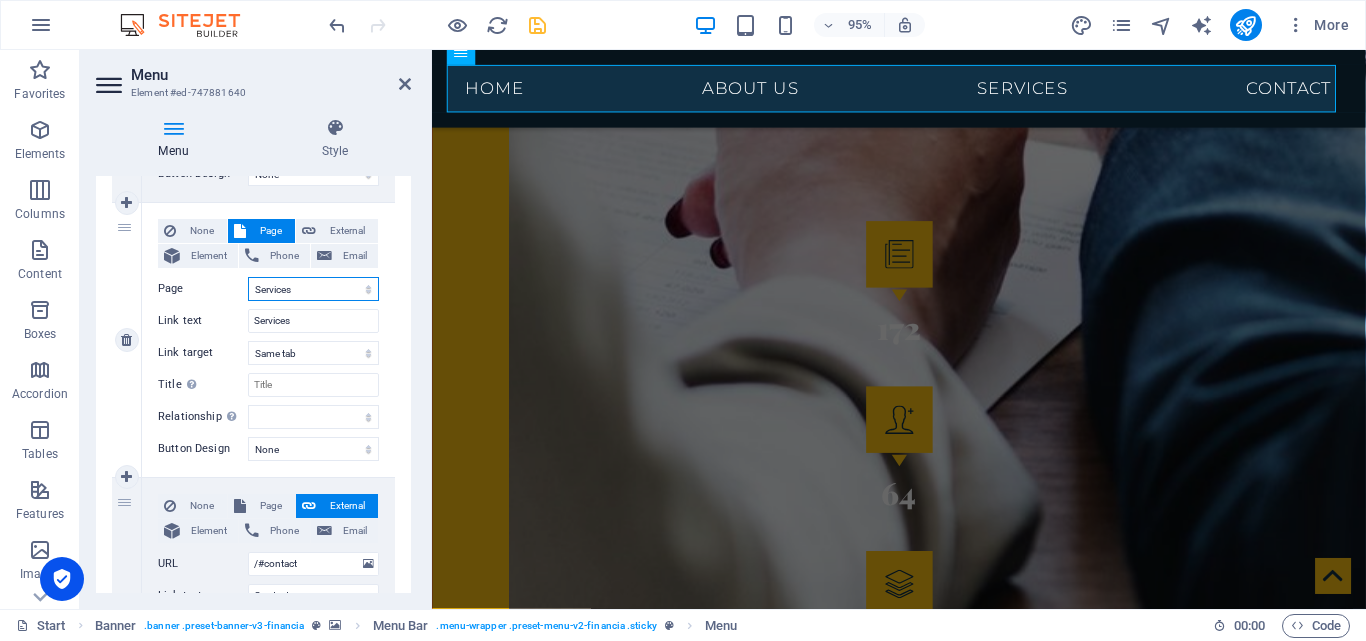 click on "Start Legal Notice Privacy Services" at bounding box center (313, 289) 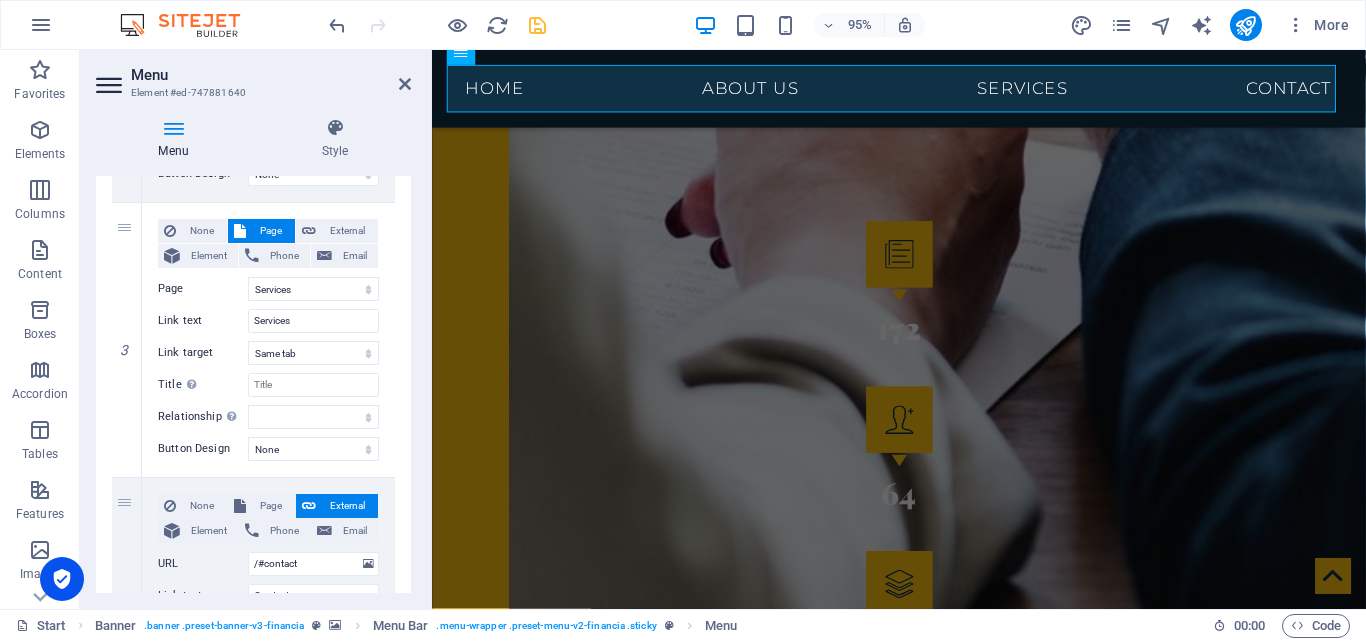 click at bounding box center [923, 2177] 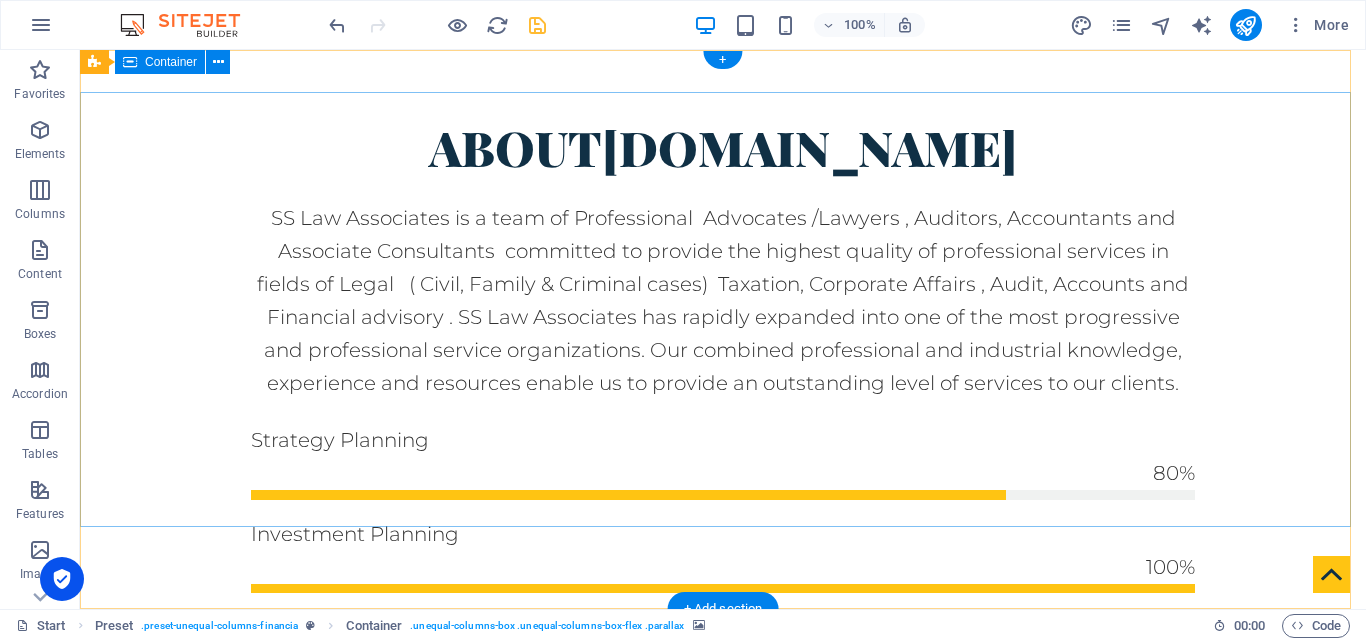 scroll, scrollTop: 0, scrollLeft: 0, axis: both 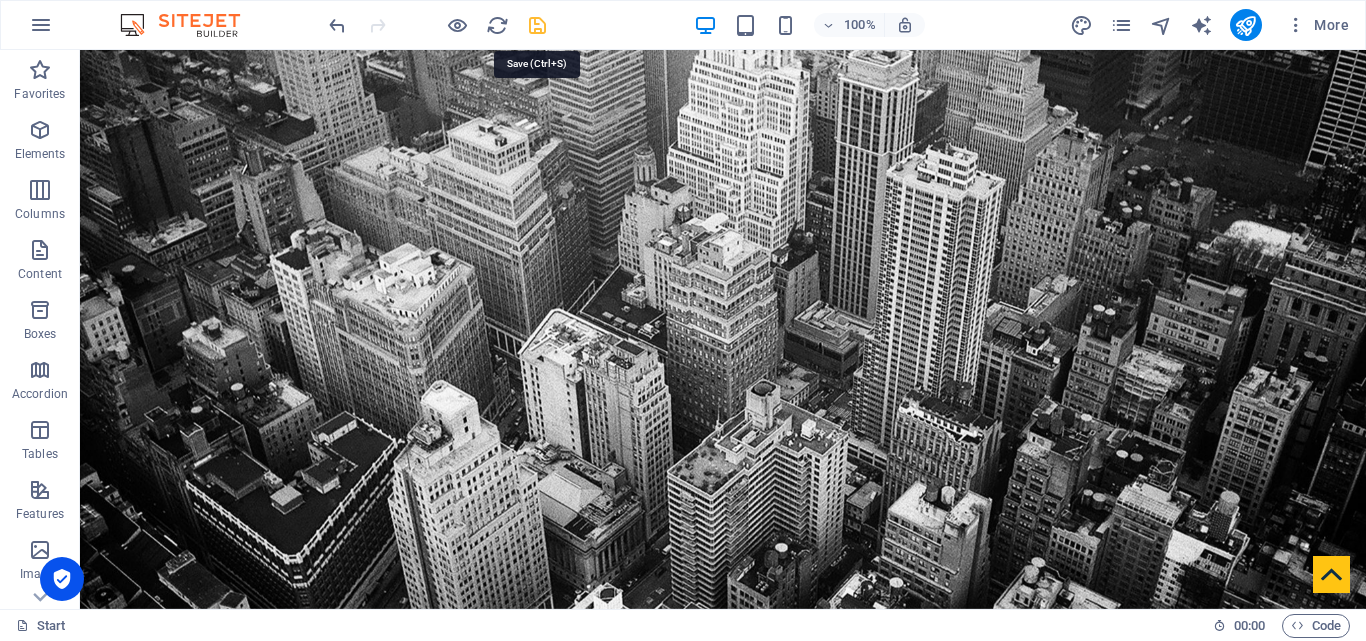 click at bounding box center [537, 25] 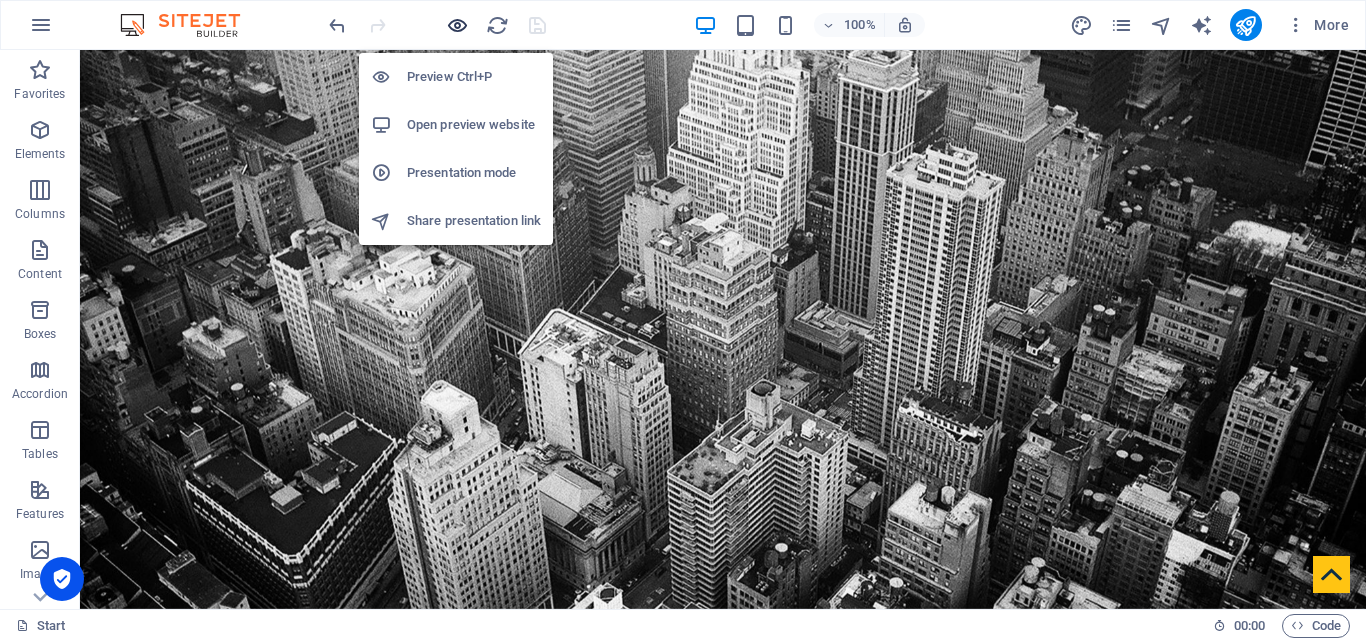 click at bounding box center [457, 25] 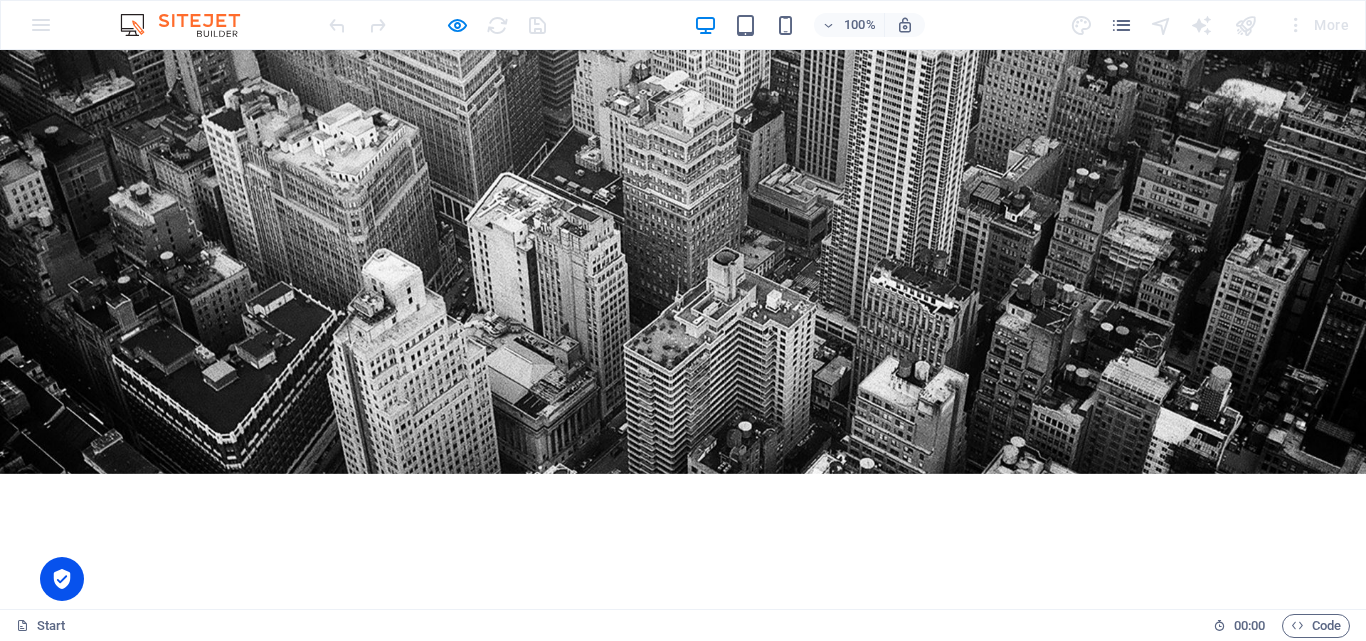 scroll, scrollTop: 147, scrollLeft: 0, axis: vertical 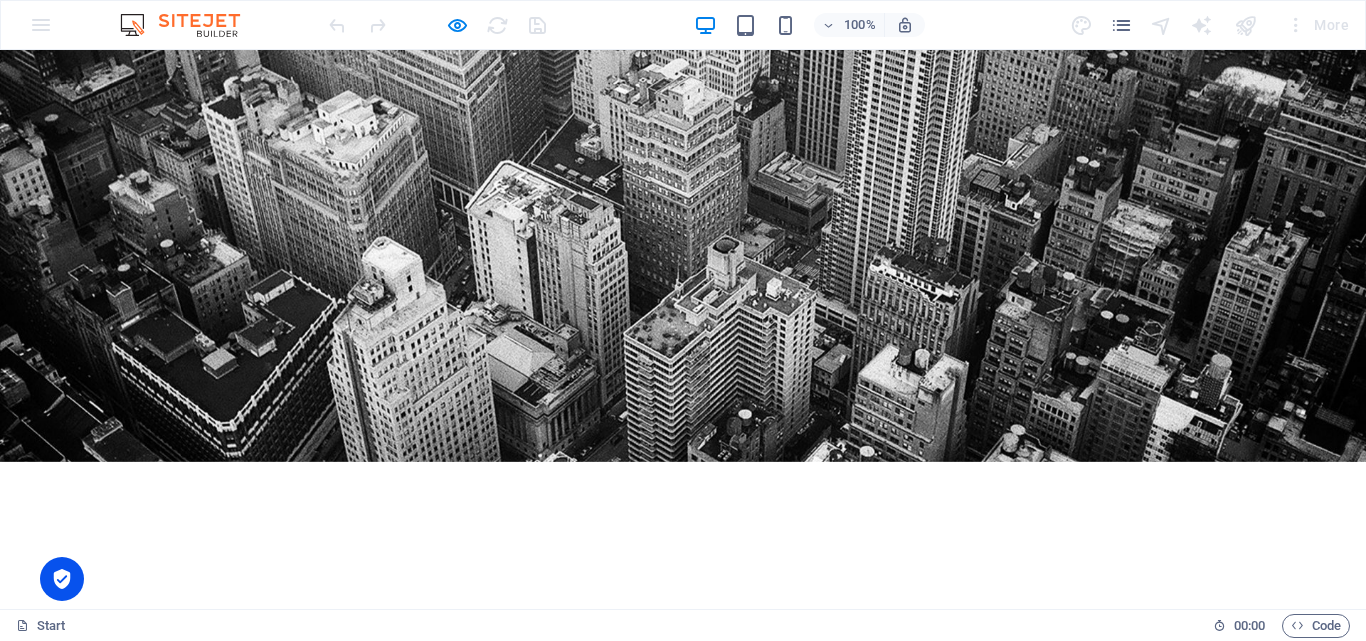 click on "Services" at bounding box center [814, 944] 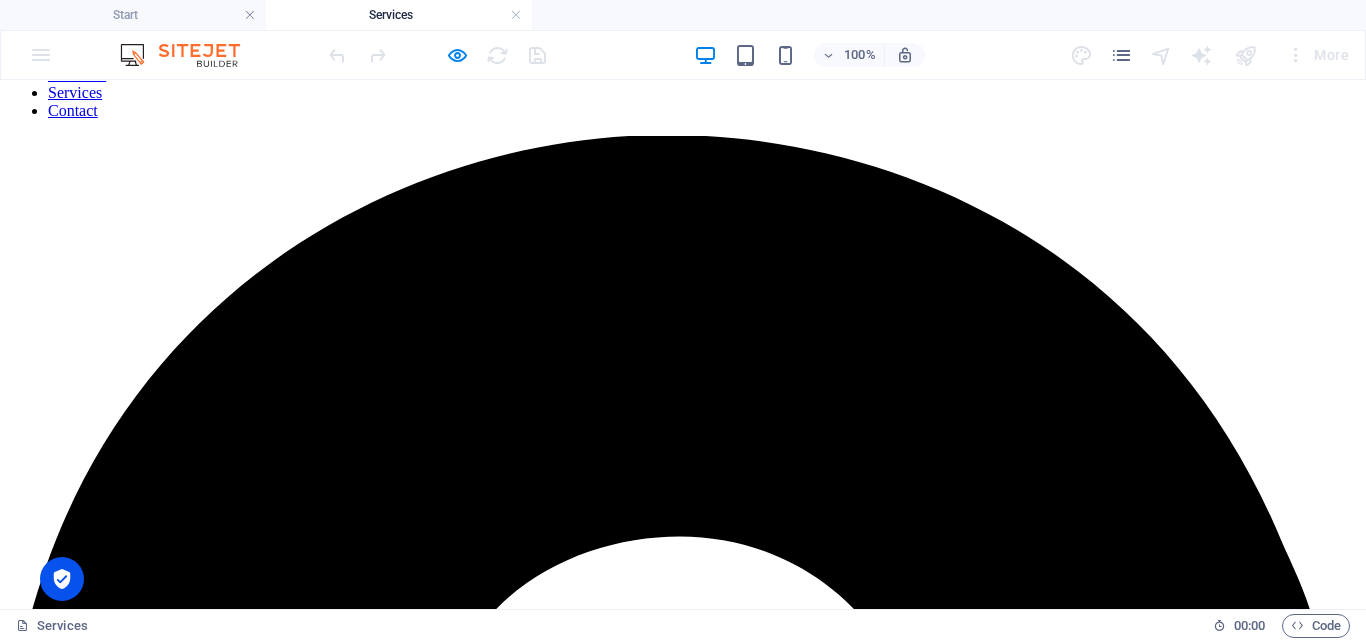 scroll, scrollTop: 0, scrollLeft: 0, axis: both 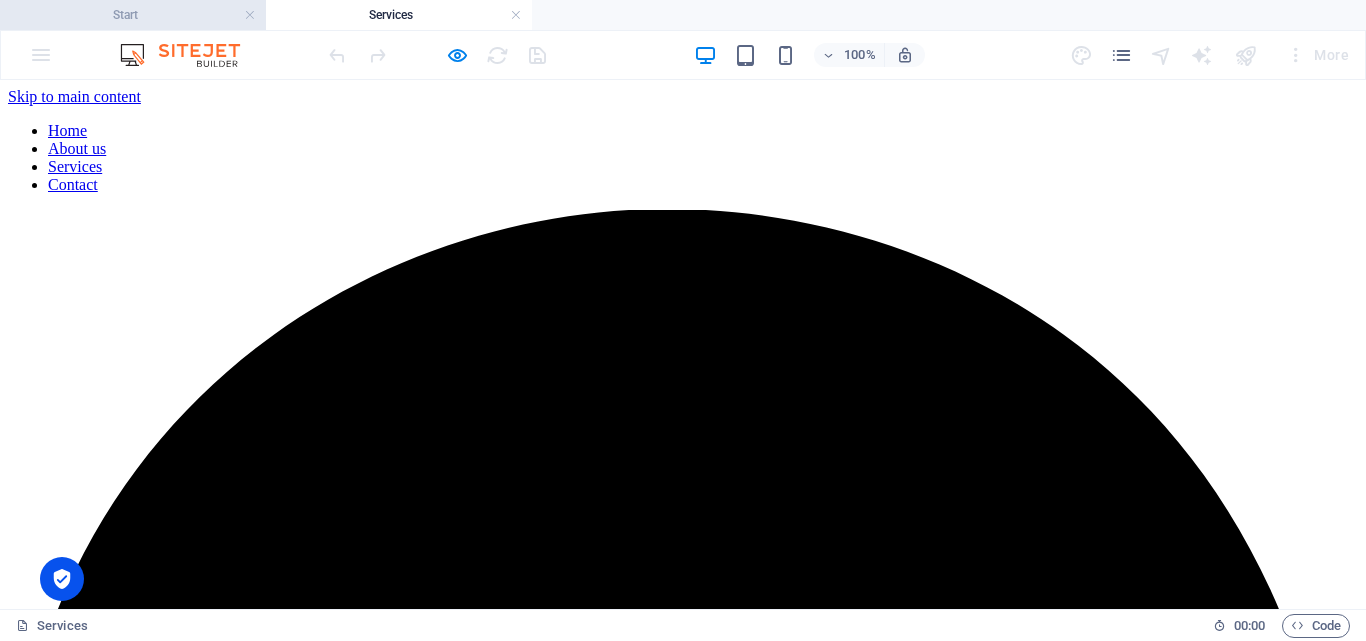click on "Start" at bounding box center (133, 15) 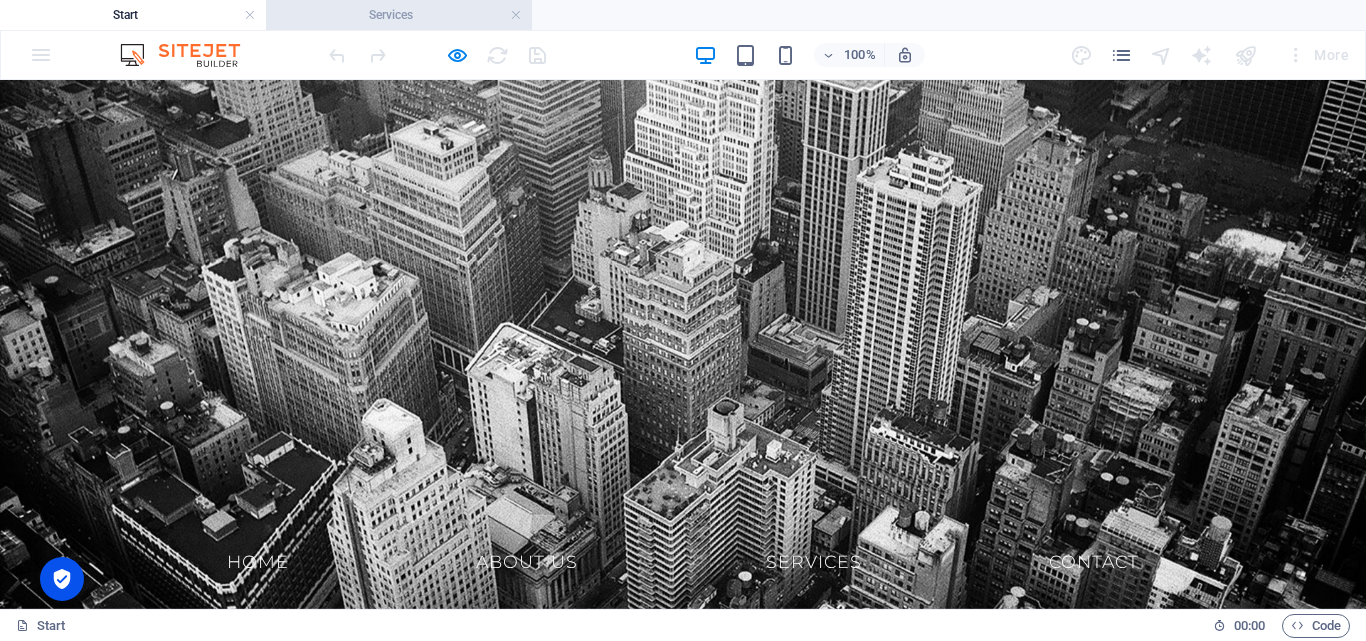 scroll, scrollTop: 147, scrollLeft: 0, axis: vertical 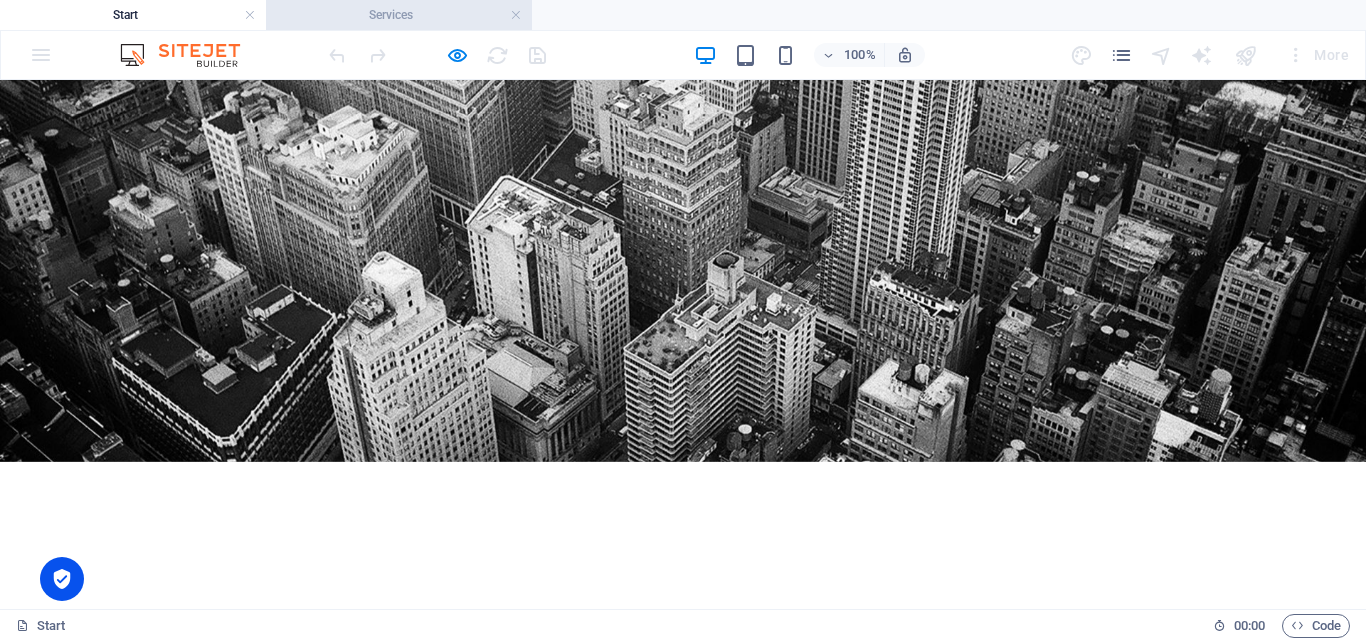 click on "Services" at bounding box center [399, 15] 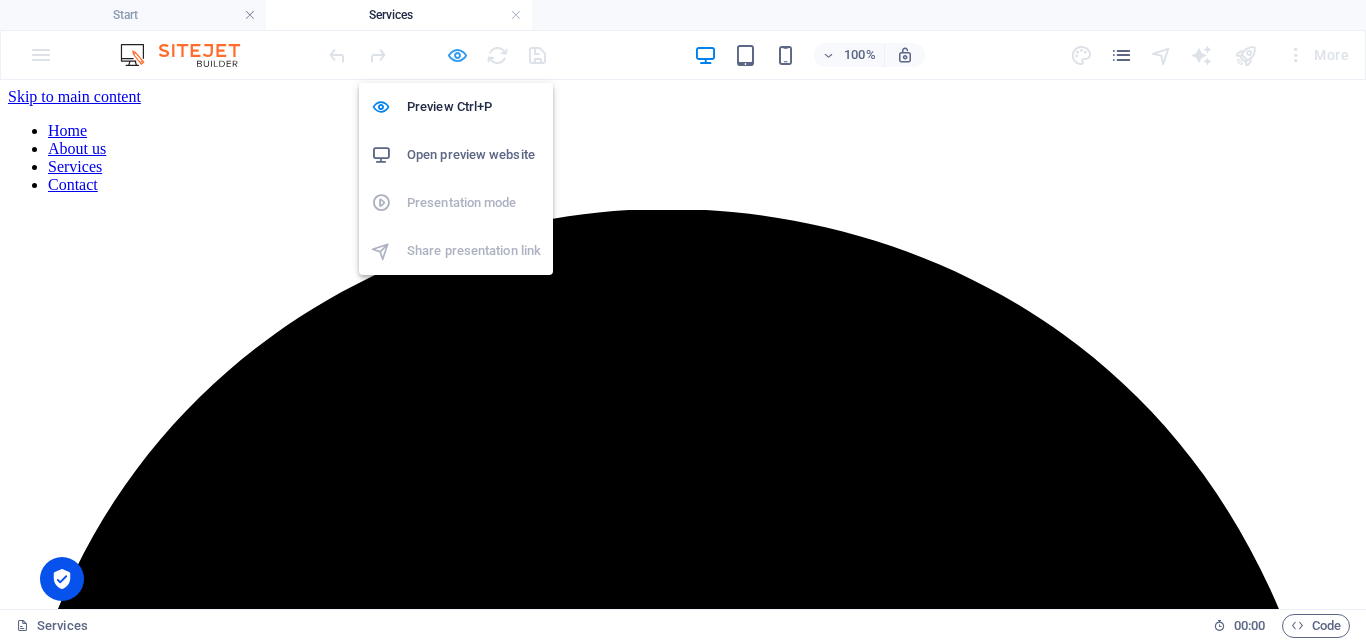 click at bounding box center [457, 55] 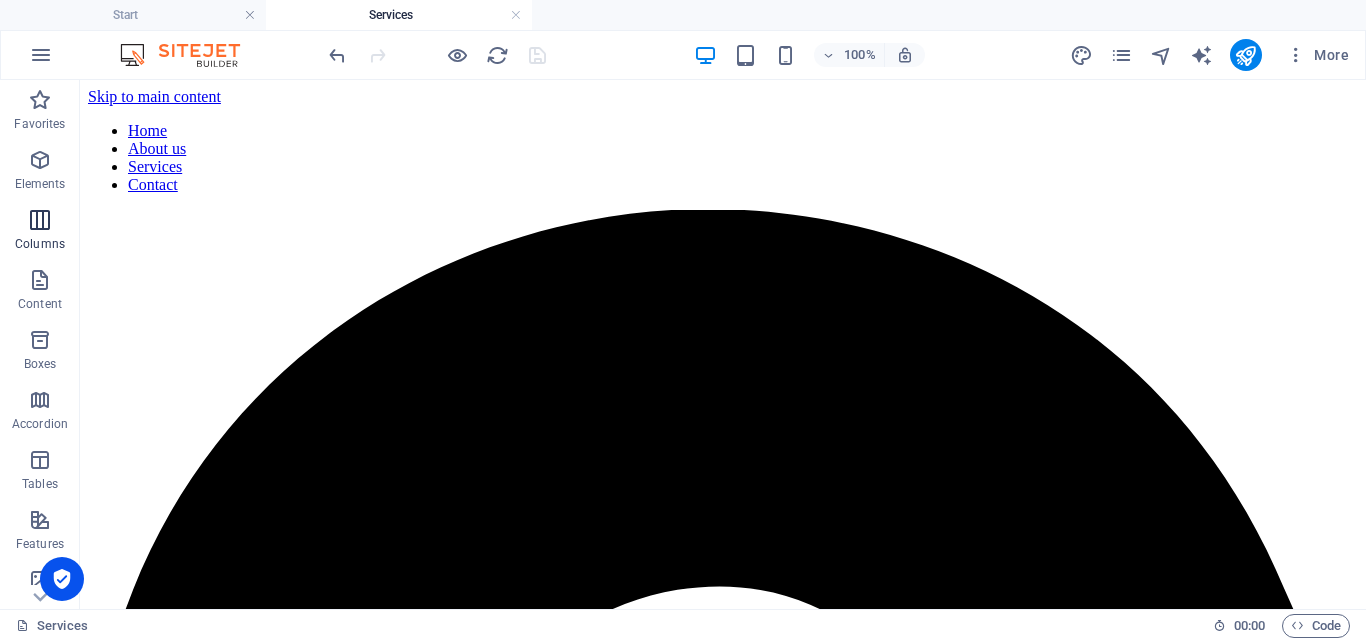 click on "Columns" at bounding box center (40, 230) 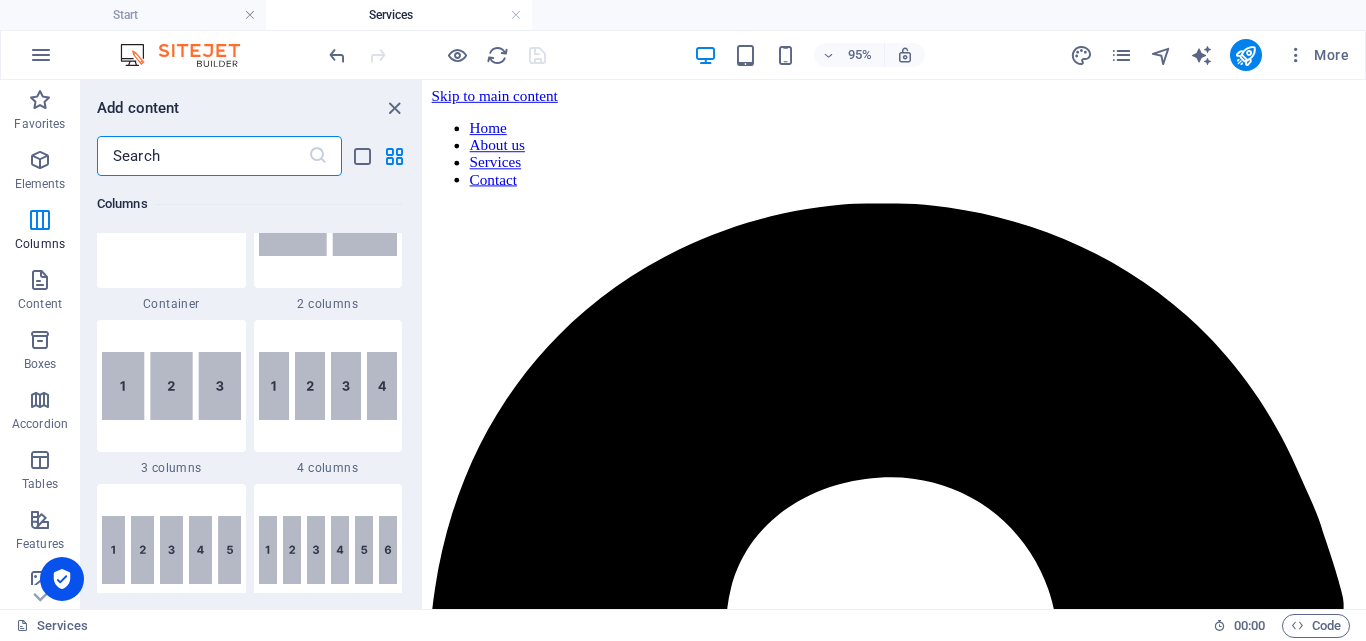 scroll, scrollTop: 1033, scrollLeft: 0, axis: vertical 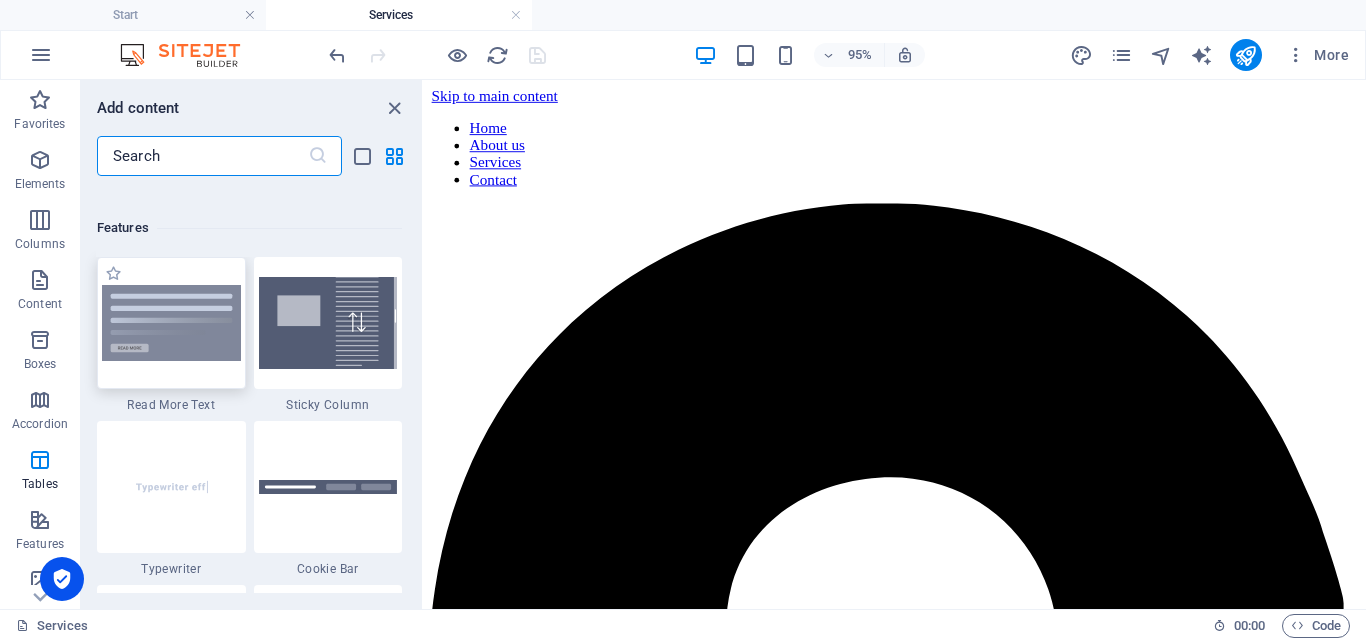 click at bounding box center [171, 323] 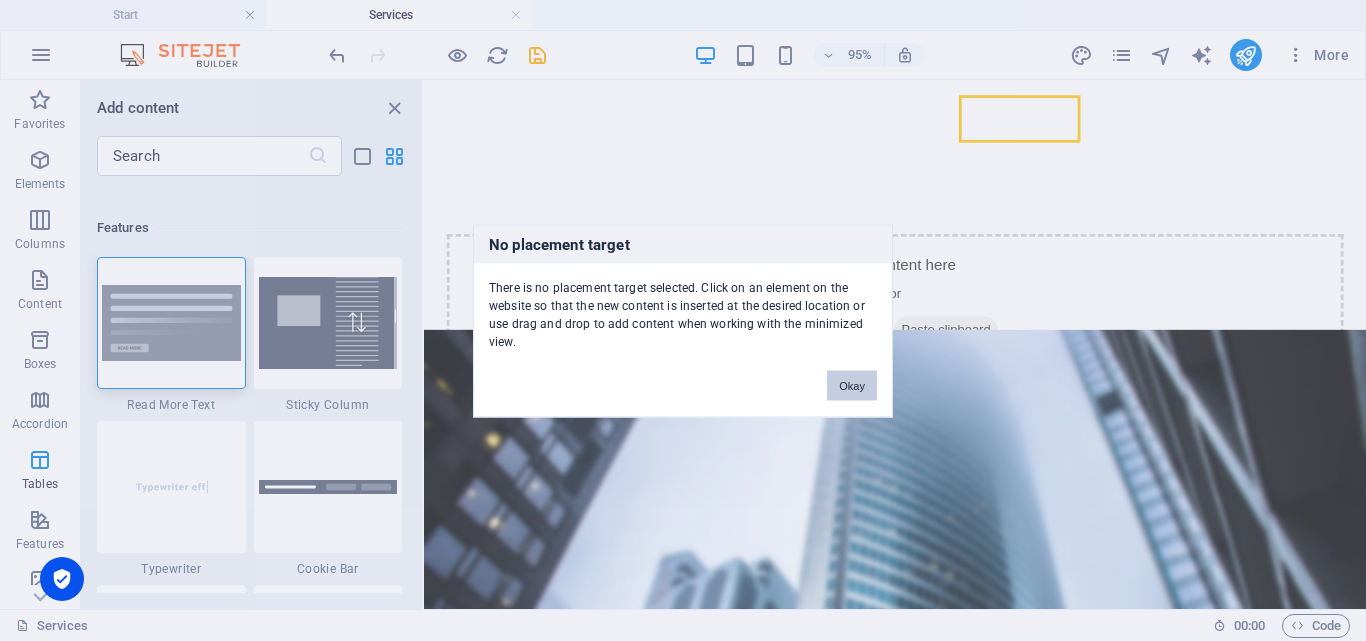 click on "Okay" at bounding box center (852, 385) 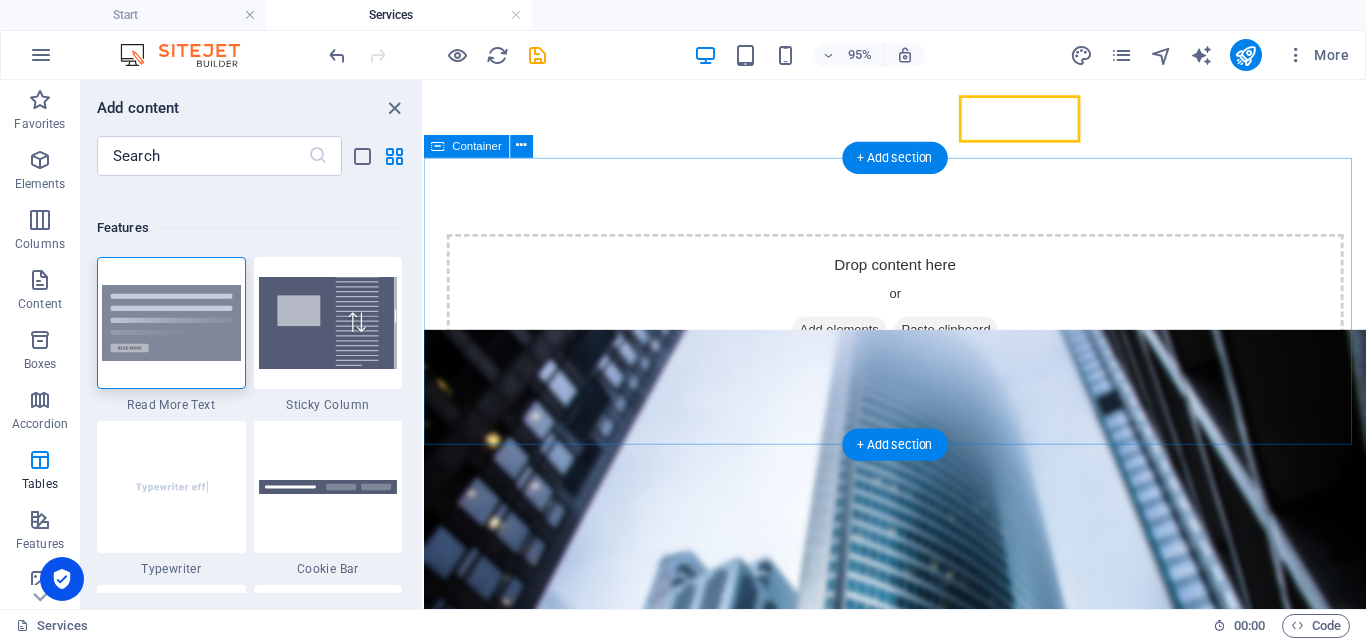 click on "Drop content here or  Add elements  Paste clipboard" at bounding box center [920, 313] 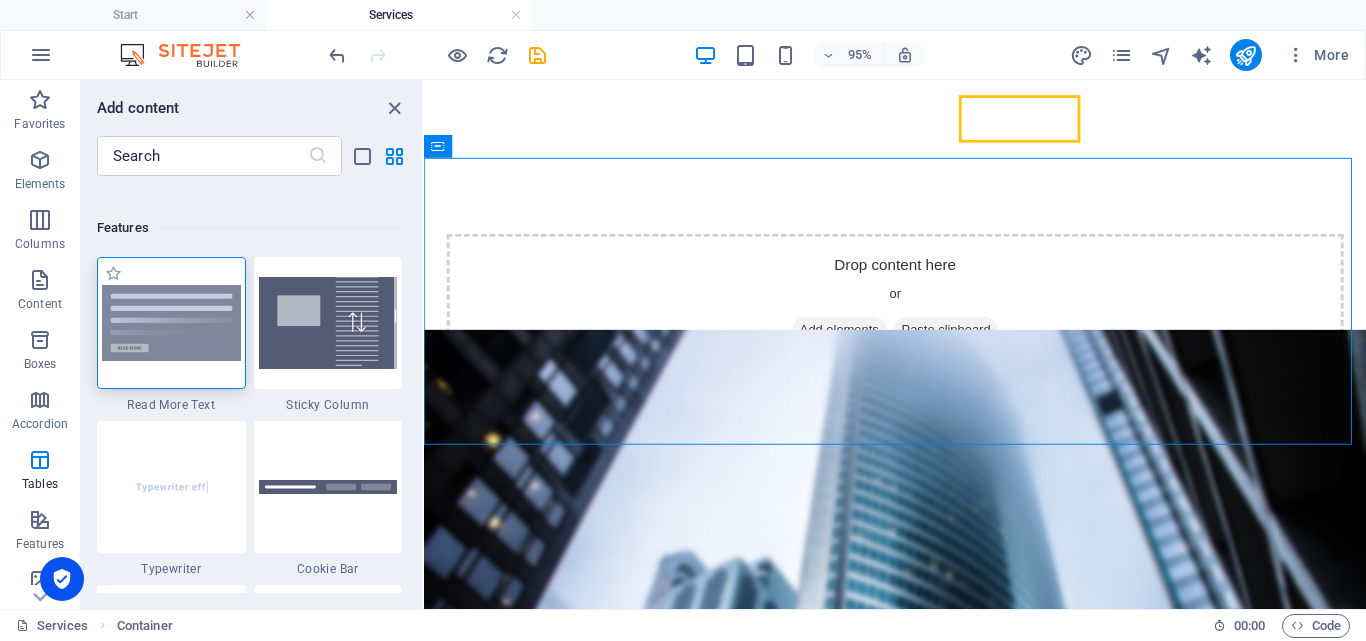 click at bounding box center (171, 323) 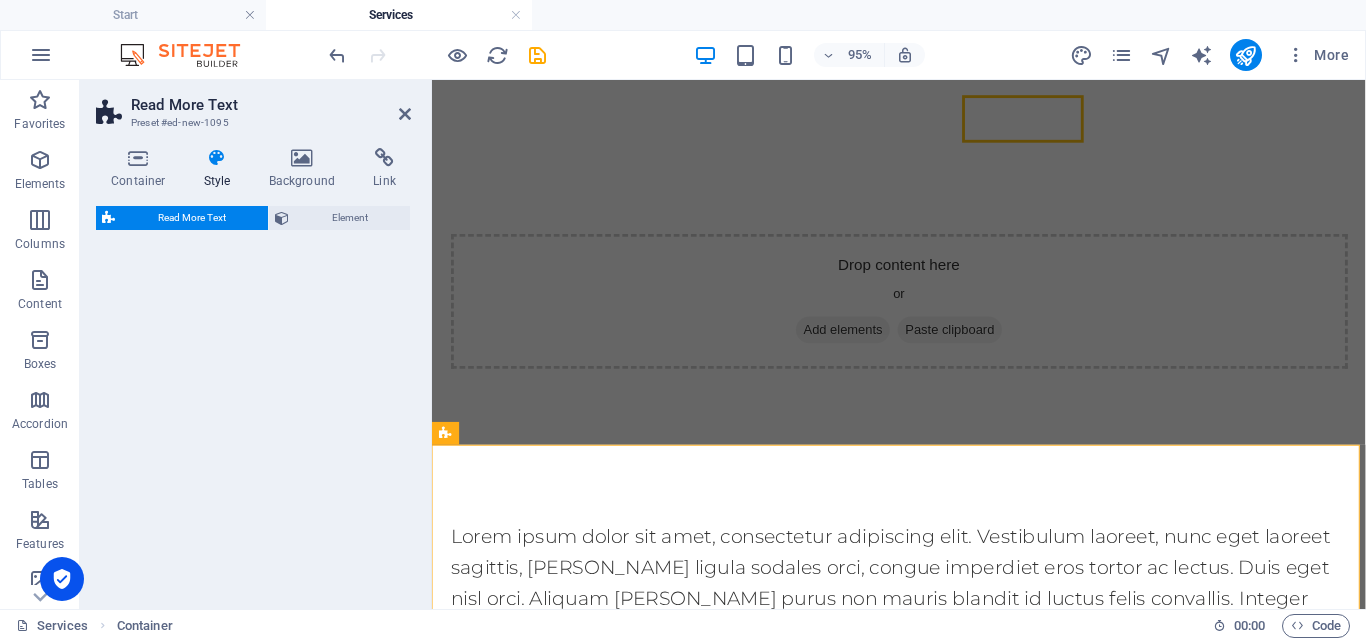 select on "px" 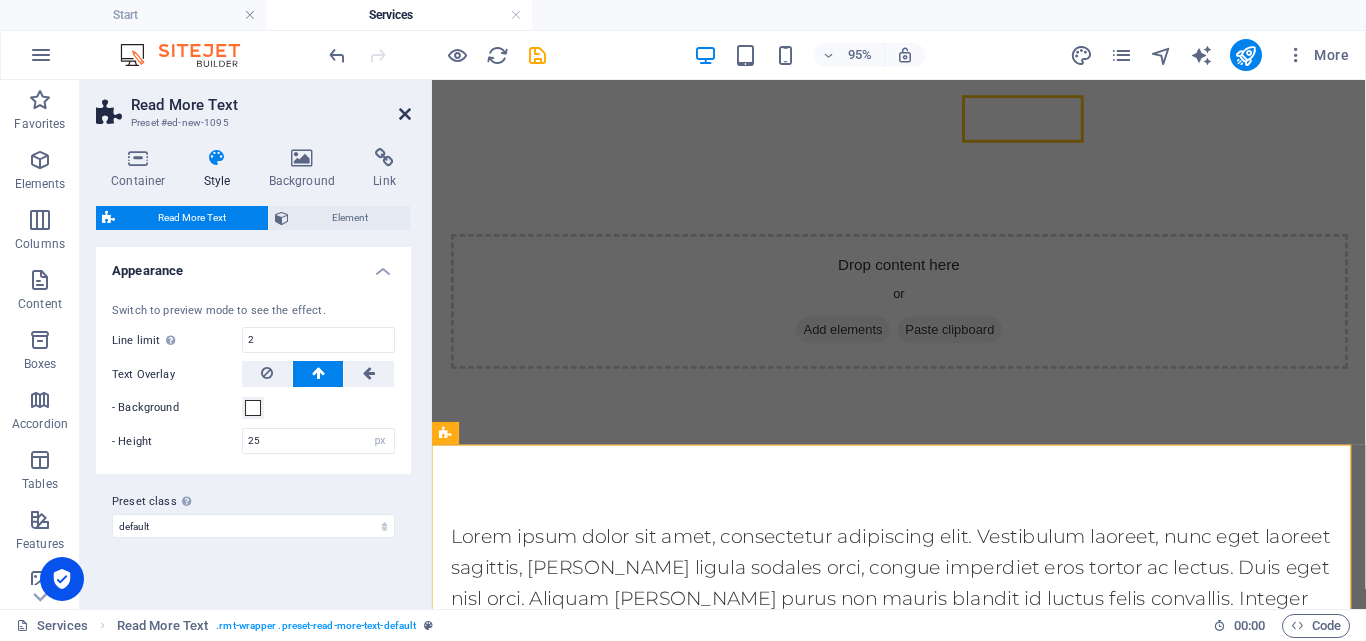 click at bounding box center (405, 114) 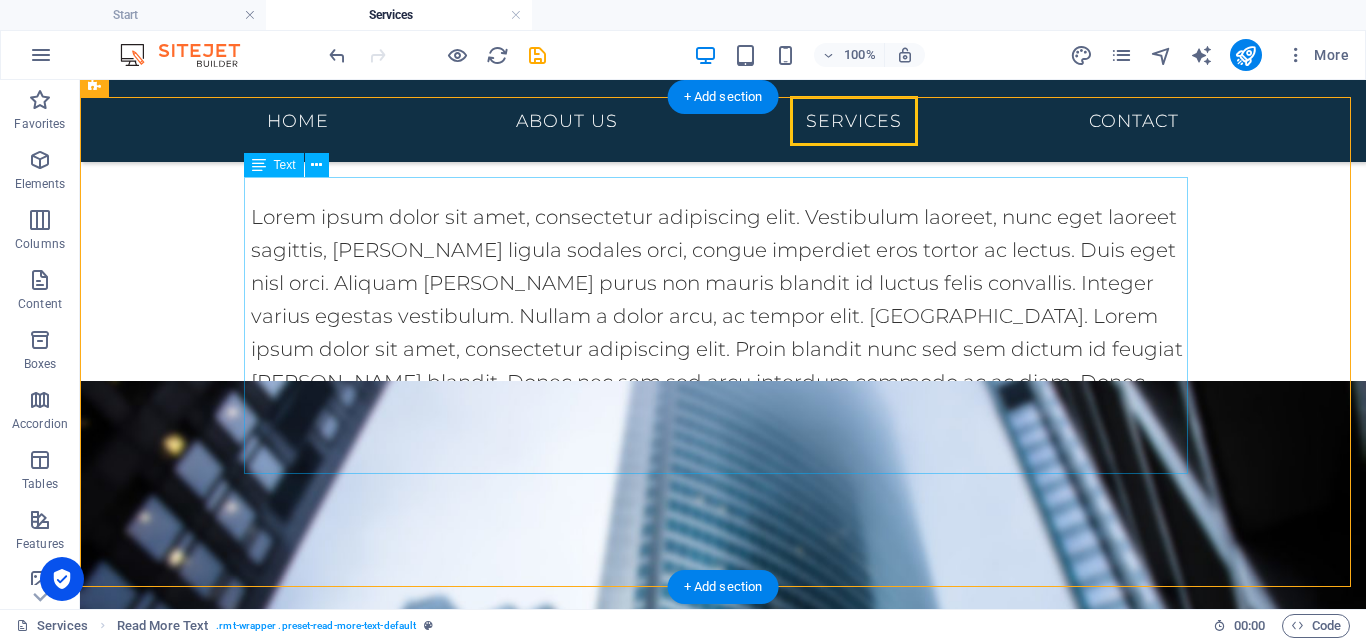 scroll, scrollTop: 333, scrollLeft: 0, axis: vertical 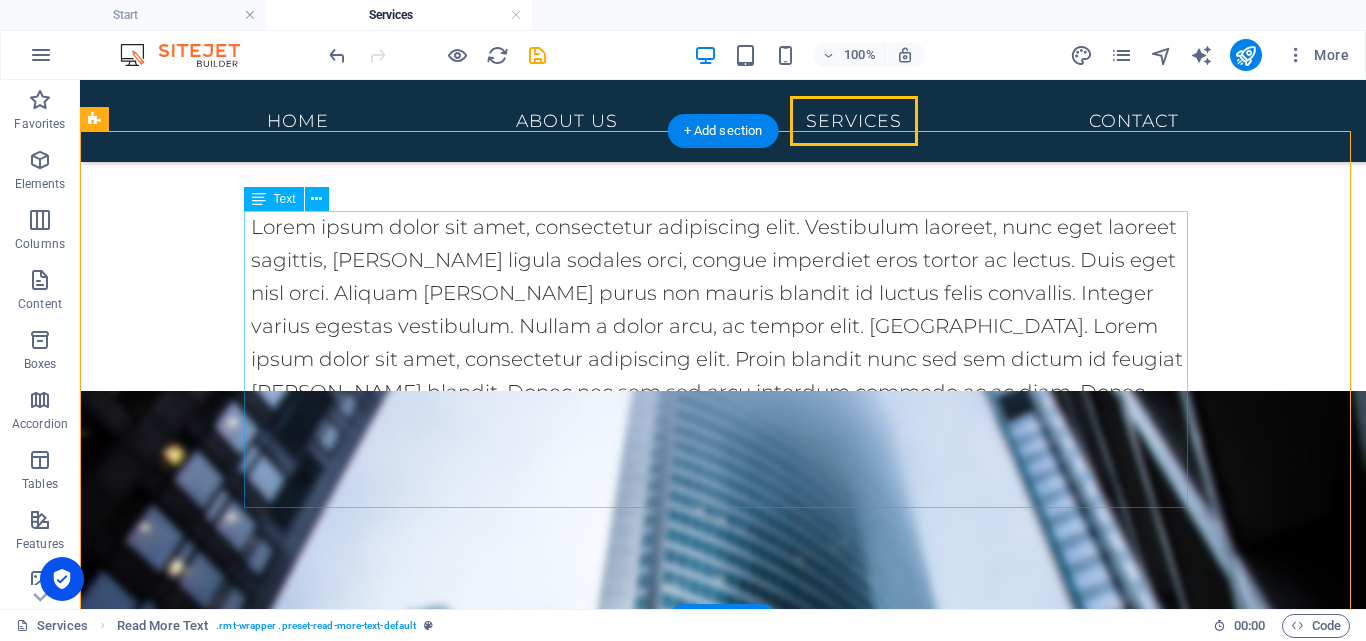 click on "Lorem ipsum dolor sit amet, consectetur adipiscing elit. Vestibulum laoreet, nunc eget laoreet sagittis, [PERSON_NAME] ligula sodales orci, congue imperdiet eros tortor ac lectus. Duis eget nisl orci. Aliquam [PERSON_NAME] purus non mauris blandit id luctus felis convallis. Integer varius egestas vestibulum. Nullam a dolor arcu, ac tempor elit. [GEOGRAPHIC_DATA]. Lorem ipsum dolor sit amet, consectetur adipiscing elit. Proin blandit nunc sed sem dictum id feugiat [PERSON_NAME] blandit. Donec nec sem sed arcu interdum commodo ac ac diam. Donec consequat semper rutrum. Vestibulum et mauris elit. [GEOGRAPHIC_DATA], ultricies. Duis nisl nibh, egestas at fermentum at, viverra et purus. Maecenas lobortis odio id sapien facilisis elementum. [PERSON_NAME] et magna [PERSON_NAME], et gravida augue. Sed tristique pellentesque arcu quis tempo." at bounding box center [723, 376] 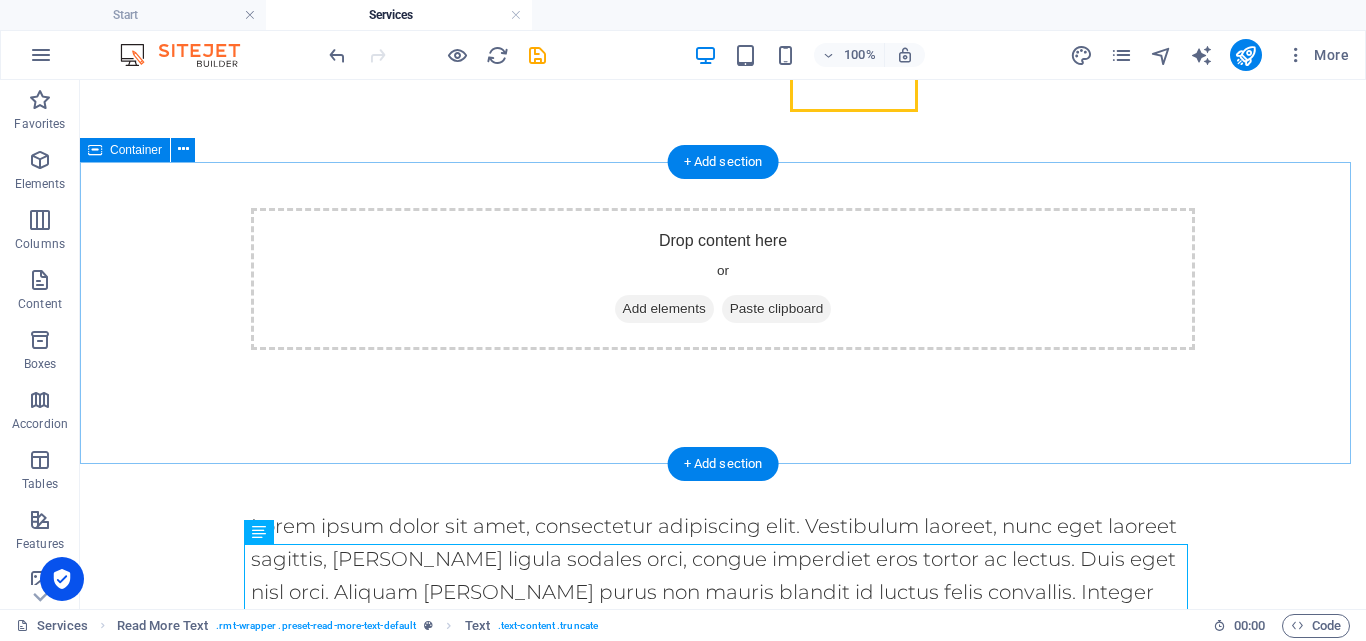scroll, scrollTop: 0, scrollLeft: 0, axis: both 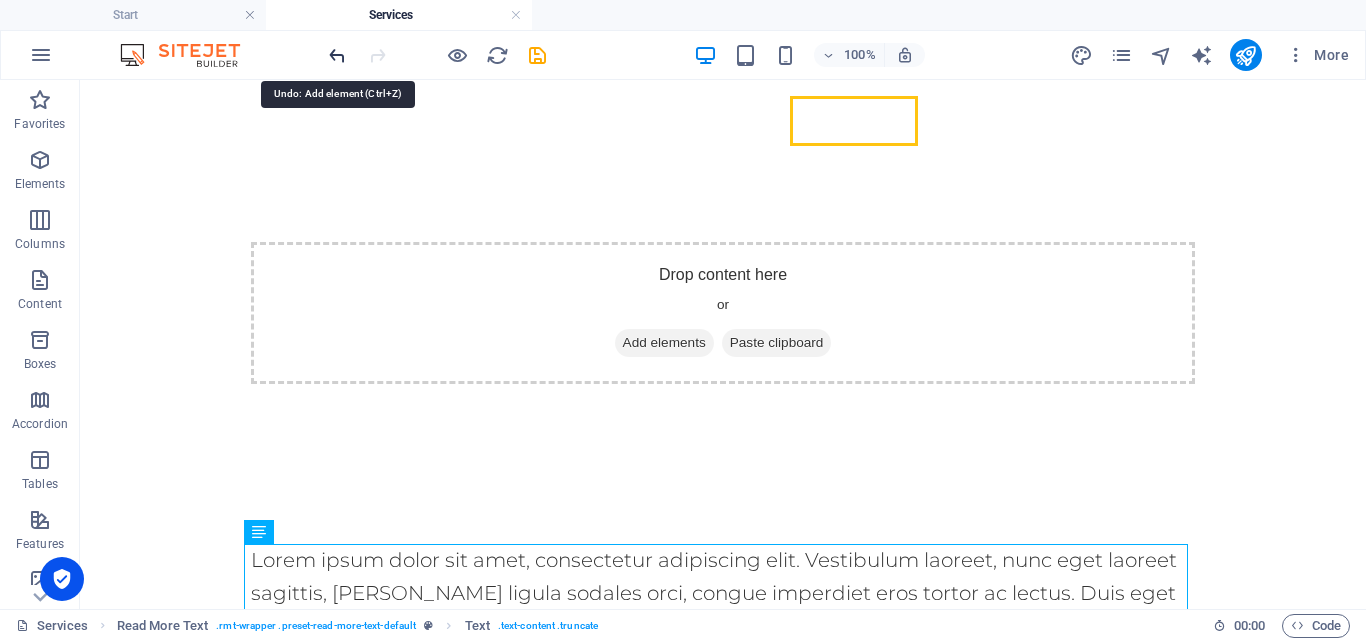 click at bounding box center [337, 55] 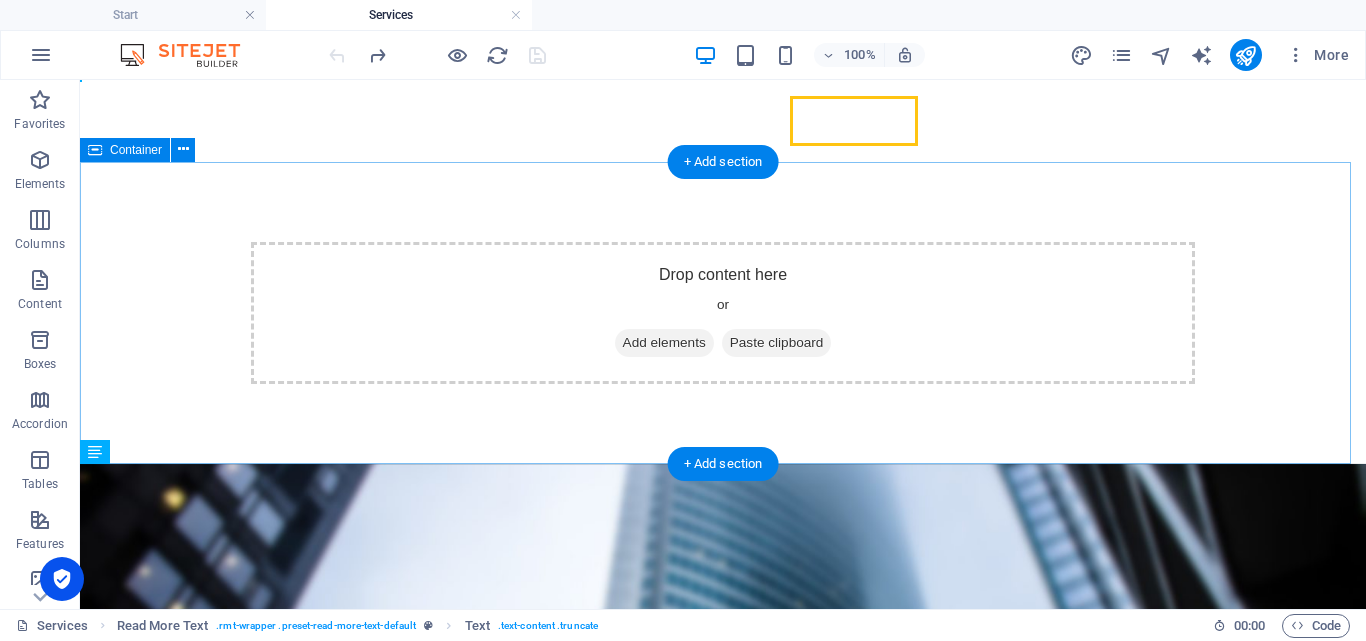 click on "Add elements" at bounding box center (664, 343) 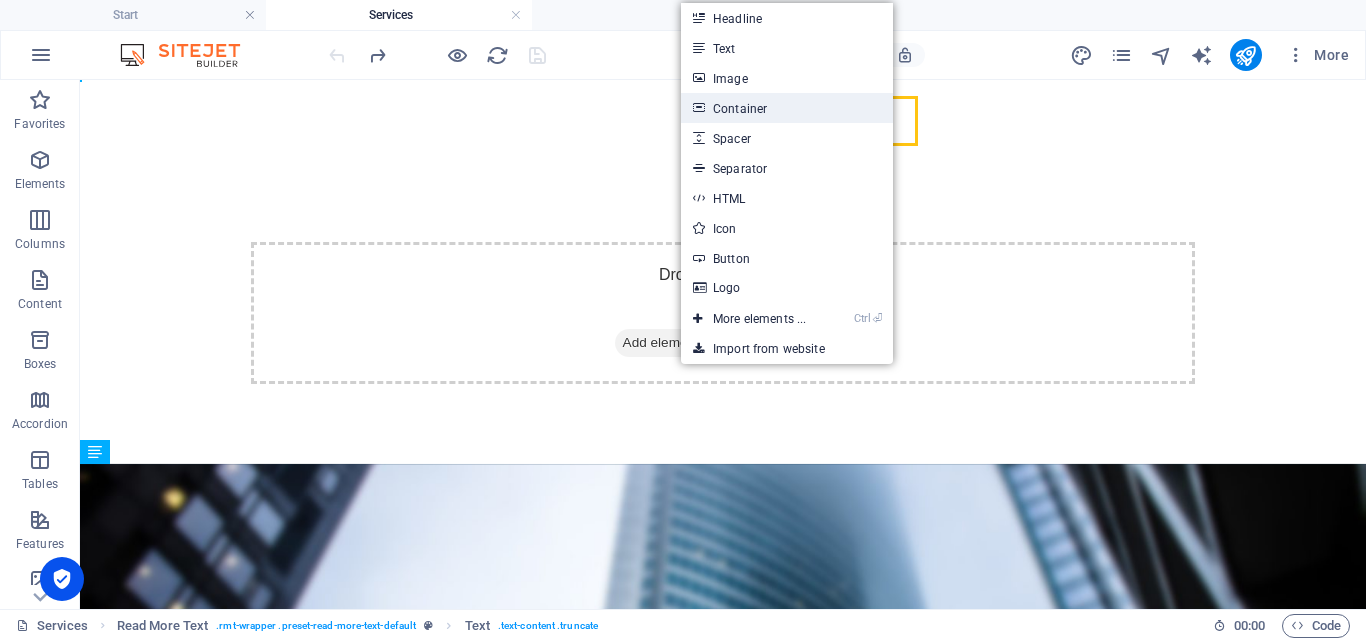 click on "Container" at bounding box center [787, 108] 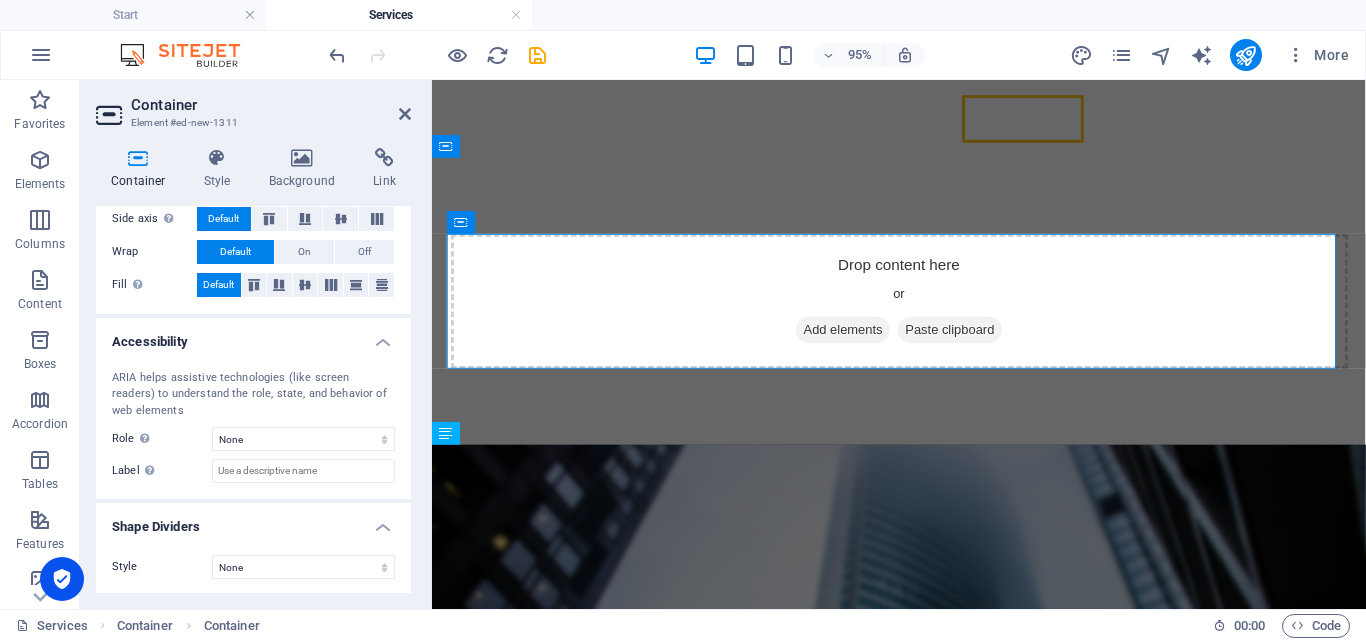 scroll, scrollTop: 422, scrollLeft: 0, axis: vertical 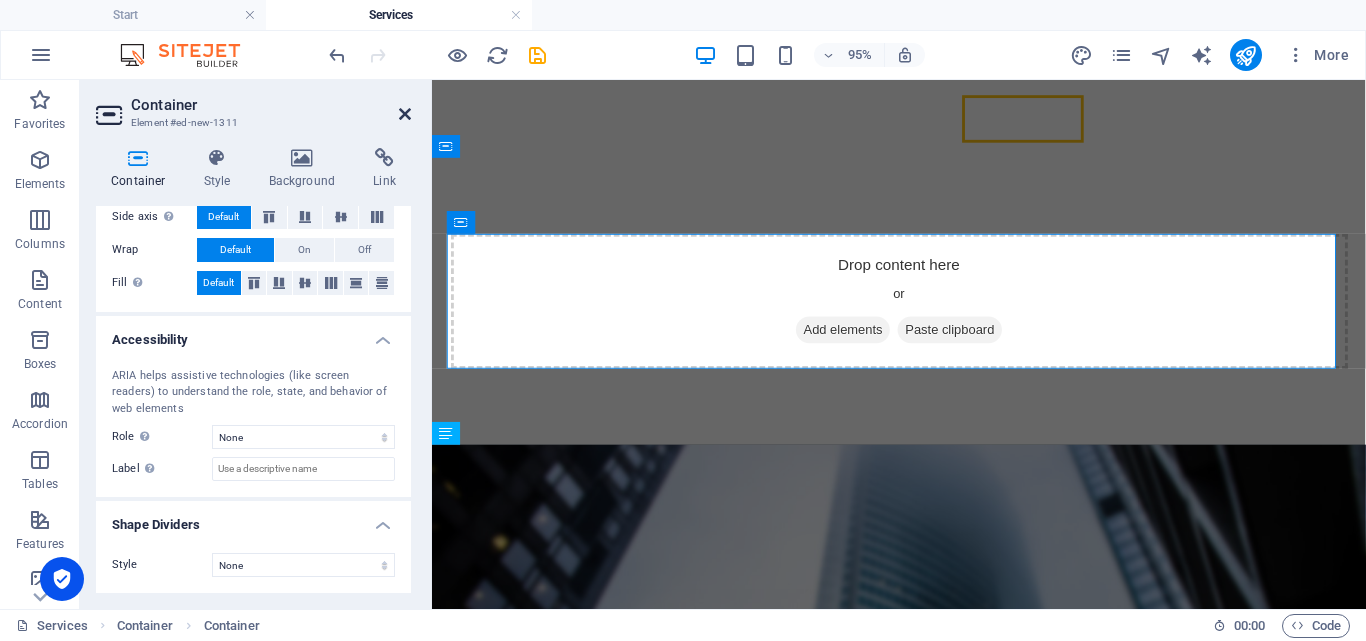 click at bounding box center (405, 114) 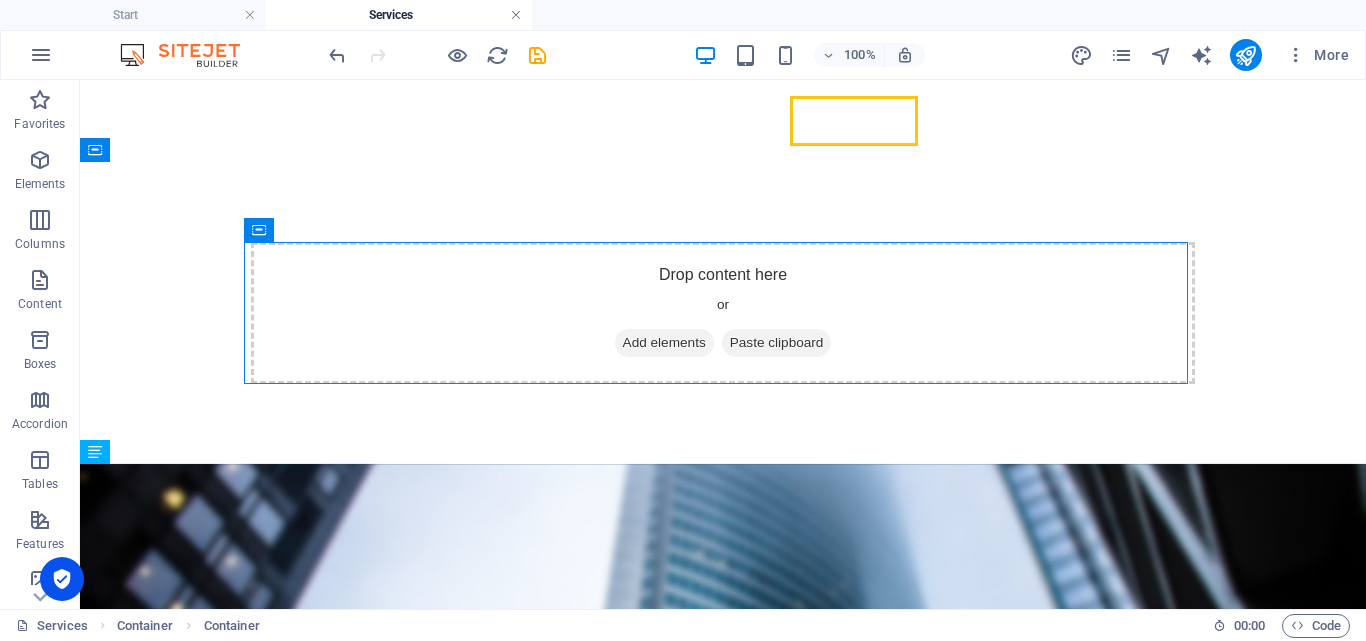 click at bounding box center (516, 15) 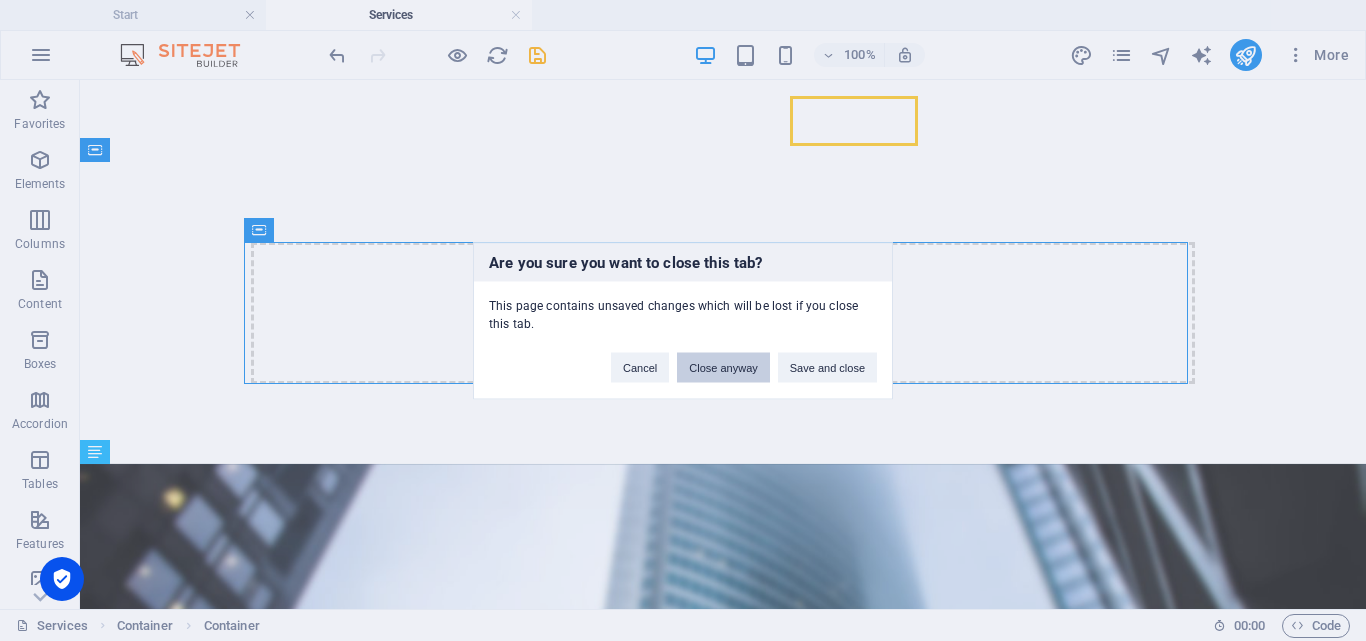 click on "Close anyway" at bounding box center [723, 367] 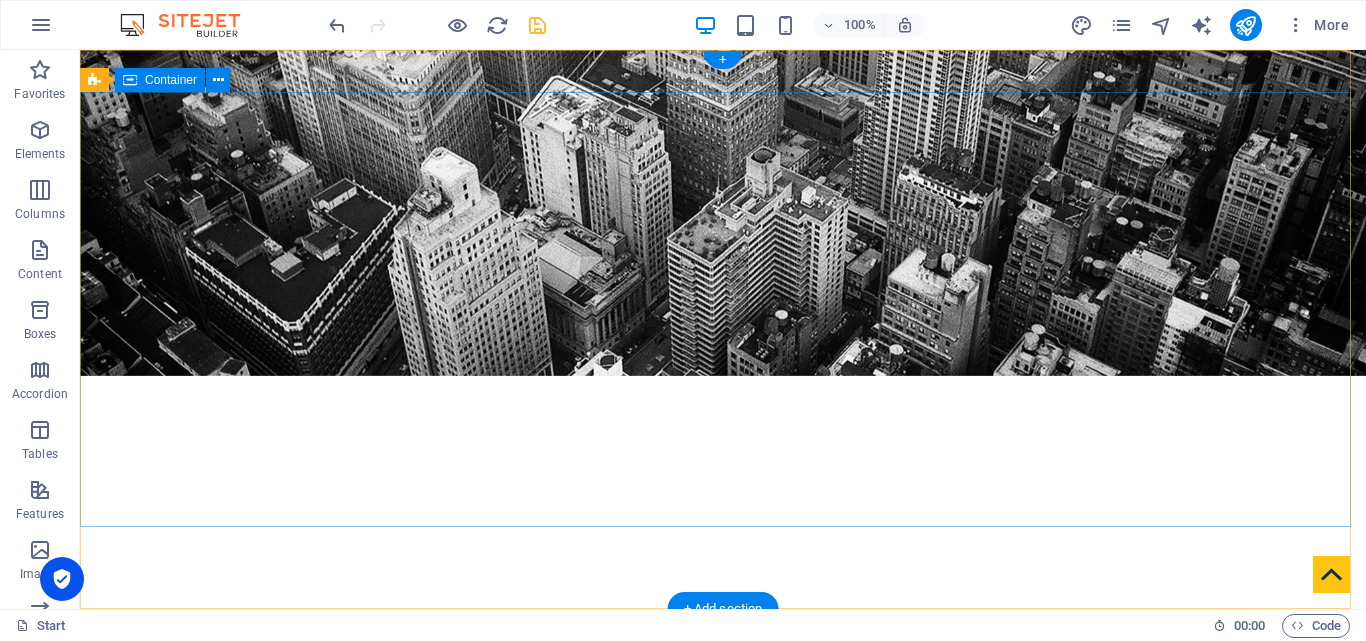 scroll, scrollTop: 0, scrollLeft: 0, axis: both 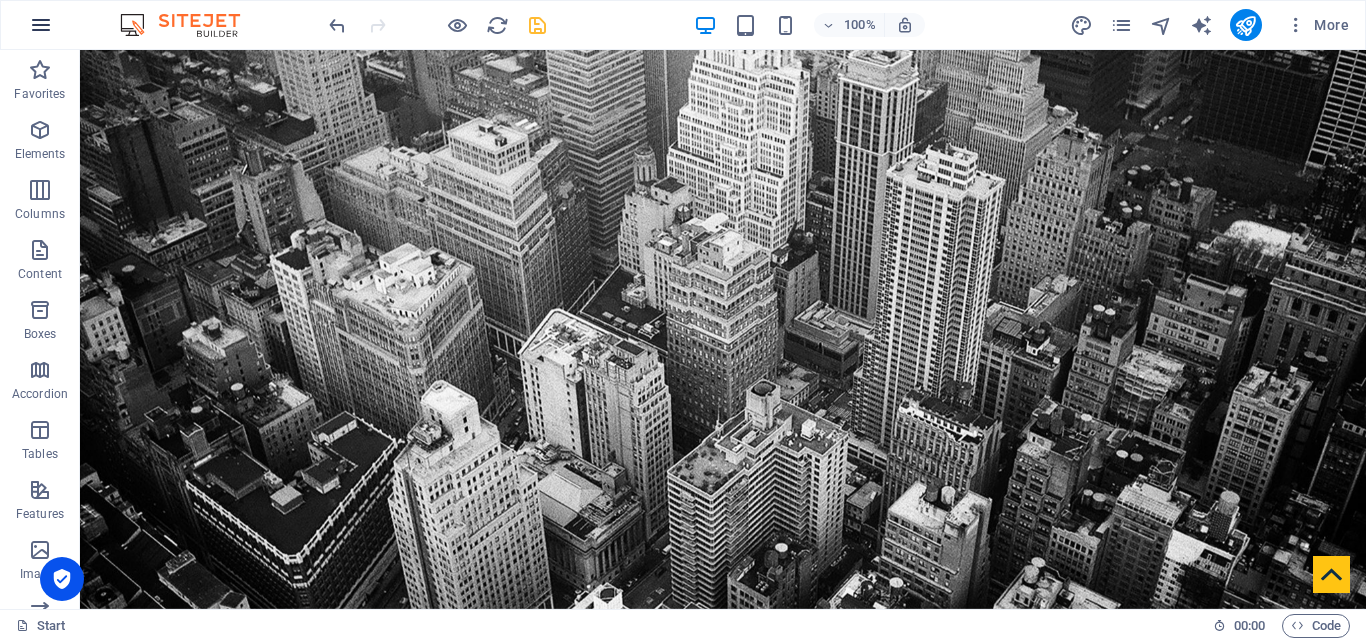 click at bounding box center (41, 25) 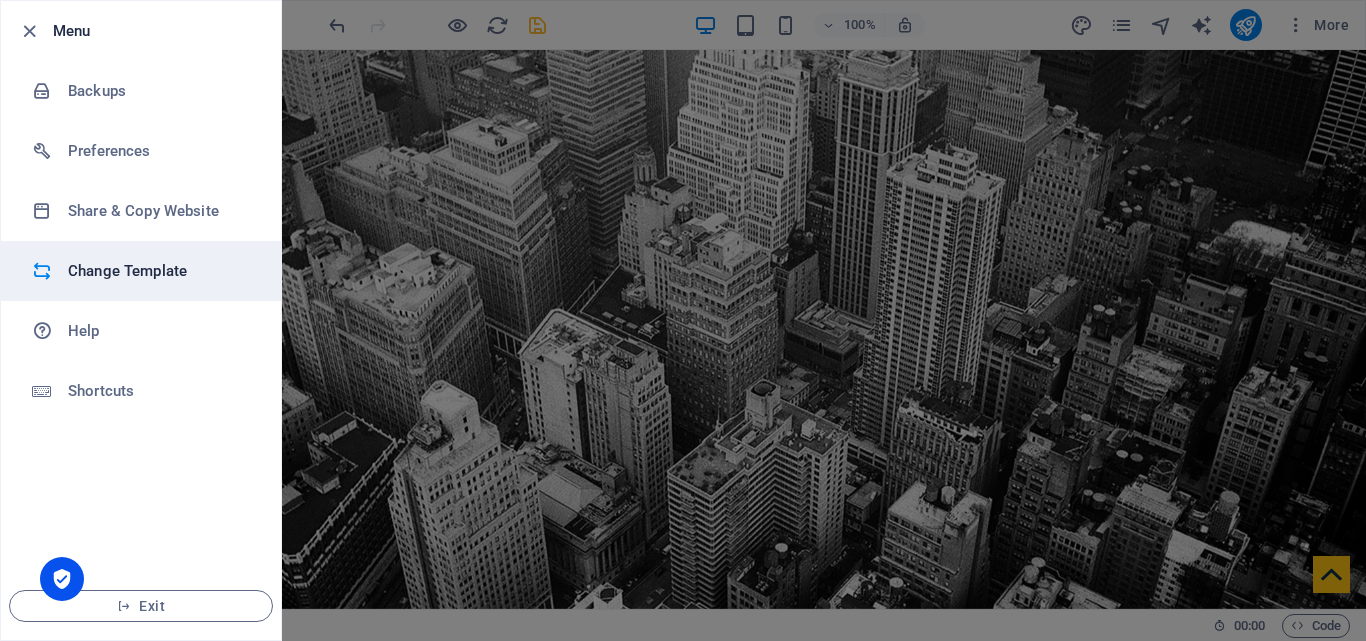 click on "Change Template" at bounding box center (160, 271) 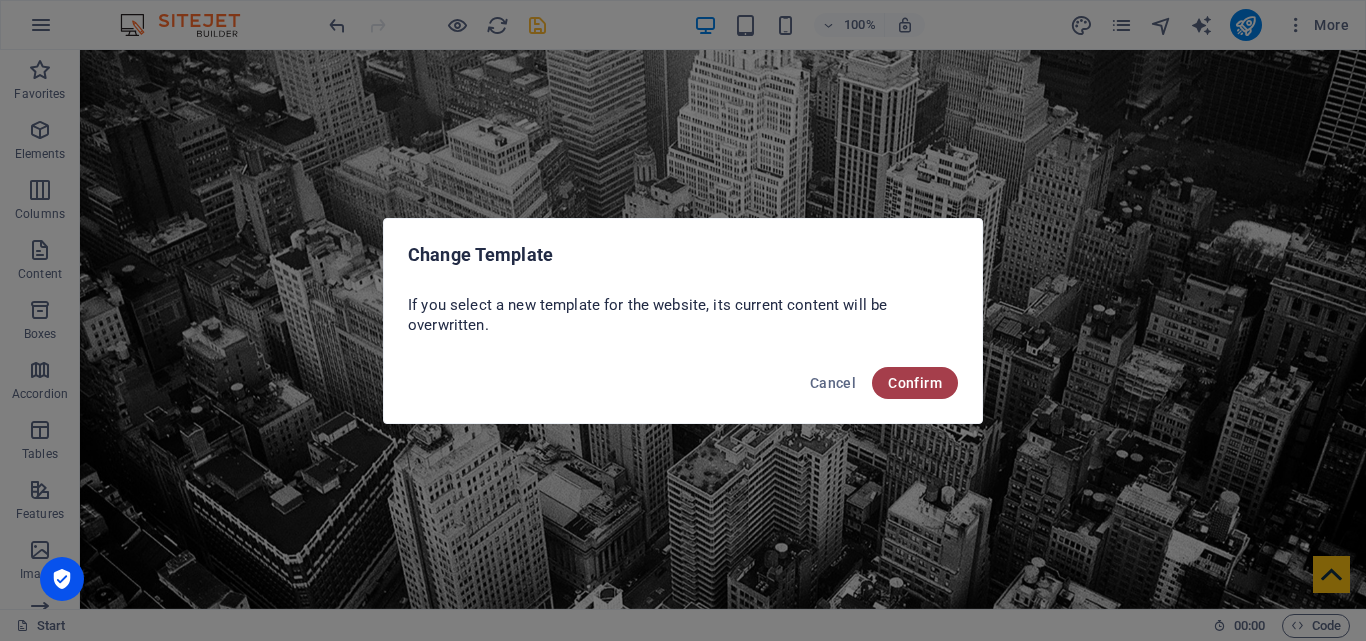 click on "Confirm" at bounding box center [915, 383] 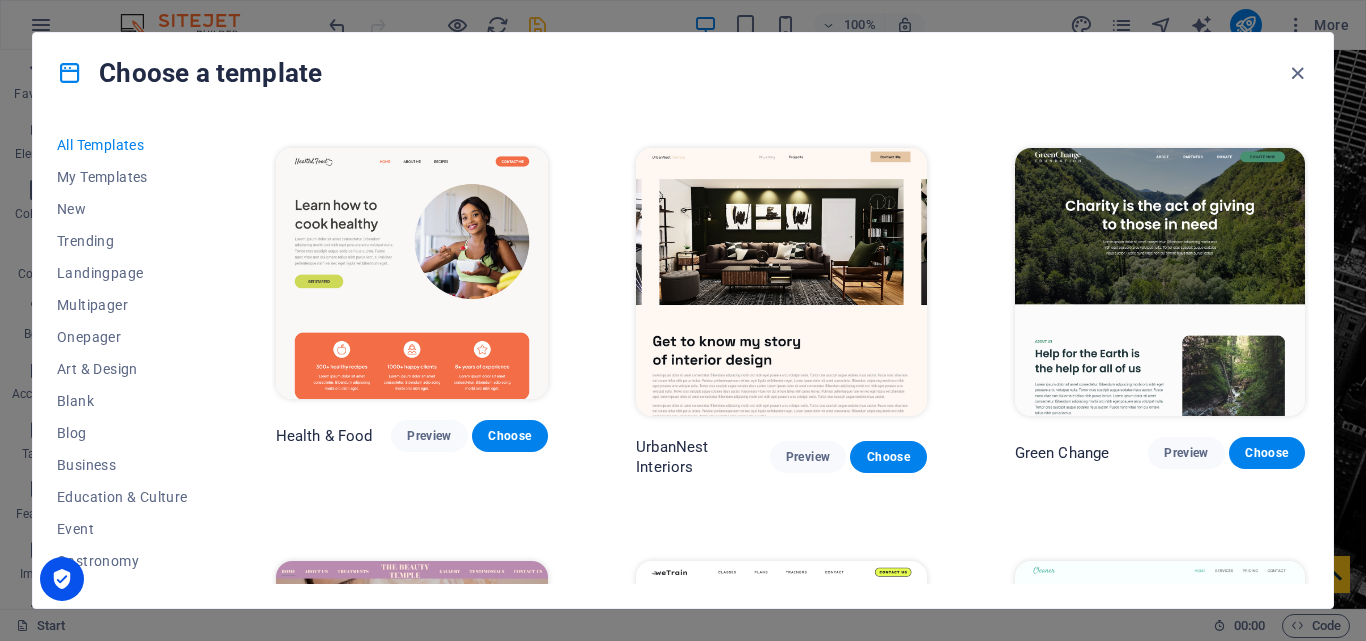 scroll, scrollTop: 1613, scrollLeft: 0, axis: vertical 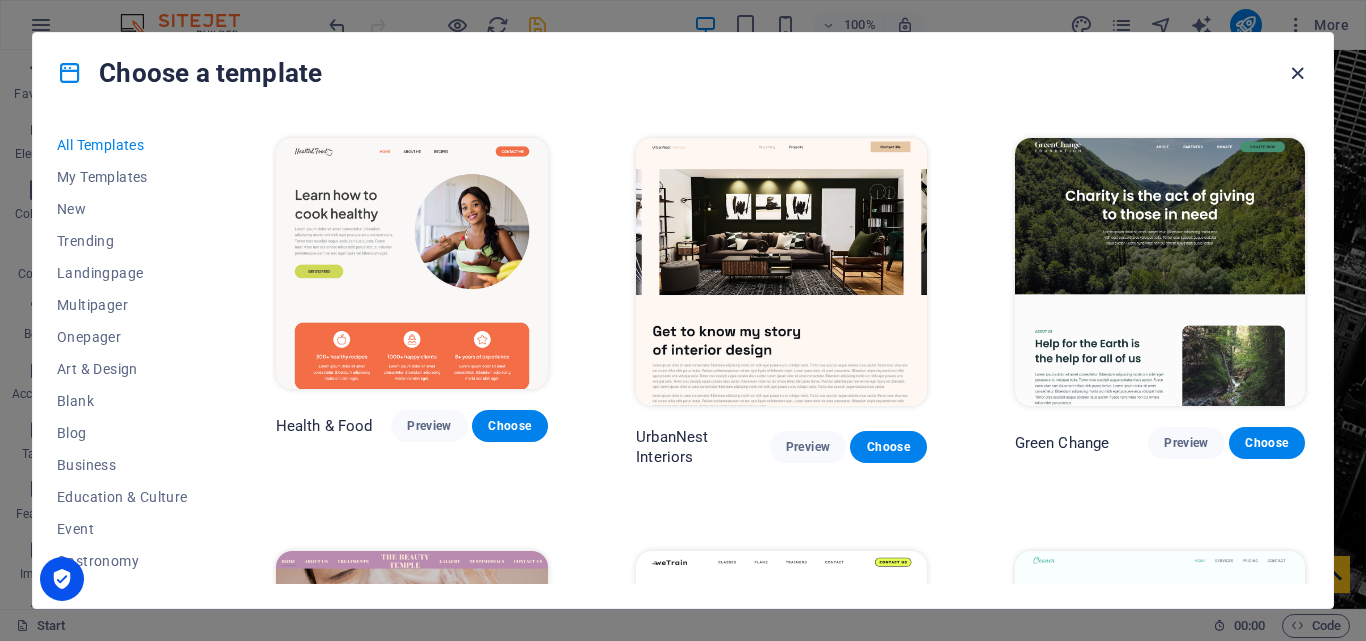 click at bounding box center (1297, 73) 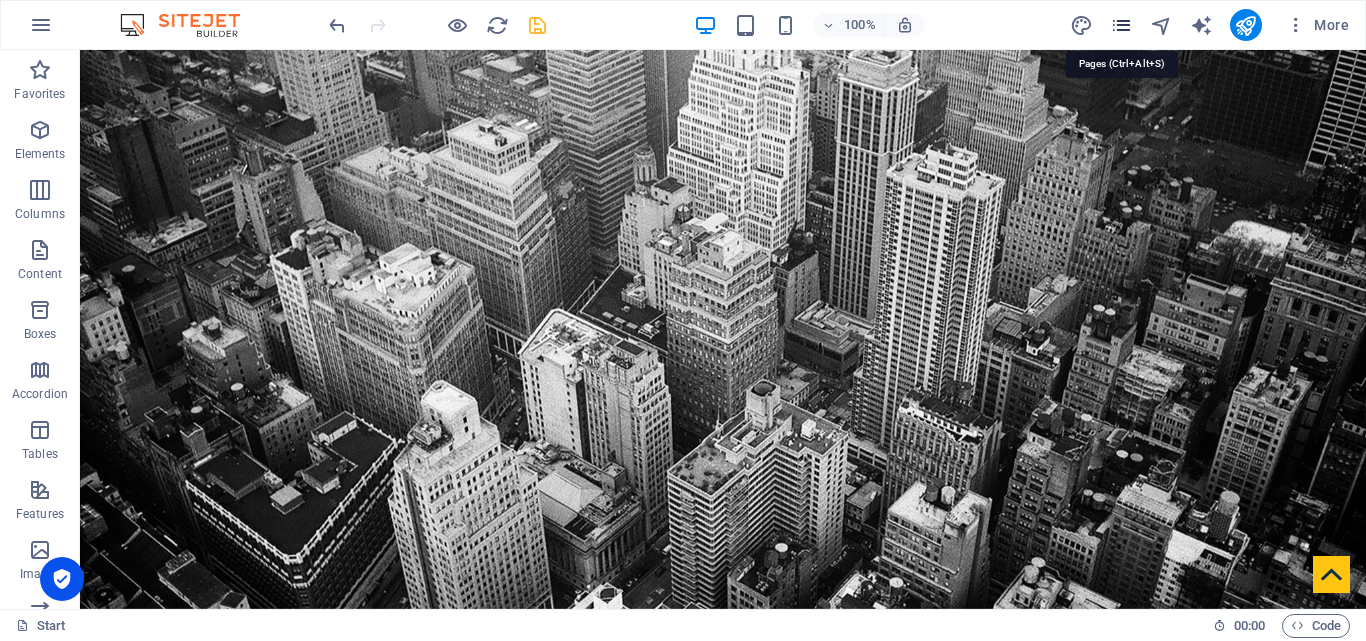 click at bounding box center (1121, 25) 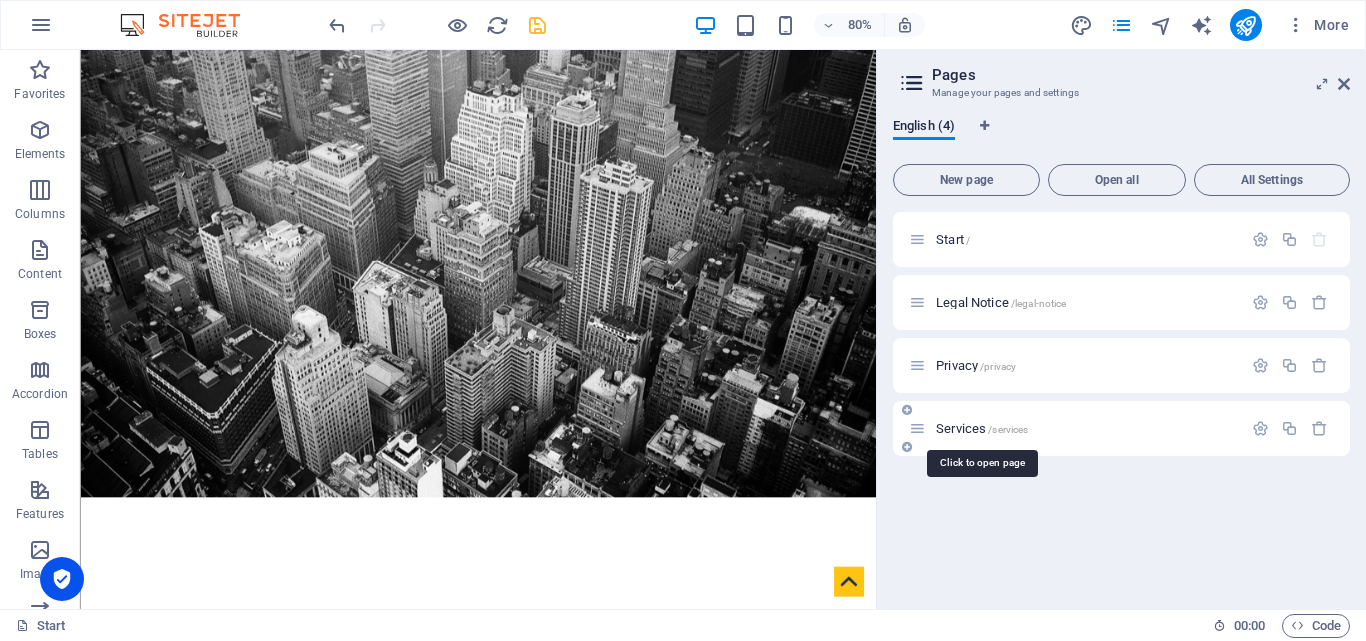 click on "Services /services" at bounding box center (982, 428) 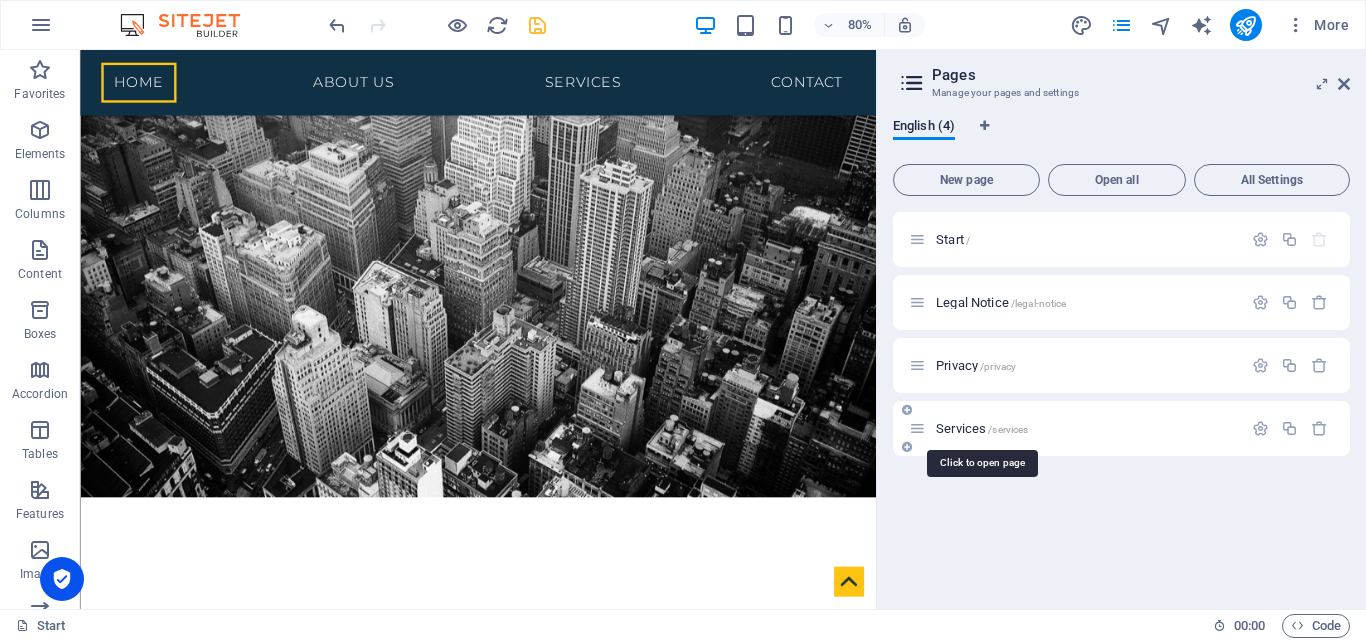 click on "Services /services" at bounding box center [1121, 428] 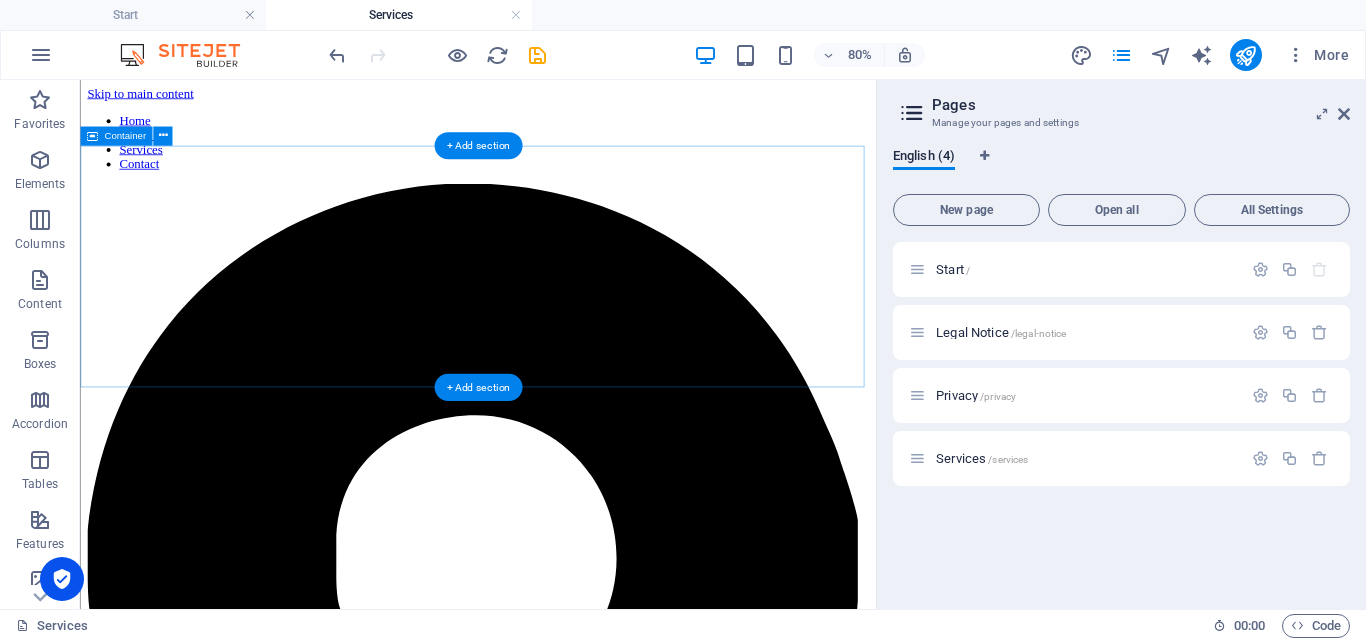 scroll, scrollTop: 0, scrollLeft: 0, axis: both 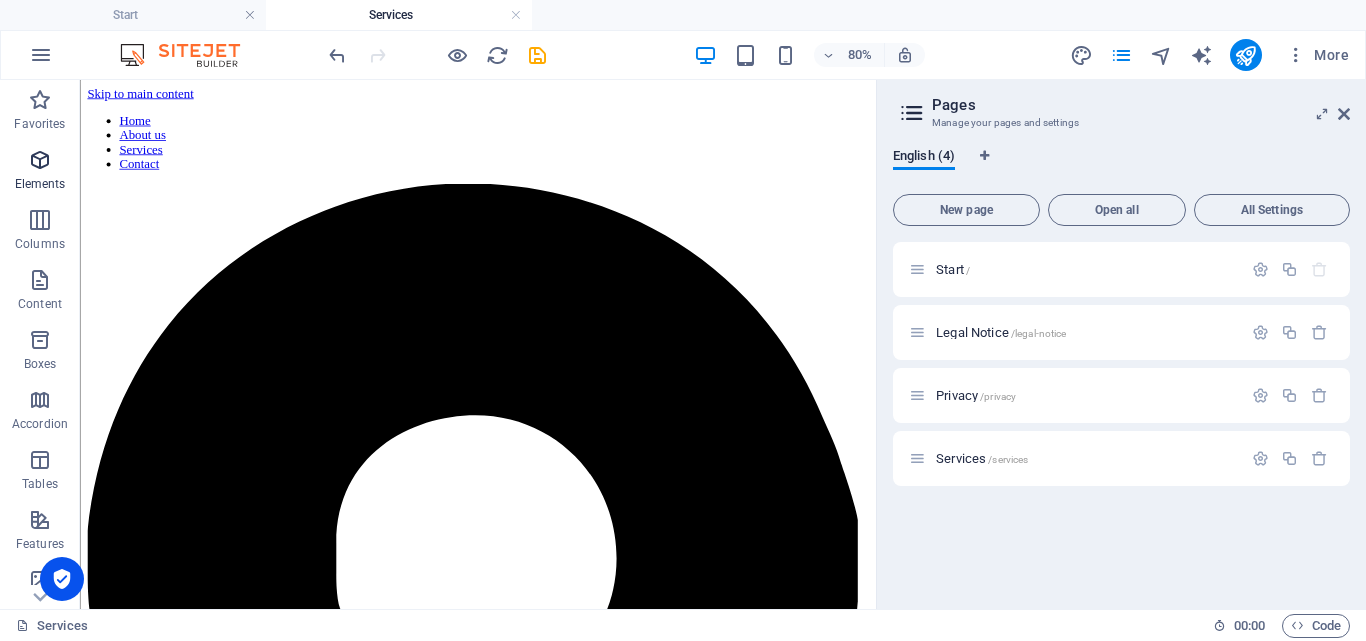 click on "Elements" at bounding box center [40, 172] 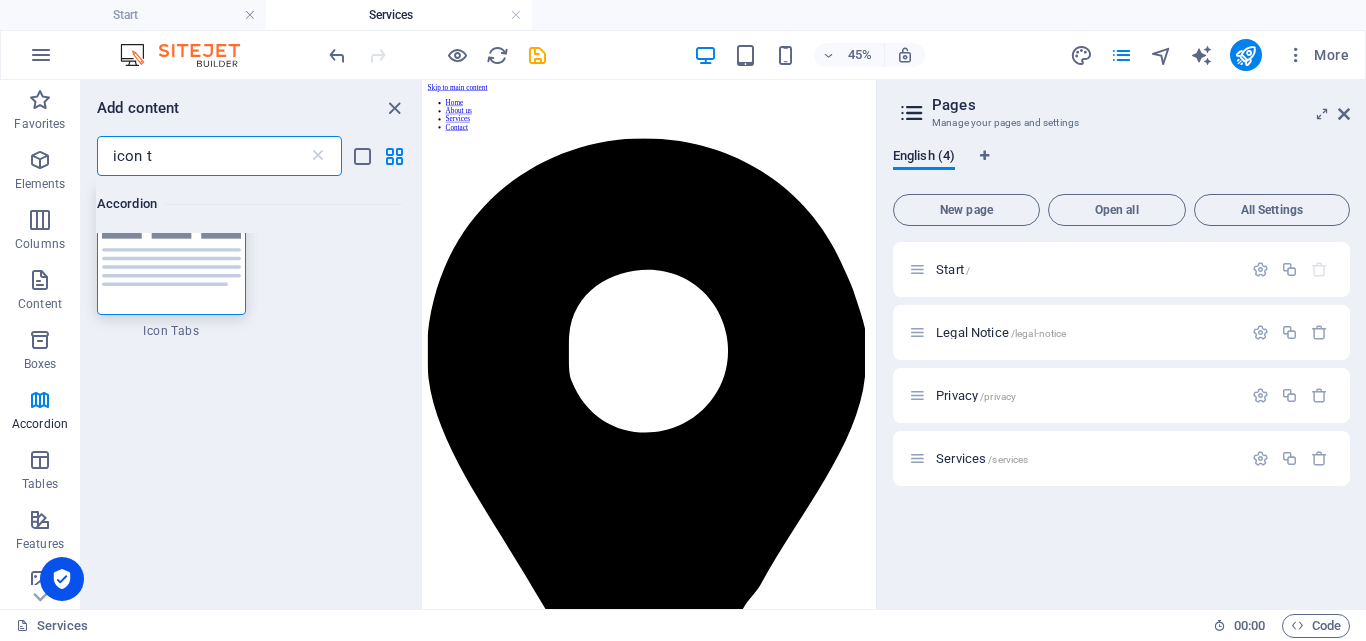 scroll, scrollTop: 0, scrollLeft: 0, axis: both 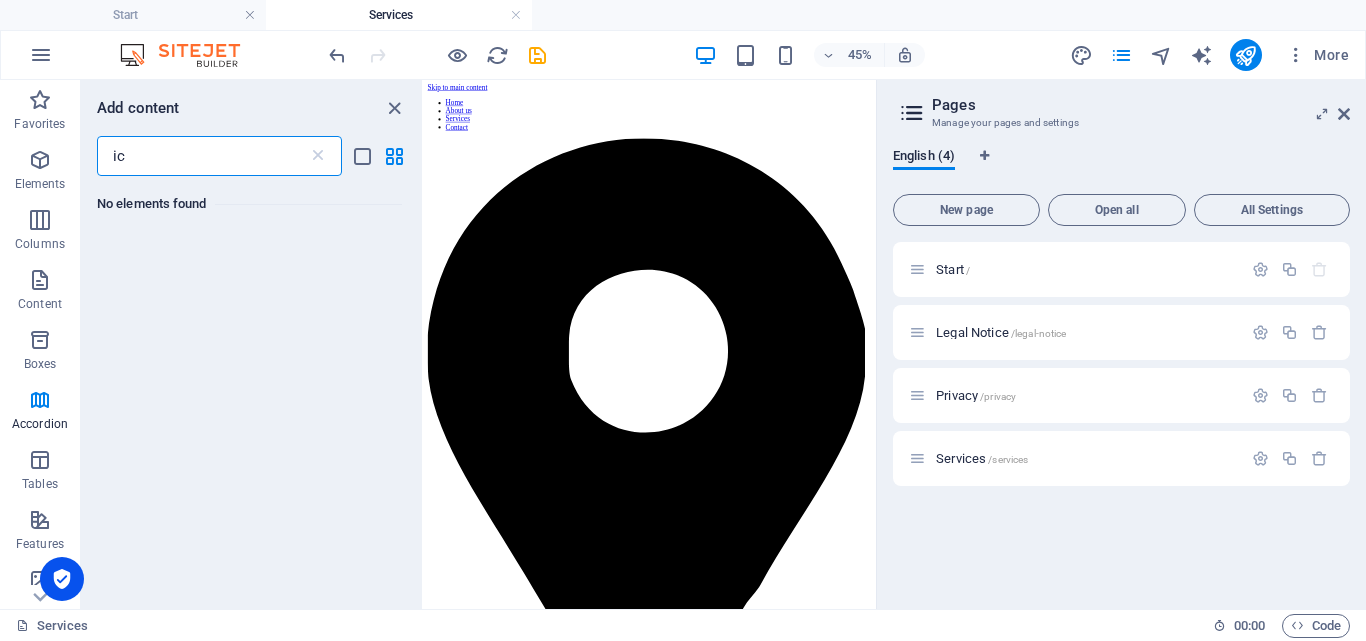 type on "i" 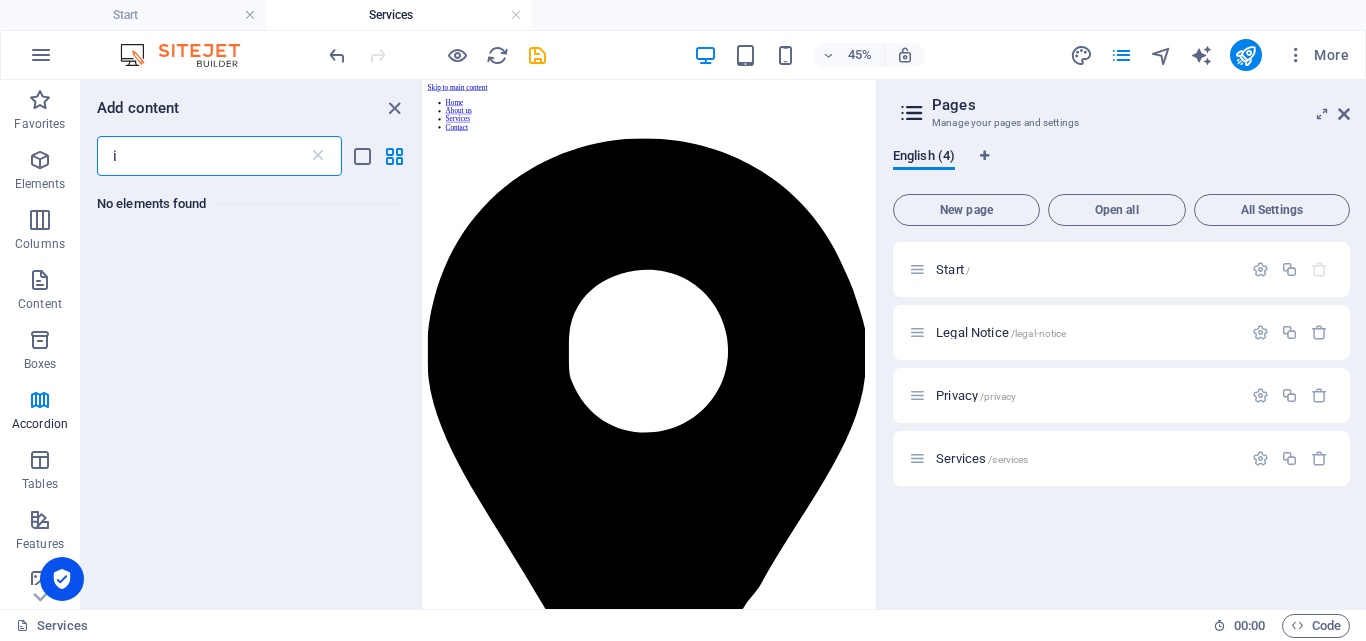 type 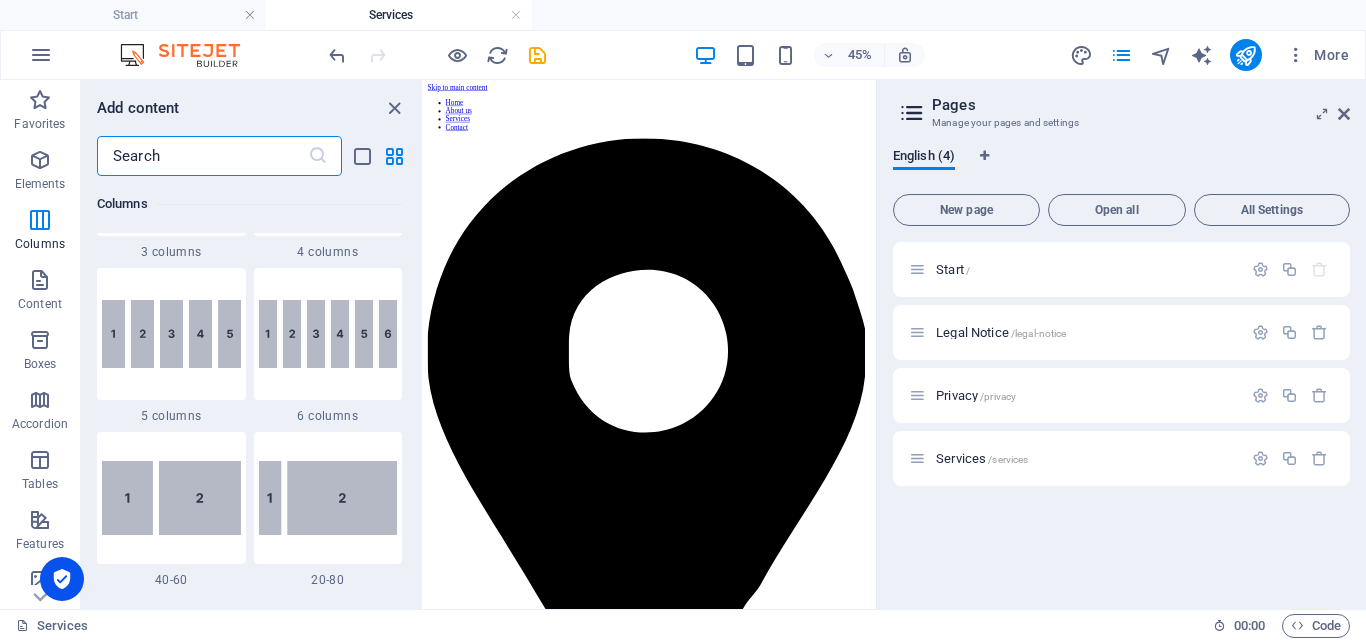 scroll, scrollTop: 1360, scrollLeft: 0, axis: vertical 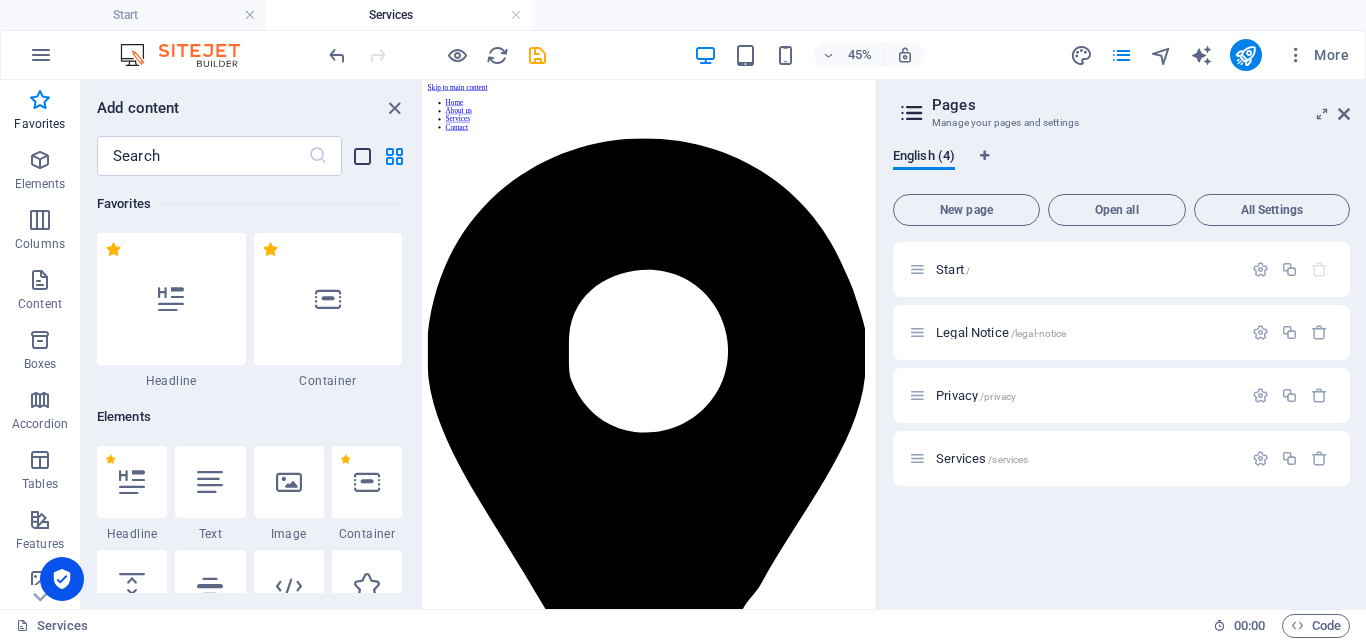 click at bounding box center [362, 156] 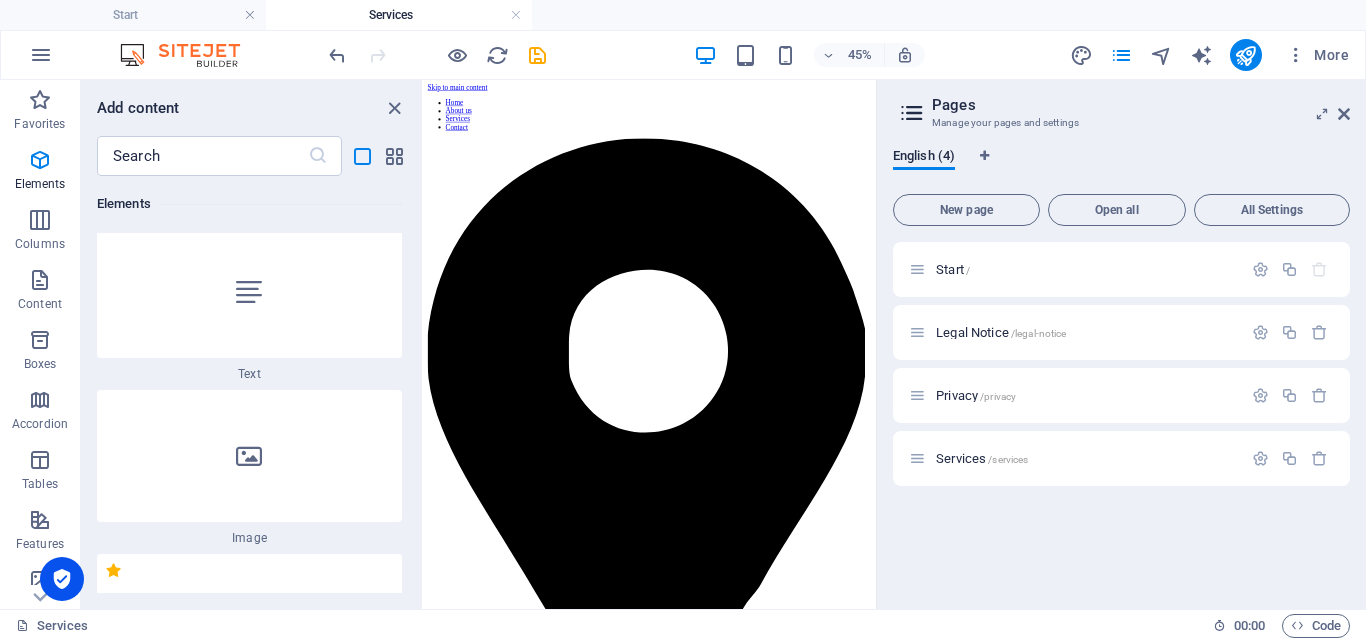 scroll, scrollTop: 547, scrollLeft: 0, axis: vertical 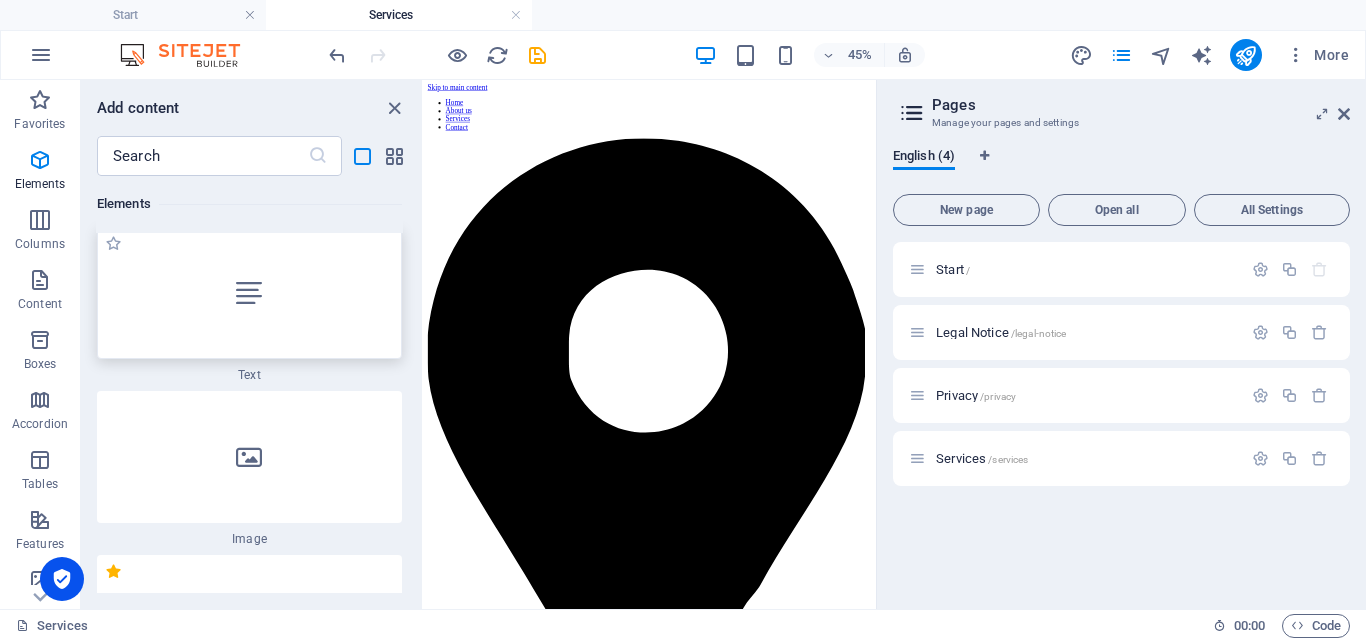click at bounding box center (249, 293) 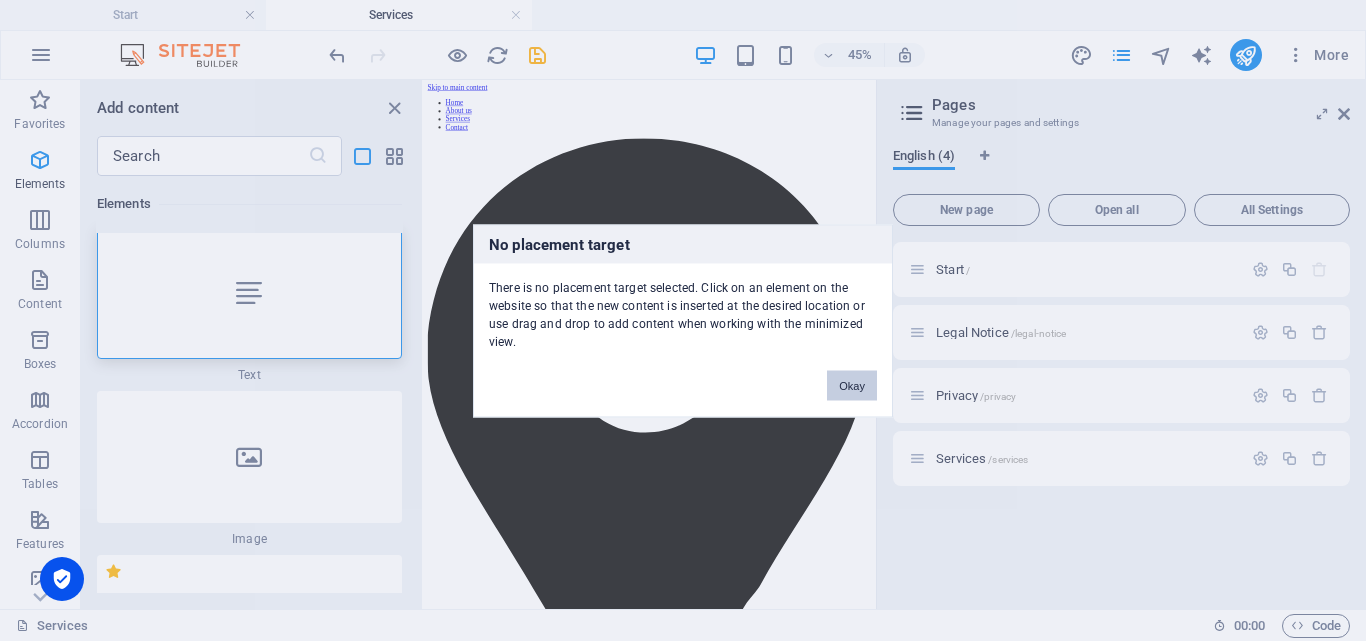 click on "Okay" at bounding box center (852, 385) 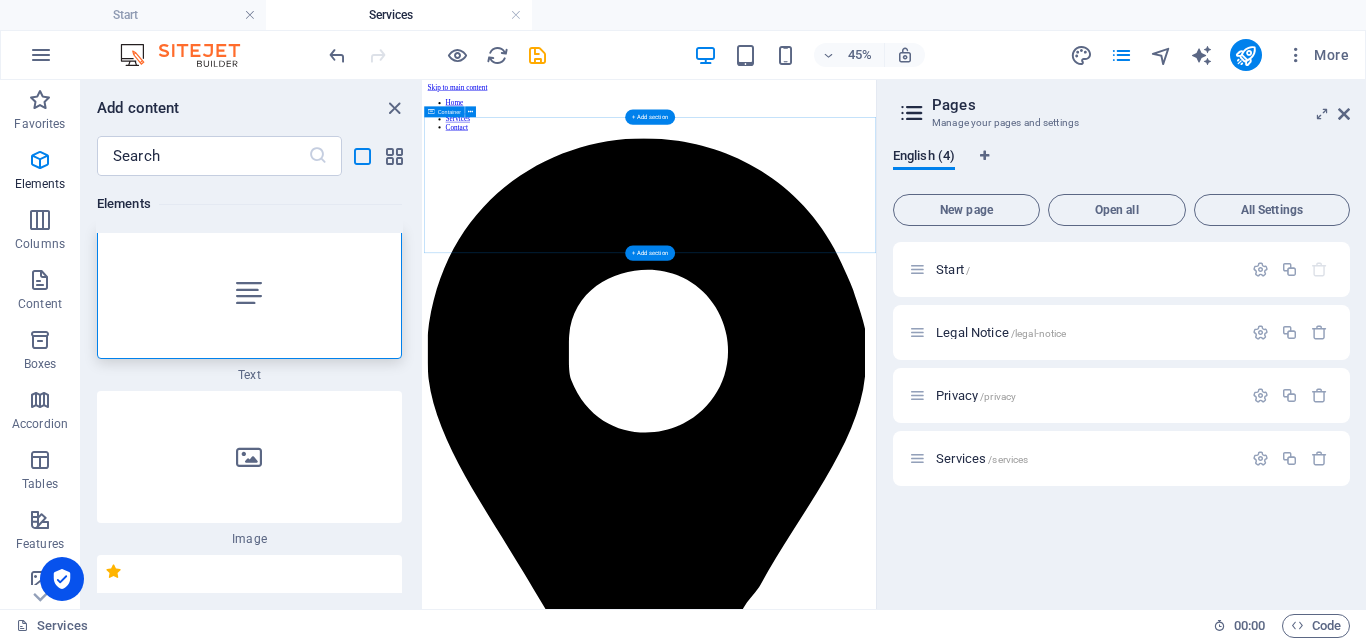 click on "Drop content here or  Add elements  Paste clipboard" at bounding box center (926, 2674) 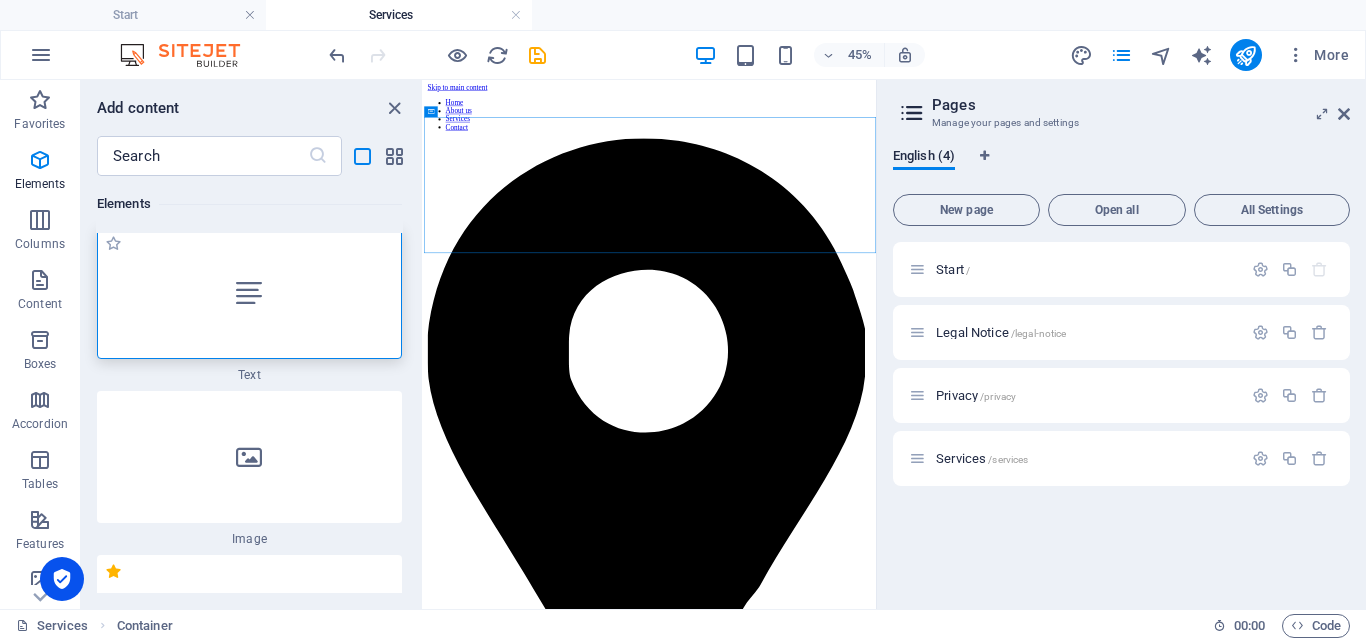 click at bounding box center (249, 293) 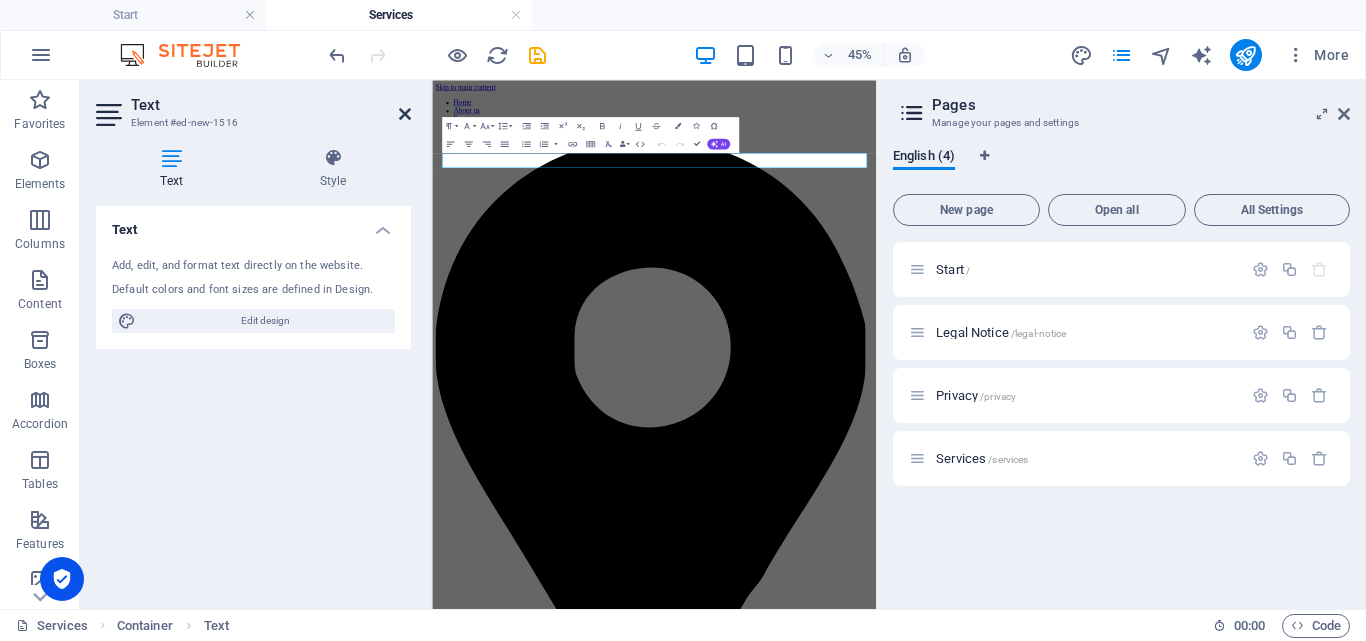 click at bounding box center (405, 114) 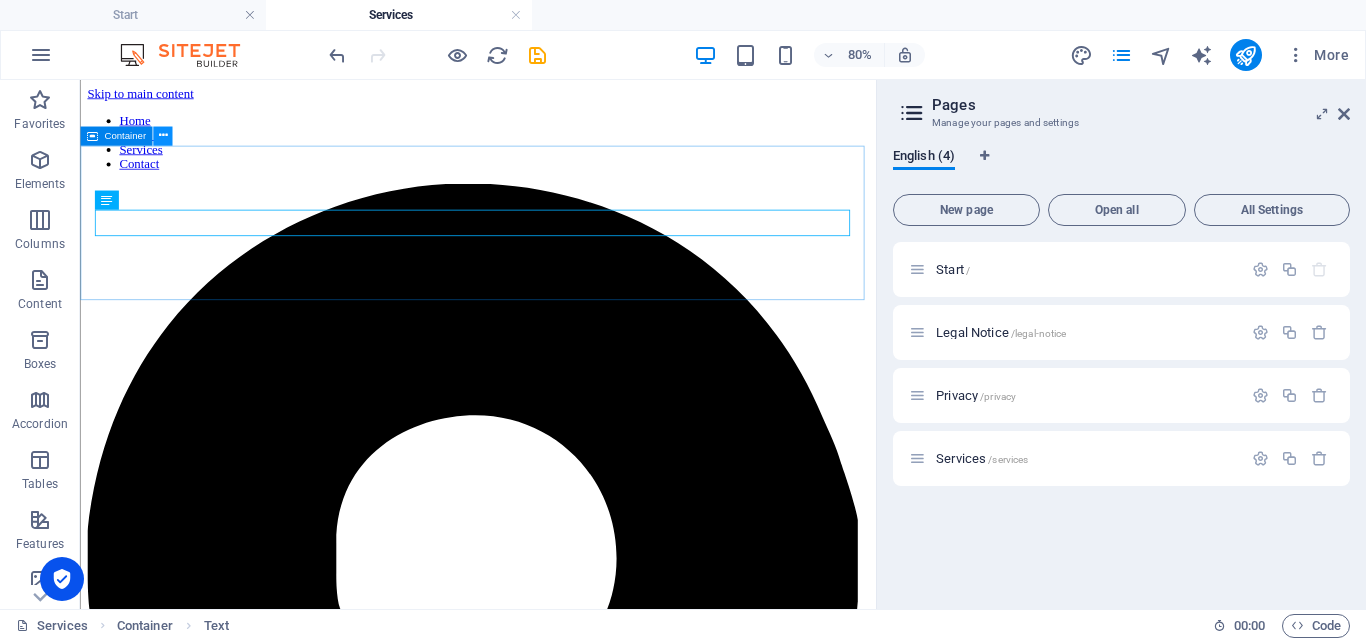 click at bounding box center (162, 135) 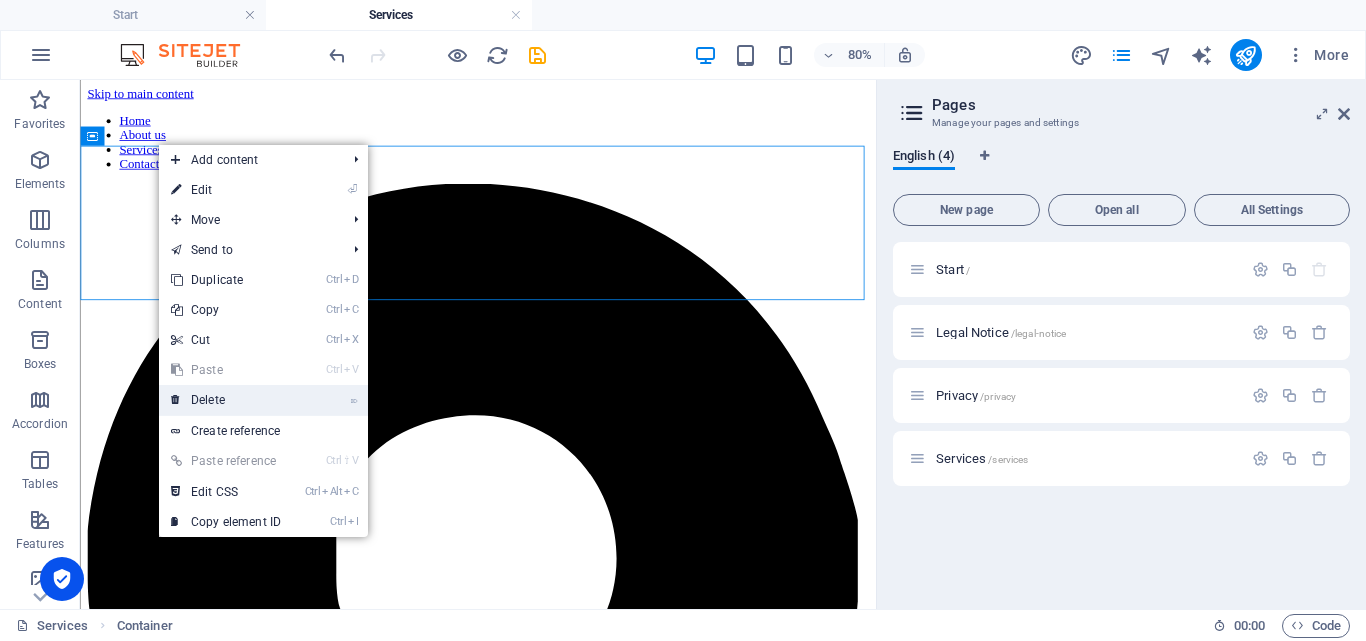 click on "⌦  Delete" at bounding box center (226, 400) 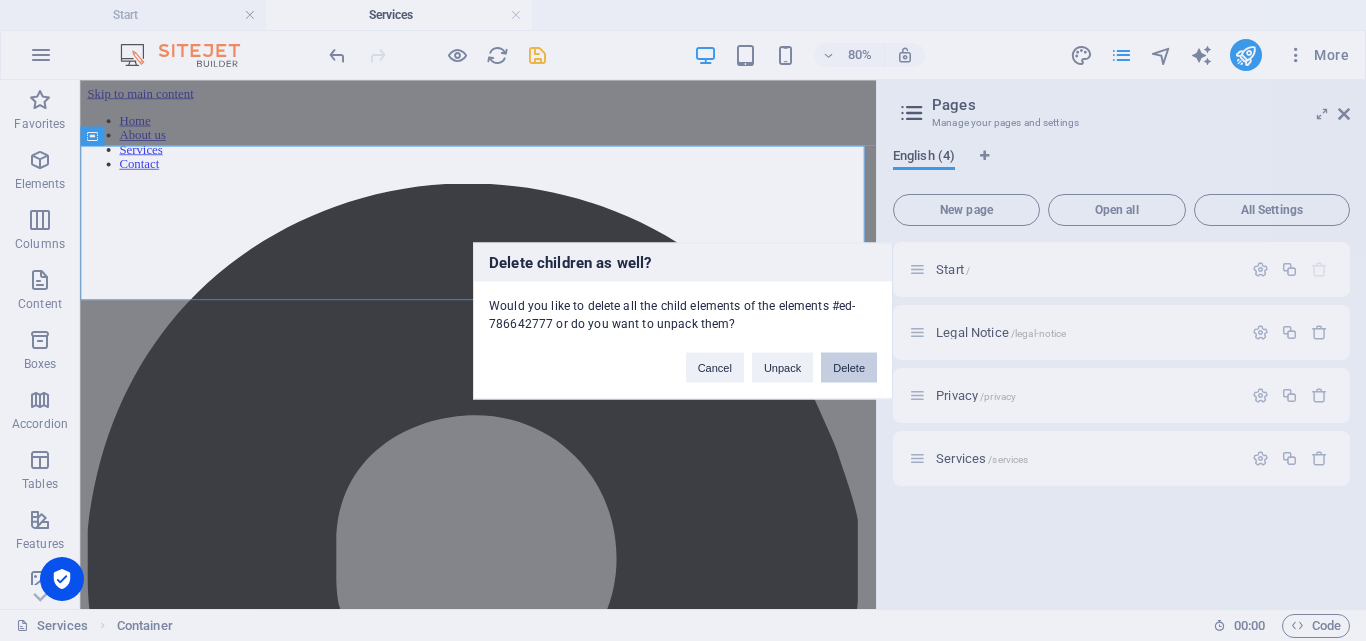 click on "Delete" at bounding box center [849, 367] 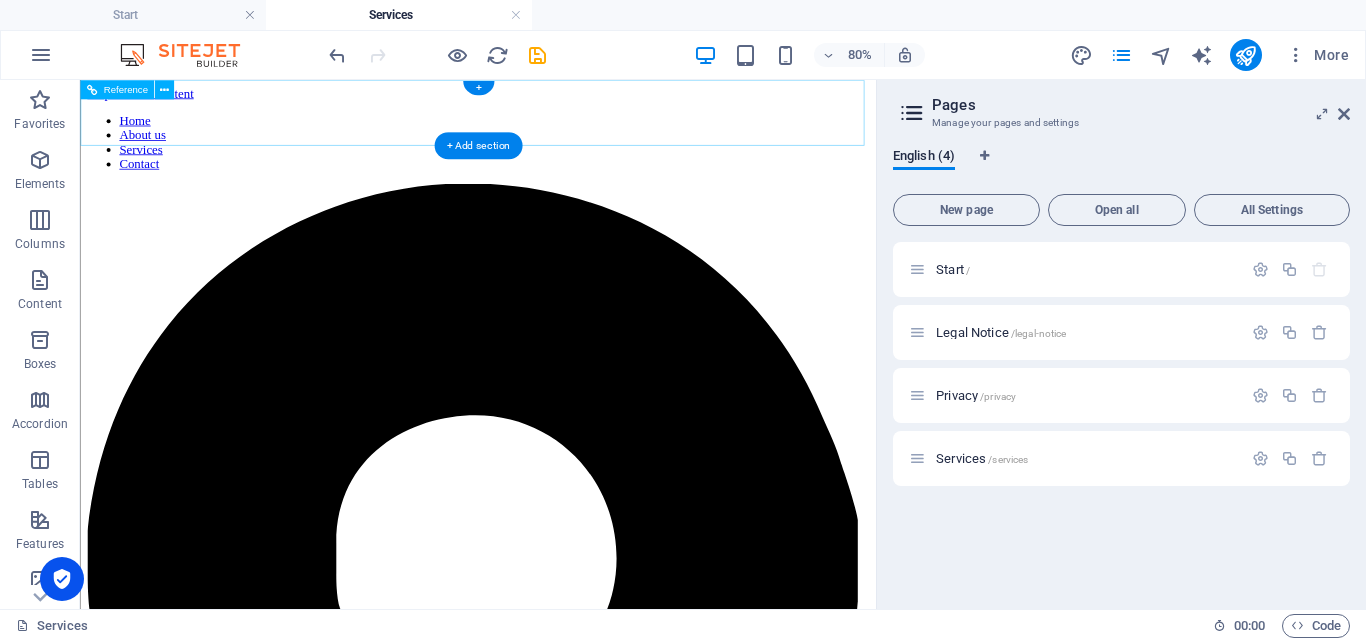 click on "Home About us Services Contact" at bounding box center [577, 158] 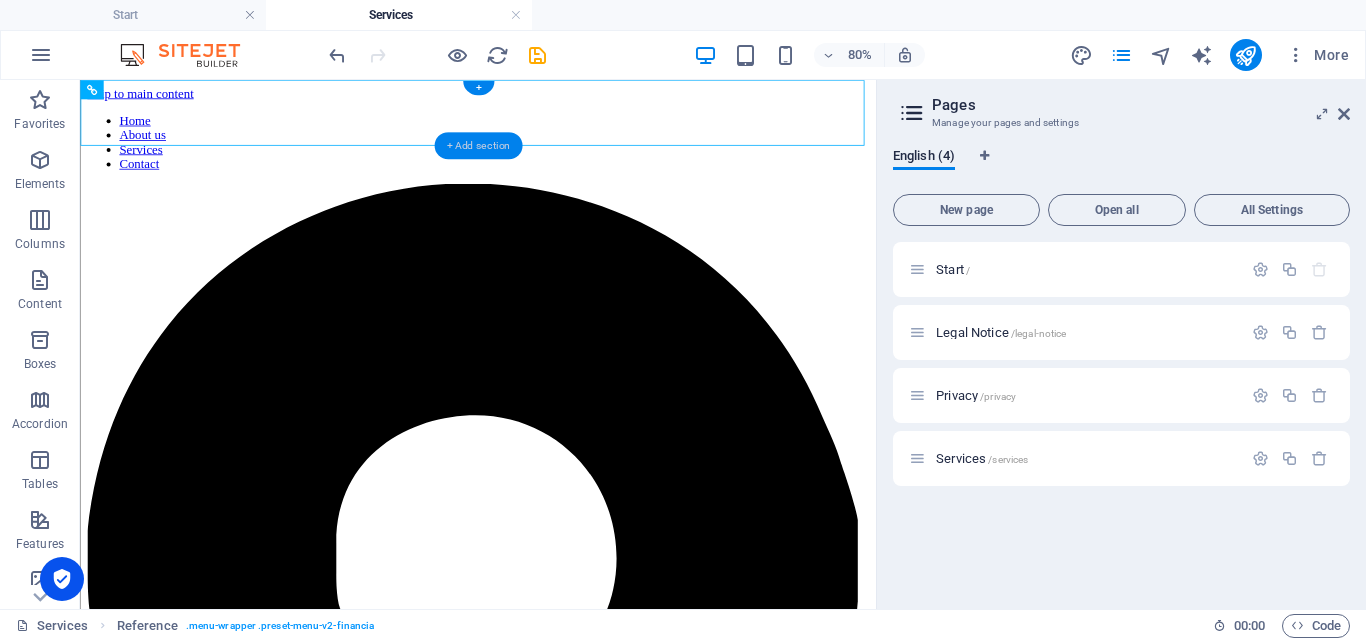 click on "+ Add section" at bounding box center (478, 145) 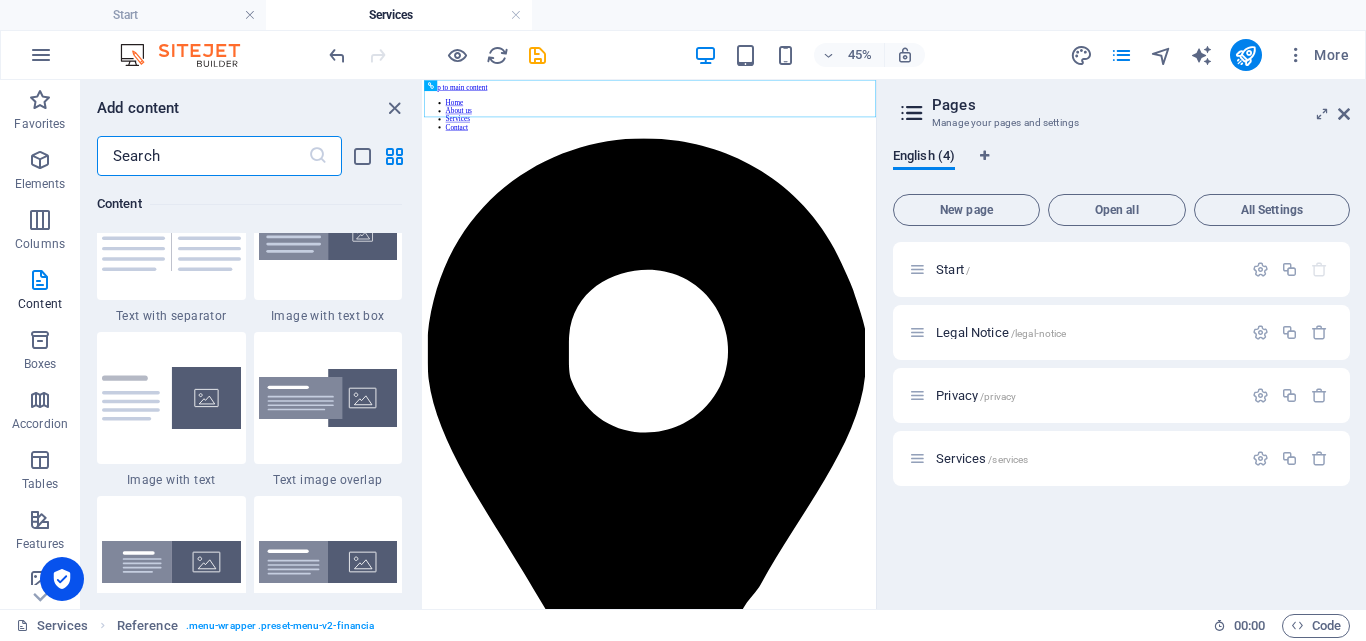 scroll, scrollTop: 3706, scrollLeft: 0, axis: vertical 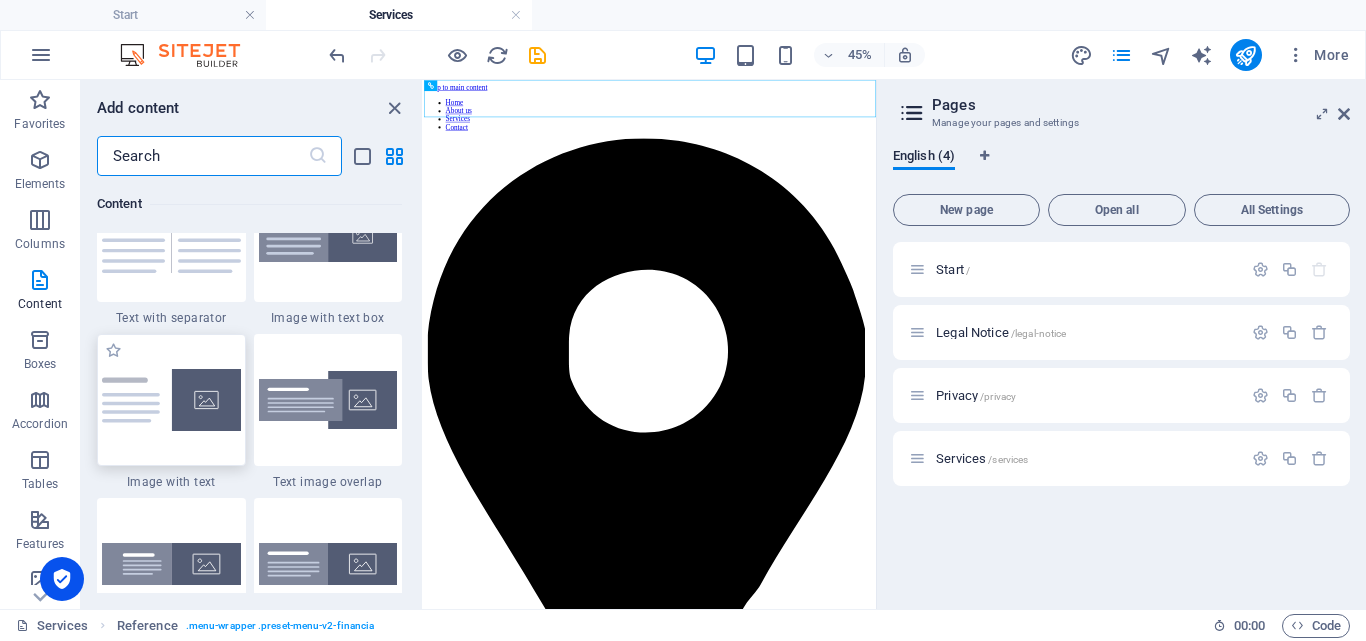 click at bounding box center (171, 400) 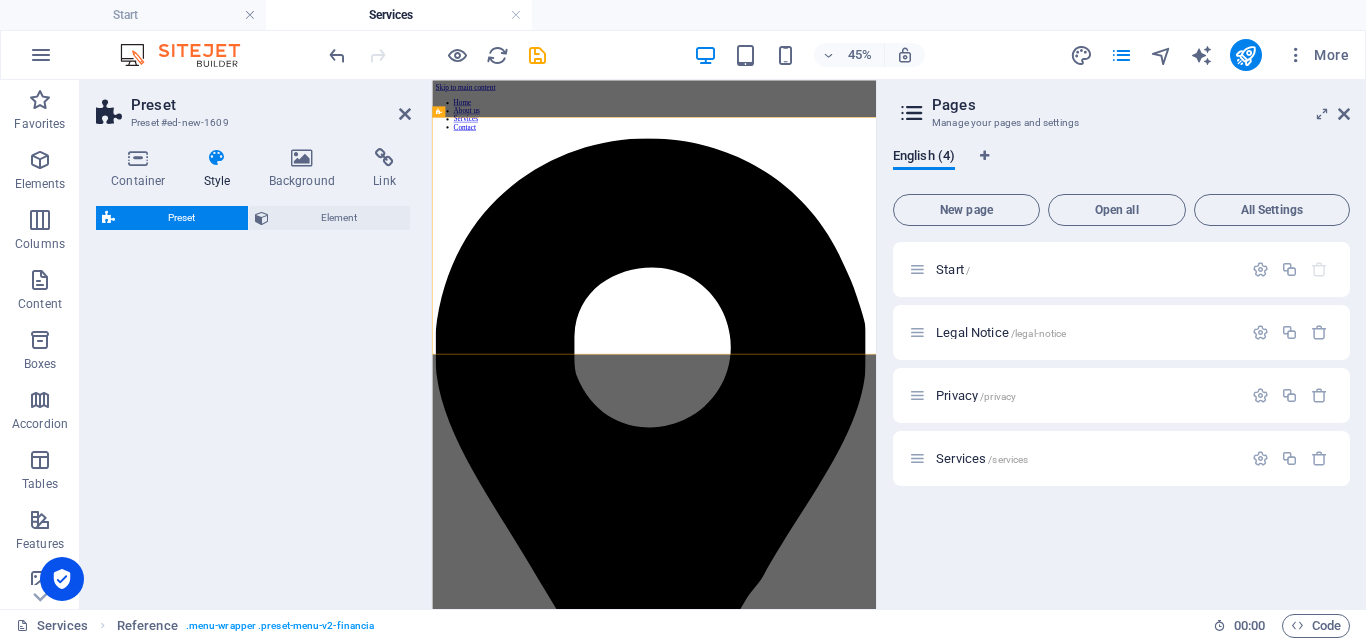 select on "rem" 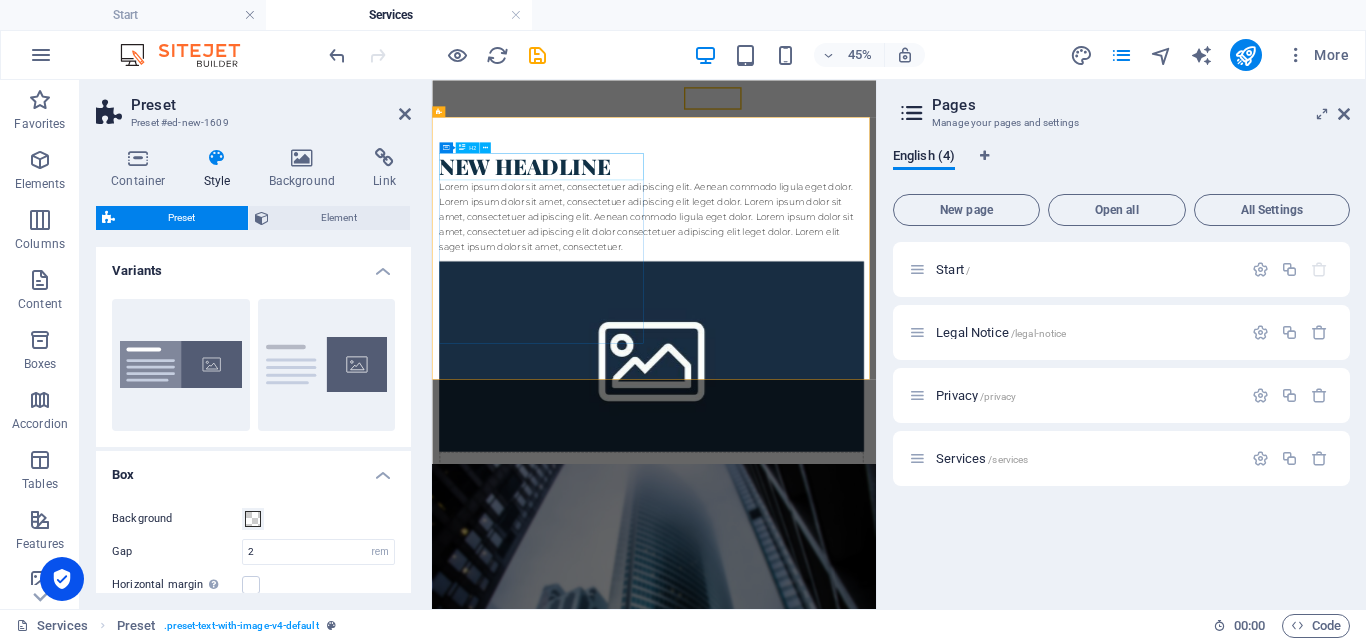 click on "New headline" at bounding box center (920, 272) 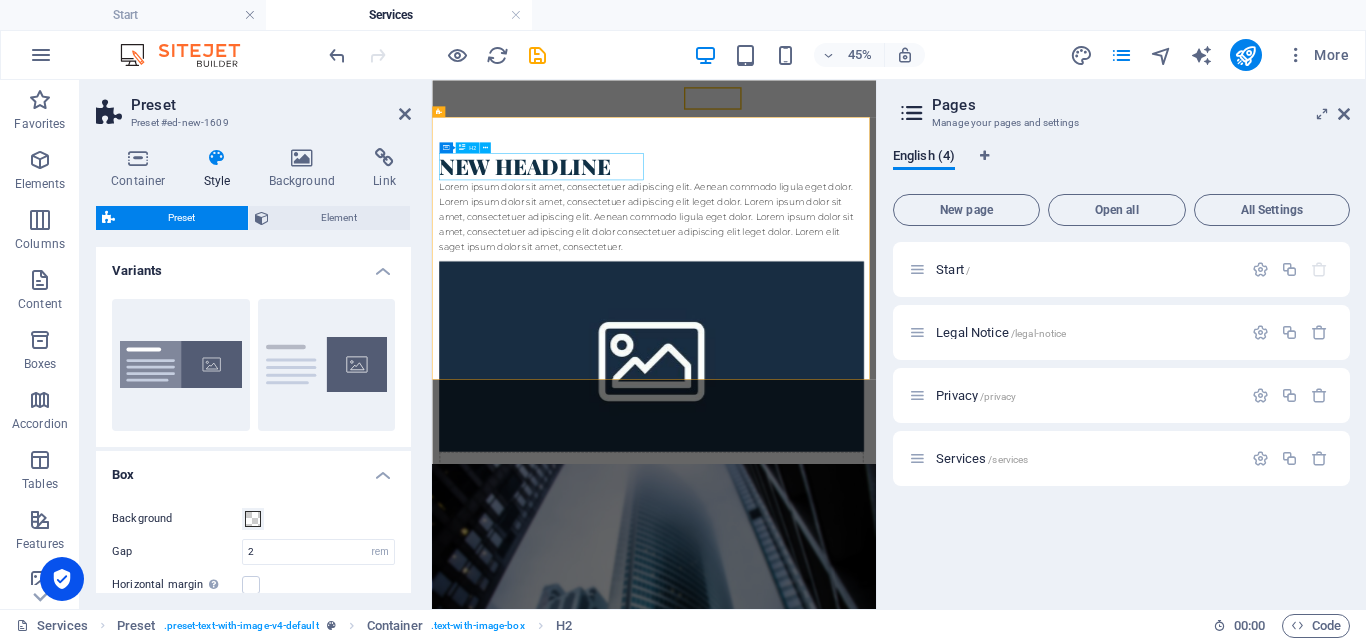 click on "New headline" at bounding box center (920, 272) 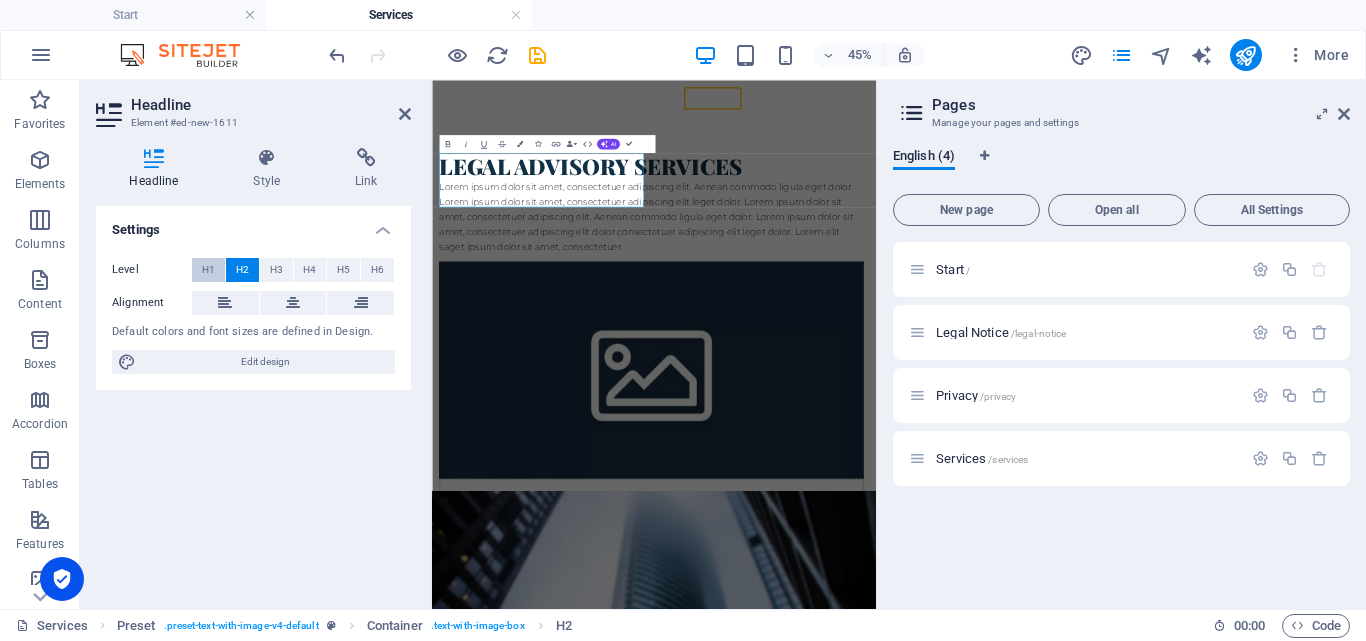 click on "H1" at bounding box center [208, 270] 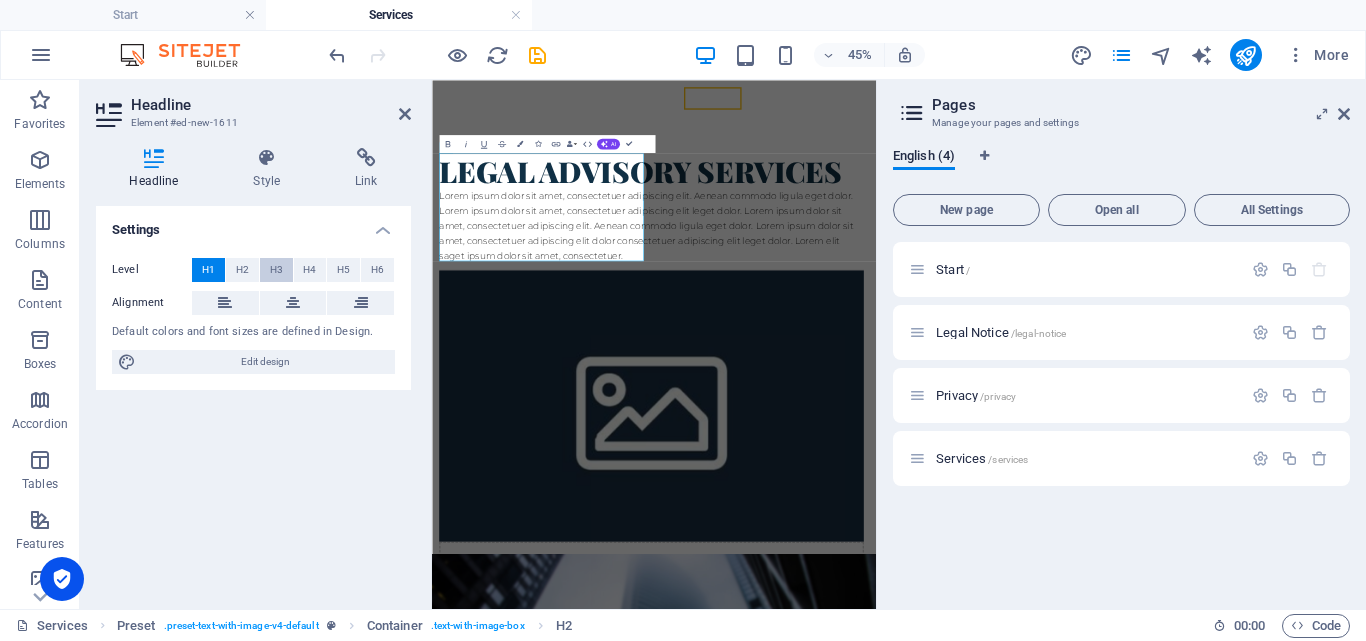 click on "H3" at bounding box center (276, 270) 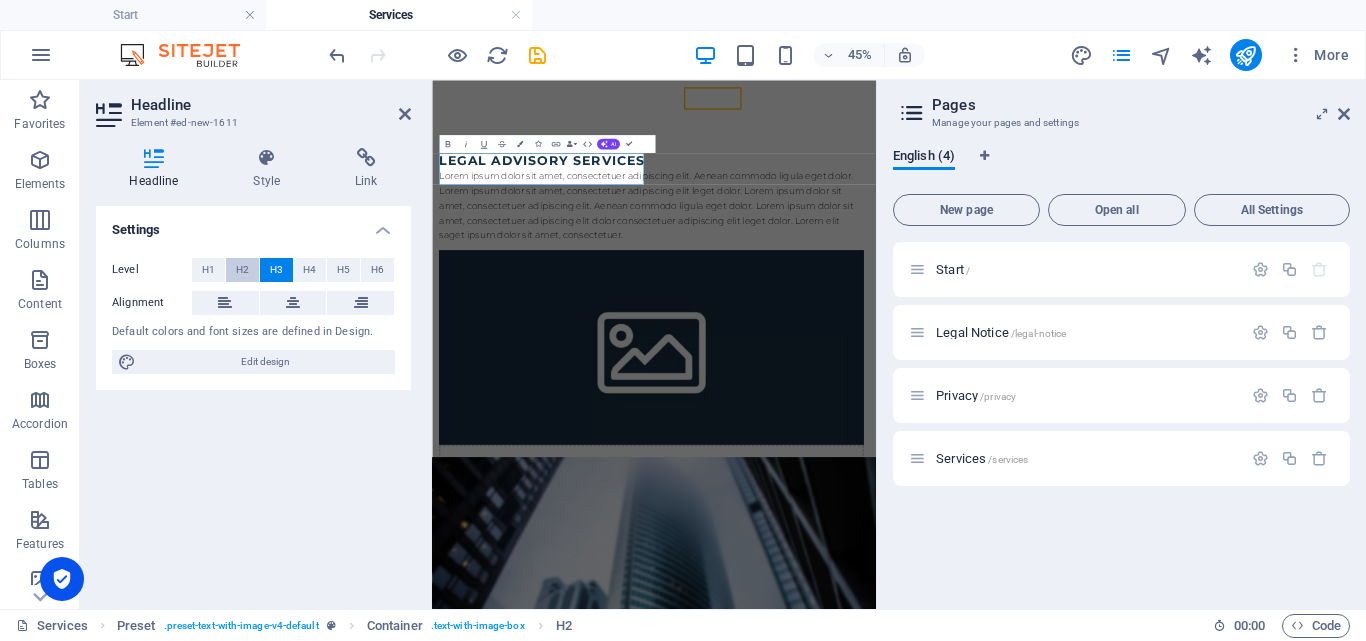 click on "H2" at bounding box center (242, 270) 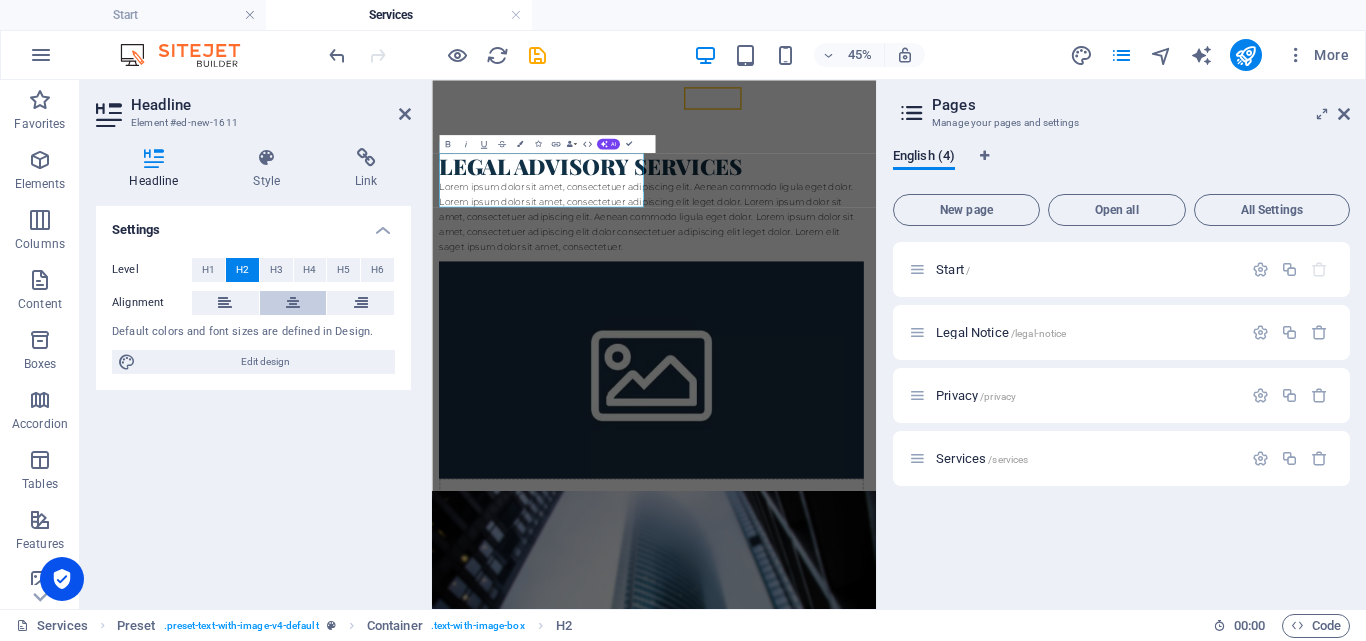 click at bounding box center (293, 303) 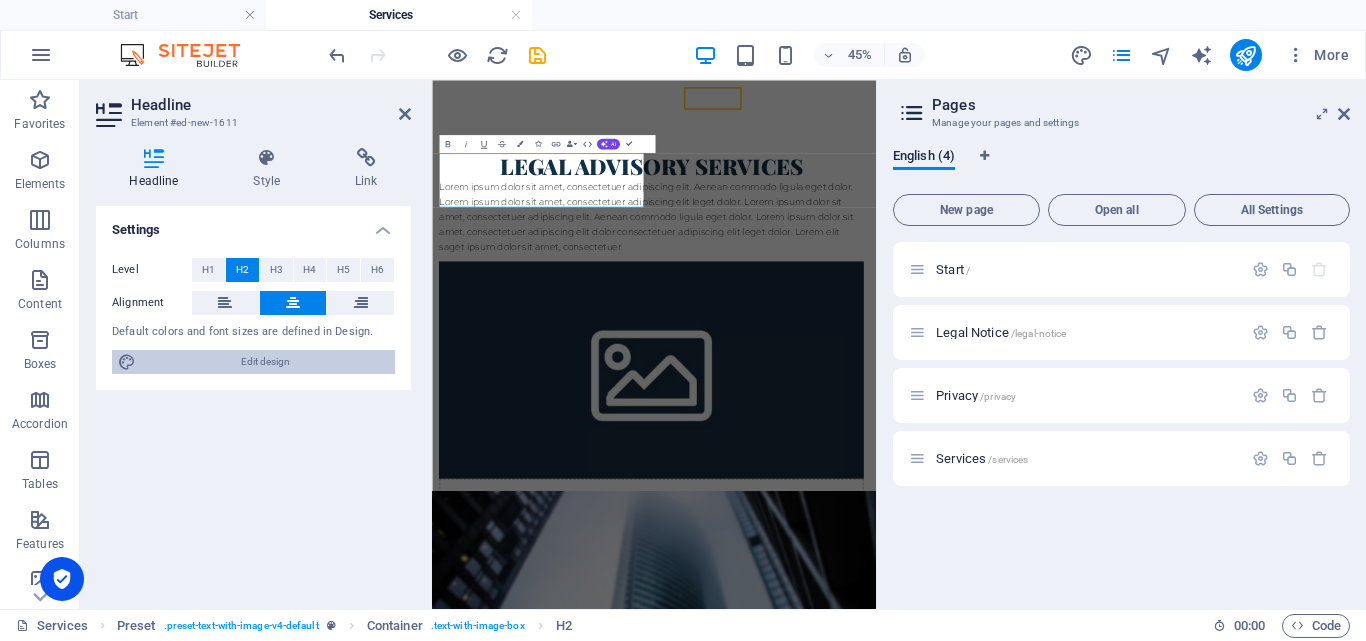 click on "Edit design" at bounding box center [265, 362] 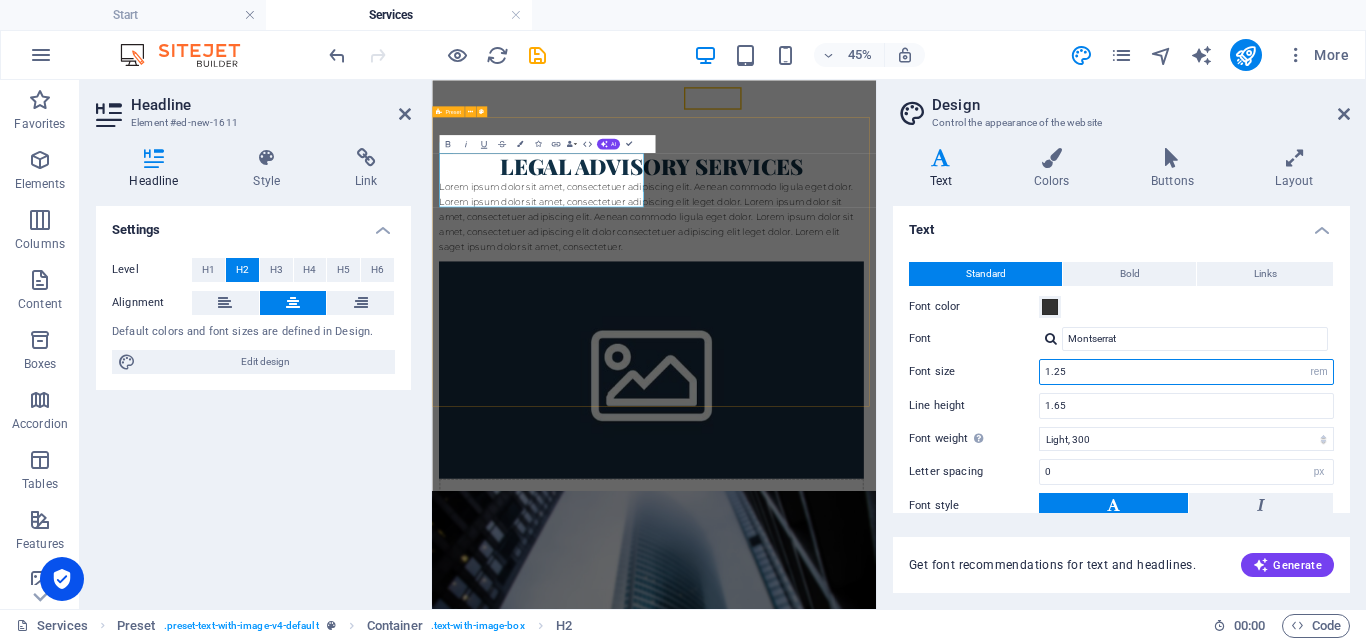 click on "1.25" at bounding box center (1186, 372) 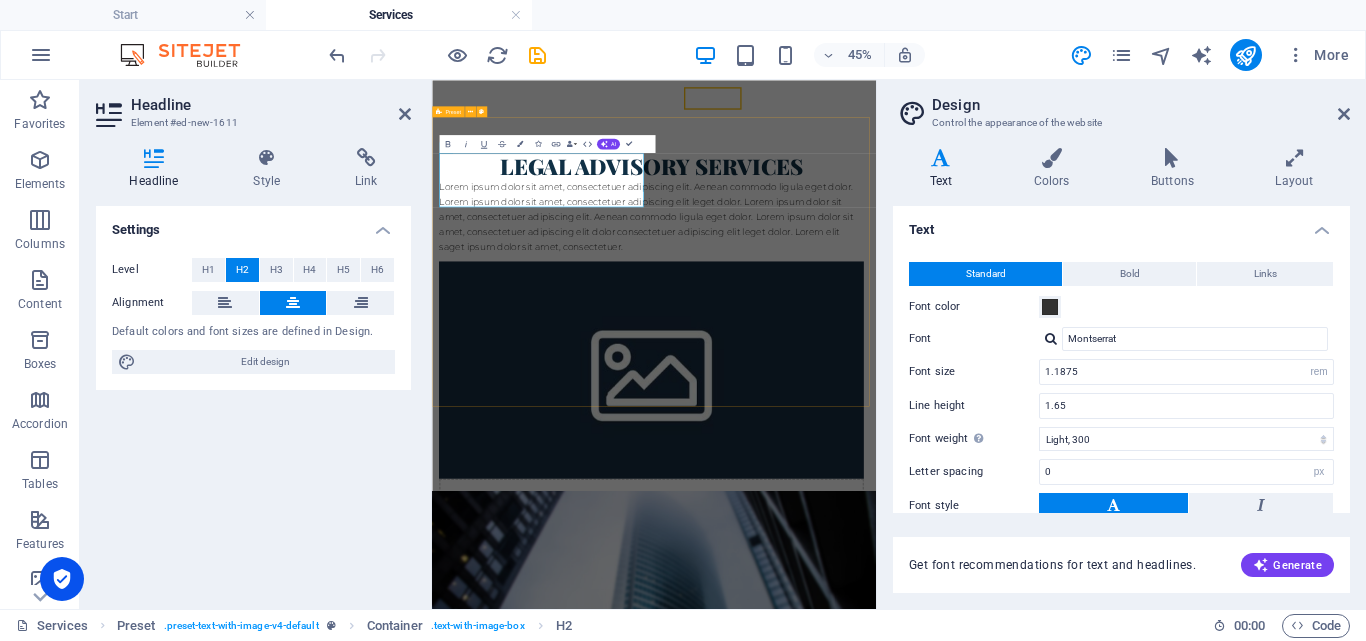 click on "Control the appearance of the website" at bounding box center (1121, 123) 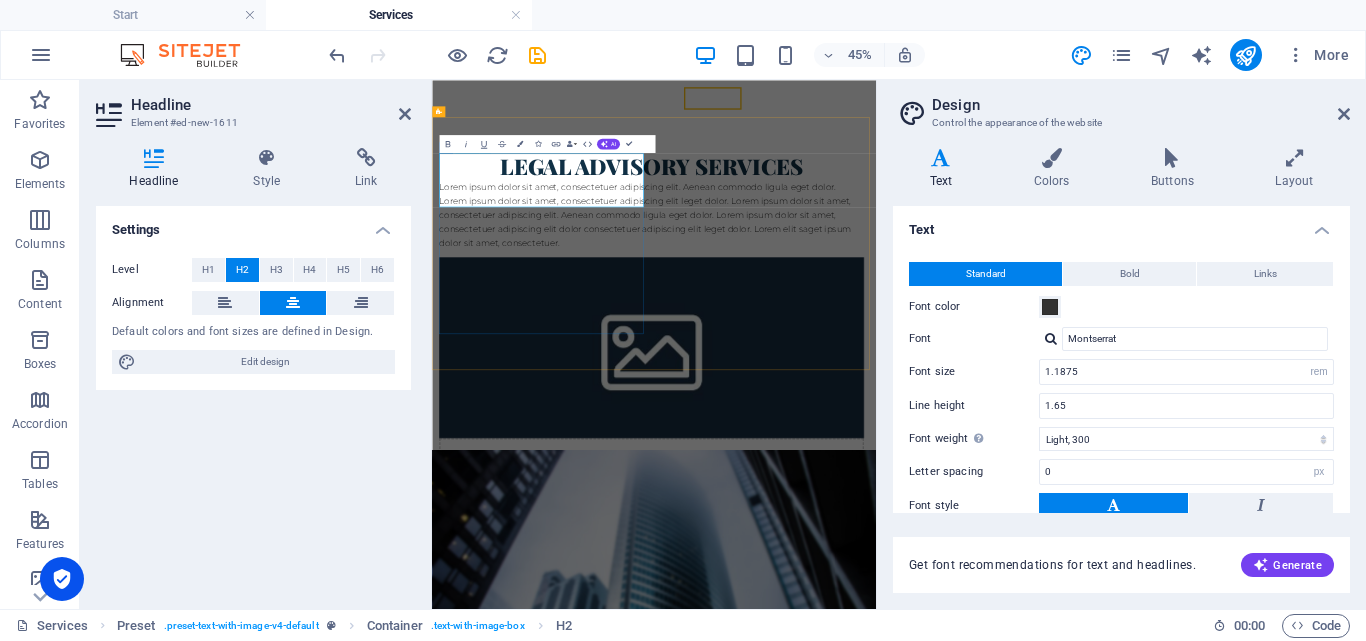 click on "Legal Advisory Services" at bounding box center (920, 272) 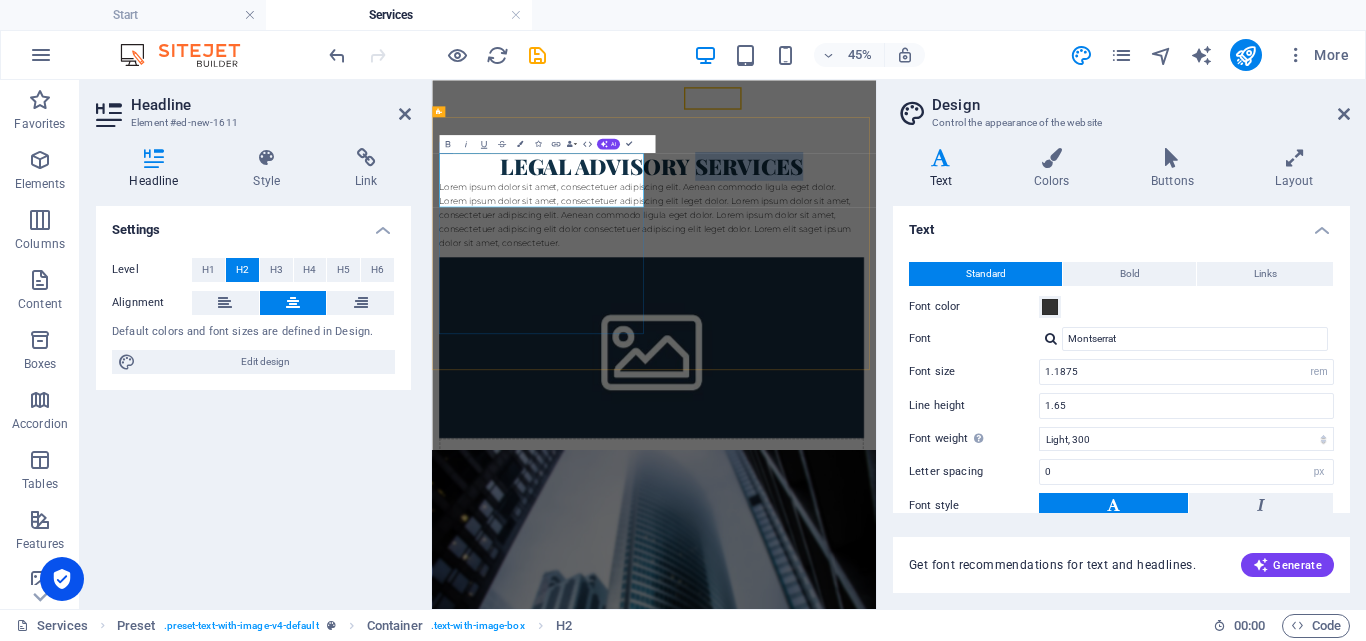 click on "Legal Advisory Services" at bounding box center [920, 272] 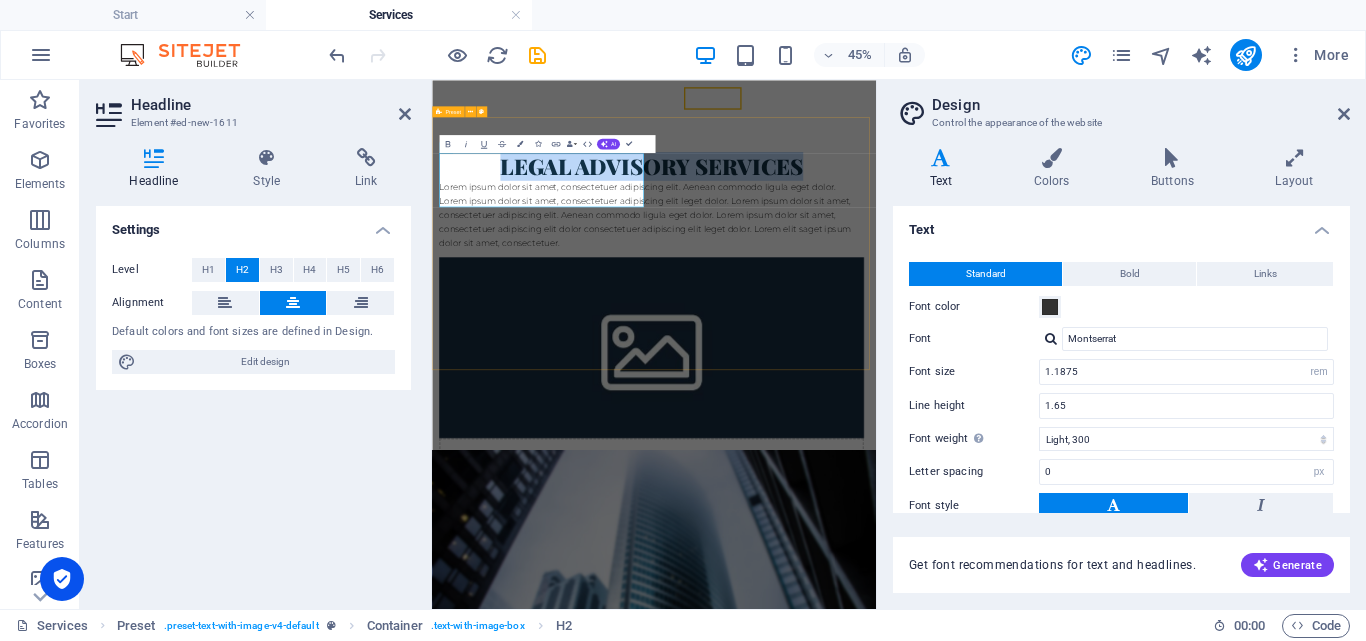 drag, startPoint x: 825, startPoint y: 319, endPoint x: 909, endPoint y: 228, distance: 123.84264 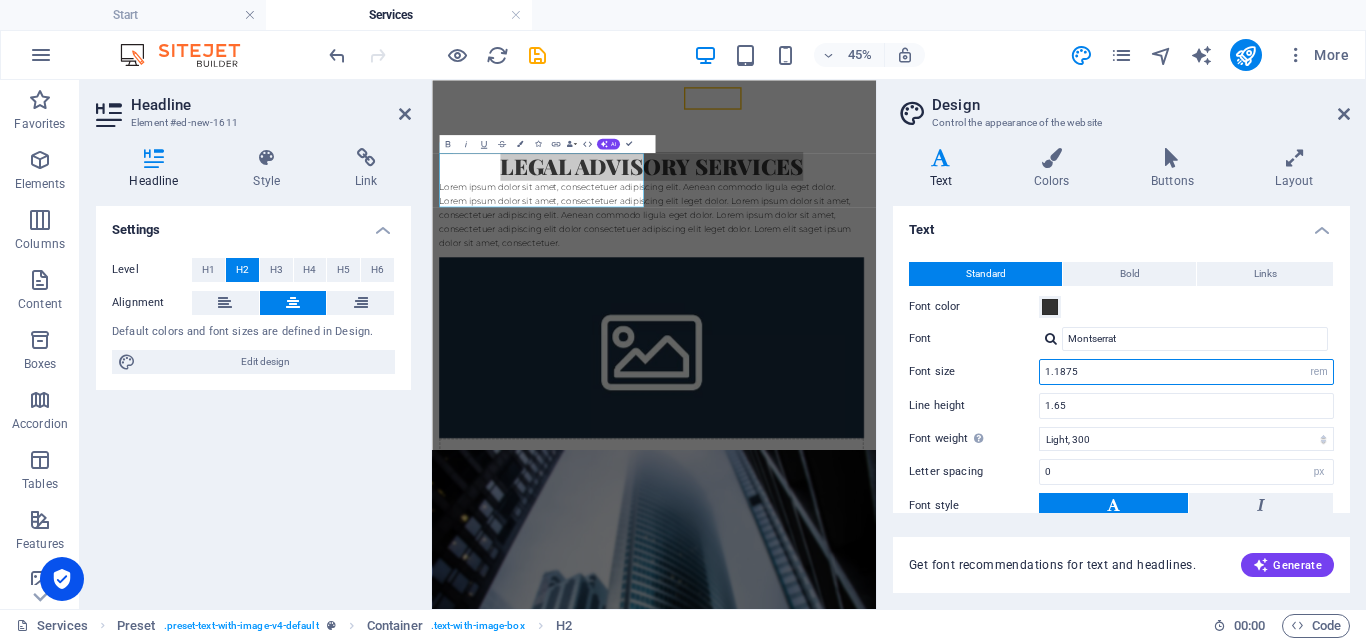 click on "1.1875" at bounding box center [1186, 372] 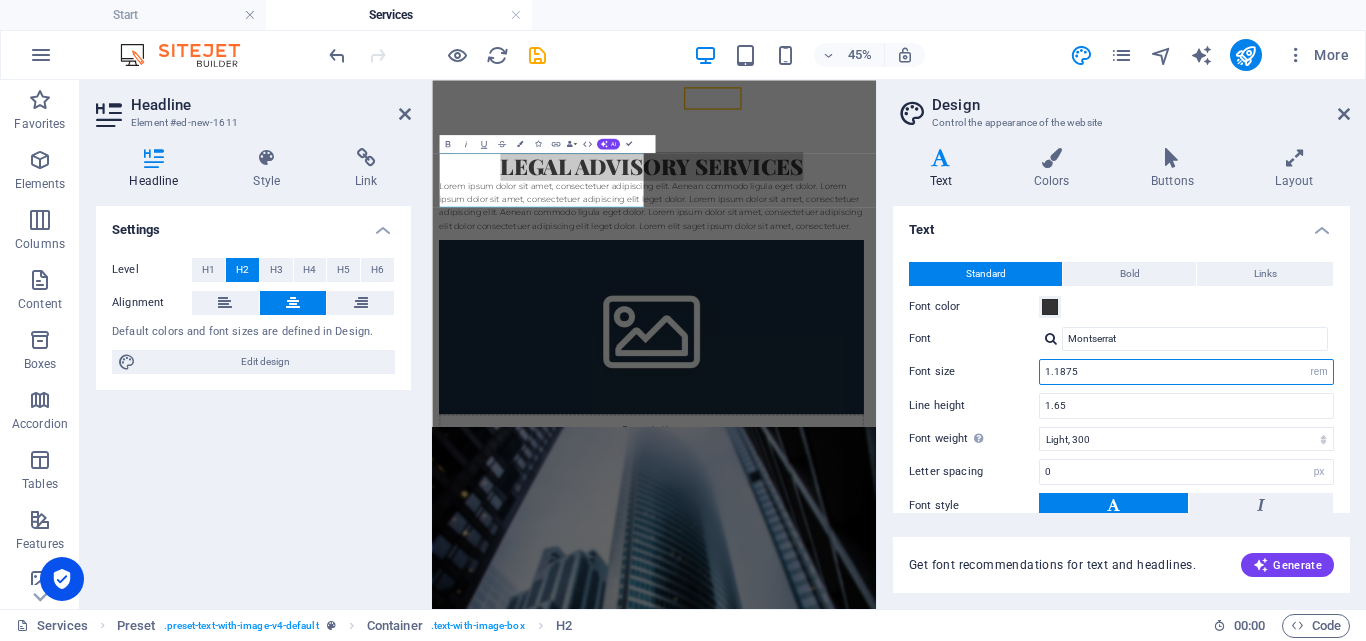 type on "1.25" 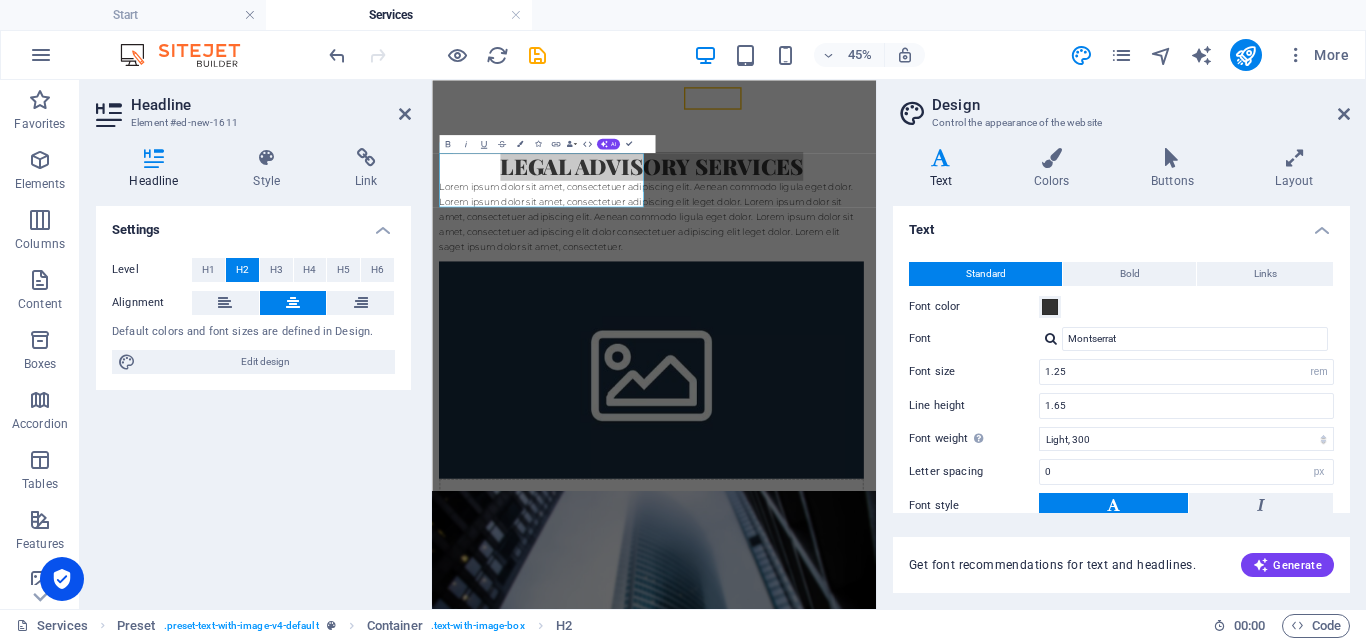 click on "Control the appearance of the website" at bounding box center [1121, 123] 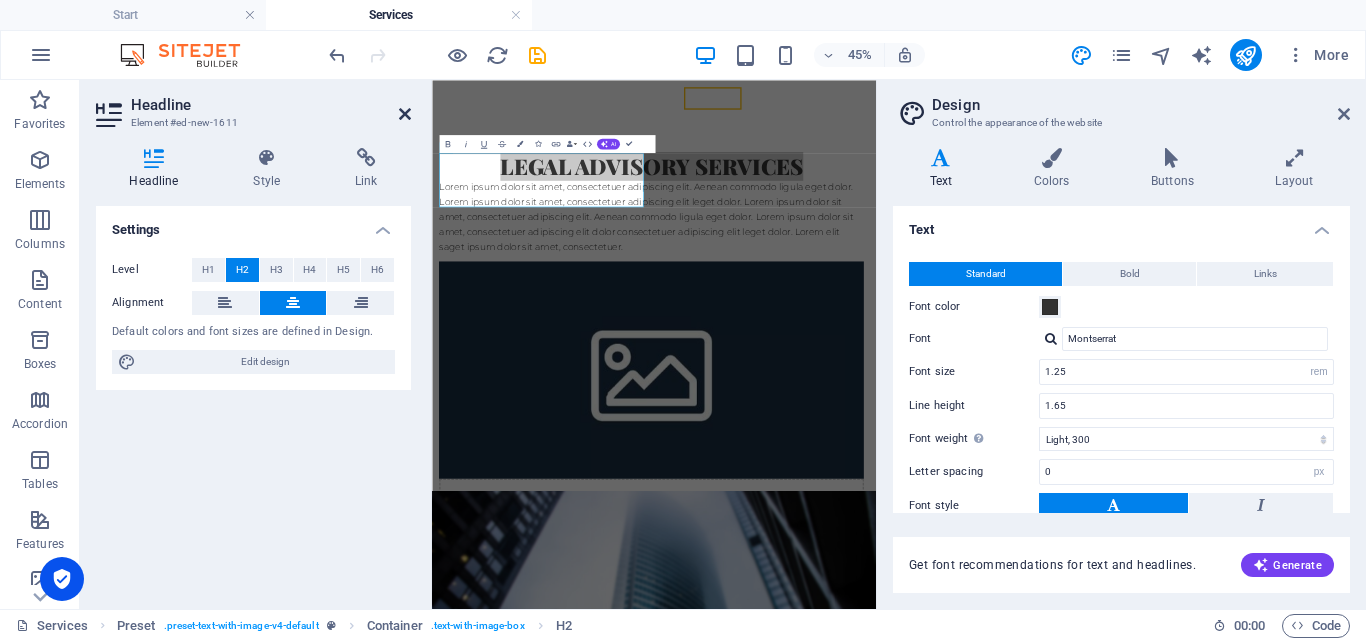 click at bounding box center (405, 114) 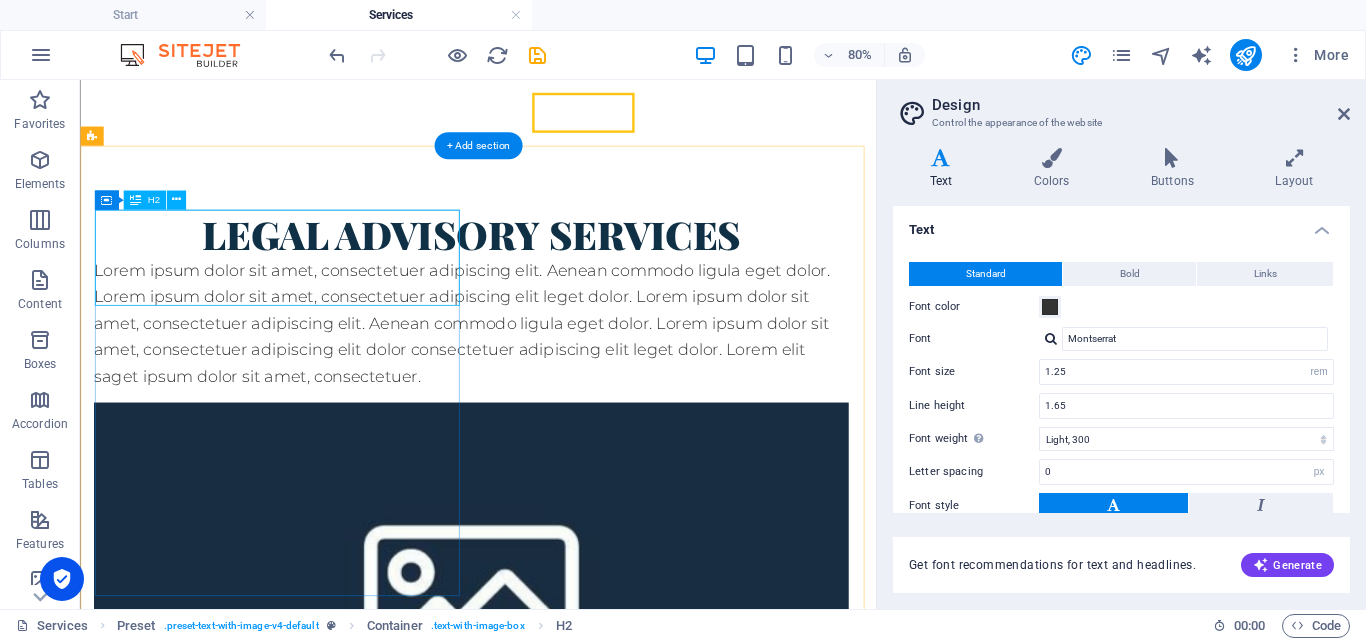 click on "Legal Advisory Services" at bounding box center (568, 272) 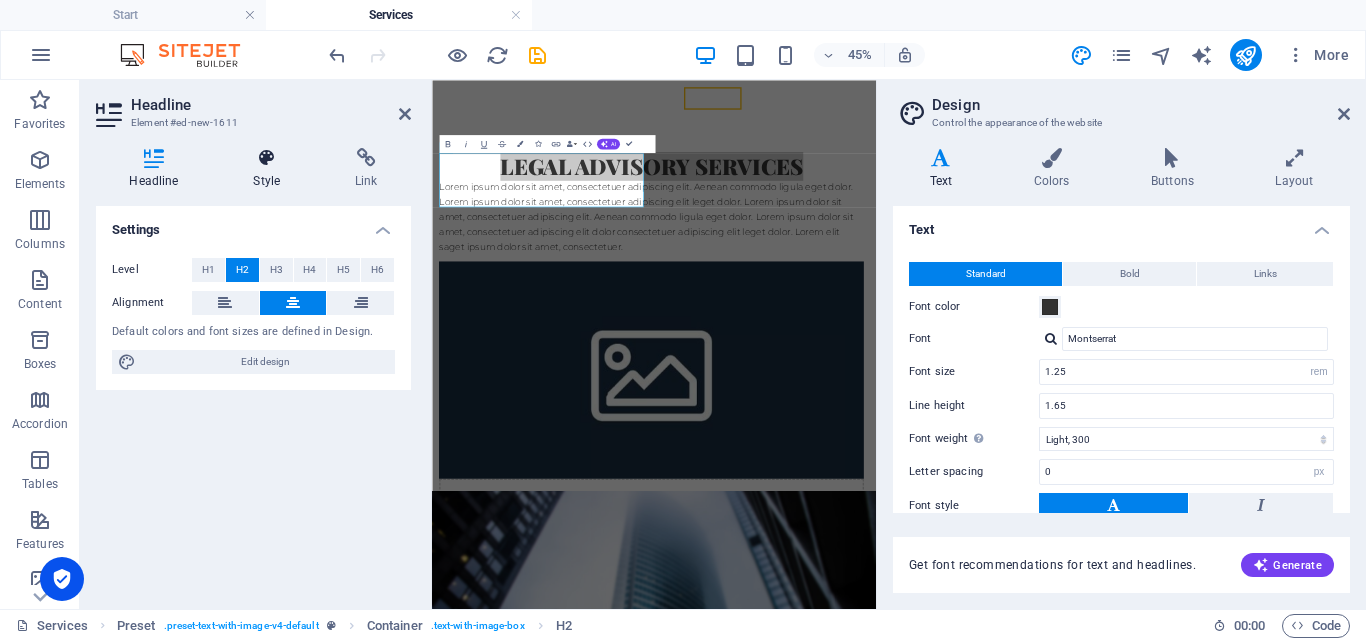 click at bounding box center (267, 158) 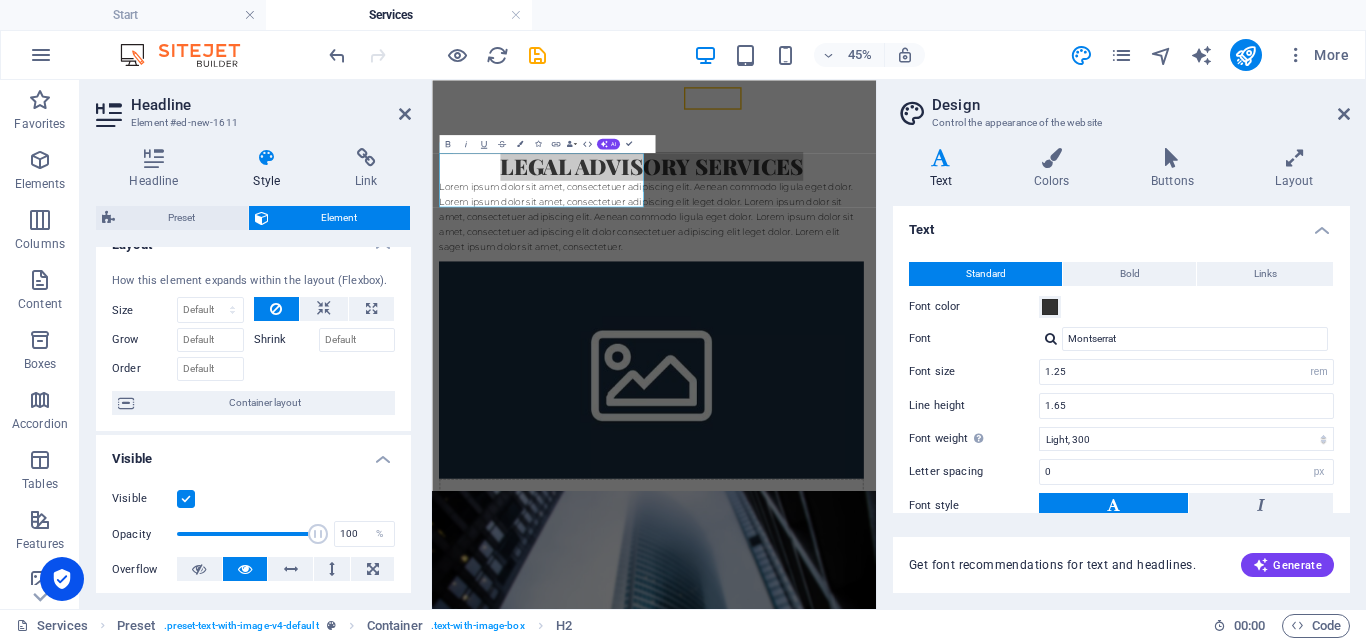 scroll, scrollTop: 0, scrollLeft: 0, axis: both 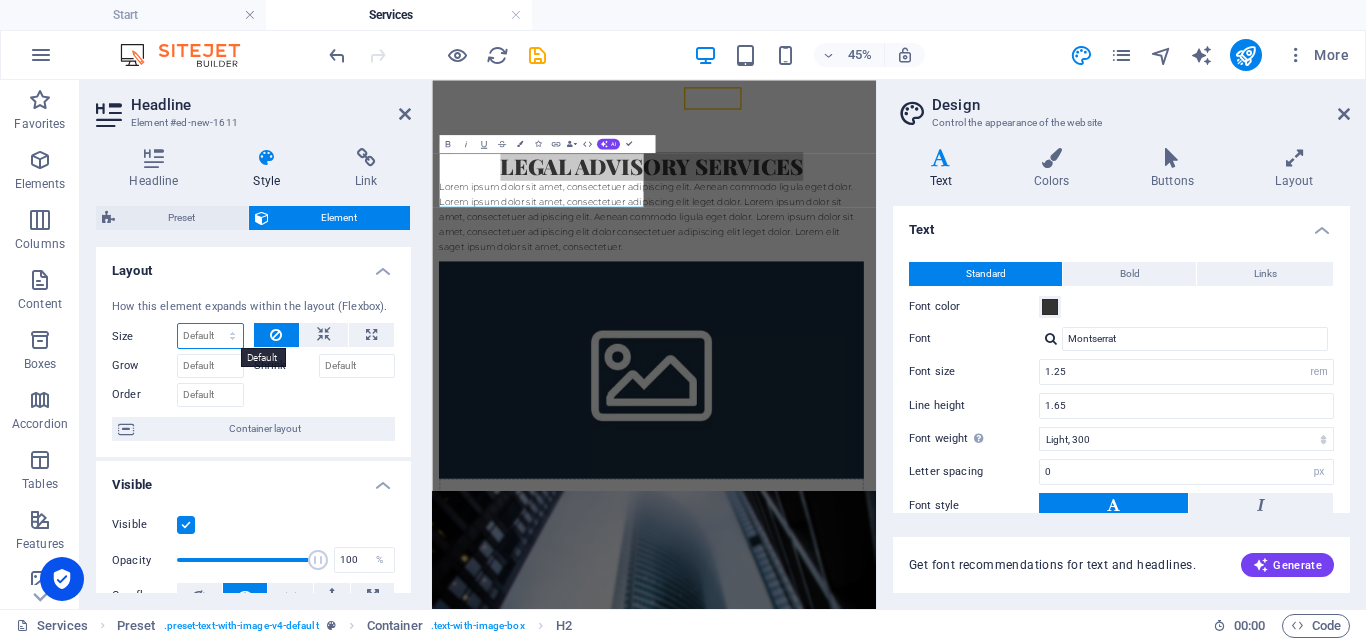 click on "Default auto px % 1/1 1/2 1/3 1/4 1/5 1/6 1/7 1/8 1/9 1/10" at bounding box center (210, 336) 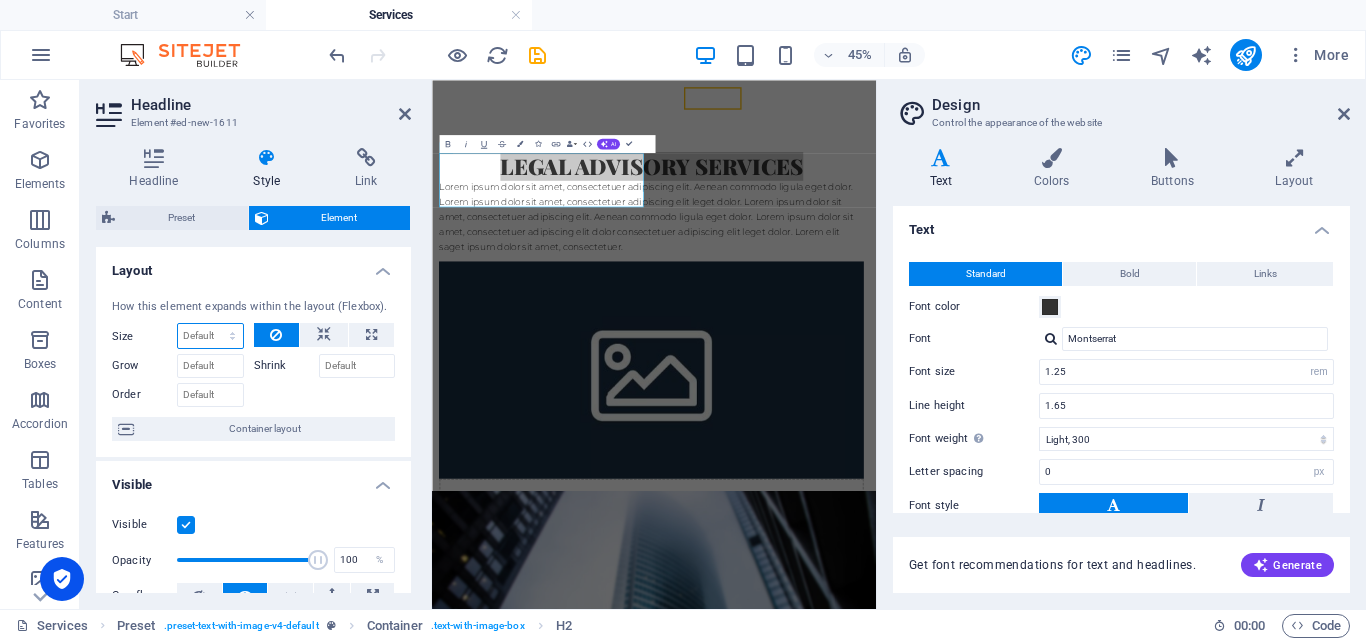 select on "px" 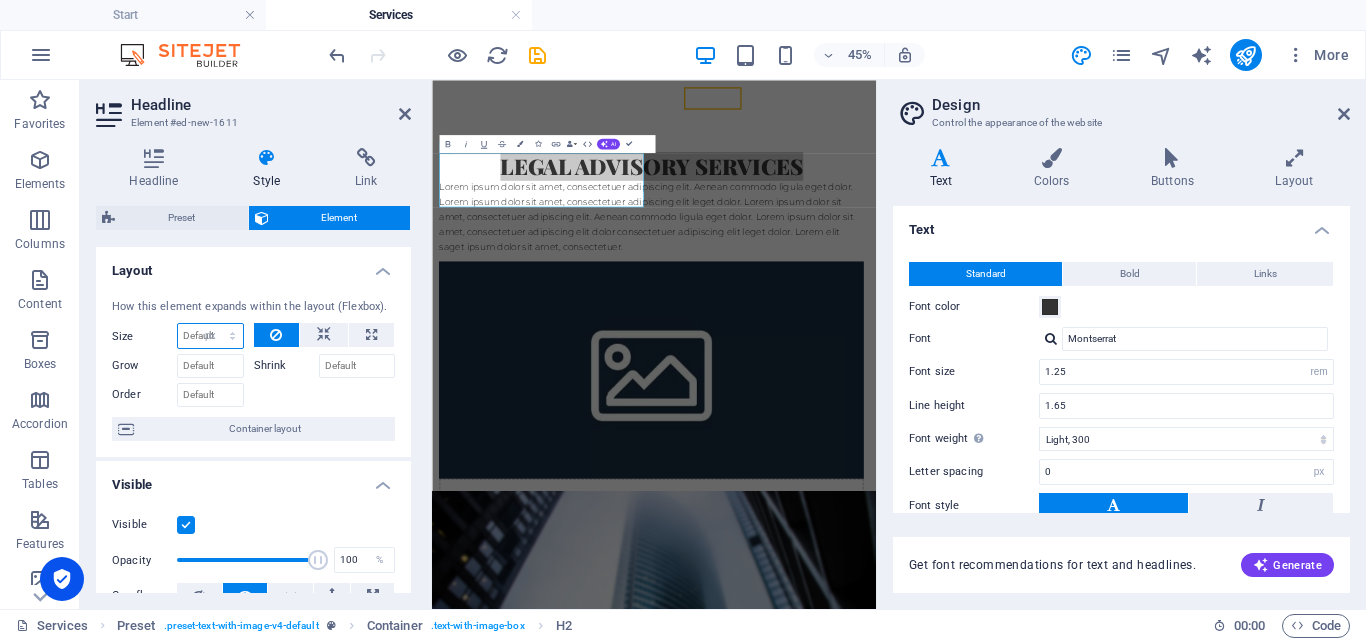 click on "Default auto px % 1/1 1/2 1/3 1/4 1/5 1/6 1/7 1/8 1/9 1/10" at bounding box center [210, 336] 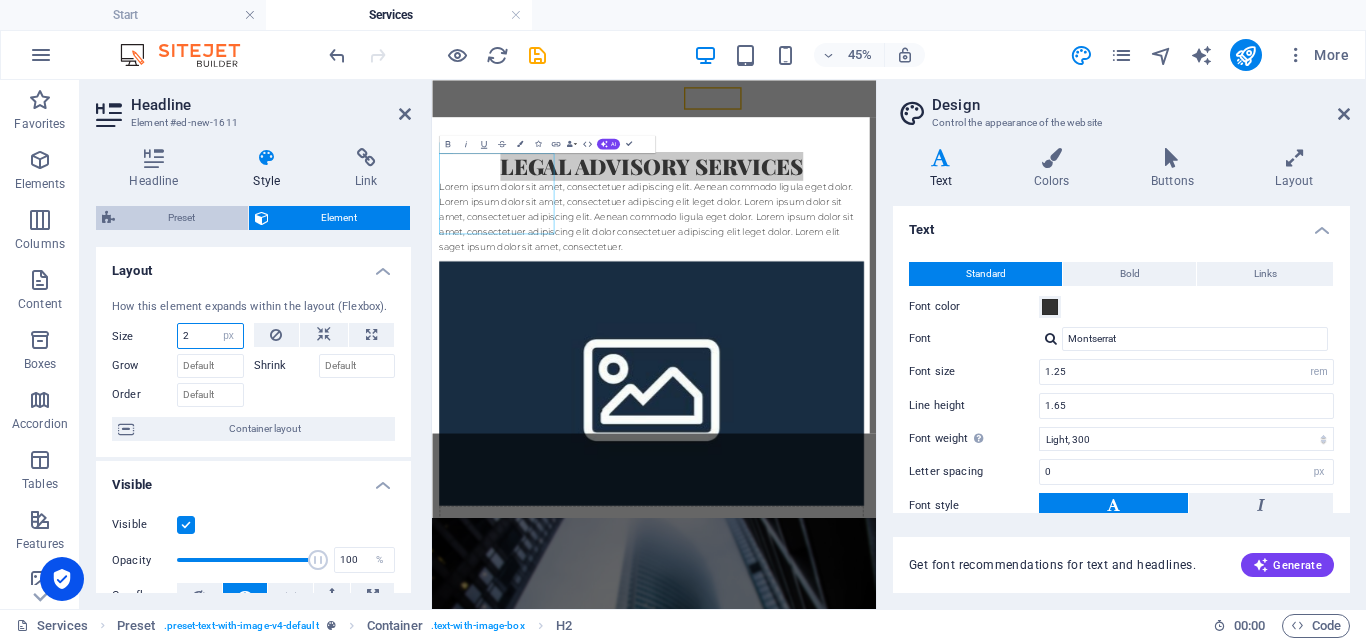 type on "3" 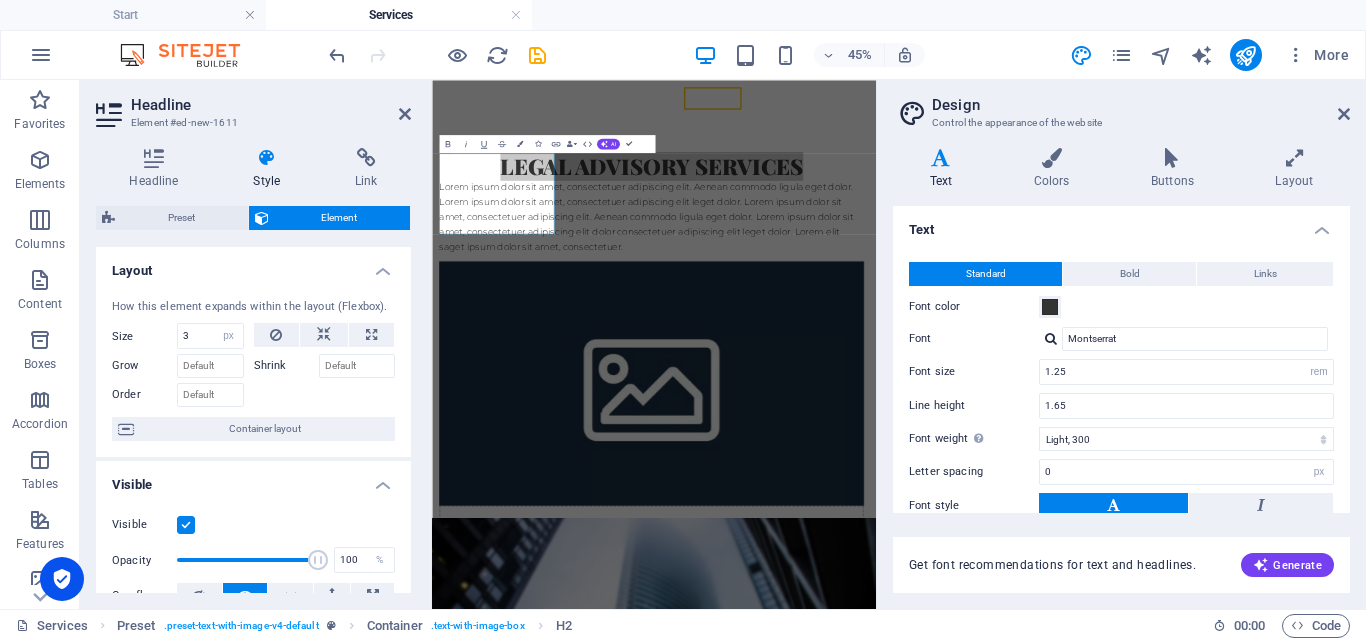 click on "How this element expands within the layout (Flexbox). Size 3 Default auto px % 1/1 1/2 1/3 1/4 1/5 1/6 1/7 1/8 1/9 1/10 Grow Shrink Order Container layout" at bounding box center (253, 370) 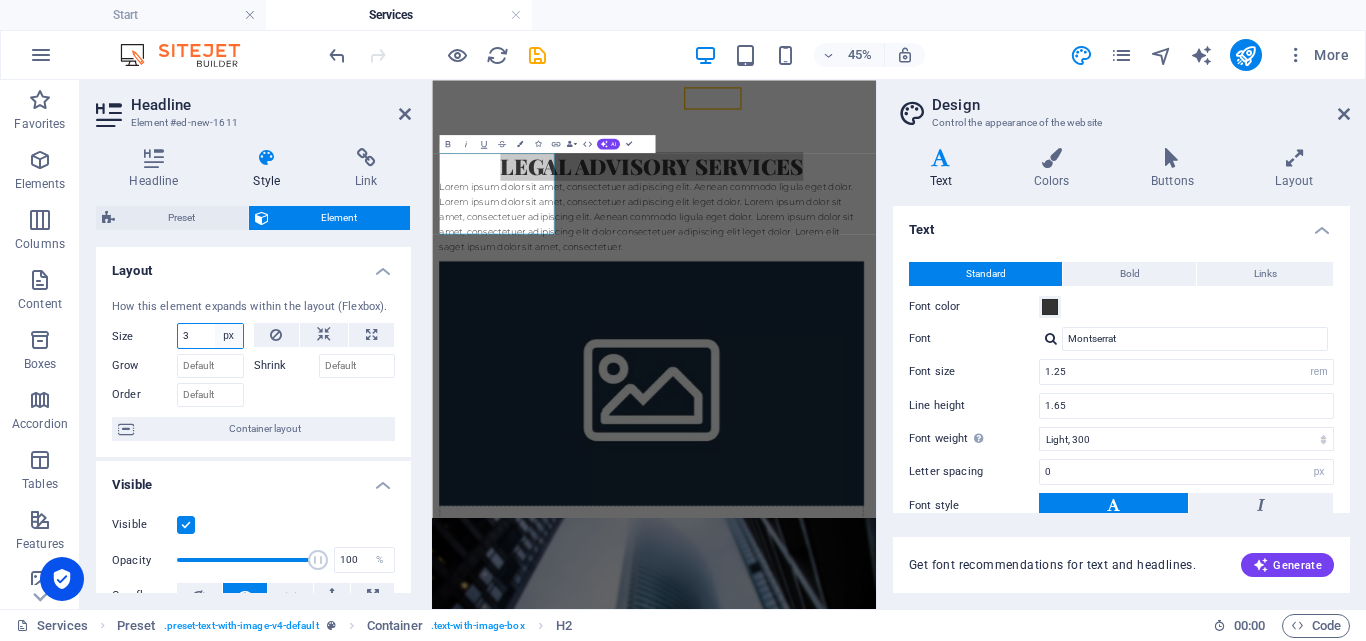 click on "Default auto px % 1/1 1/2 1/3 1/4 1/5 1/6 1/7 1/8 1/9 1/10" at bounding box center [229, 336] 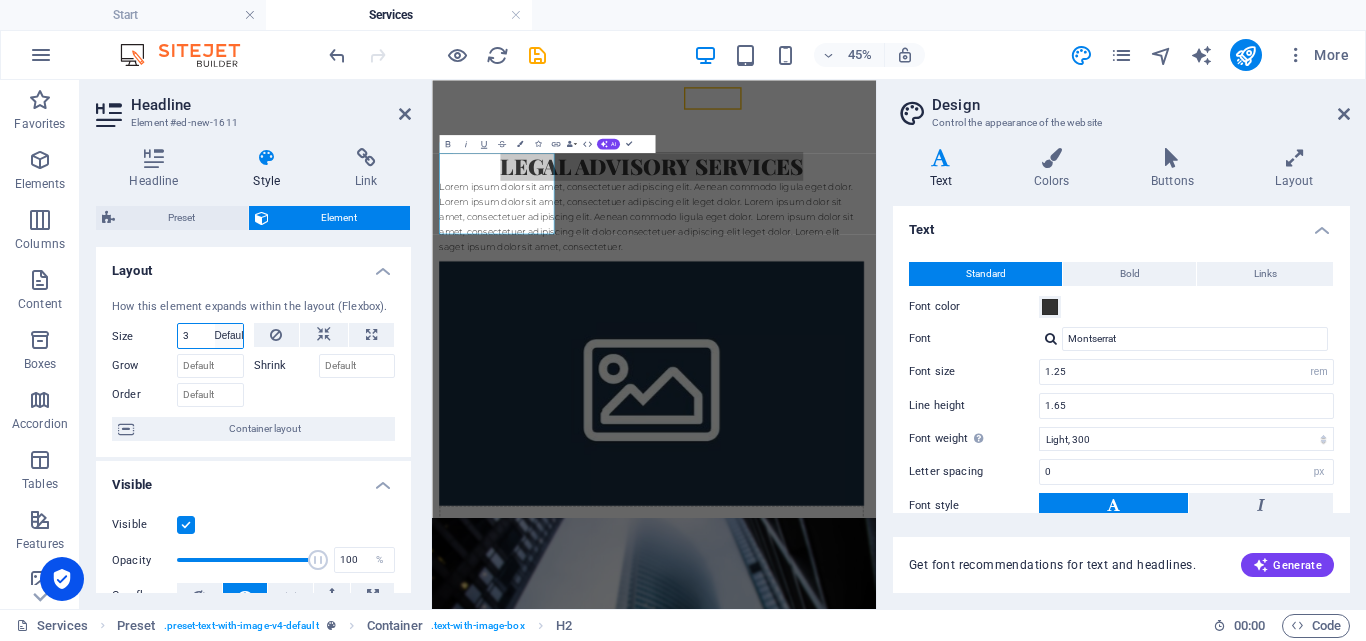 click on "Default auto px % 1/1 1/2 1/3 1/4 1/5 1/6 1/7 1/8 1/9 1/10" at bounding box center (229, 336) 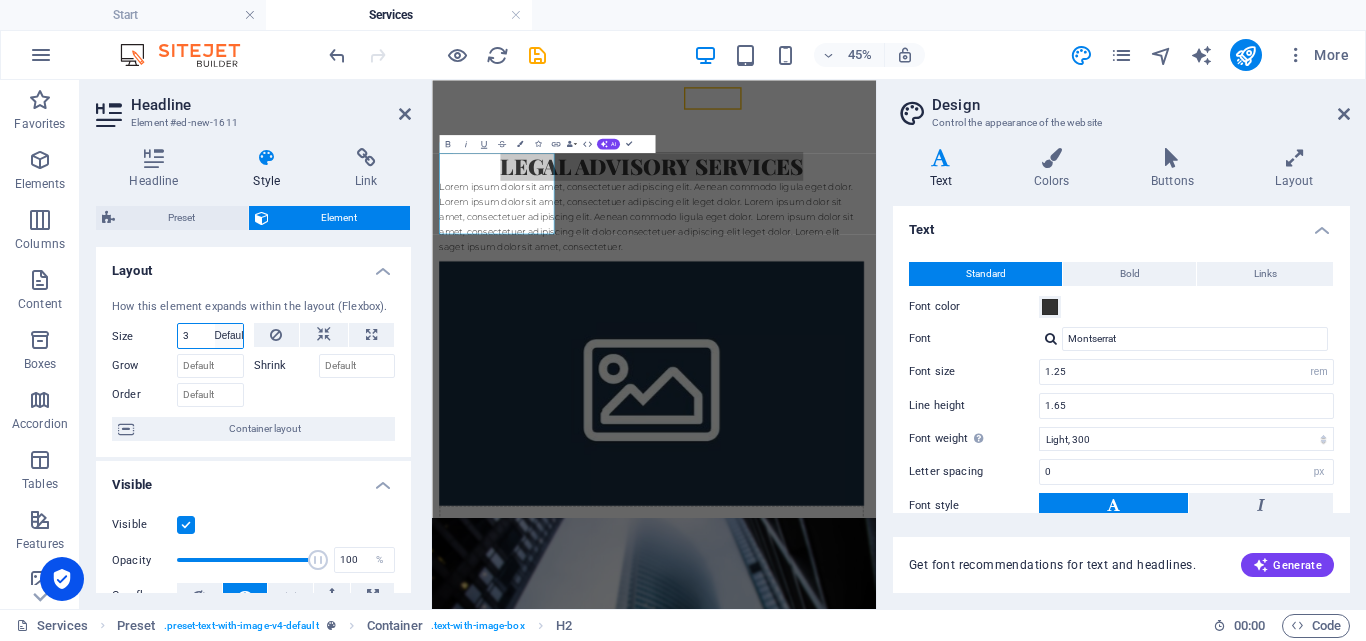 type 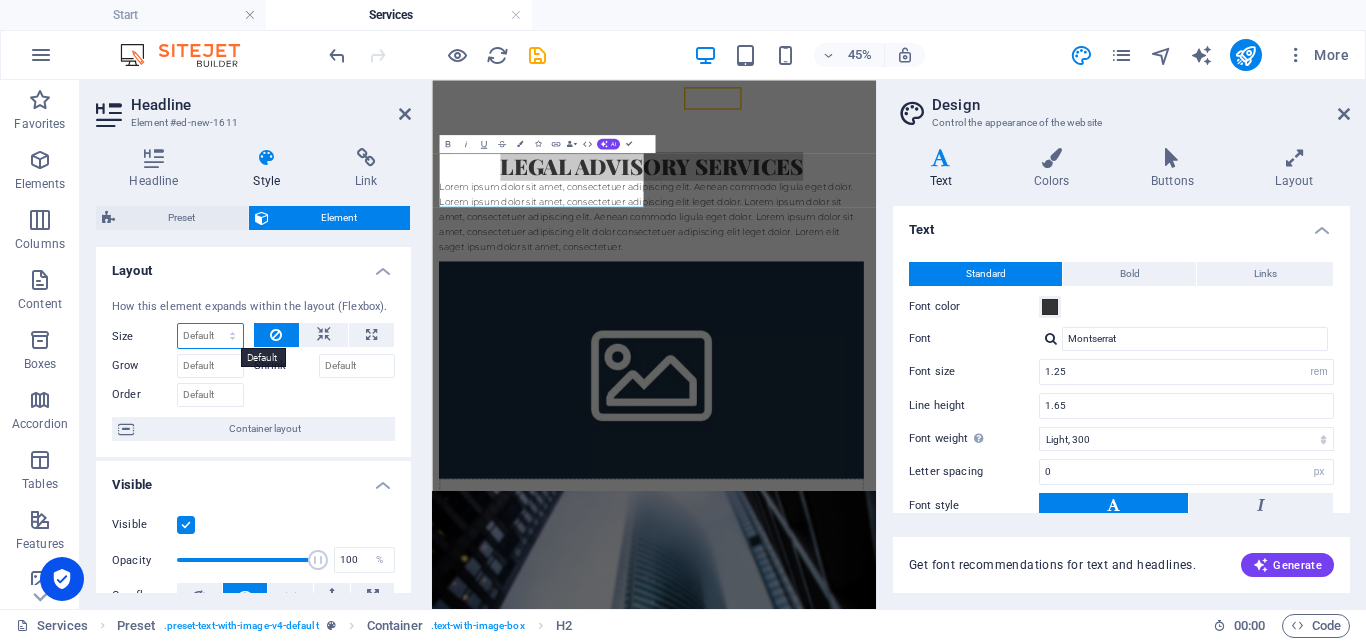 click on "Default auto px % 1/1 1/2 1/3 1/4 1/5 1/6 1/7 1/8 1/9 1/10" at bounding box center (210, 336) 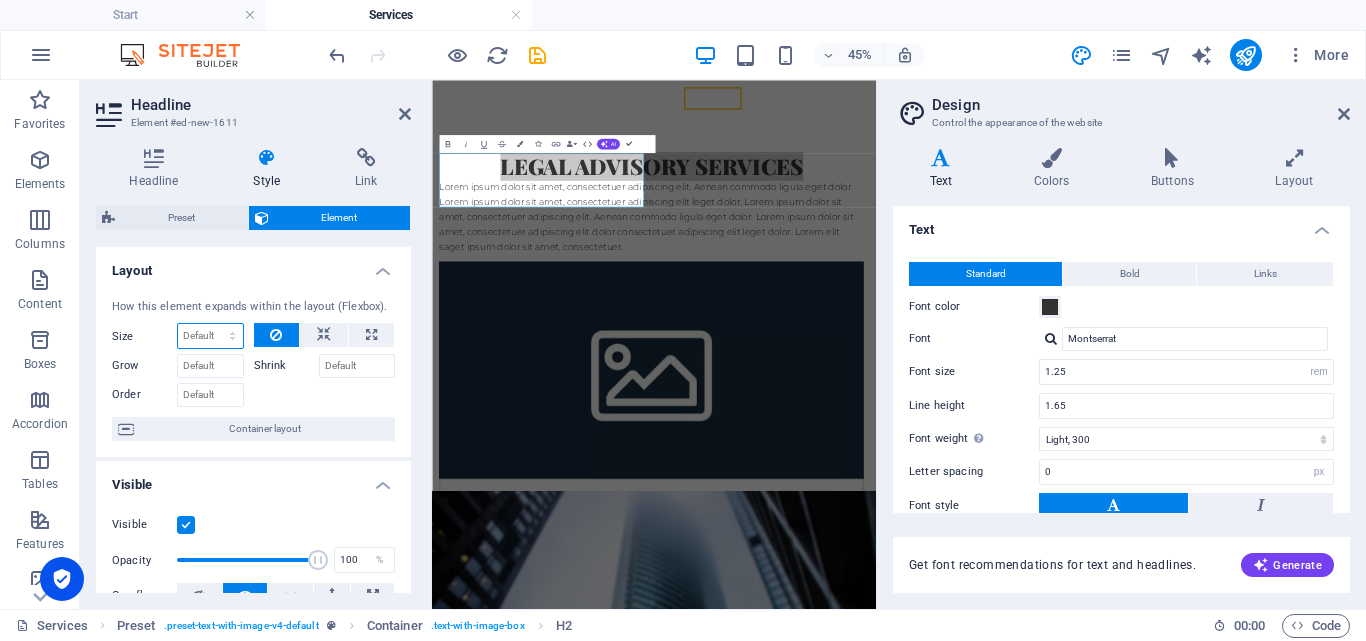select on "1/10" 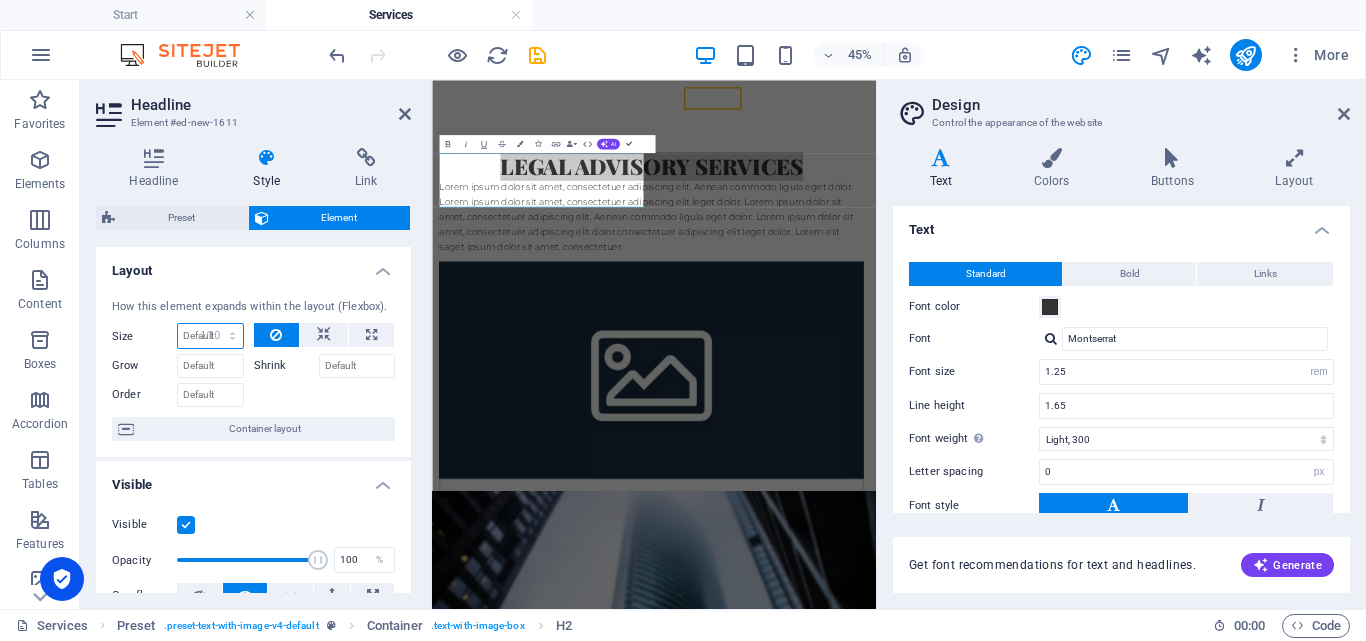 click on "Default auto px % 1/1 1/2 1/3 1/4 1/5 1/6 1/7 1/8 1/9 1/10" at bounding box center [210, 336] 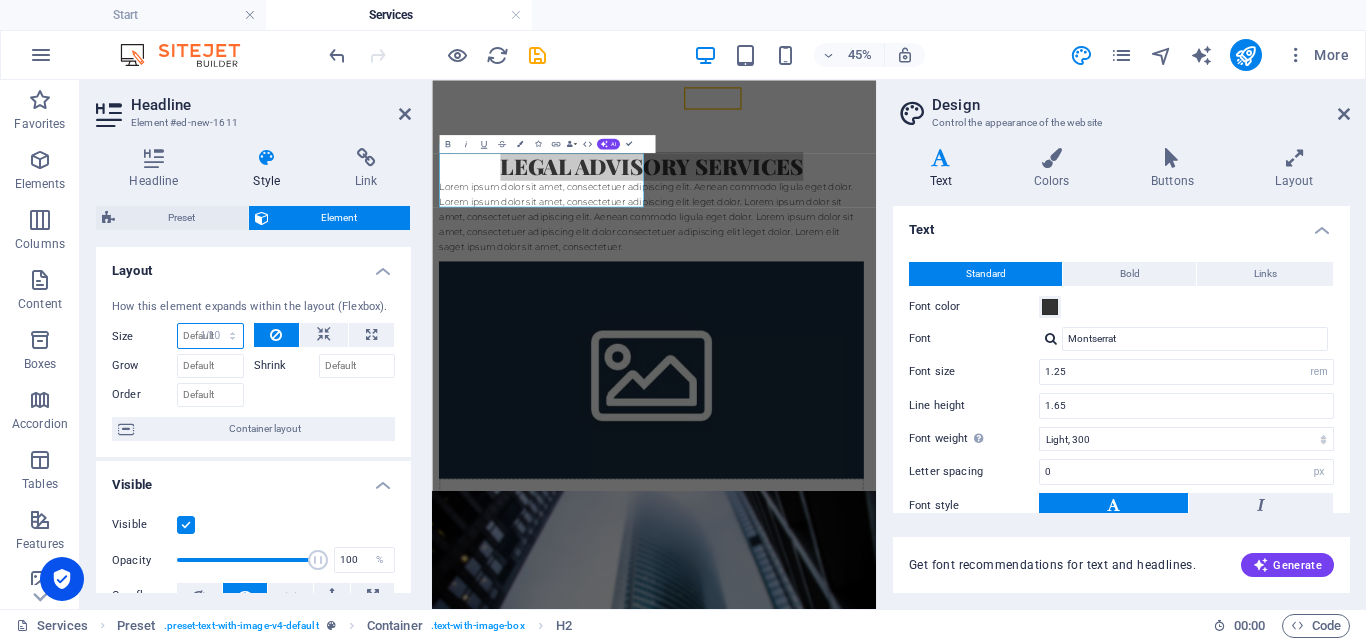 type on "10" 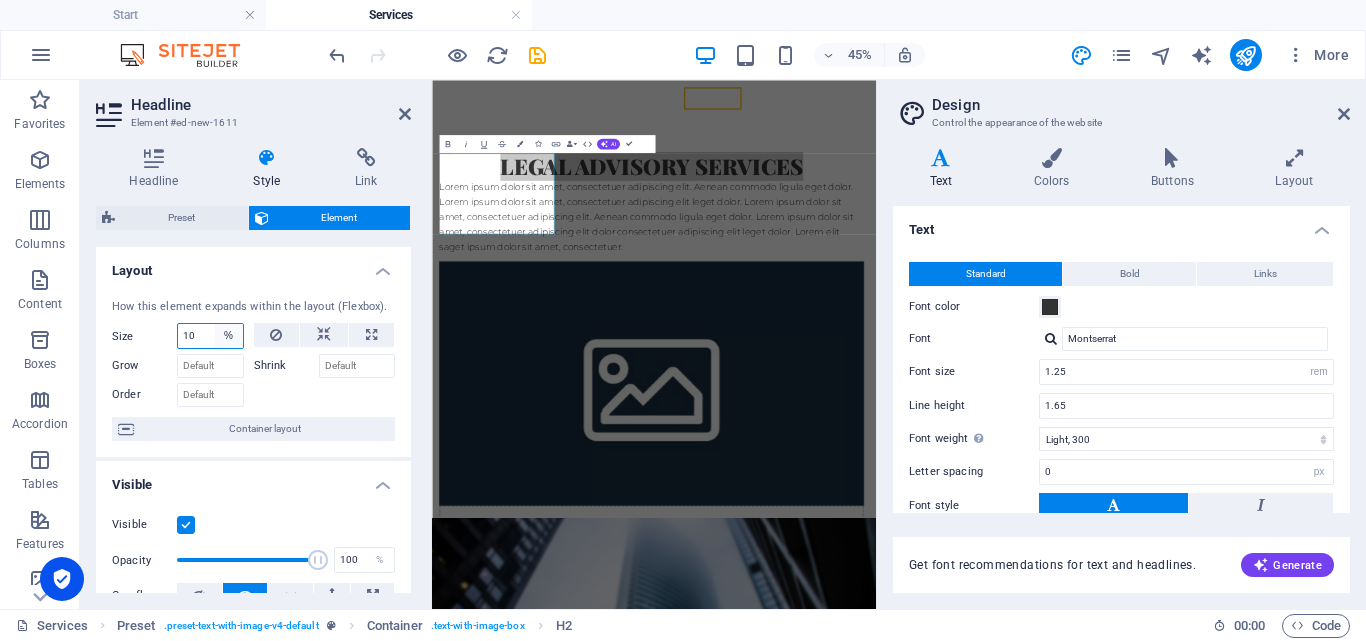 click on "Default auto px % 1/1 1/2 1/3 1/4 1/5 1/6 1/7 1/8 1/9 1/10" at bounding box center [229, 336] 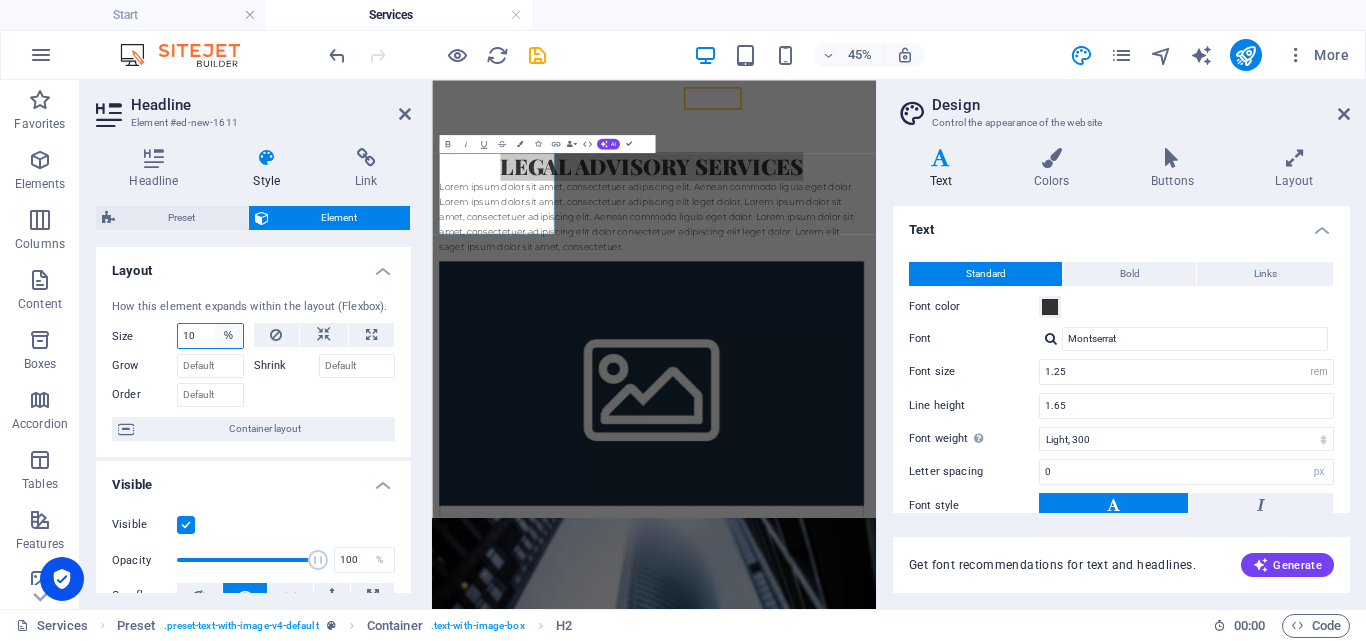 select on "1/3" 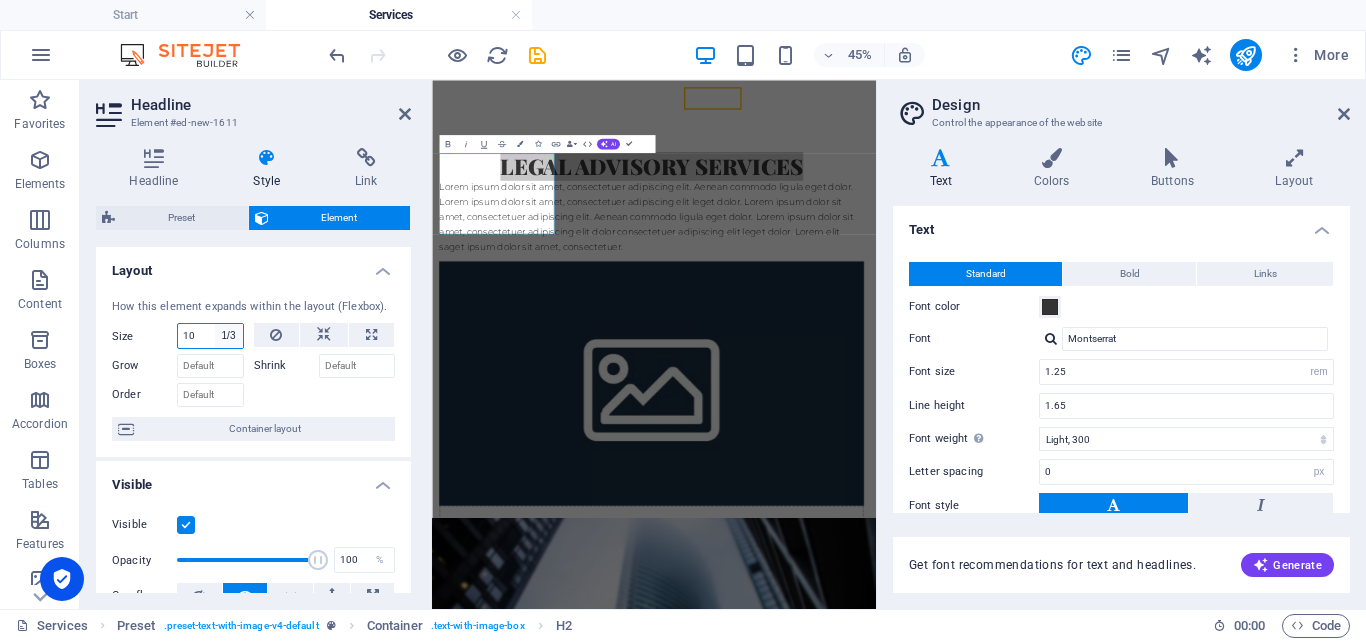 click on "Default auto px % 1/1 1/2 1/3 1/4 1/5 1/6 1/7 1/8 1/9 1/10" at bounding box center (229, 336) 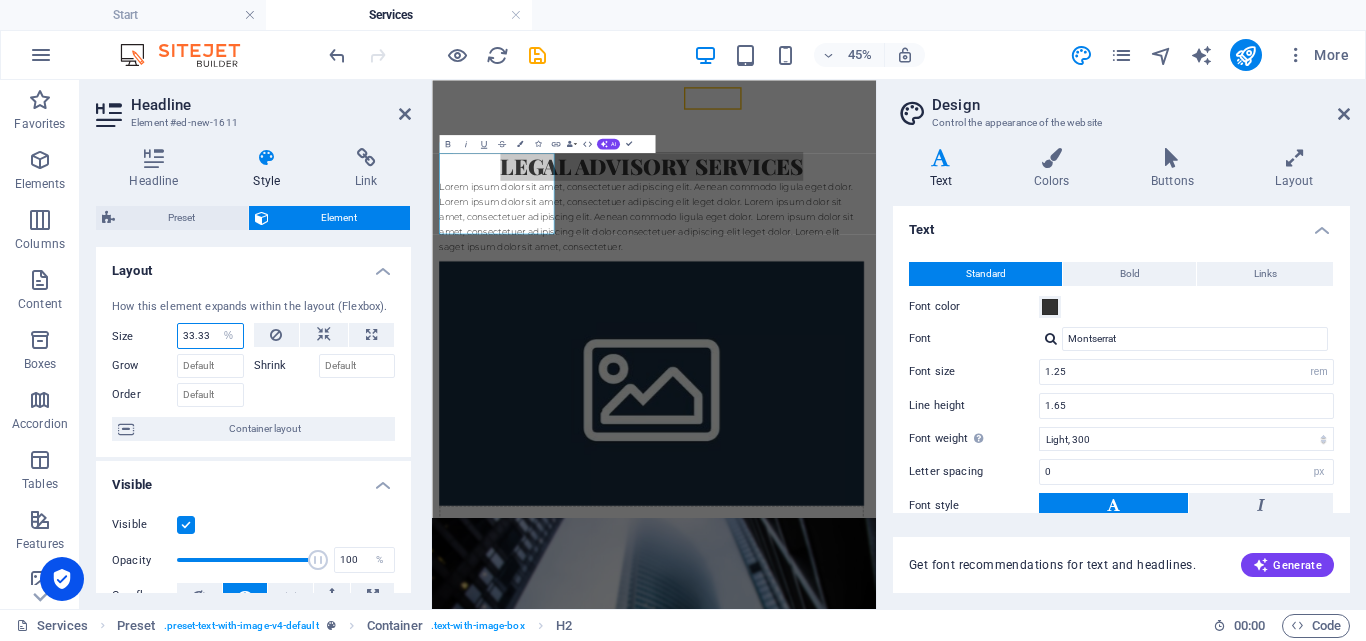 click on "33.33" at bounding box center [210, 336] 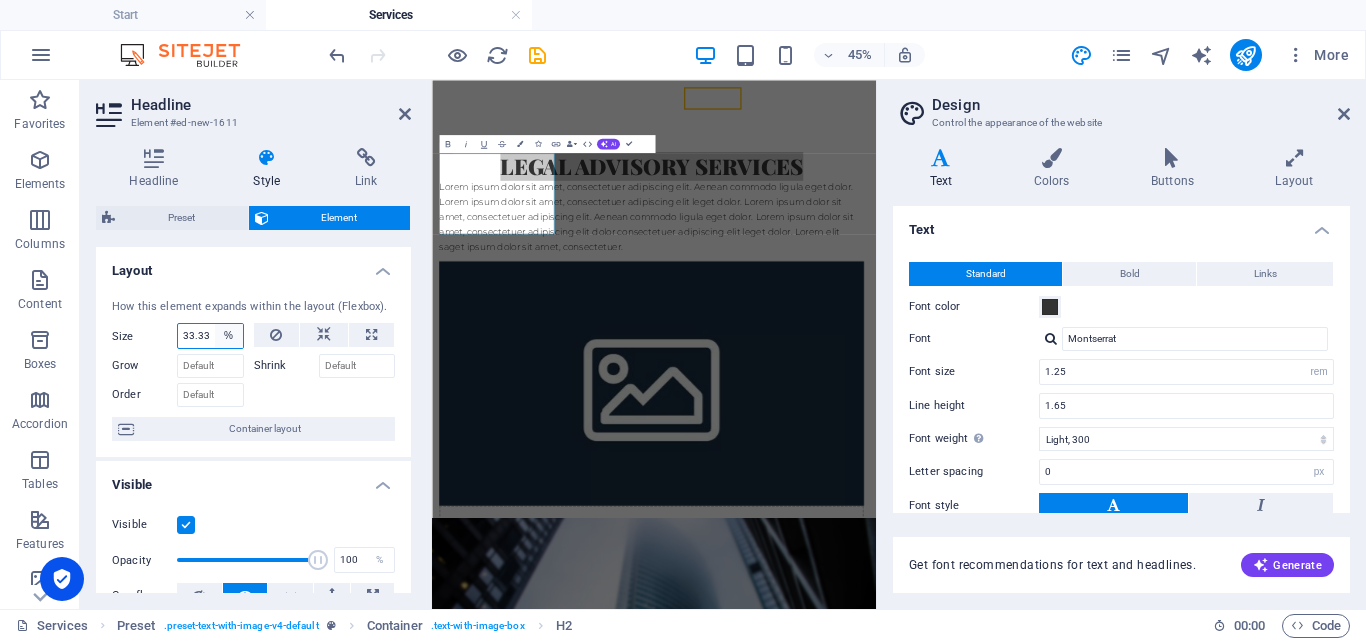 click on "Default auto px % 1/1 1/2 1/3 1/4 1/5 1/6 1/7 1/8 1/9 1/10" at bounding box center [229, 336] 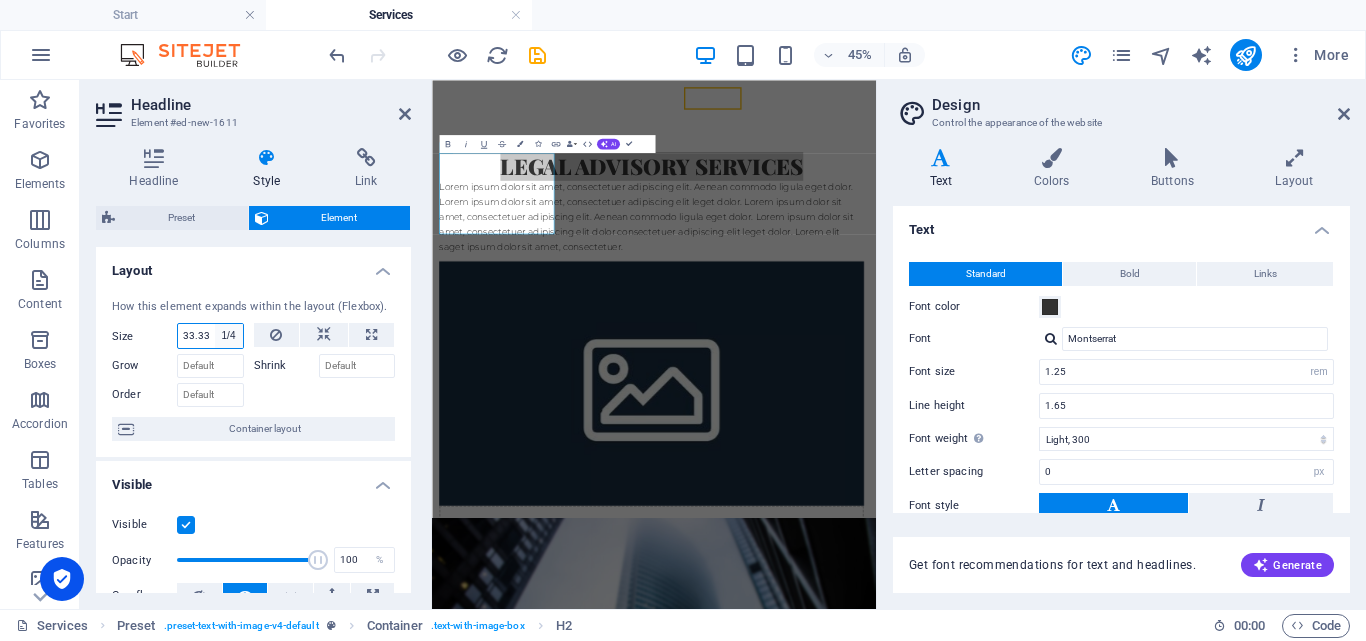 click on "Default auto px % 1/1 1/2 1/3 1/4 1/5 1/6 1/7 1/8 1/9 1/10" at bounding box center [229, 336] 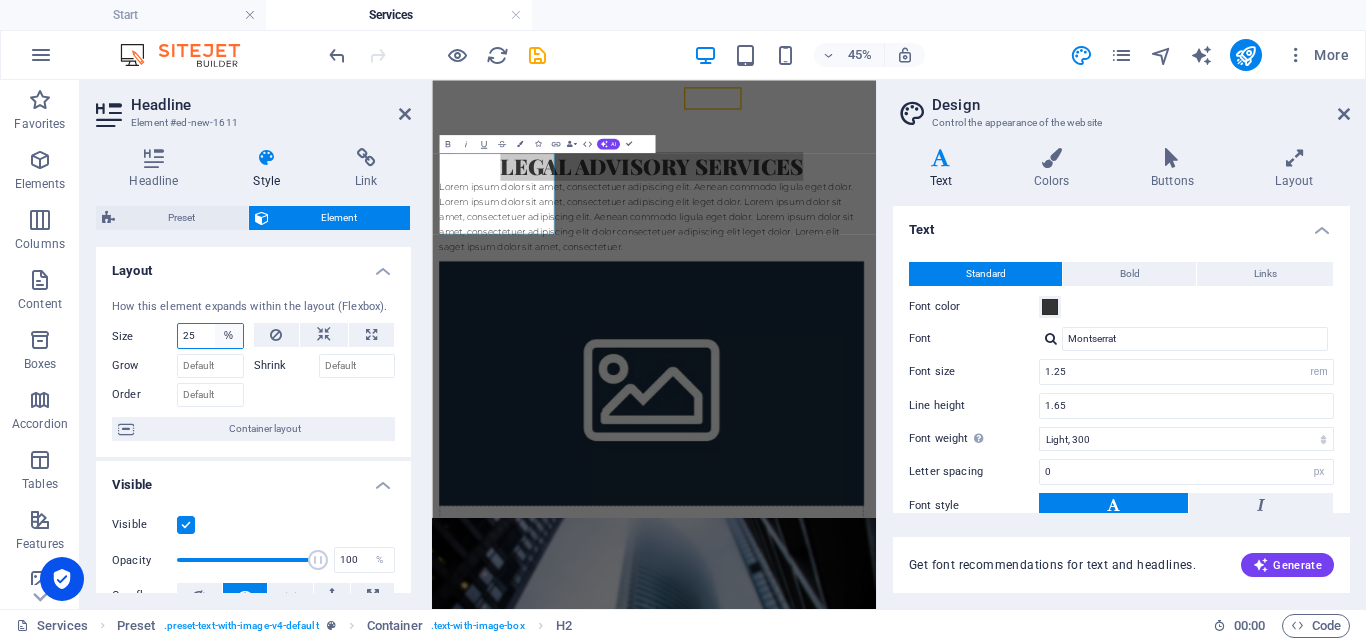 click on "Default auto px % 1/1 1/2 1/3 1/4 1/5 1/6 1/7 1/8 1/9 1/10" at bounding box center (229, 336) 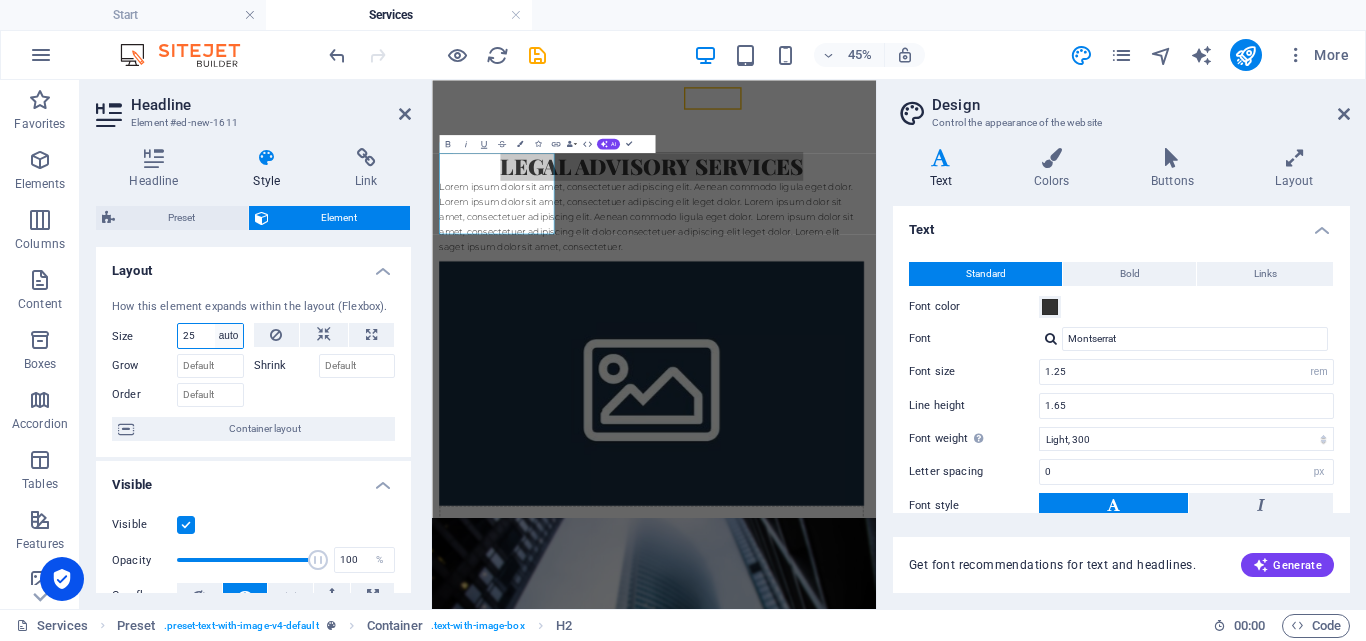 click on "Default auto px % 1/1 1/2 1/3 1/4 1/5 1/6 1/7 1/8 1/9 1/10" at bounding box center (229, 336) 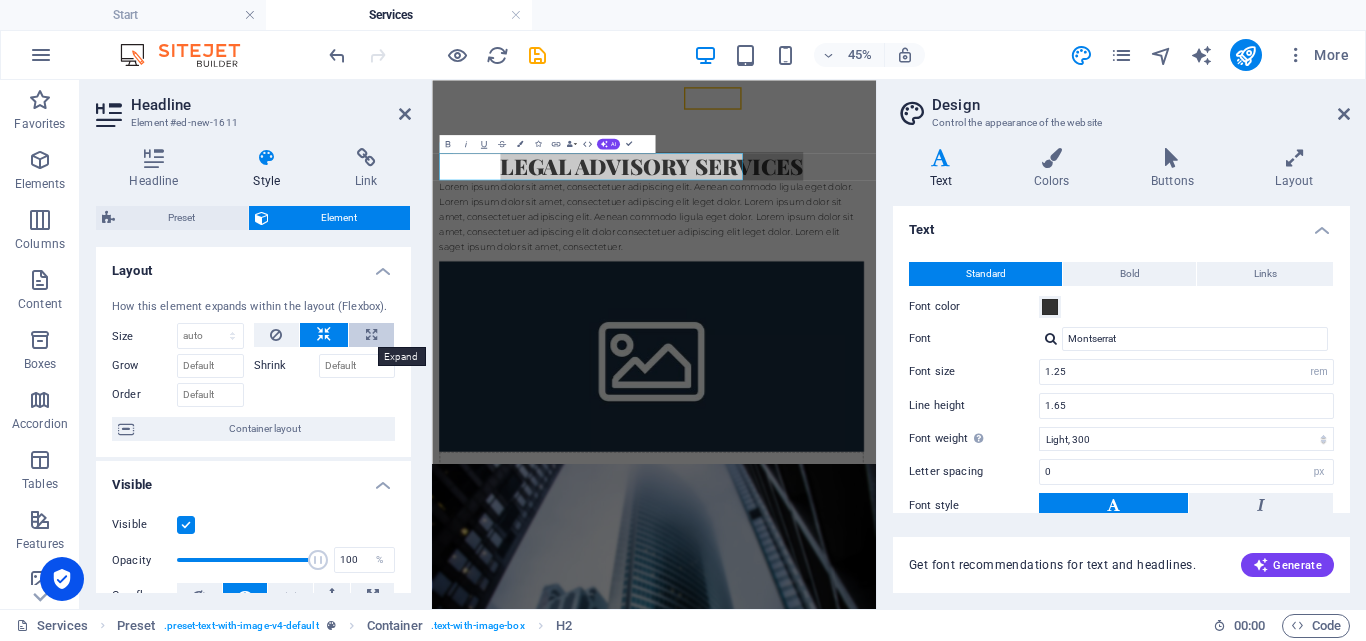 click at bounding box center [371, 335] 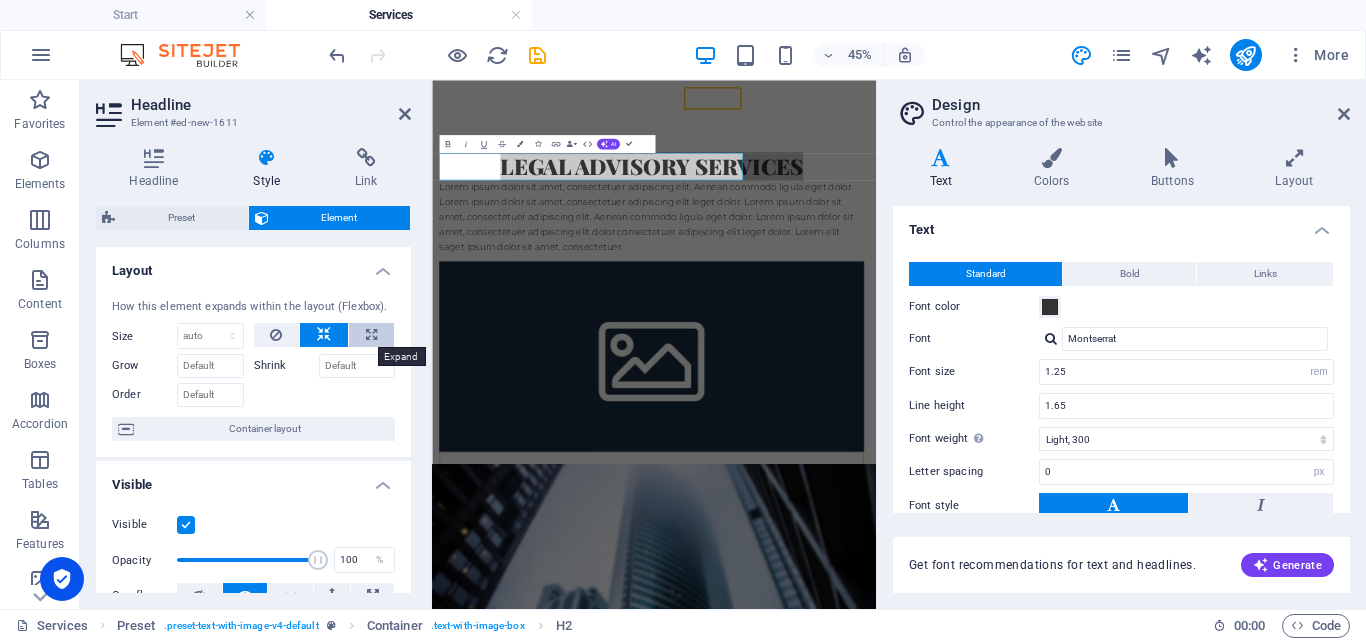 type on "100" 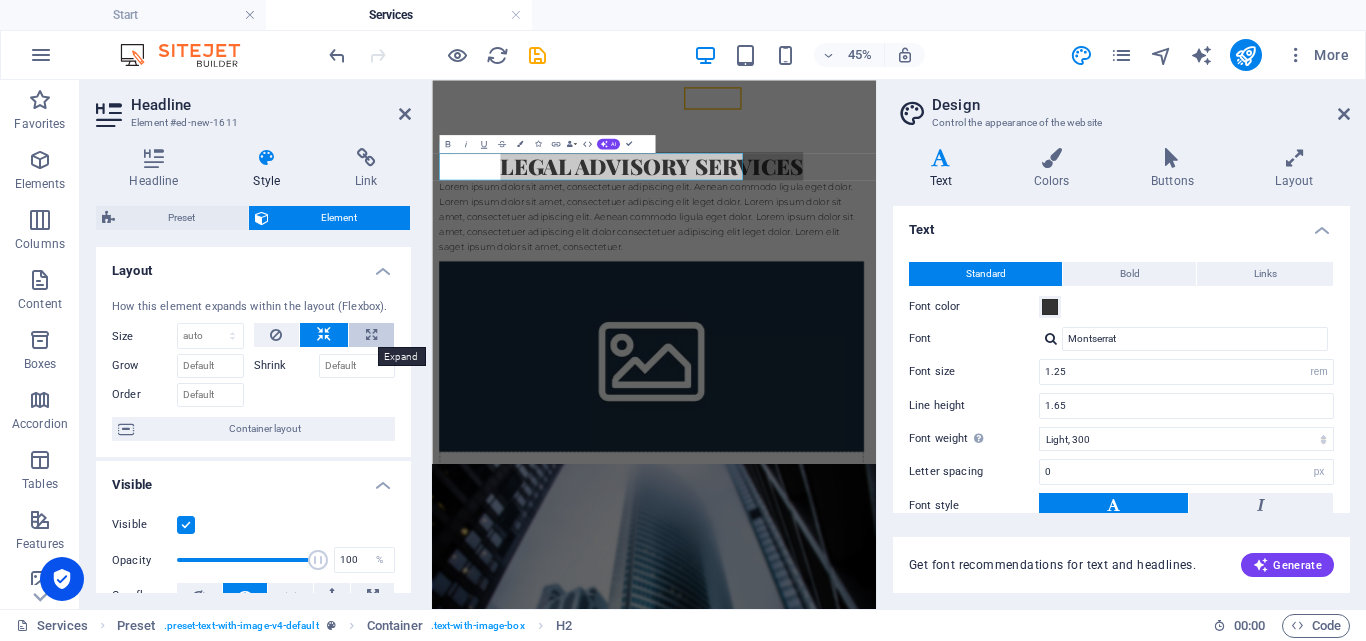 select on "%" 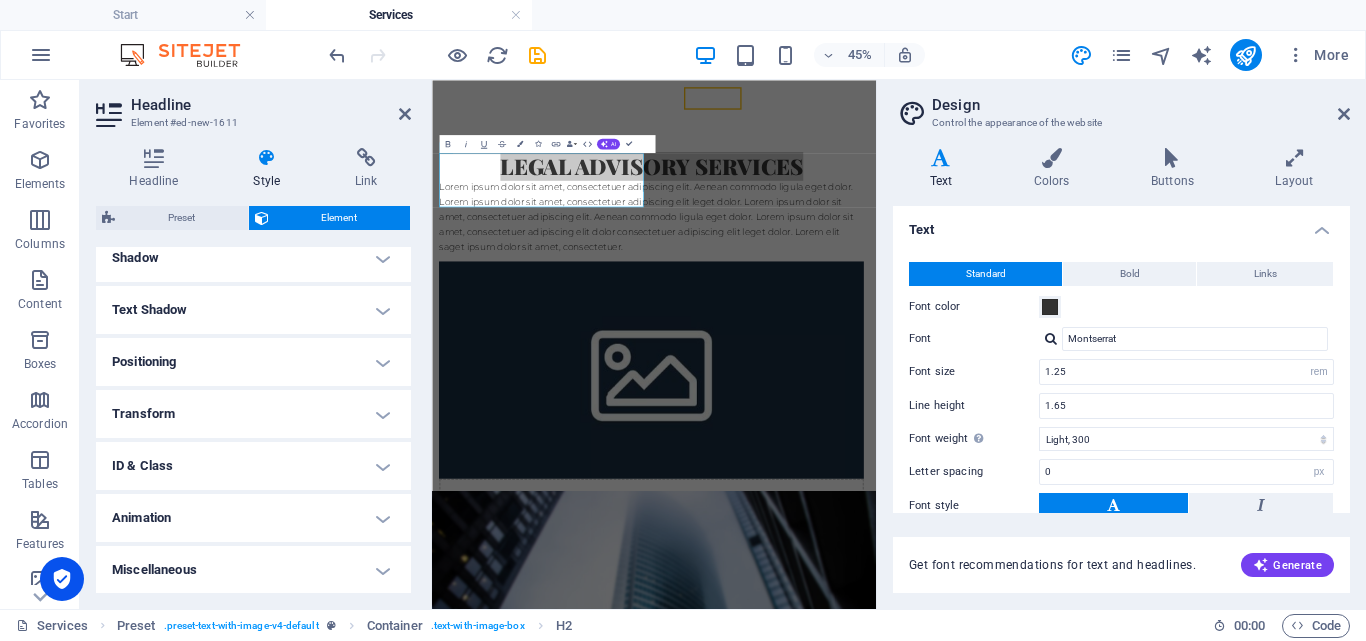 scroll, scrollTop: 499, scrollLeft: 0, axis: vertical 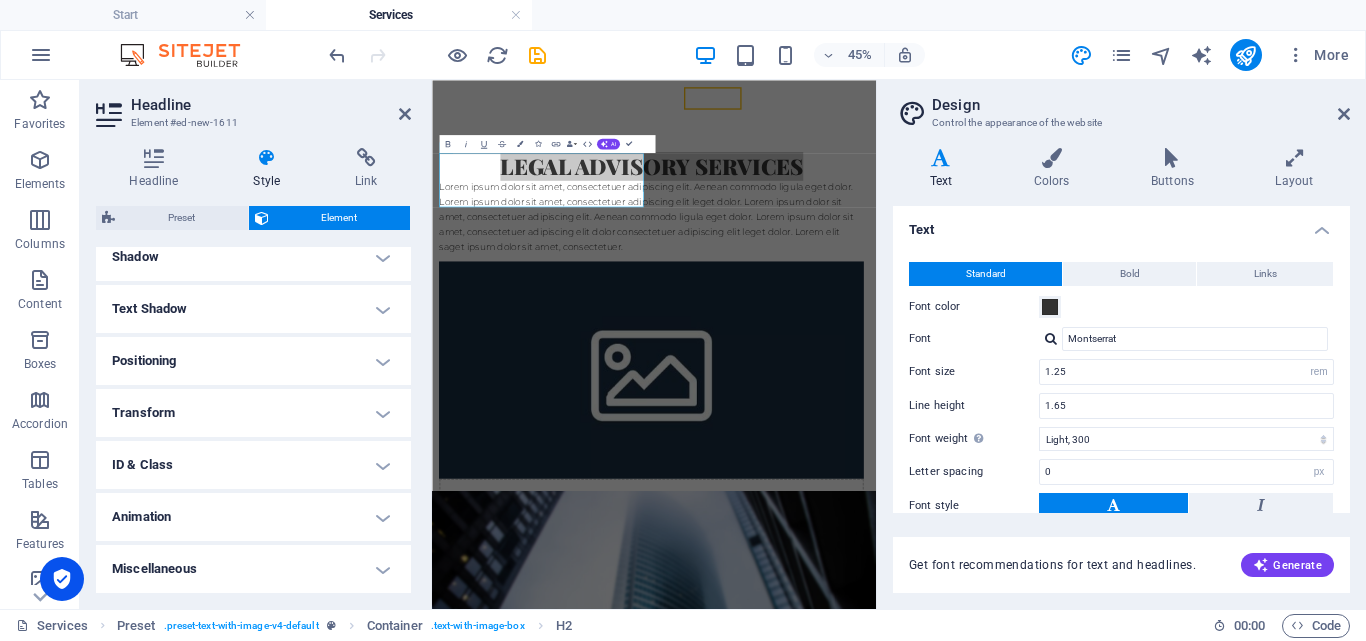 click on "Positioning" at bounding box center (253, 361) 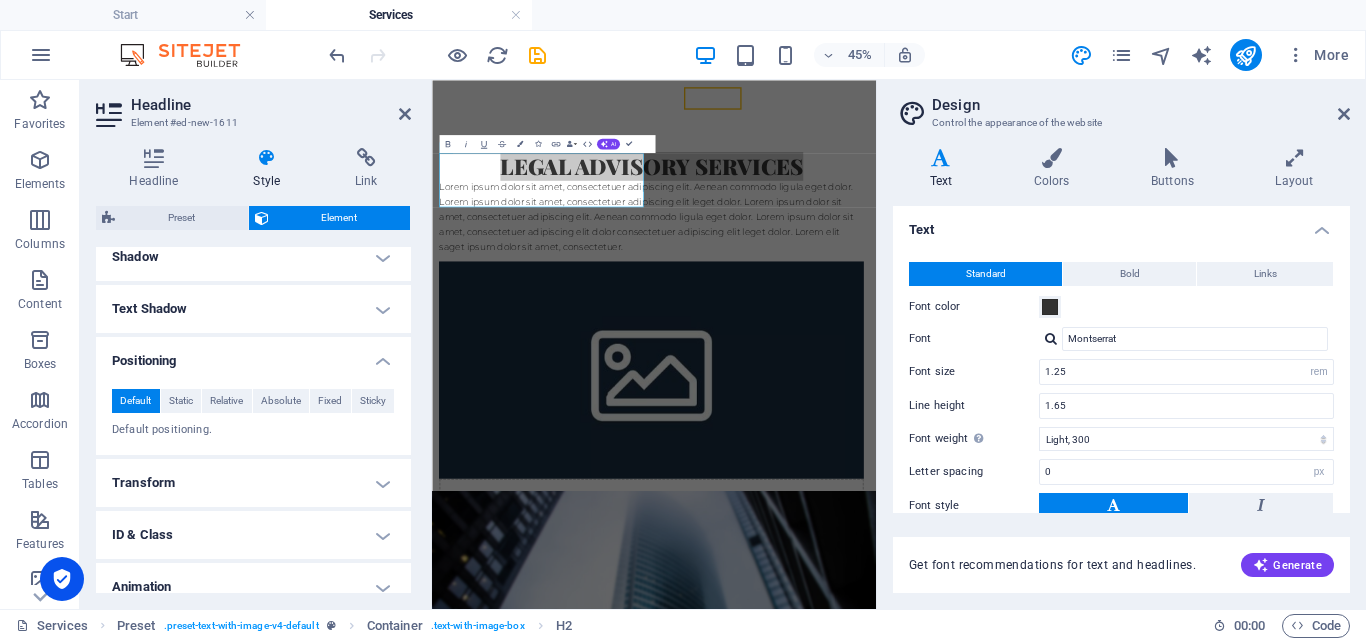 click on "Transform" at bounding box center [253, 483] 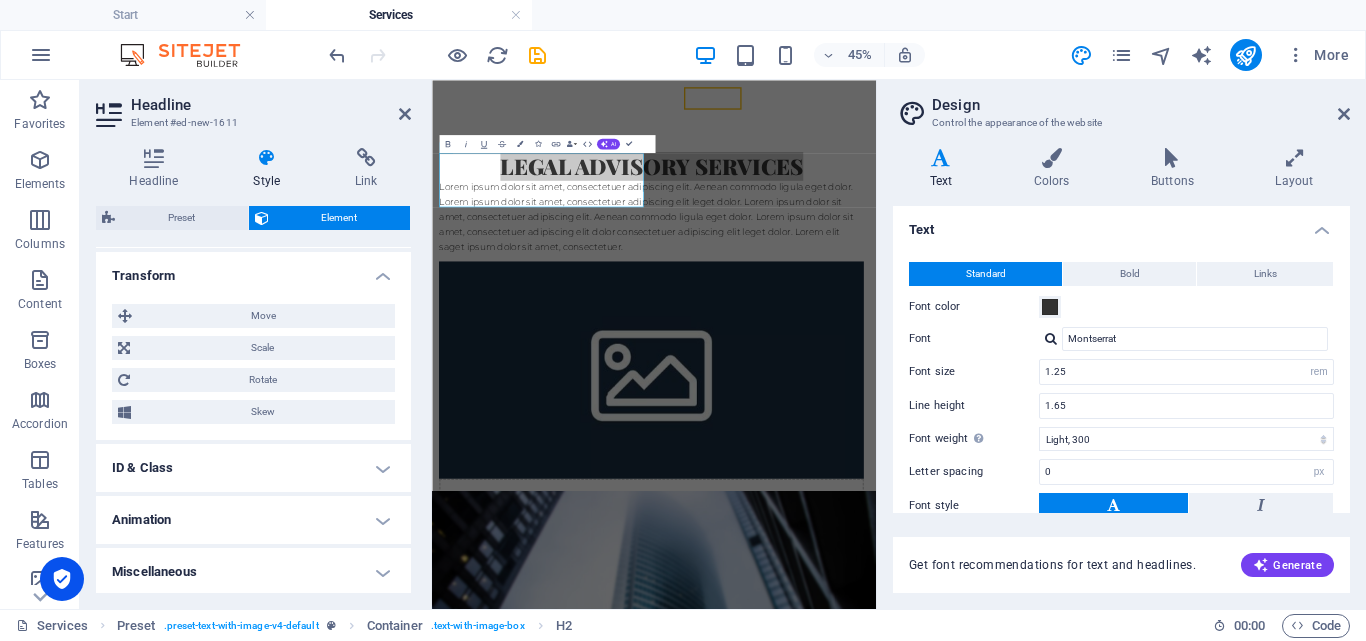scroll, scrollTop: 709, scrollLeft: 0, axis: vertical 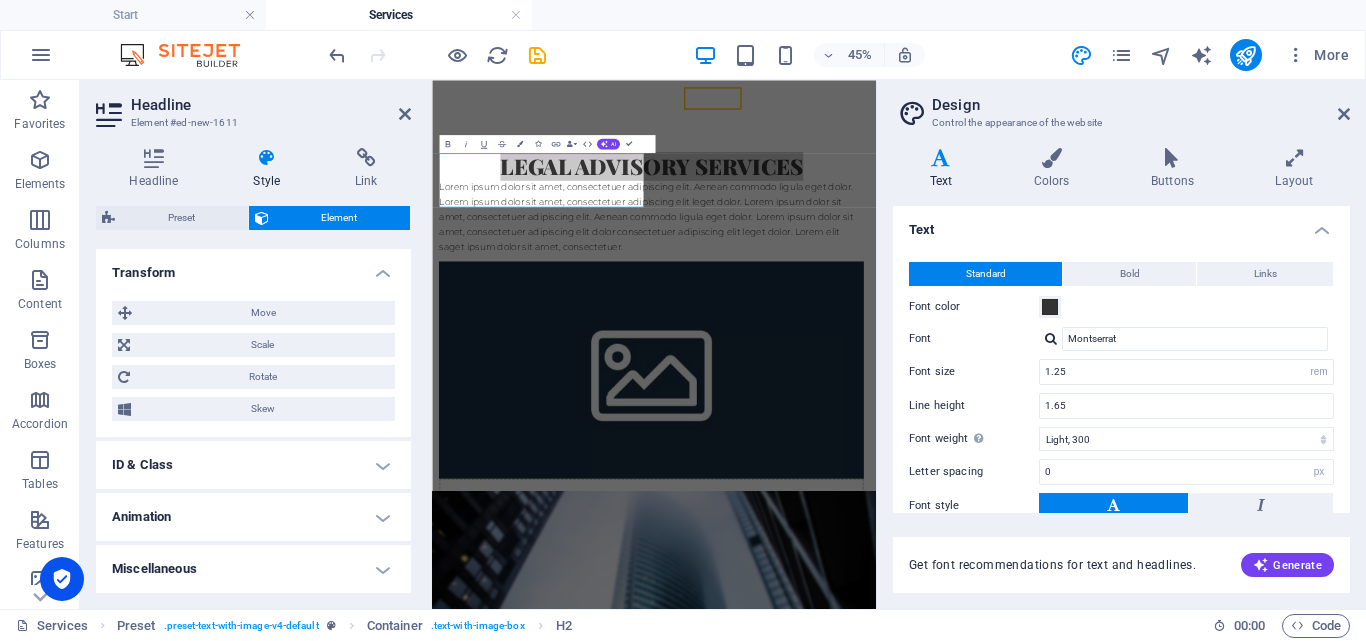 click on "Miscellaneous" at bounding box center (253, 569) 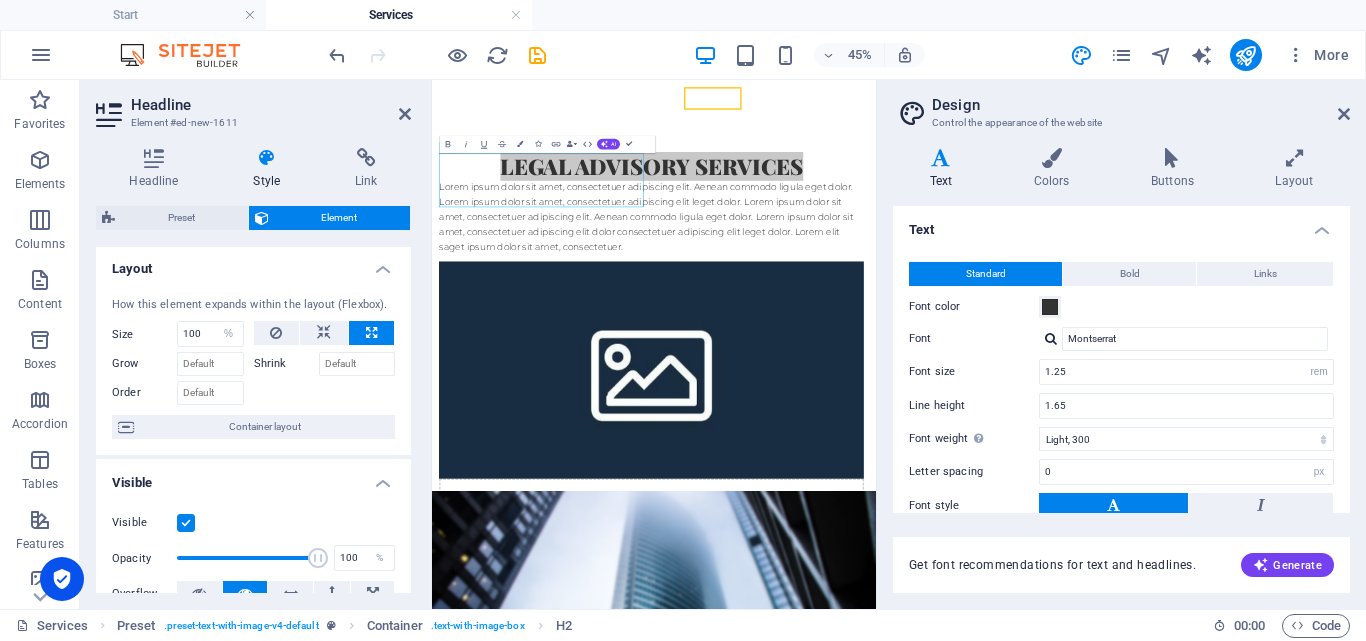 scroll, scrollTop: 0, scrollLeft: 0, axis: both 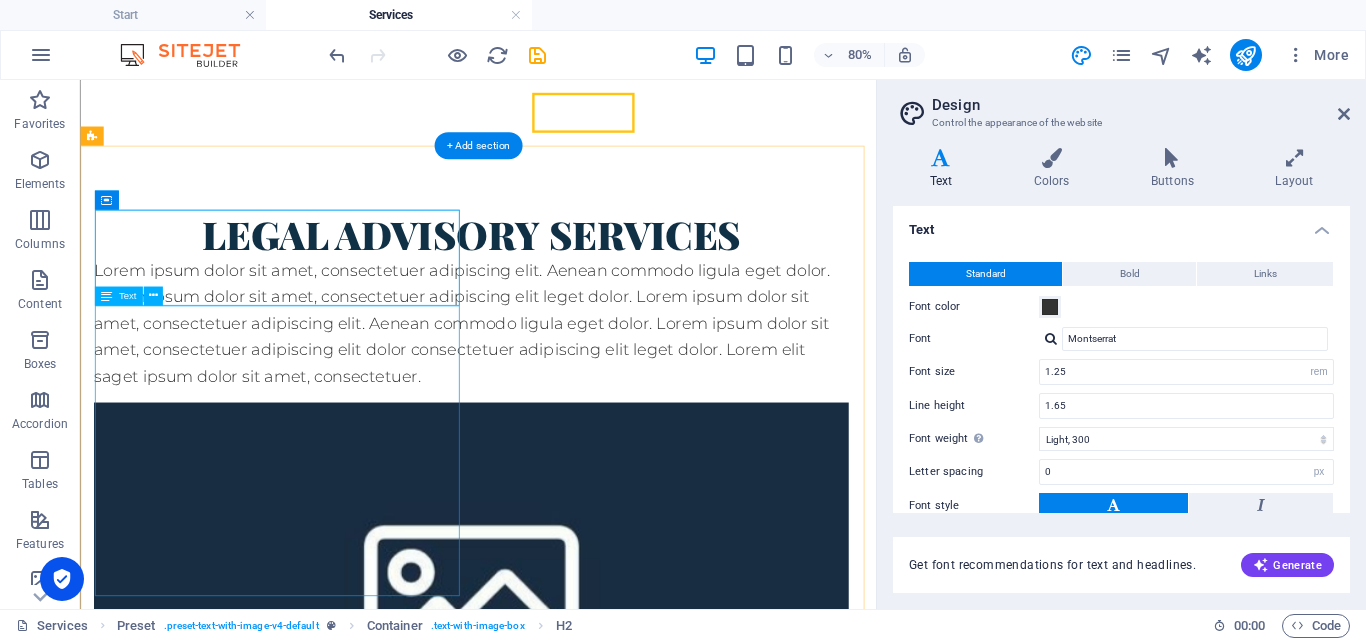 click on "Lorem ipsum dolor sit amet, consectetuer adipiscing elit. Aenean commodo ligula eget dolor. Lorem ipsum dolor sit amet, consectetuer adipiscing elit leget dolor. Lorem ipsum dolor sit amet, consectetuer adipiscing elit. Aenean commodo ligula eget dolor. Lorem ipsum dolor sit amet, consectetuer adipiscing elit dolor consectetuer adipiscing elit leget dolor. Lorem elit saget ipsum dolor sit amet, consectetuer." at bounding box center (568, 384) 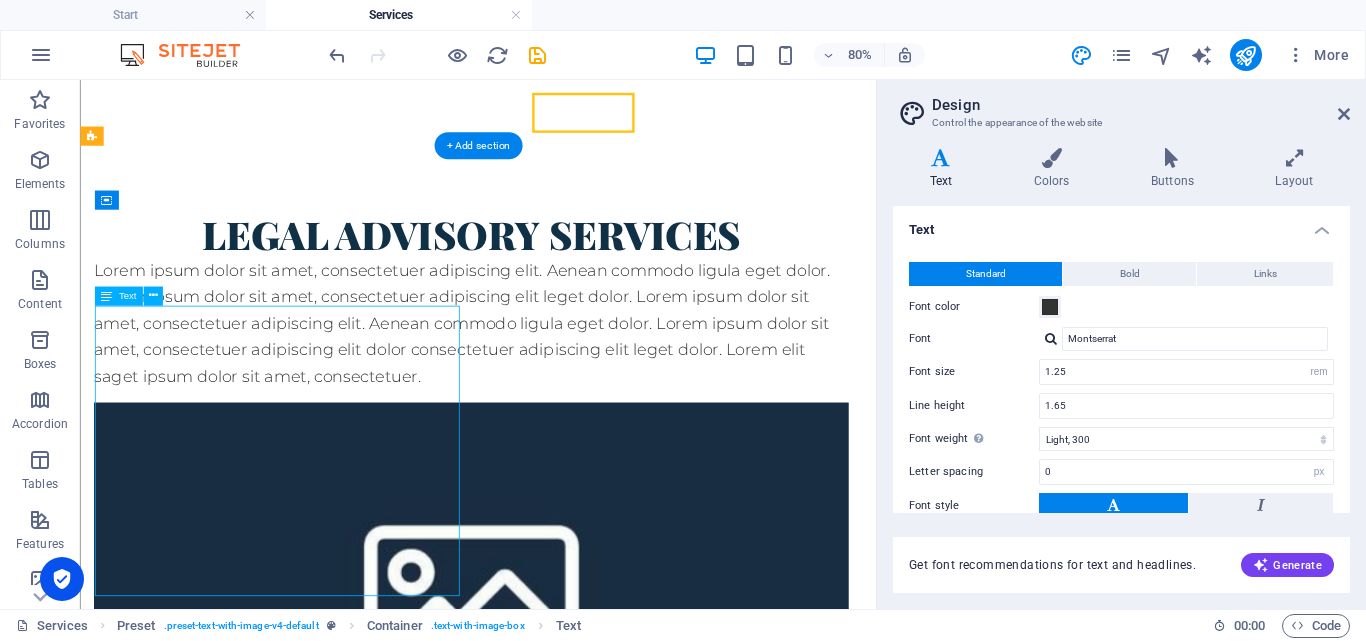 click on "Lorem ipsum dolor sit amet, consectetuer adipiscing elit. Aenean commodo ligula eget dolor. Lorem ipsum dolor sit amet, consectetuer adipiscing elit leget dolor. Lorem ipsum dolor sit amet, consectetuer adipiscing elit. Aenean commodo ligula eget dolor. Lorem ipsum dolor sit amet, consectetuer adipiscing elit dolor consectetuer adipiscing elit leget dolor. Lorem elit saget ipsum dolor sit amet, consectetuer." at bounding box center (568, 384) 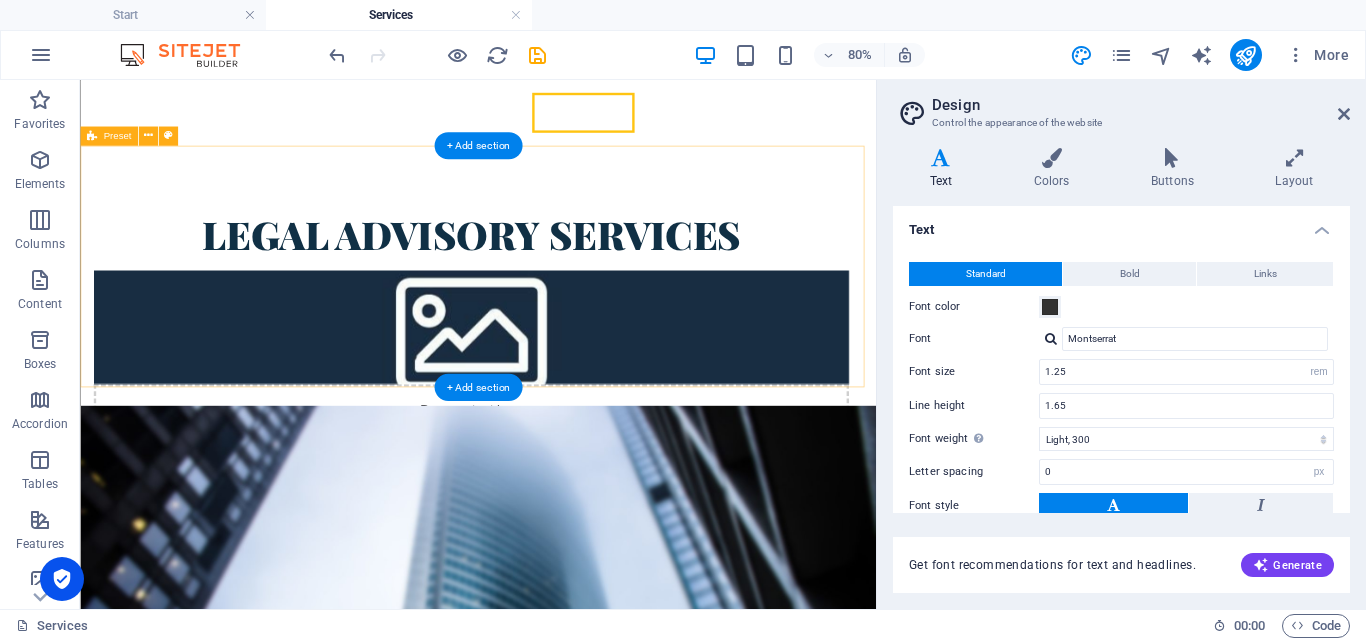 click on "Legal Advisory Services Drop content here or  Add elements  Paste clipboard" at bounding box center (577, 422) 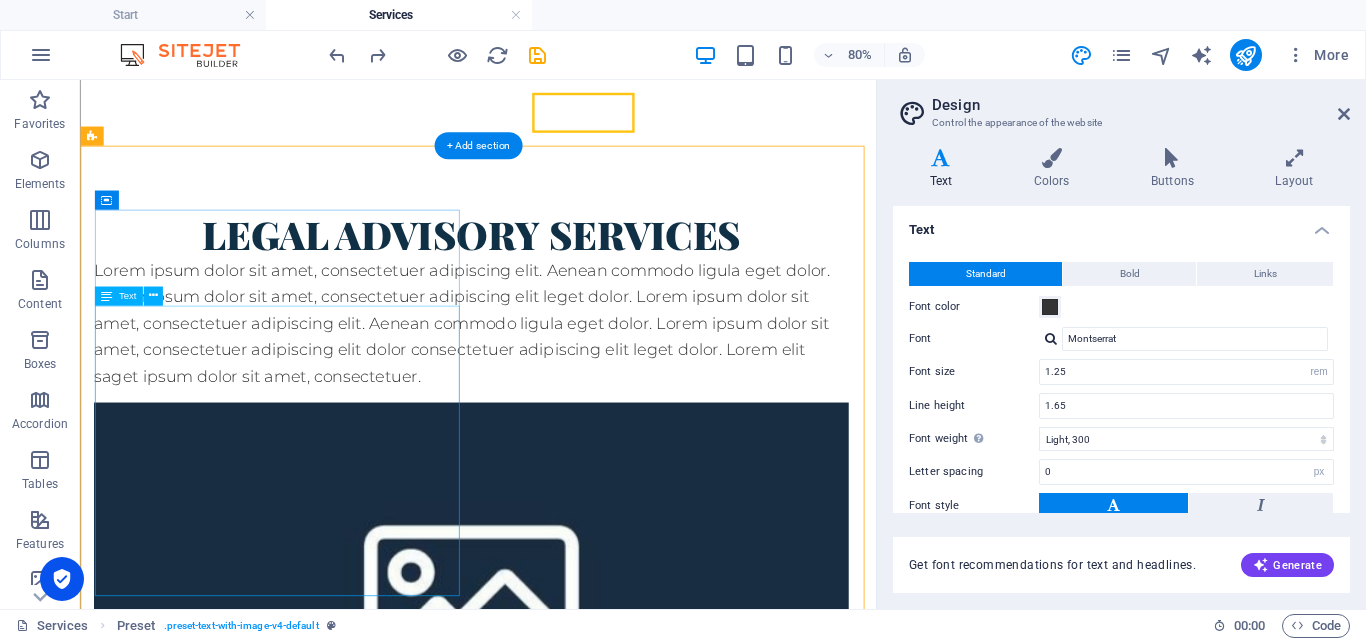 click on "Lorem ipsum dolor sit amet, consectetuer adipiscing elit. Aenean commodo ligula eget dolor. Lorem ipsum dolor sit amet, consectetuer adipiscing elit leget dolor. Lorem ipsum dolor sit amet, consectetuer adipiscing elit. Aenean commodo ligula eget dolor. Lorem ipsum dolor sit amet, consectetuer adipiscing elit dolor consectetuer adipiscing elit leget dolor. Lorem elit saget ipsum dolor sit amet, consectetuer." at bounding box center (568, 384) 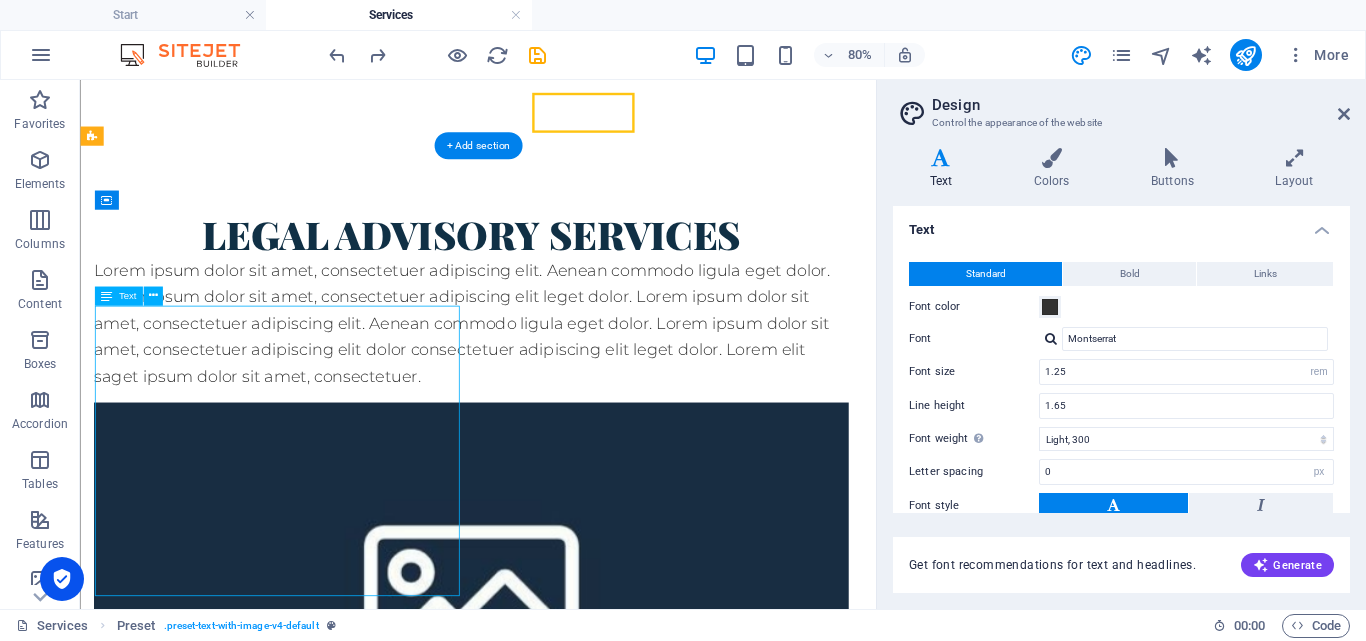 click on "Lorem ipsum dolor sit amet, consectetuer adipiscing elit. Aenean commodo ligula eget dolor. Lorem ipsum dolor sit amet, consectetuer adipiscing elit leget dolor. Lorem ipsum dolor sit amet, consectetuer adipiscing elit. Aenean commodo ligula eget dolor. Lorem ipsum dolor sit amet, consectetuer adipiscing elit dolor consectetuer adipiscing elit leget dolor. Lorem elit saget ipsum dolor sit amet, consectetuer." at bounding box center [568, 384] 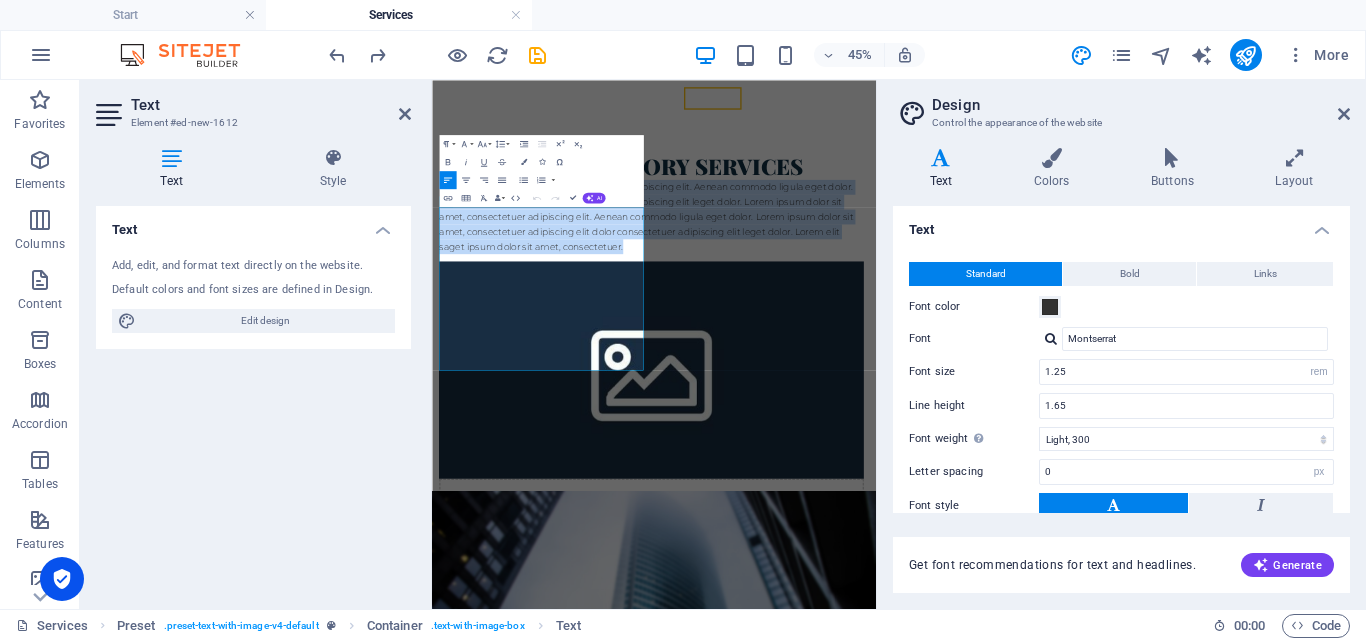 drag, startPoint x: 740, startPoint y: 699, endPoint x: 429, endPoint y: 362, distance: 458.57388 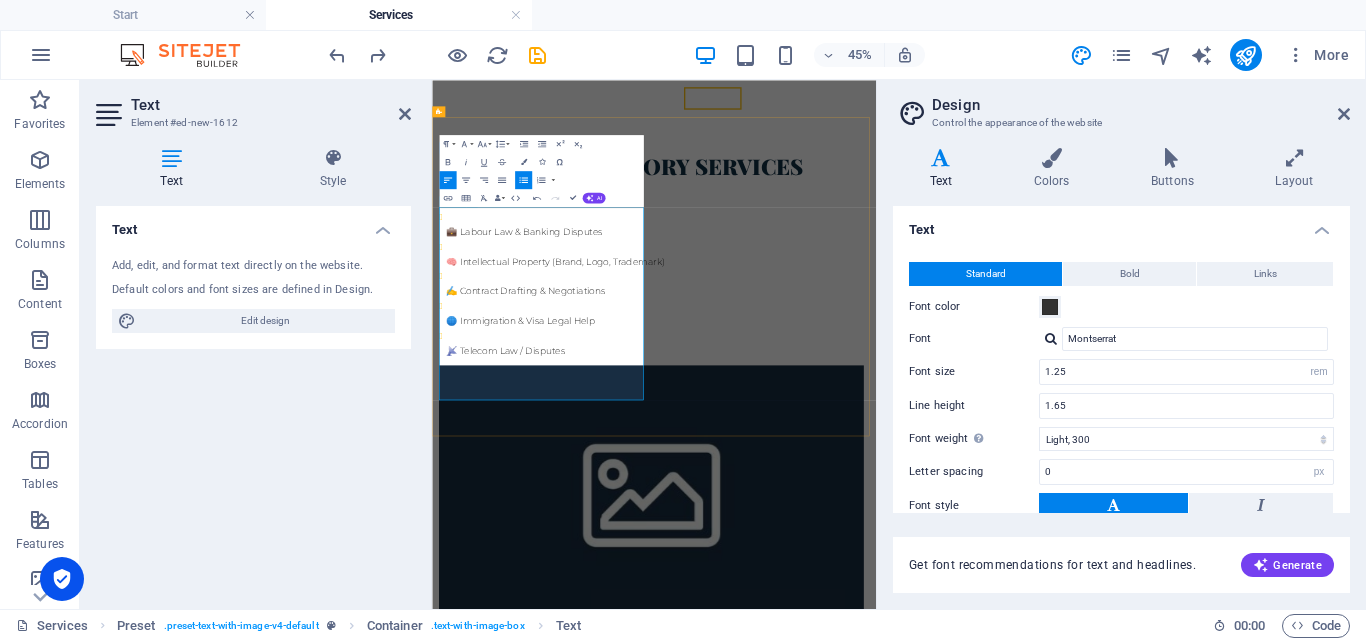 click on "⚖️ Civil, Criminal & Family Law 💼 Labour Law & Banking Disputes 🧠 Intellectual Property (Brand, Logo, Trademark) ✍️ Contract Drafting & Negotiations 🌐 Immigration & Visa Legal Help 📡 Telecom Law / Disputes" at bounding box center [920, 500] 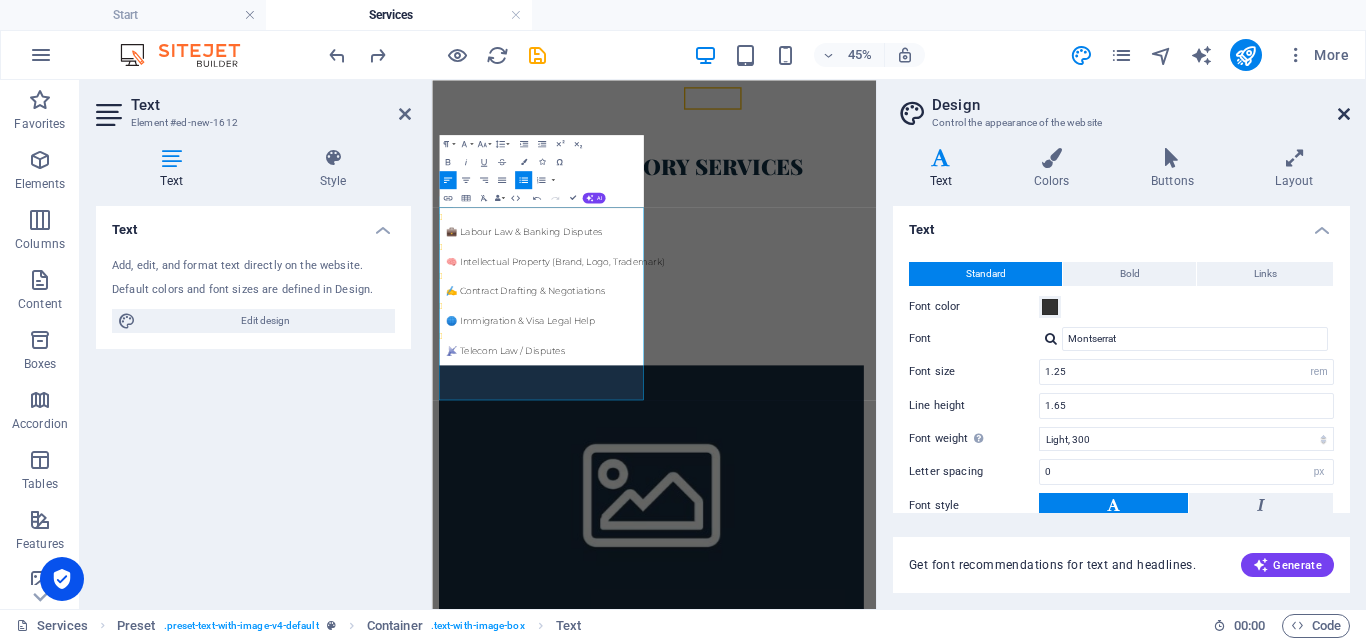 click at bounding box center [1344, 114] 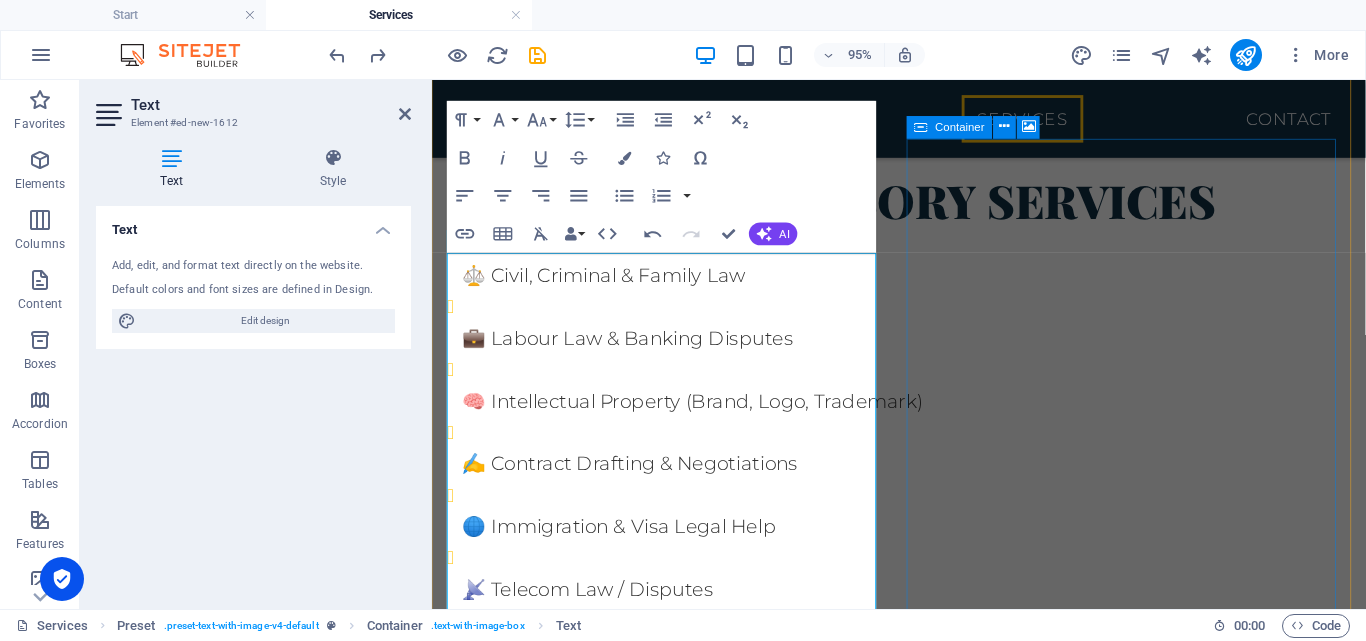 scroll, scrollTop: 100, scrollLeft: 0, axis: vertical 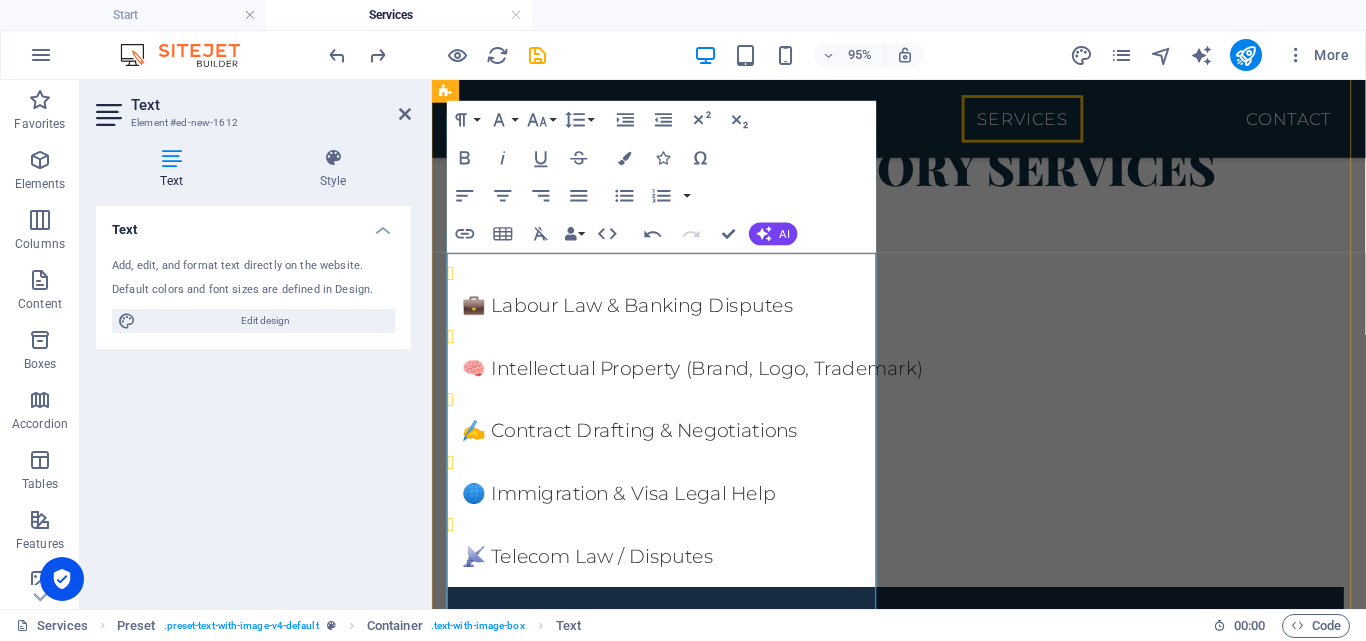 click on "⚖️ Civil, Criminal & Family Law 💼 Labour Law & Banking Disputes 🧠 Intellectual Property (Brand, Logo, Trademark) ✍️ Contract Drafting & Negotiations 🌐 Immigration & Visa Legal Help 📡 Telecom Law / Disputes" at bounding box center [920, 400] 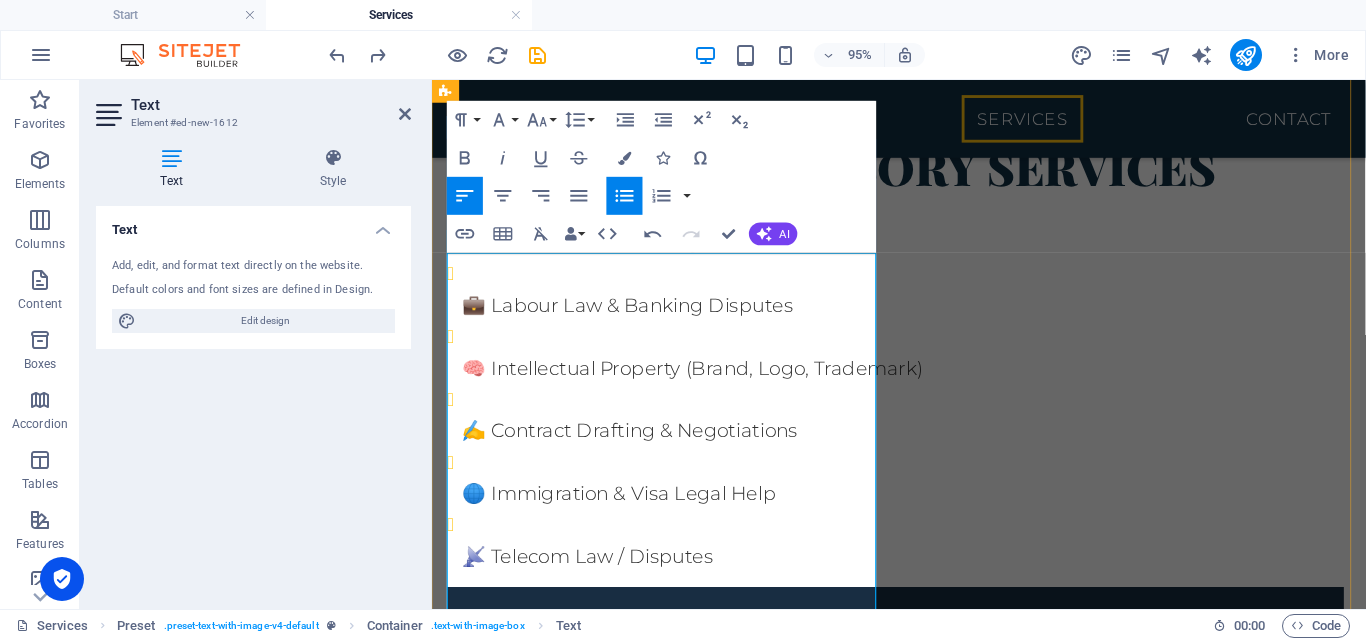 scroll, scrollTop: 149, scrollLeft: 0, axis: vertical 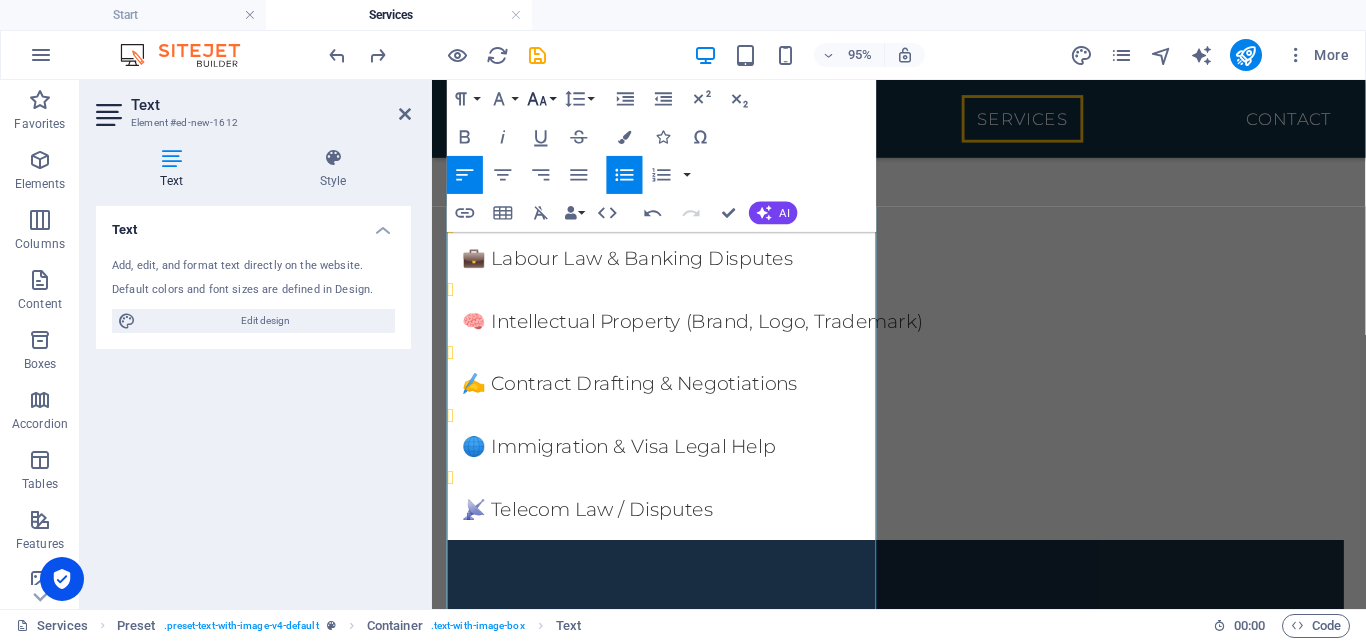 click 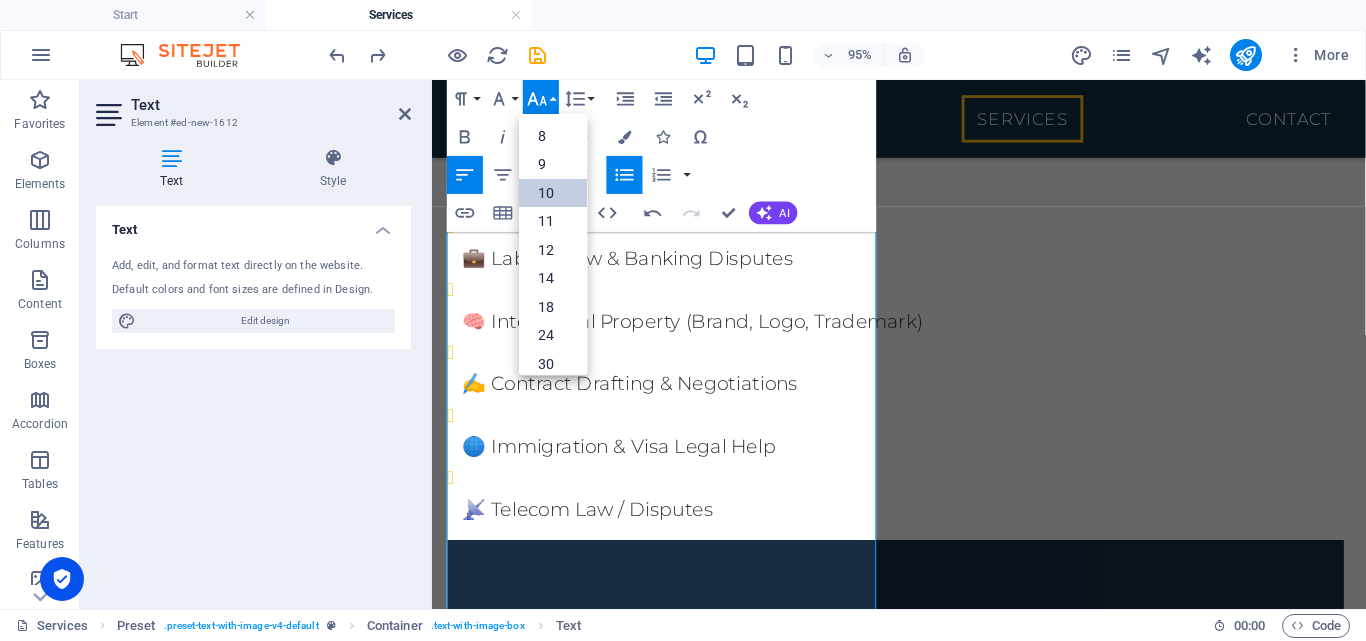 click on "10" at bounding box center (553, 193) 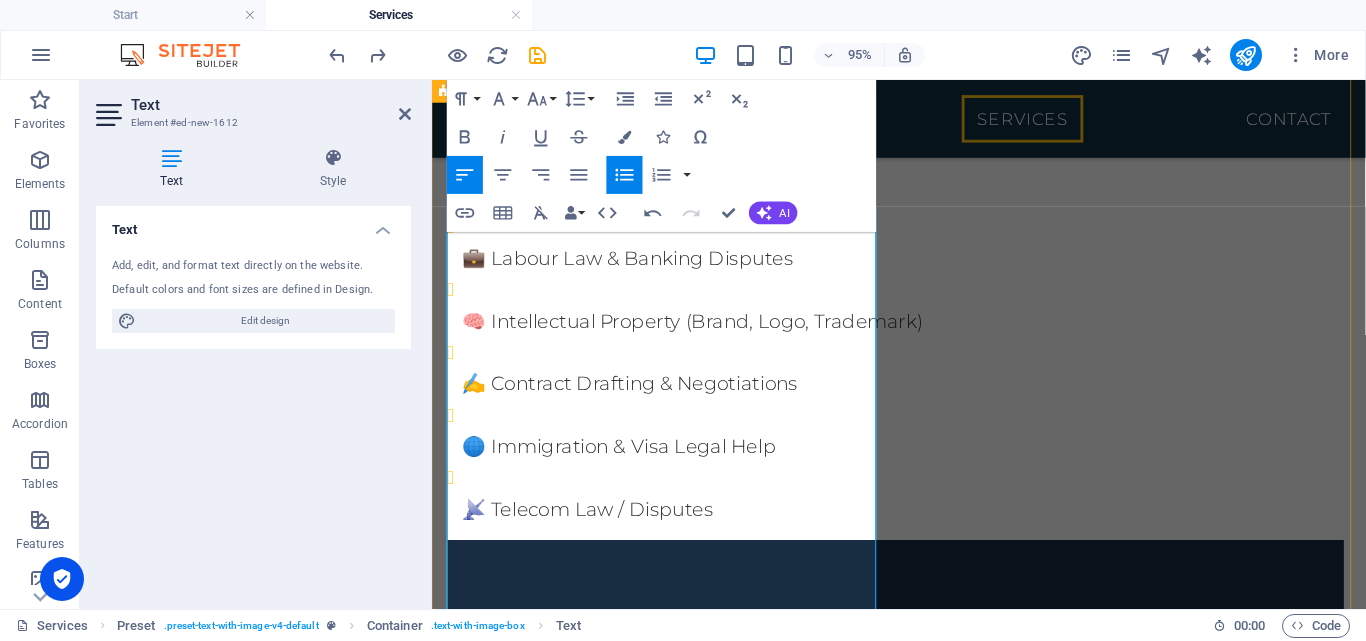 click on "⚖️ Civil, Criminal & Family Law" at bounding box center (928, 202) 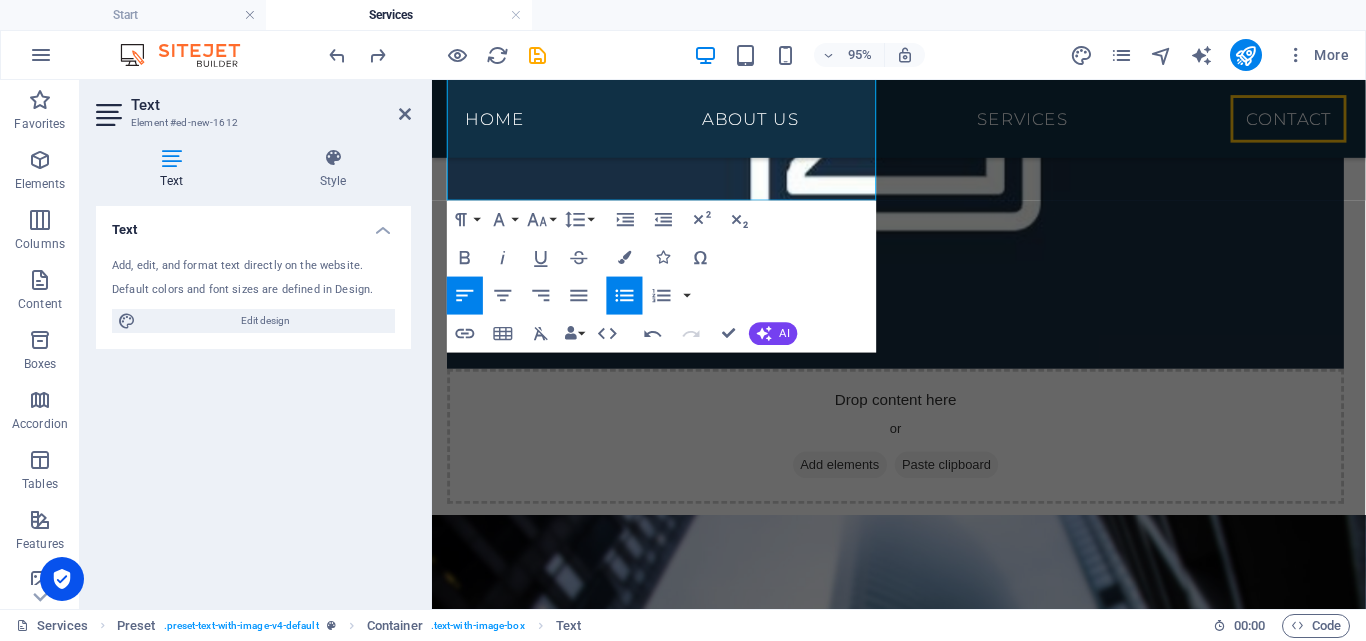 scroll, scrollTop: 415, scrollLeft: 0, axis: vertical 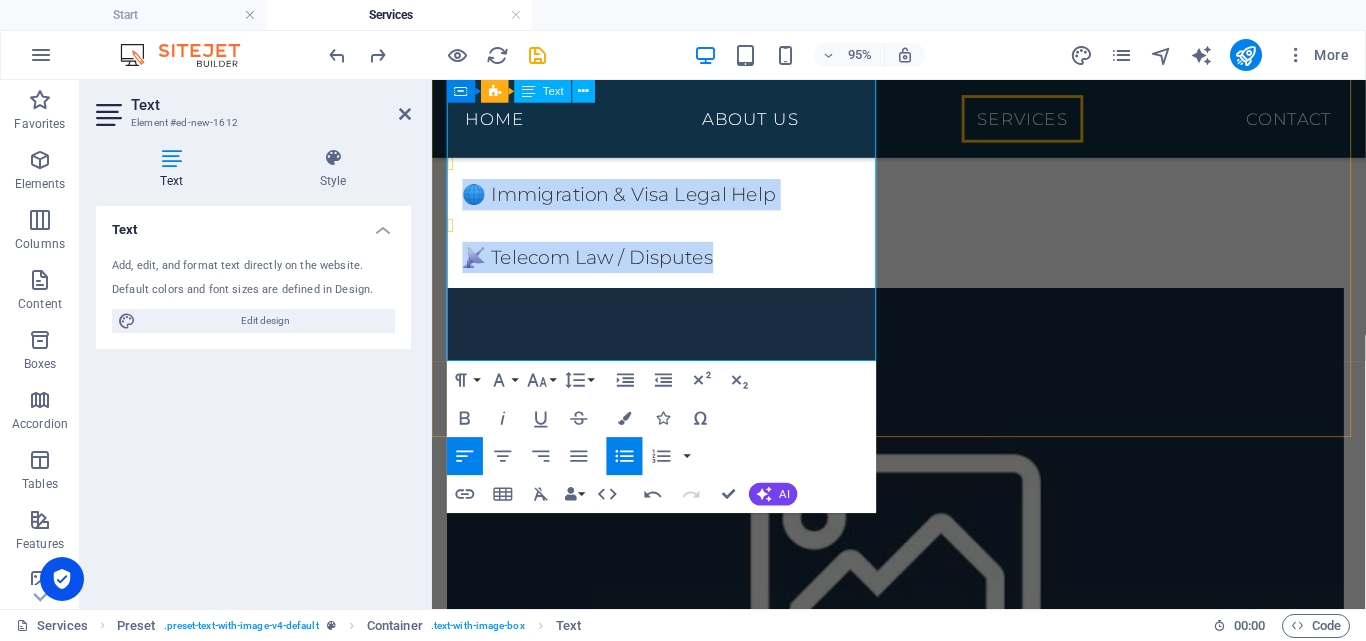 drag, startPoint x: 458, startPoint y: 254, endPoint x: 764, endPoint y: 368, distance: 326.54556 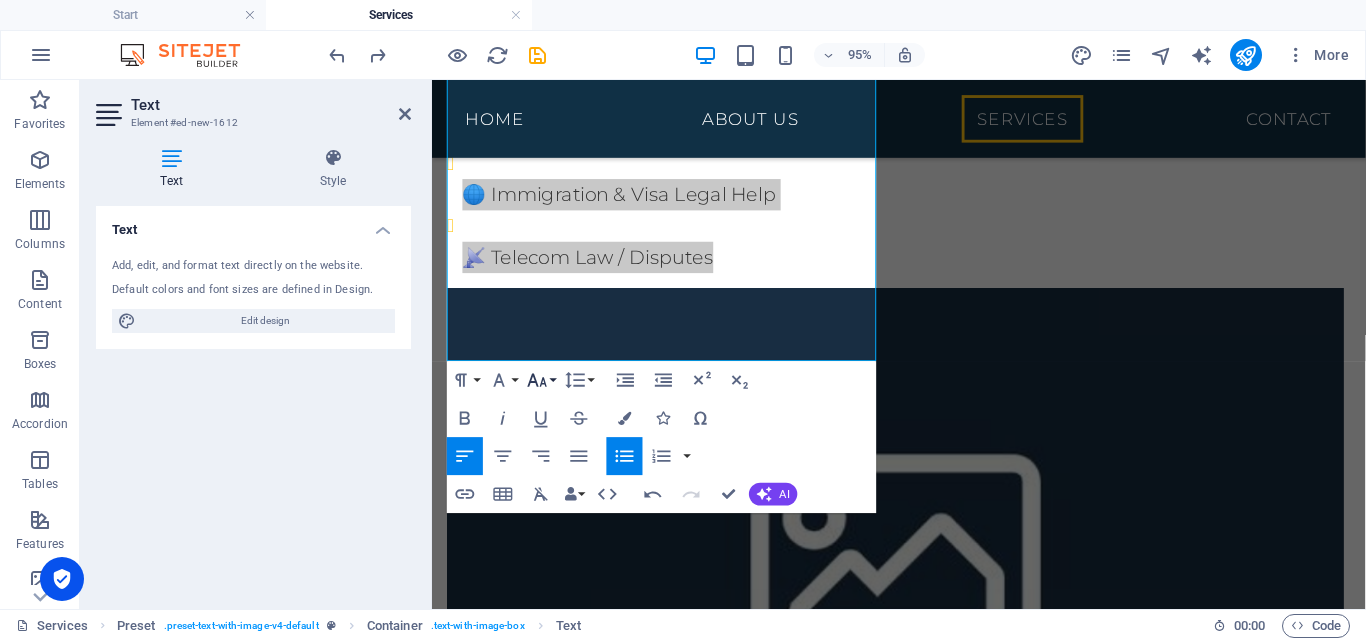 click 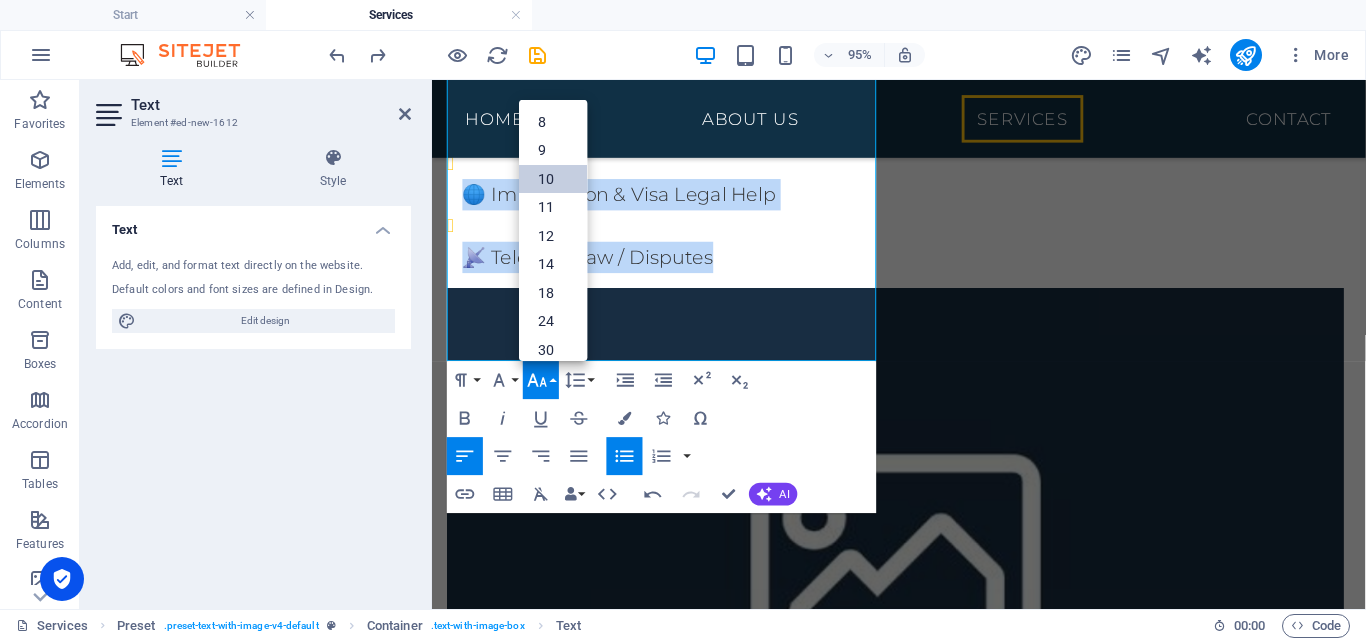 click on "10" at bounding box center (553, 179) 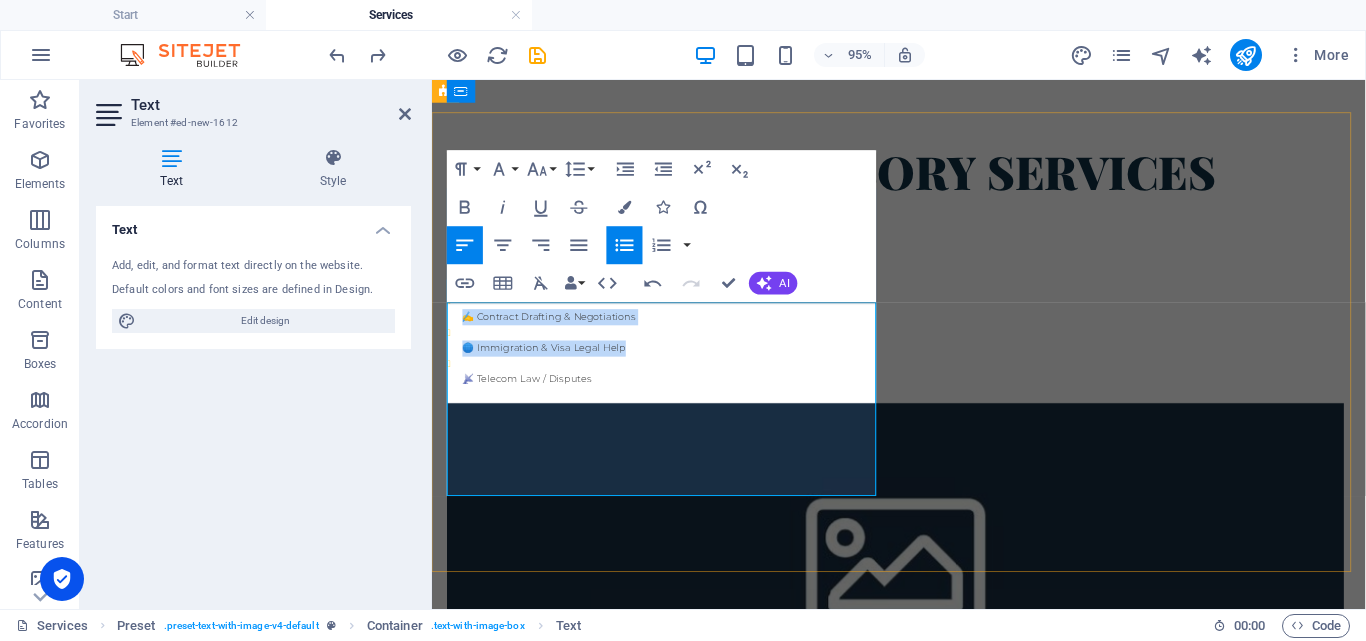 scroll, scrollTop: 48, scrollLeft: 0, axis: vertical 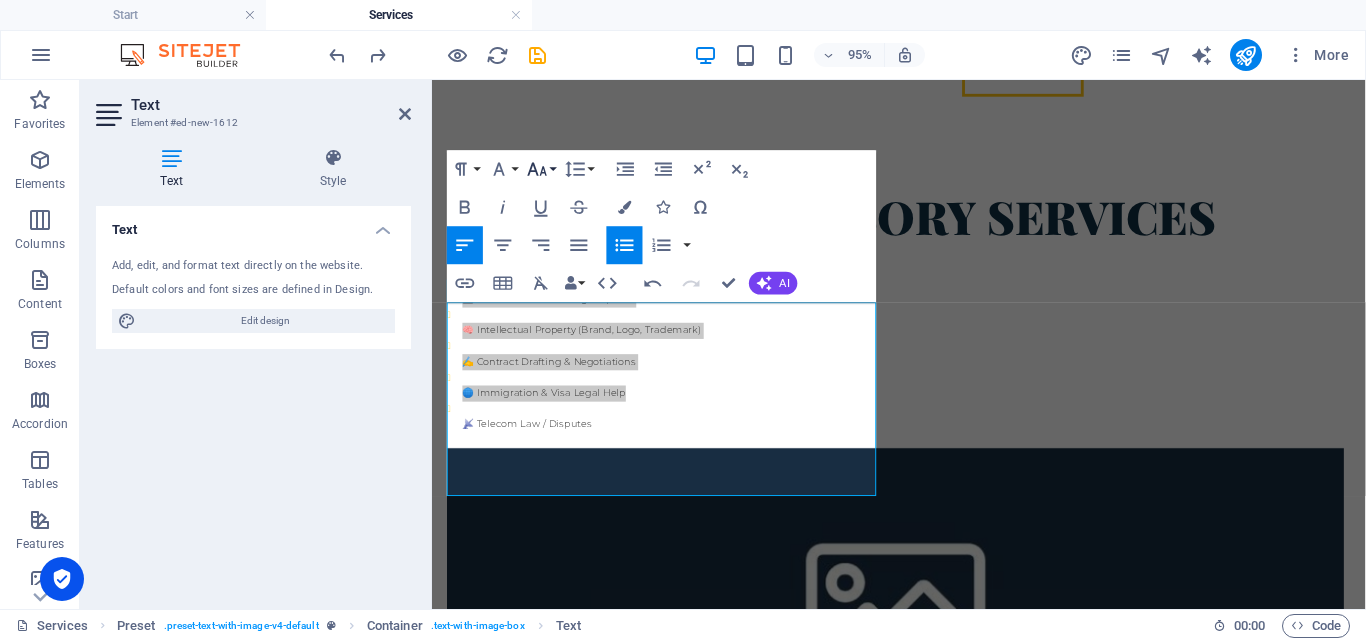 click 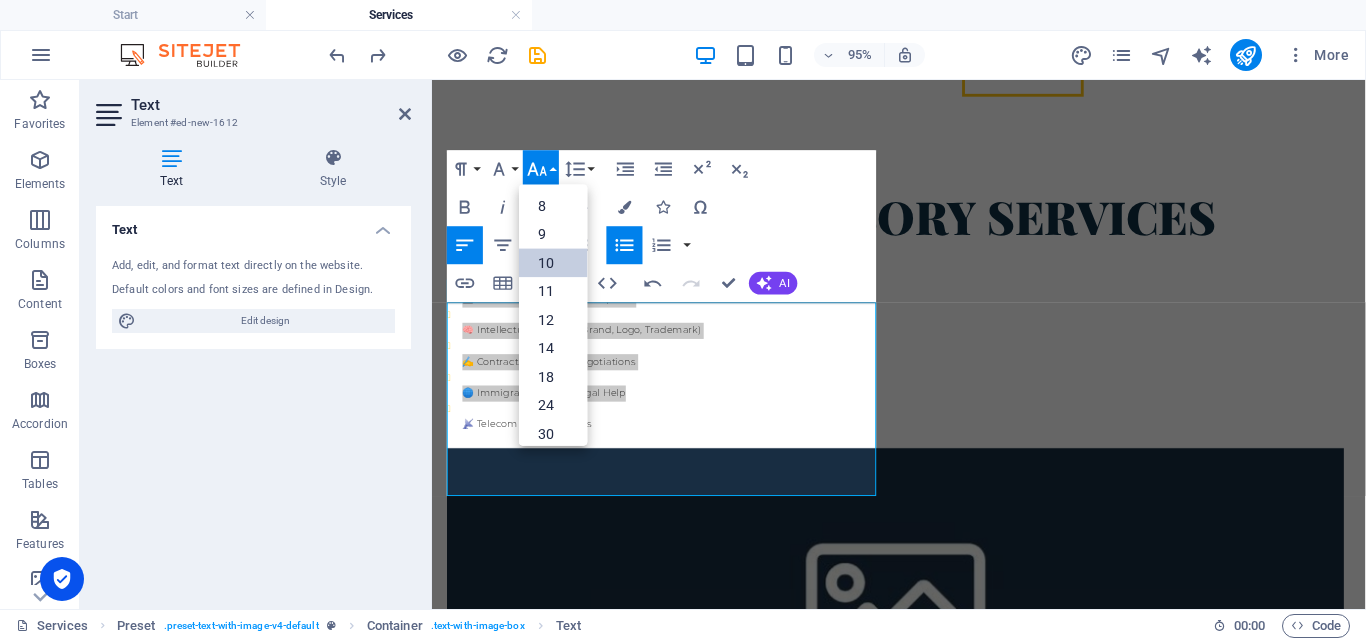 scroll, scrollTop: 83, scrollLeft: 0, axis: vertical 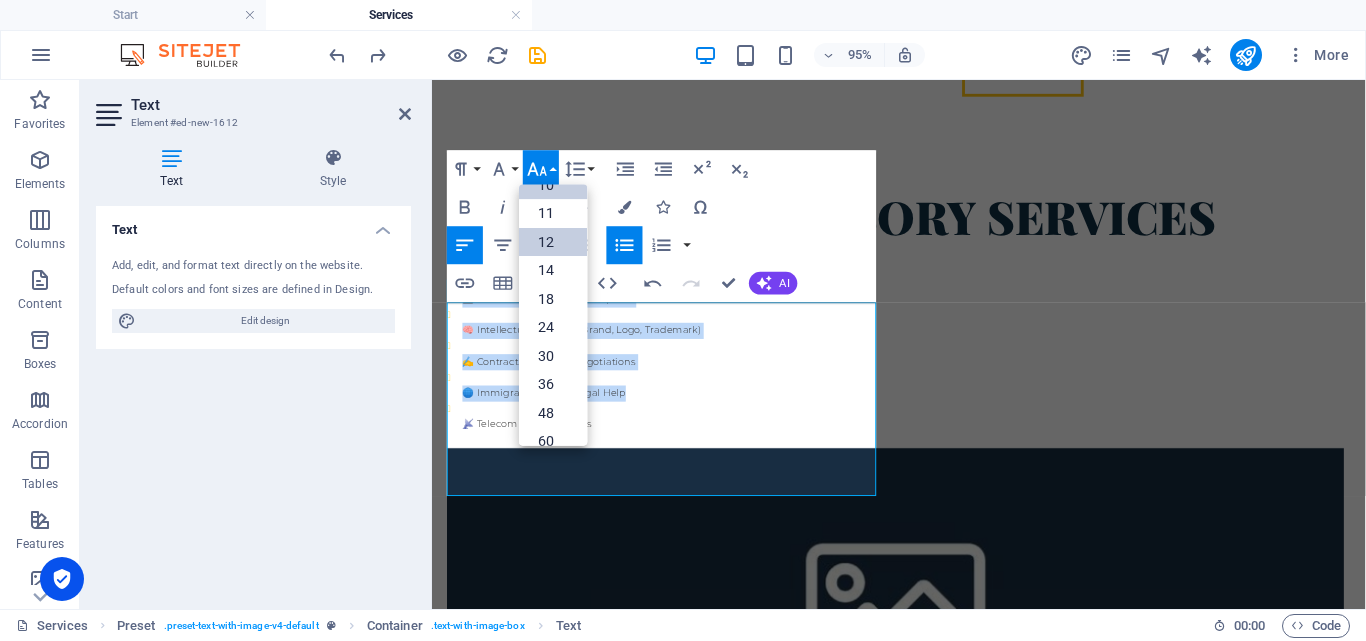 click on "12" at bounding box center [553, 241] 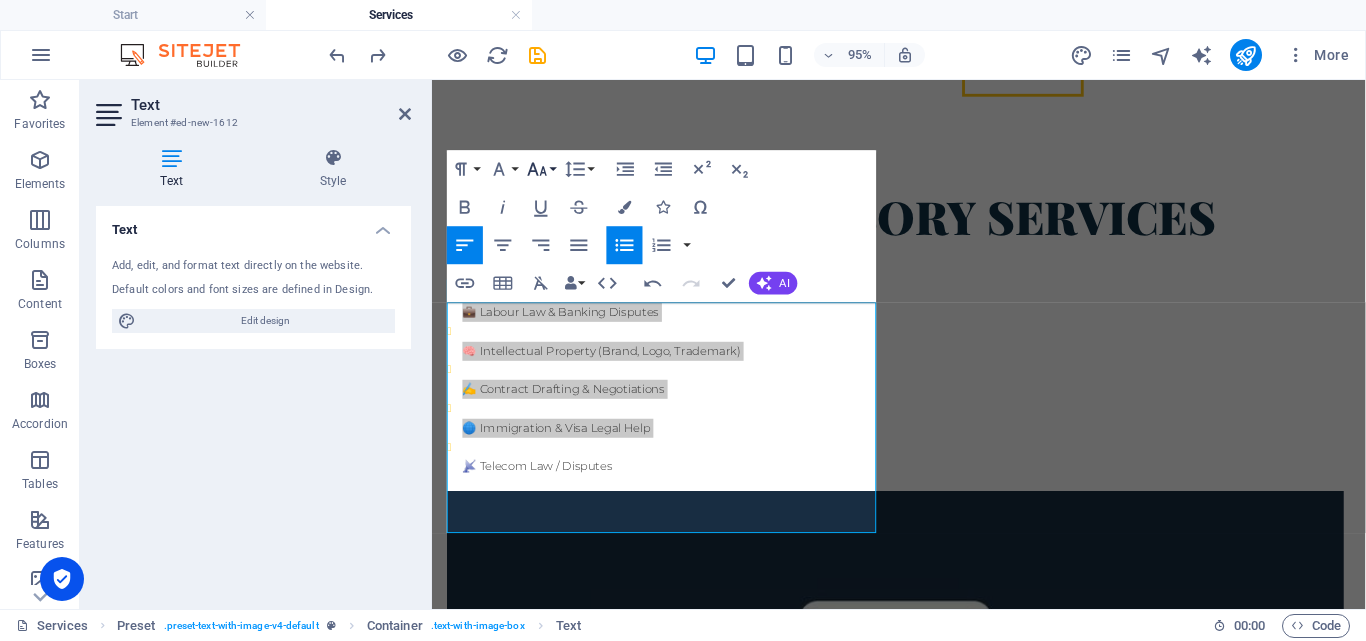 click 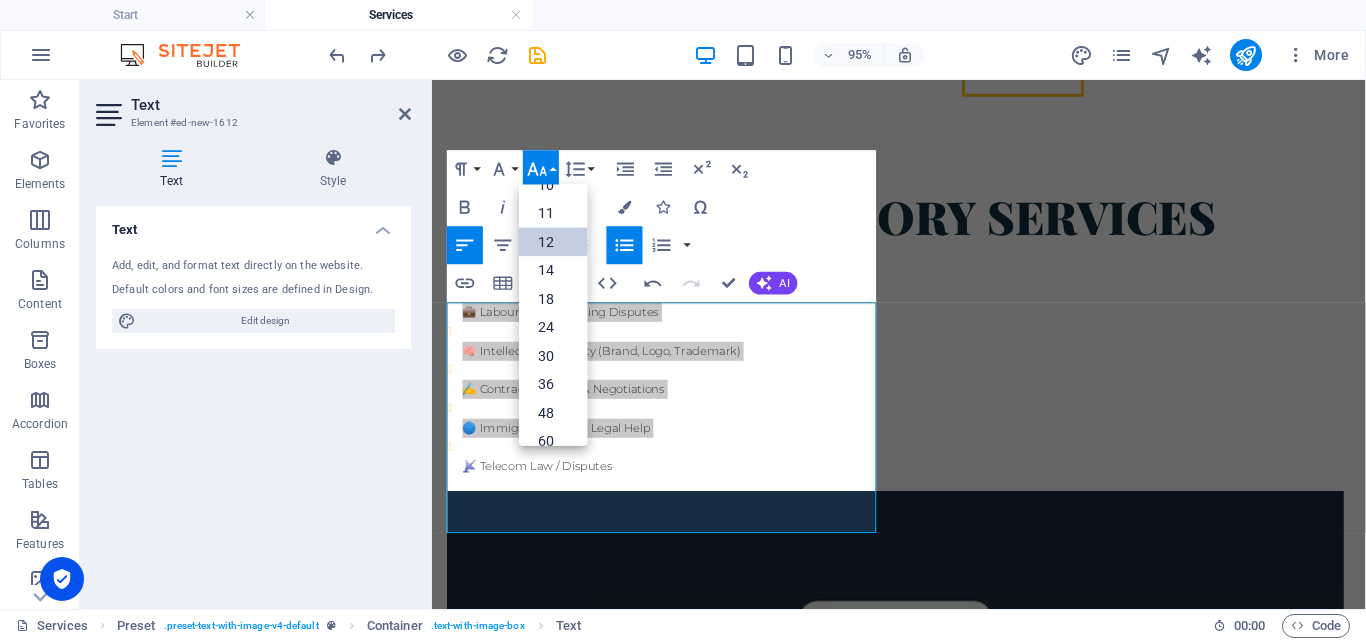 scroll, scrollTop: 143, scrollLeft: 0, axis: vertical 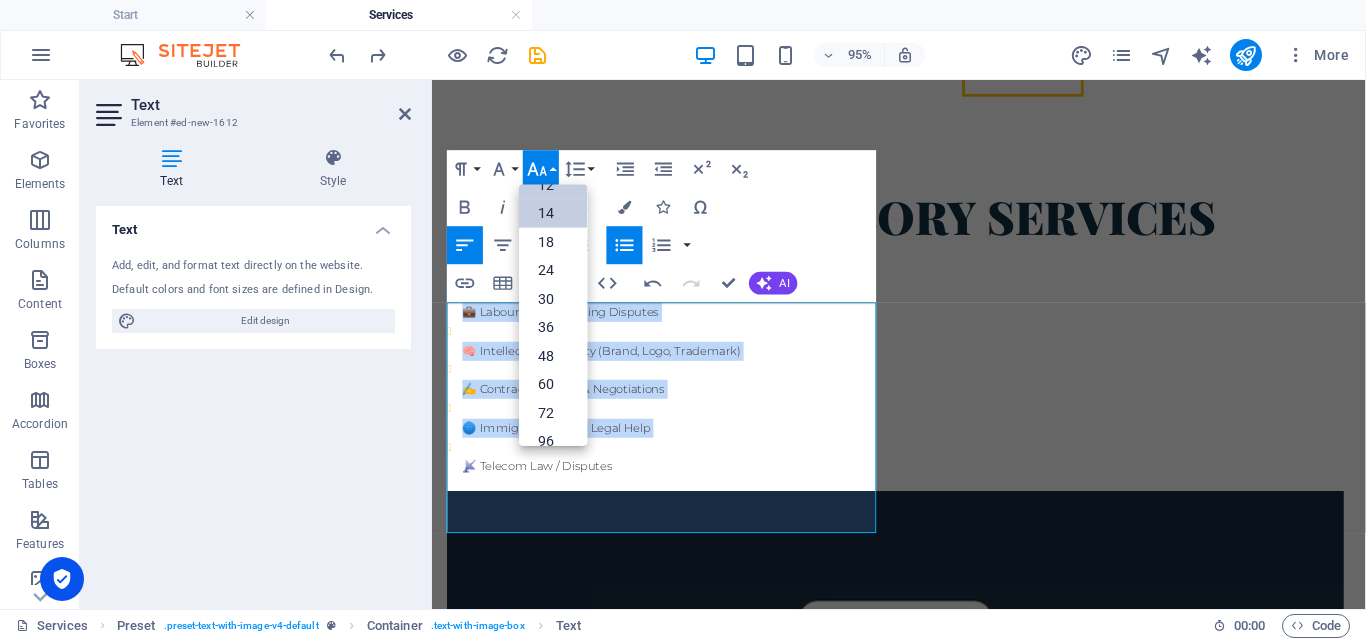 click on "14" at bounding box center [553, 212] 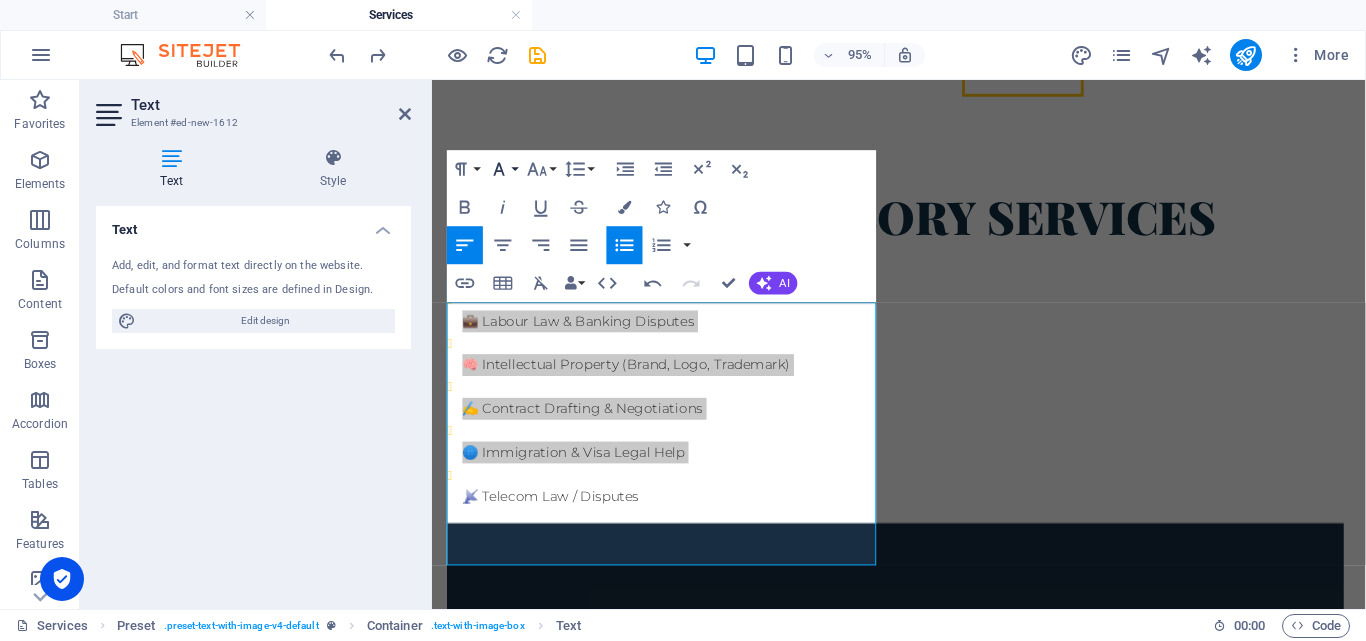 click 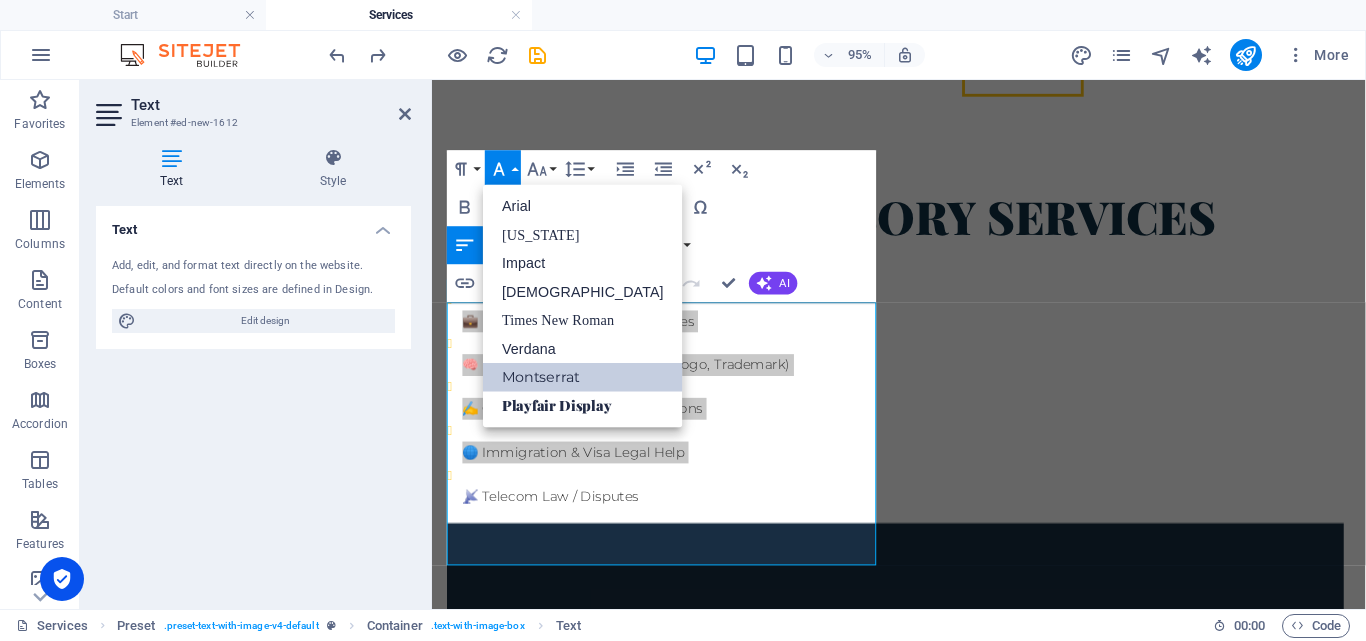scroll, scrollTop: 0, scrollLeft: 0, axis: both 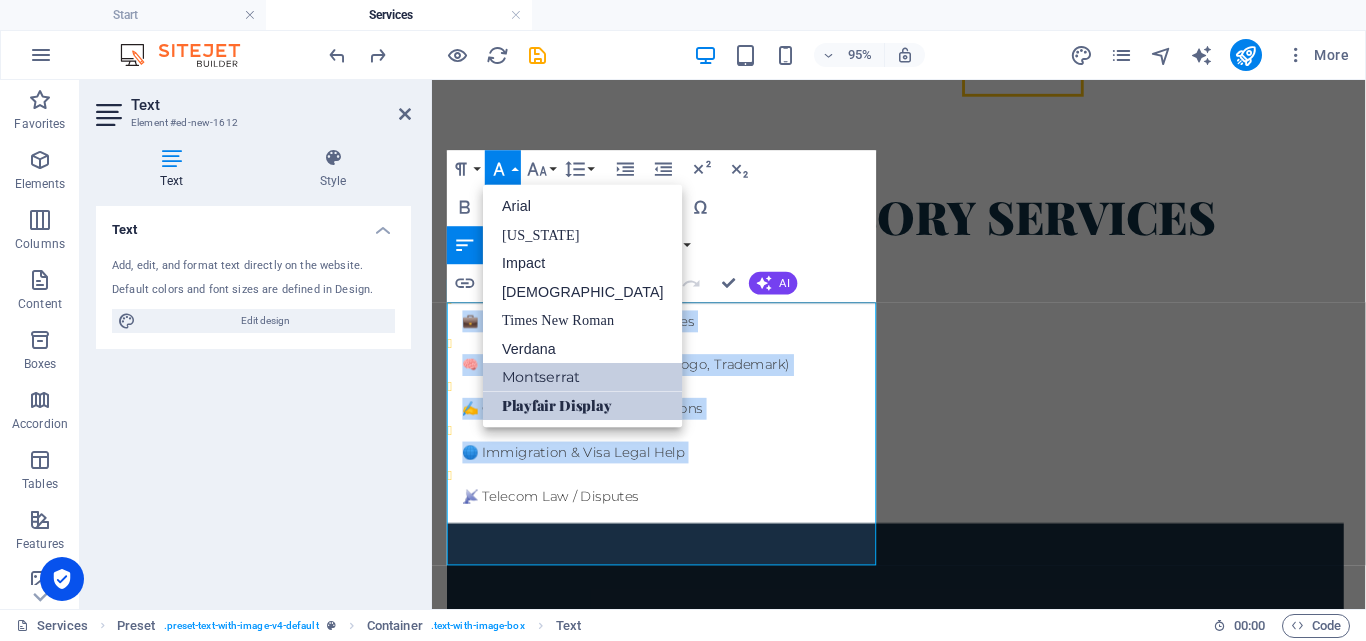 click on "Playfair Display" at bounding box center (583, 405) 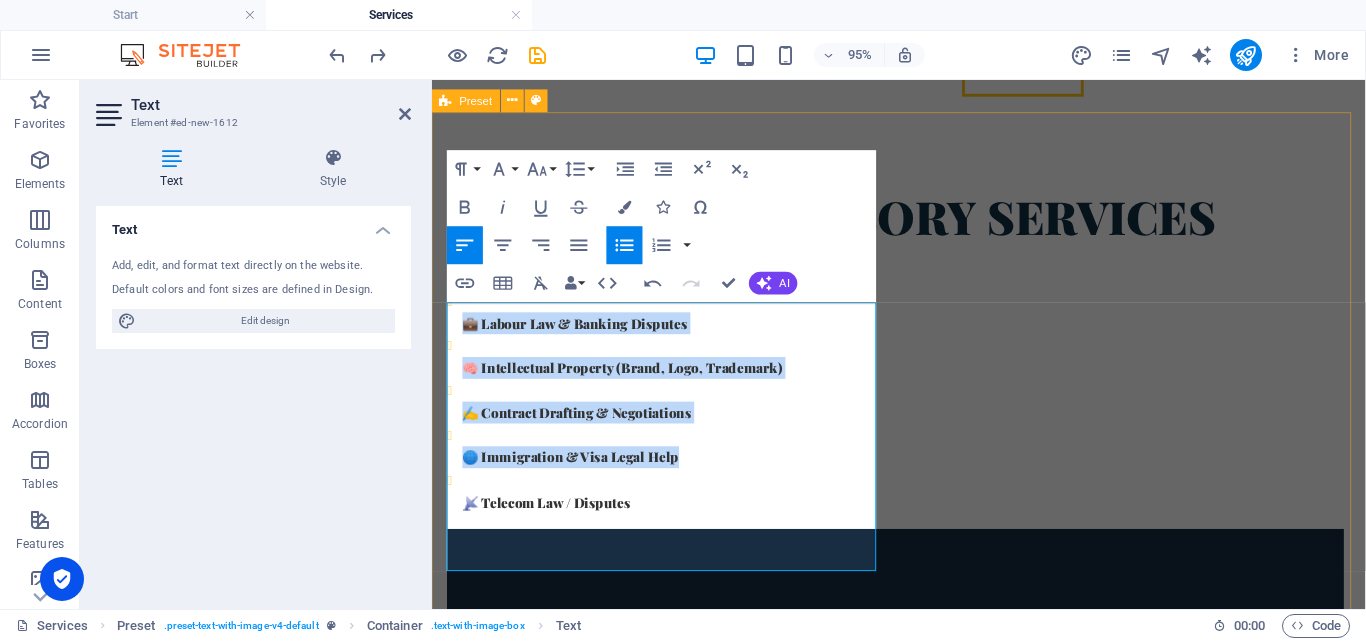 click on "Legal Advisory Services ⚖️ Civil, Criminal & Family Law 💼 Labour Law & Banking Disputes 🧠 Intellectual Property (Brand, Logo, Trademark) ✍️ Contract Drafting & Negotiations 🌐 Immigration & Visa Legal Help ​📡 Telecom Law / Disputes Drop content here or  Add elements  Paste clipboard" at bounding box center [923, 646] 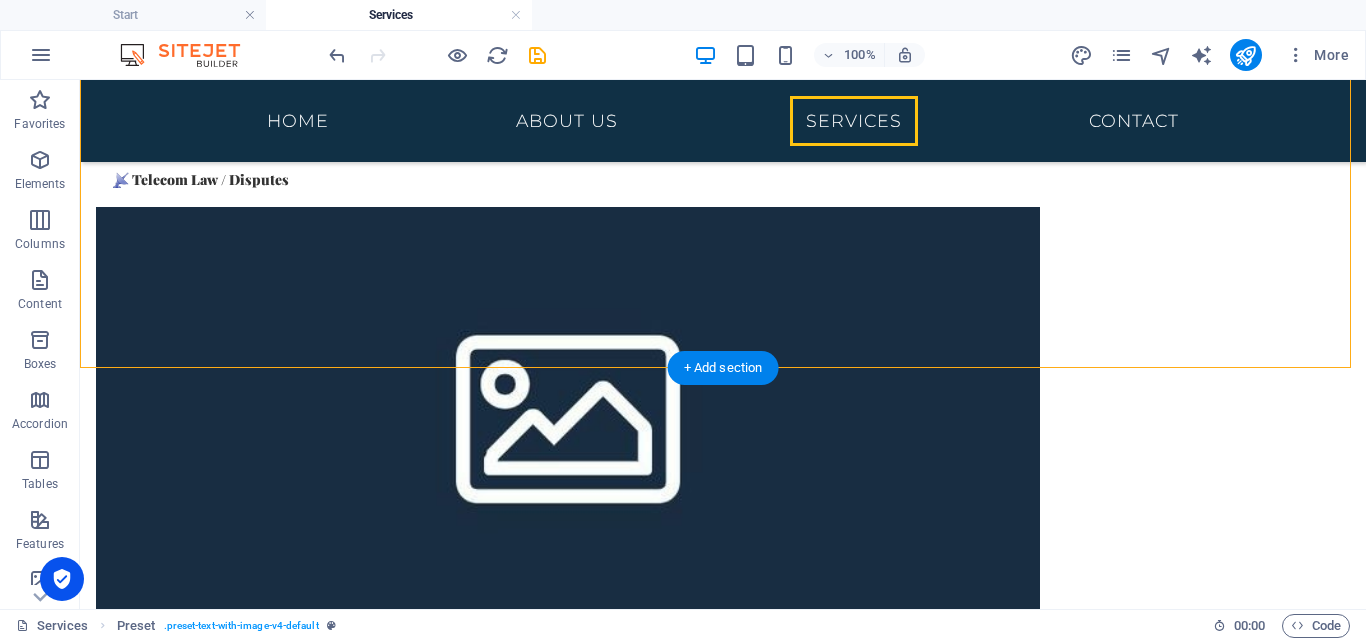 scroll, scrollTop: 395, scrollLeft: 0, axis: vertical 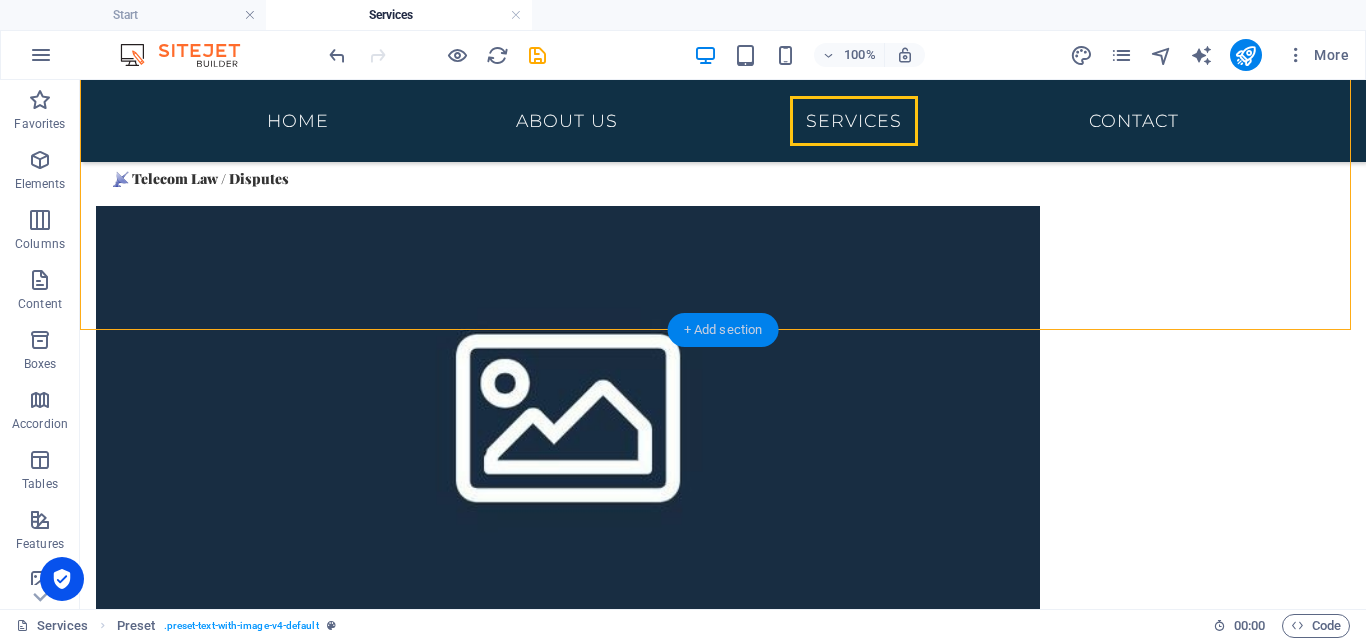 click on "+ Add section" at bounding box center (723, 330) 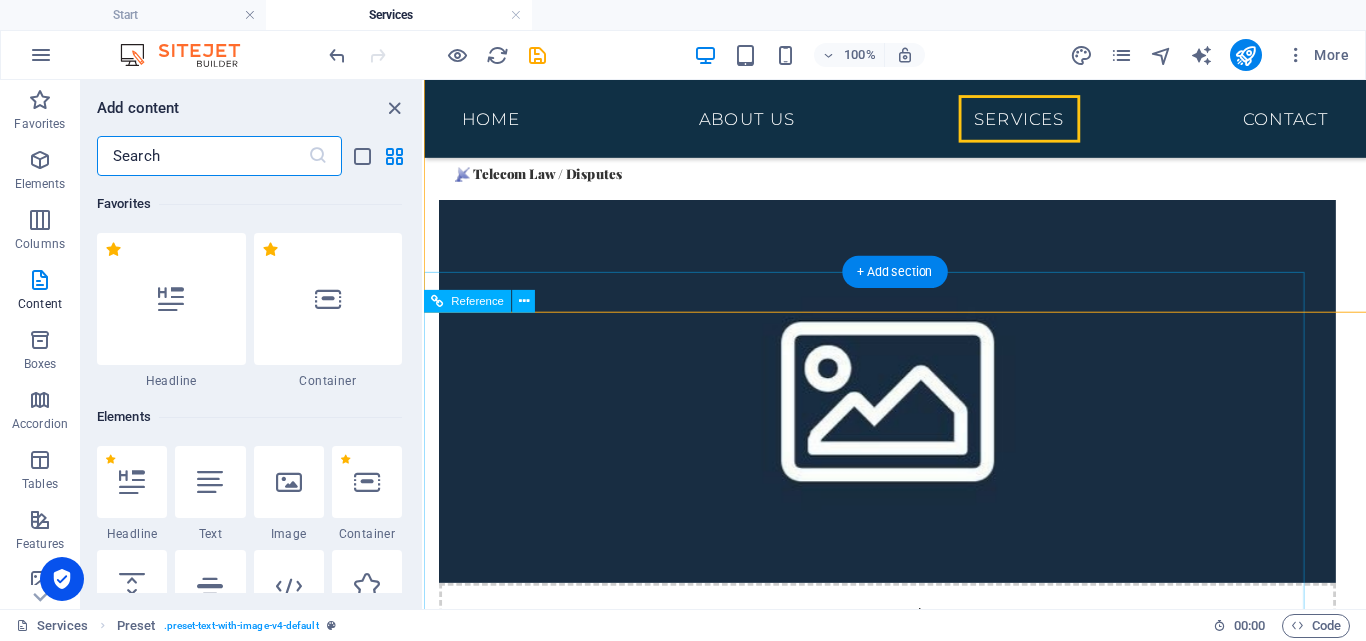 scroll, scrollTop: 400, scrollLeft: 0, axis: vertical 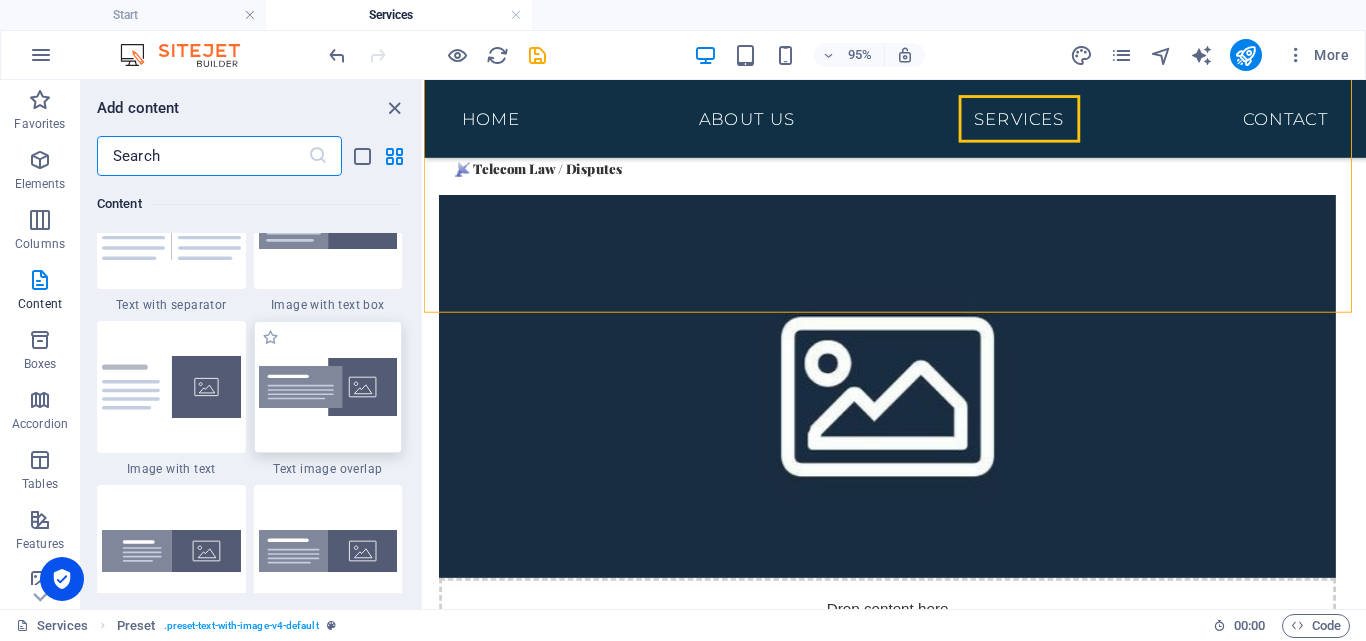 click at bounding box center [328, 387] 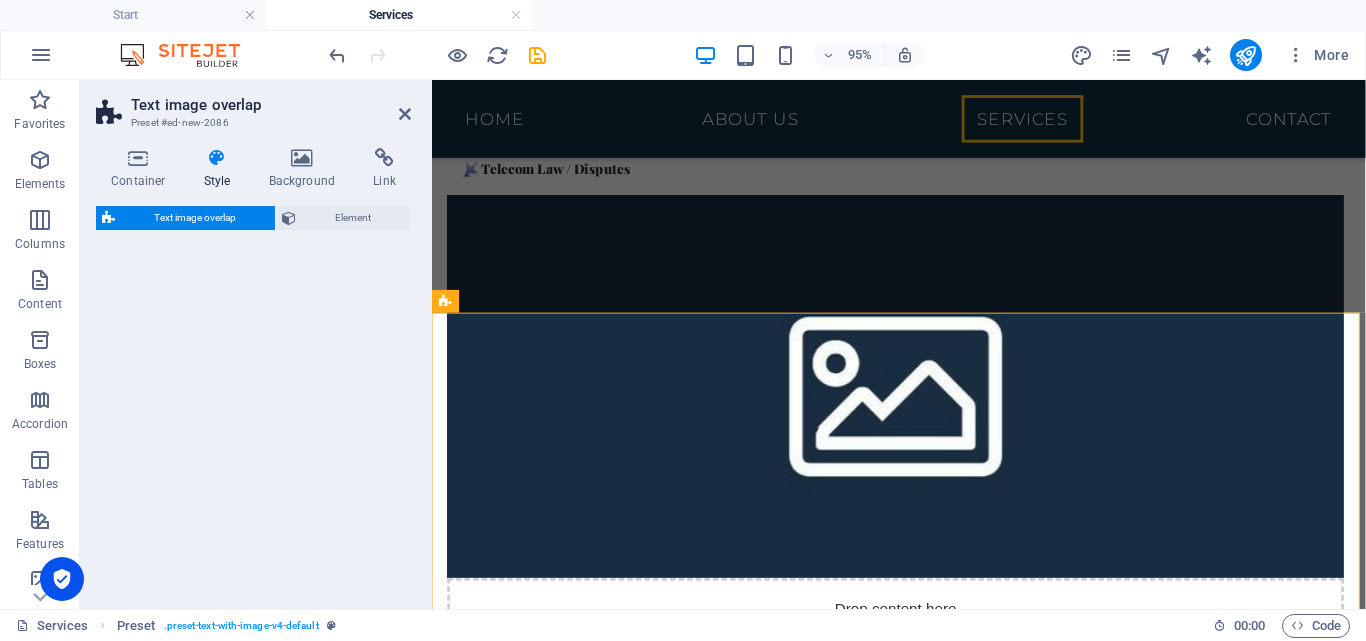 select on "rem" 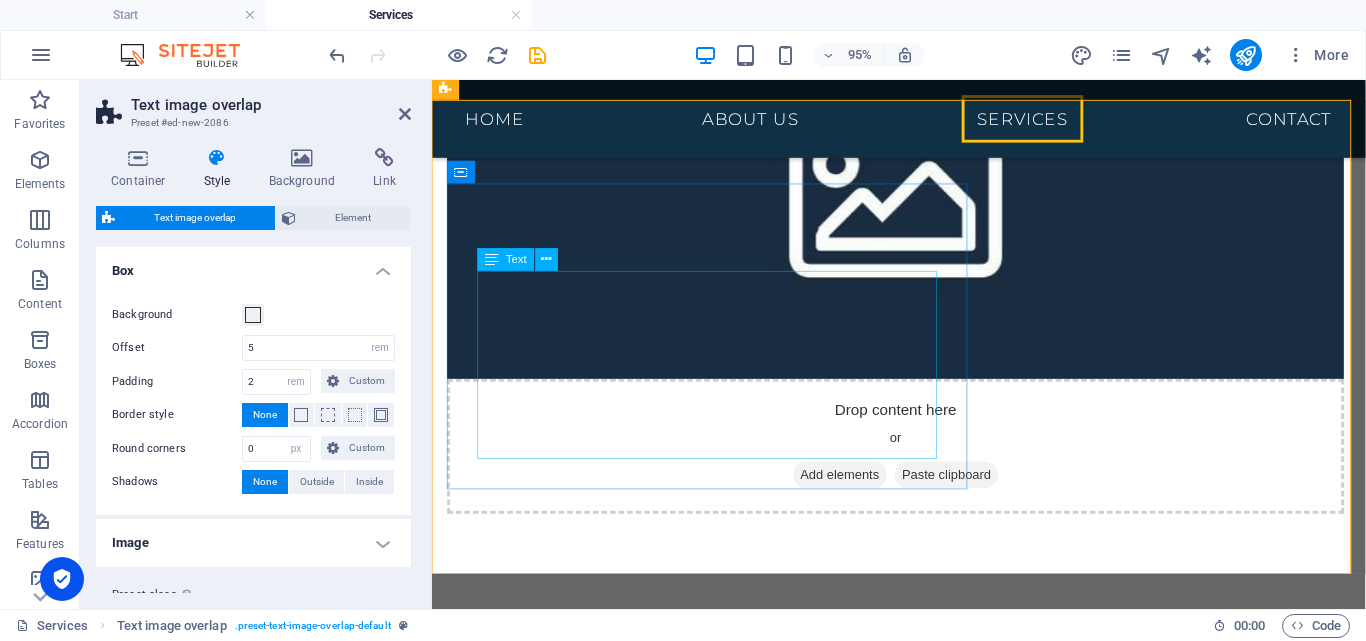 scroll, scrollTop: 628, scrollLeft: 0, axis: vertical 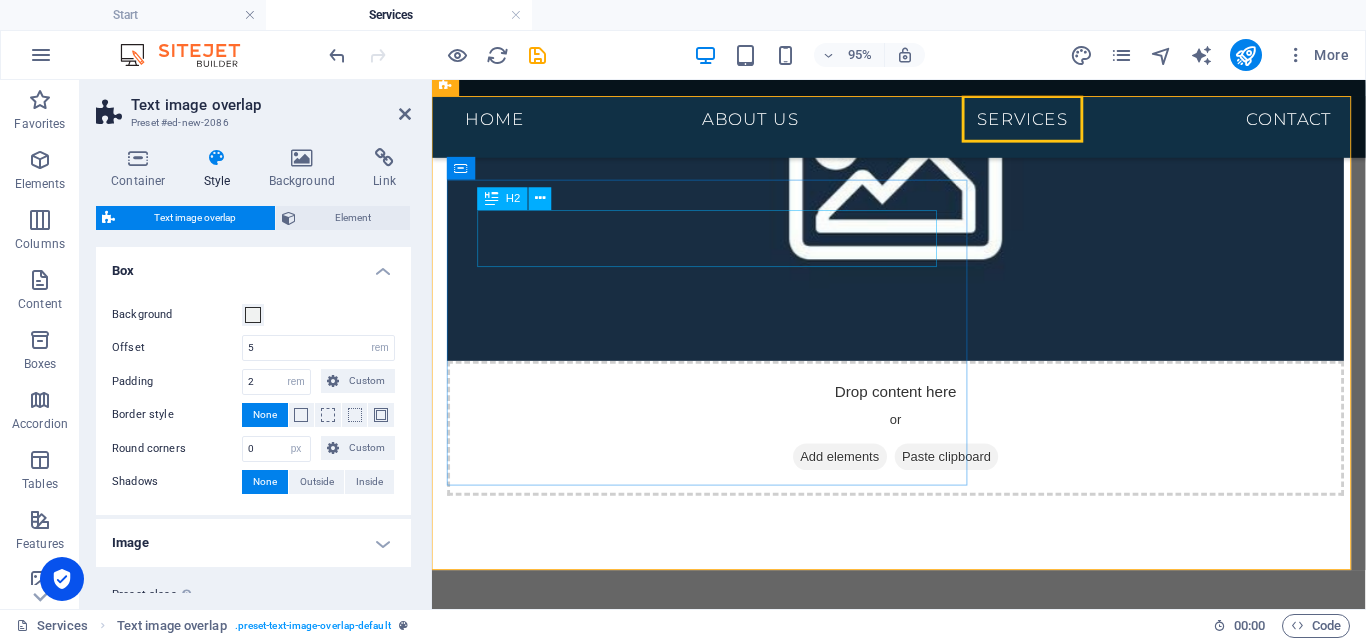 click on "New headline" at bounding box center [964, 740] 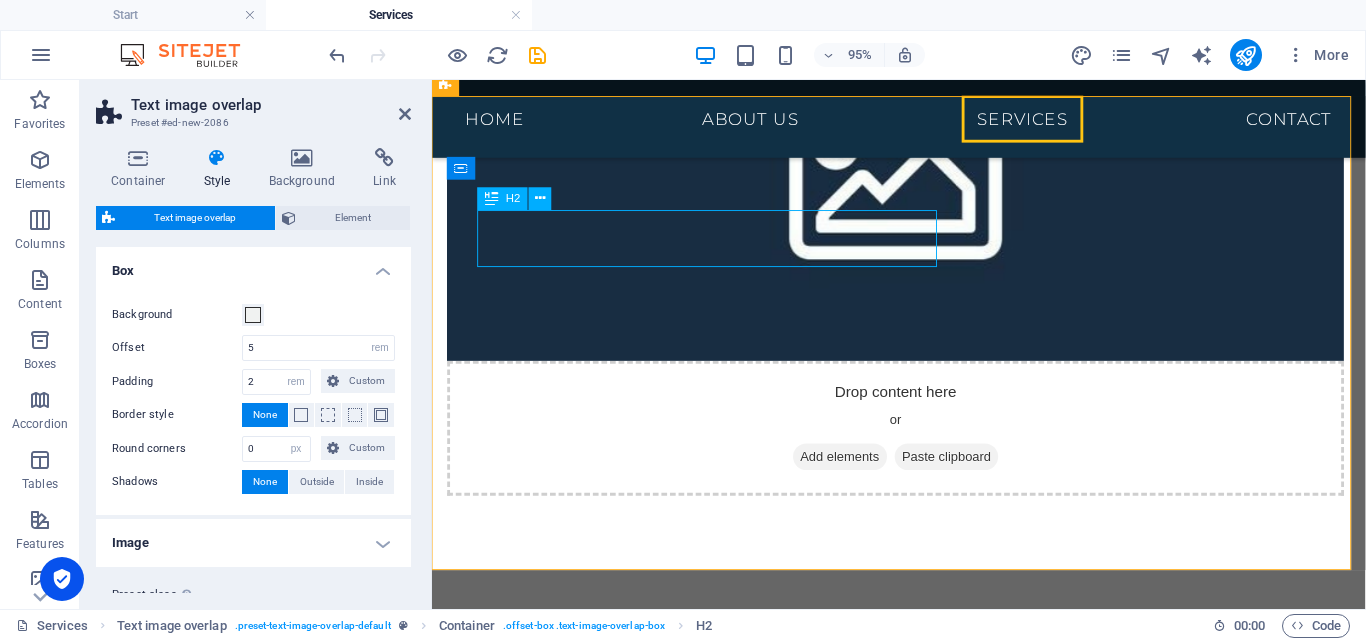 click on "New headline" at bounding box center (964, 740) 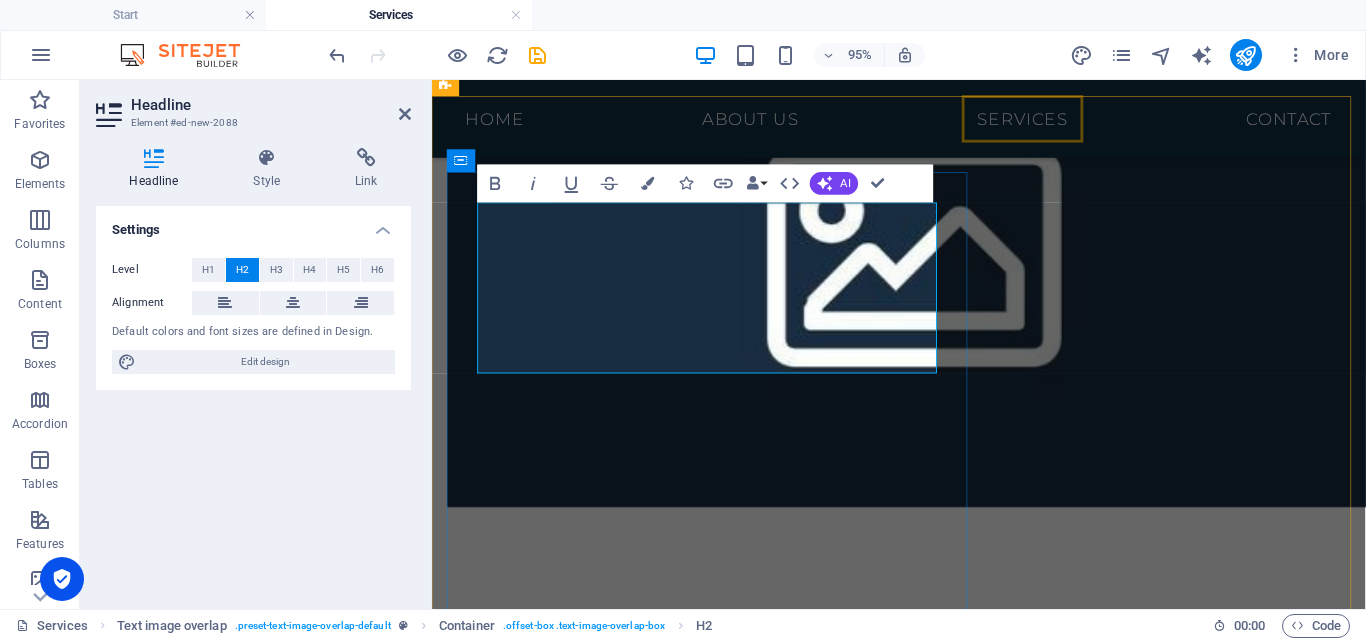 scroll, scrollTop: 365, scrollLeft: 0, axis: vertical 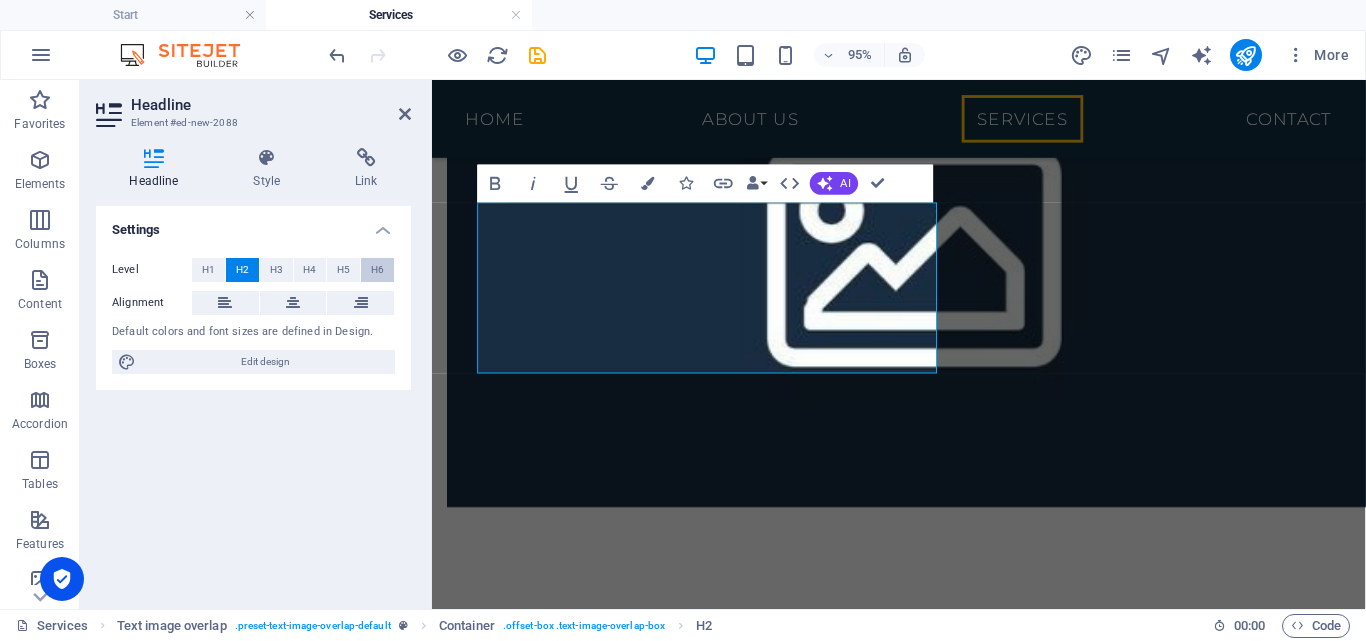 click on "H6" at bounding box center (377, 270) 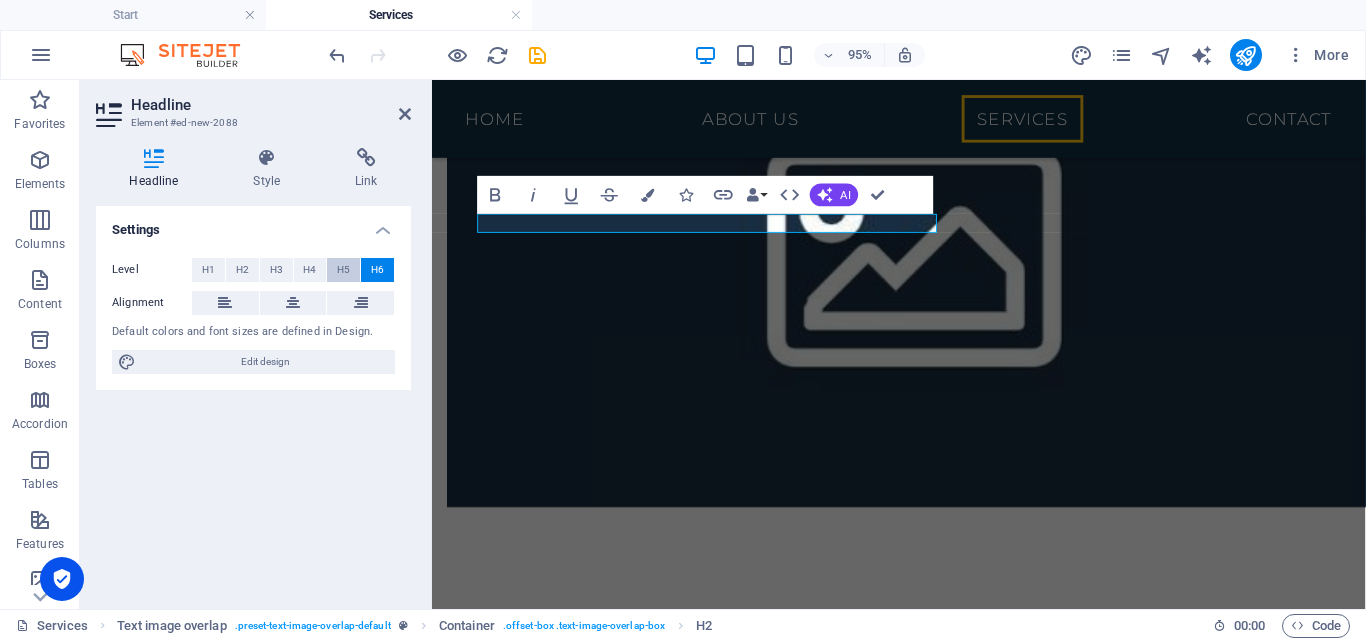 click on "H5" at bounding box center [343, 270] 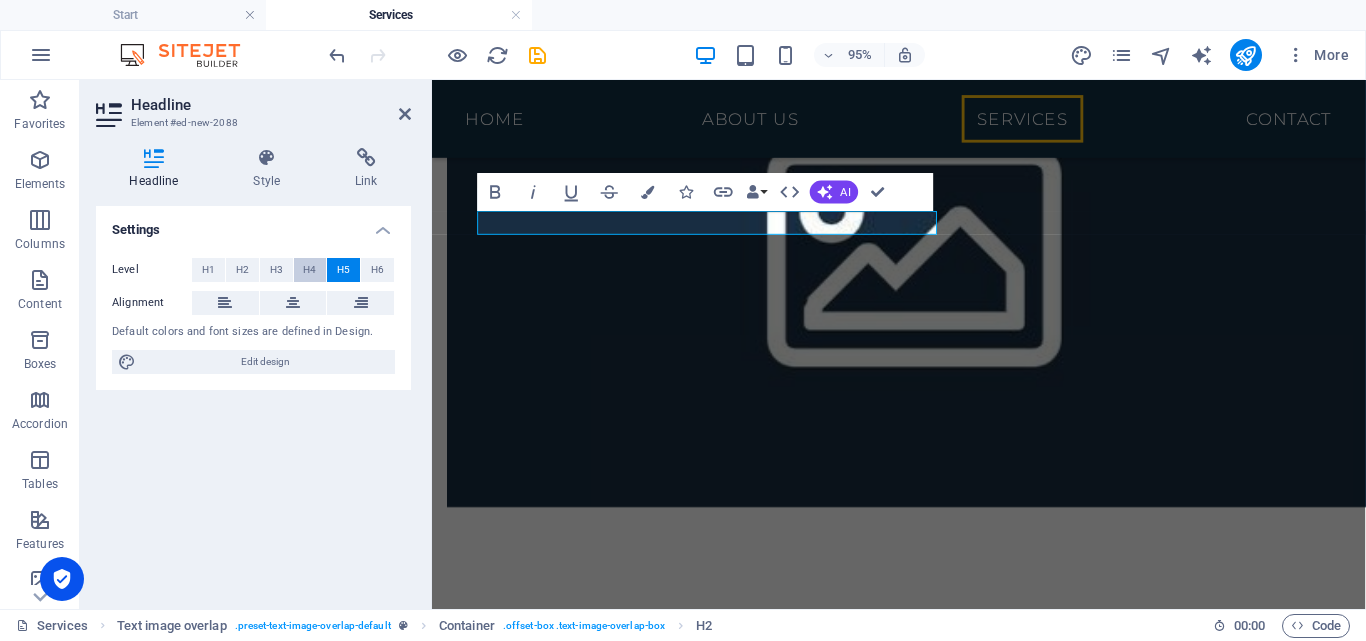 click on "H4" at bounding box center (310, 270) 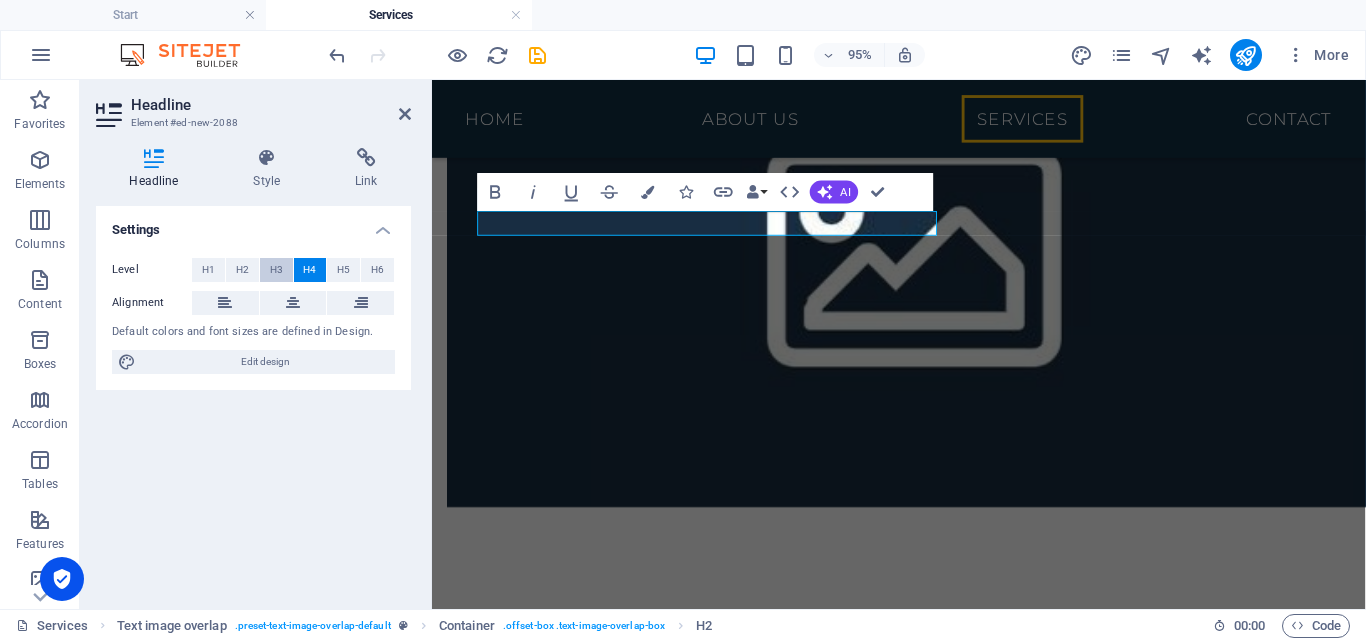 click on "H3" at bounding box center (276, 270) 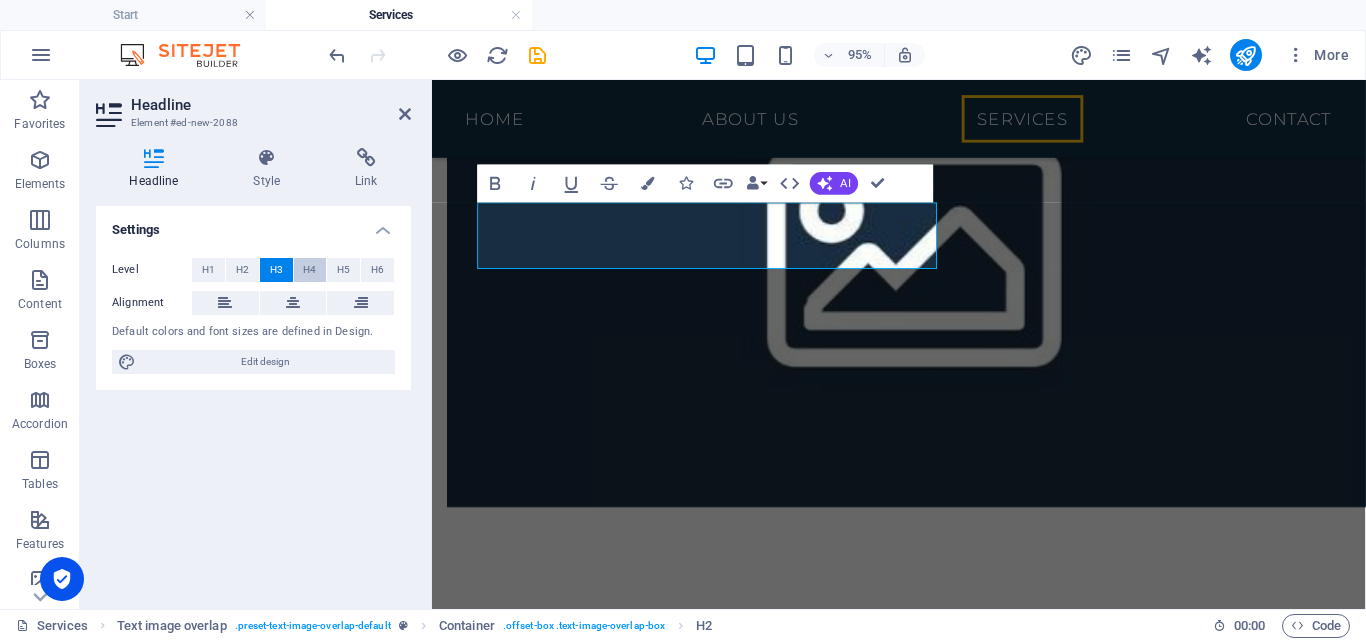 click on "H4" at bounding box center (310, 270) 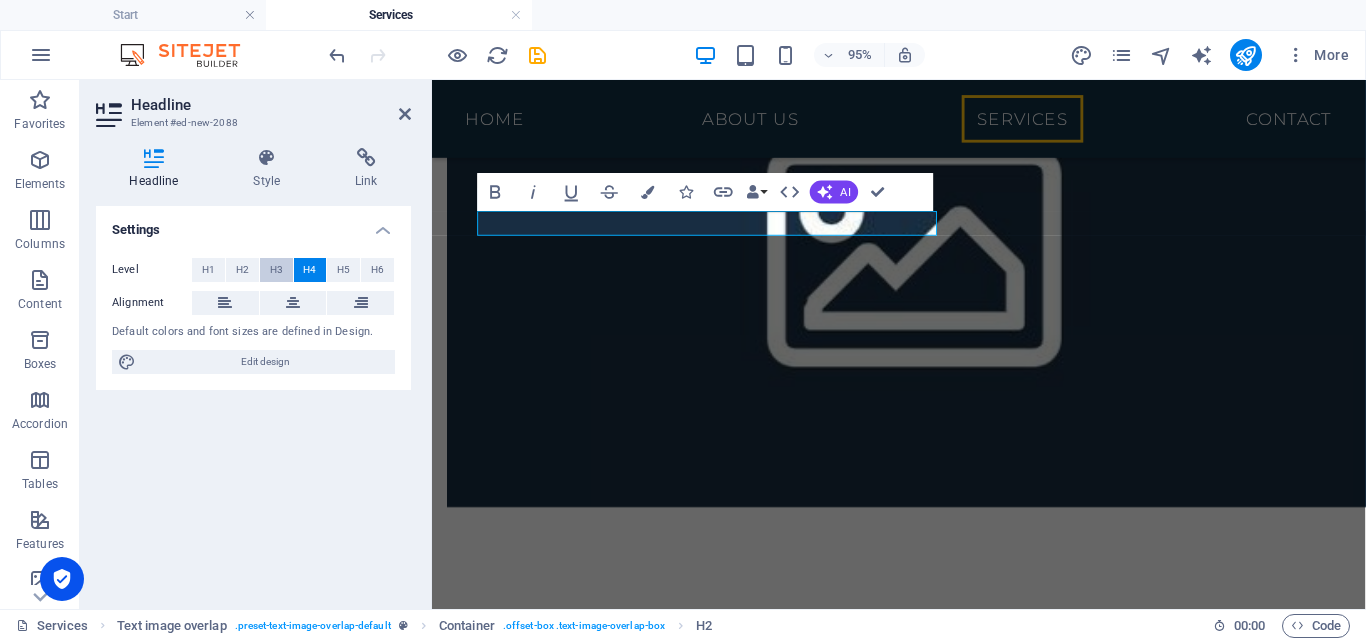 click on "H3" at bounding box center (276, 270) 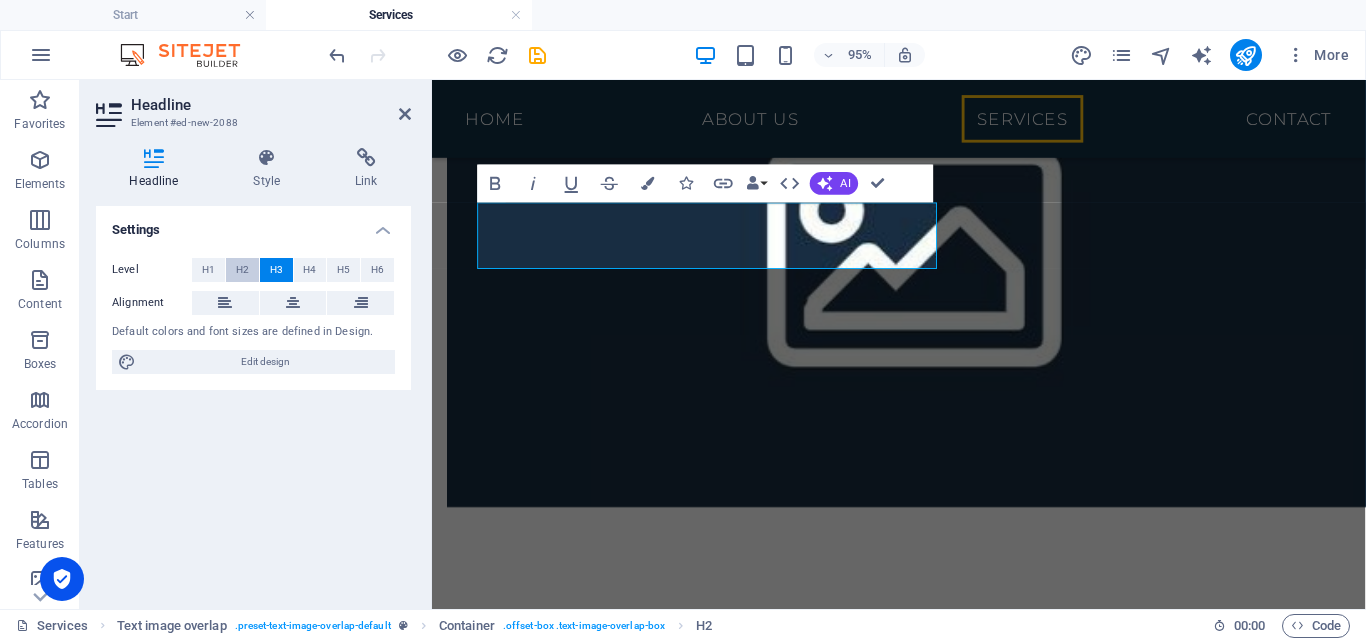 click on "H2" at bounding box center [242, 270] 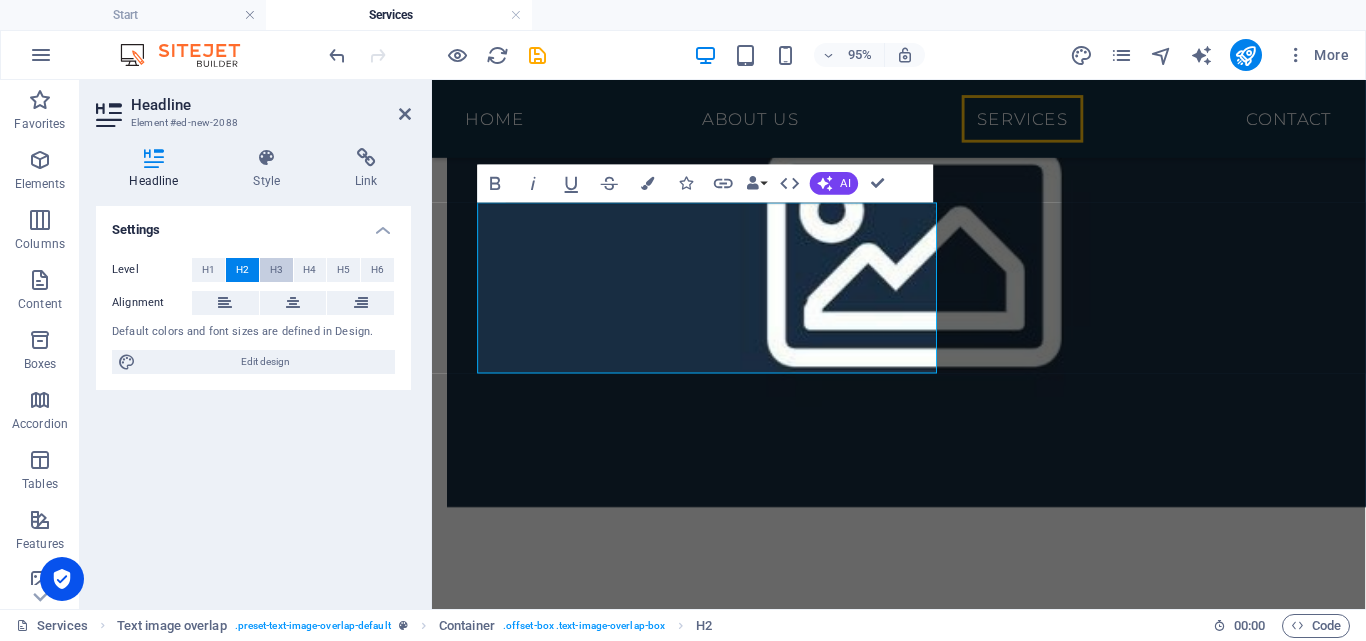 click on "H3" at bounding box center (276, 270) 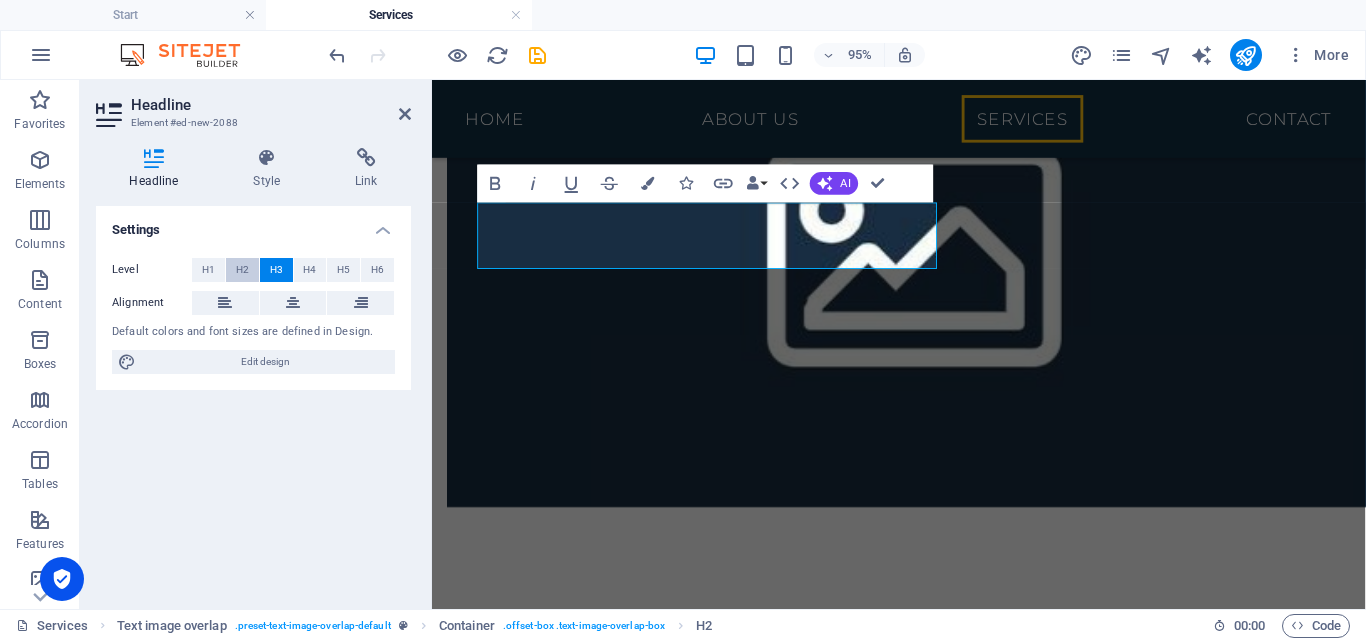 click on "H2" at bounding box center [242, 270] 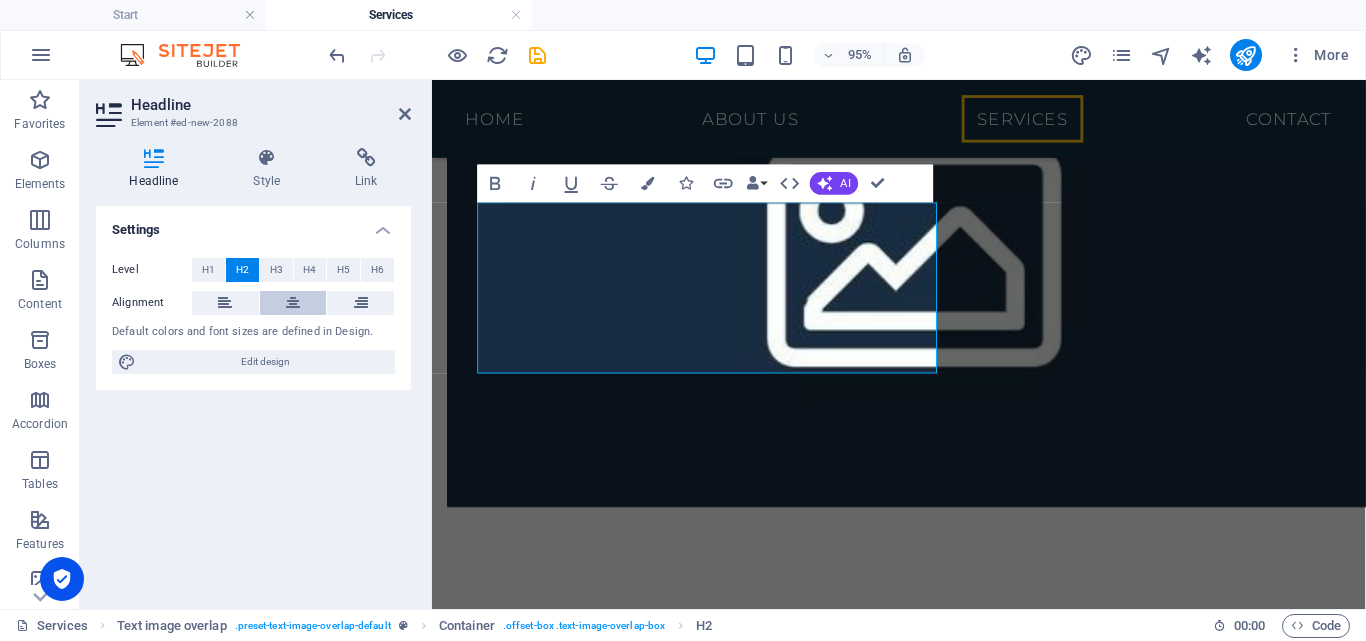 click at bounding box center (293, 303) 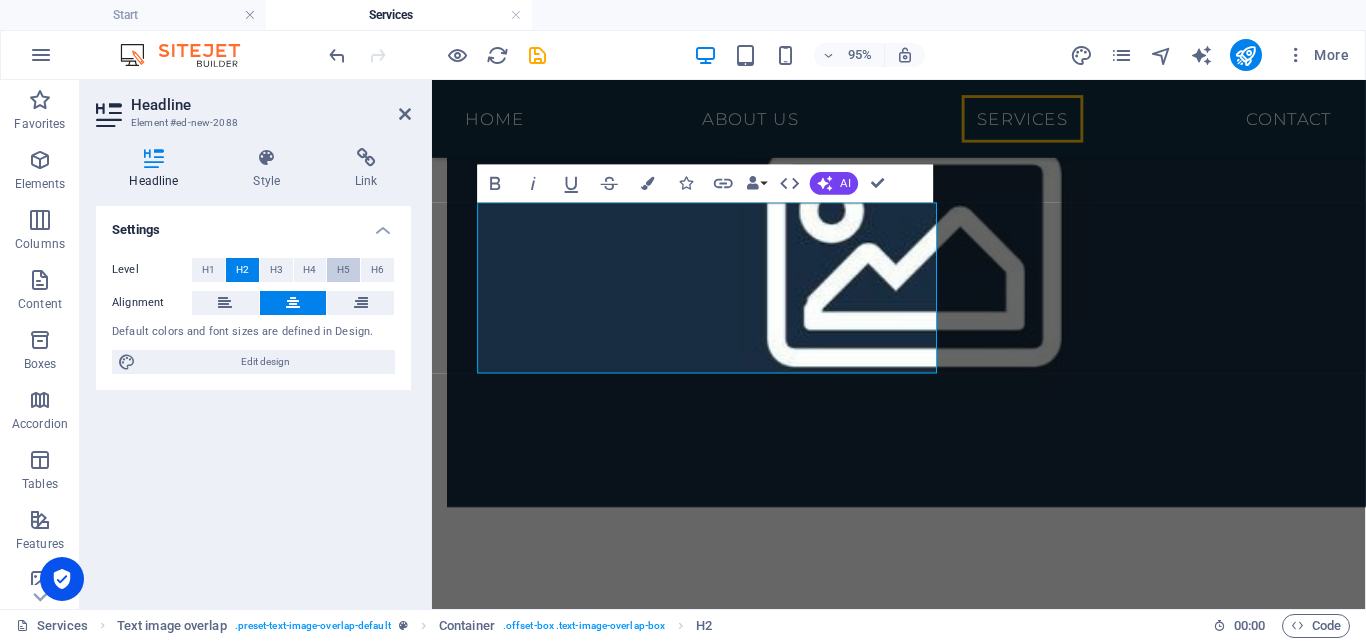 click on "H5" at bounding box center [343, 270] 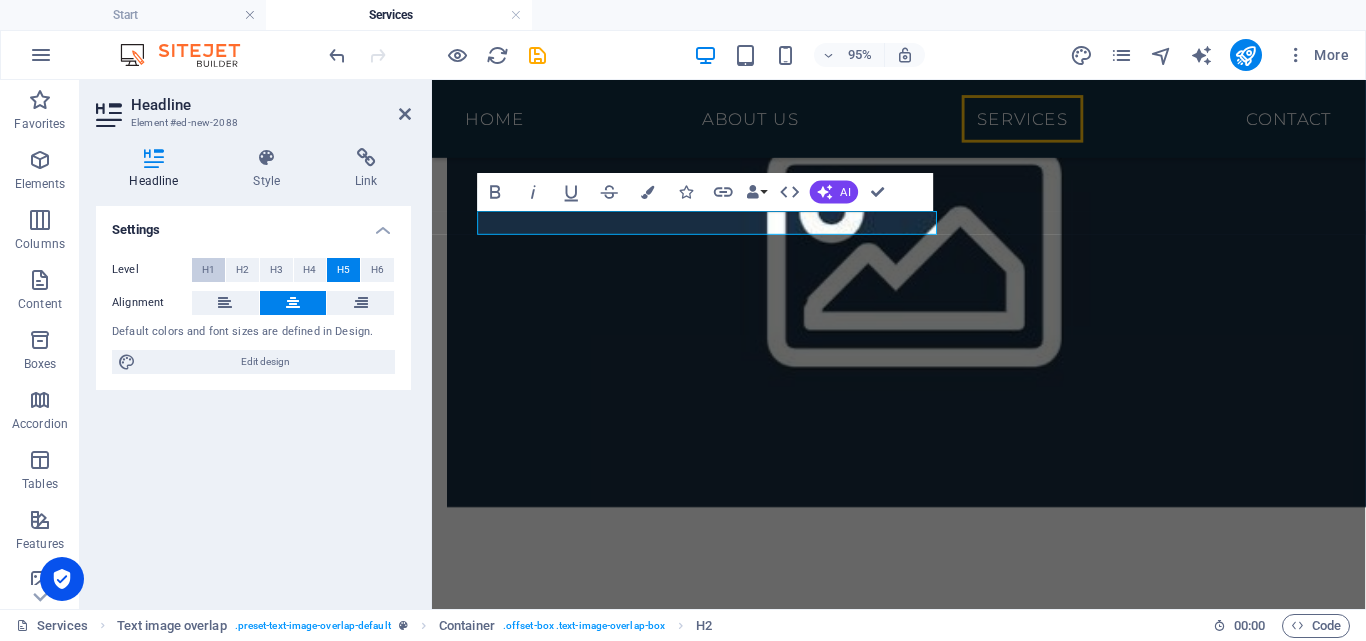 click on "H1" at bounding box center (208, 270) 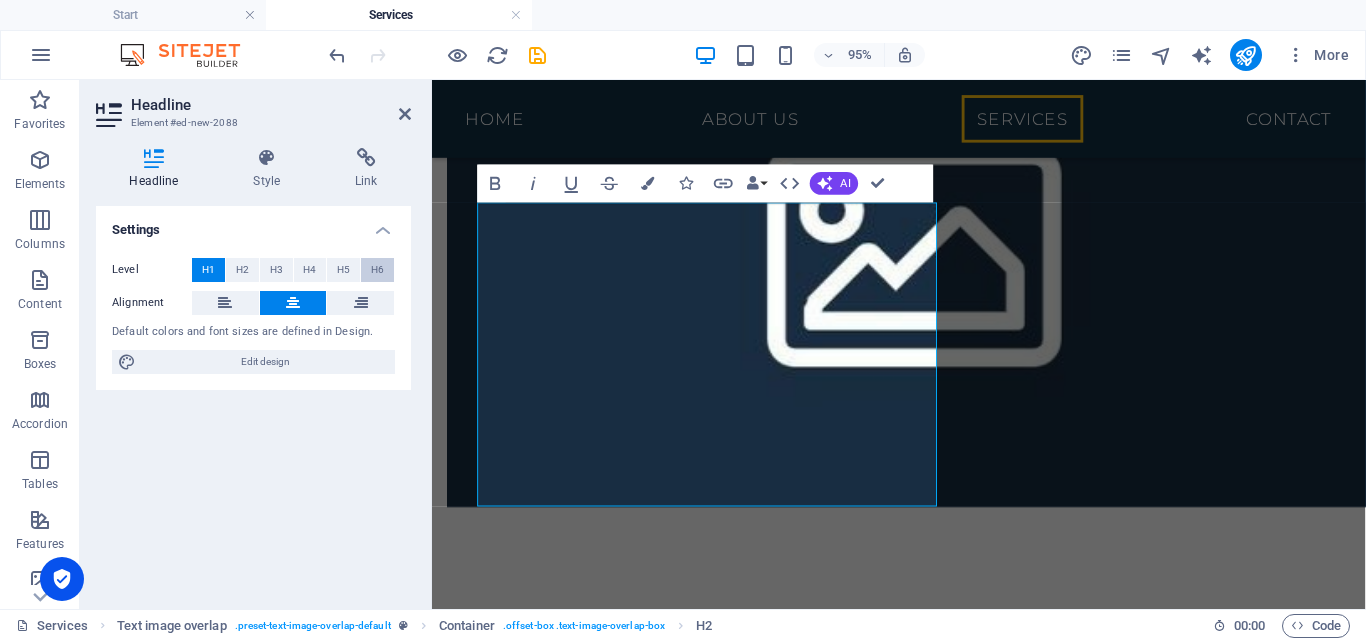 click on "H6" at bounding box center (377, 270) 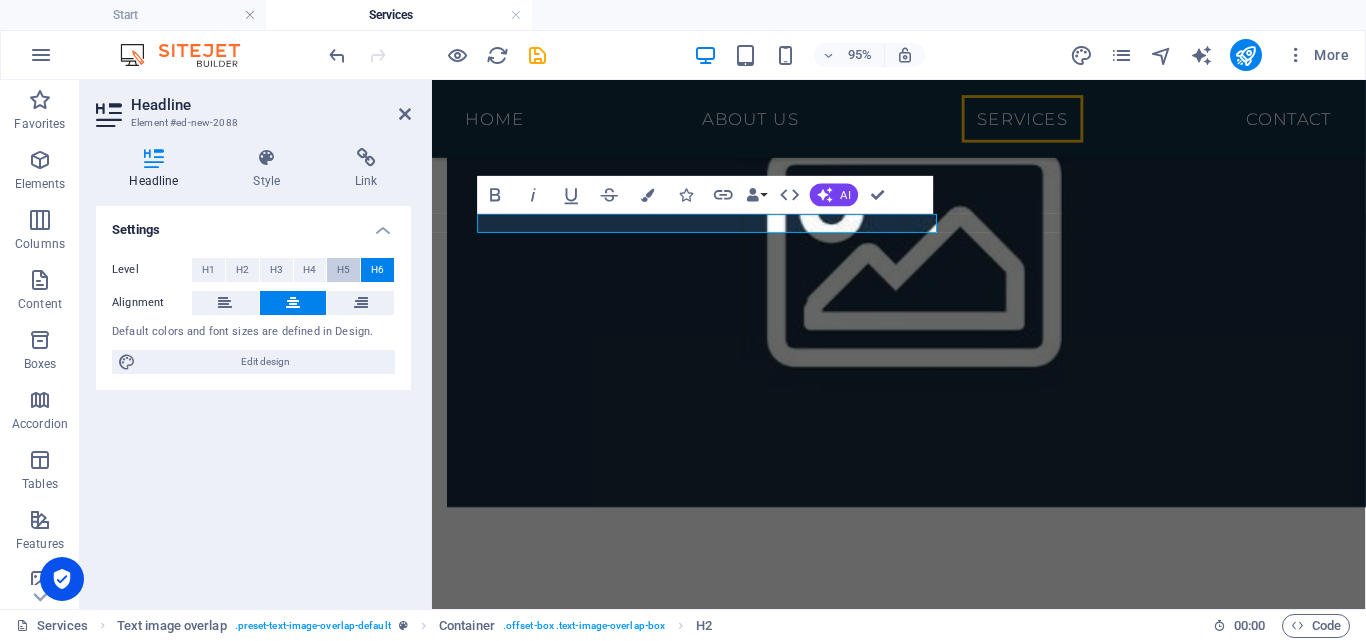 click on "H5" at bounding box center (343, 270) 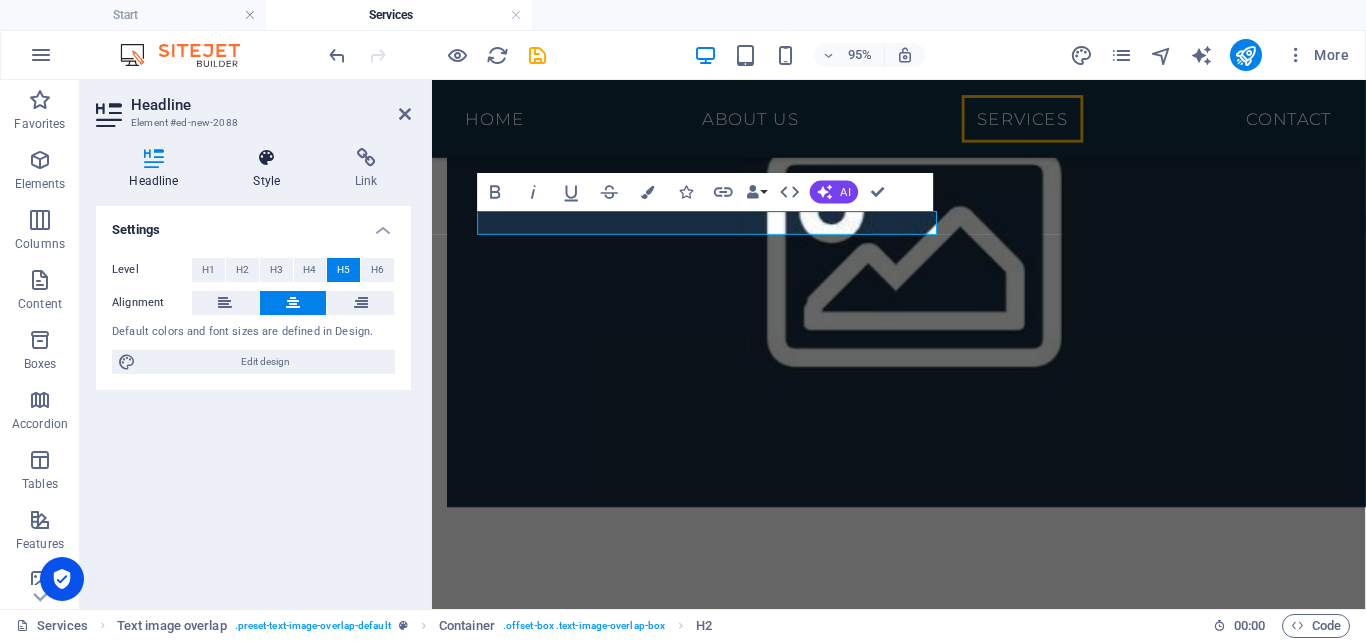click on "Style" at bounding box center (271, 169) 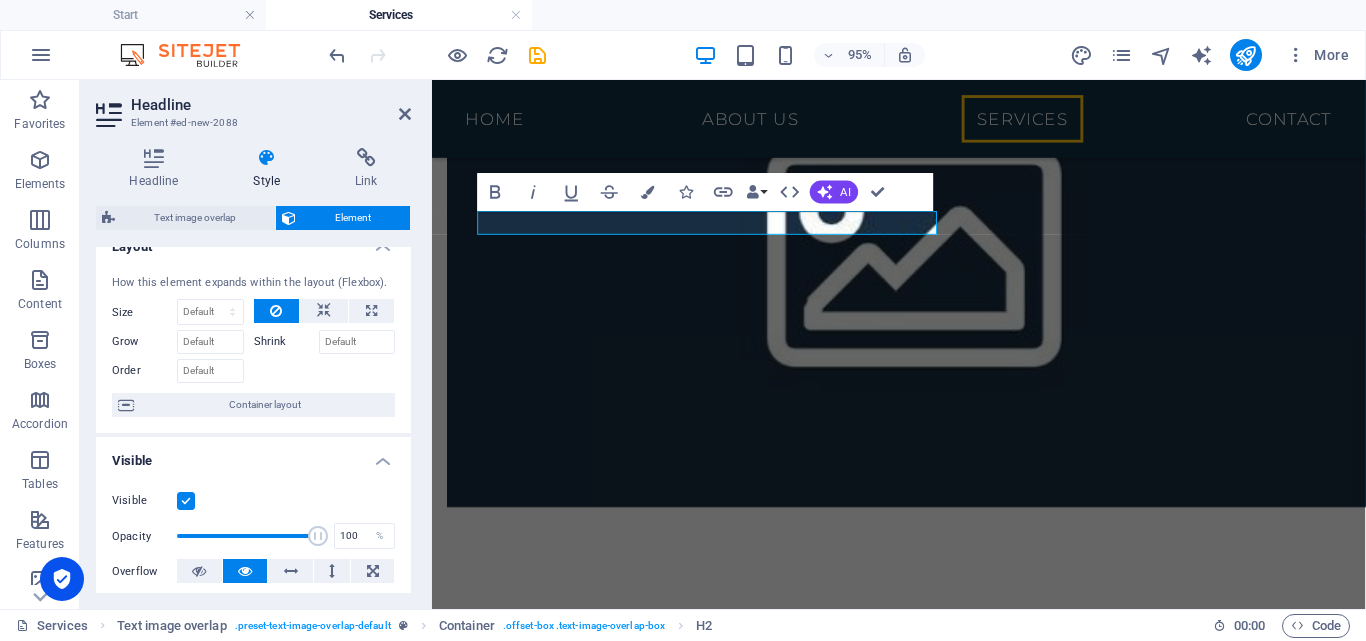 scroll, scrollTop: 0, scrollLeft: 0, axis: both 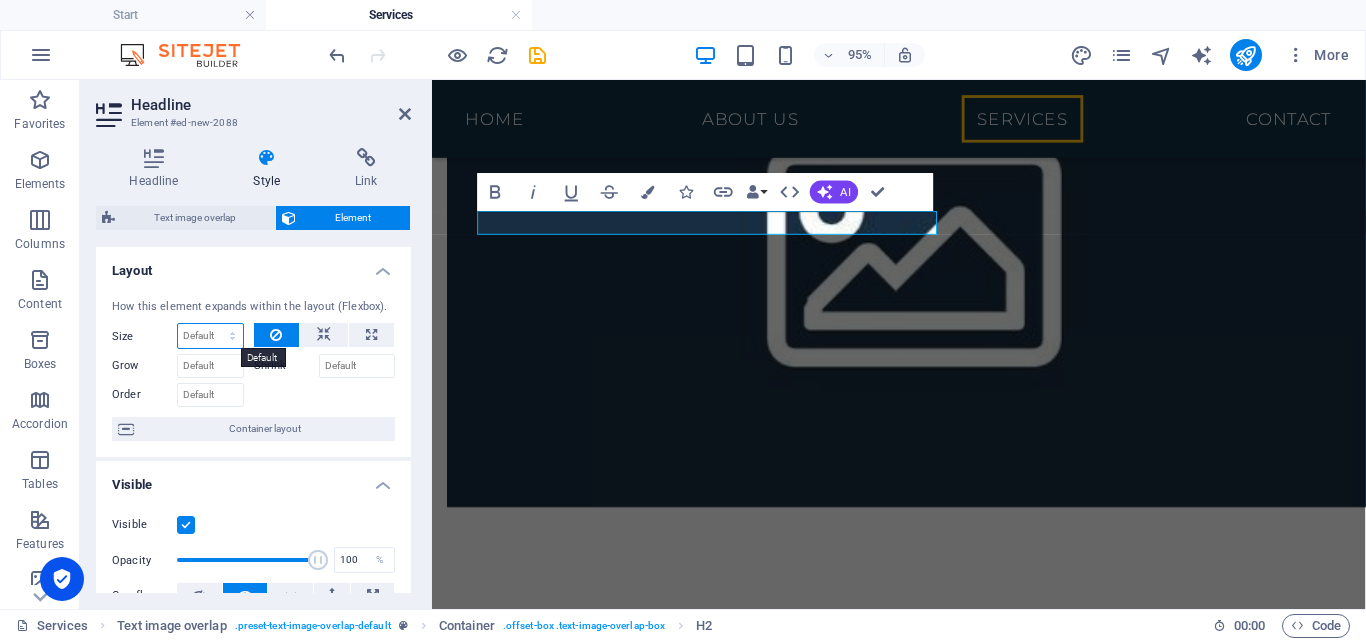 click on "Default auto px % 1/1 1/2 1/3 1/4 1/5 1/6 1/7 1/8 1/9 1/10" at bounding box center [210, 336] 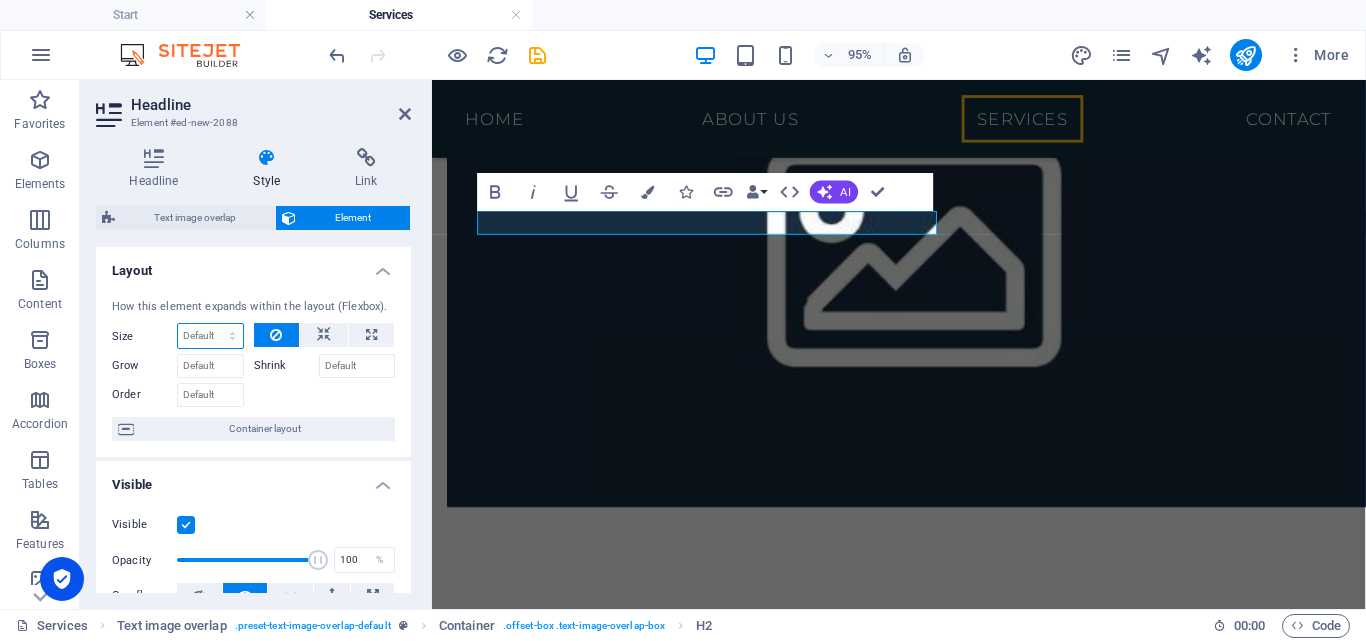 select on "%" 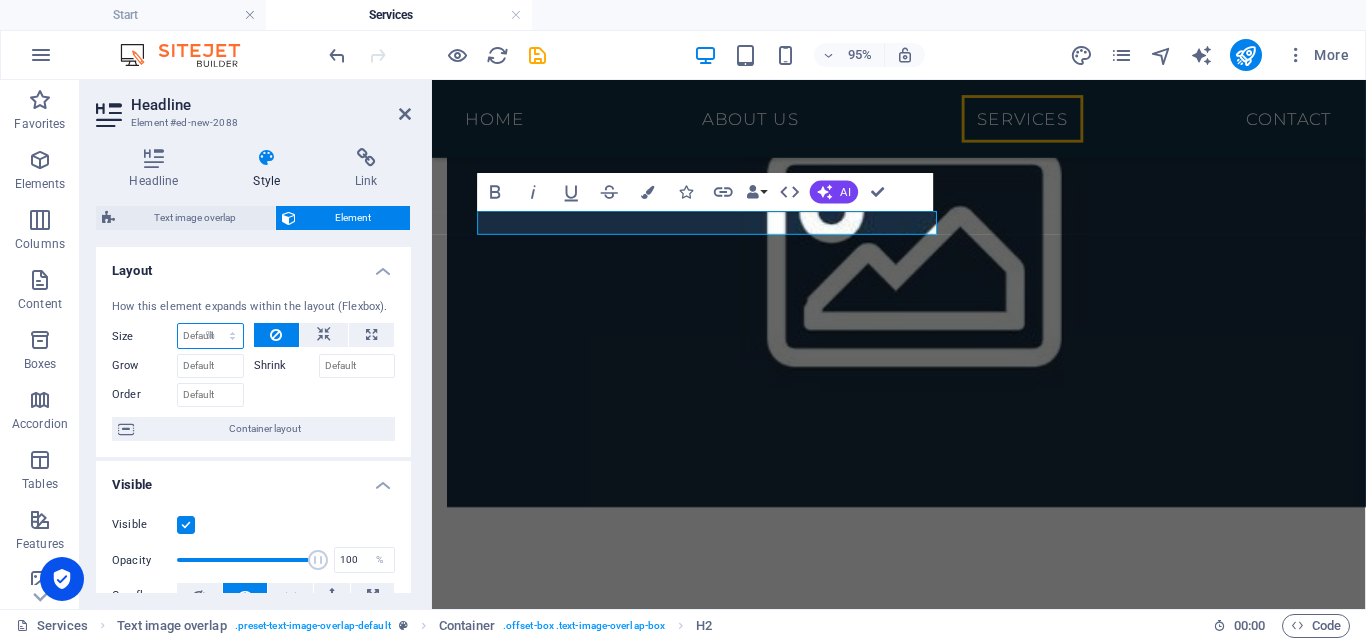 click on "Default auto px % 1/1 1/2 1/3 1/4 1/5 1/6 1/7 1/8 1/9 1/10" at bounding box center (210, 336) 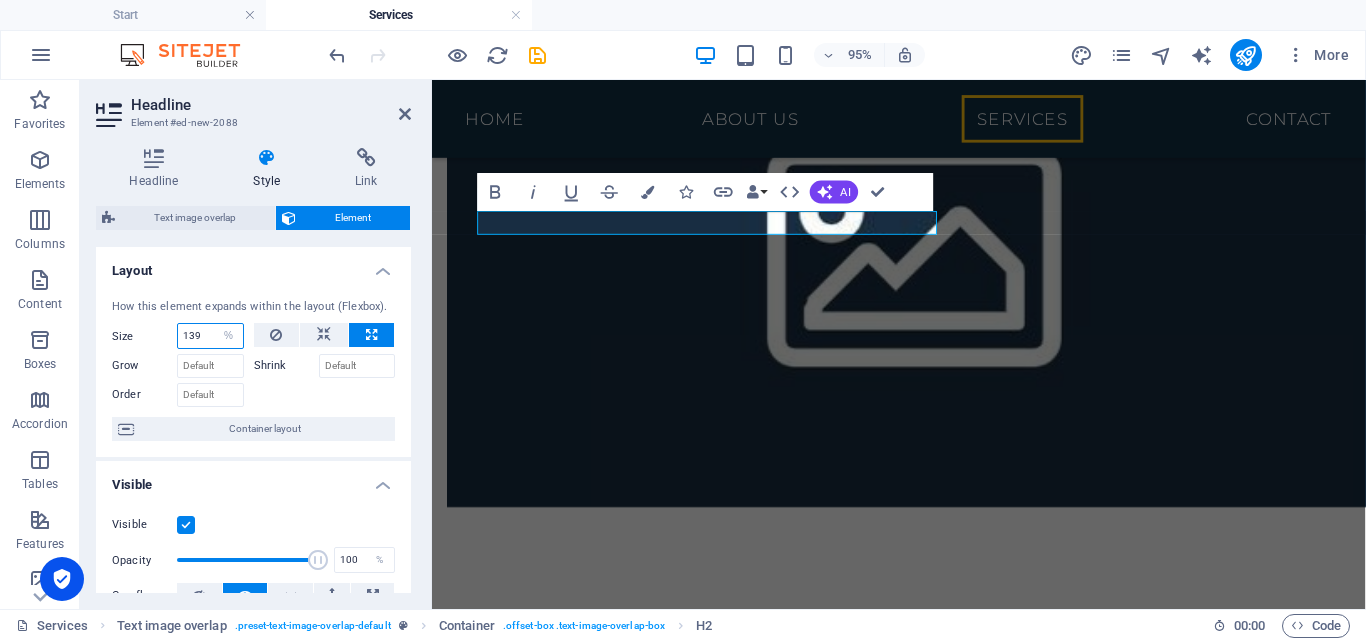 type on "140" 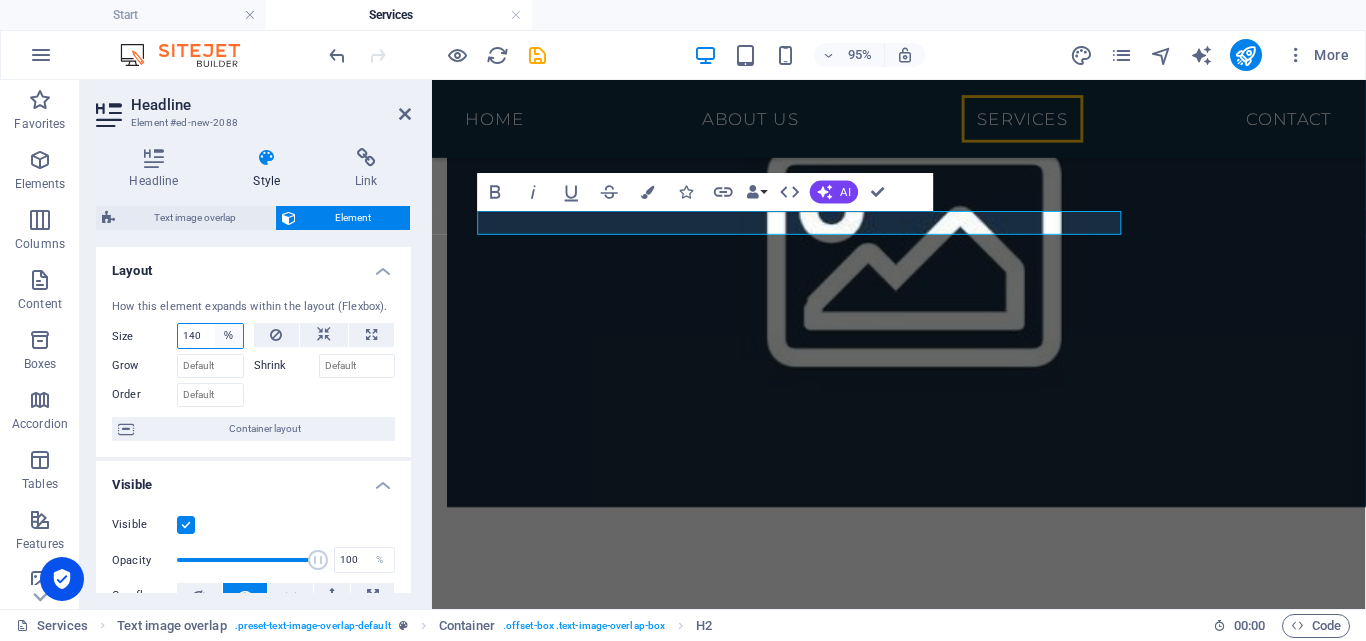 click on "Default auto px % 1/1 1/2 1/3 1/4 1/5 1/6 1/7 1/8 1/9 1/10" at bounding box center (229, 336) 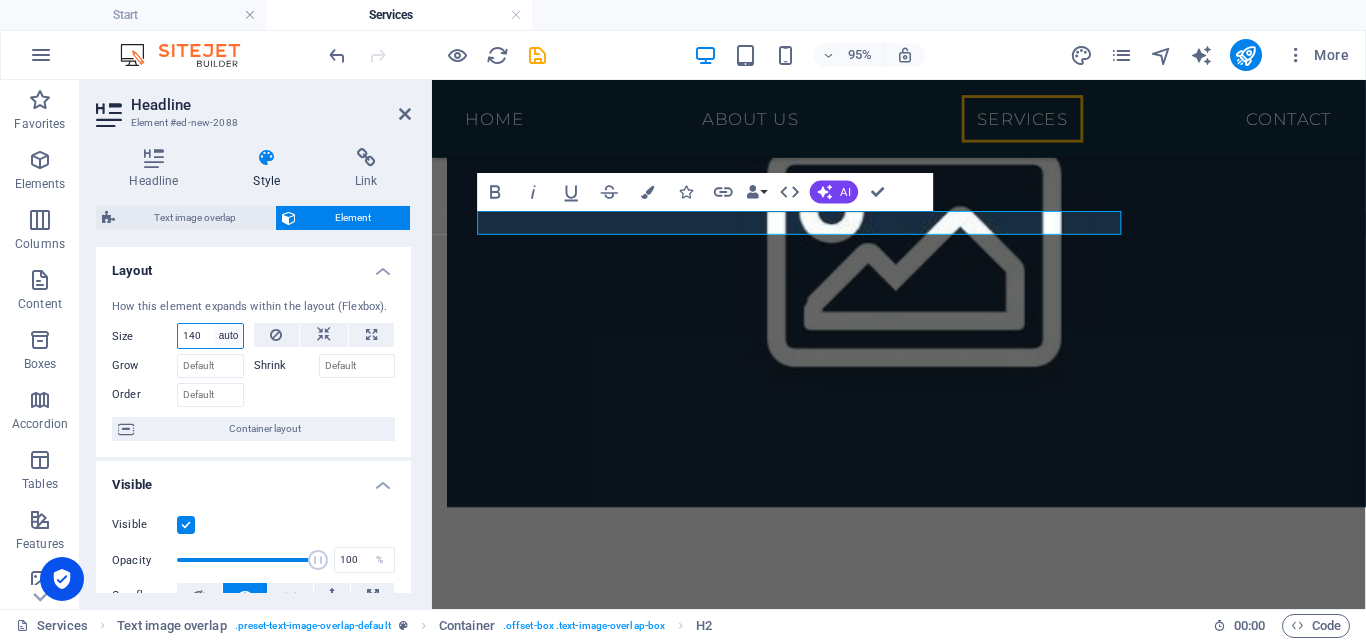 click on "Default auto px % 1/1 1/2 1/3 1/4 1/5 1/6 1/7 1/8 1/9 1/10" at bounding box center (229, 336) 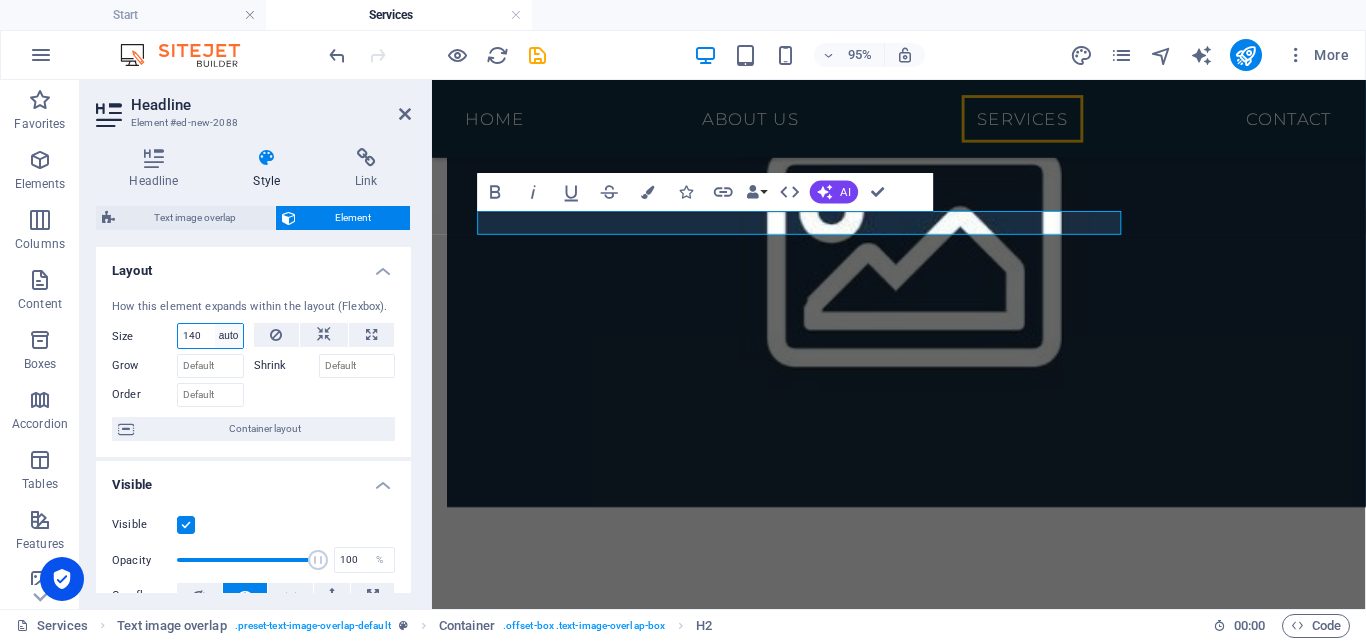 type 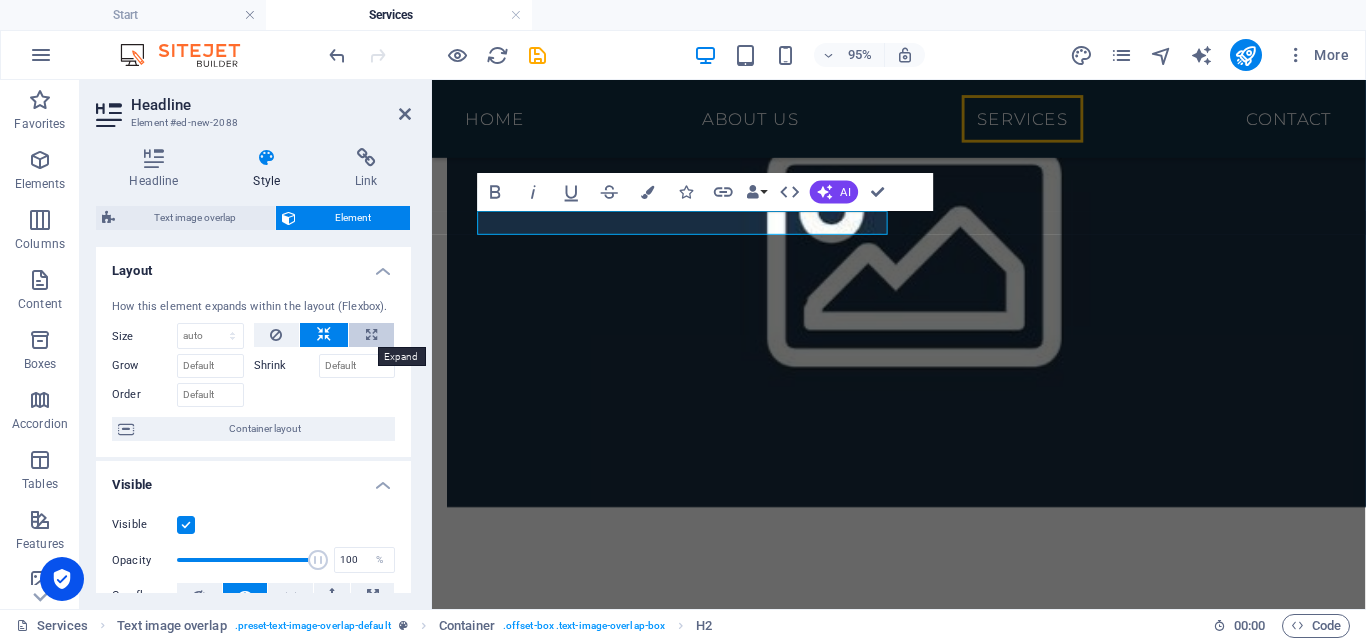 click at bounding box center (371, 335) 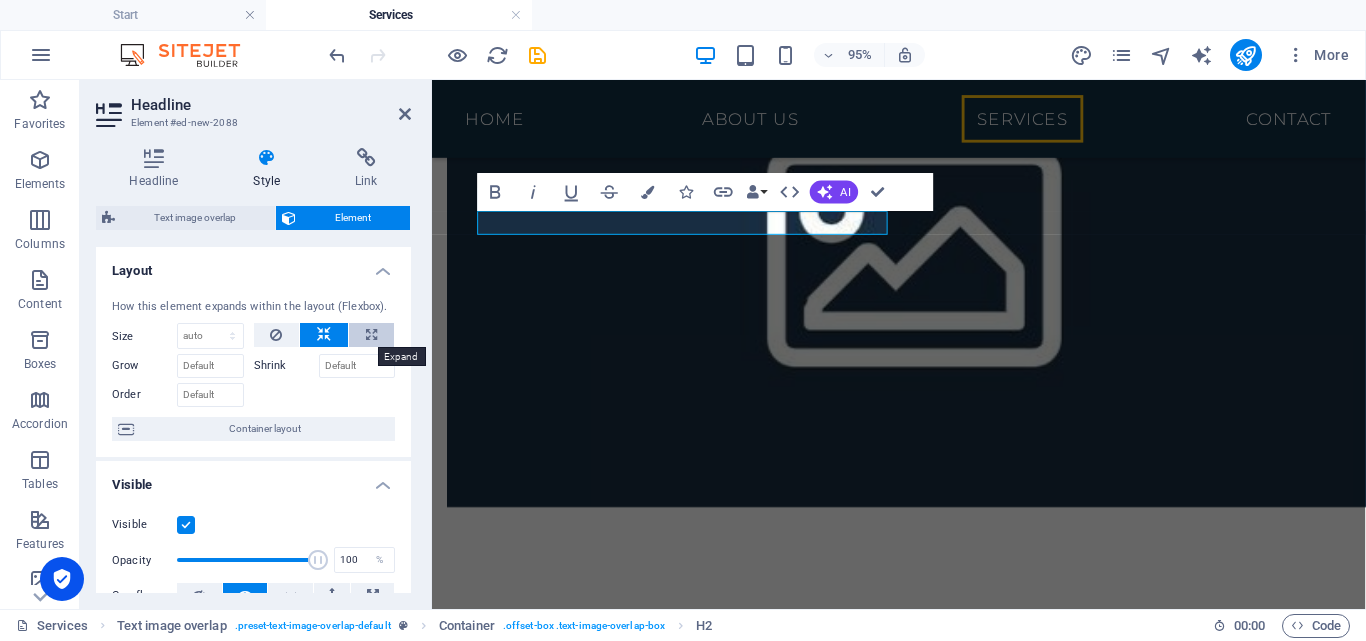 select on "%" 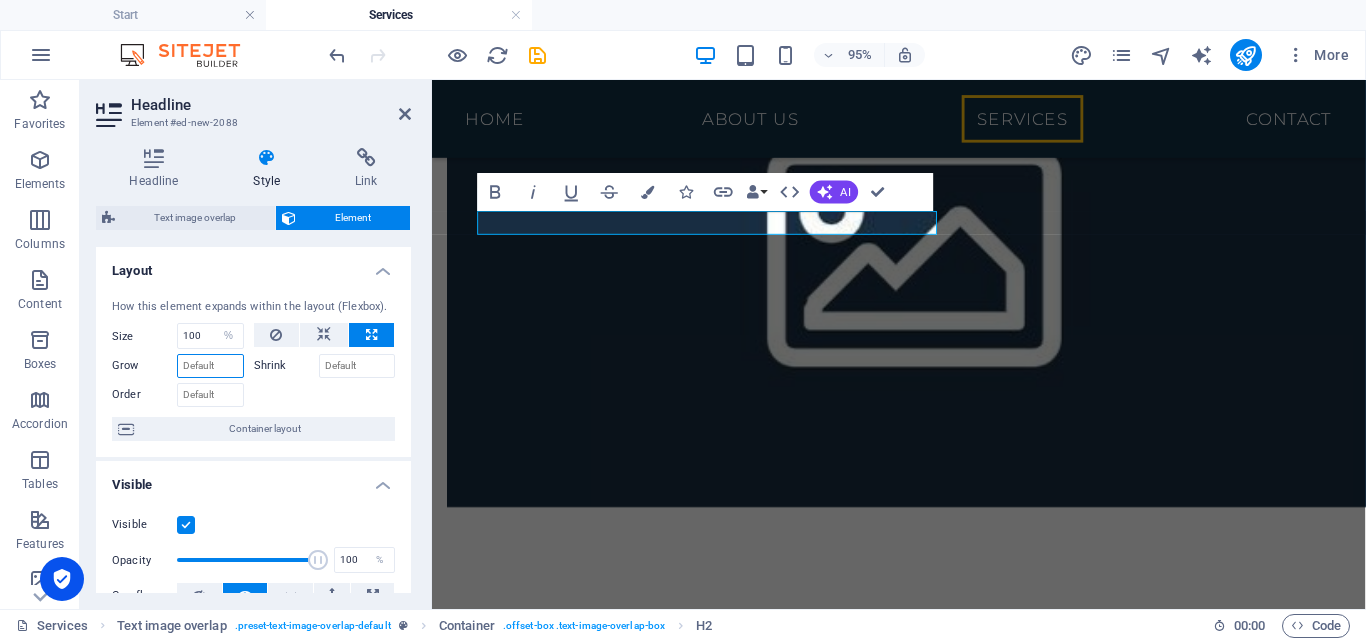 click on "Grow" at bounding box center (210, 366) 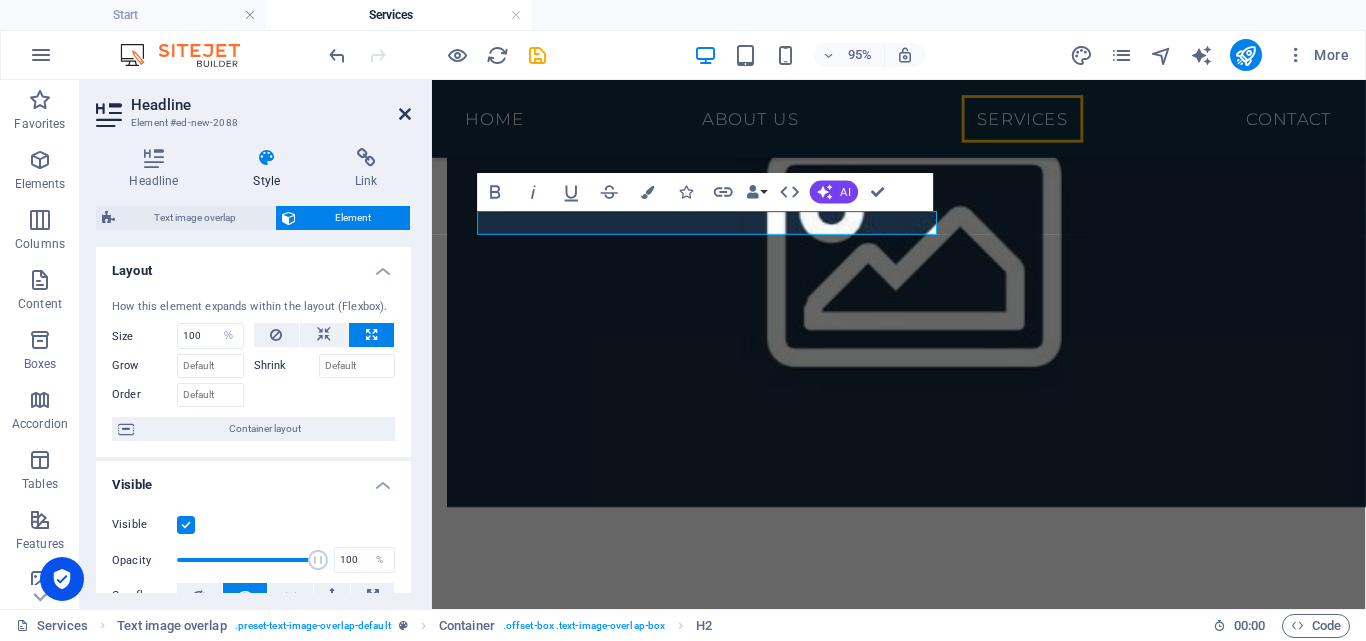 click at bounding box center (405, 114) 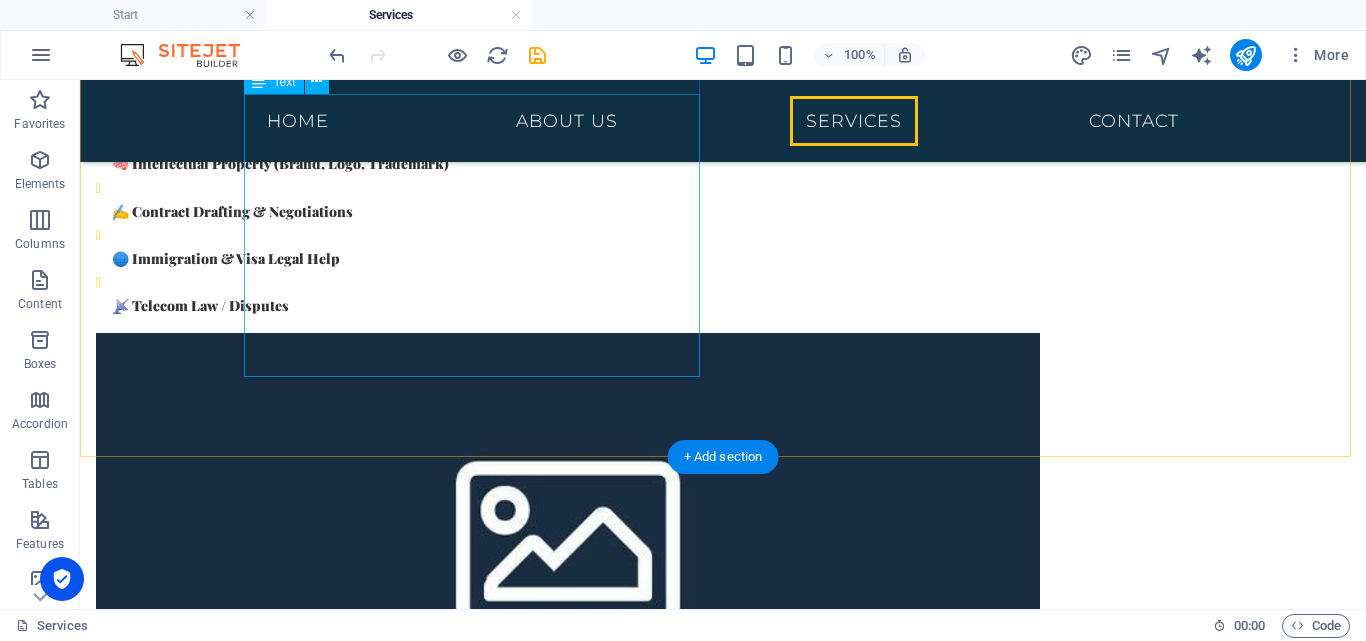 scroll, scrollTop: 567, scrollLeft: 0, axis: vertical 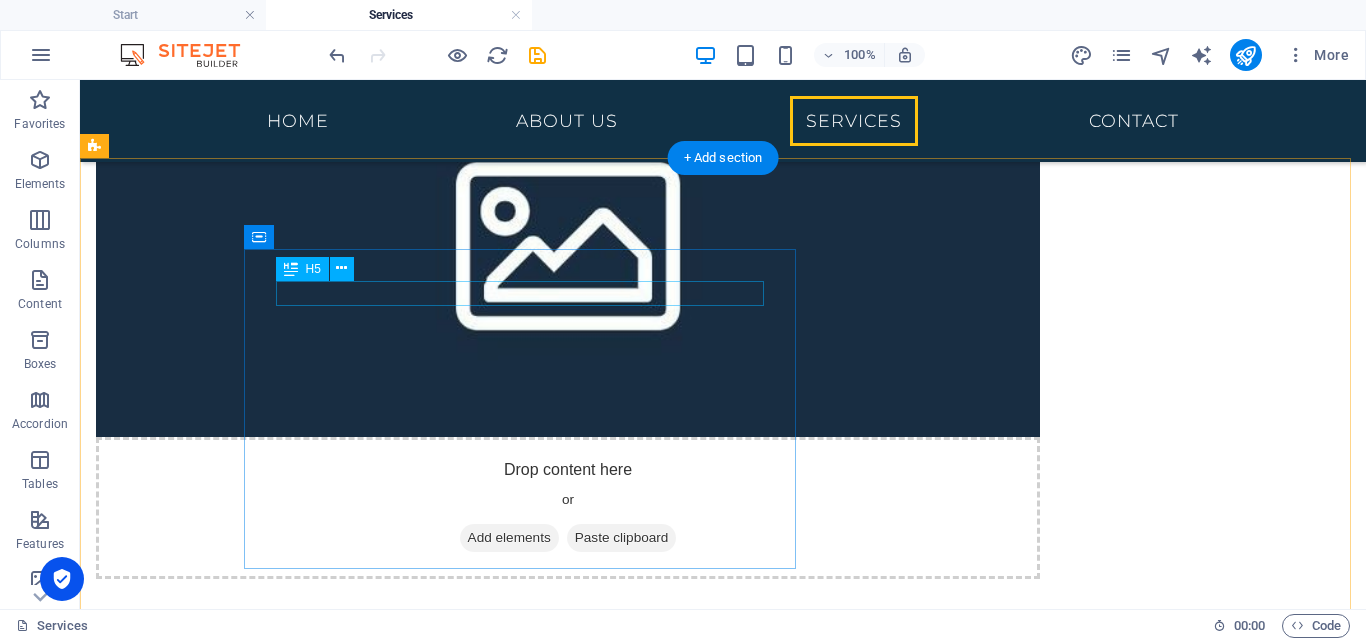 click on "Tax, Accounting & Financial Services" at bounding box center (763, 783) 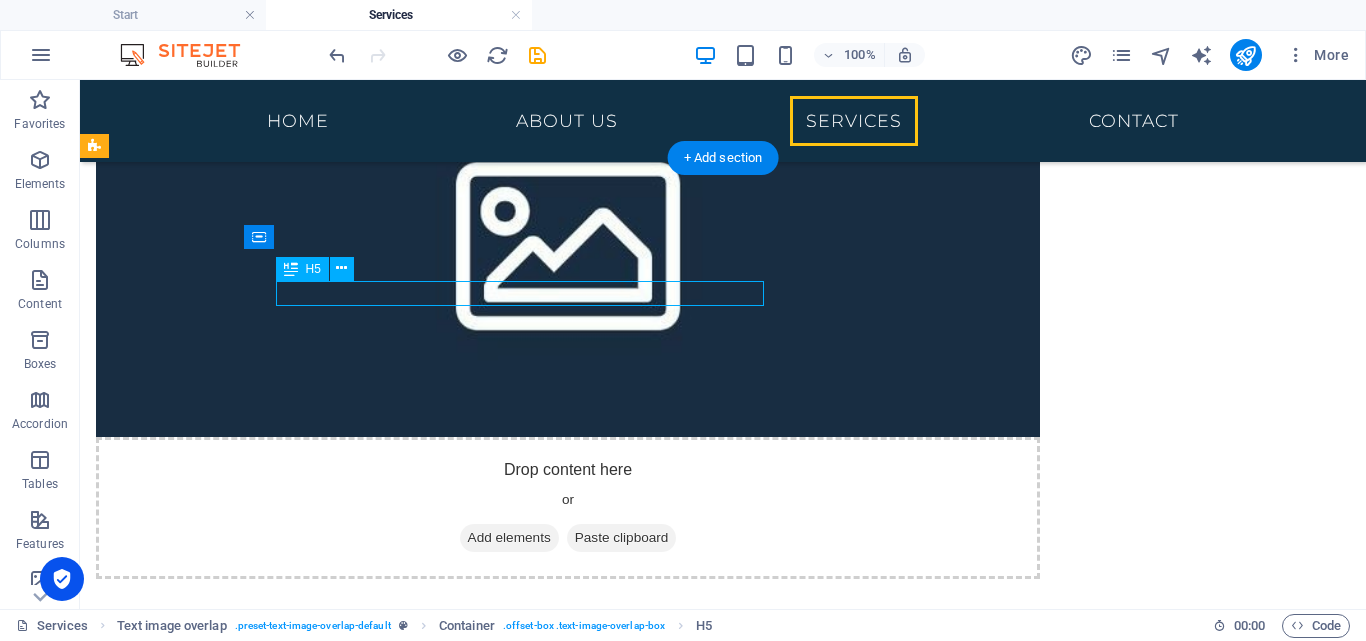 click on "Tax, Accounting & Financial Services" at bounding box center (763, 783) 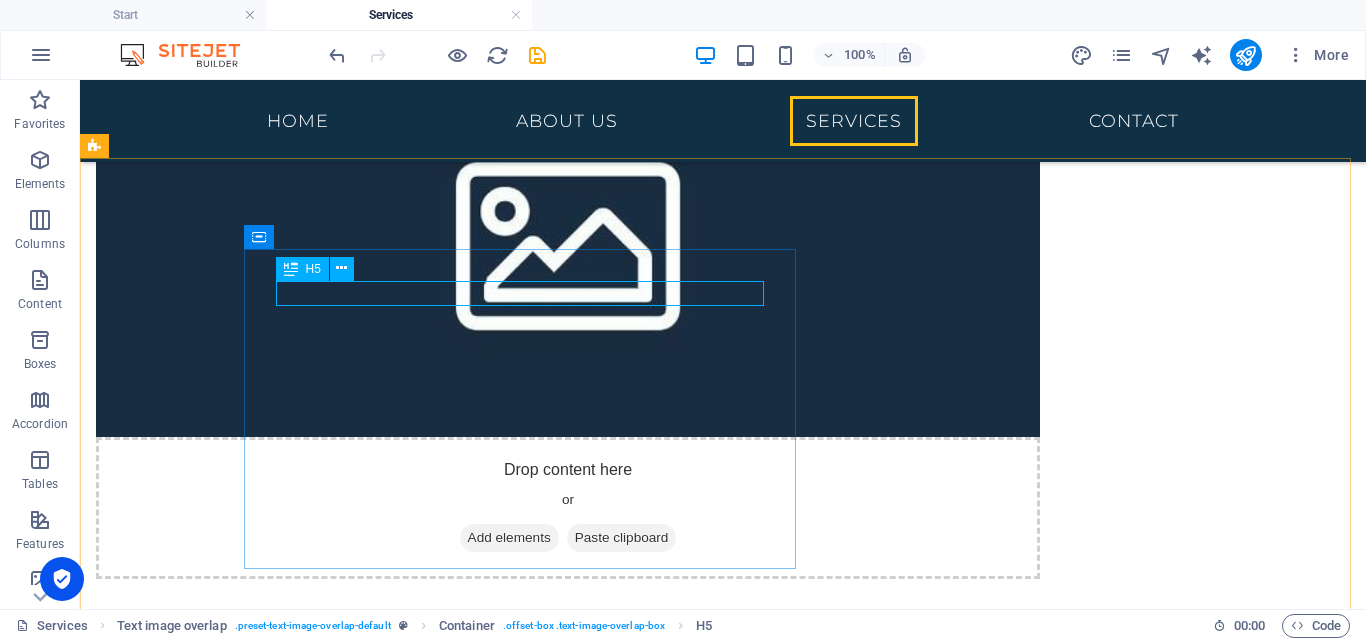 click at bounding box center (291, 269) 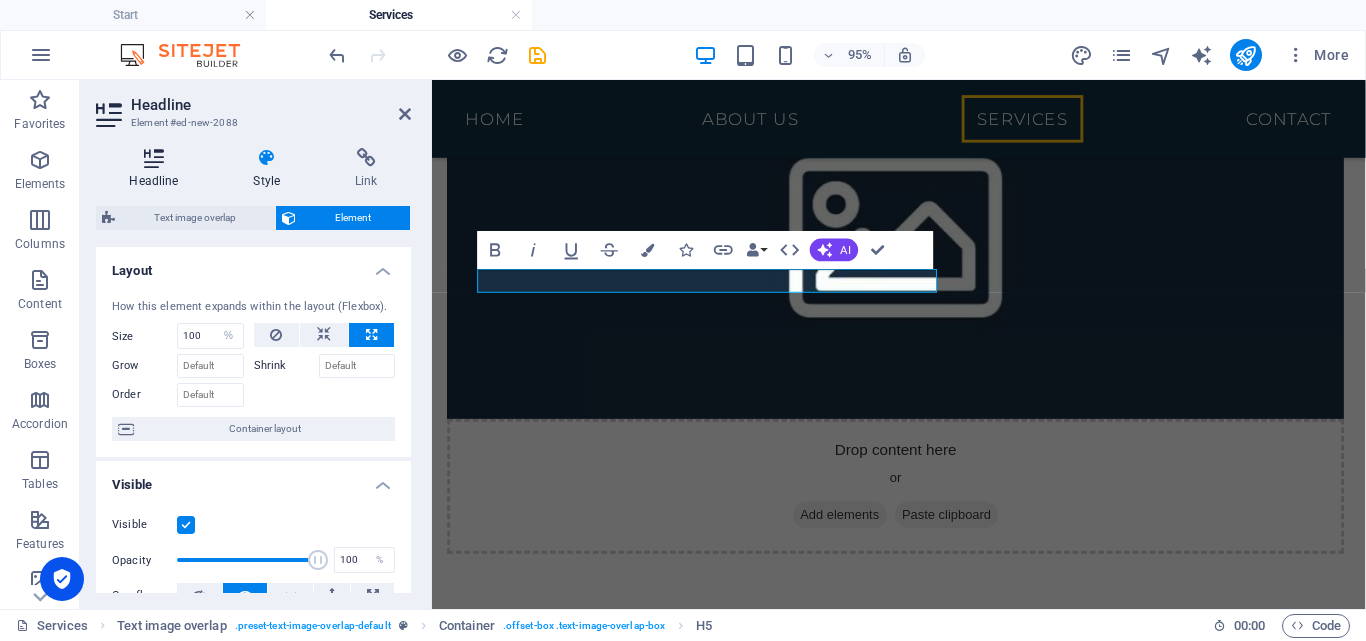 click on "Headline" at bounding box center [158, 169] 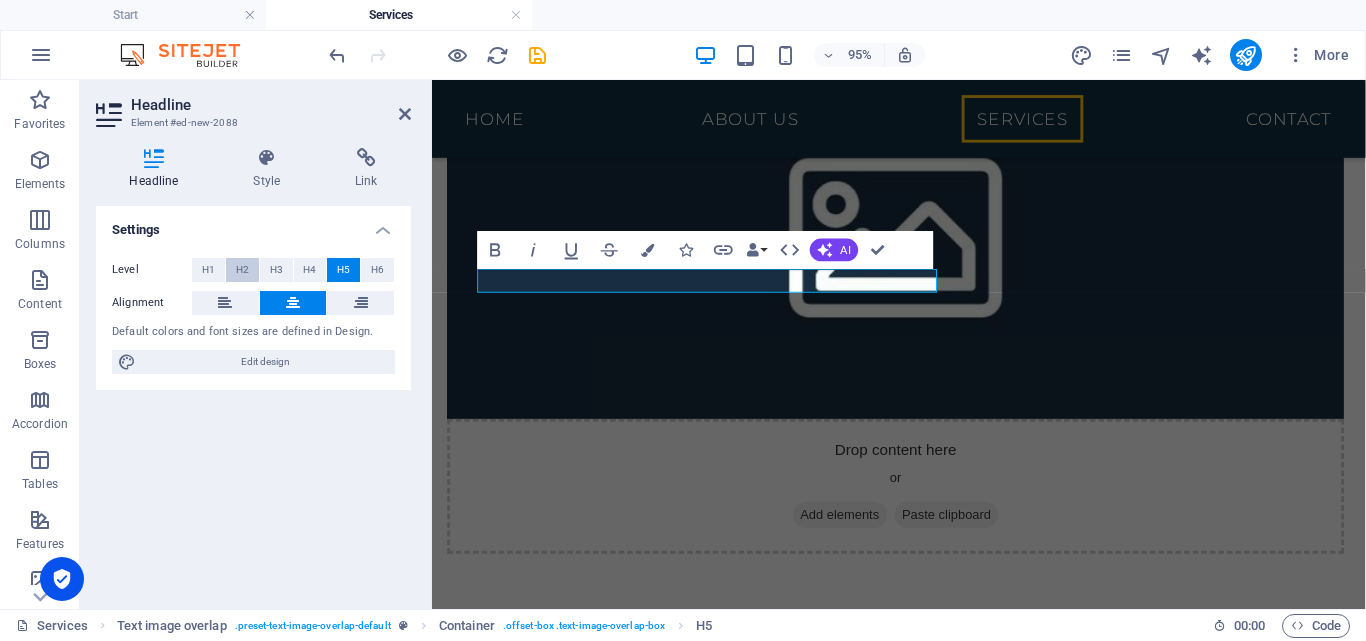 click on "H2" at bounding box center [242, 270] 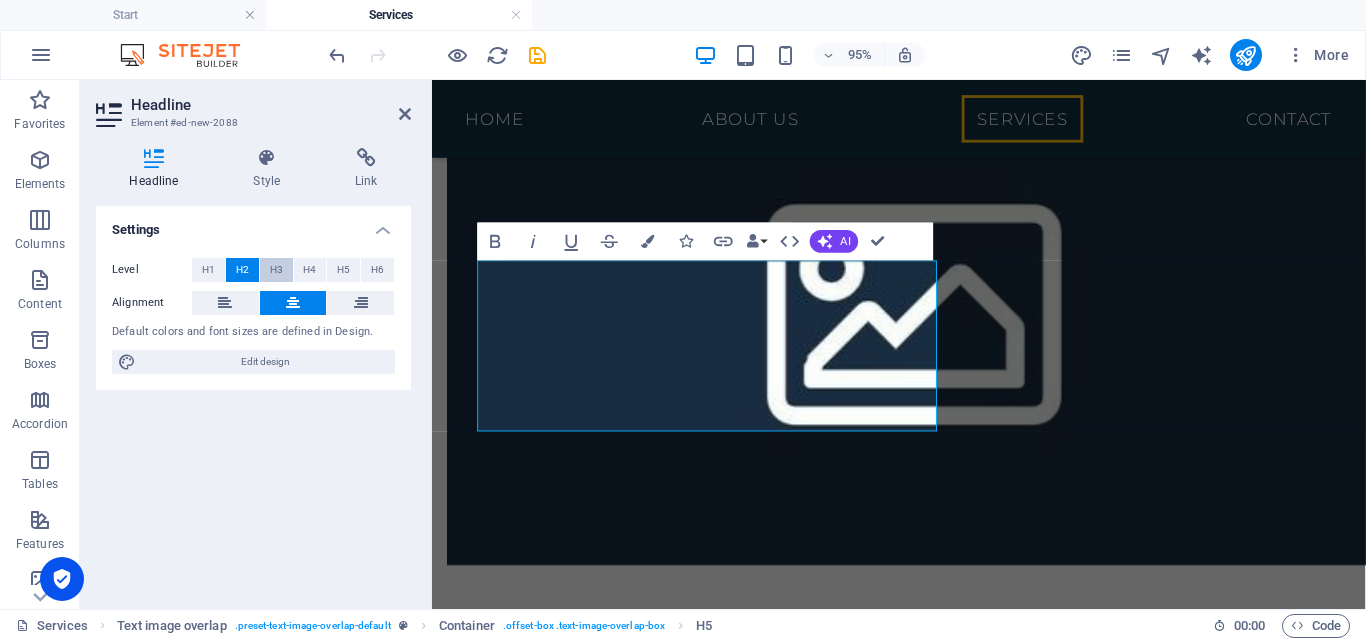 click on "H3" at bounding box center [276, 270] 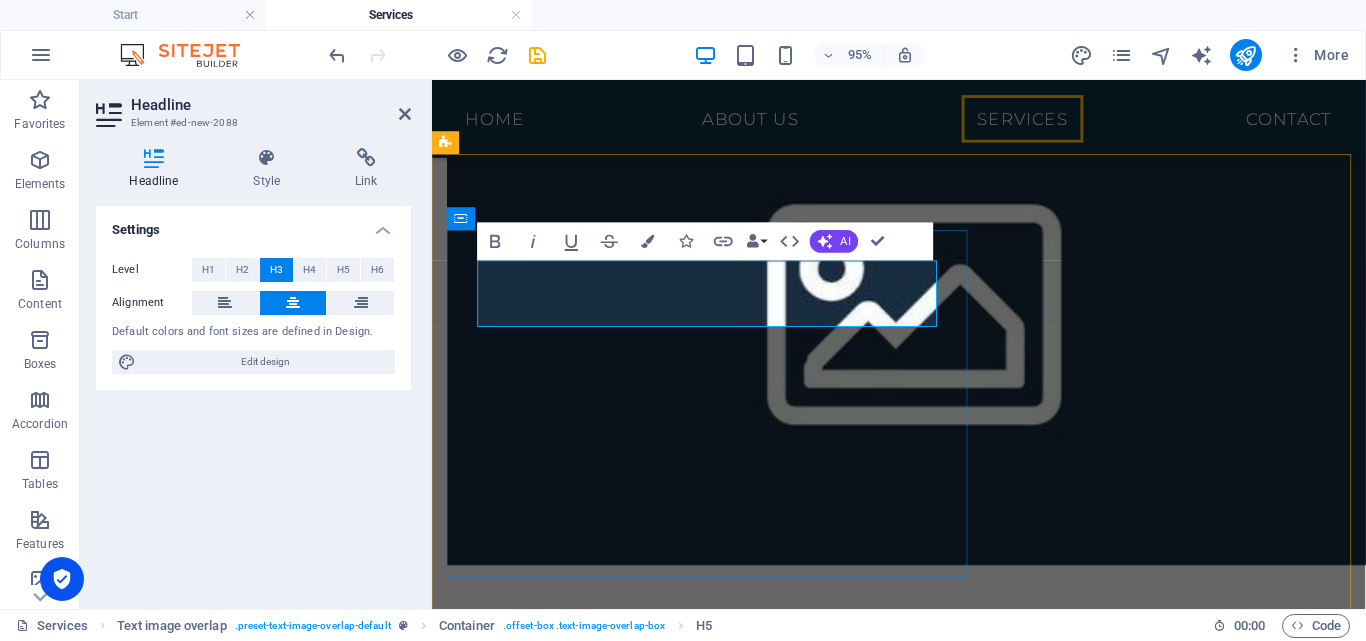 click on "Tax, Accounting & Financial Services" at bounding box center [964, 788] 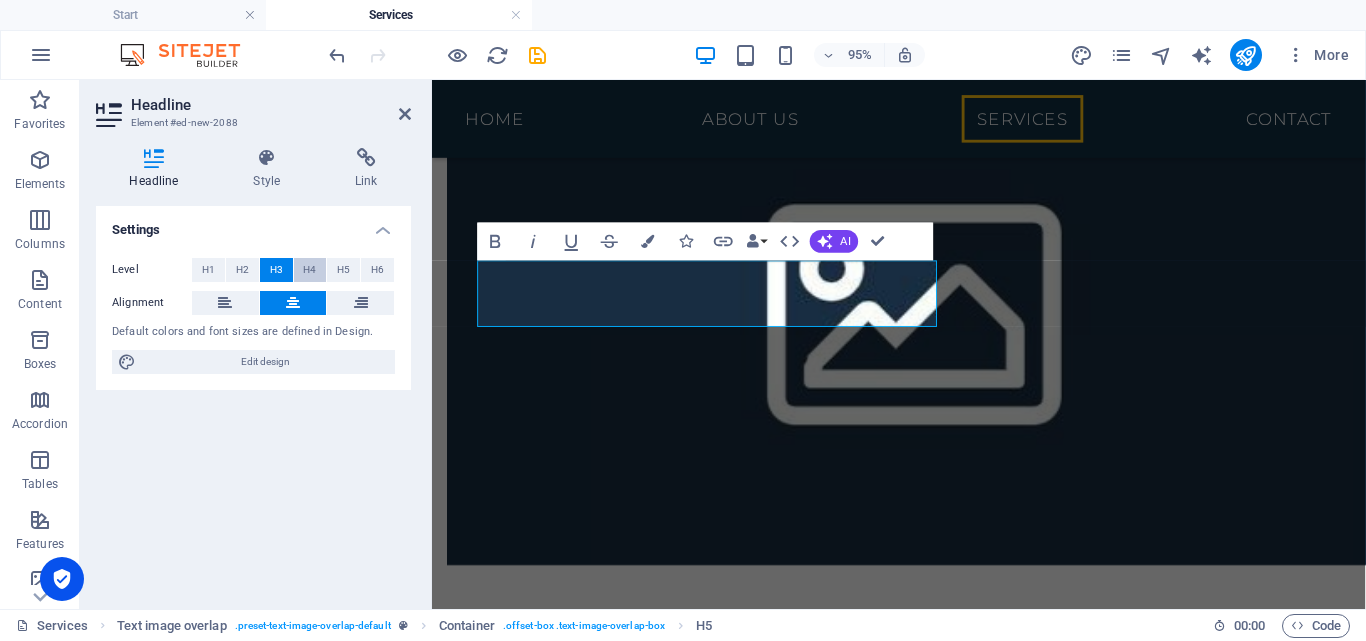 click on "H4" at bounding box center [309, 270] 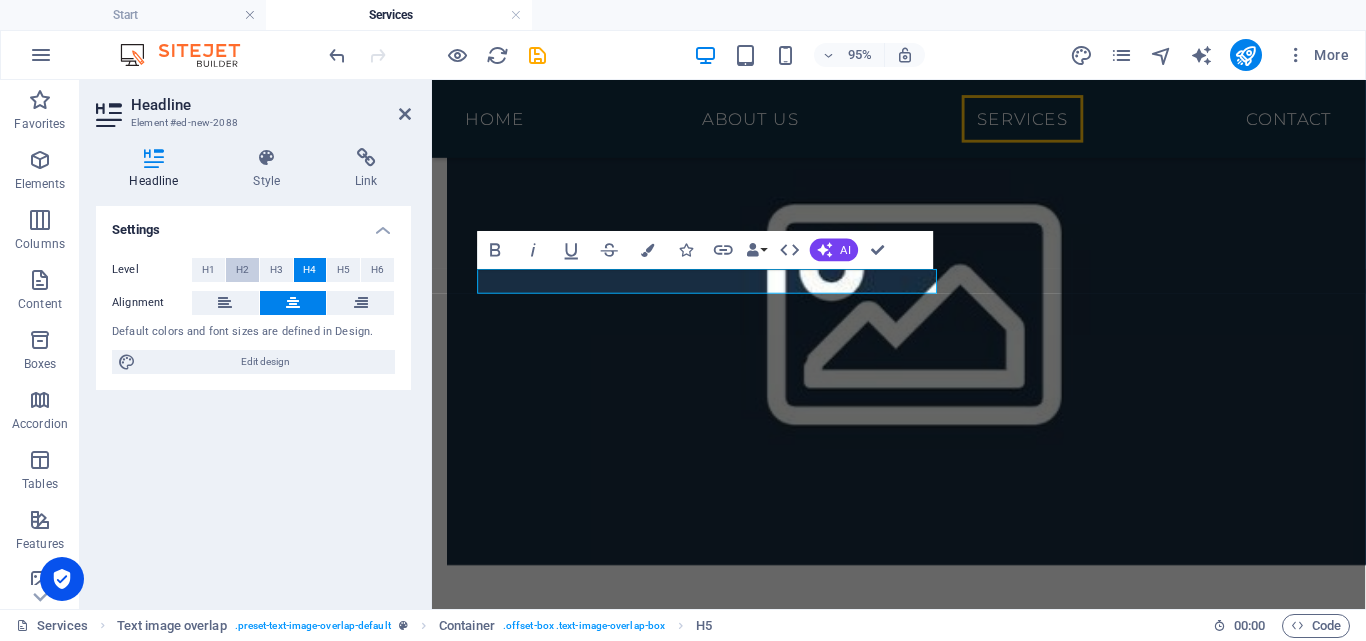 click on "H2" at bounding box center (242, 270) 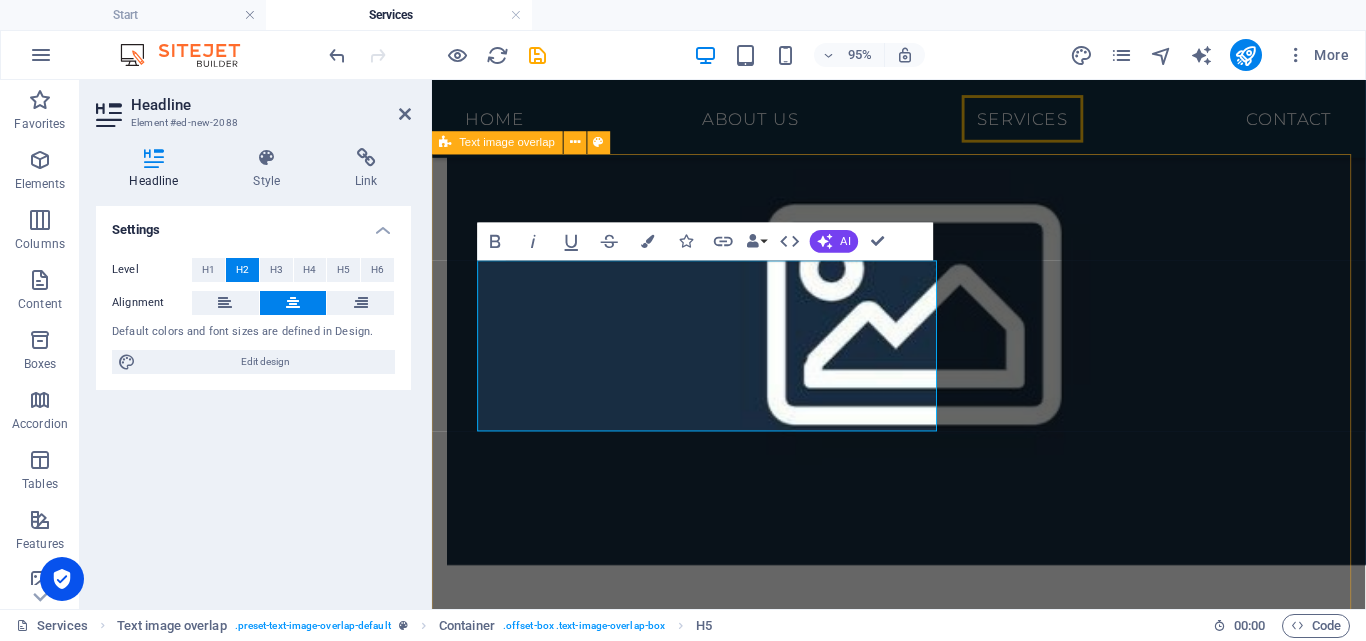 click on "Tax, Accounting & Financial Services Tax, Accounting & Financial Services
Lorem ipsum dolor sit amet, consectetuer adipiscing elit. Aenean commodo ligula eget dolor. Lorem ipsum dolor sit amet, consectetuer adipiscing elit leget dolor. Lorem ipsum dolor sit amet, consectetuer adipiscing elit. Aenean commodo ligula eget dolor." at bounding box center [923, 1238] 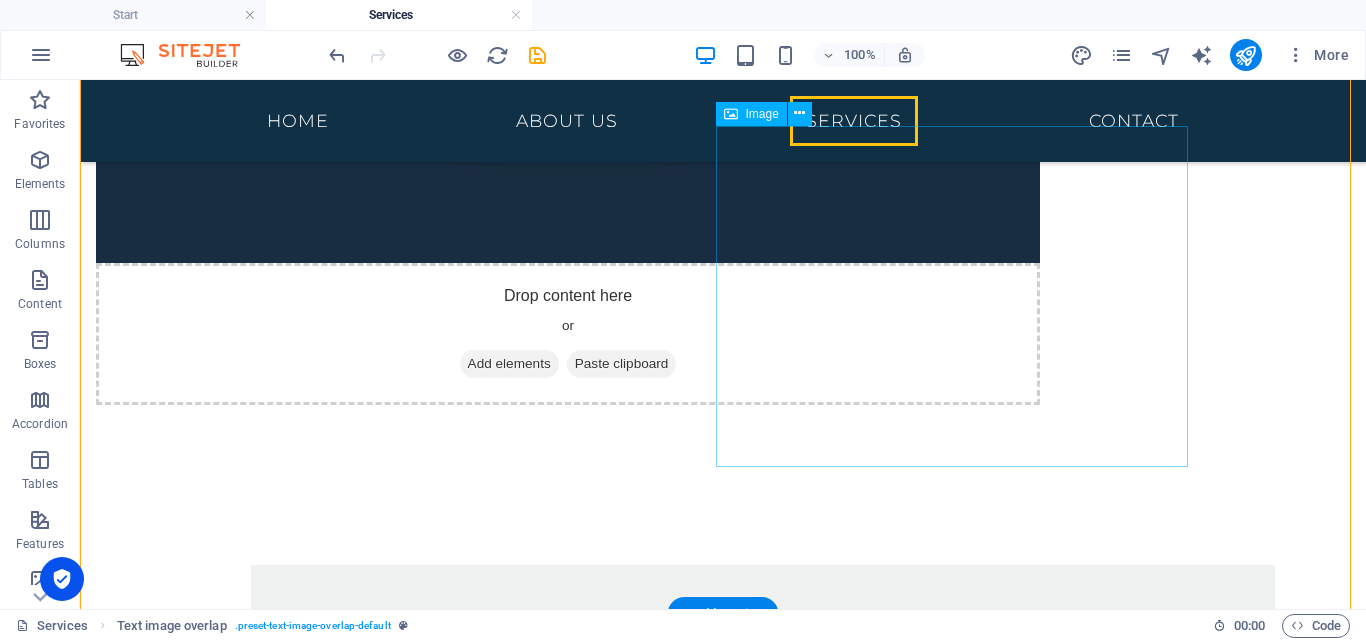scroll, scrollTop: 747, scrollLeft: 0, axis: vertical 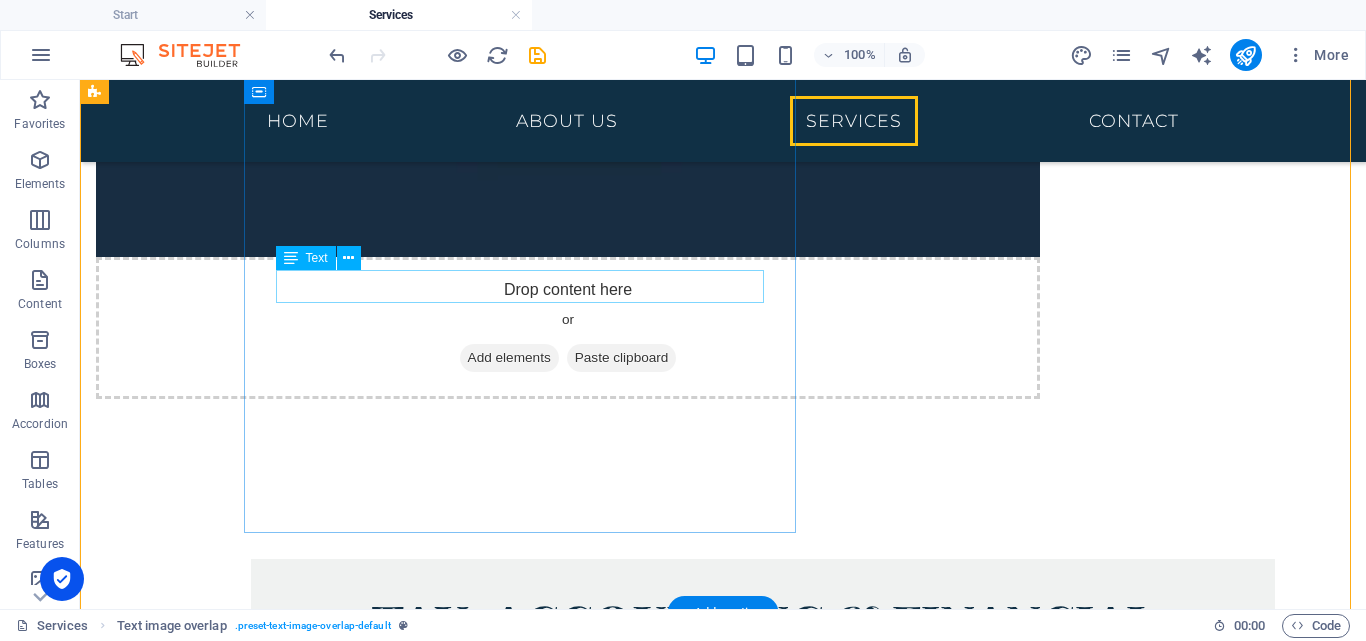 click on "Tax, Accounting & Financial Services" at bounding box center (763, 727) 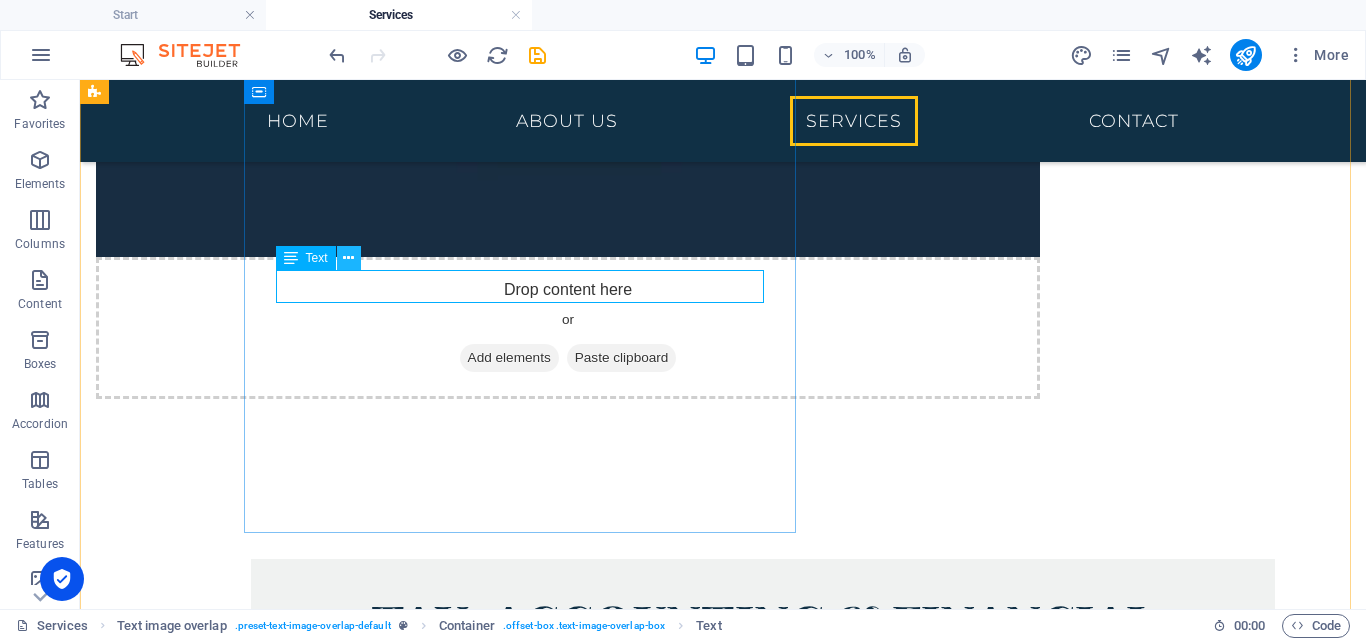 click at bounding box center (348, 258) 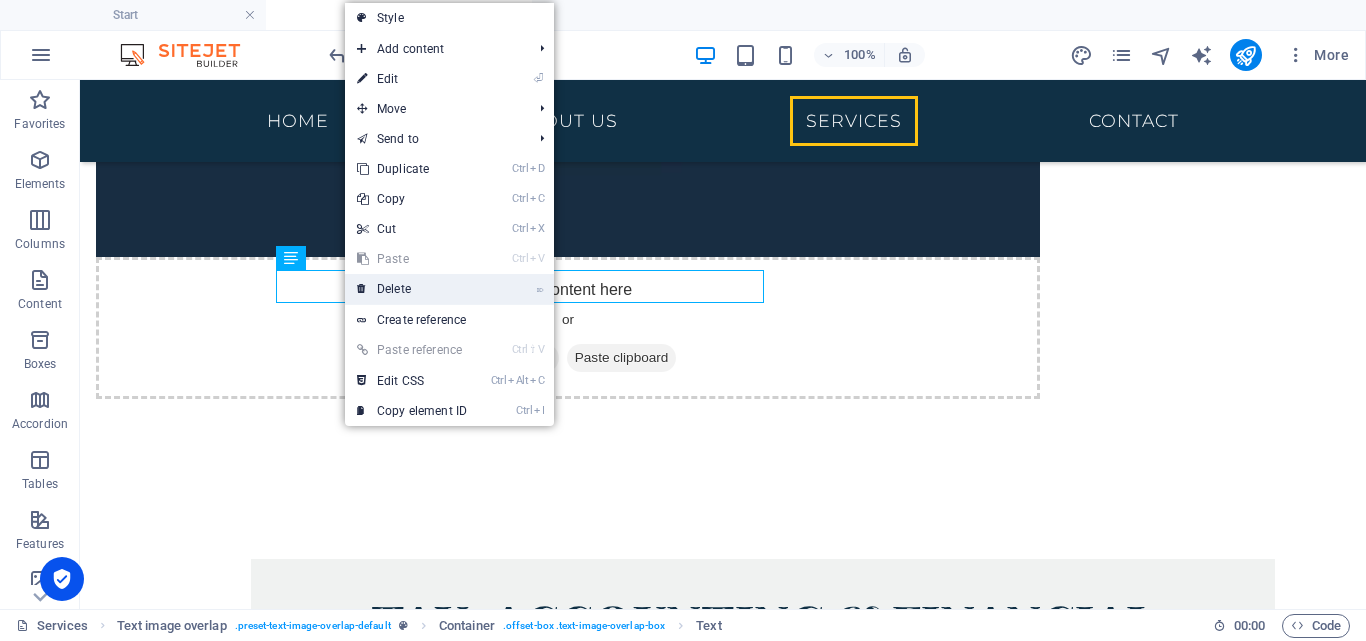 click on "⌦  Delete" at bounding box center [412, 289] 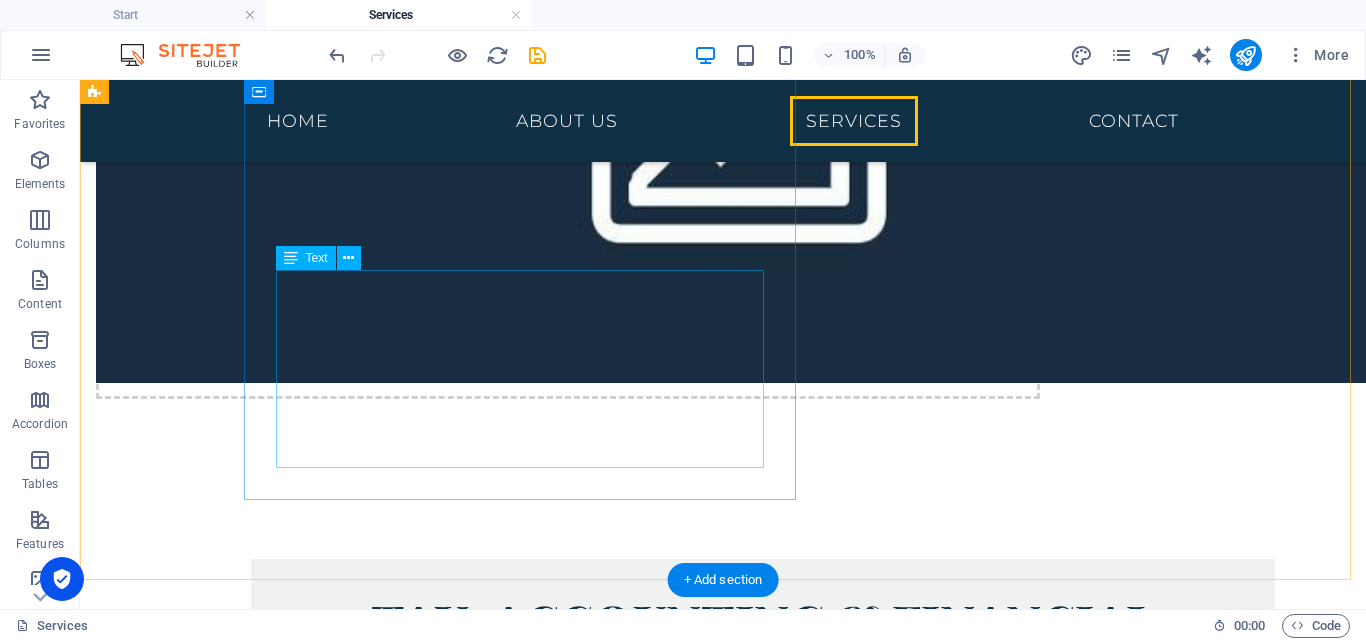 click on "Lorem ipsum dolor sit amet, consectetuer adipiscing elit. Aenean commodo ligula eget dolor. Lorem ipsum dolor sit amet, consectetuer adipiscing elit leget dolor. Lorem ipsum dolor sit amet, consectetuer adipiscing elit. Aenean commodo ligula eget dolor." at bounding box center (763, 760) 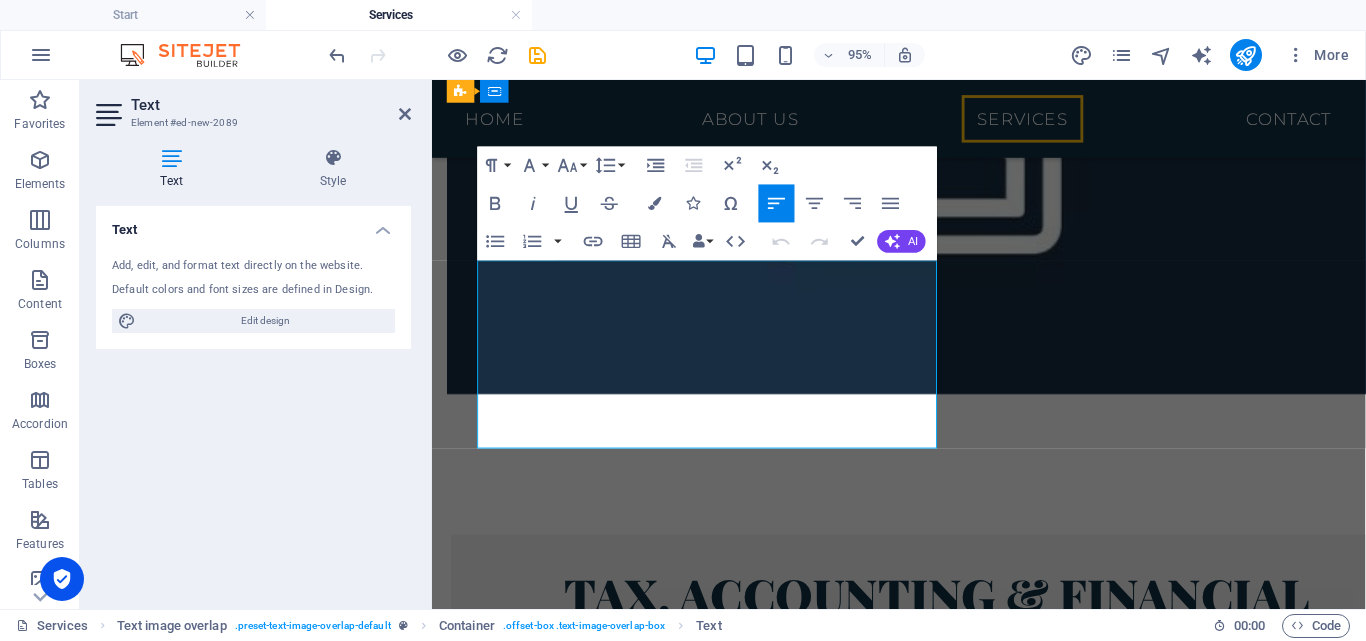 click on "Lorem ipsum dolor sit amet, consectetuer adipiscing elit. Aenean commodo ligula eget dolor. Lorem ipsum dolor sit amet, consectetuer adipiscing elit leget dolor. Lorem ipsum dolor sit amet, consectetuer adipiscing elit. Aenean commodo ligula eget dolor." at bounding box center (964, 760) 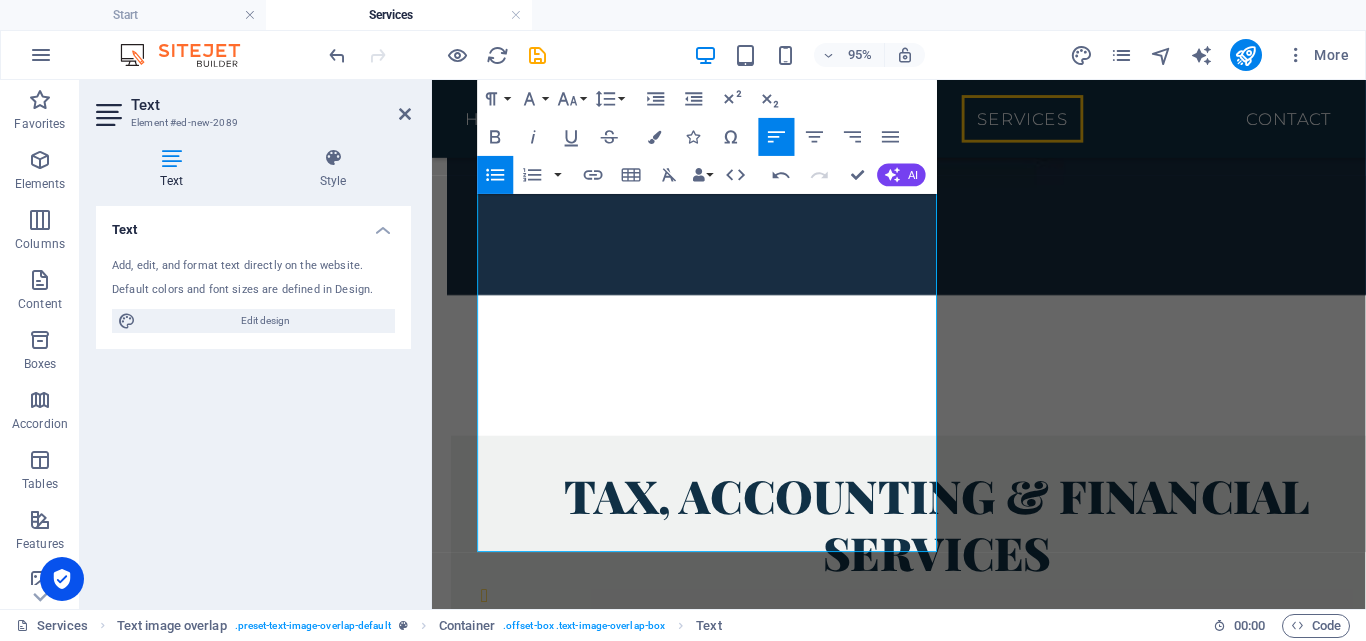 scroll, scrollTop: 860, scrollLeft: 0, axis: vertical 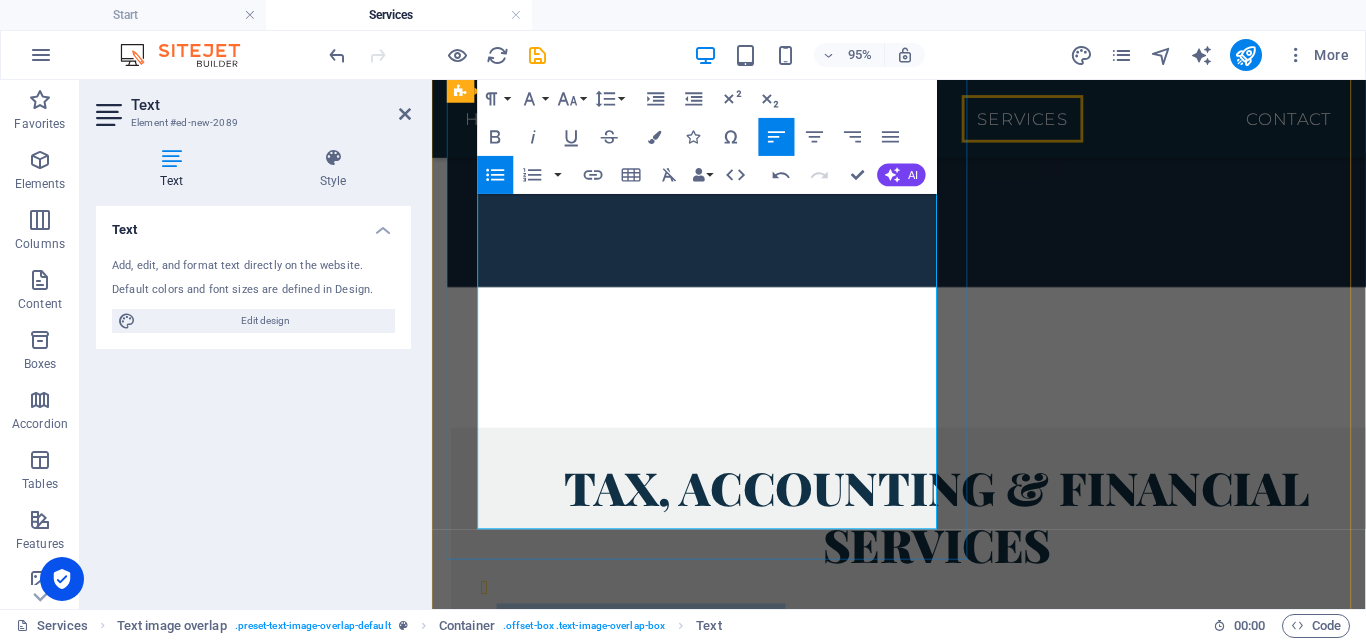 drag, startPoint x: 493, startPoint y: 312, endPoint x: 945, endPoint y: 564, distance: 517.5017 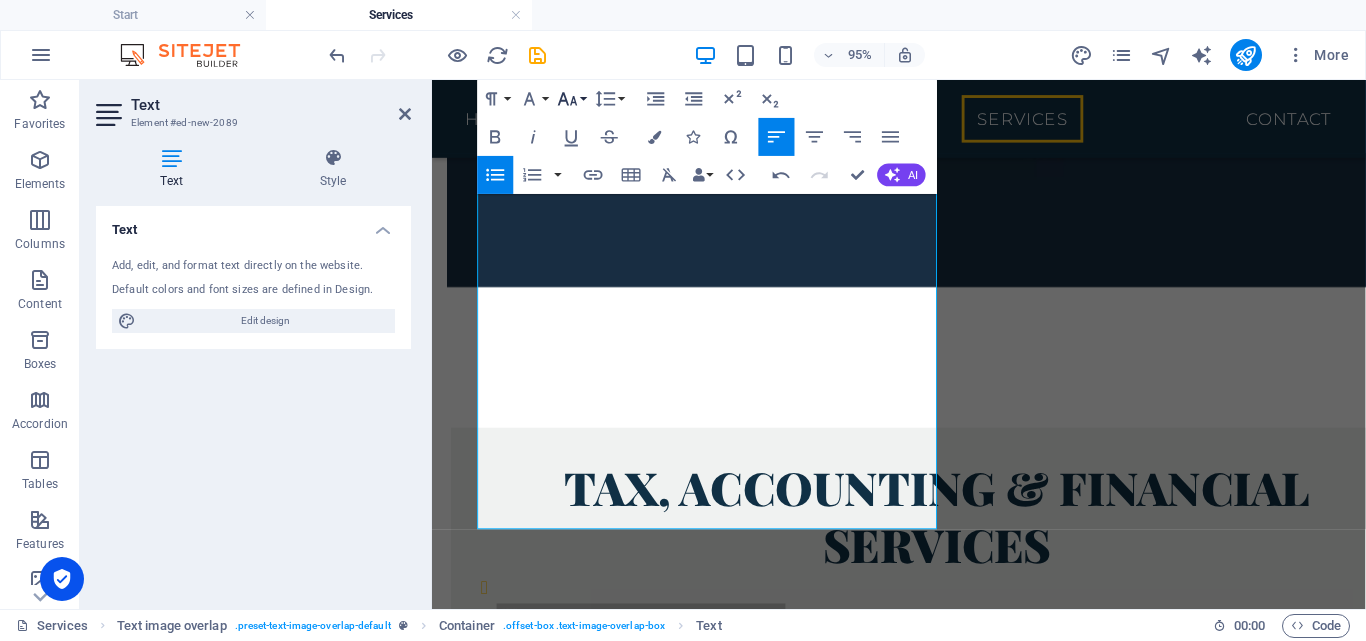 click 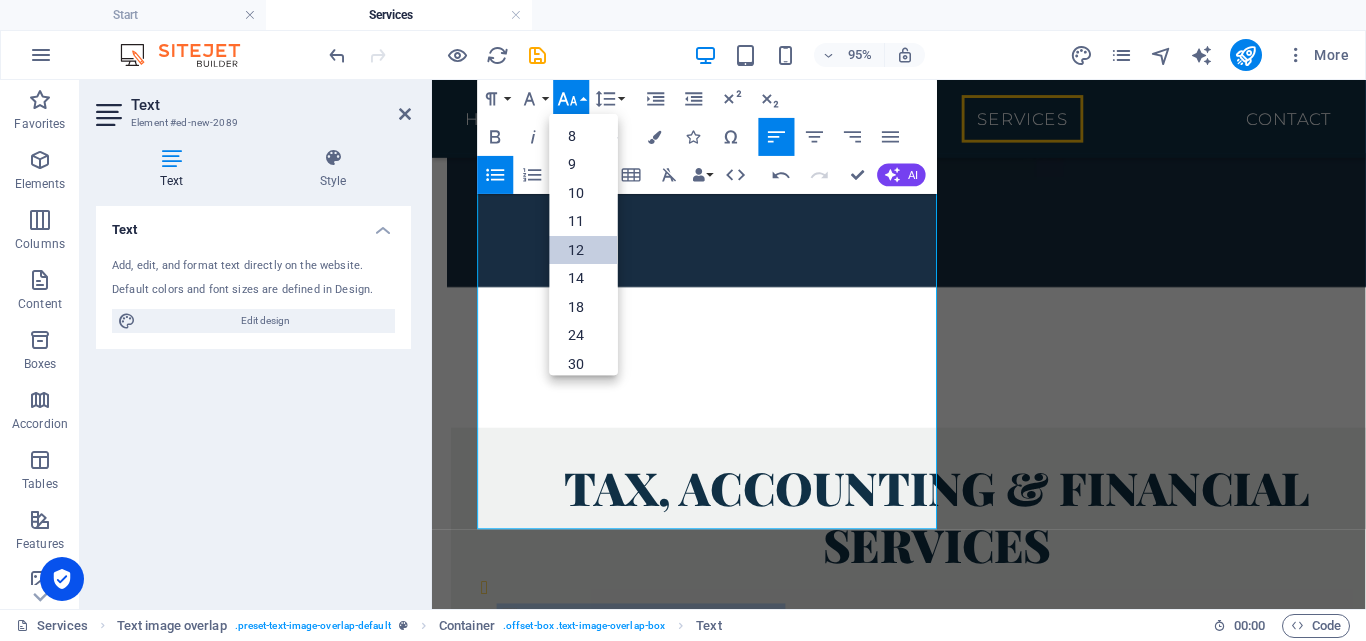 click on "12" at bounding box center (584, 250) 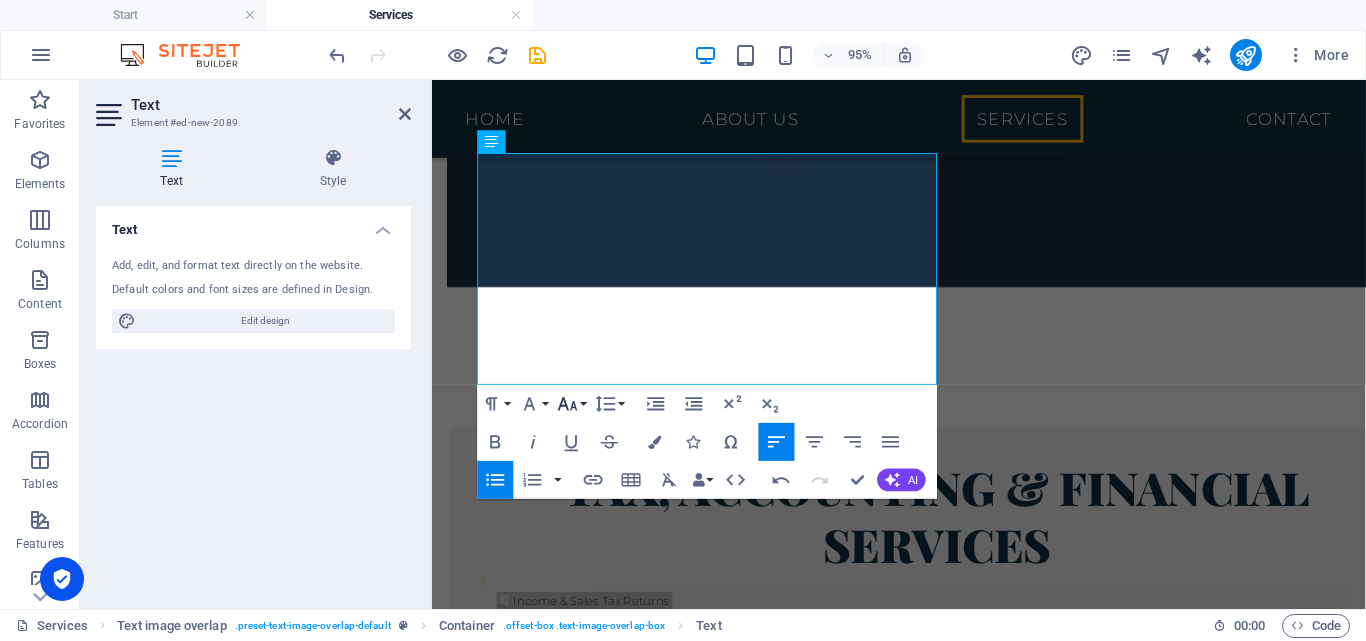 click 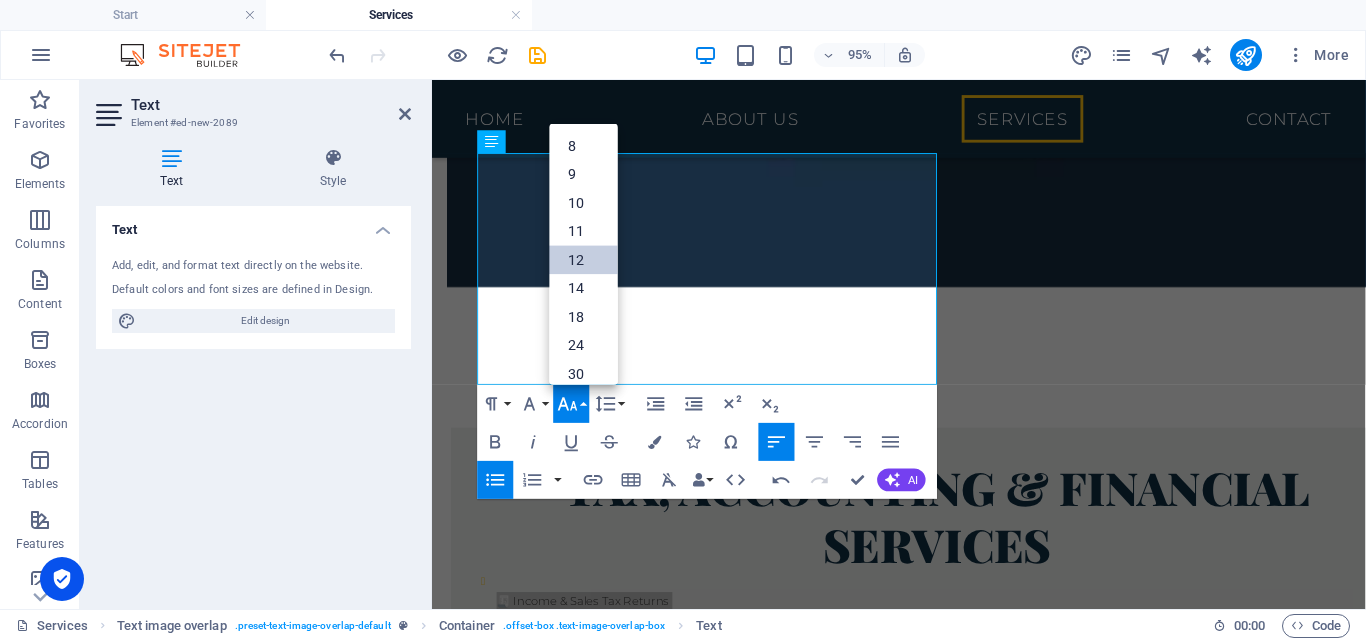 scroll, scrollTop: 143, scrollLeft: 0, axis: vertical 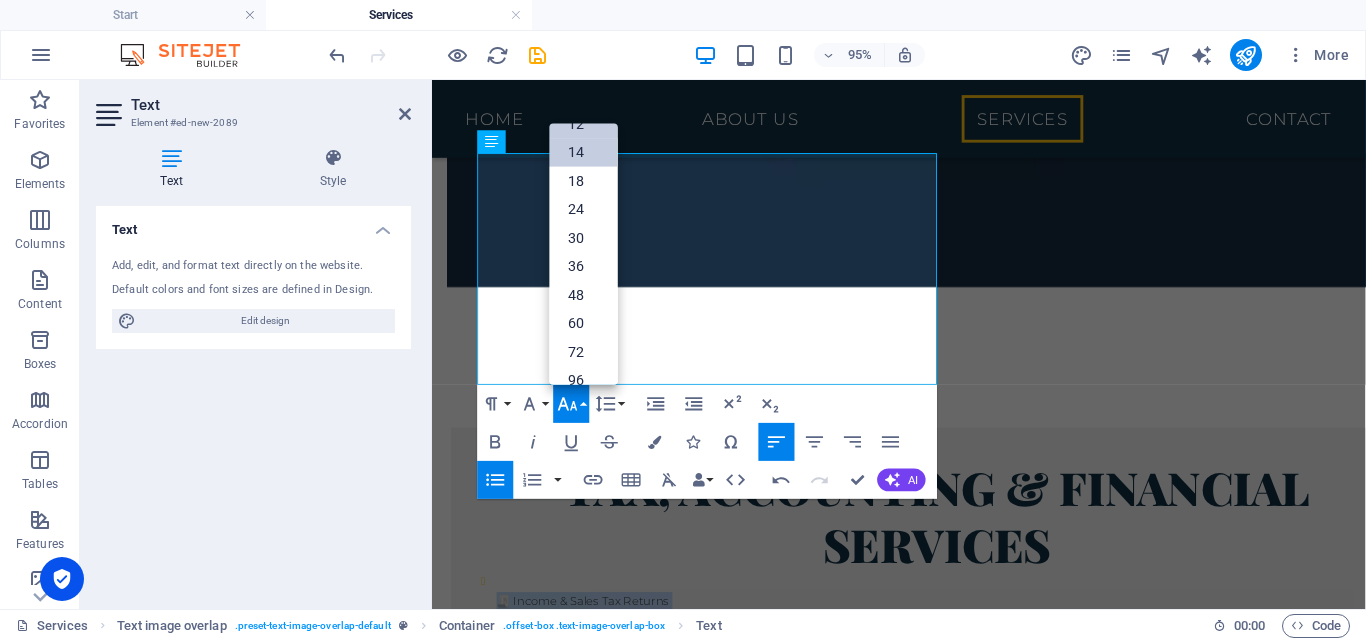 click on "14" at bounding box center (584, 152) 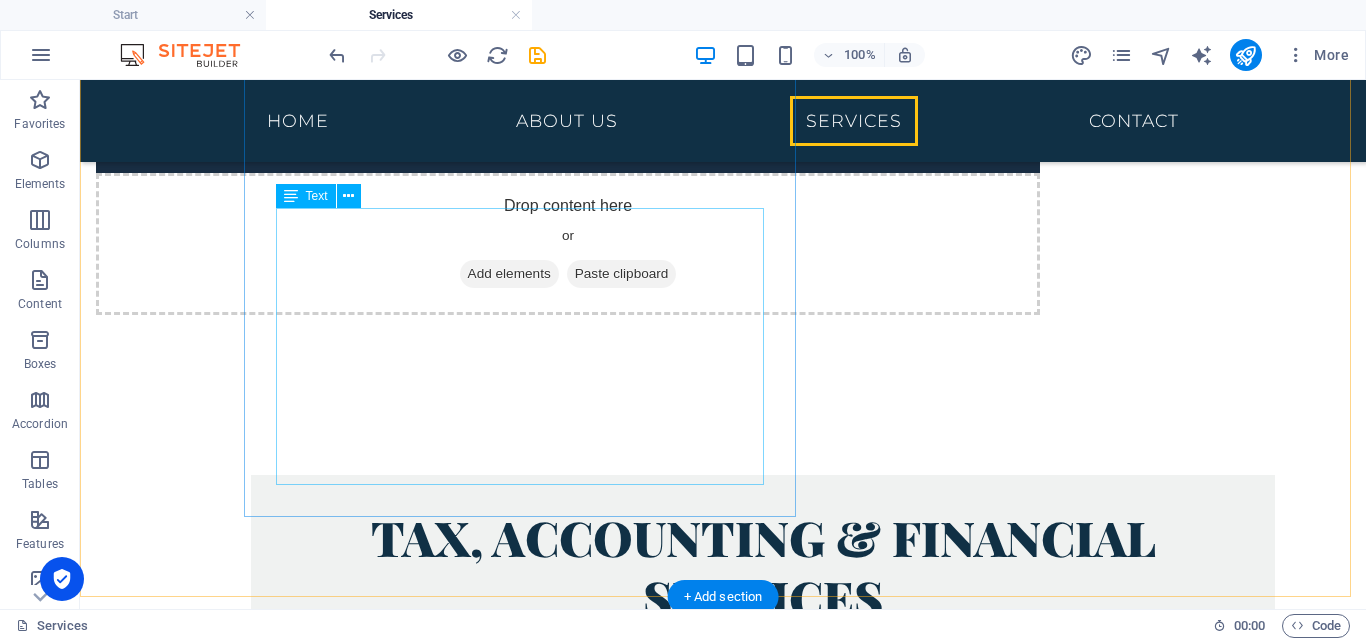 scroll, scrollTop: 833, scrollLeft: 0, axis: vertical 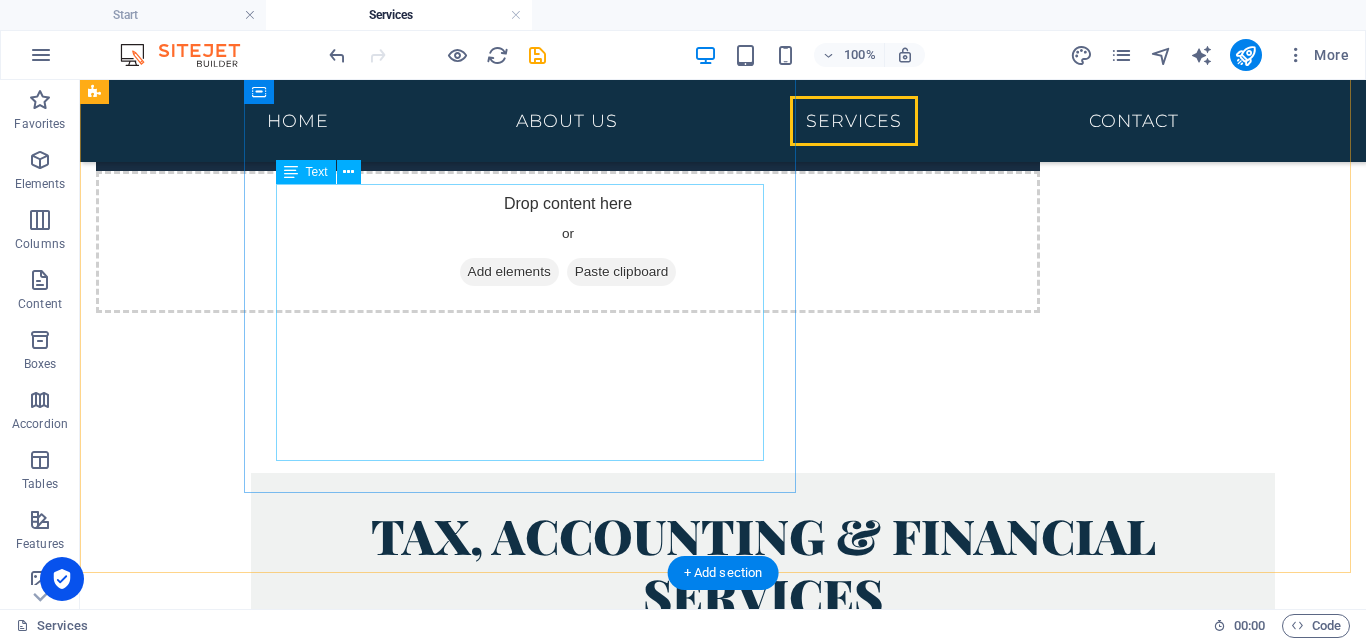 click on "🧾 Income & Sales Tax Returns 🏛️ FBR, Appellate & Court Representation 💸 Tax Planning & Compliance 🧮 Bookkeeping & Financial Statements 📋 Internal Audit & Controls 🧠 Financial Advisory & Investment Planning" at bounding box center [763, 763] 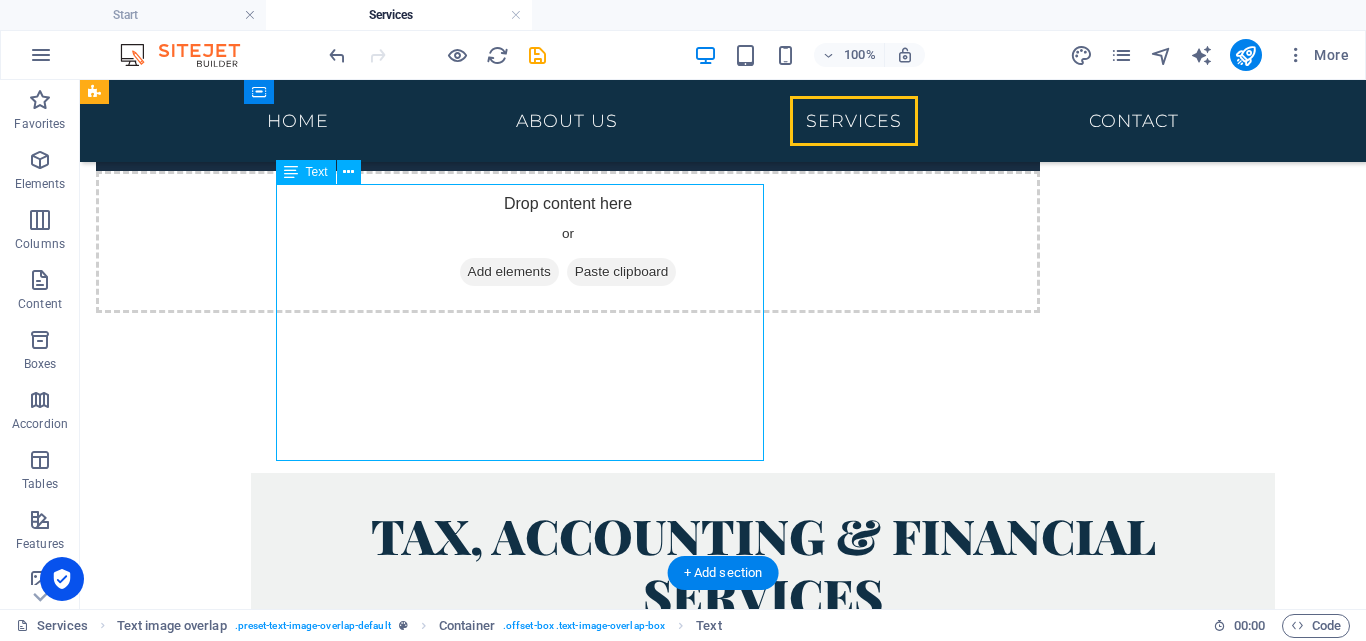 click on "🧾 Income & Sales Tax Returns 🏛️ FBR, Appellate & Court Representation 💸 Tax Planning & Compliance 🧮 Bookkeeping & Financial Statements 📋 Internal Audit & Controls 🧠 Financial Advisory & Investment Planning" at bounding box center [763, 763] 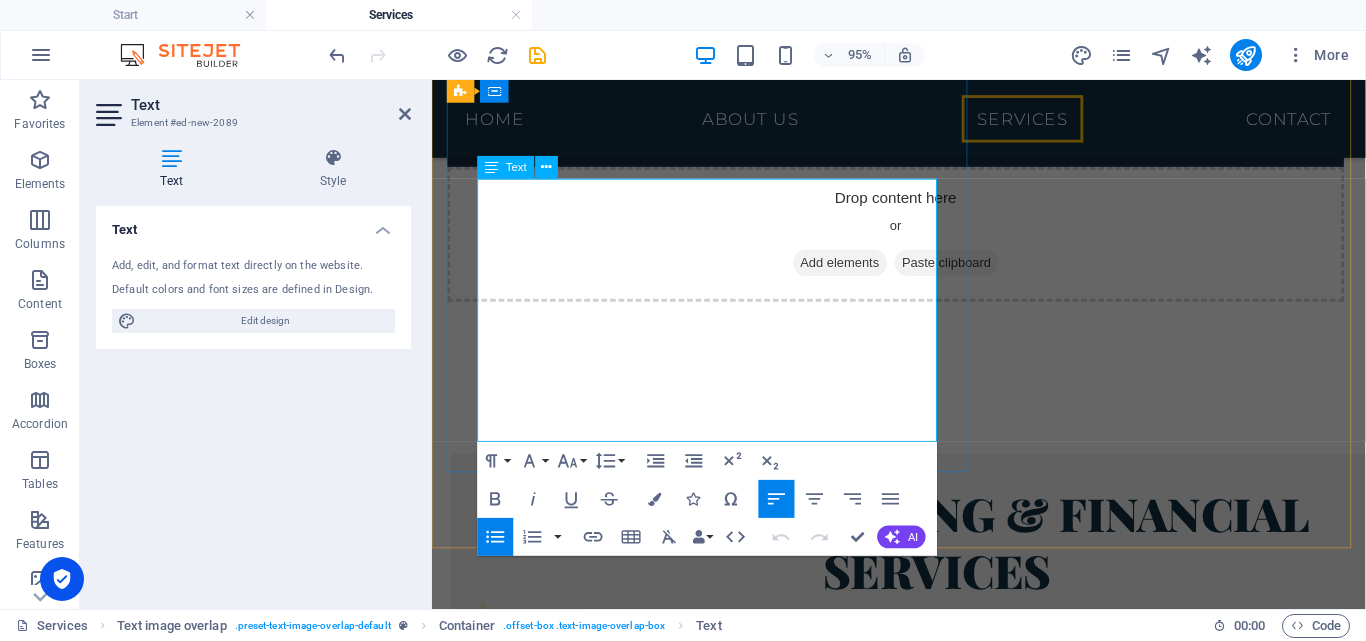 drag, startPoint x: 830, startPoint y: 451, endPoint x: 531, endPoint y: 203, distance: 388.46494 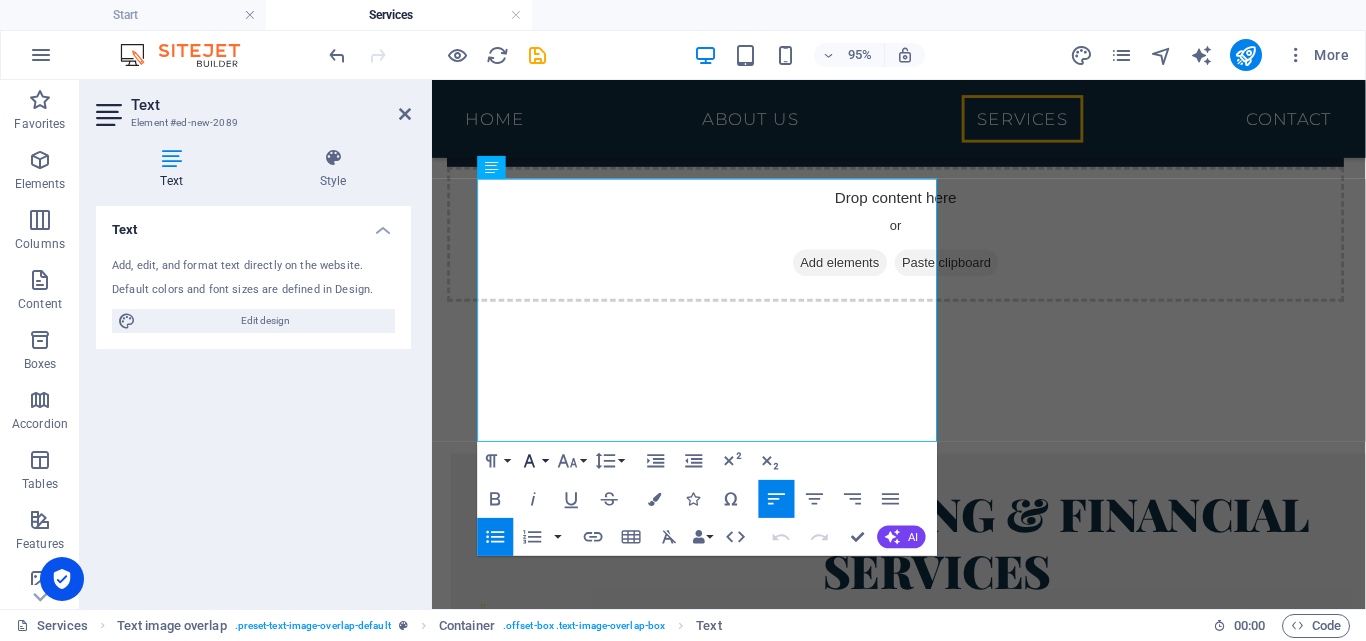 click on "Font Family" at bounding box center [534, 461] 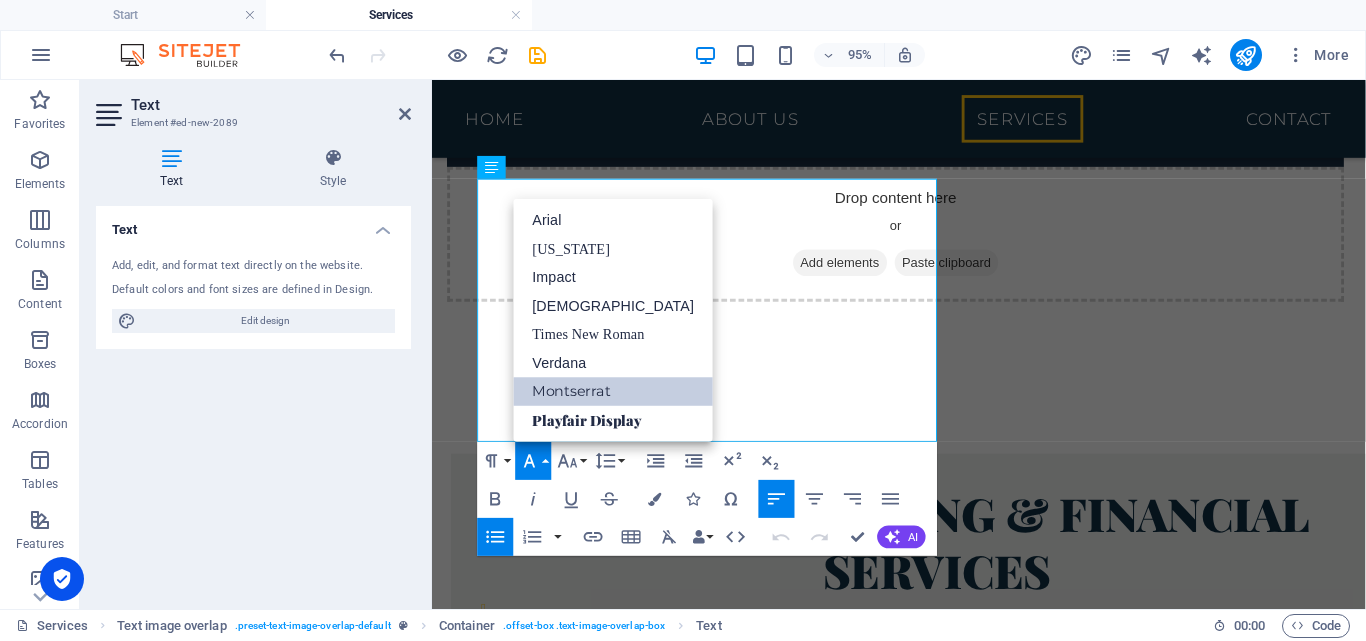 scroll, scrollTop: 0, scrollLeft: 0, axis: both 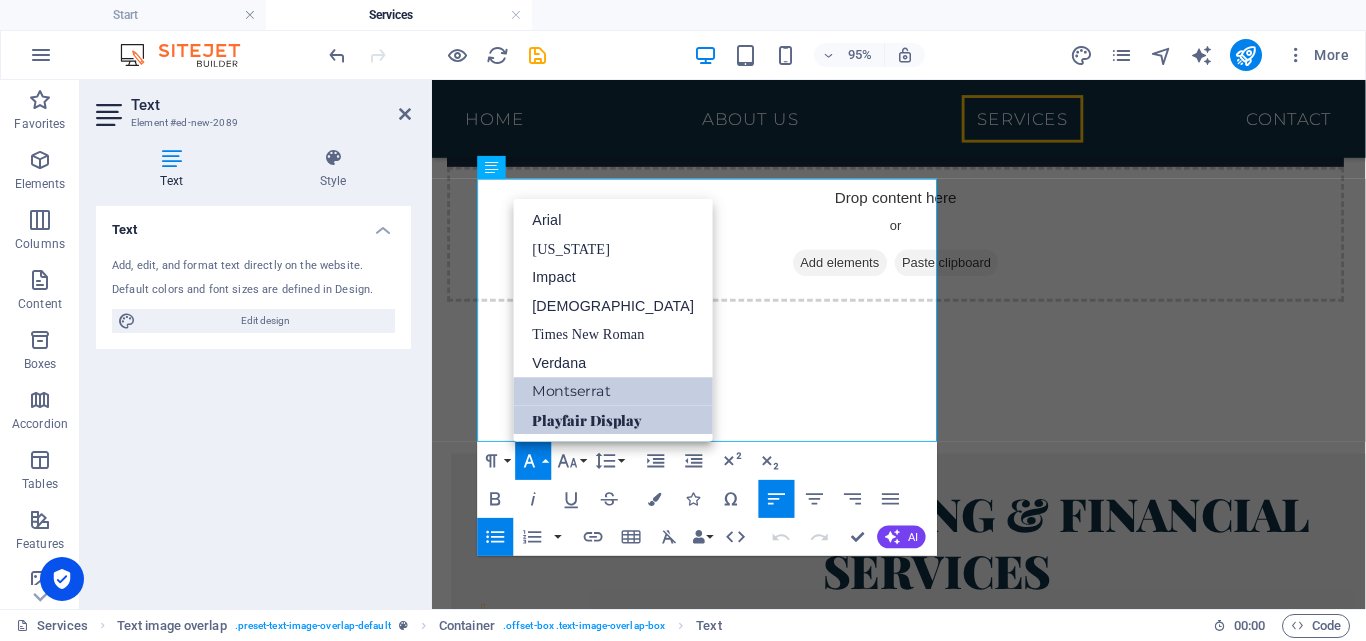 click on "Playfair Display" at bounding box center (614, 420) 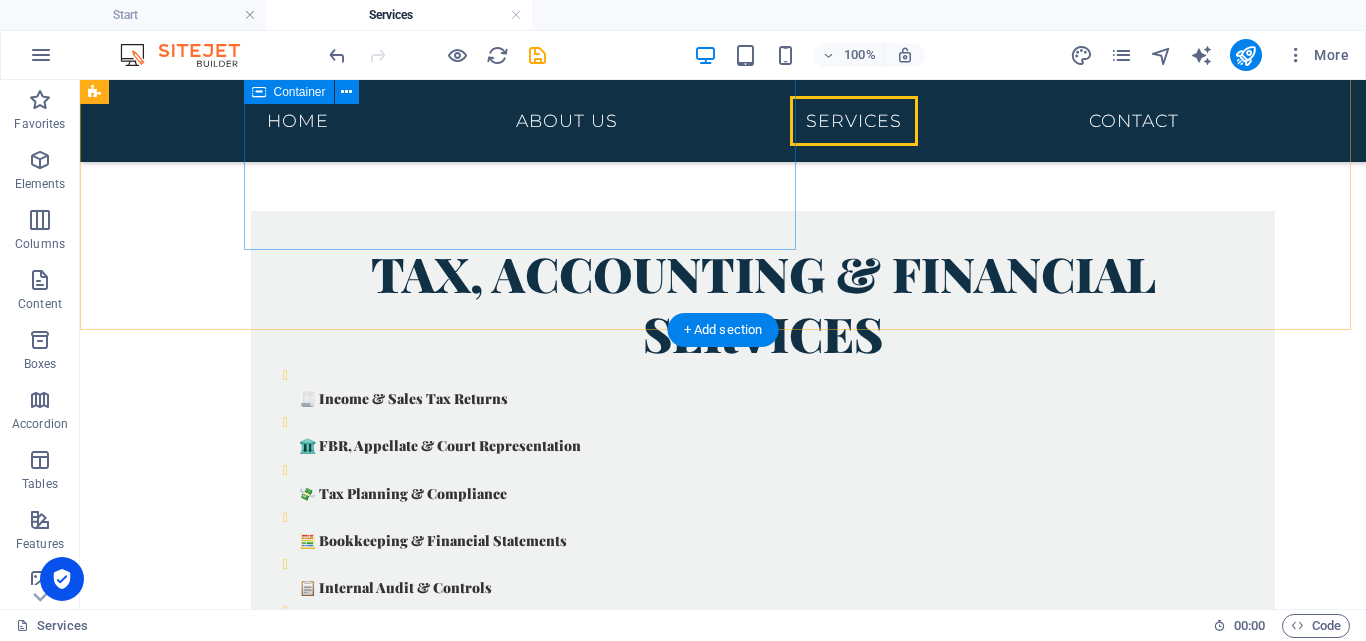 scroll, scrollTop: 1060, scrollLeft: 0, axis: vertical 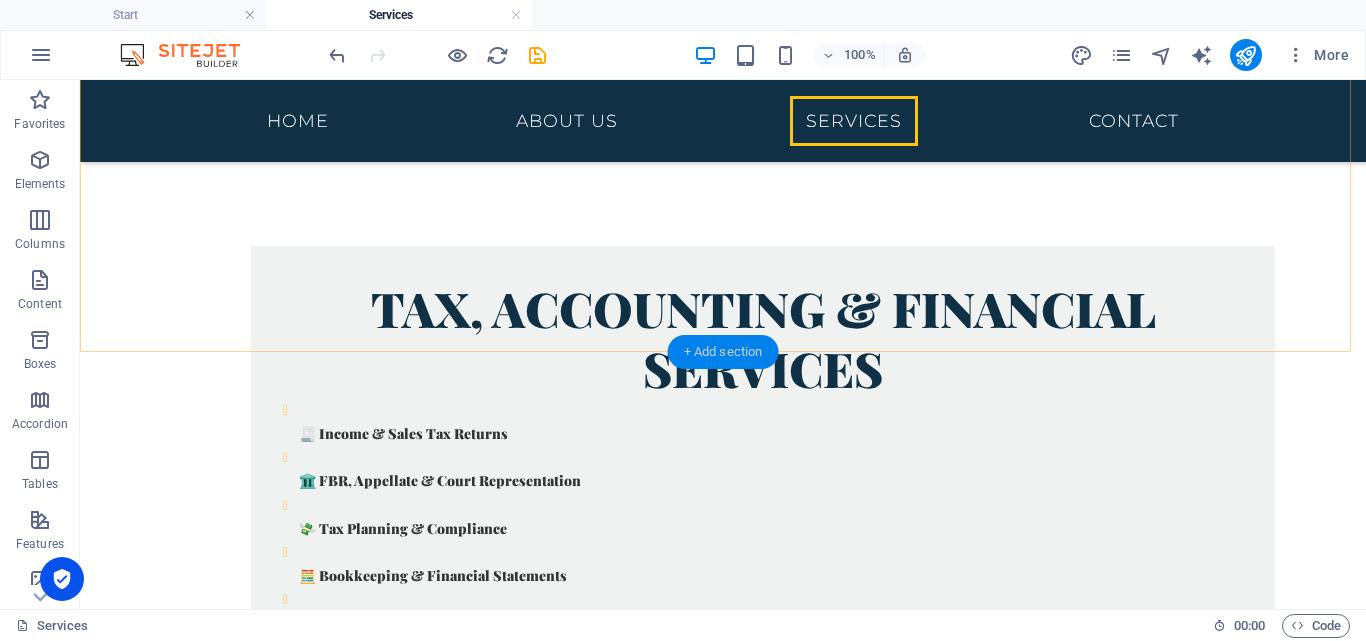 click on "+ Add section" at bounding box center (723, 352) 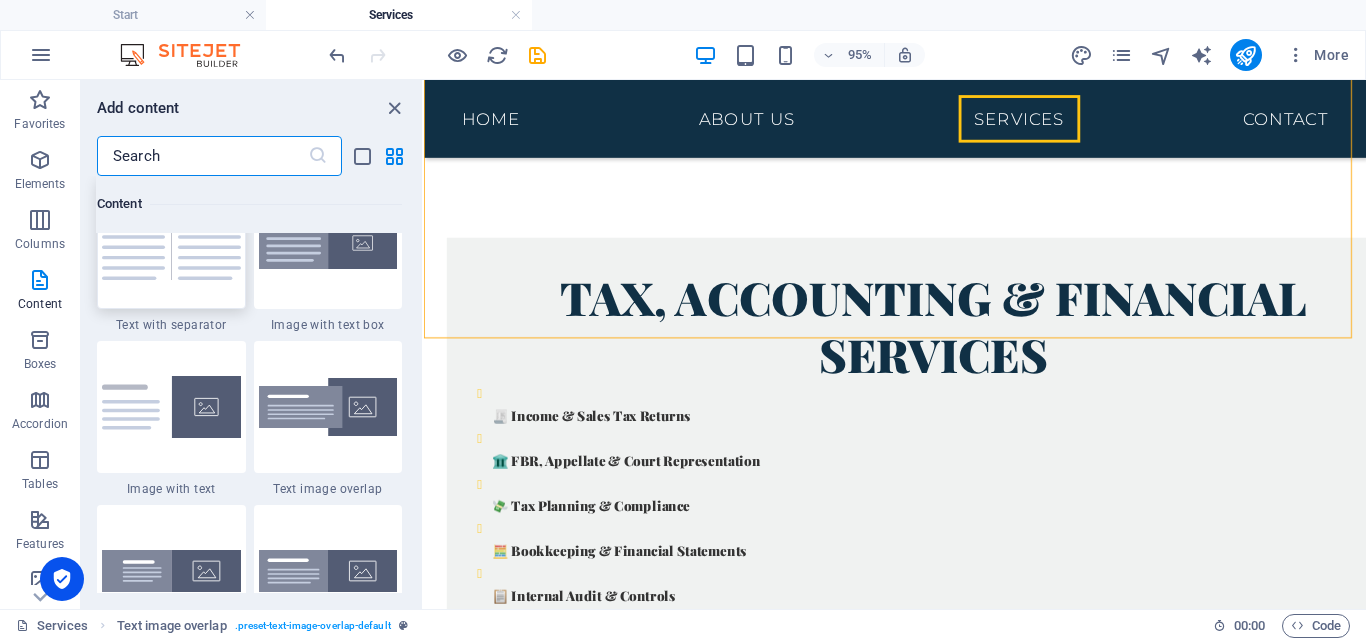 scroll, scrollTop: 3686, scrollLeft: 0, axis: vertical 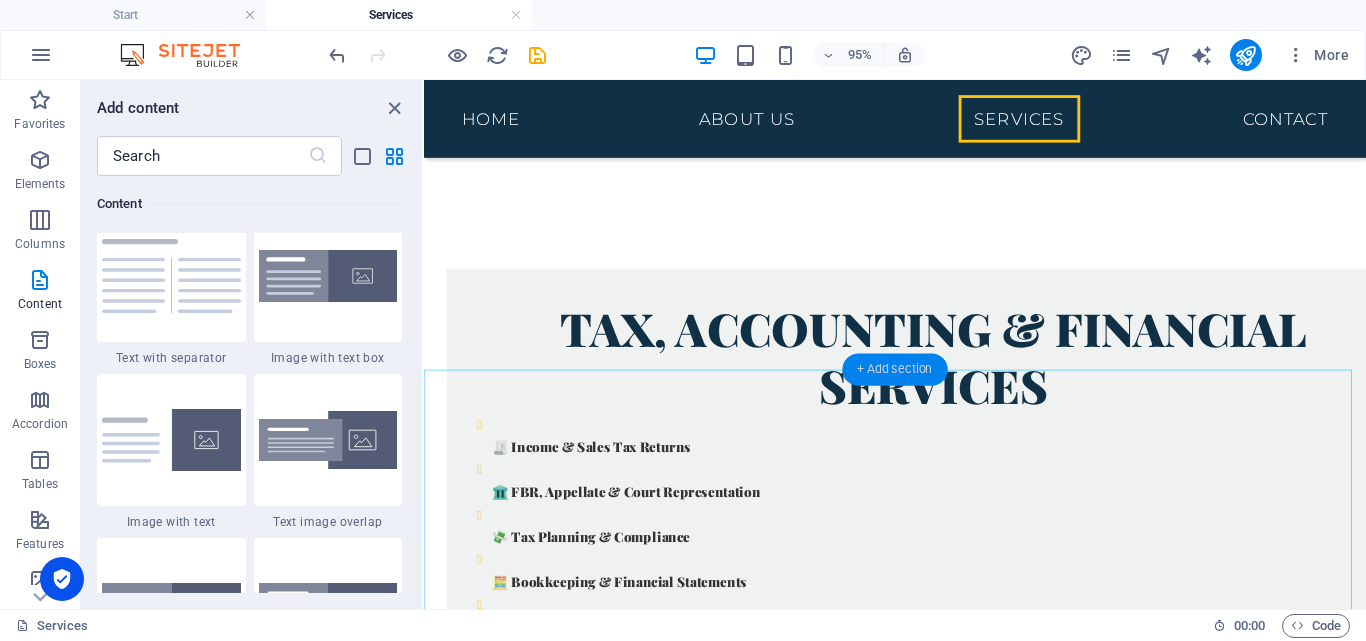 click on "+ Add section" at bounding box center (894, 370) 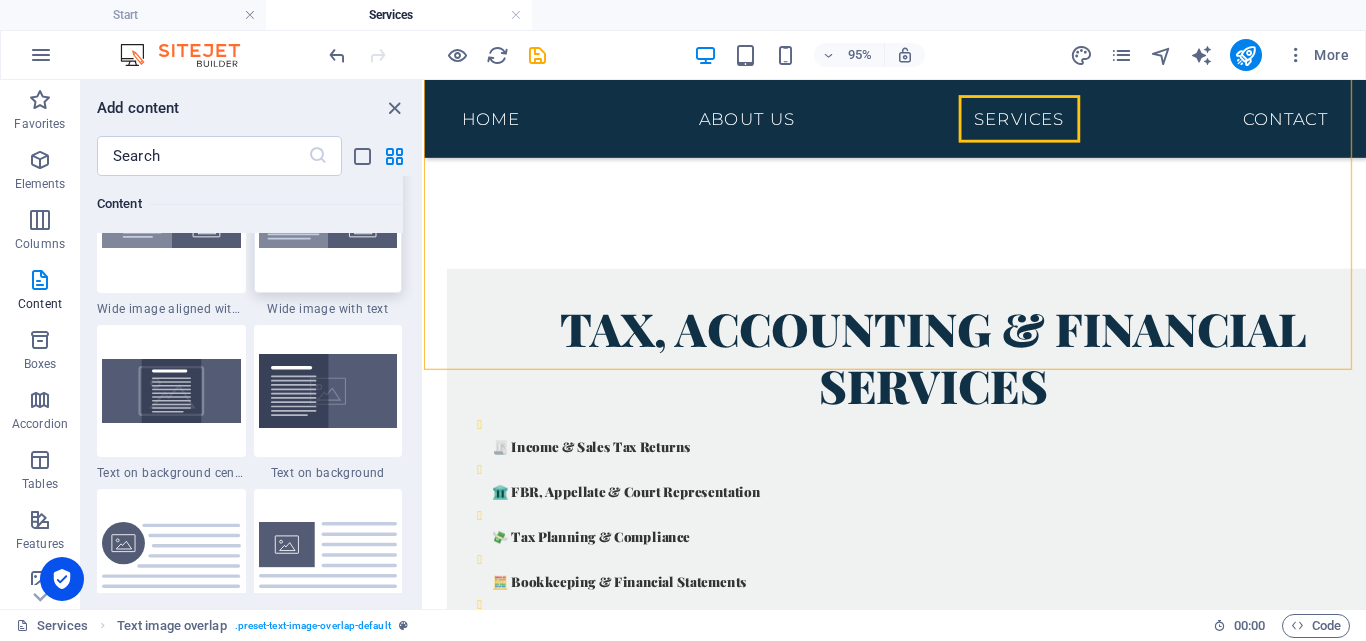 scroll, scrollTop: 4072, scrollLeft: 0, axis: vertical 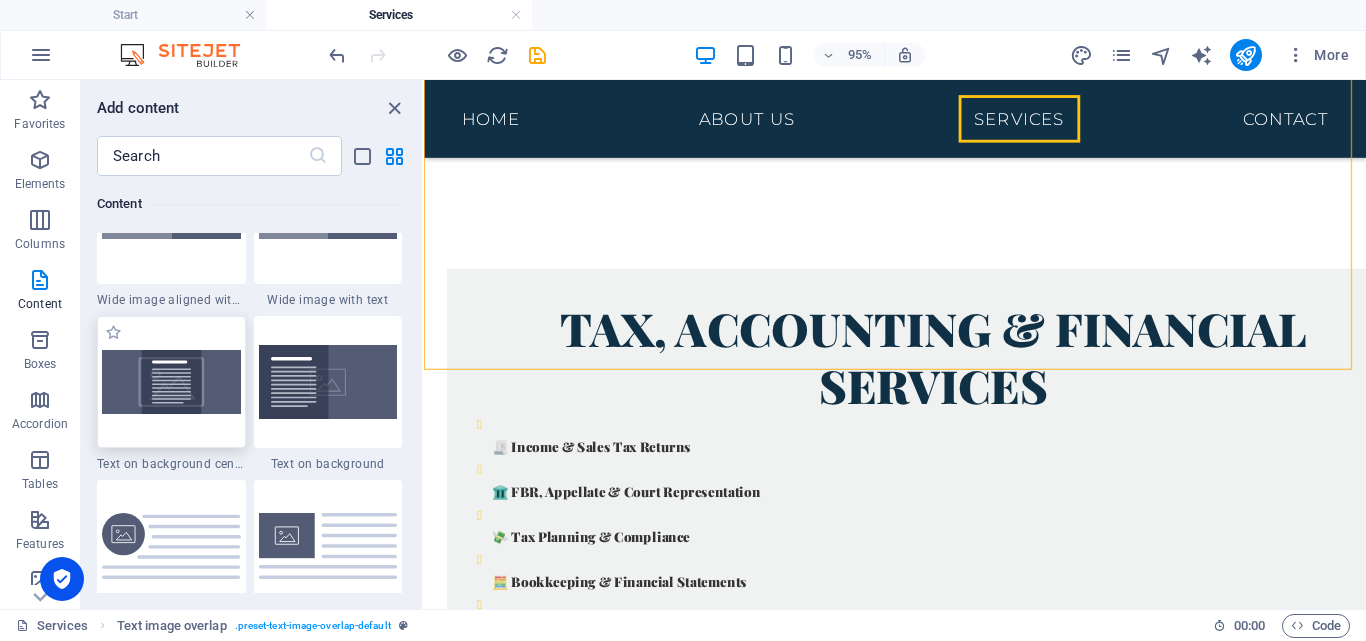 click at bounding box center [171, 381] 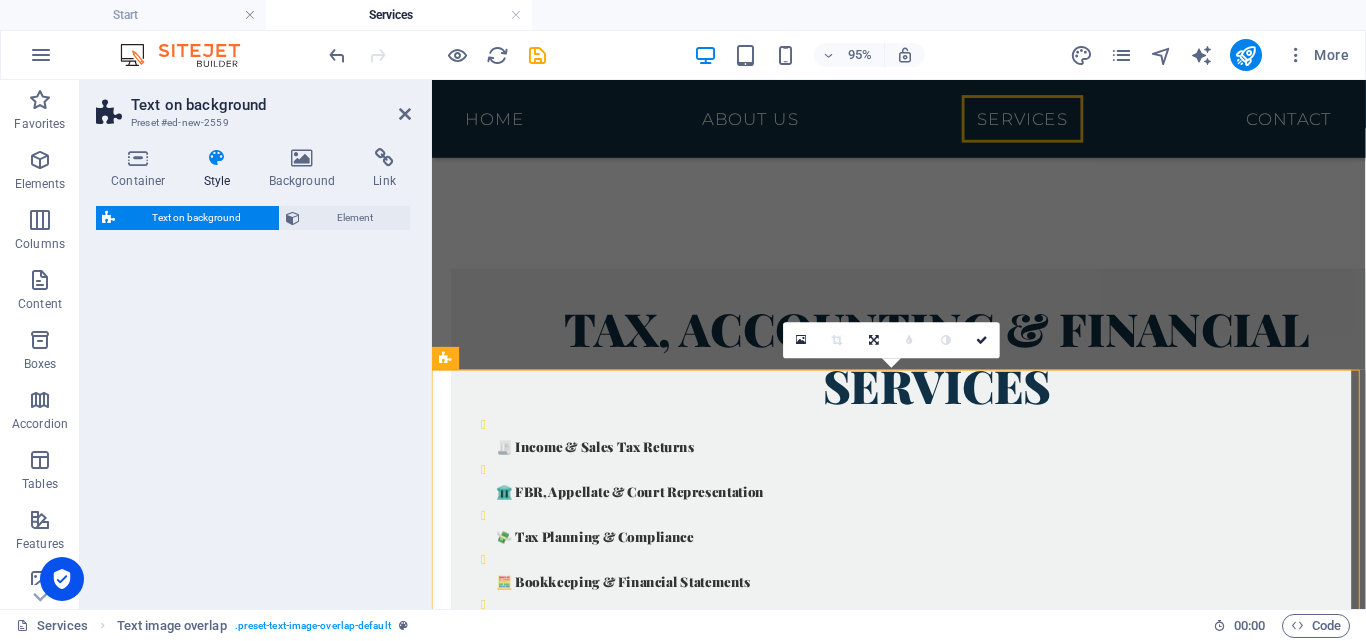 select on "%" 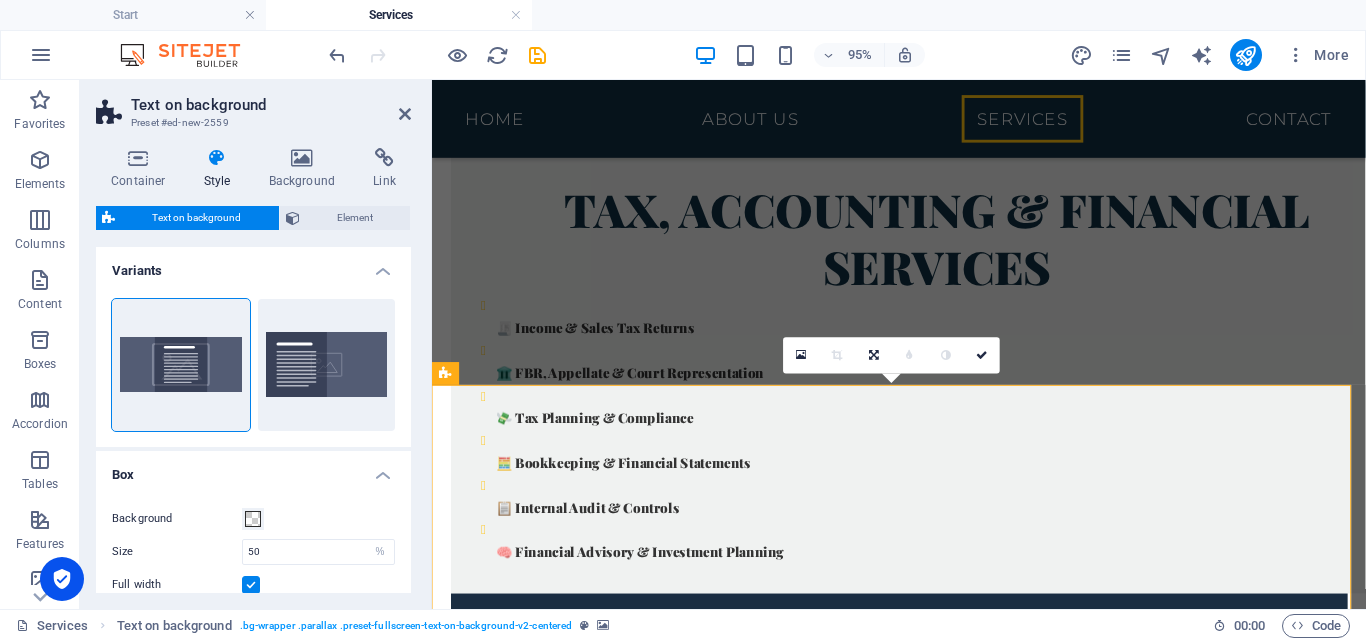 scroll, scrollTop: 1007, scrollLeft: 0, axis: vertical 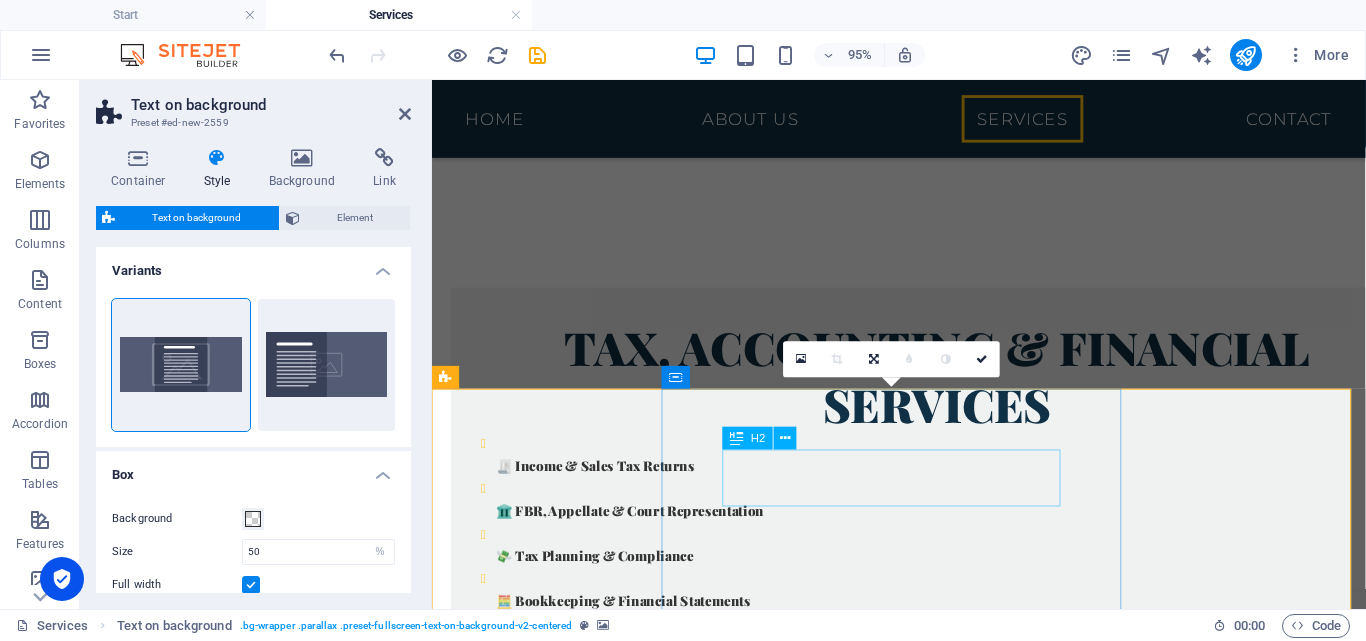 click on "Headline" at bounding box center (923, 2161) 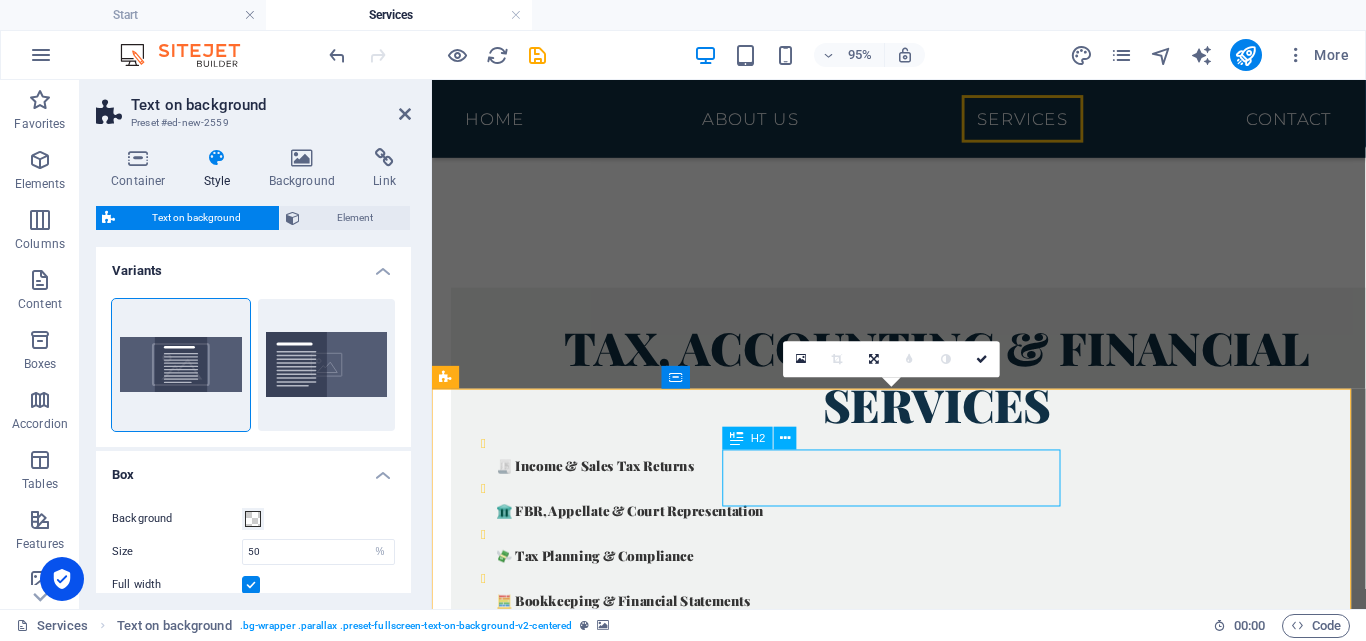 click on "Headline" at bounding box center (923, 2161) 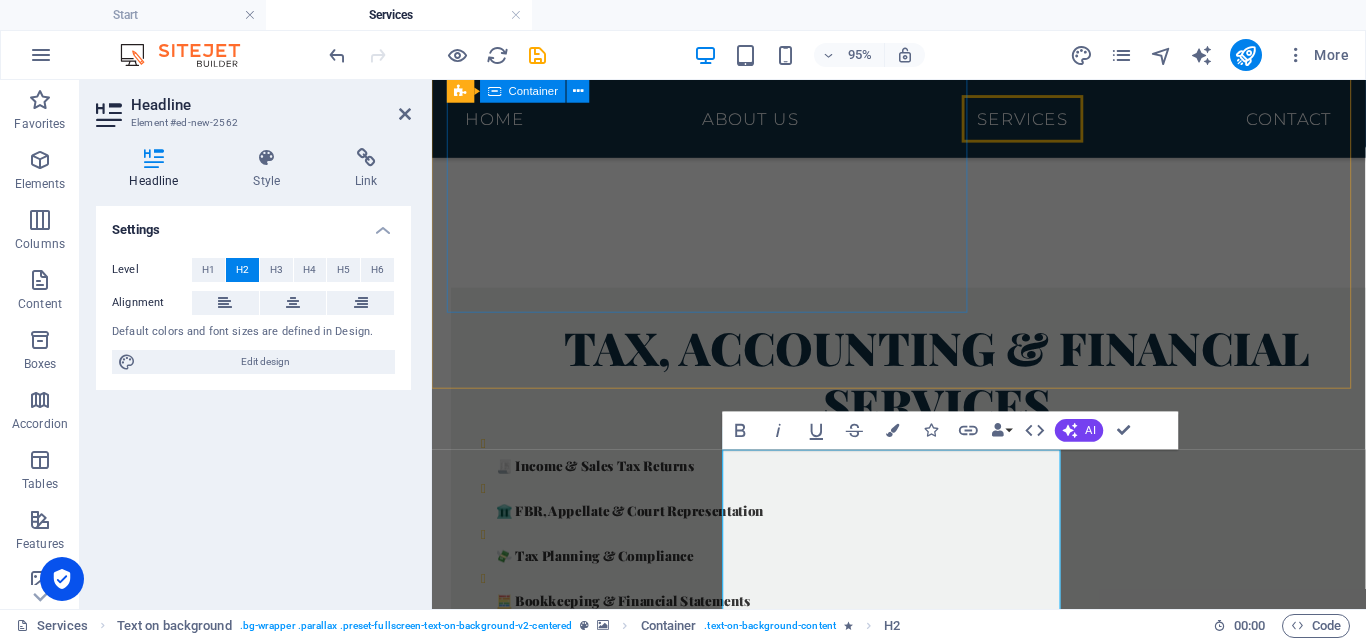scroll, scrollTop: 281, scrollLeft: 0, axis: vertical 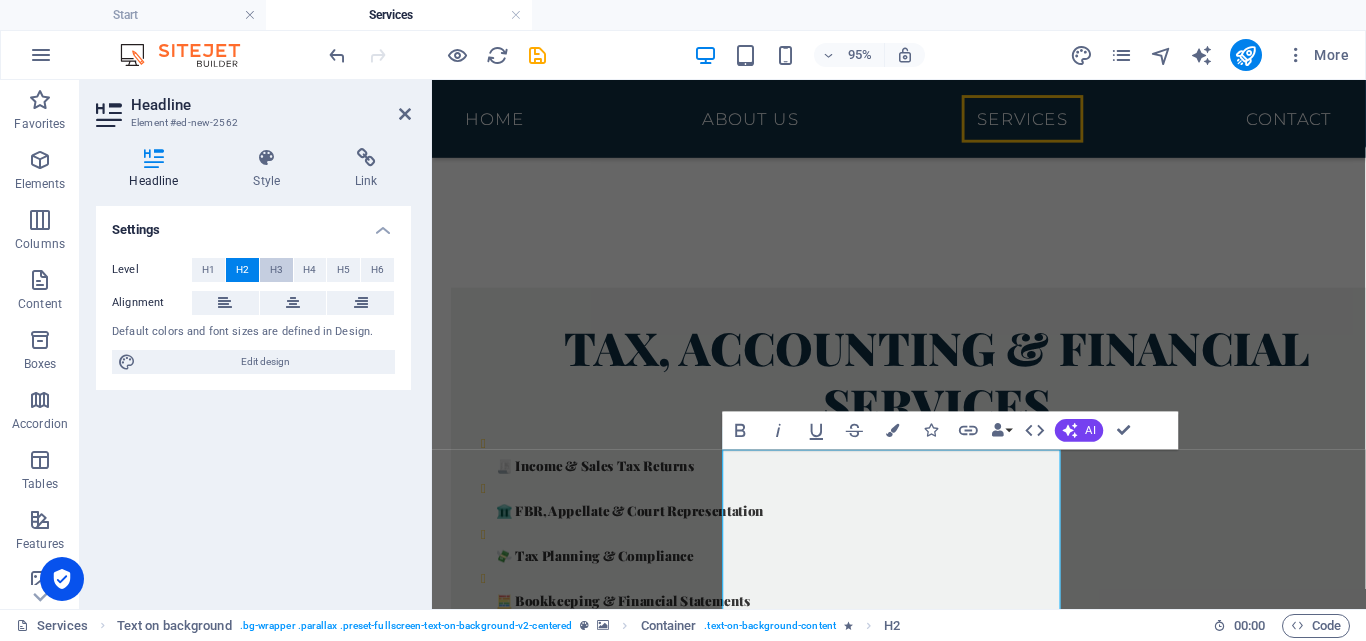 click on "H3" at bounding box center (276, 270) 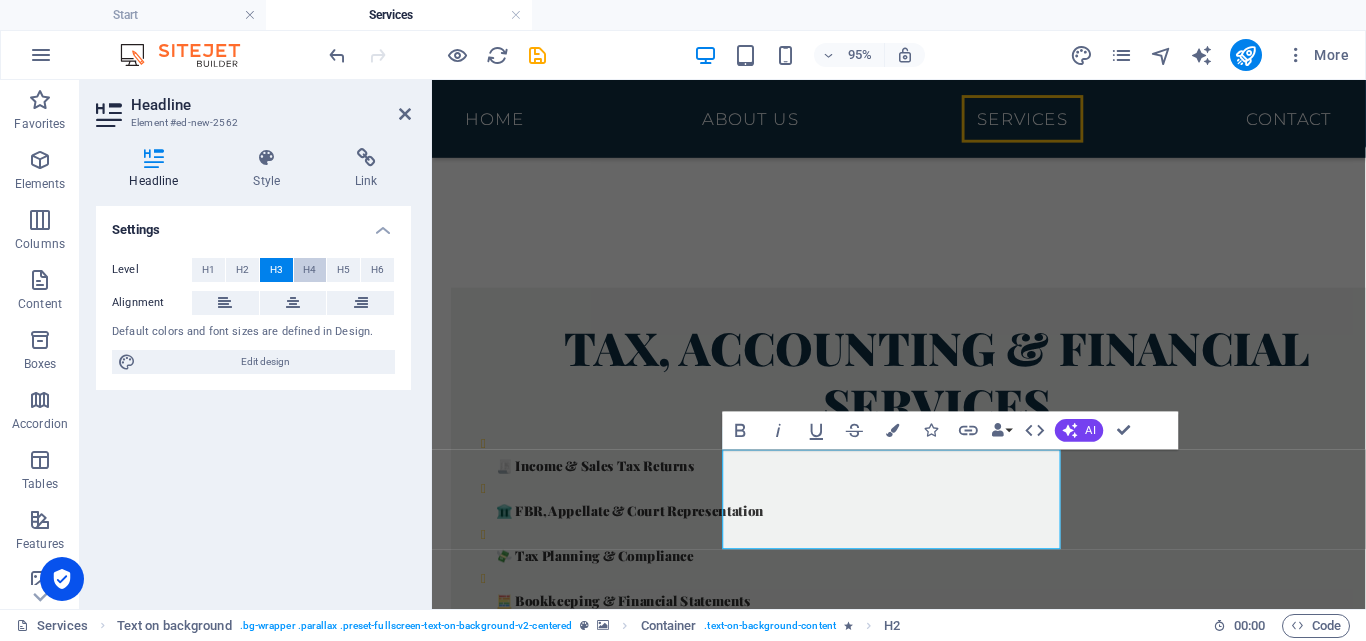 click on "H4" at bounding box center (309, 270) 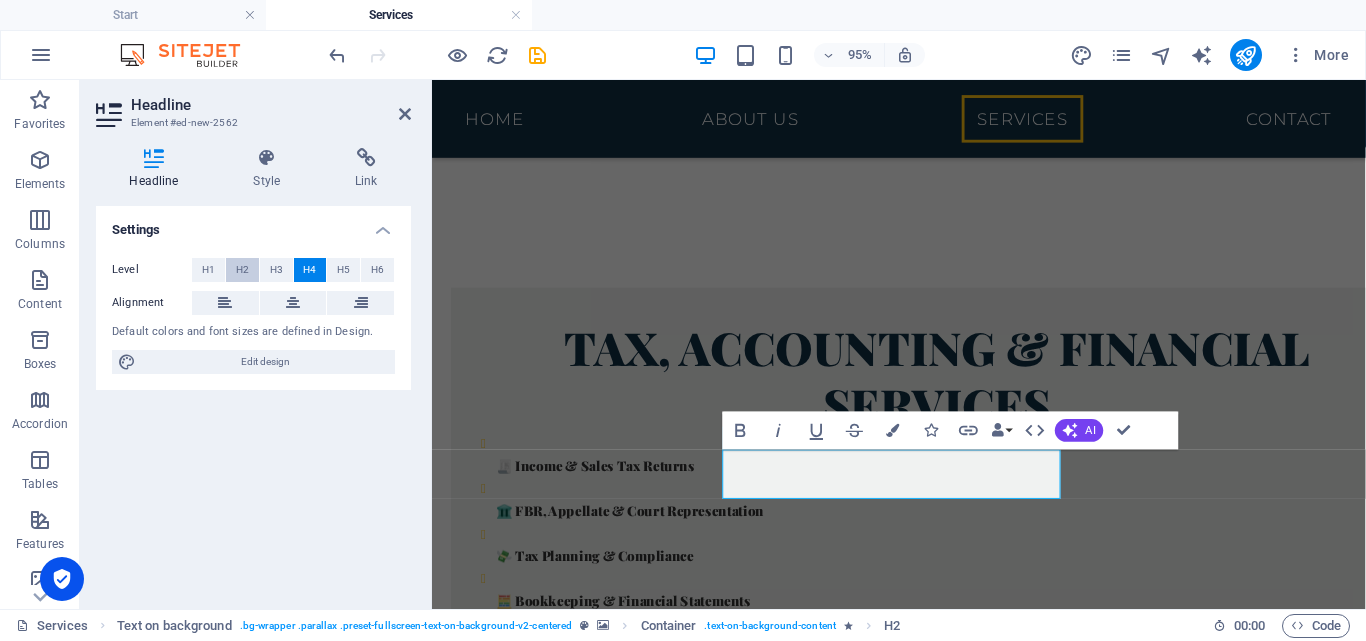 click on "H2" at bounding box center [242, 270] 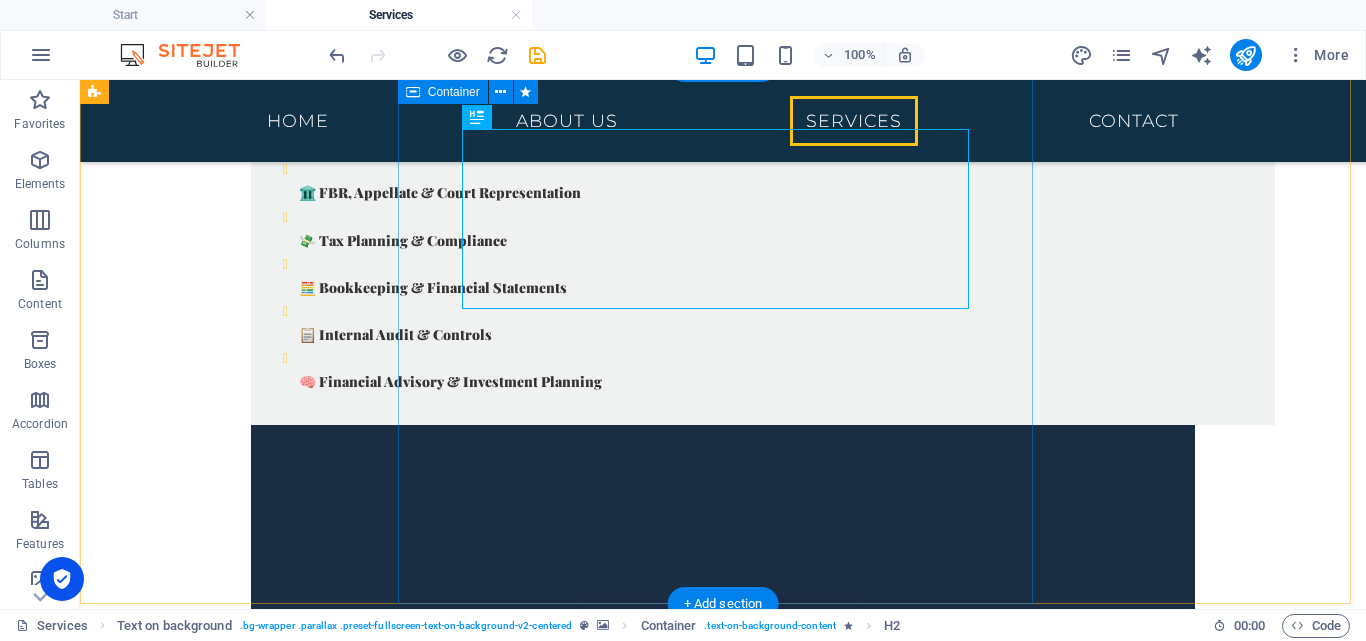 scroll, scrollTop: 1347, scrollLeft: 0, axis: vertical 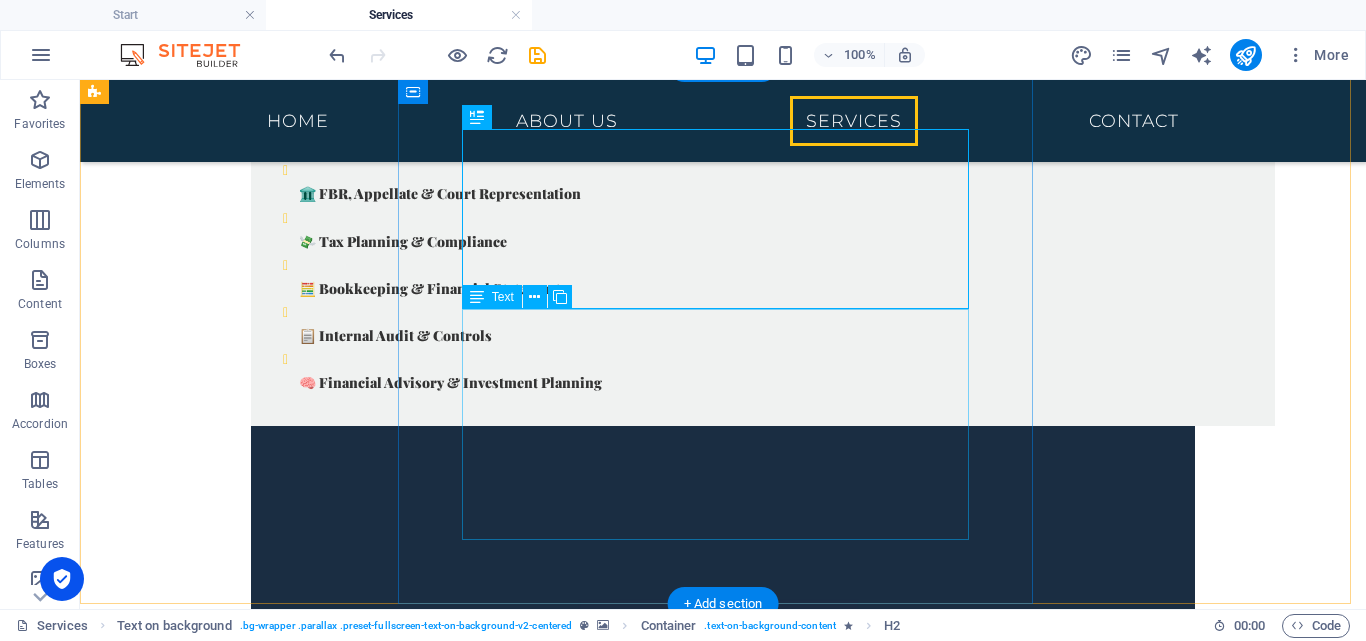 click on "Lorem ipsum dolor sit amet, consectetuer adipiscing elit. Aenean commodo ligula eget dolor. Lorem ipsum dolor sit amet, consectetuer adipiscing elit leget dolor. Lorem ipsum dolor sit amet, consectetuer adipiscing elit. Aenean commodo ligula eget dolor. Lorem ipsum dolor sit amet, consectetuer adipiscing elit dolor." at bounding box center [723, 1896] 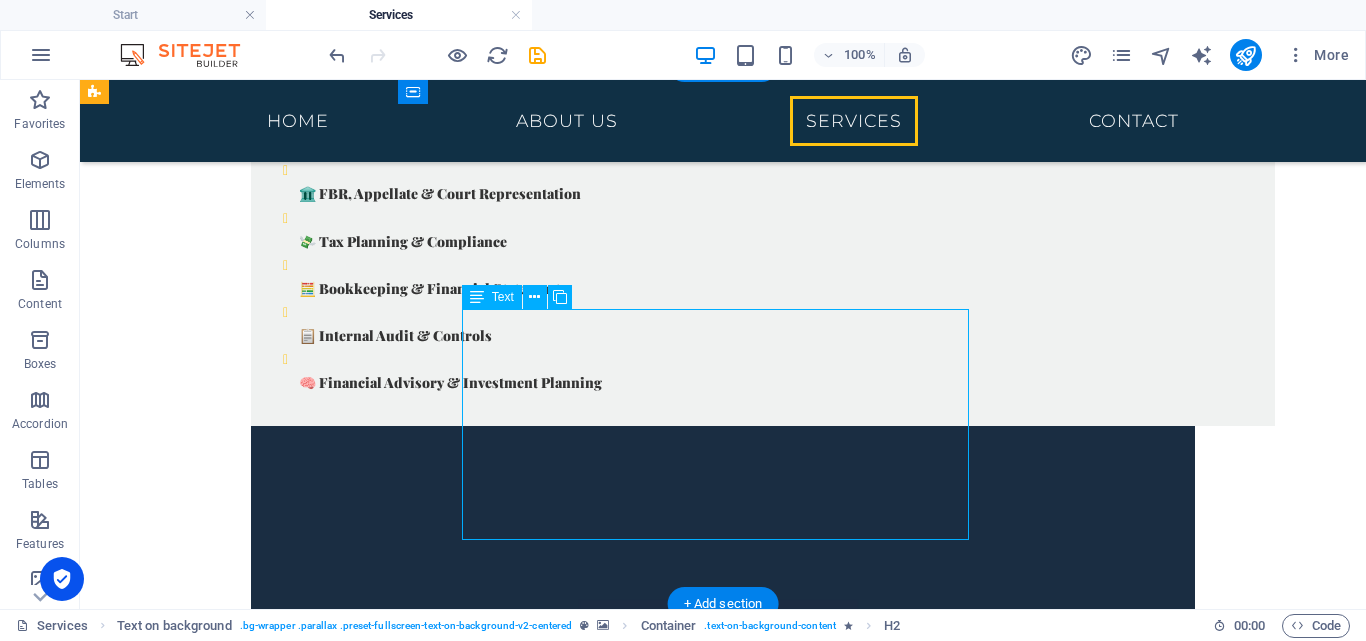 click on "Lorem ipsum dolor sit amet, consectetuer adipiscing elit. Aenean commodo ligula eget dolor. Lorem ipsum dolor sit amet, consectetuer adipiscing elit leget dolor. Lorem ipsum dolor sit amet, consectetuer adipiscing elit. Aenean commodo ligula eget dolor. Lorem ipsum dolor sit amet, consectetuer adipiscing elit dolor." at bounding box center (723, 1896) 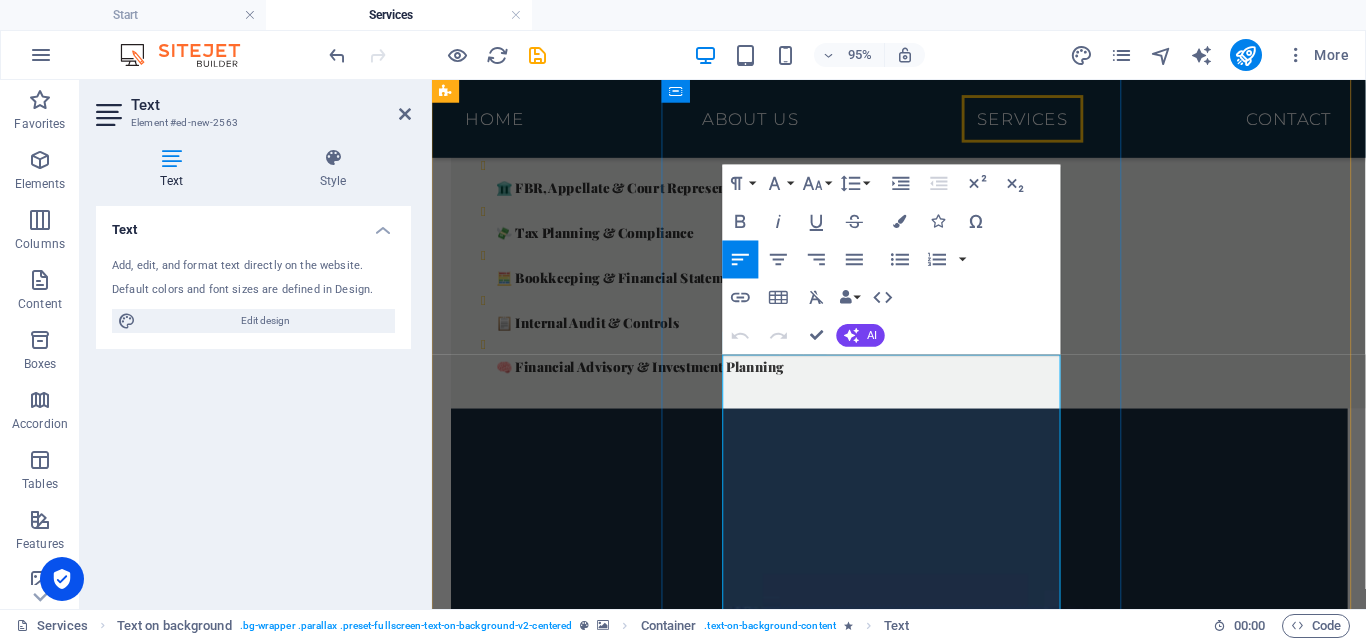click on "Lorem ipsum dolor sit amet, consectetuer adipiscing elit. Aenean commodo ligula eget dolor. Lorem ipsum dolor sit amet, consectetuer adipiscing elit leget dolor. Lorem ipsum dolor sit amet, consectetuer adipiscing elit. Aenean commodo ligula eget dolor. Lorem ipsum dolor sit amet, consectetuer adipiscing elit dolor." at bounding box center (923, 1973) 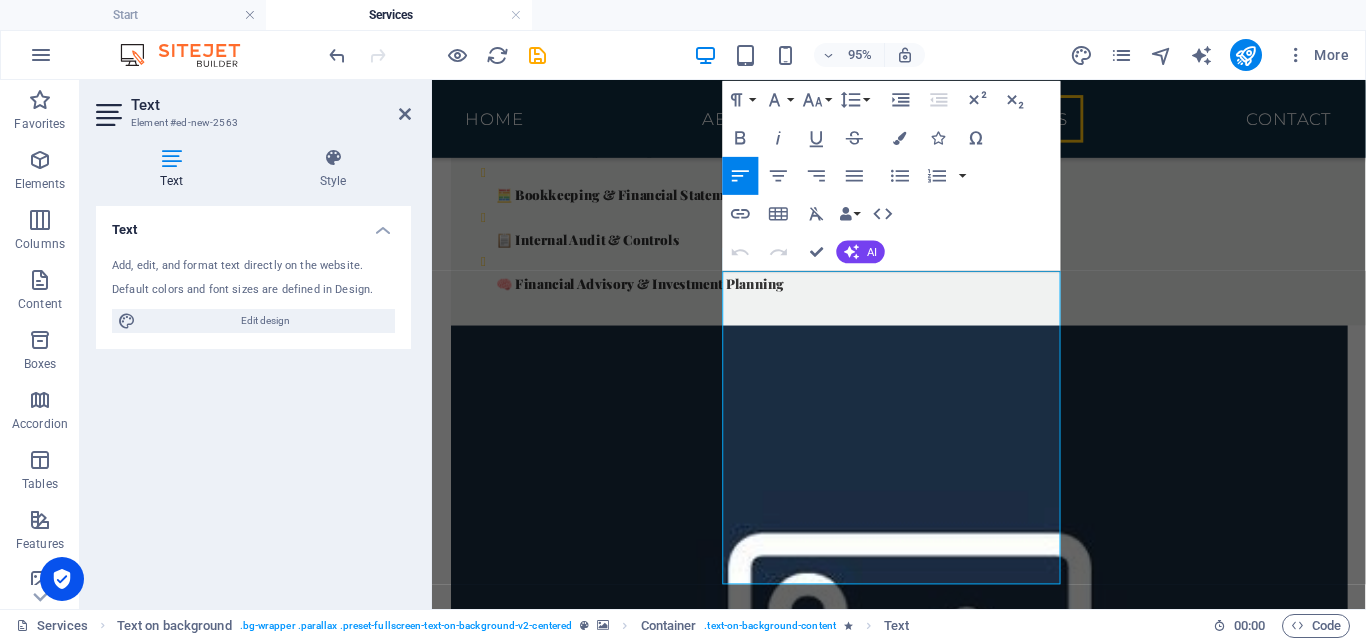 scroll, scrollTop: 1445, scrollLeft: 0, axis: vertical 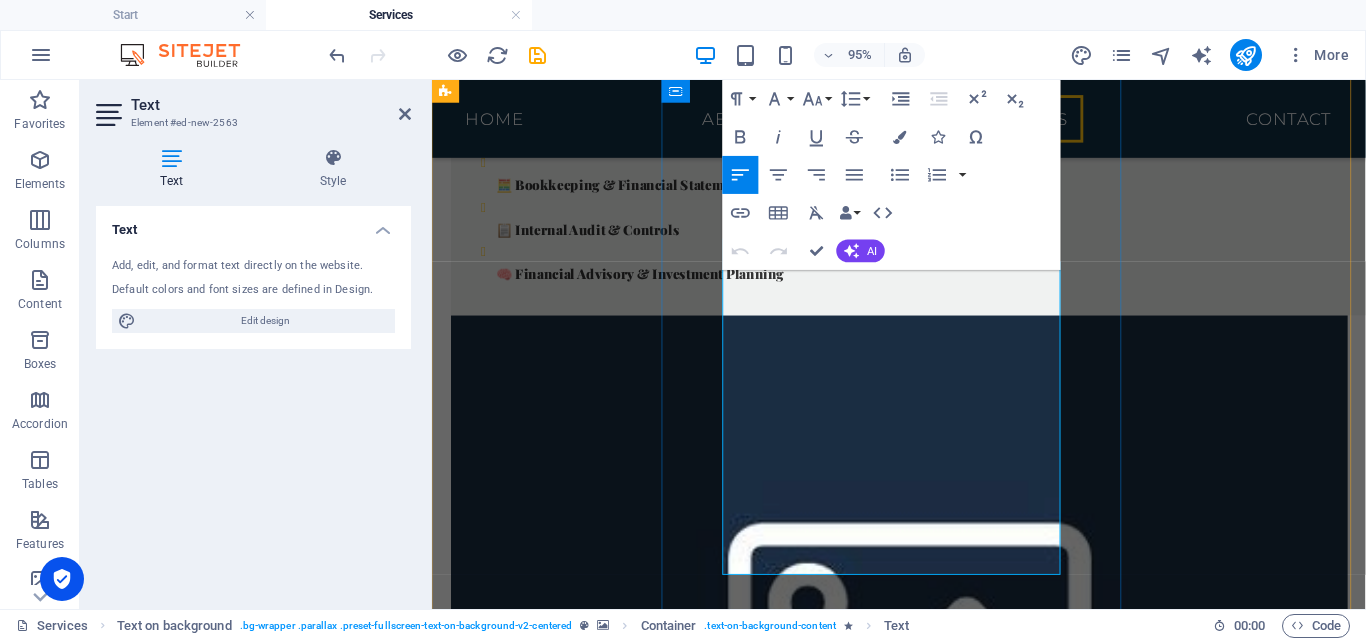 drag, startPoint x: 740, startPoint y: 379, endPoint x: 1078, endPoint y: 582, distance: 394.2753 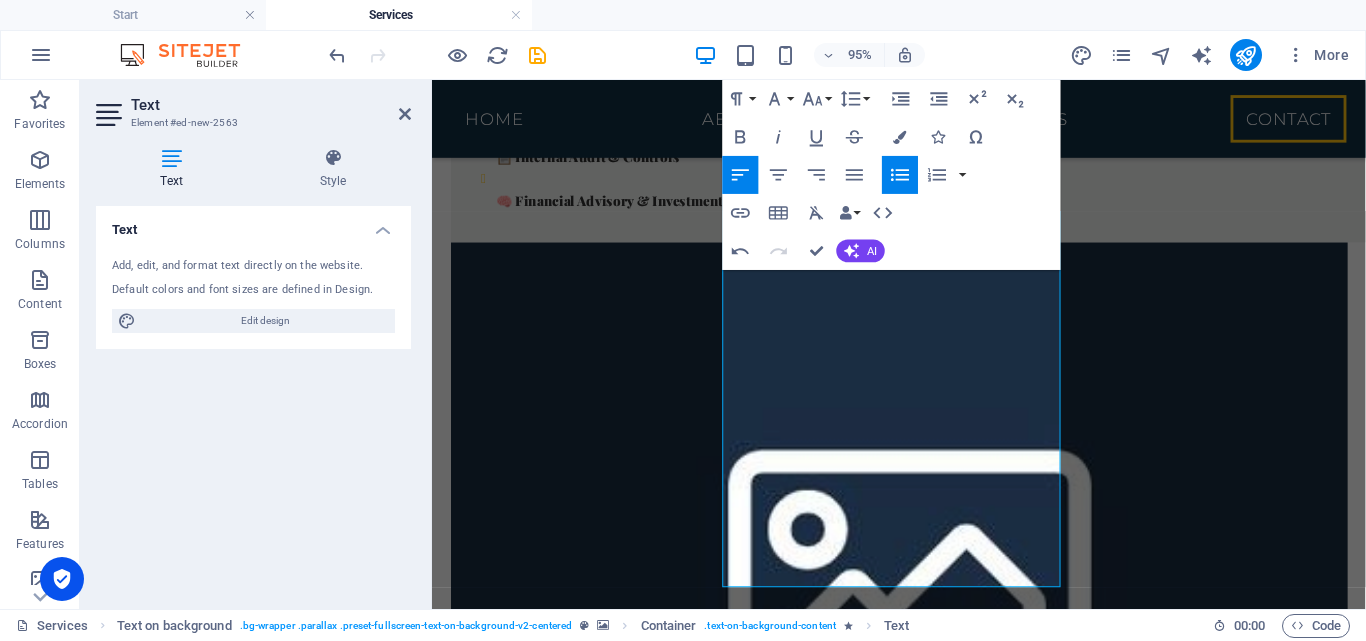 scroll, scrollTop: 1534, scrollLeft: 0, axis: vertical 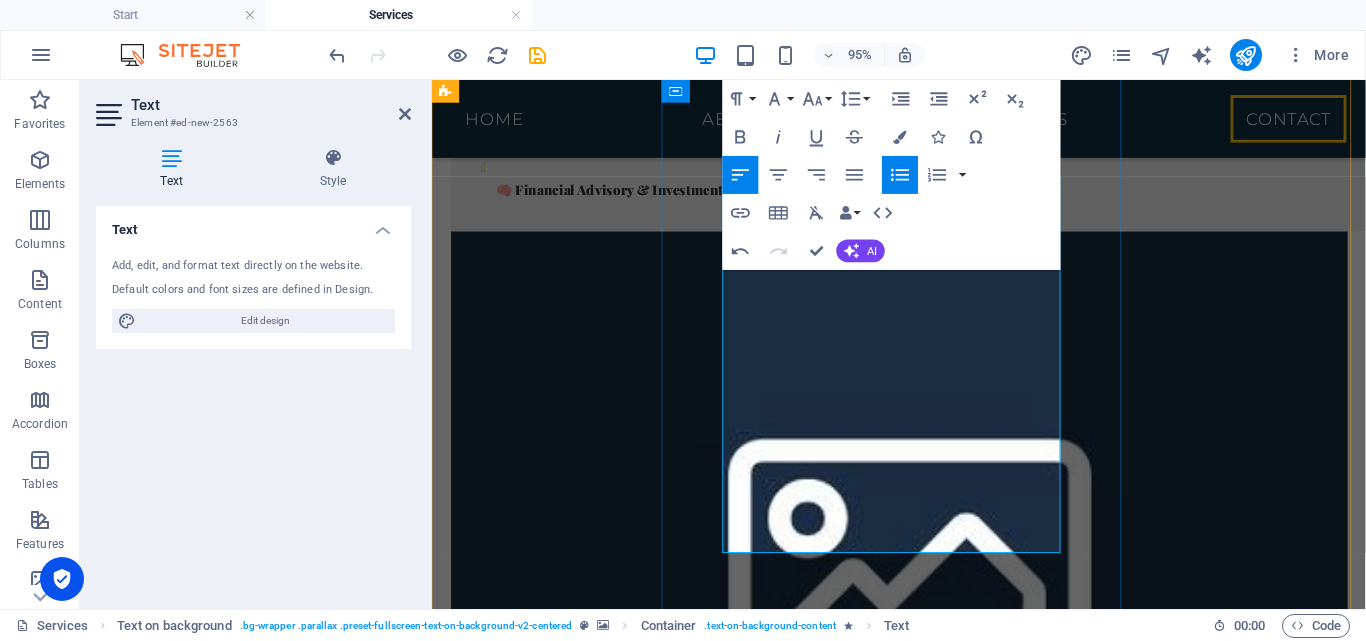 drag, startPoint x: 754, startPoint y: 301, endPoint x: 983, endPoint y: 574, distance: 356.3285 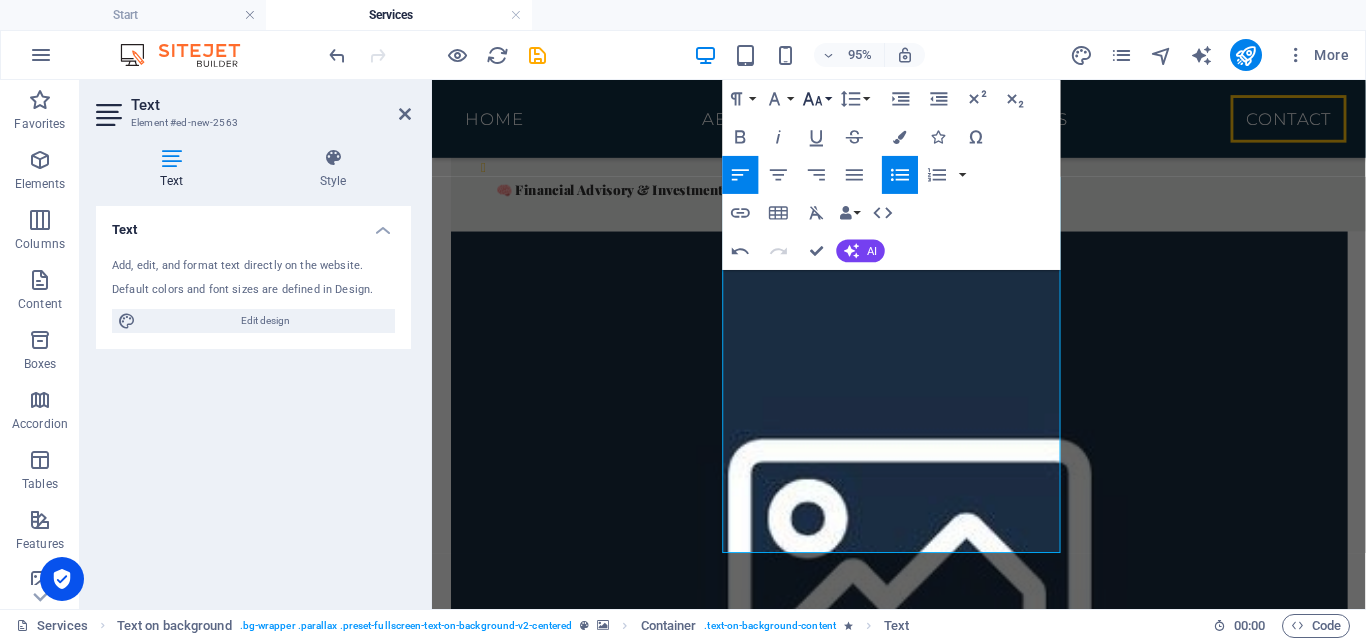 click 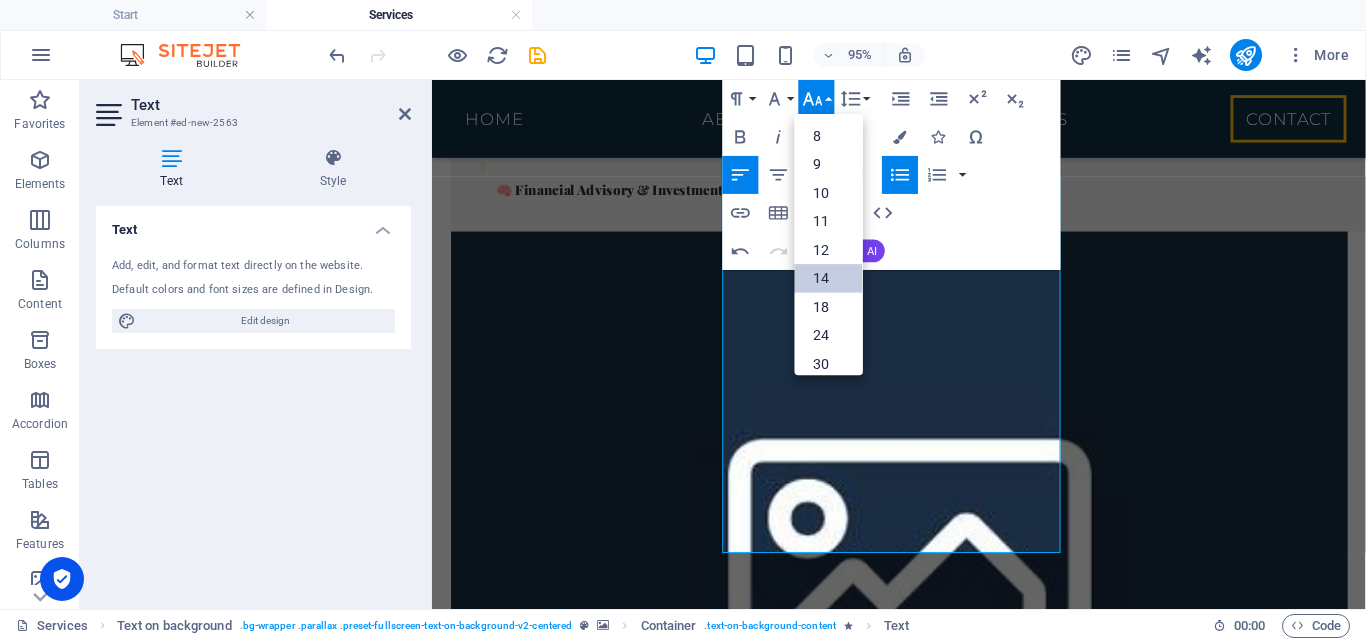 click on "14" at bounding box center [829, 278] 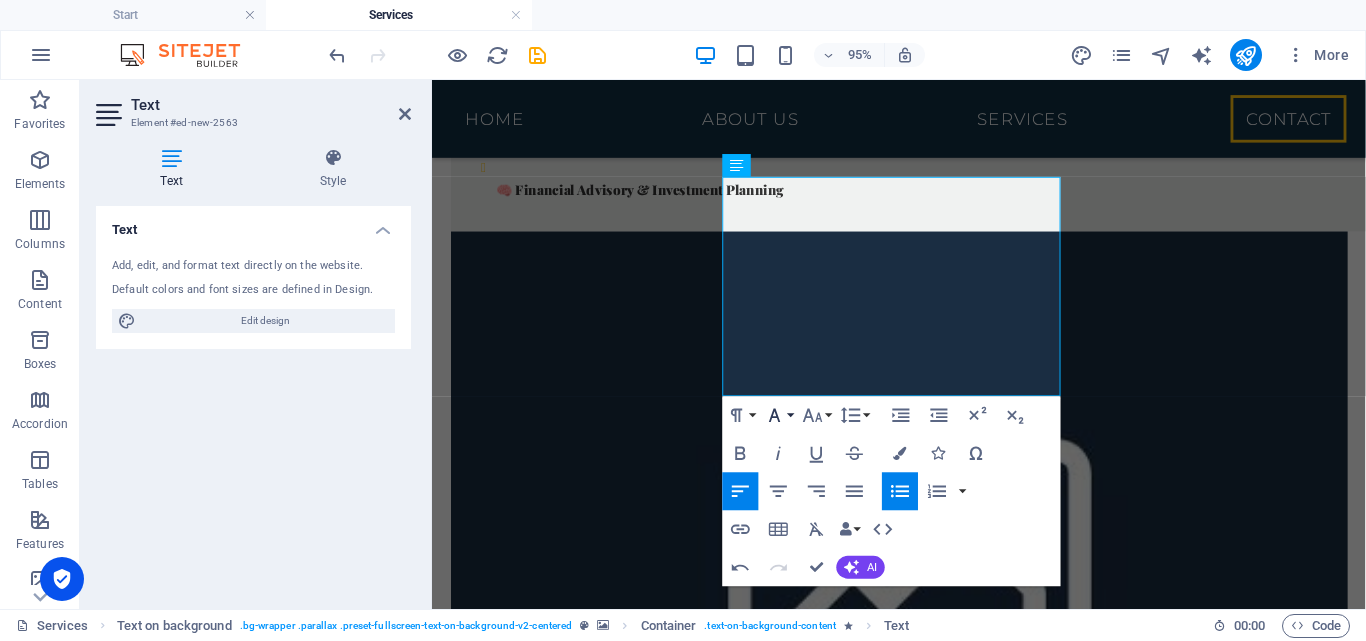 click 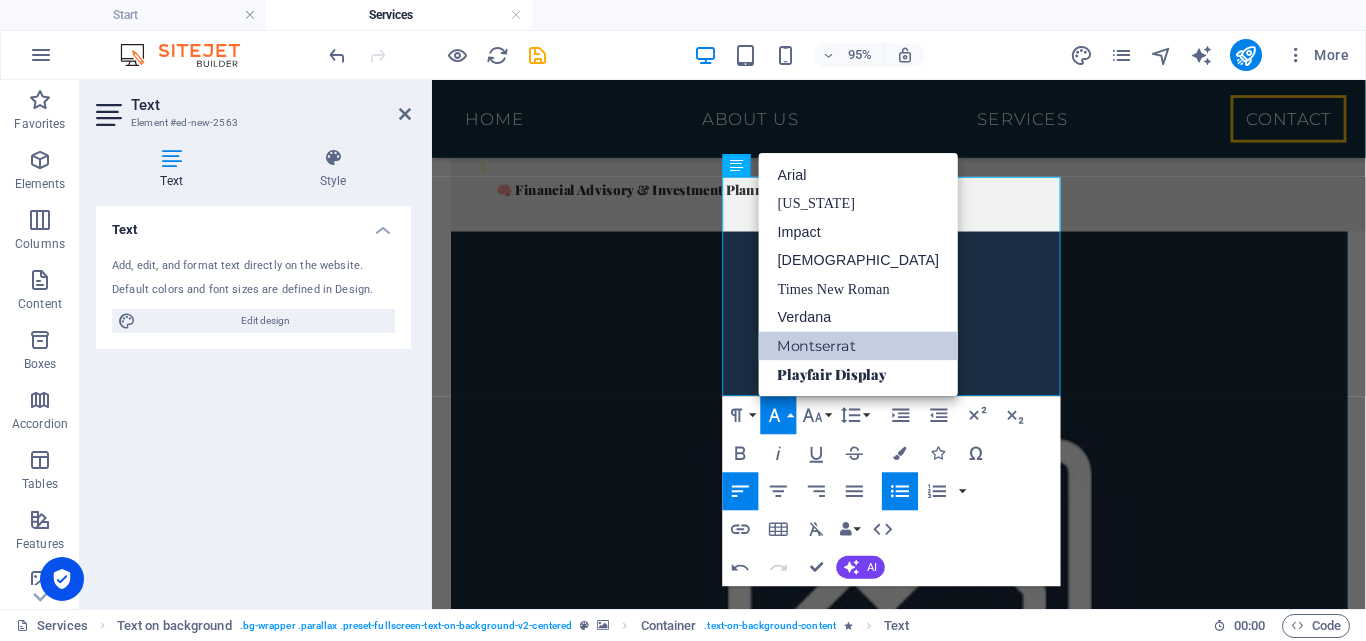 scroll, scrollTop: 0, scrollLeft: 0, axis: both 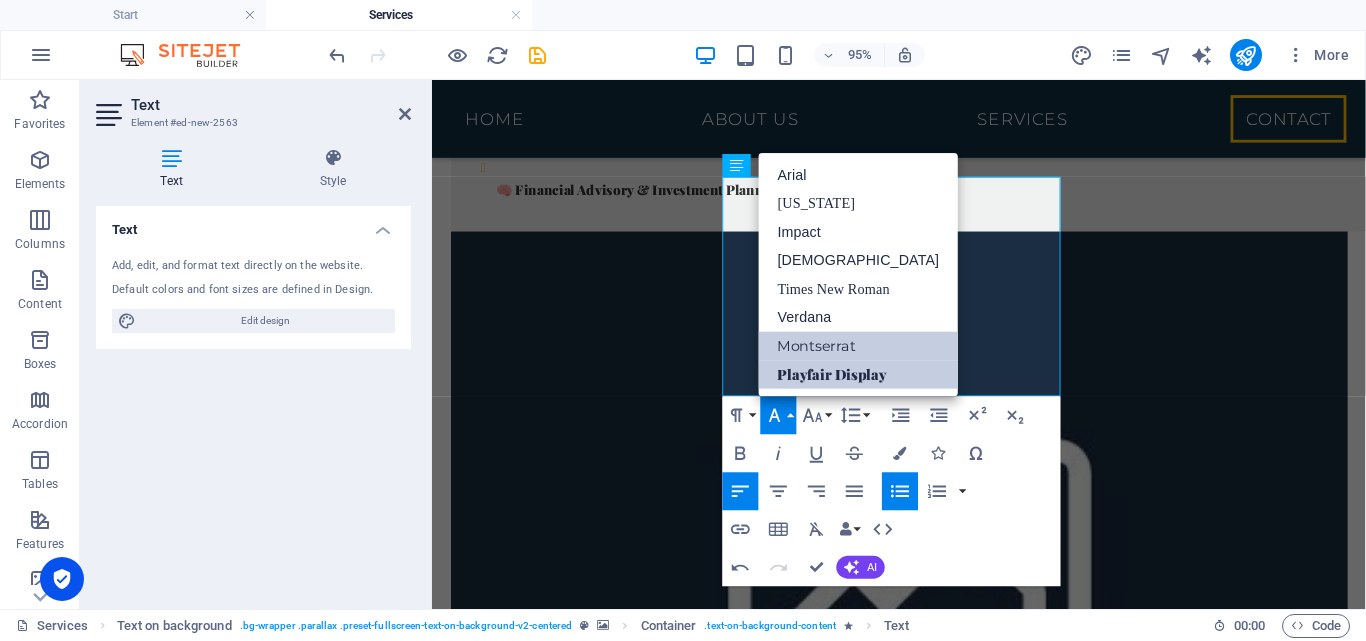 click on "Playfair Display" at bounding box center [859, 375] 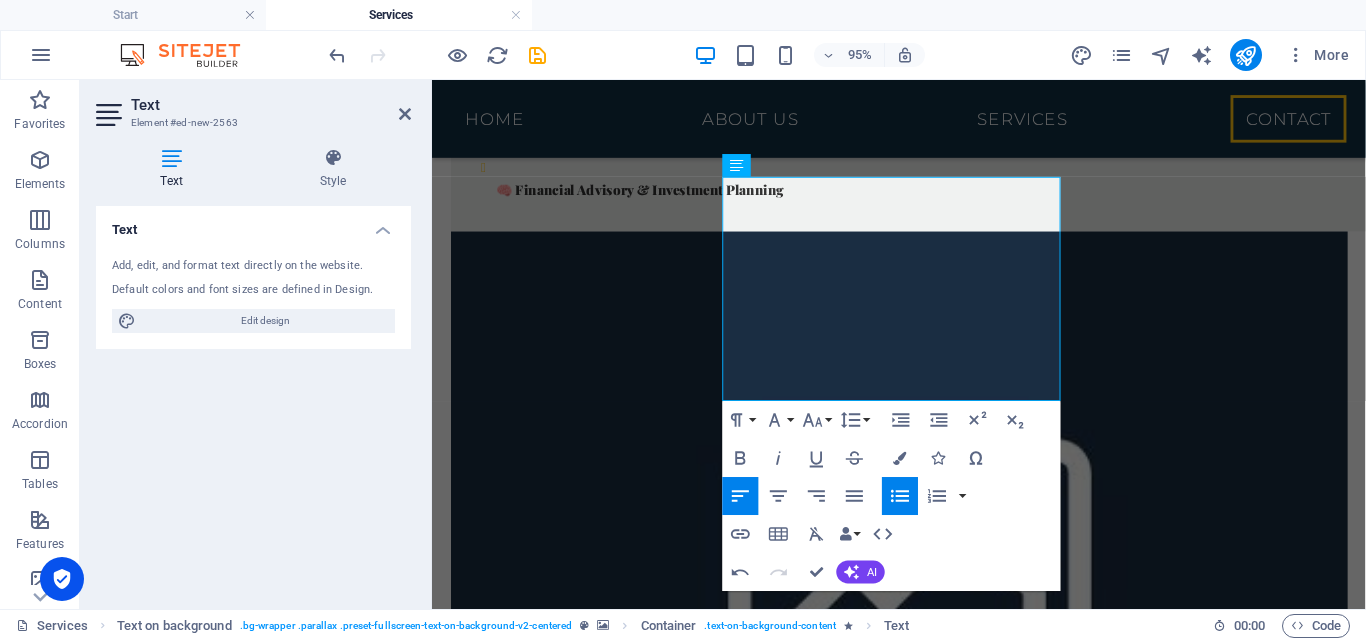 click at bounding box center [923, 1393] 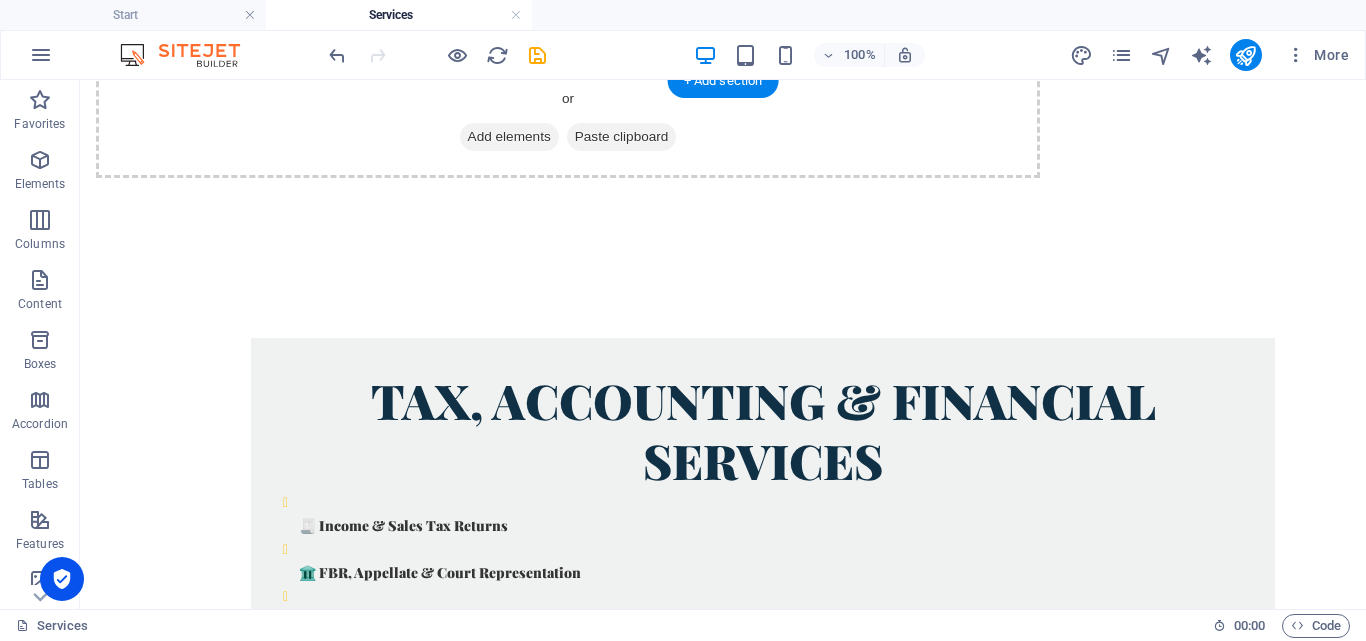 scroll, scrollTop: 0, scrollLeft: 0, axis: both 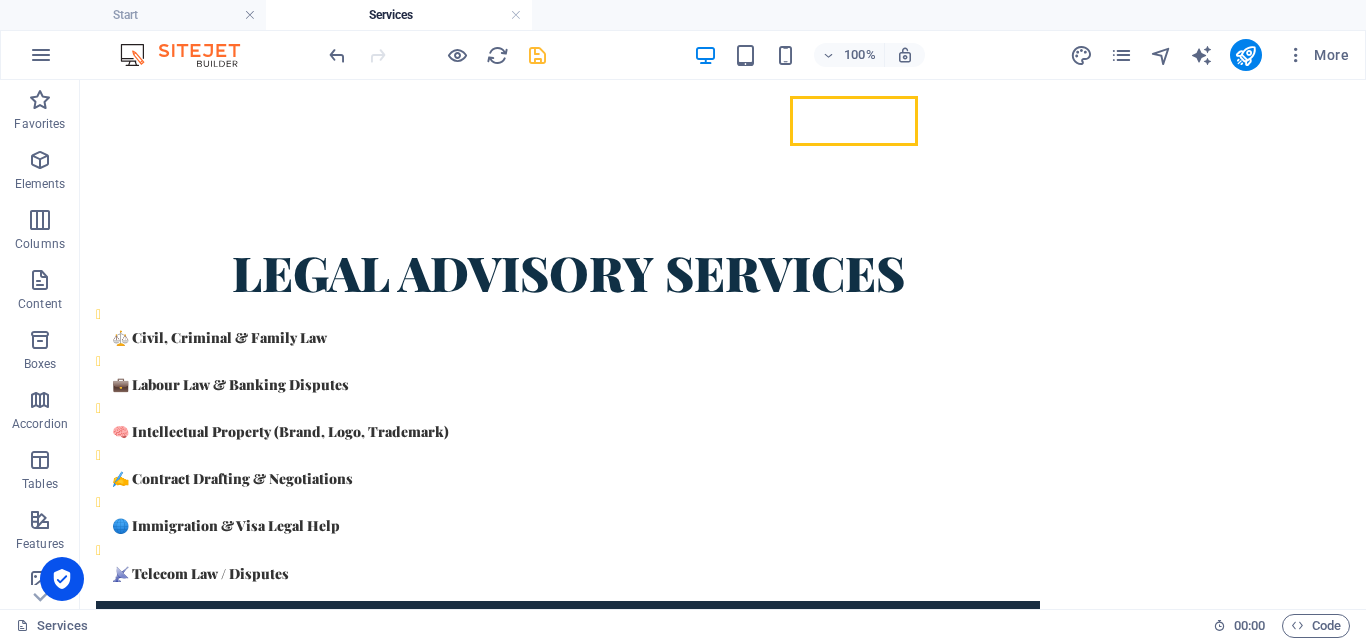 click at bounding box center [537, 55] 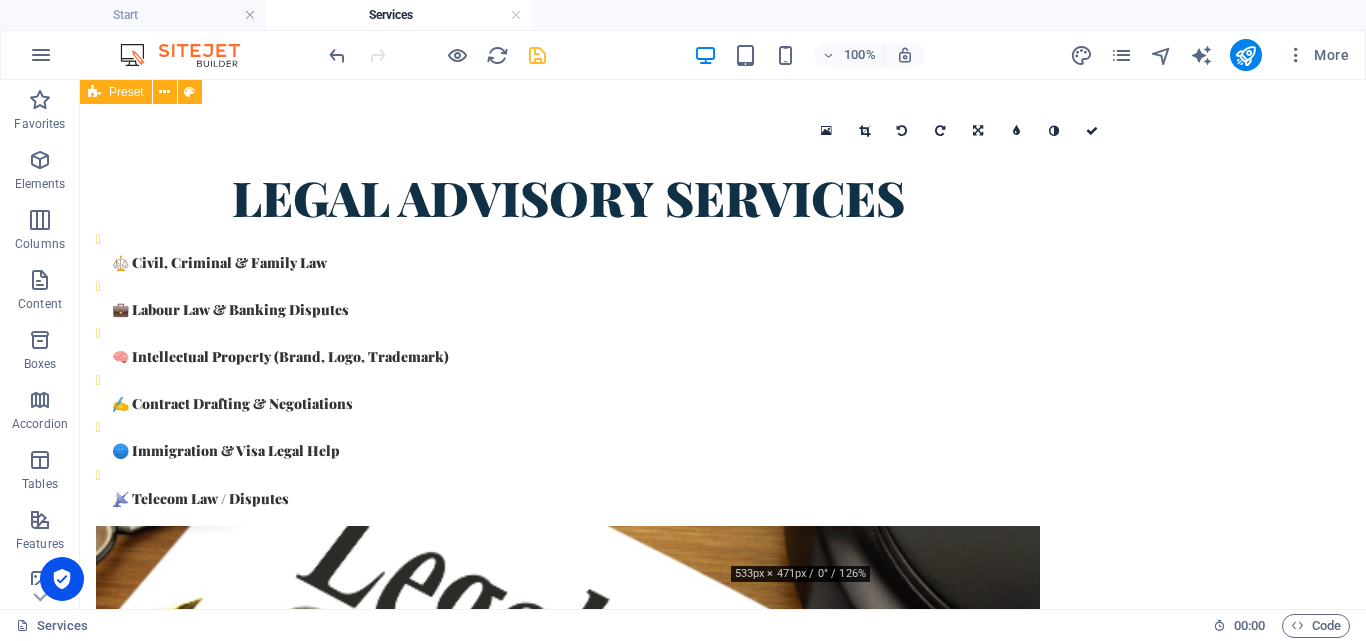 scroll, scrollTop: 73, scrollLeft: 0, axis: vertical 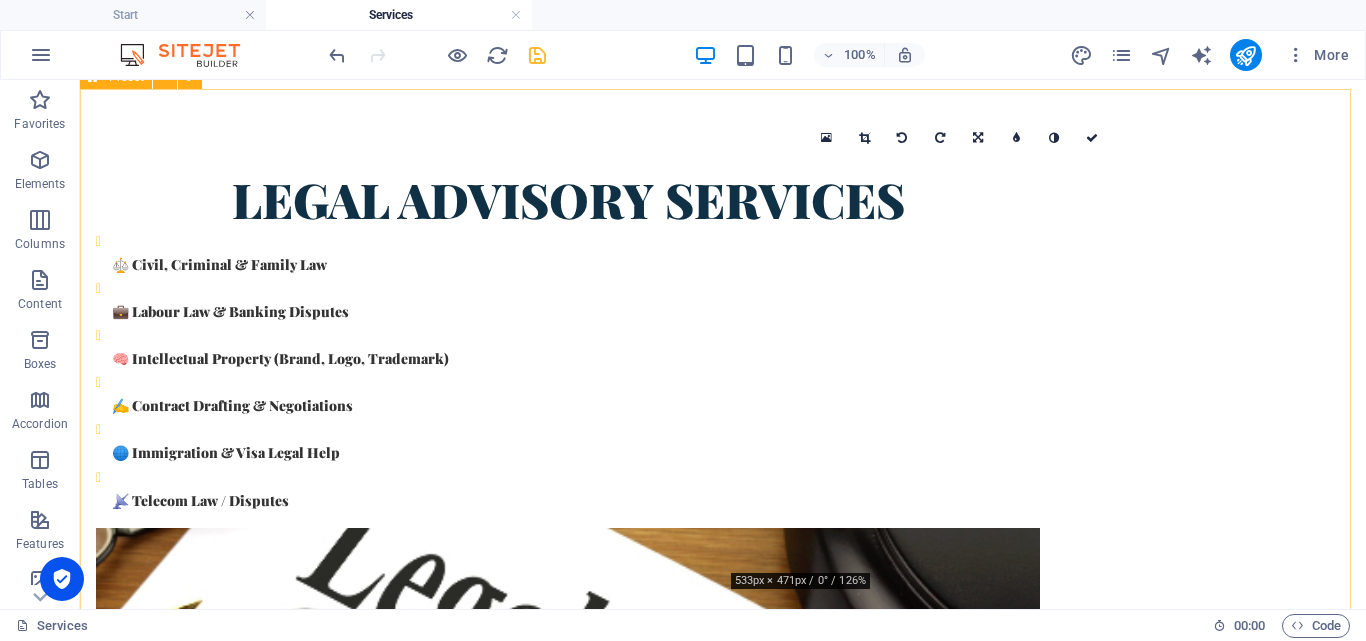 click on "Legal Advisory Services ⚖️ Civil, Criminal & Family Law 💼 Labour Law & Banking Disputes 🧠 Intellectual Property (Brand, Logo, Trademark) ✍️ Contract Drafting & Negotiations 🌐 Immigration & Visa Legal Help 📡 Telecom Law / Disputes Drop content here or  Add elements  Paste clipboard" at bounding box center (723, 621) 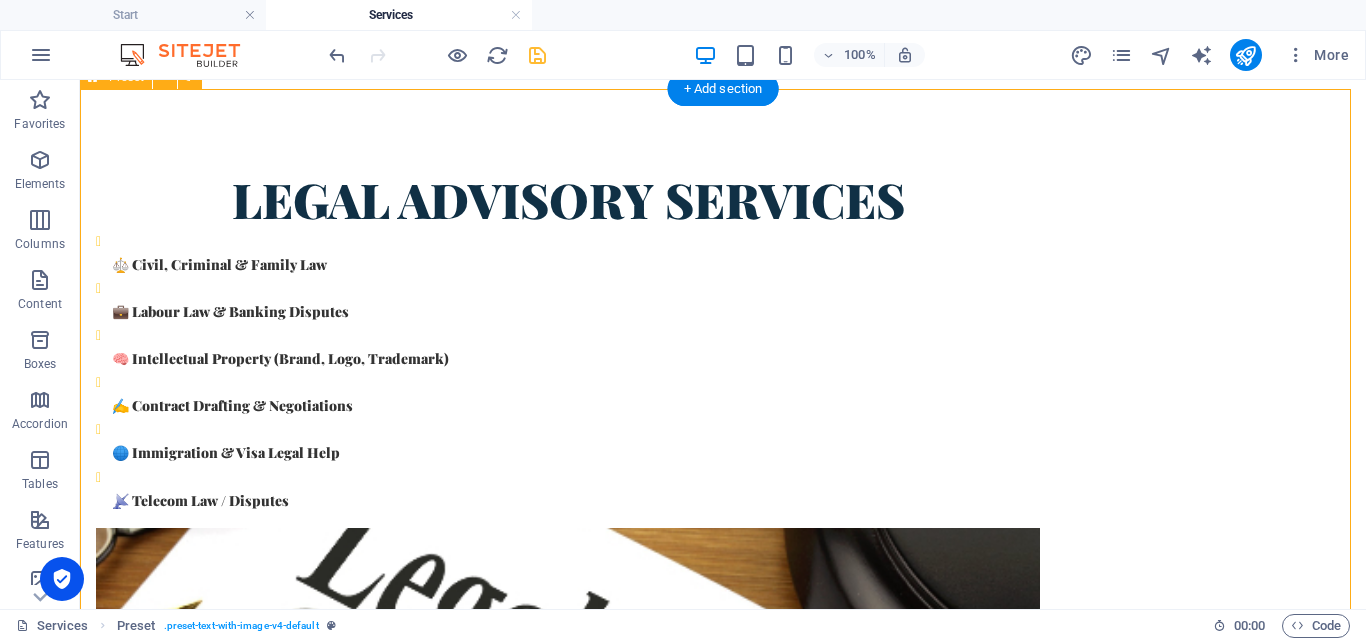 click at bounding box center (568, 729) 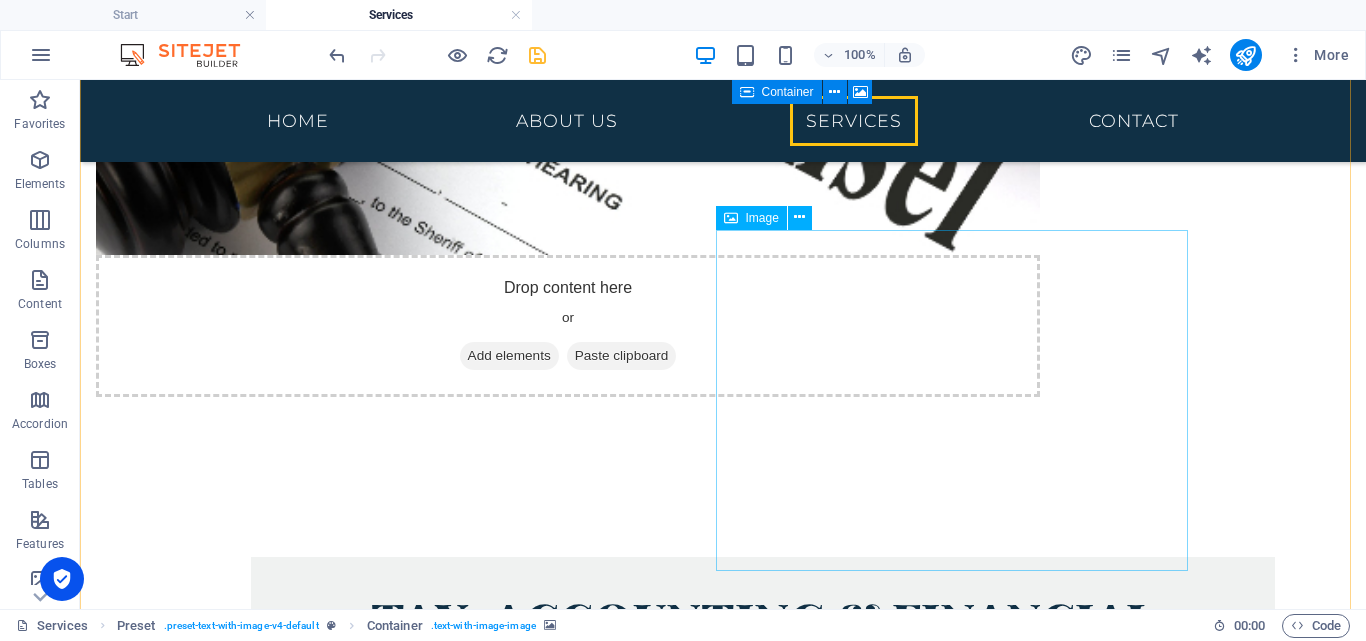 scroll, scrollTop: 753, scrollLeft: 0, axis: vertical 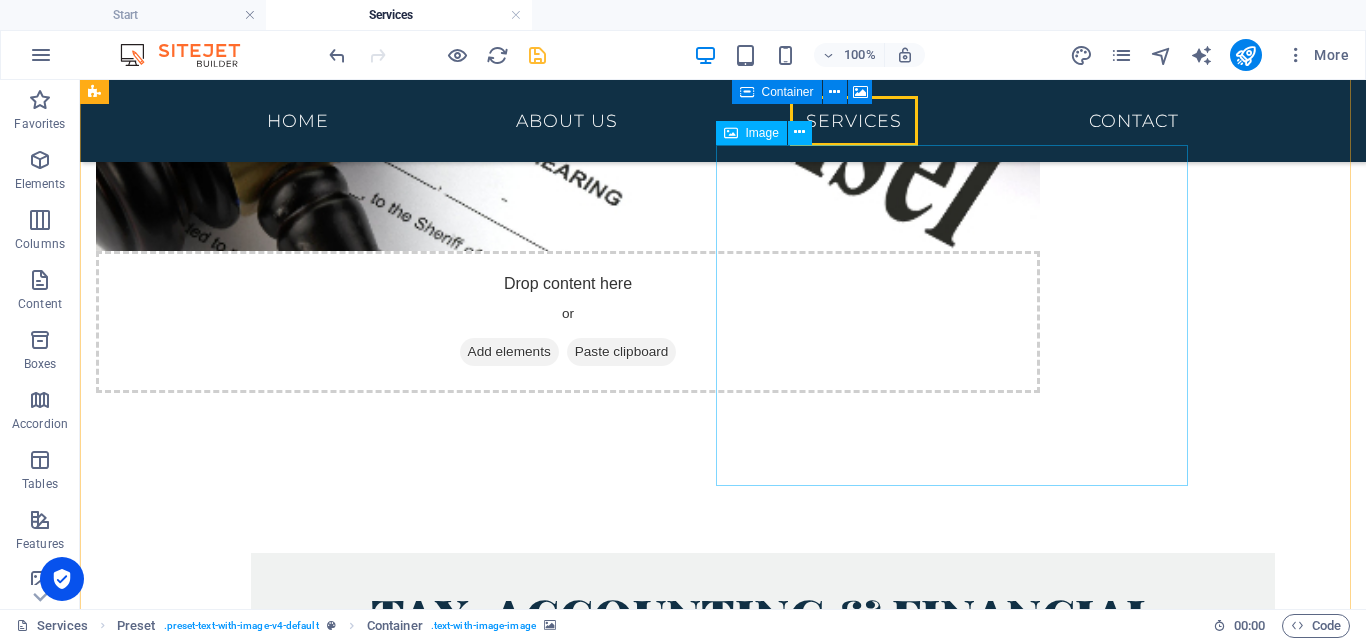 click at bounding box center [723, 1361] 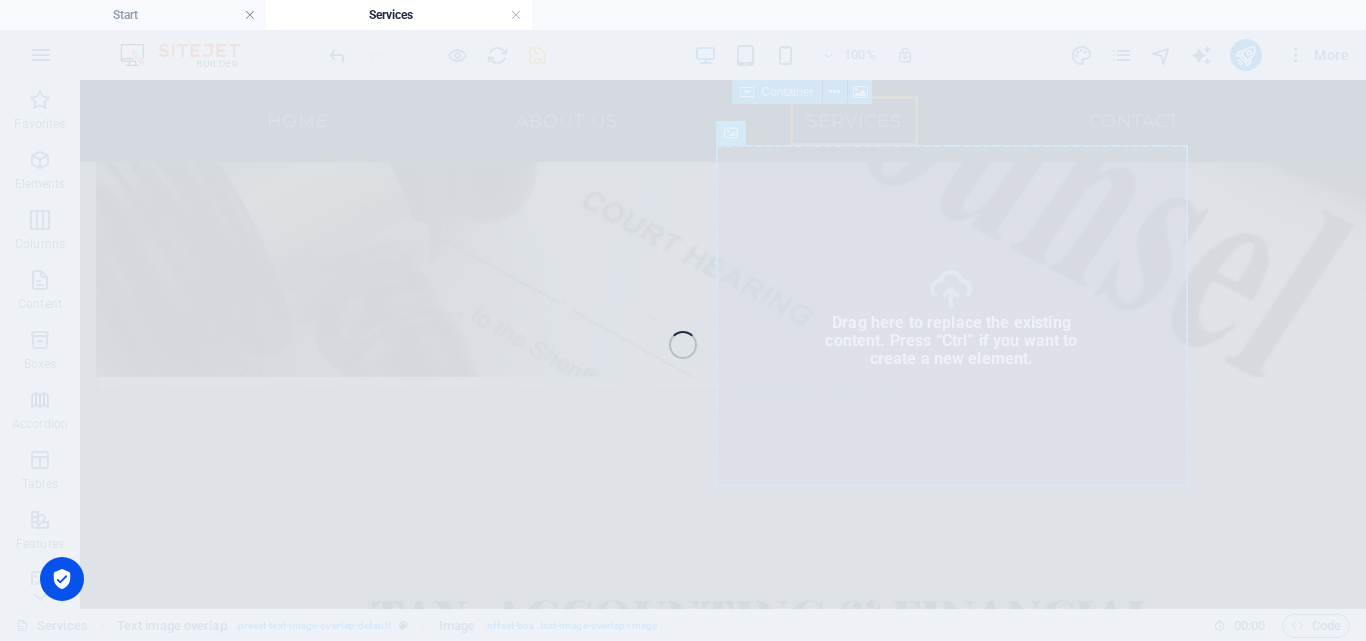 select on "%" 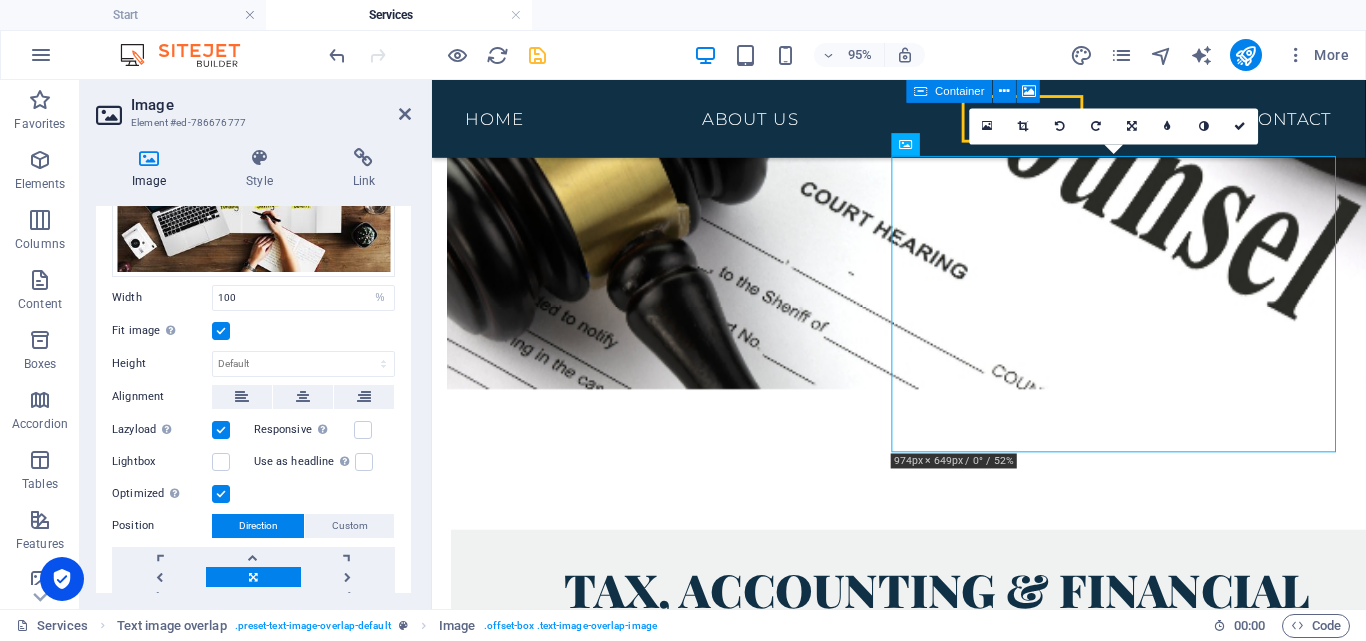 scroll, scrollTop: 233, scrollLeft: 0, axis: vertical 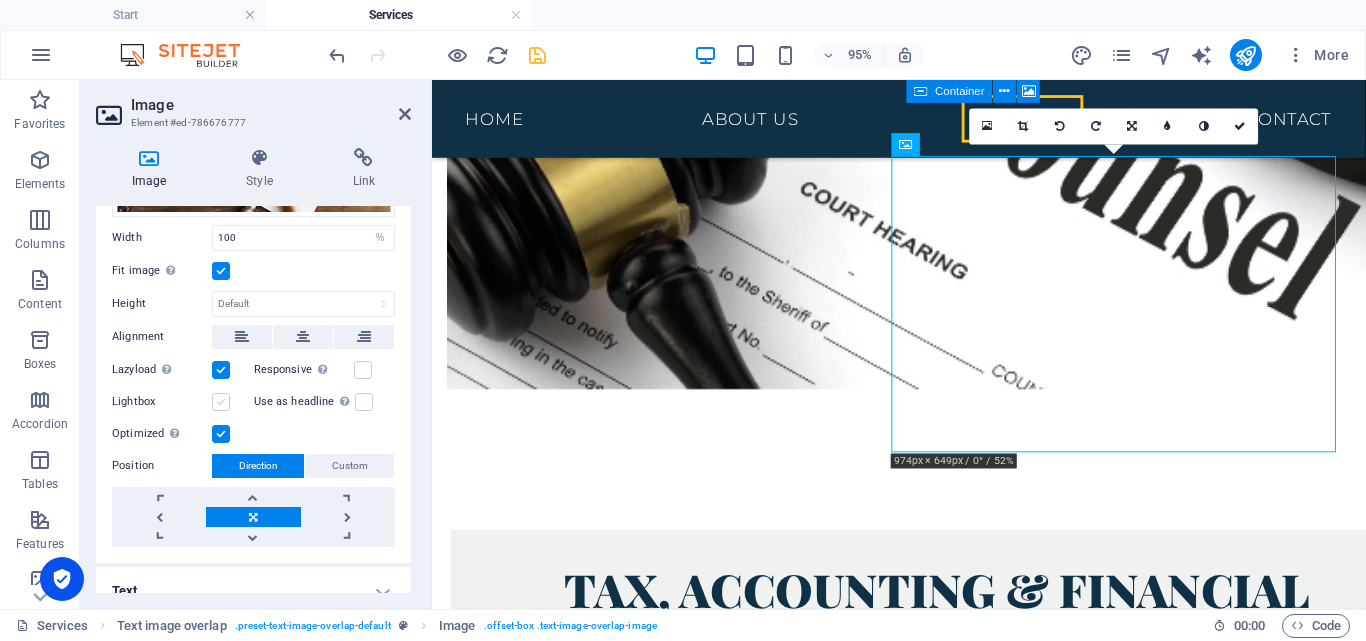 click at bounding box center [221, 402] 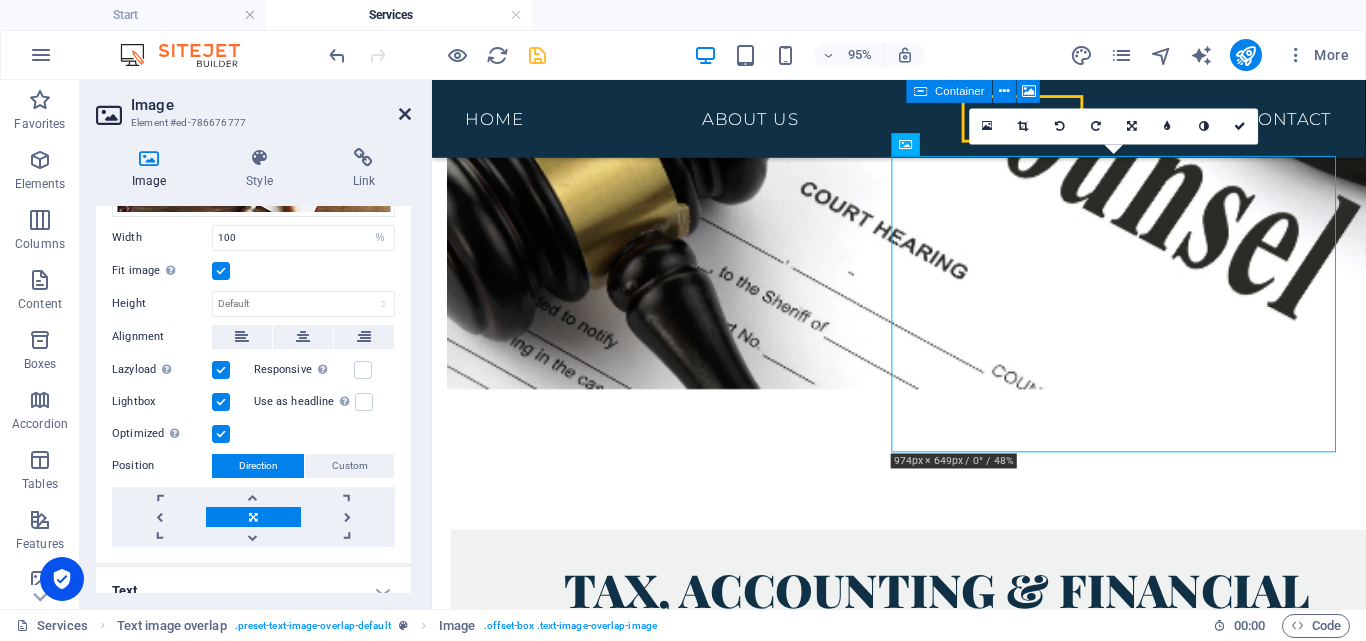 click at bounding box center (405, 114) 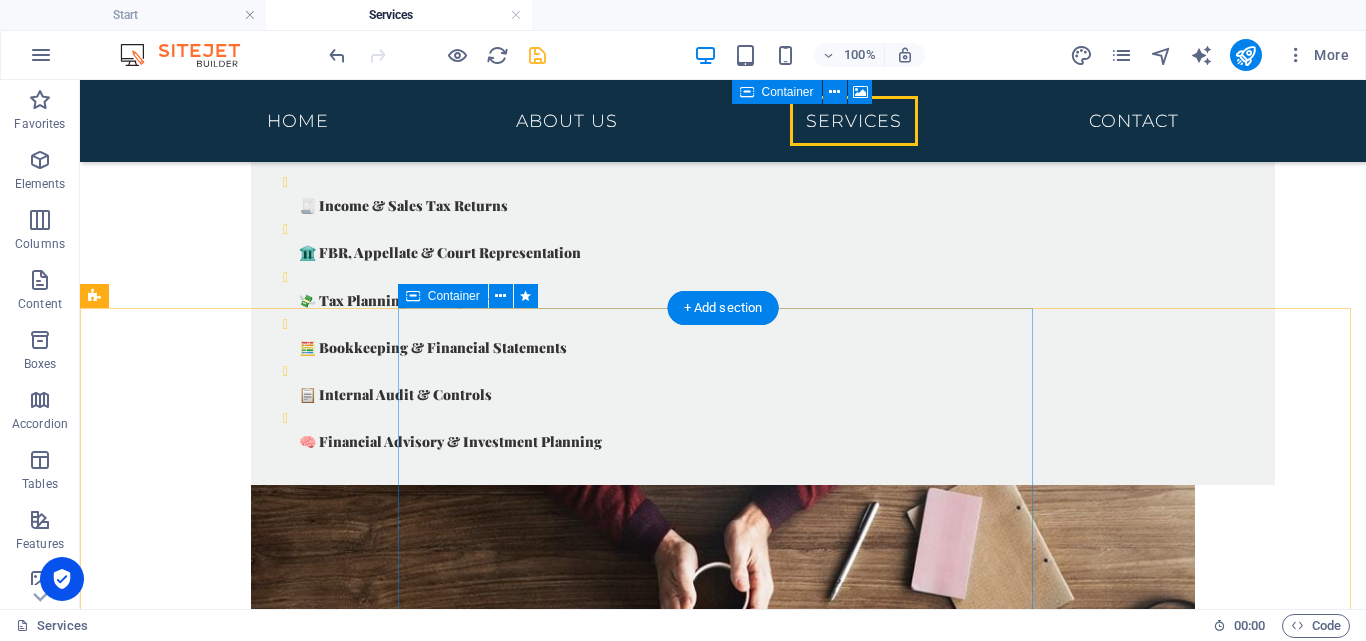 scroll, scrollTop: 1307, scrollLeft: 0, axis: vertical 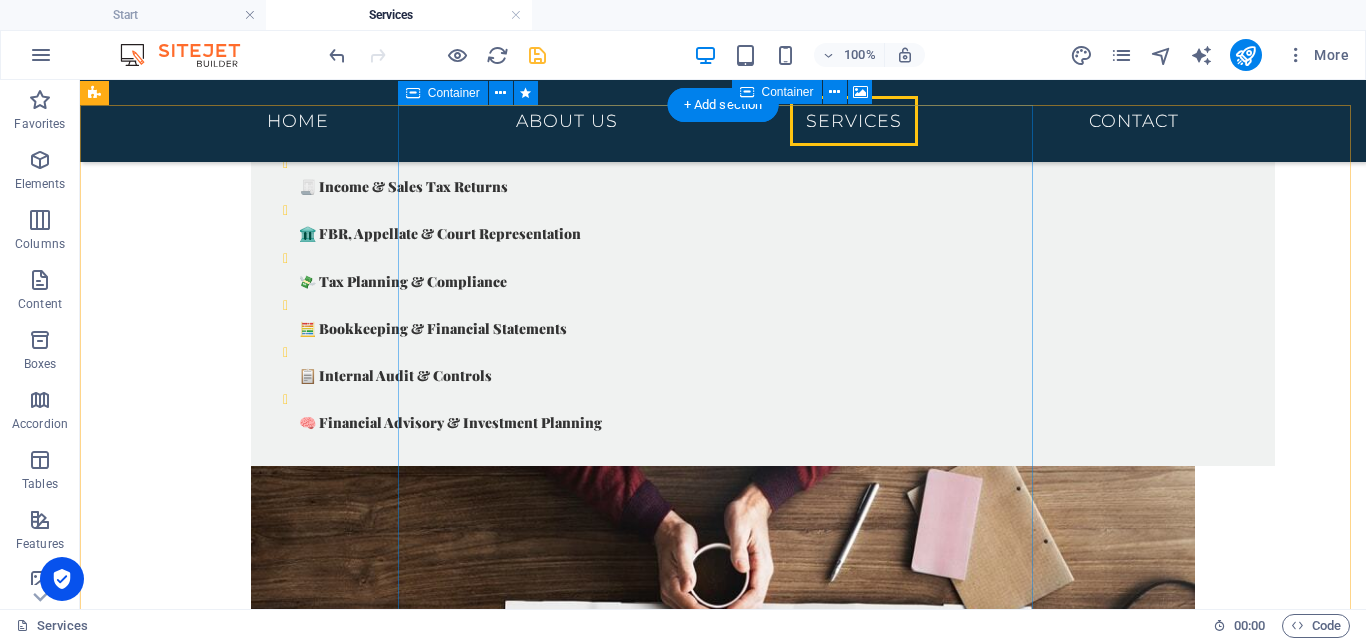 click on "Corporate & Secretarial Services 🏢 Company Incorporation (SECP) 📄 Legal Document Drafting 📤 E-filing of Returns & Records 🤝 Mergers, Acquisitions & Dissolution 🧠 Strategic Consulting & Compliance" at bounding box center (723, 1924) 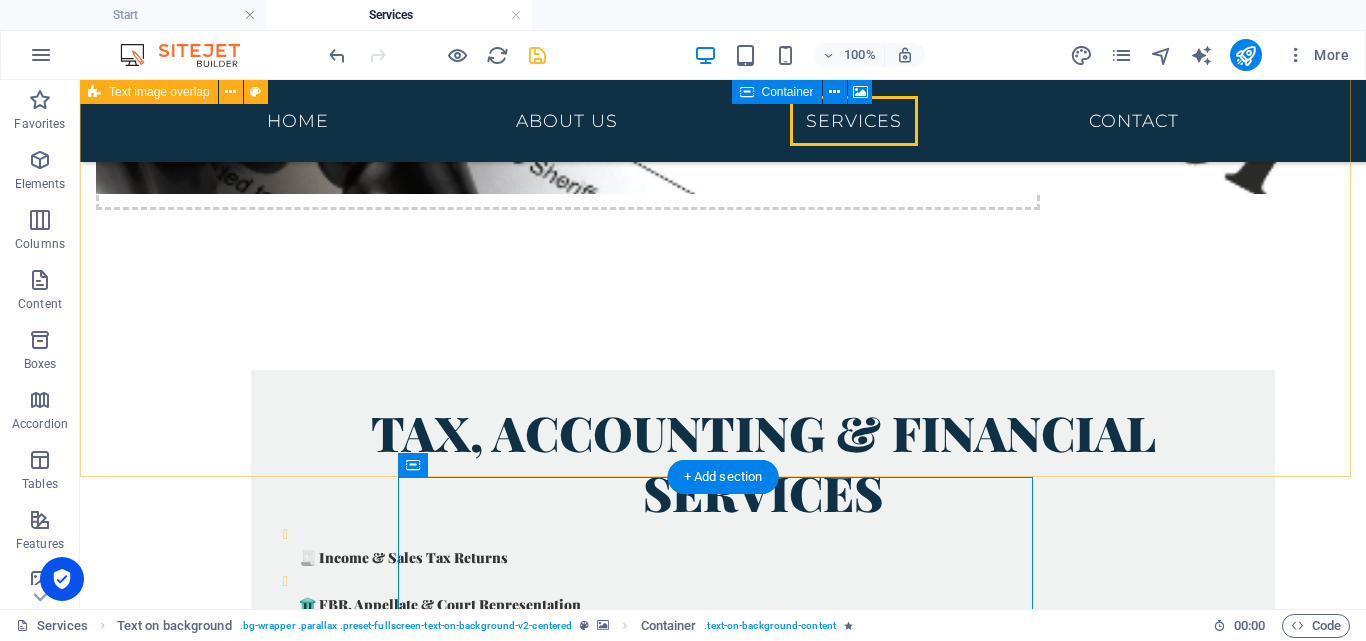 scroll, scrollTop: 933, scrollLeft: 0, axis: vertical 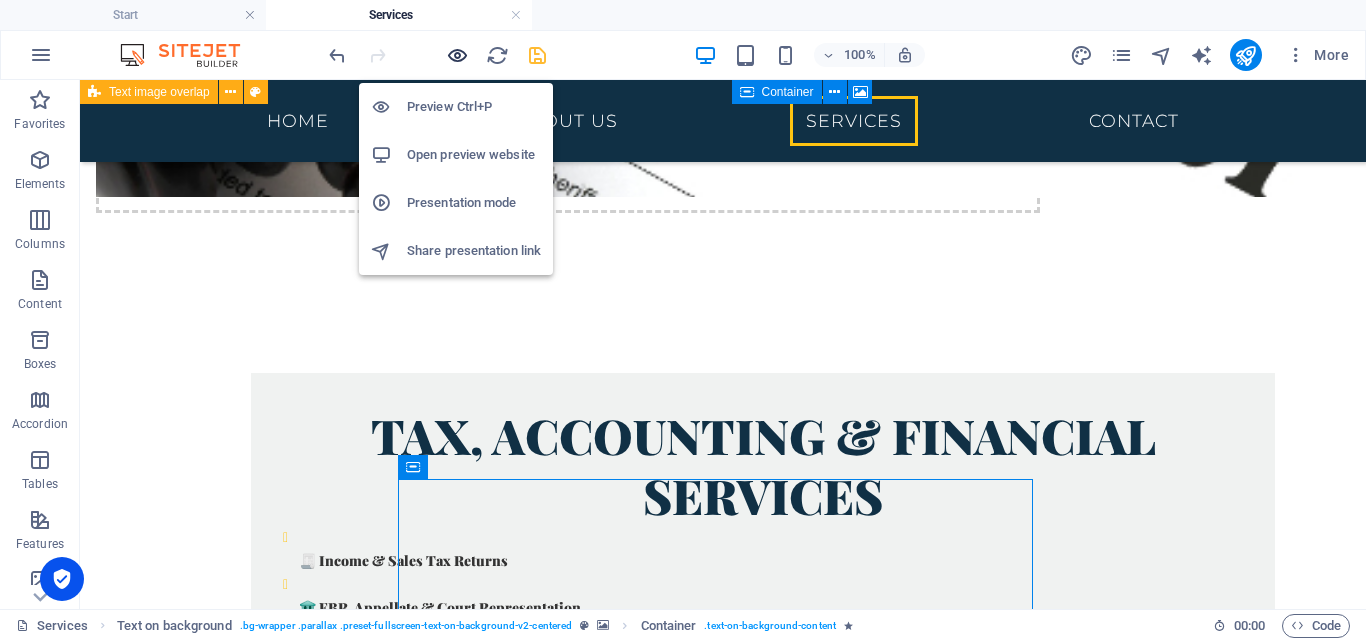 click at bounding box center (457, 55) 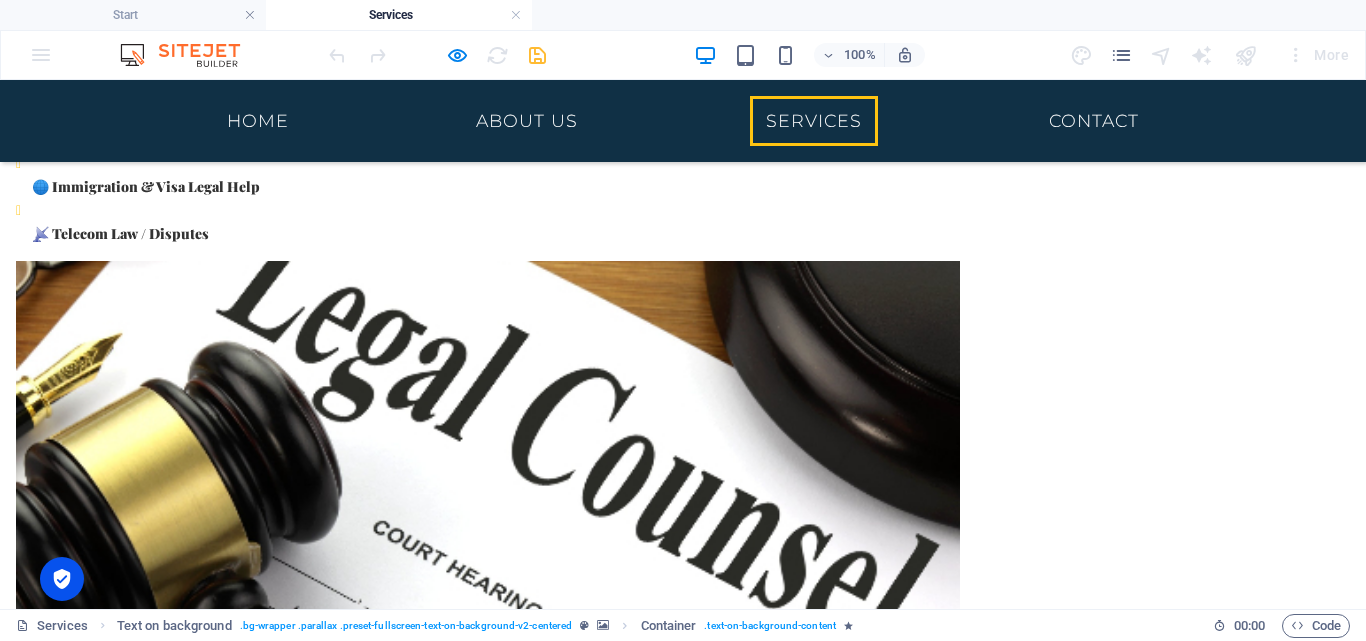 scroll, scrollTop: 0, scrollLeft: 0, axis: both 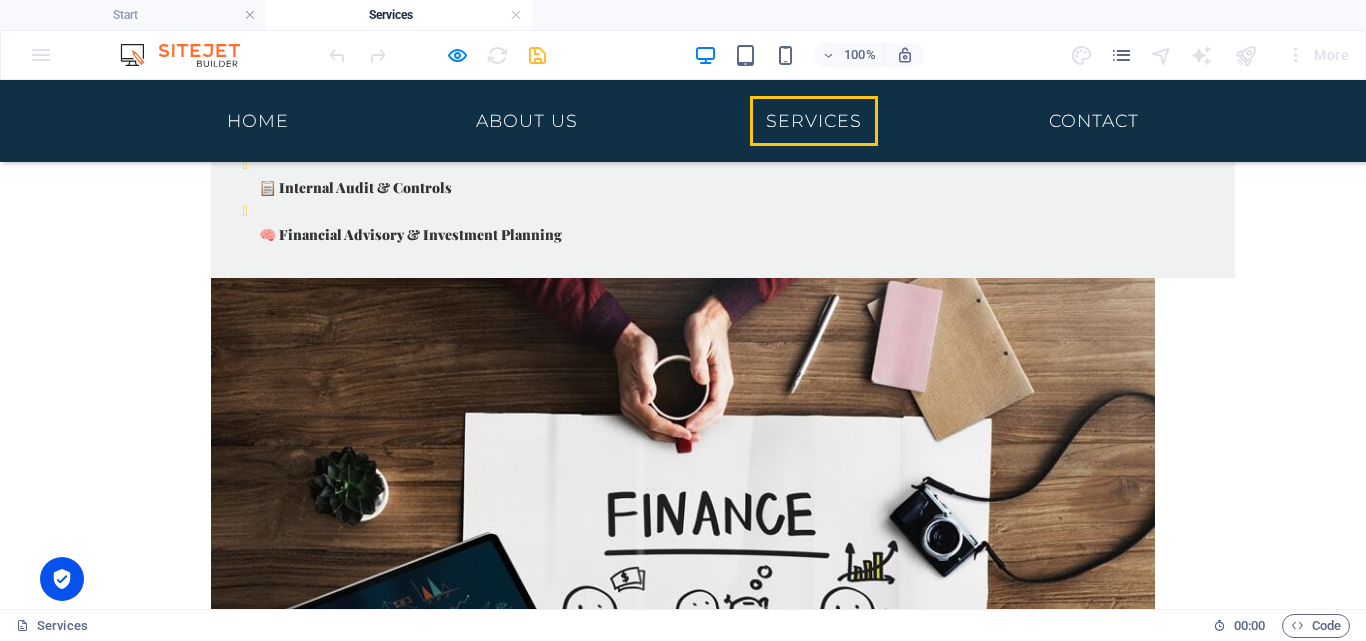 click on "📤 E-filing of Returns & Records" at bounding box center [691, 1766] 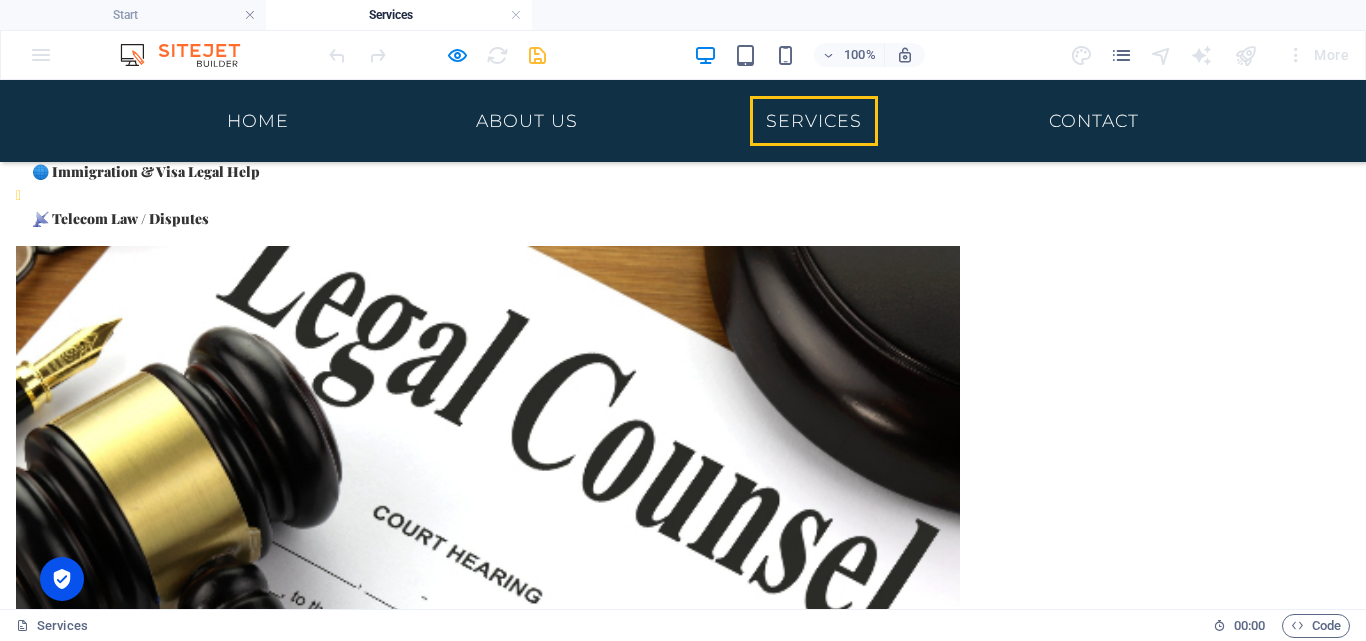 scroll, scrollTop: 333, scrollLeft: 0, axis: vertical 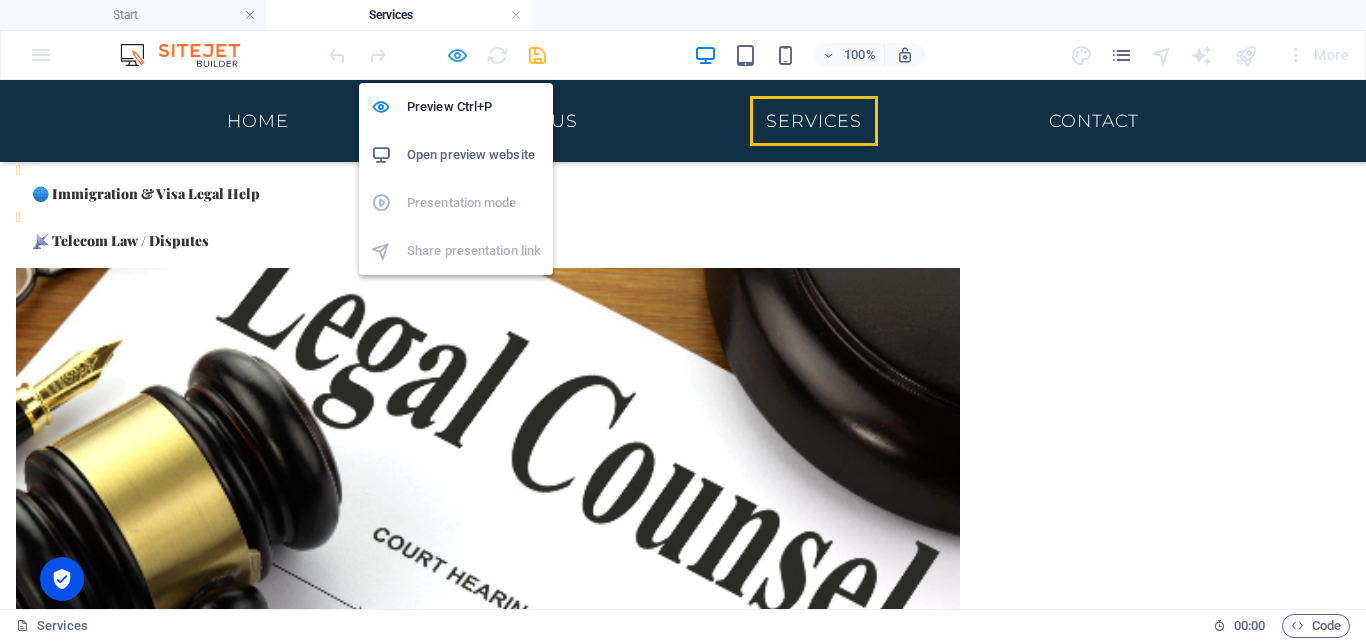 click at bounding box center (457, 55) 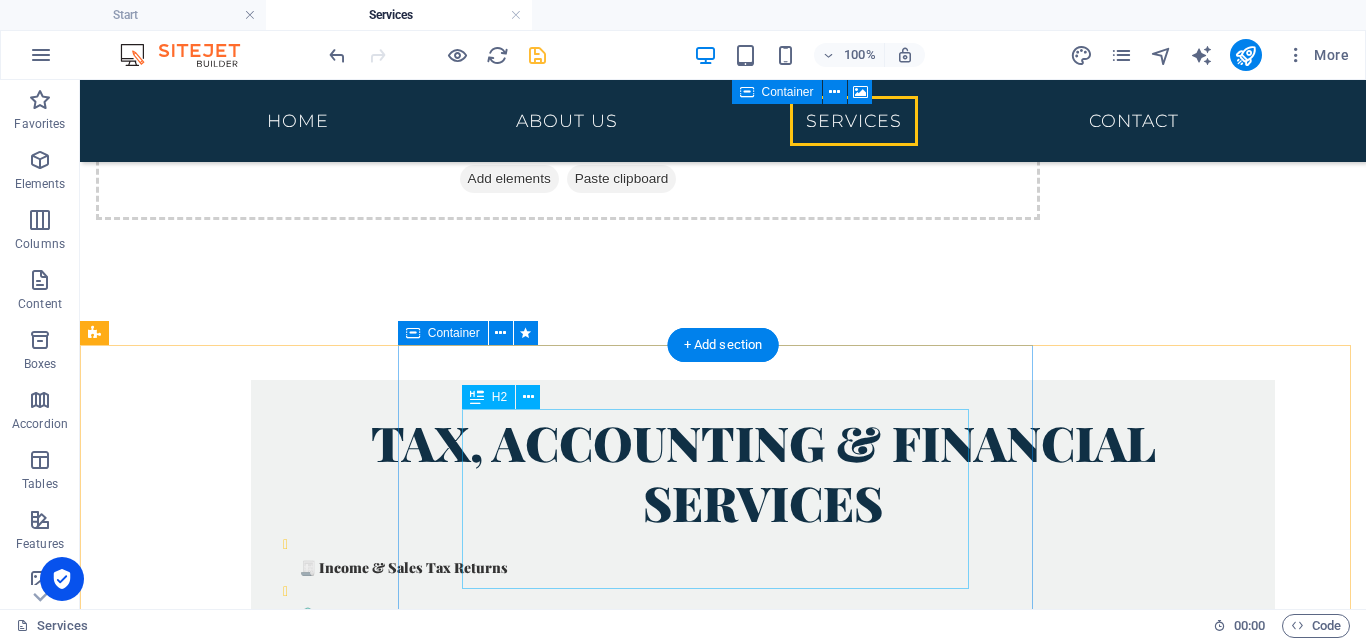 scroll, scrollTop: 1127, scrollLeft: 0, axis: vertical 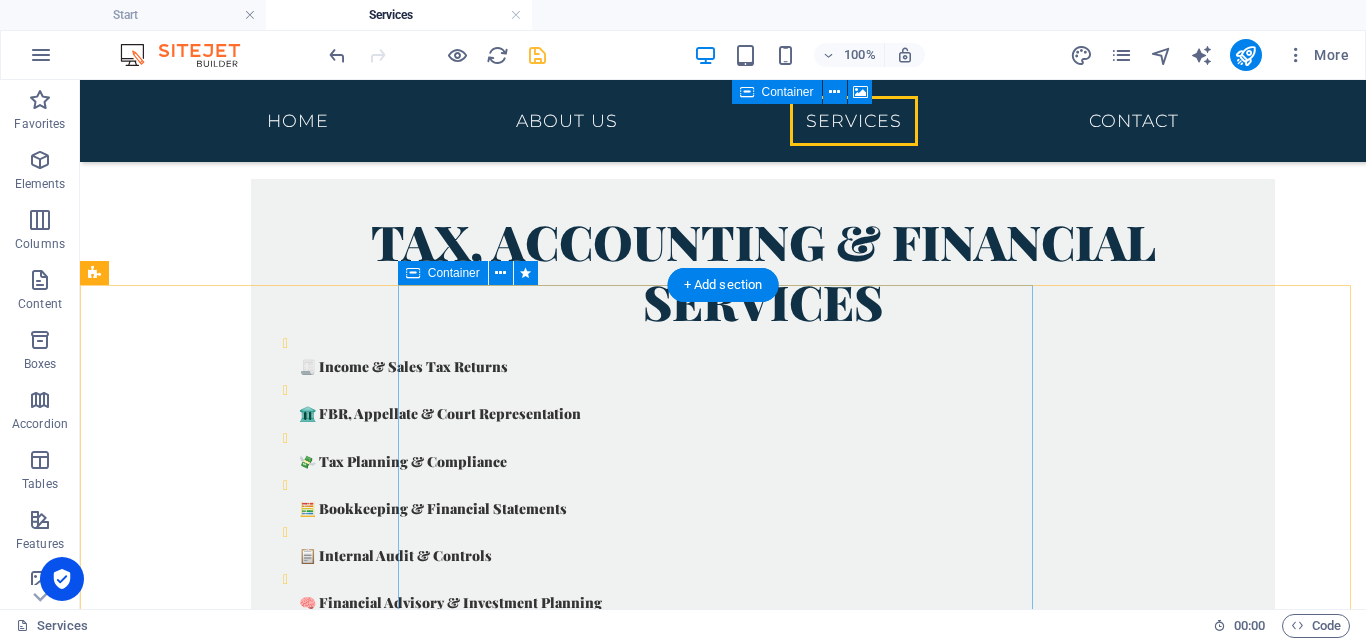 click on "Corporate & Secretarial Services 🏢 Company Incorporation (SECP) 📄 Legal Document Drafting 📤 E-filing of Returns & Records 🤝 Mergers, Acquisitions & Dissolution 🧠 Strategic Consulting & Compliance" at bounding box center (723, 2104) 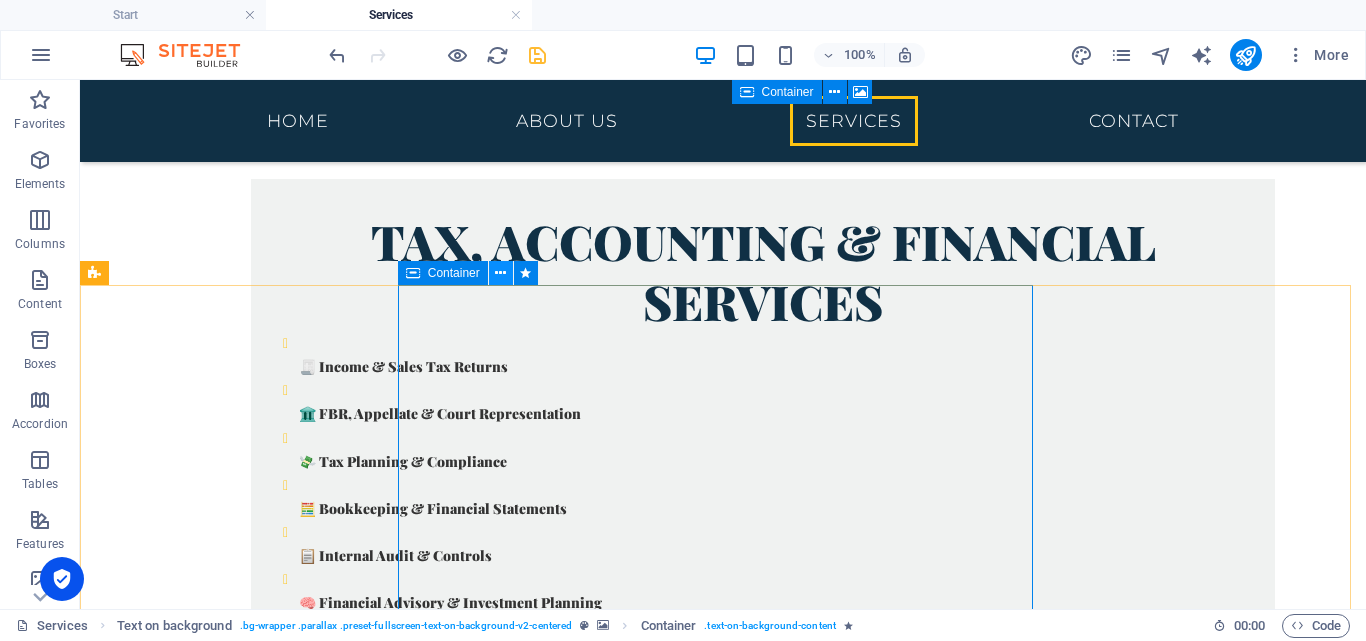 click at bounding box center (500, 273) 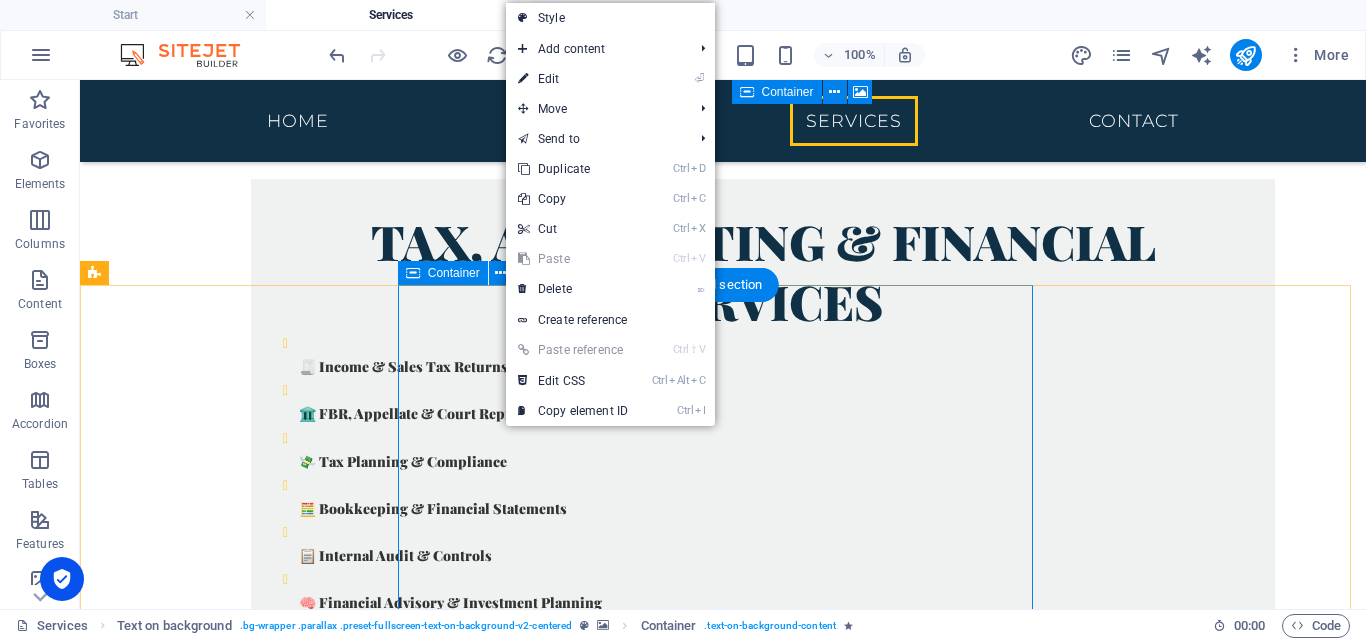 click on "Corporate & Secretarial Services 🏢 Company Incorporation (SECP) 📄 Legal Document Drafting 📤 E-filing of Returns & Records 🤝 Mergers, Acquisitions & Dissolution 🧠 Strategic Consulting & Compliance" at bounding box center (723, 2104) 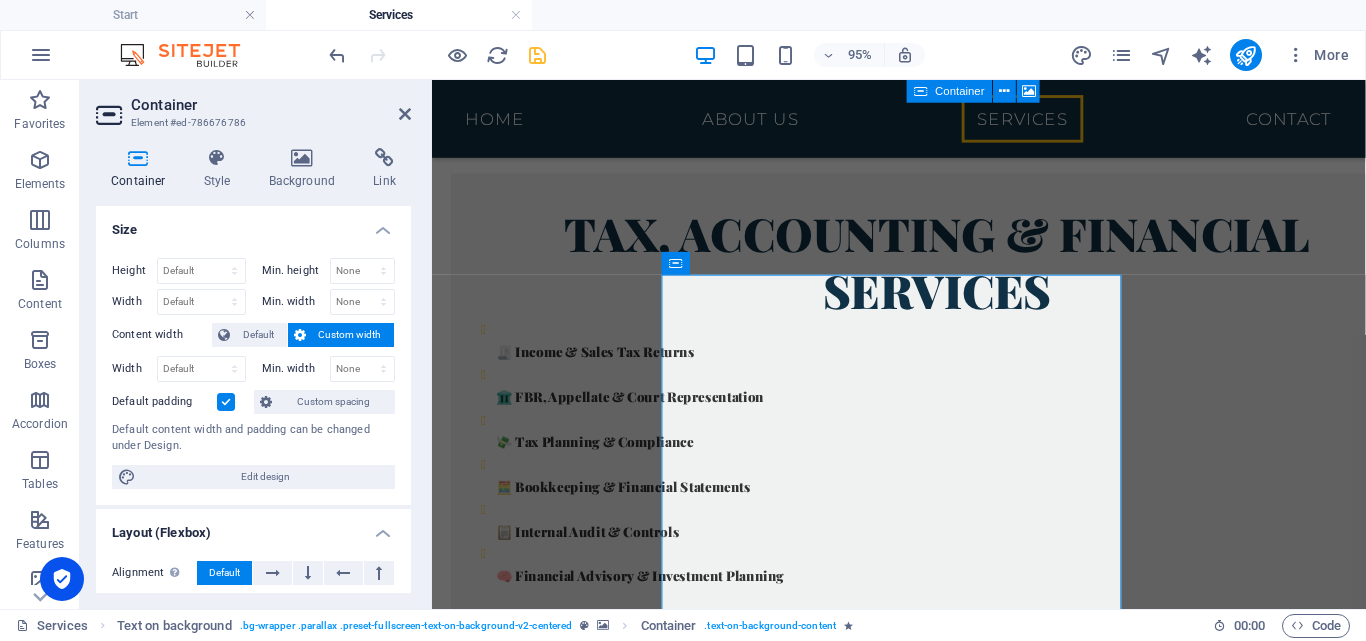 click on "Container Style Background Link Size Height Default px rem % vh vw Min. height None px rem % vh vw Width Default px rem % em vh vw Min. width None px rem % vh vw Content width Default Custom width Width Default px rem % em vh vw Min. width None px rem % vh vw Default padding Custom spacing Default content width and padding can be changed under Design. Edit design Layout (Flexbox) Alignment Determines the flex direction. Default Main axis Determine how elements should behave along the main axis inside this container (justify content). Default Side axis Control the vertical direction of the element inside of the container (align items). Default Wrap Default On Off Fill Controls the distances and direction of elements on the y-axis across several lines (align content). Default Accessibility ARIA helps assistive technologies (like screen readers) to understand the role, state, and behavior of web elements Role The ARIA role defines the purpose of an element.  None Alert Article Banner Comment Fan" at bounding box center [253, 370] 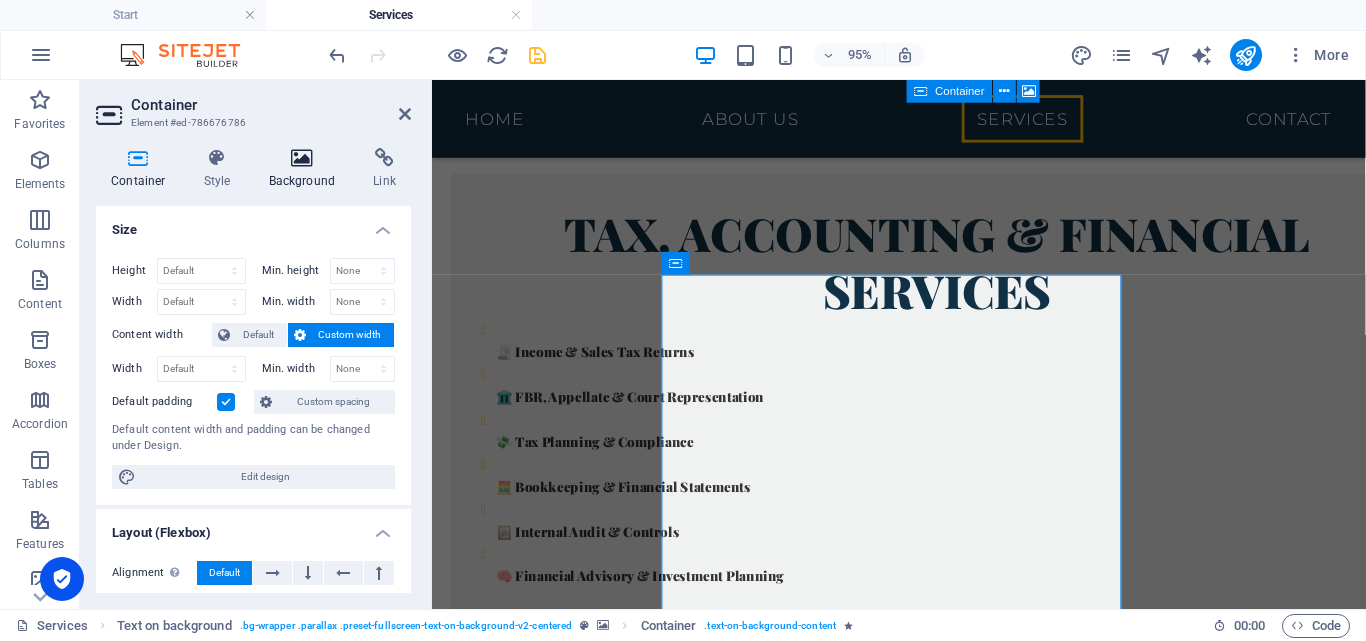 click at bounding box center [302, 158] 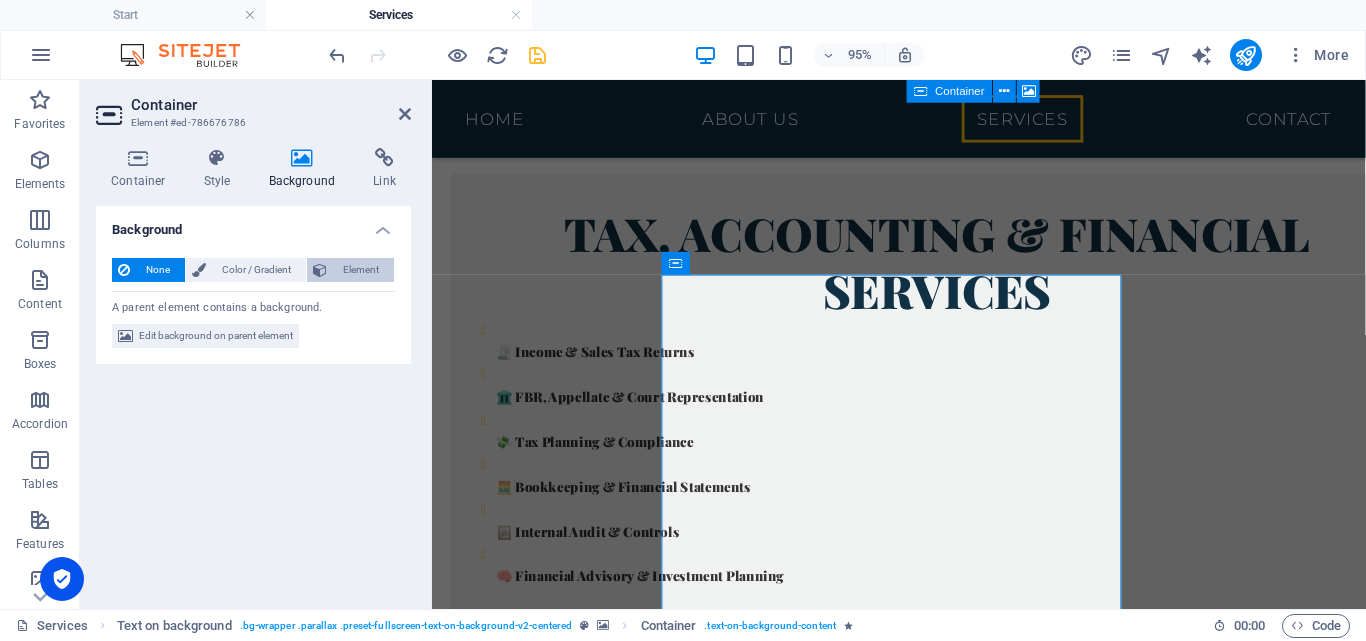 click on "Element" at bounding box center [360, 270] 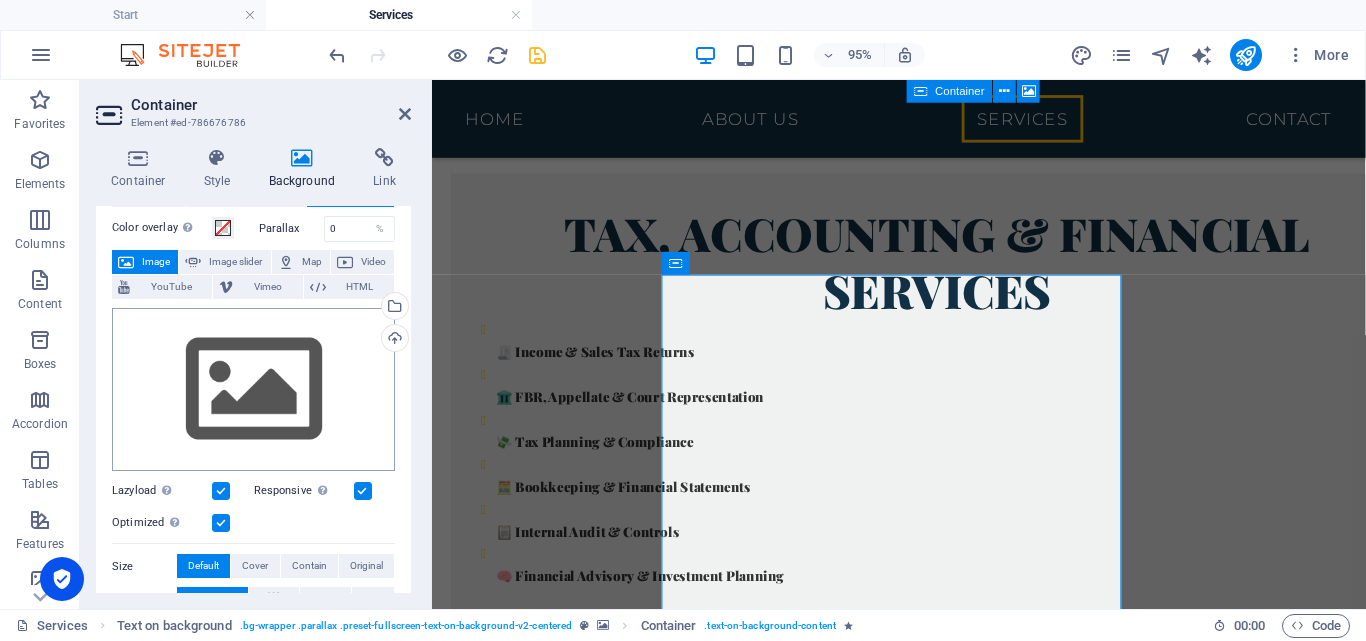 scroll, scrollTop: 73, scrollLeft: 0, axis: vertical 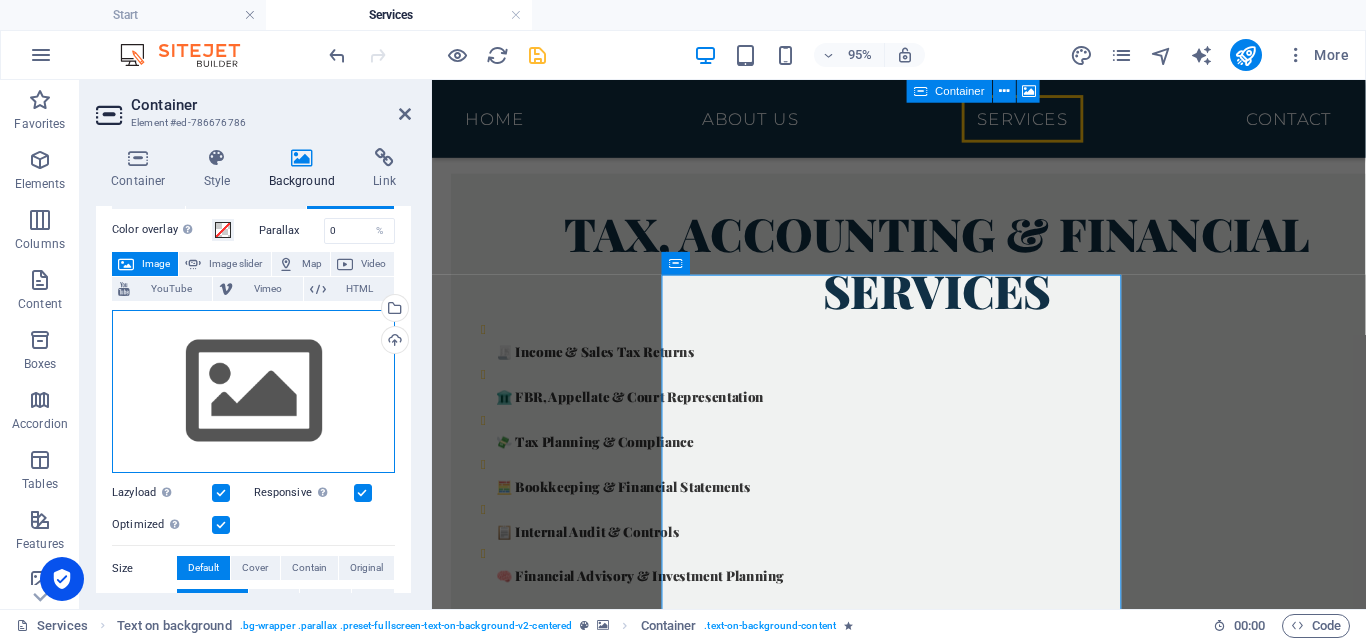 click on "Drag files here, click to choose files or select files from Files or our free stock photos & videos" at bounding box center (253, 392) 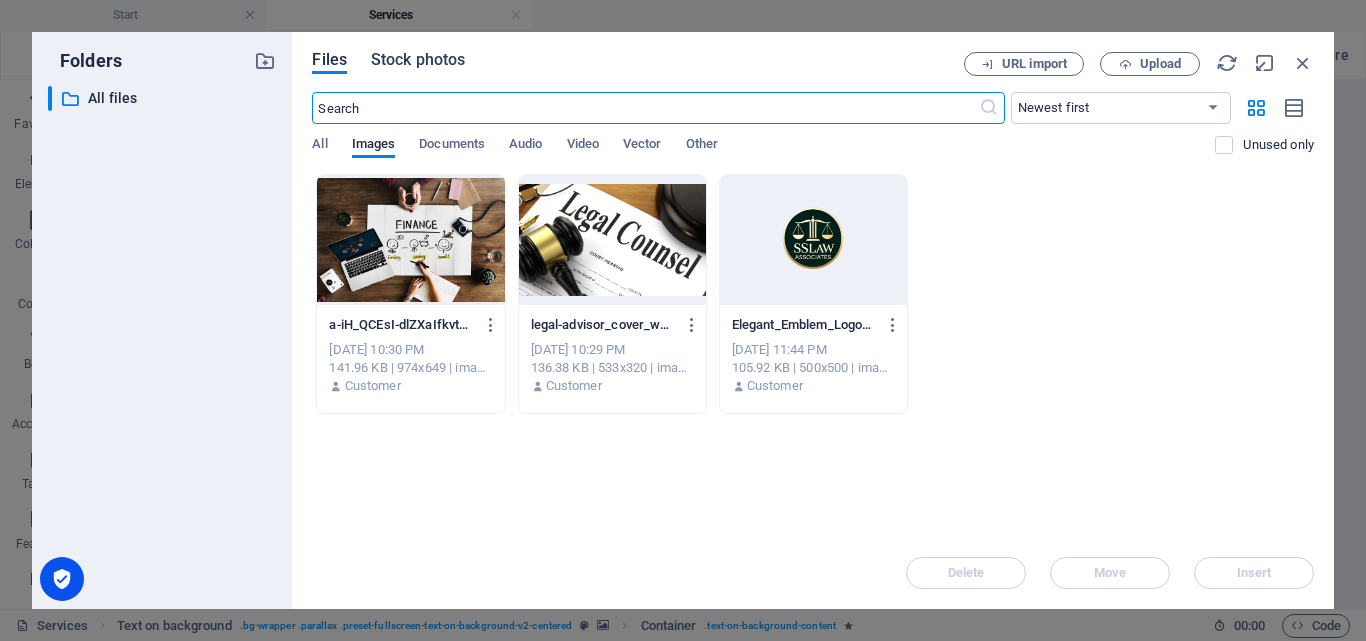 click on "Stock photos" at bounding box center [418, 60] 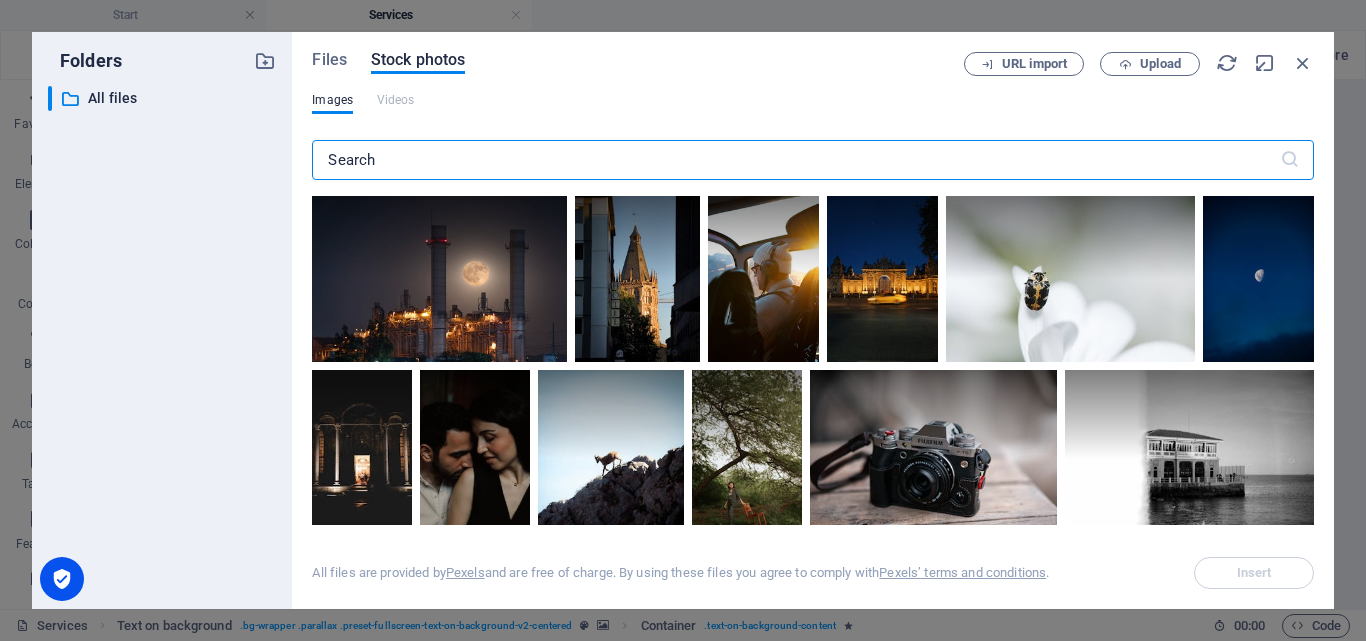 click at bounding box center [795, 160] 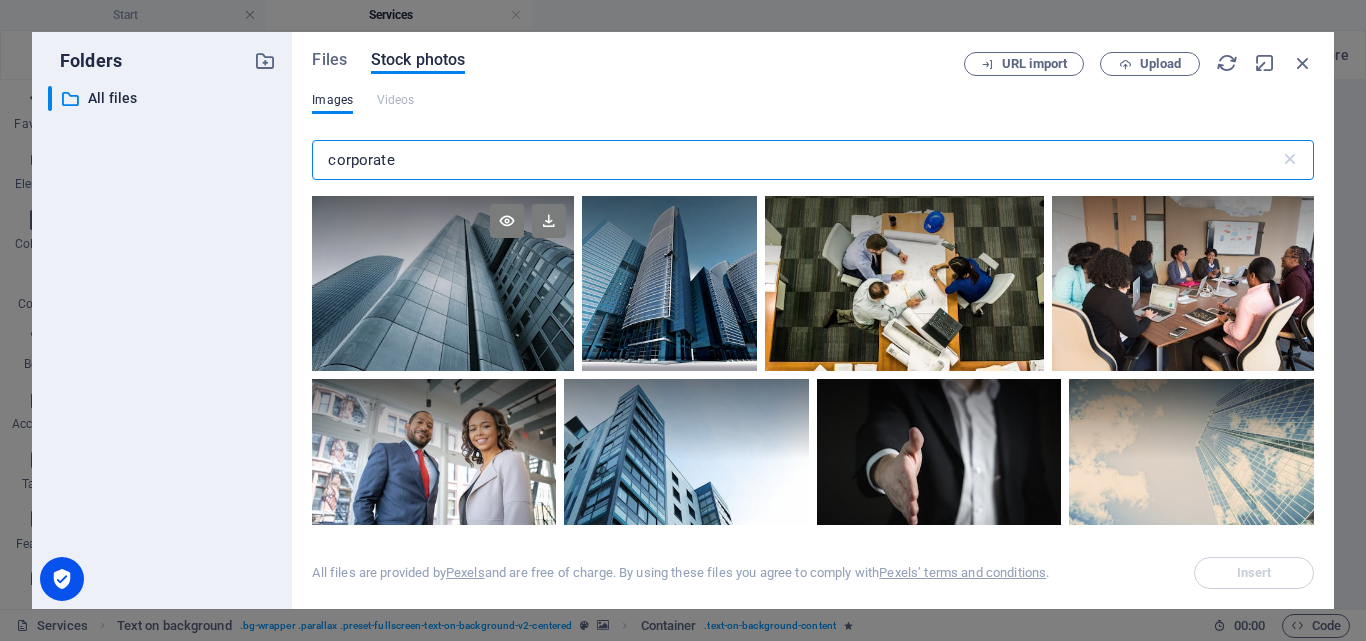 type on "corporate" 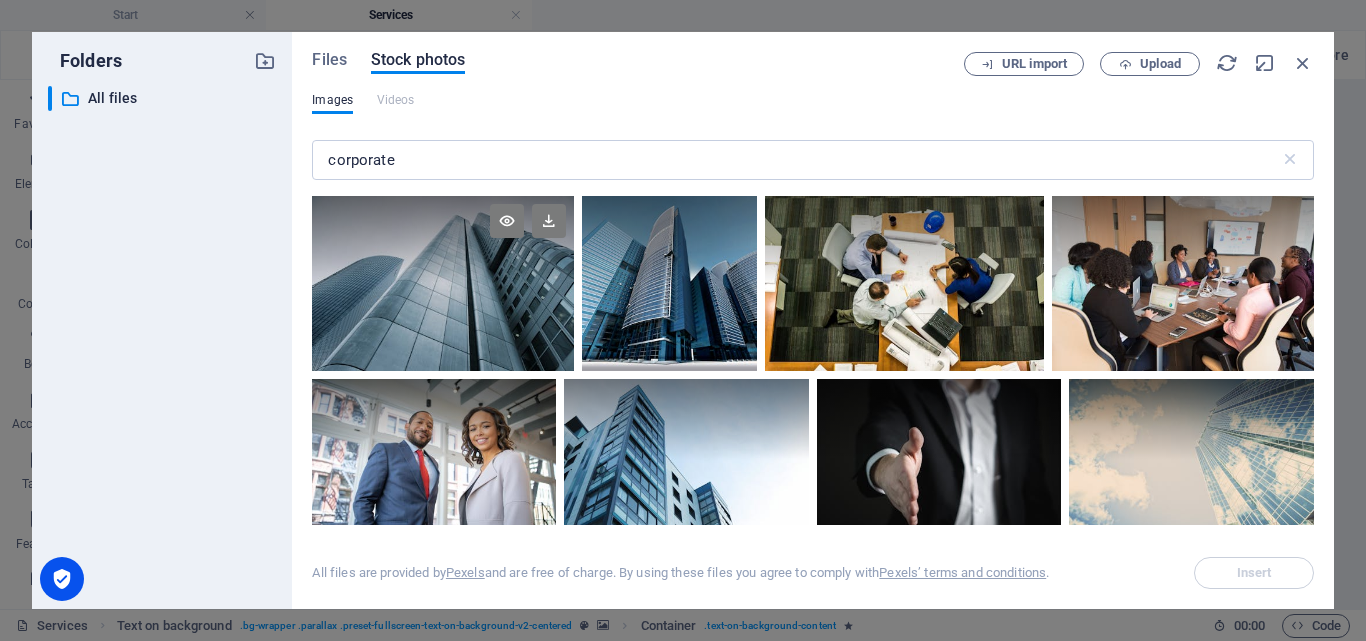 click at bounding box center [443, 283] 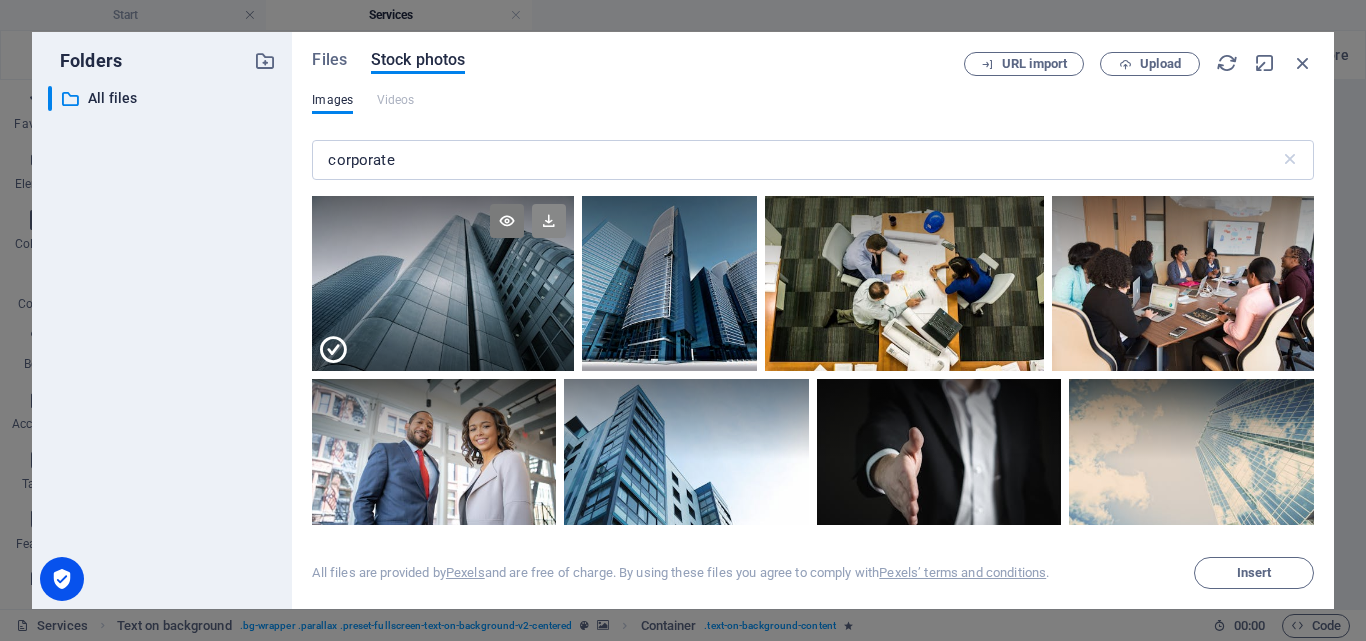click at bounding box center (549, 221) 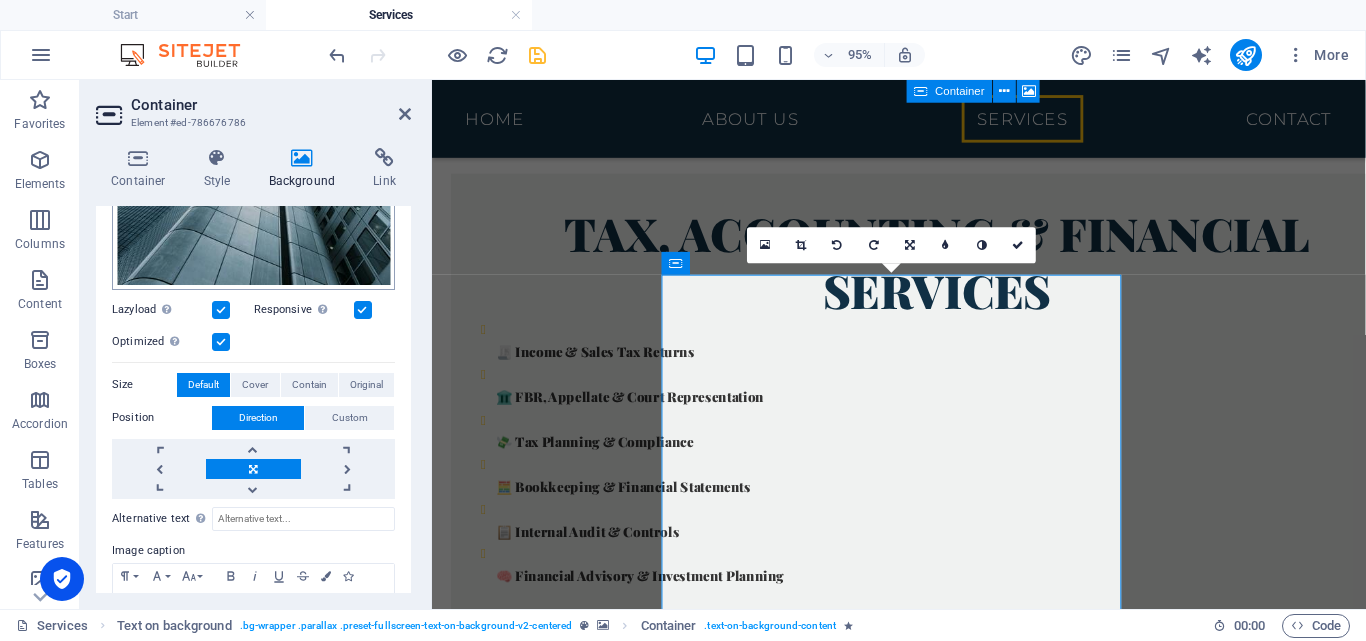 scroll, scrollTop: 307, scrollLeft: 0, axis: vertical 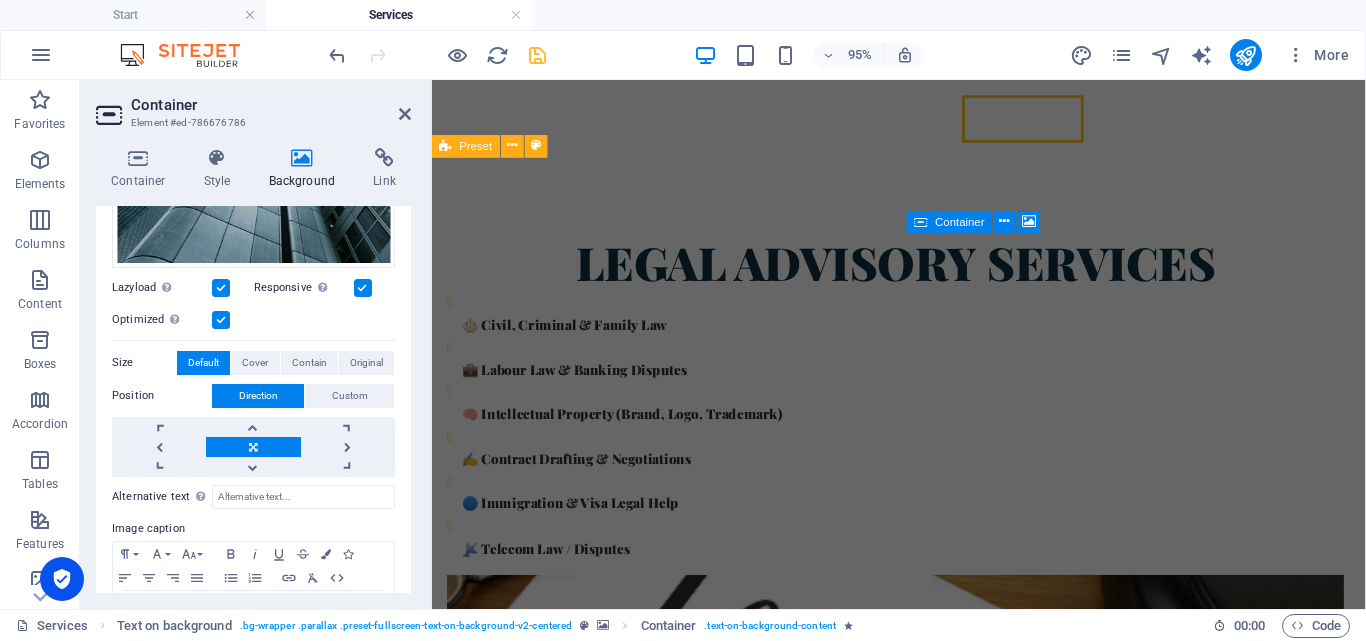 click at bounding box center (920, 802) 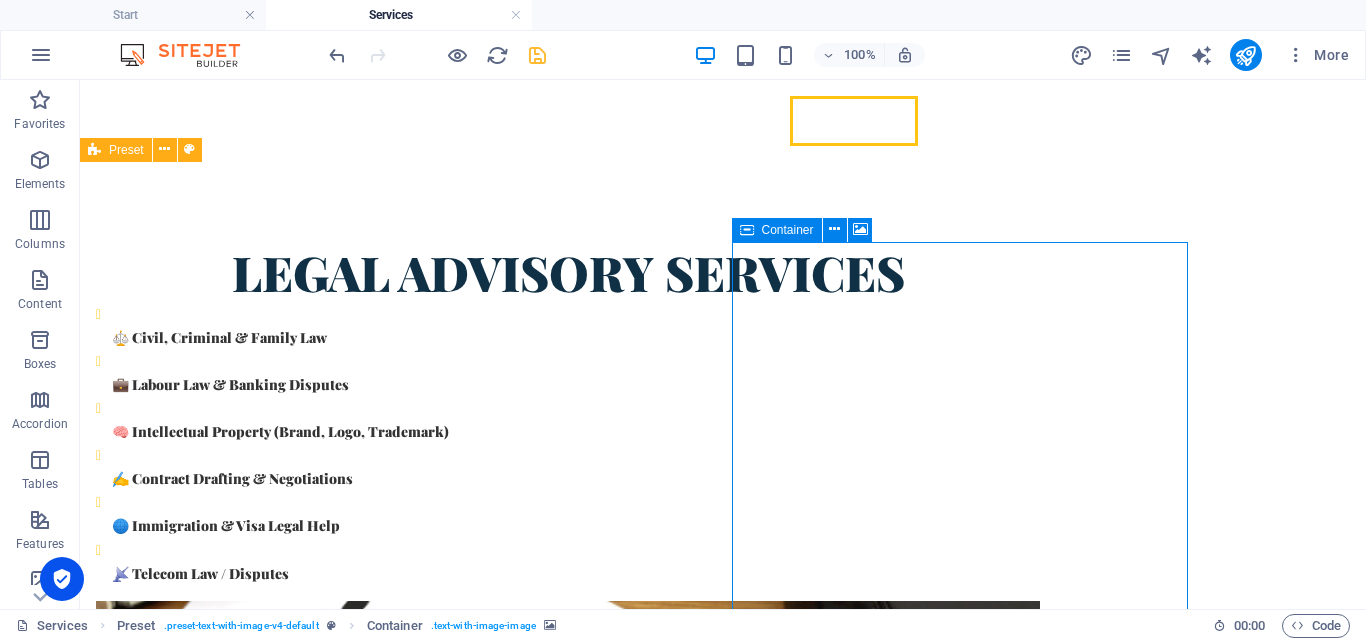 click at bounding box center (568, 802) 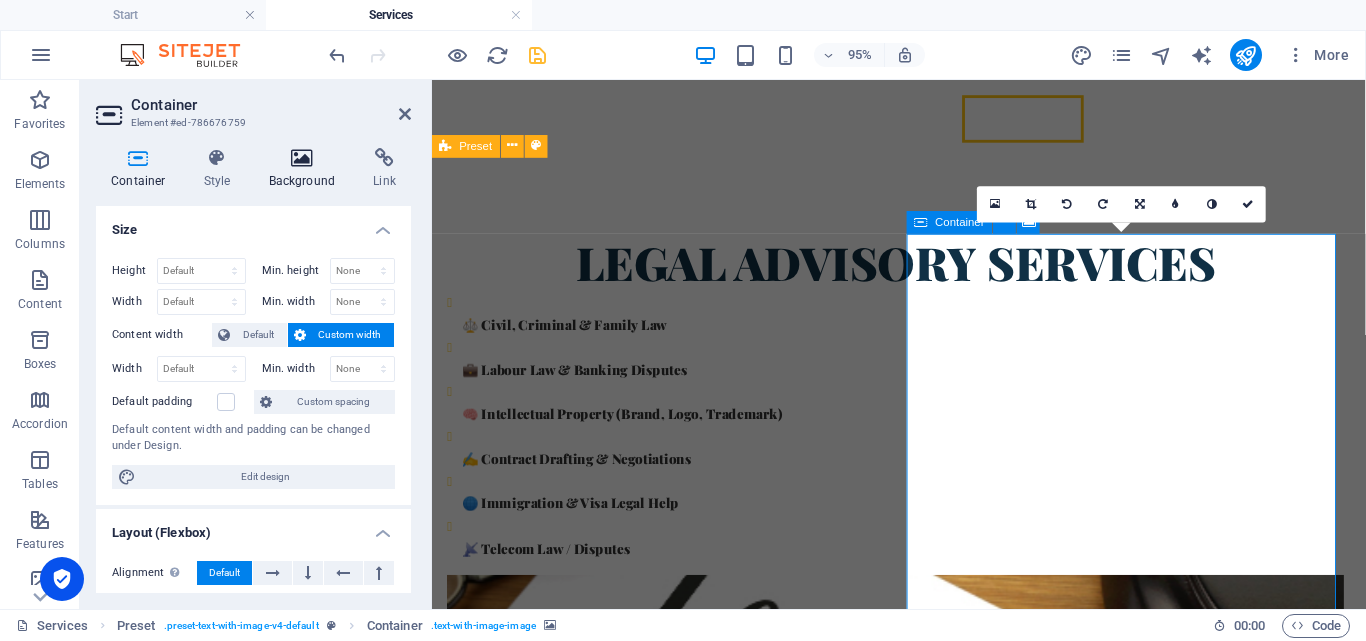 click on "Background" at bounding box center (306, 169) 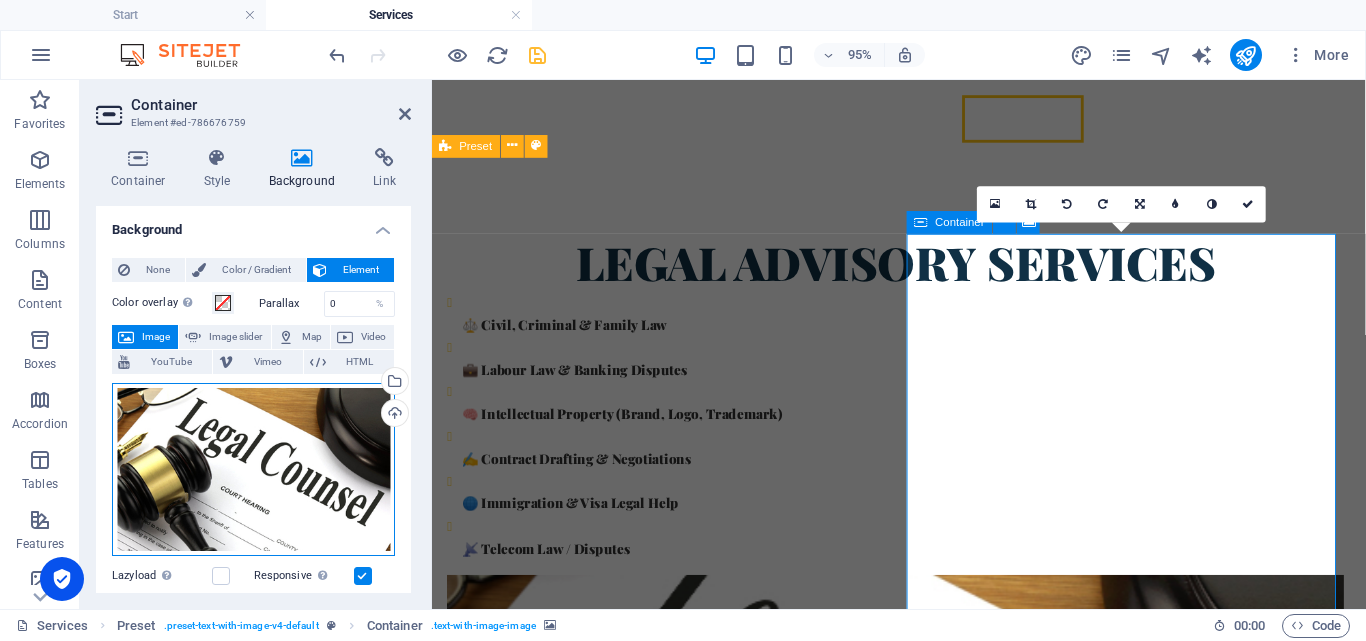 click on "Drag files here, click to choose files or select files from Files or our free stock photos & videos" at bounding box center [253, 470] 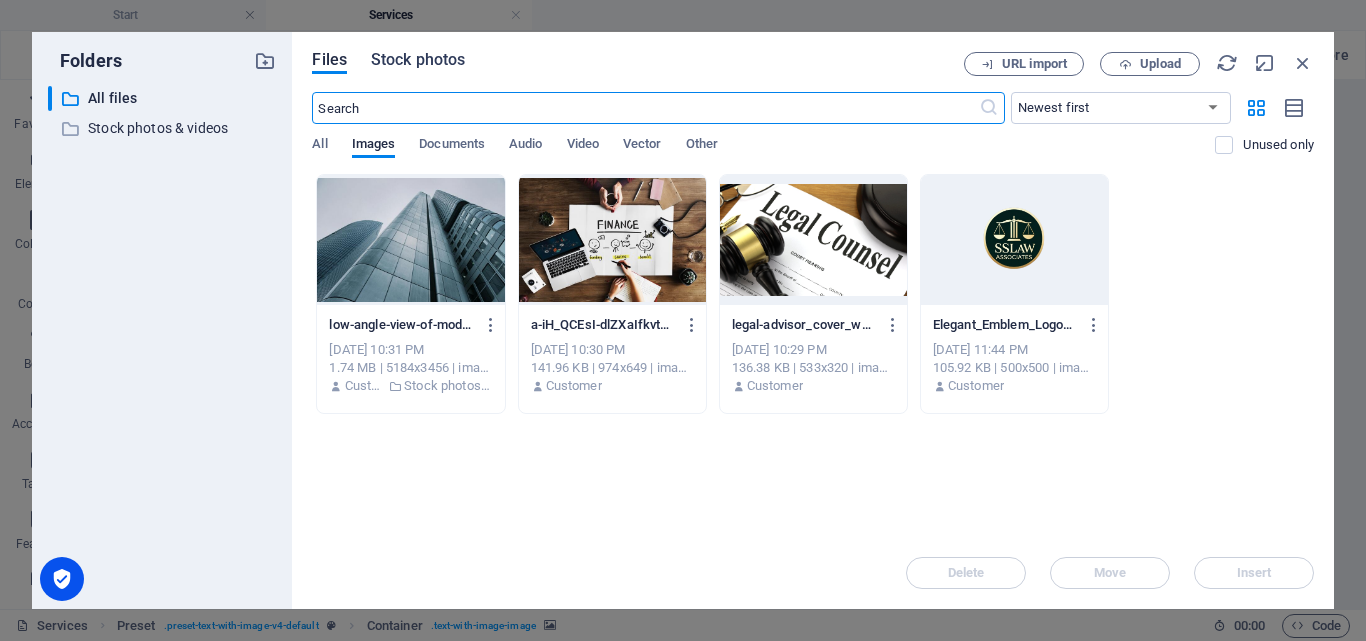 click on "Stock photos" at bounding box center [418, 60] 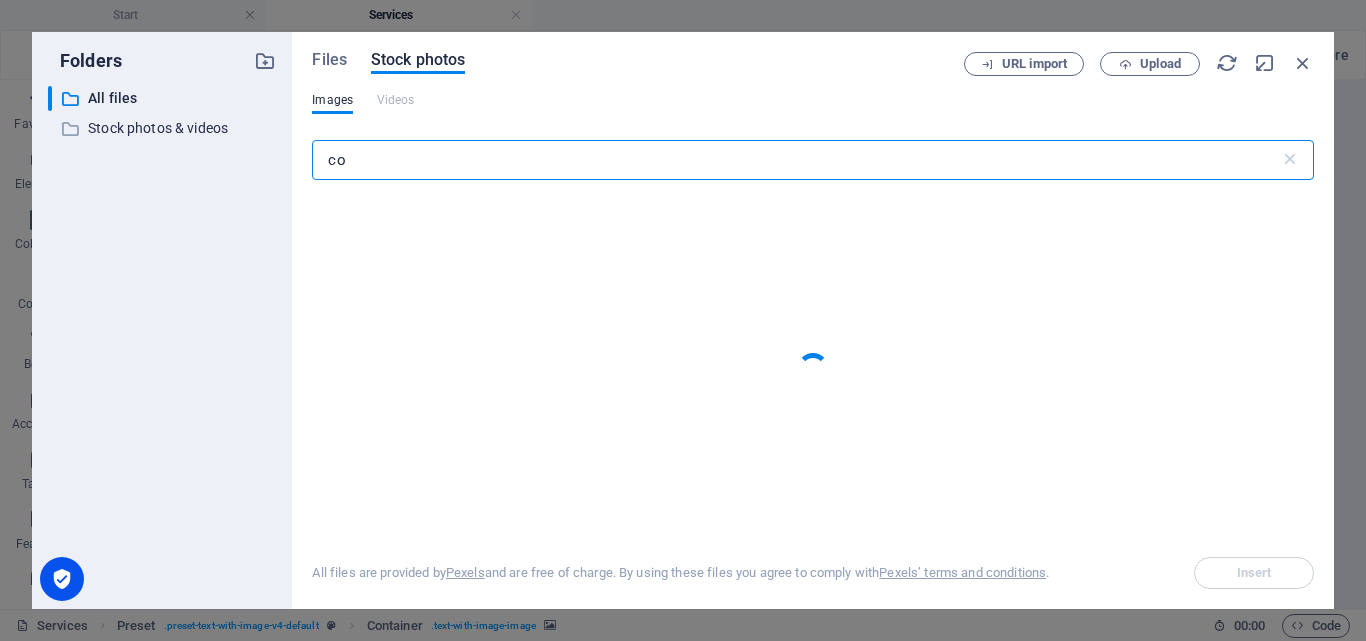 type on "c" 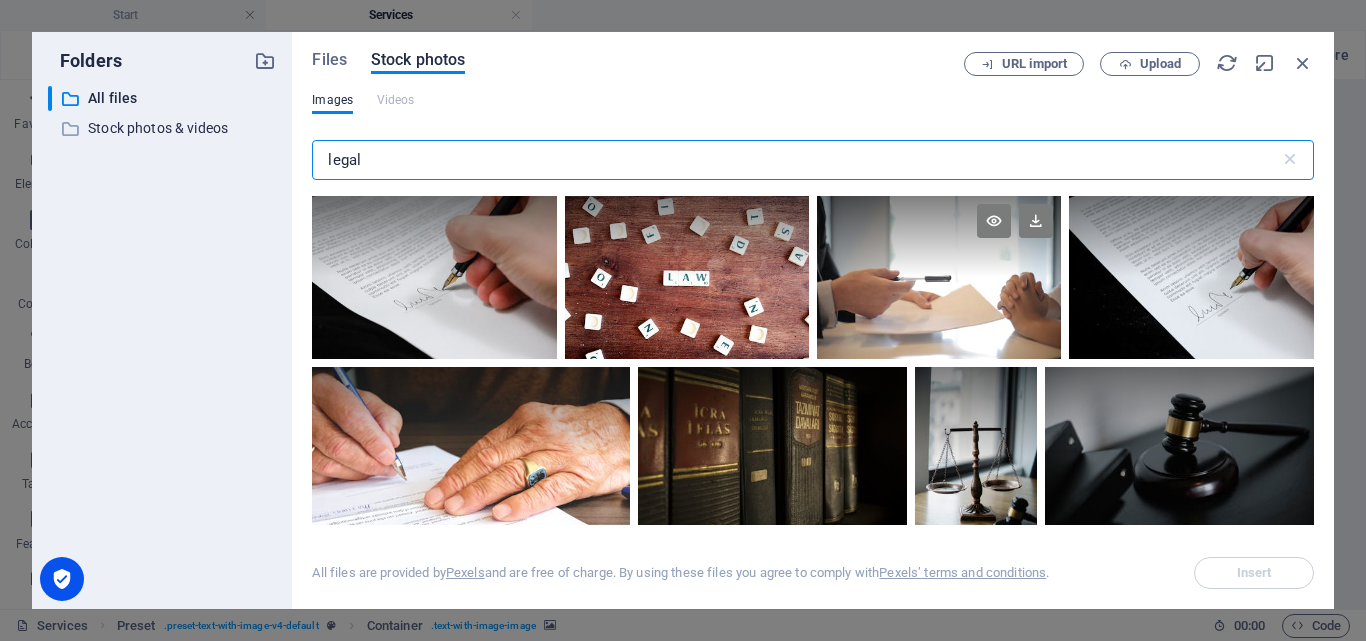 scroll, scrollTop: 73, scrollLeft: 0, axis: vertical 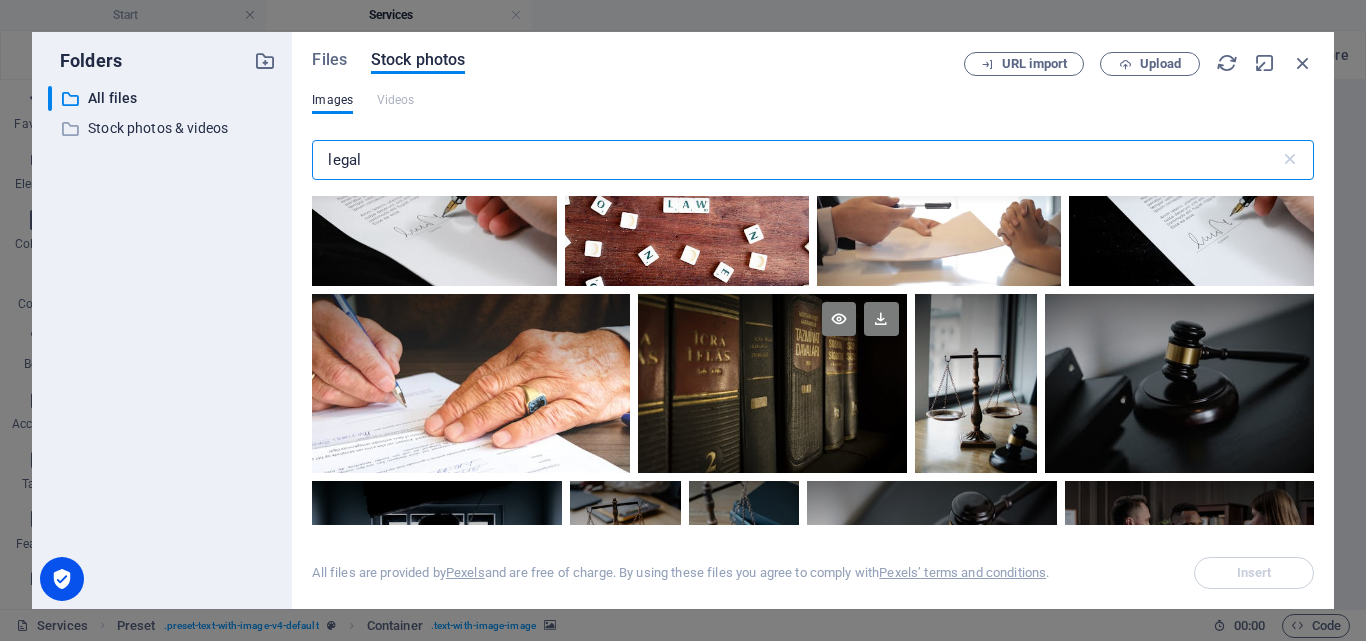 type on "legal" 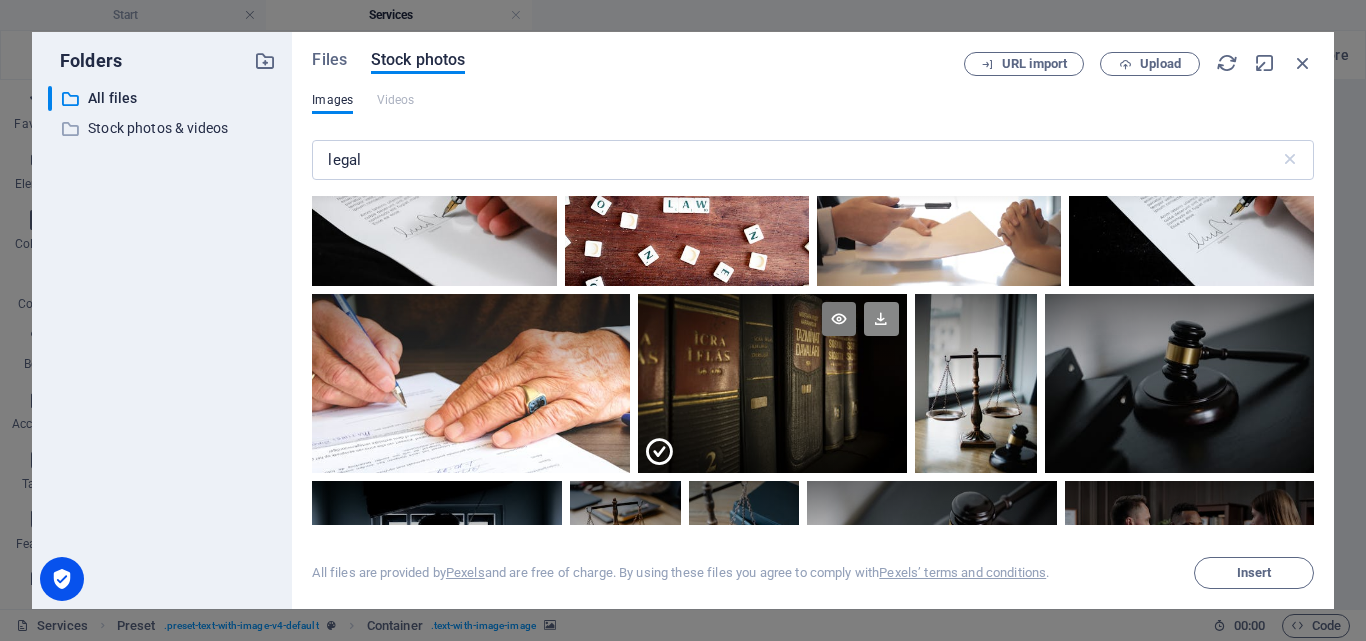 click at bounding box center [881, 319] 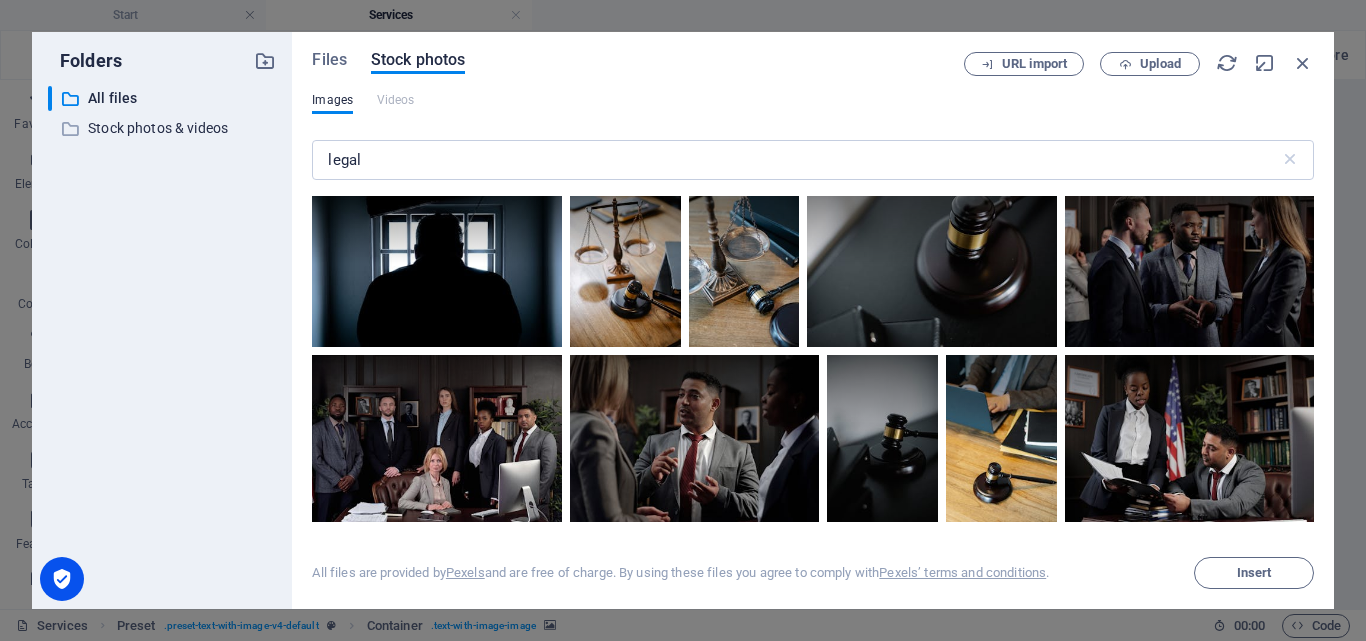 scroll, scrollTop: 408, scrollLeft: 0, axis: vertical 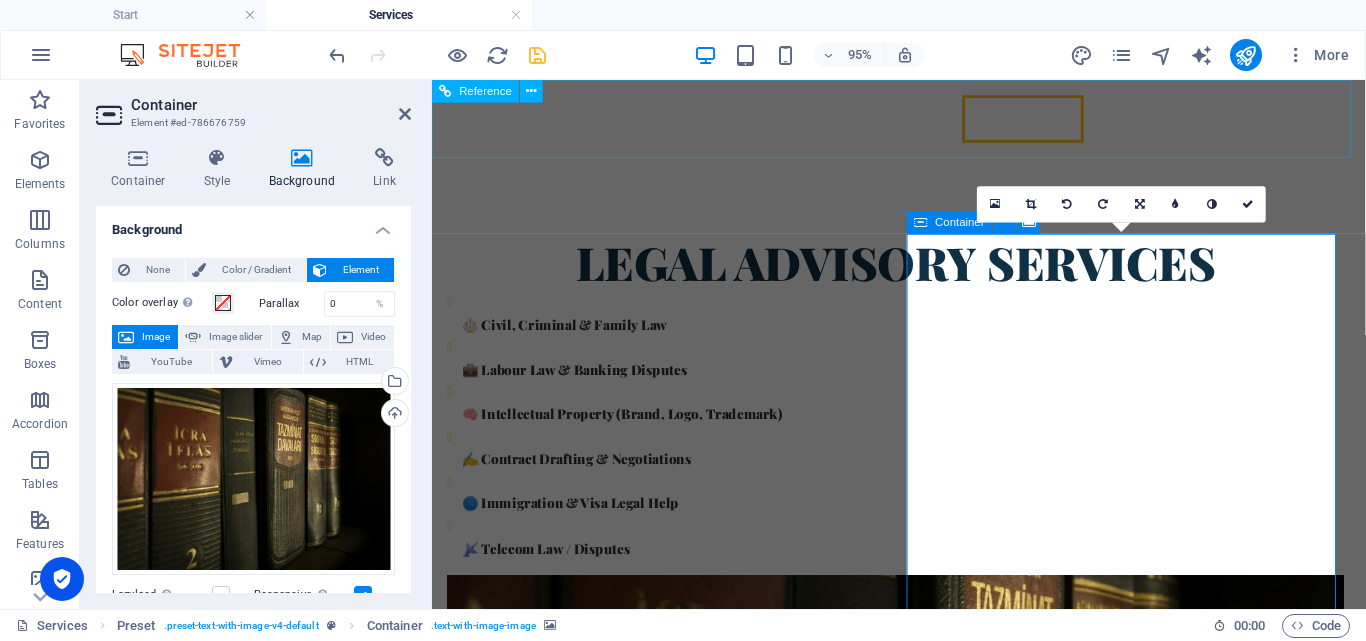 click on "Home About us Services Contact" at bounding box center (923, 121) 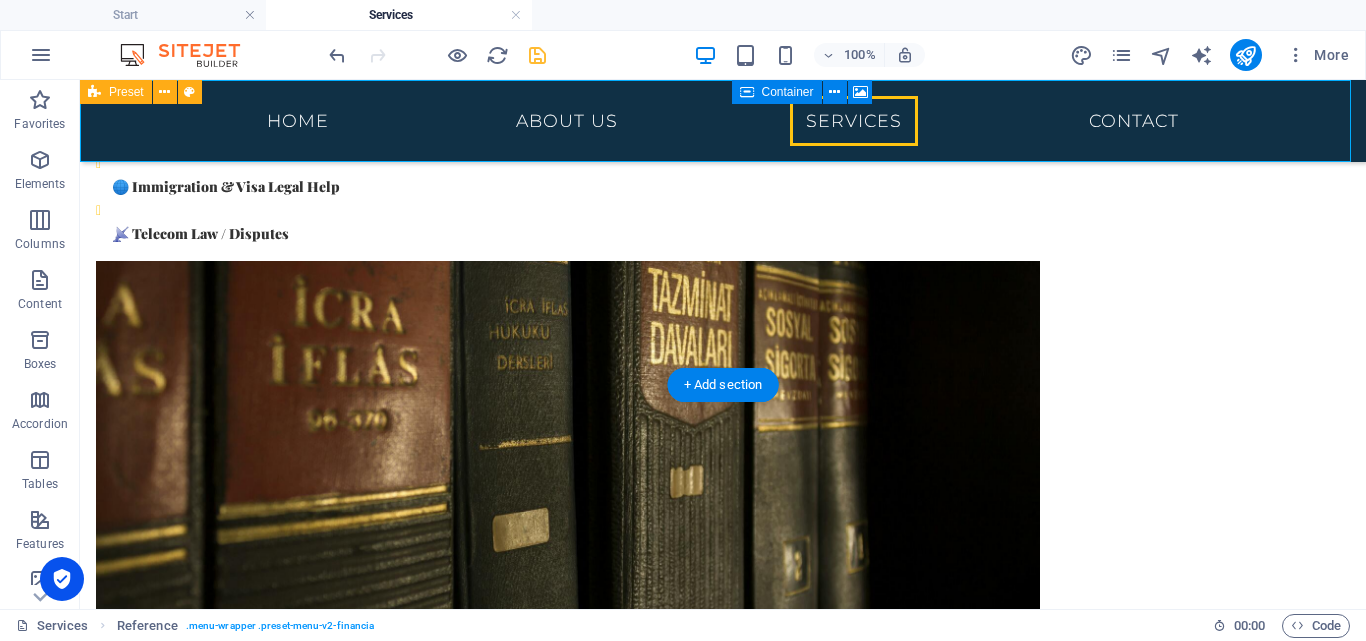 scroll, scrollTop: 673, scrollLeft: 0, axis: vertical 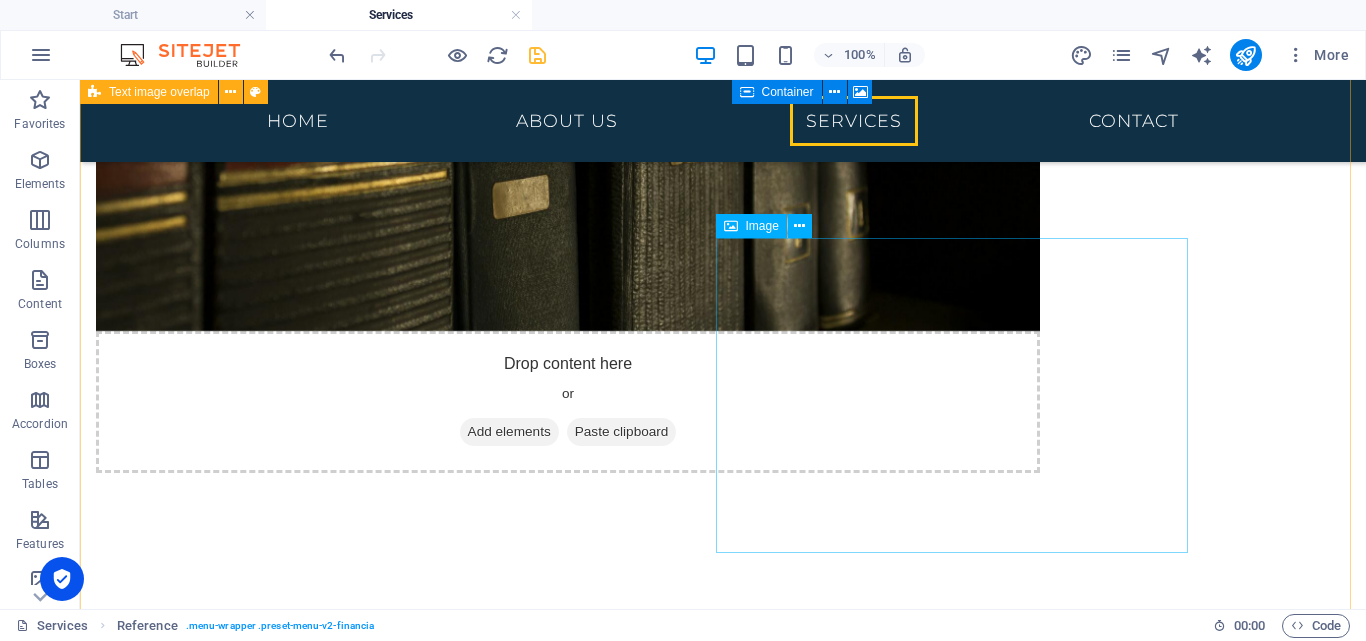 click at bounding box center (723, 1414) 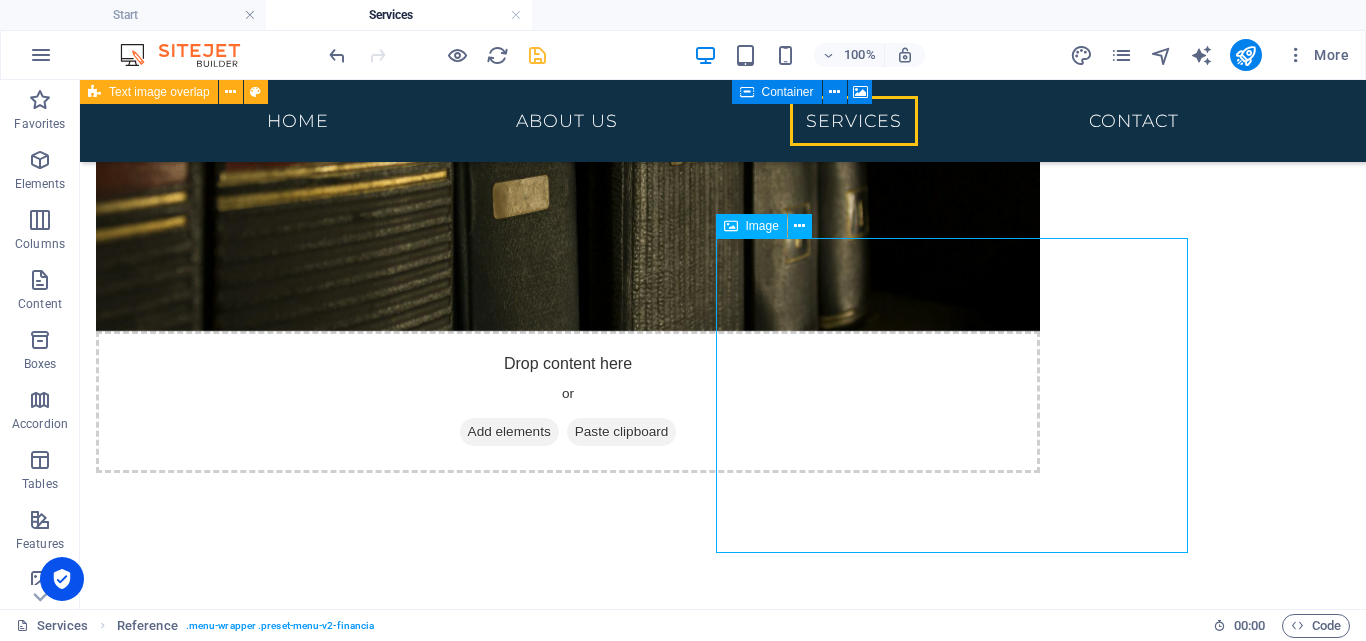 click at bounding box center (723, 1414) 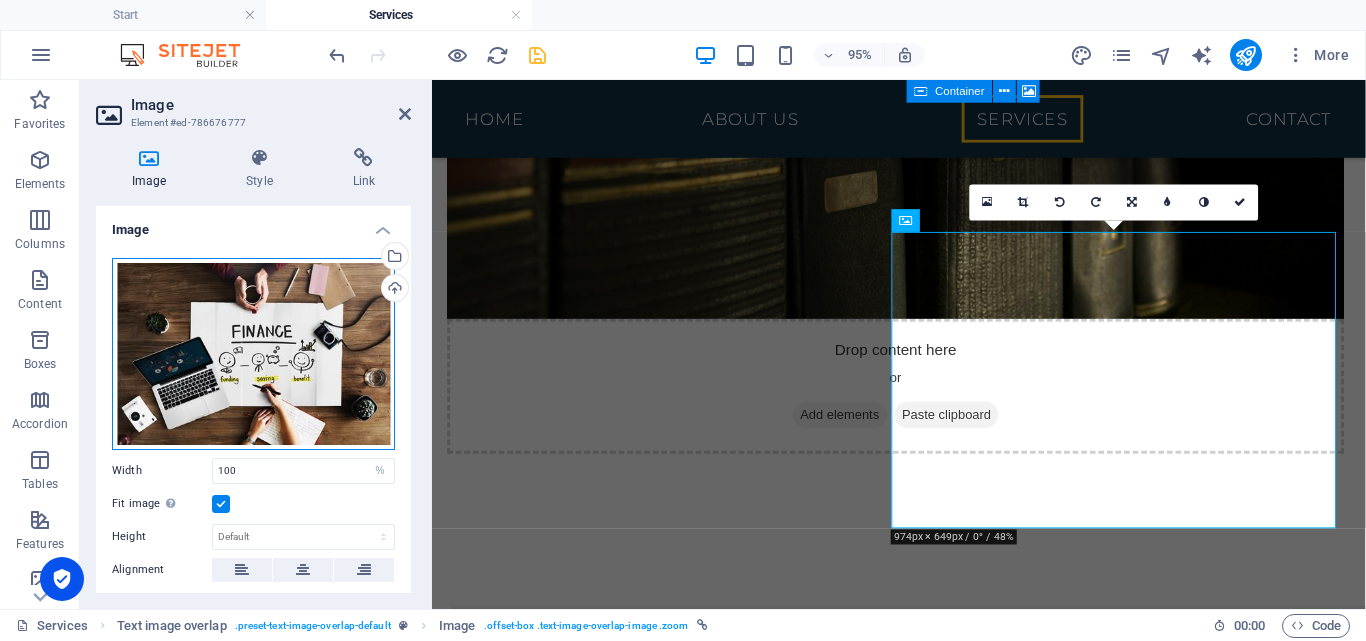 click on "Drag files here, click to choose files or select files from Files or our free stock photos & videos" at bounding box center (253, 354) 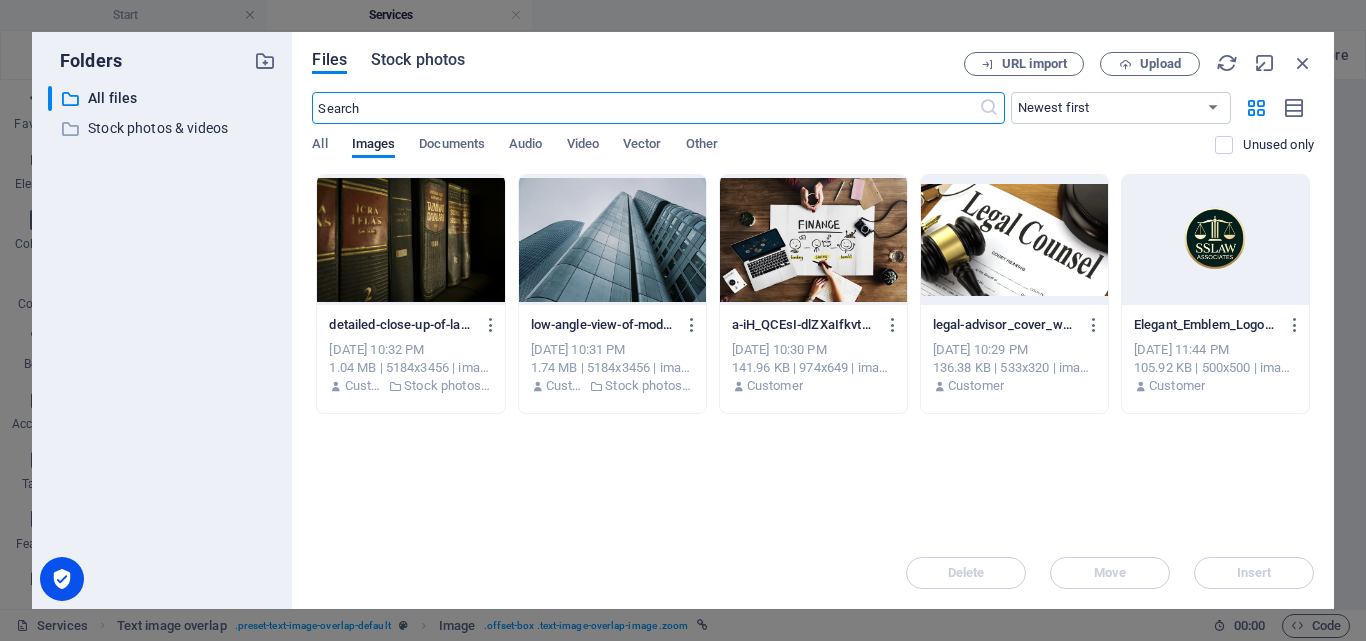 click on "Stock photos" at bounding box center (418, 60) 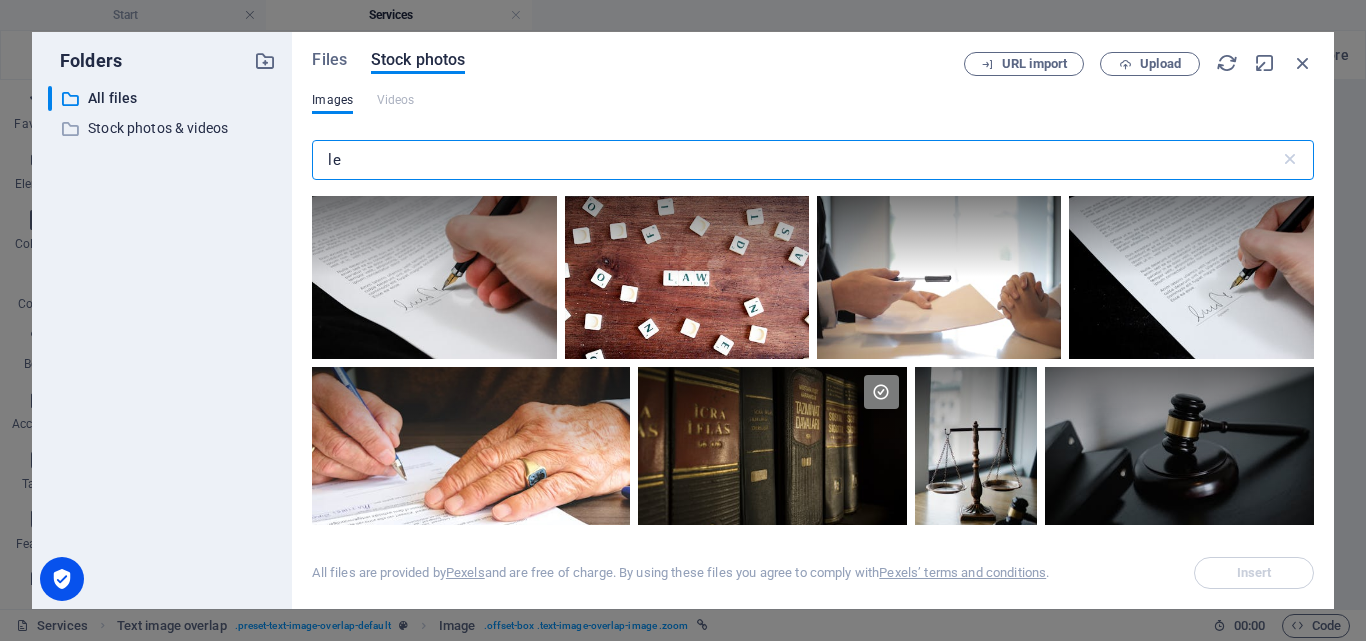 type on "l" 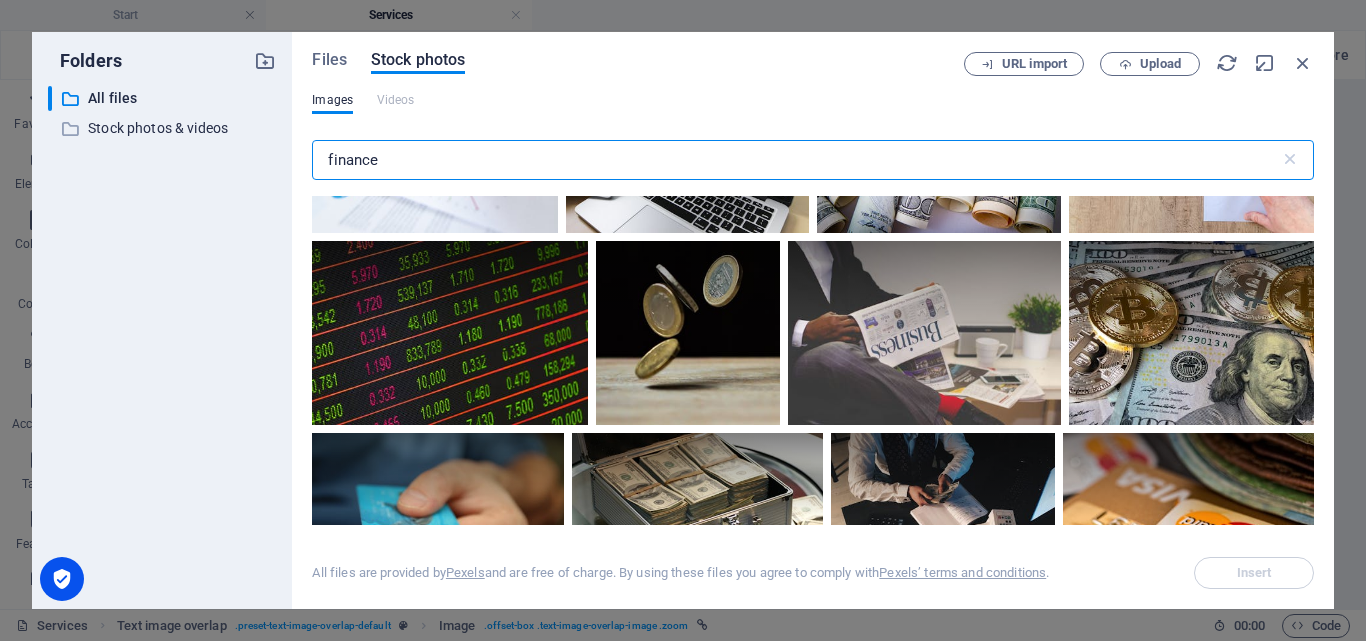 scroll, scrollTop: 333, scrollLeft: 0, axis: vertical 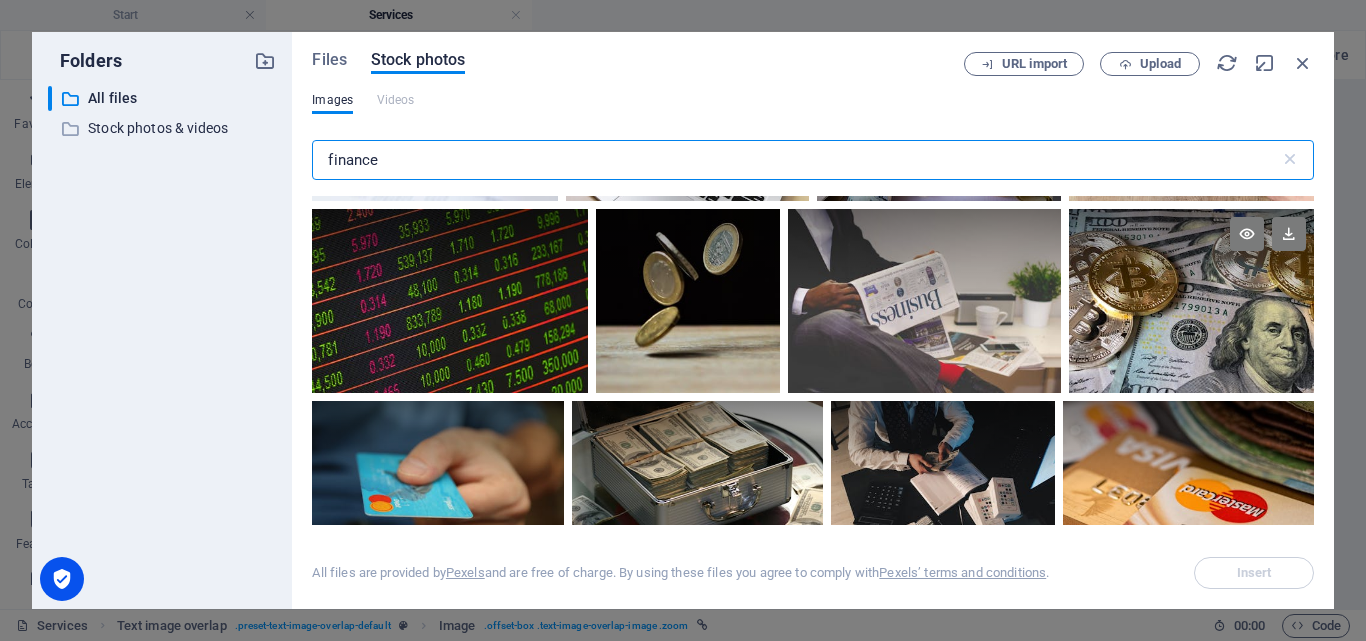 type on "finance" 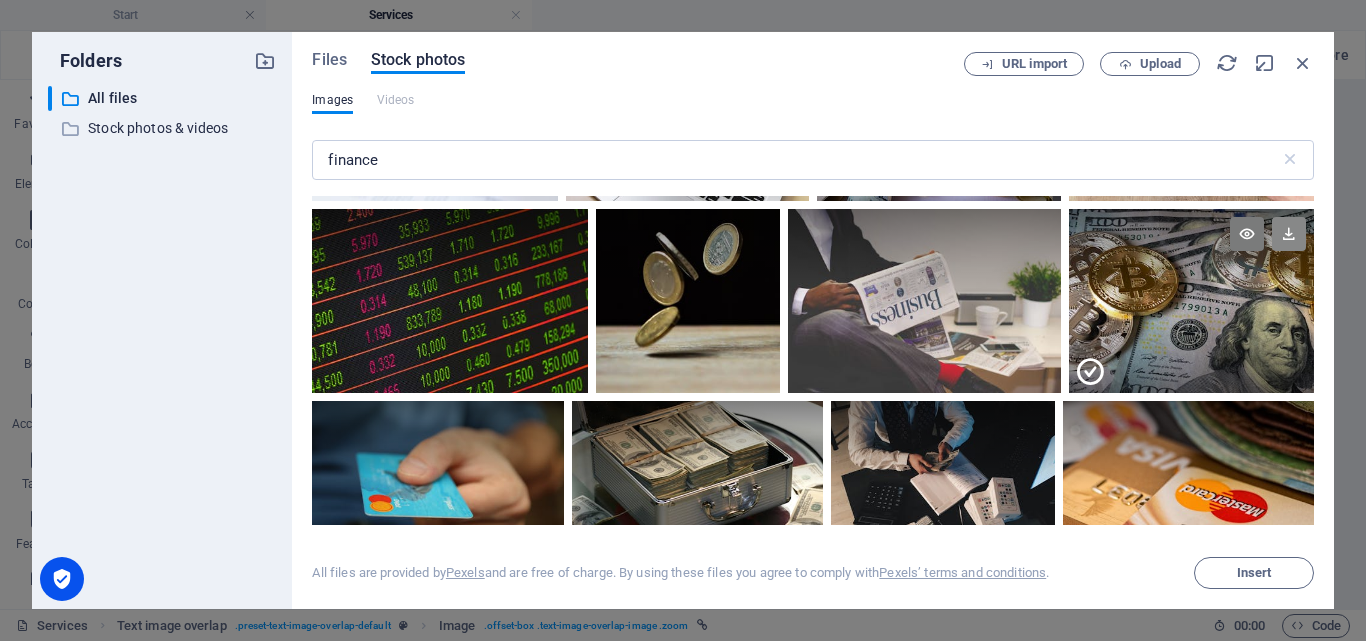 click at bounding box center (1289, 234) 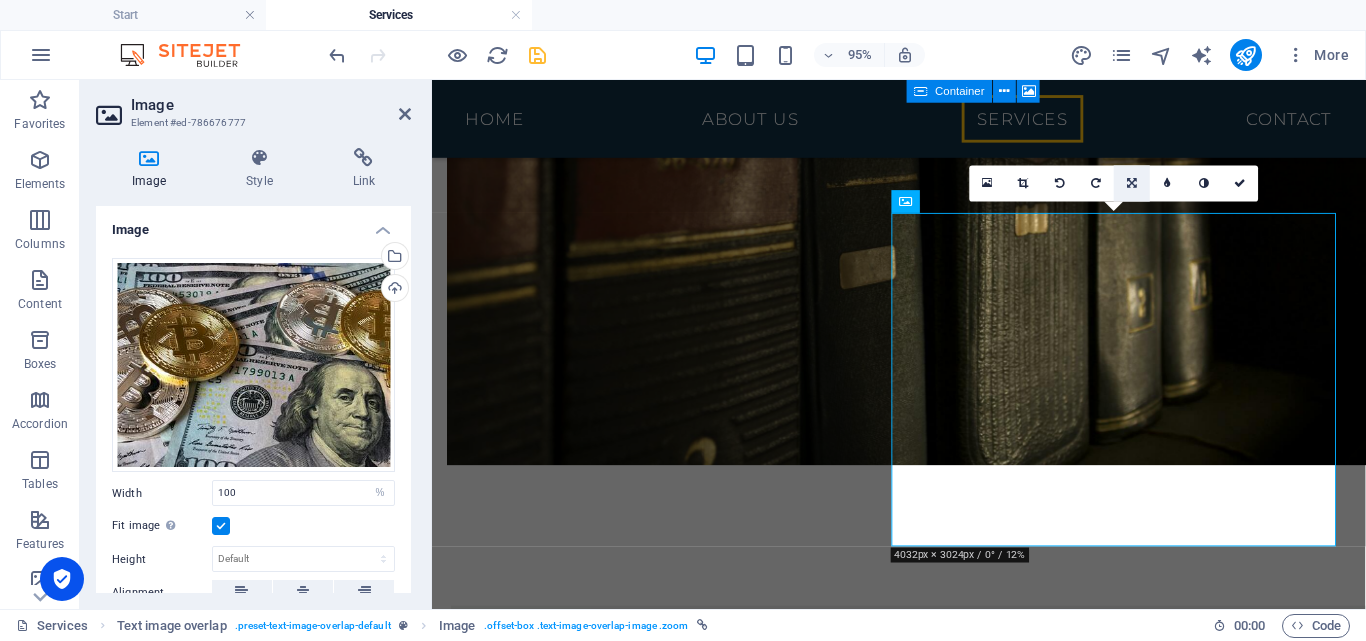 click at bounding box center [1132, 184] 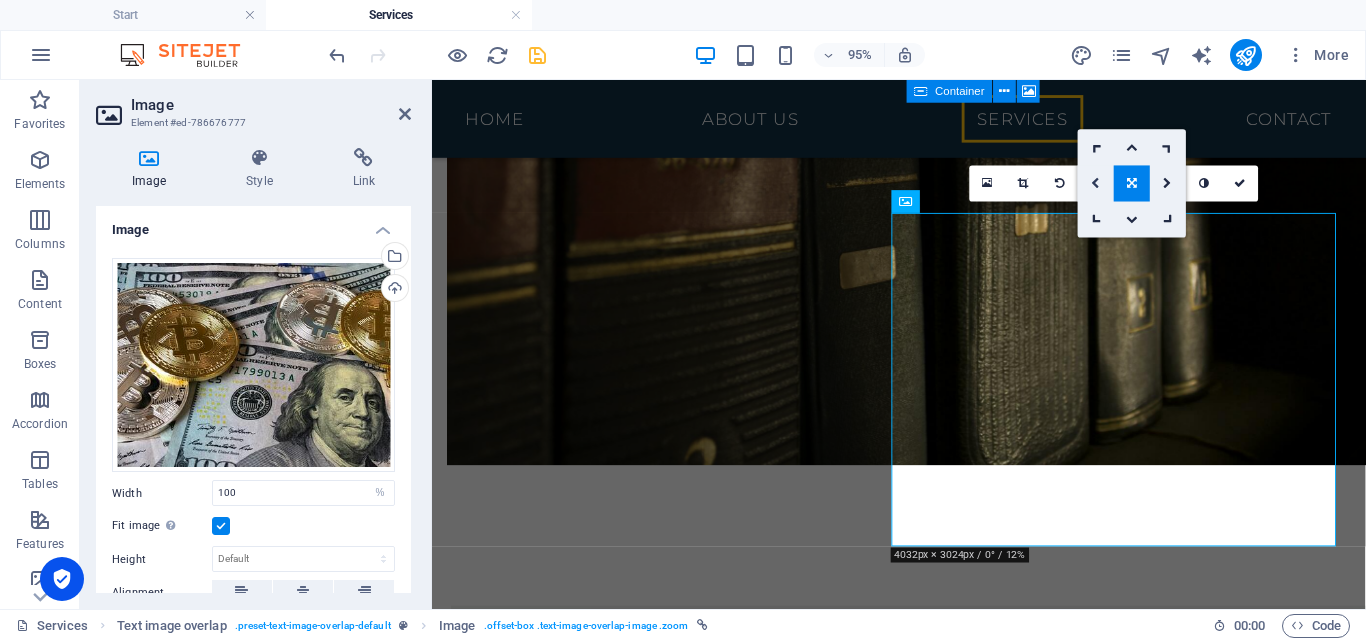 click at bounding box center [1096, 183] 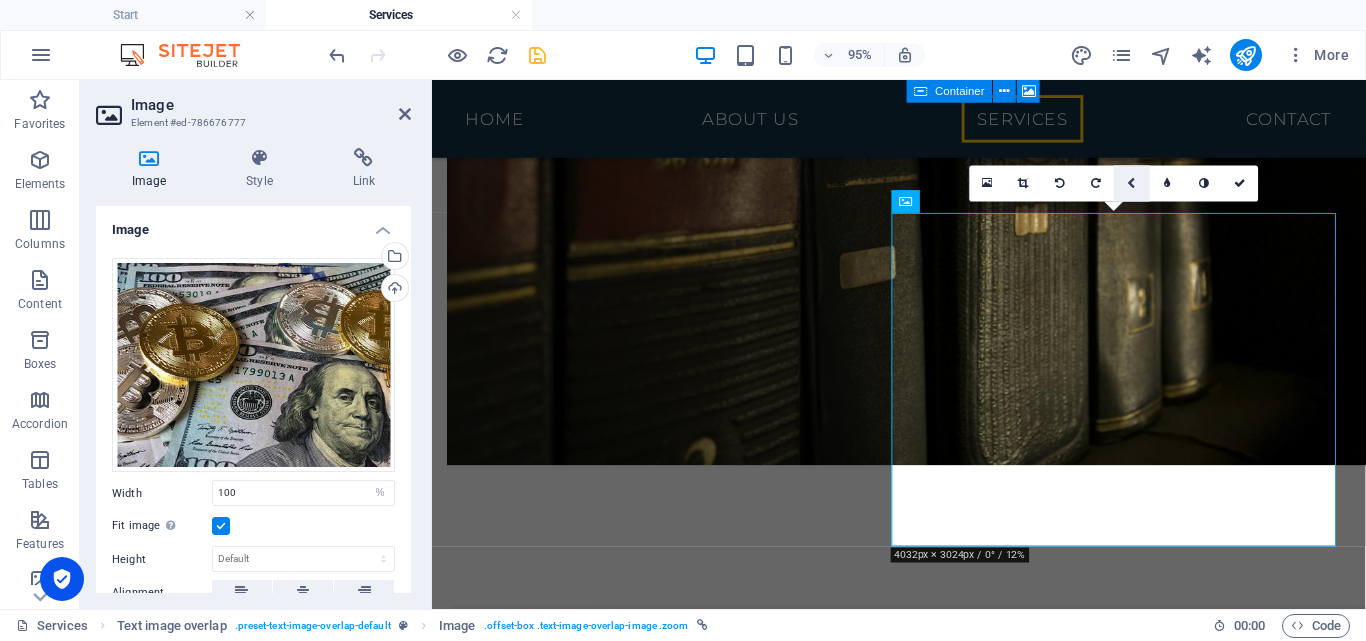 click at bounding box center (1132, 183) 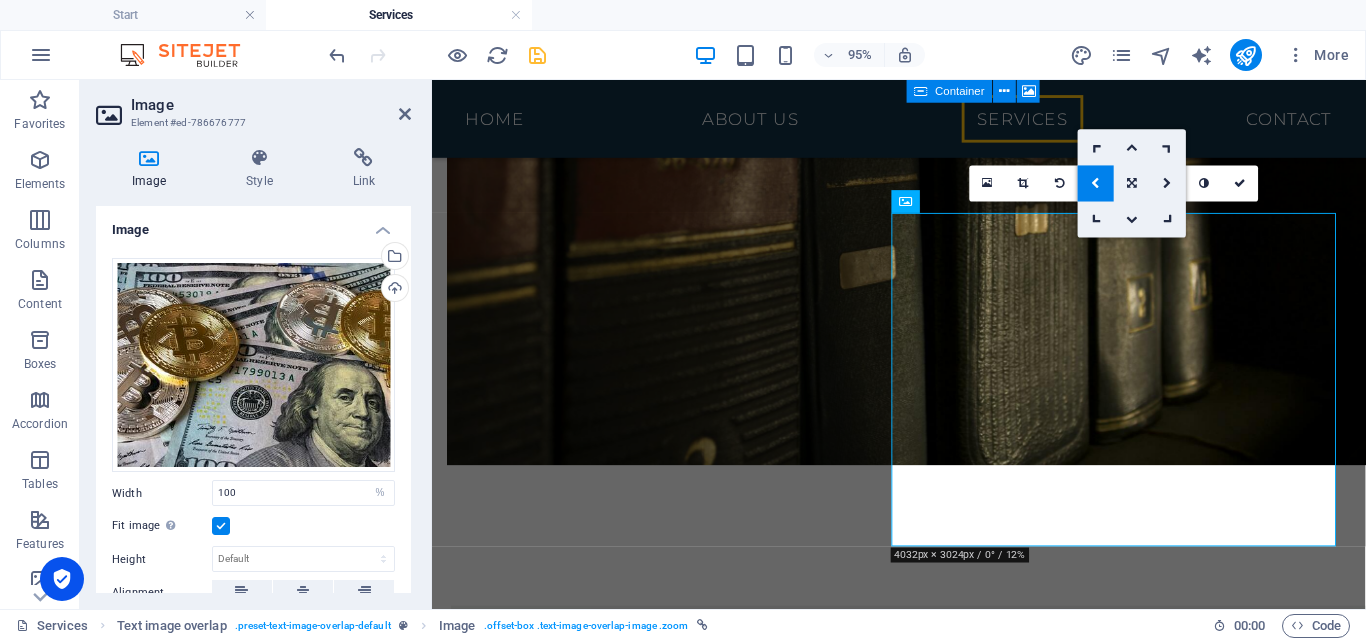 click at bounding box center [1096, 184] 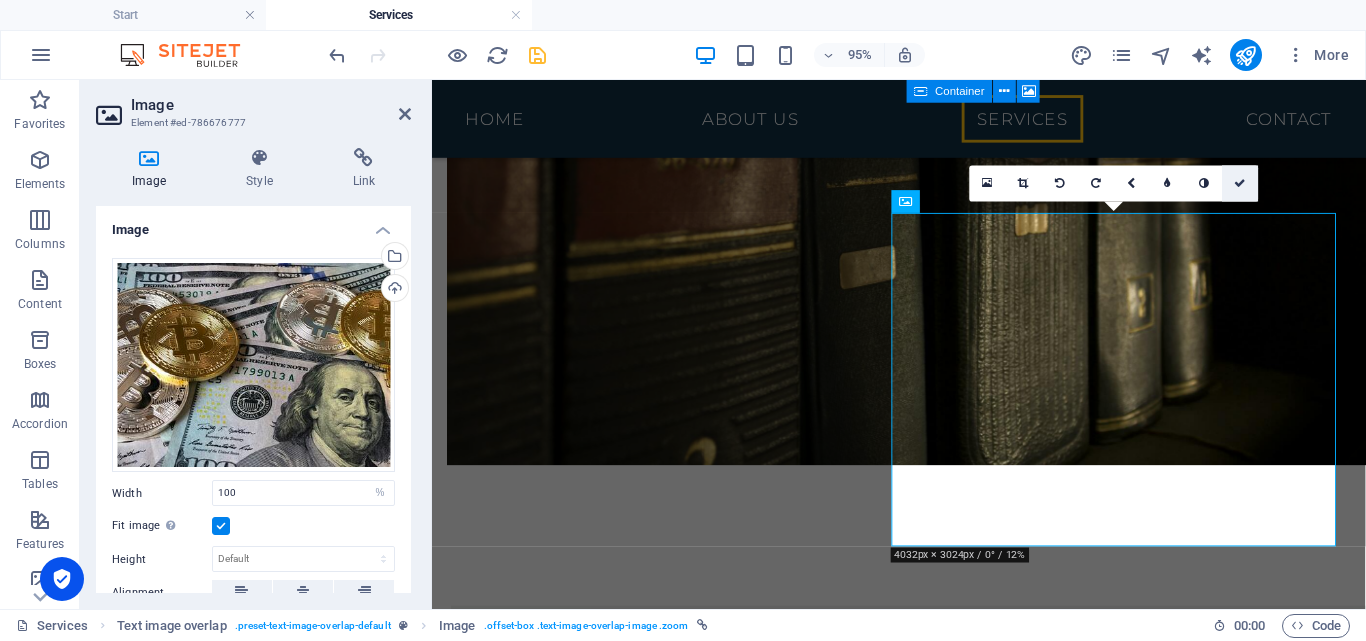 click at bounding box center (1241, 183) 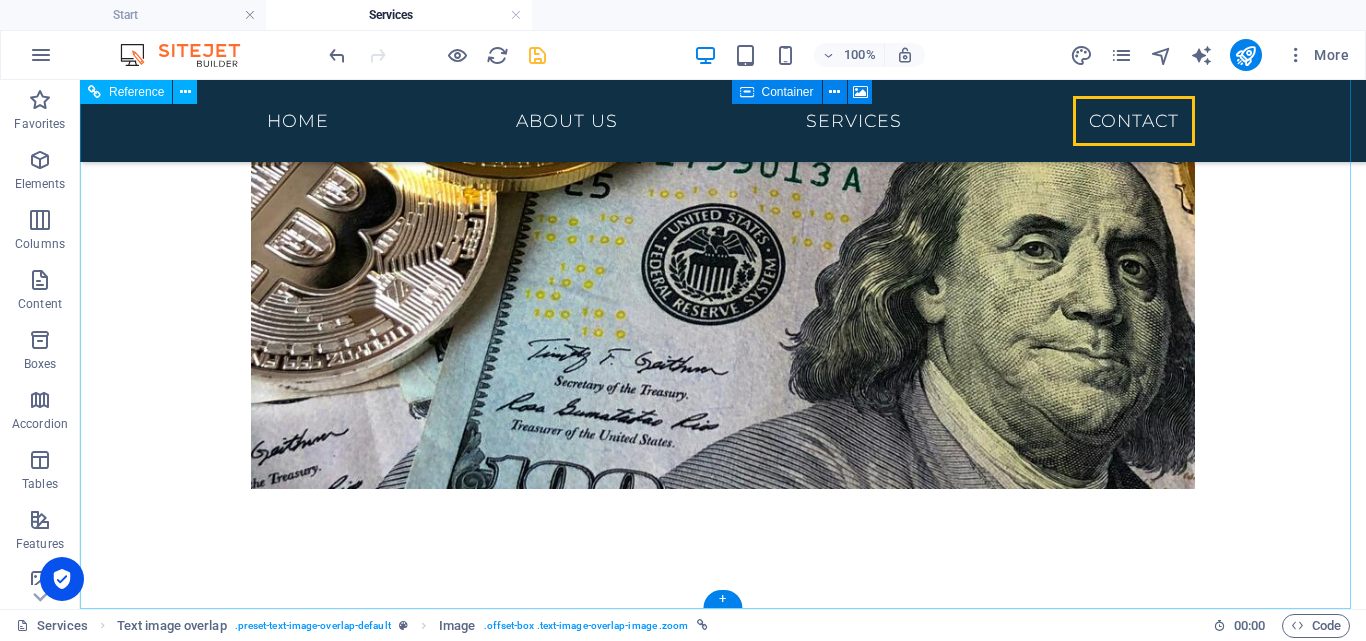 scroll, scrollTop: 0, scrollLeft: 0, axis: both 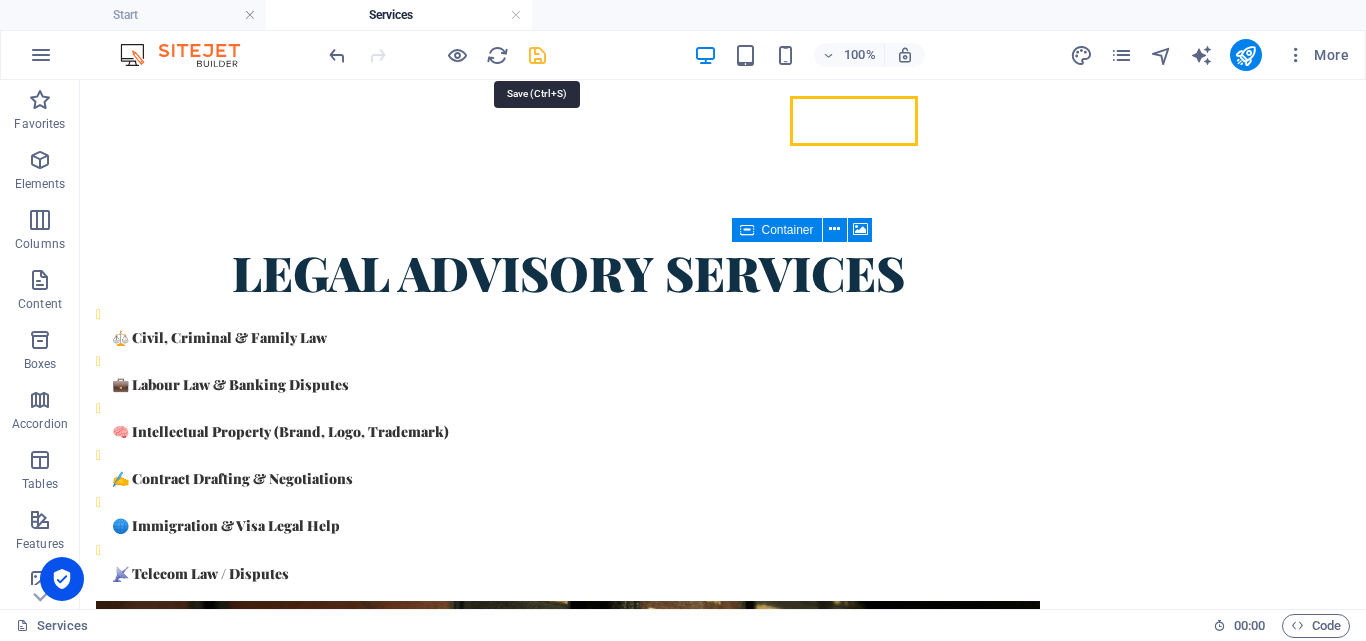 click at bounding box center [537, 55] 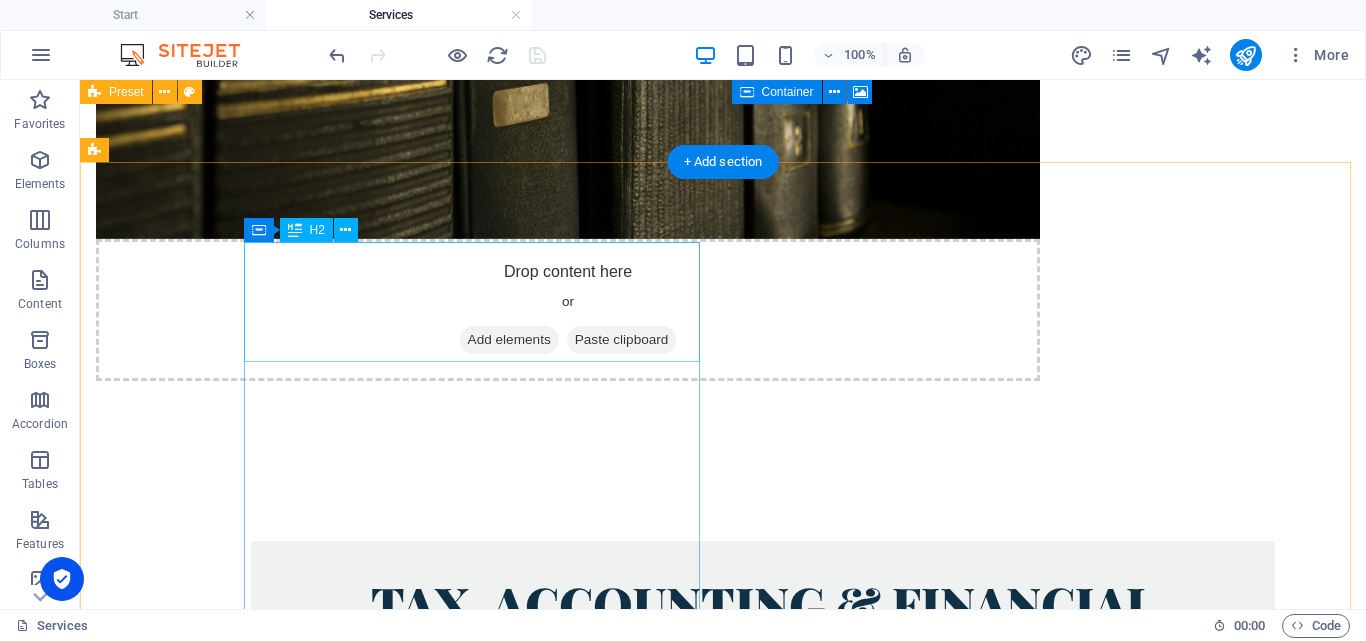 scroll, scrollTop: 0, scrollLeft: 0, axis: both 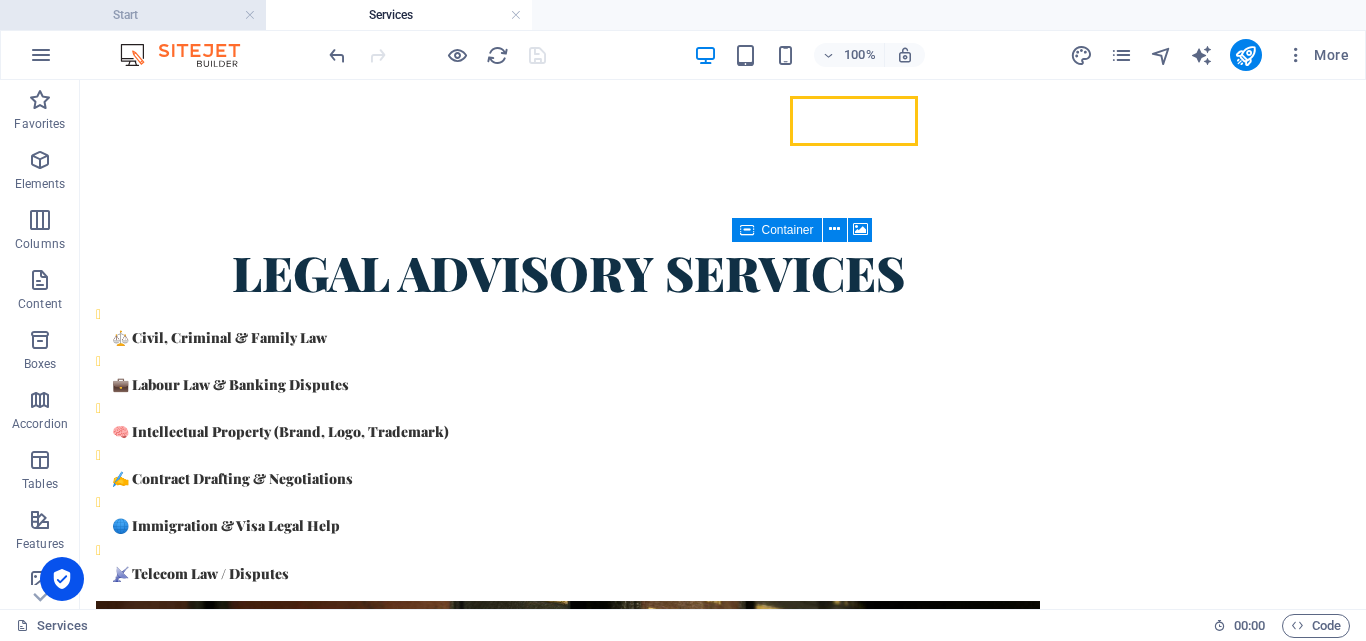 click on "Start" at bounding box center (133, 15) 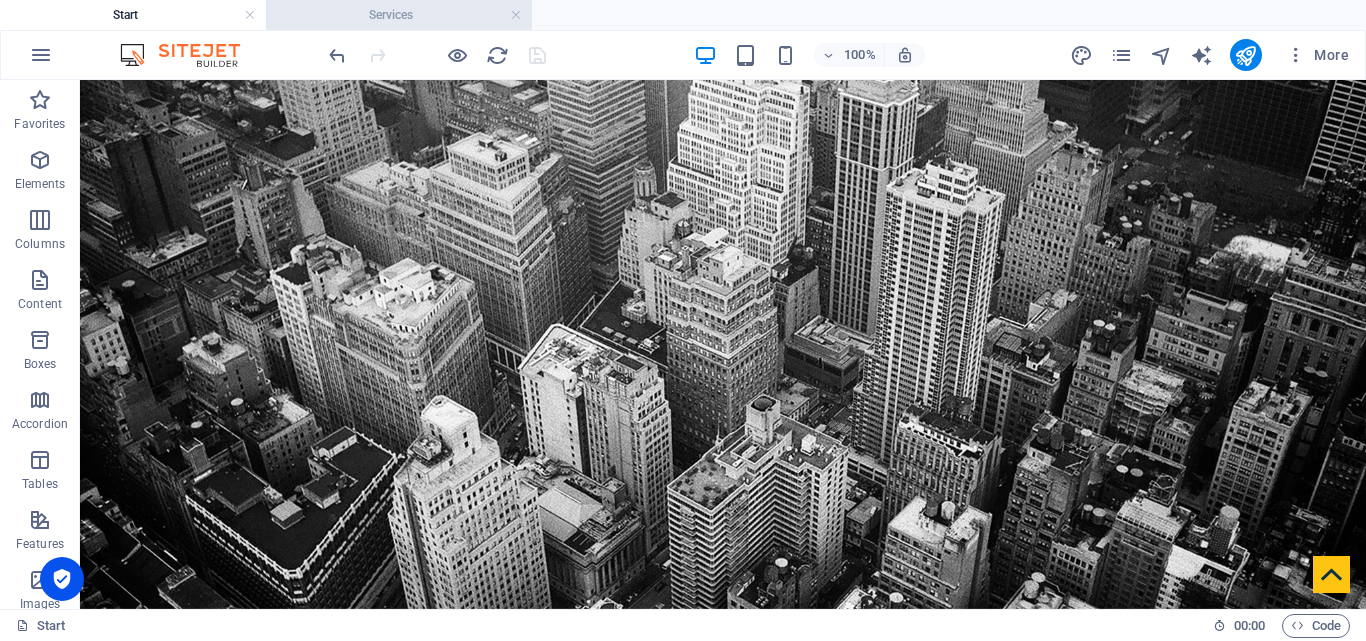 click on "Services" at bounding box center [399, 15] 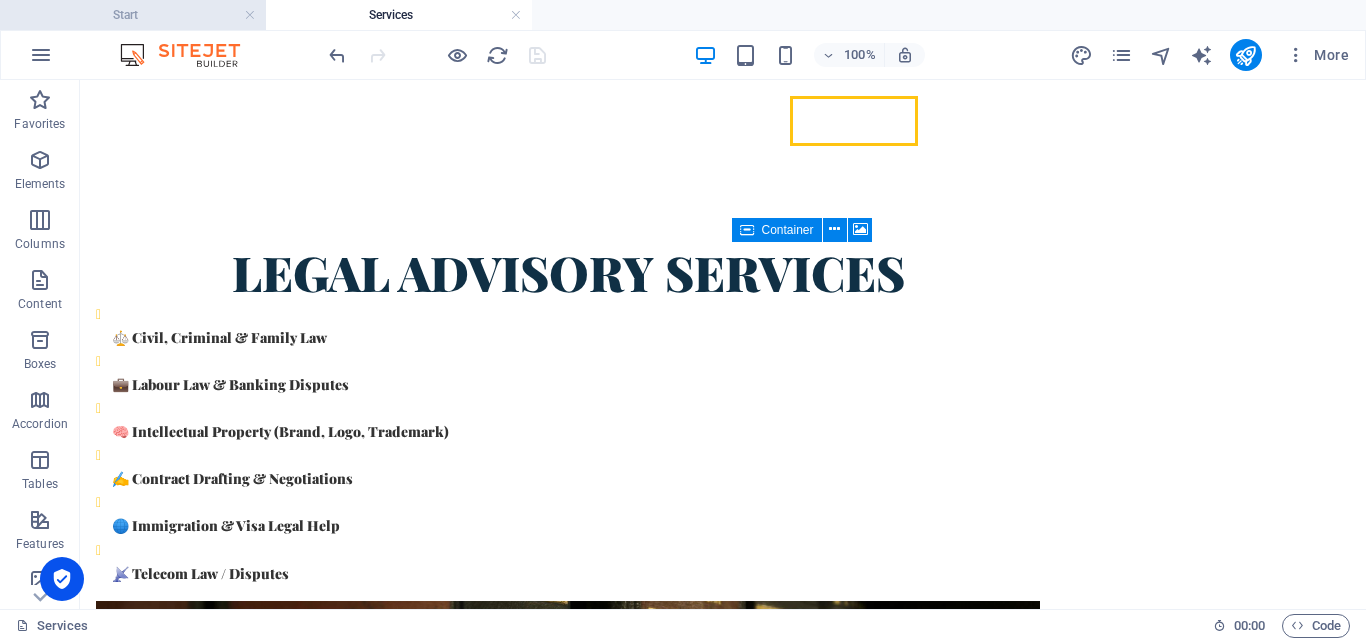 click on "Start" at bounding box center [133, 15] 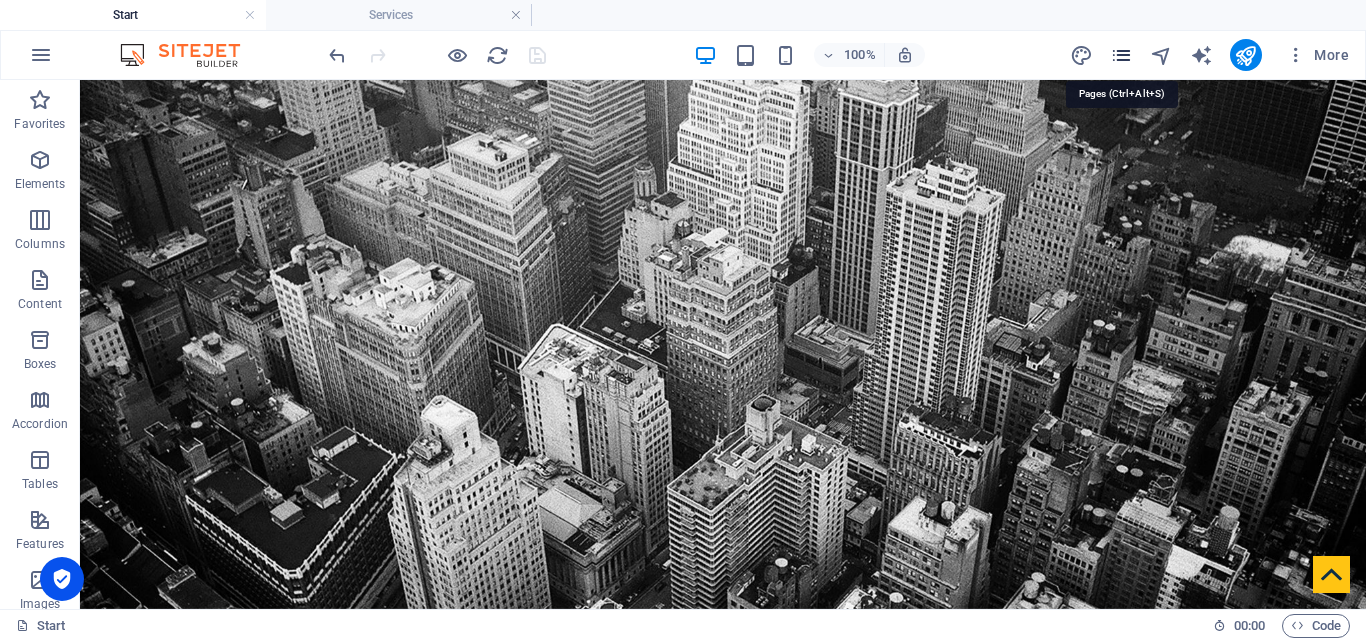 click at bounding box center (1121, 55) 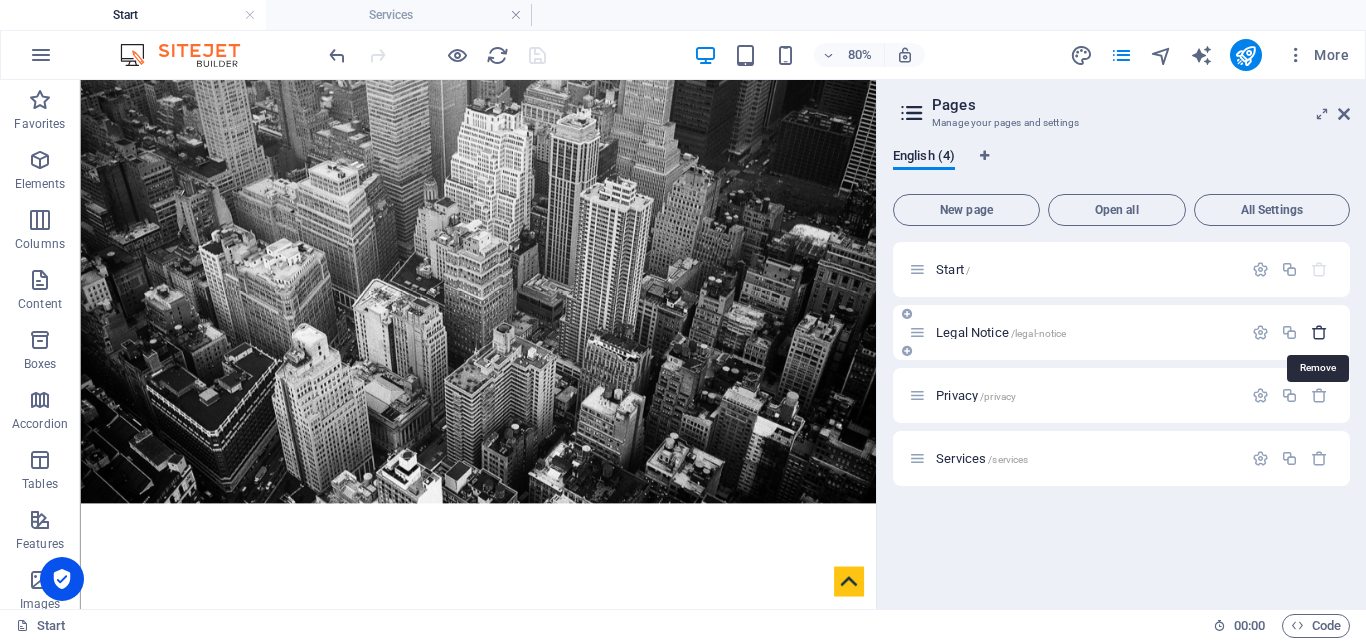 click at bounding box center [1319, 332] 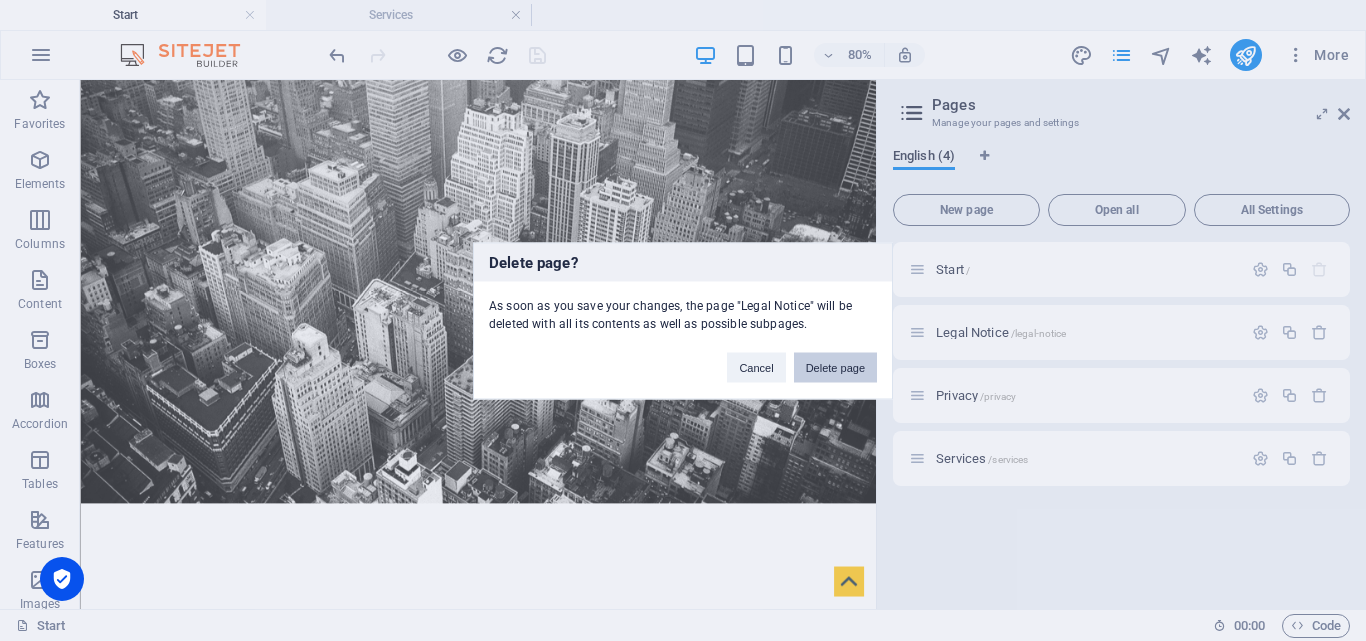 click on "Delete page" at bounding box center (835, 367) 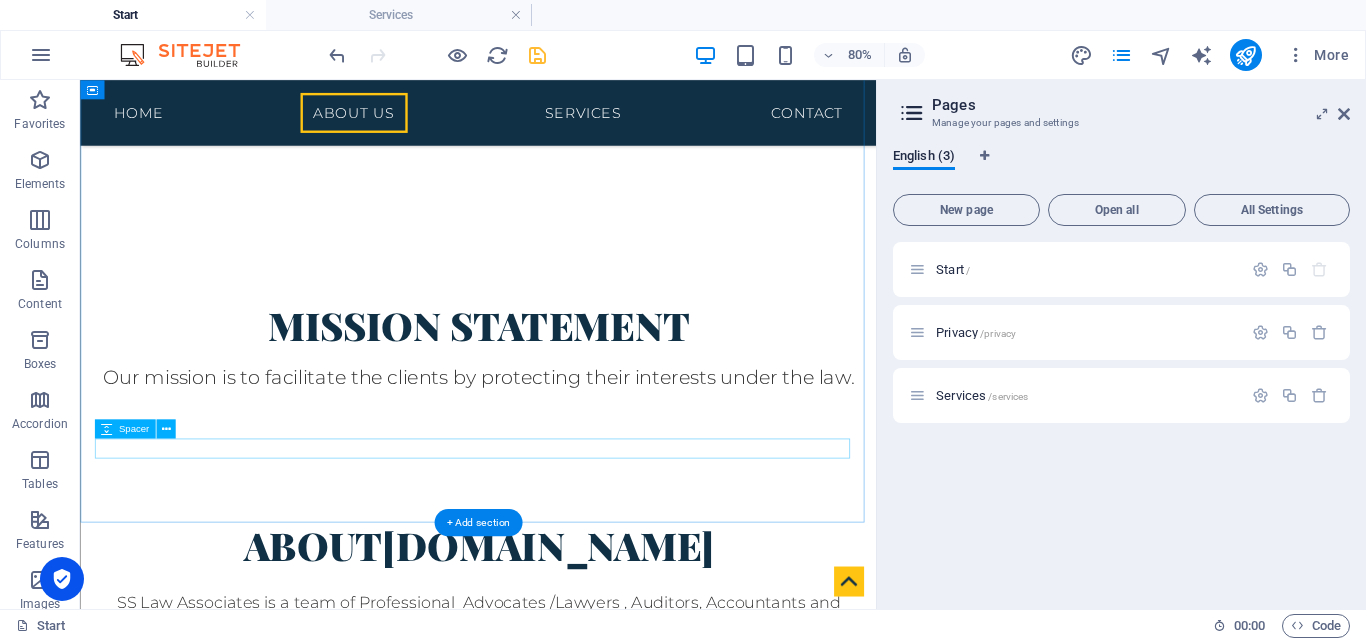 scroll, scrollTop: 1180, scrollLeft: 0, axis: vertical 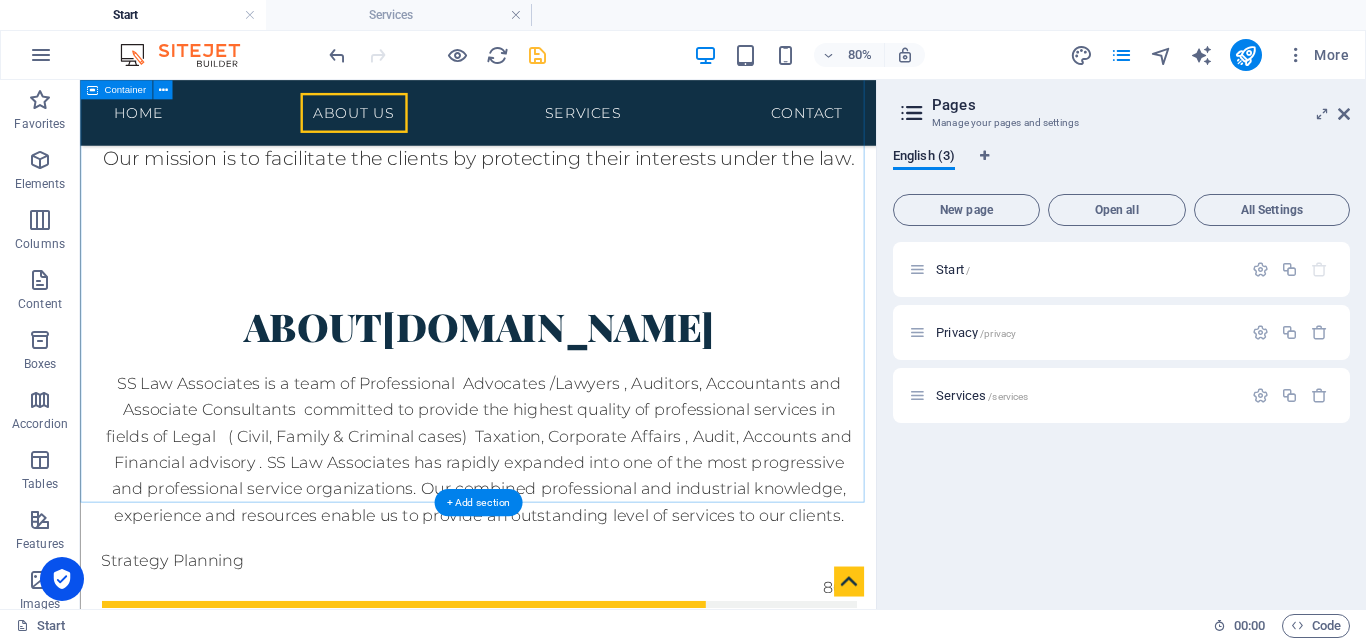 click on "About  [DOMAIN_NAME] SS Law Associates is a team of Professional  Advocates /Lawyers , Auditors, Accountants and Associate Consultants  committed to provide the highest quality of professional services in fields of Legal   ( Civil, Family & Criminal cases)  Taxation, Corporate Affairs , Audit, Accounts and Financial advisory . SS Law Associates has rapidly expanded into one of the most progressive and professional service organizations. Our combined professional and industrial knowledge, experience and resources enable us to provide an outstanding level of services to our clients. Strategy Planning  80%
Investment Planning  100%
Consulting Service  70%
Legal Cases  85%
Tax Planning 60%" at bounding box center [577, 748] 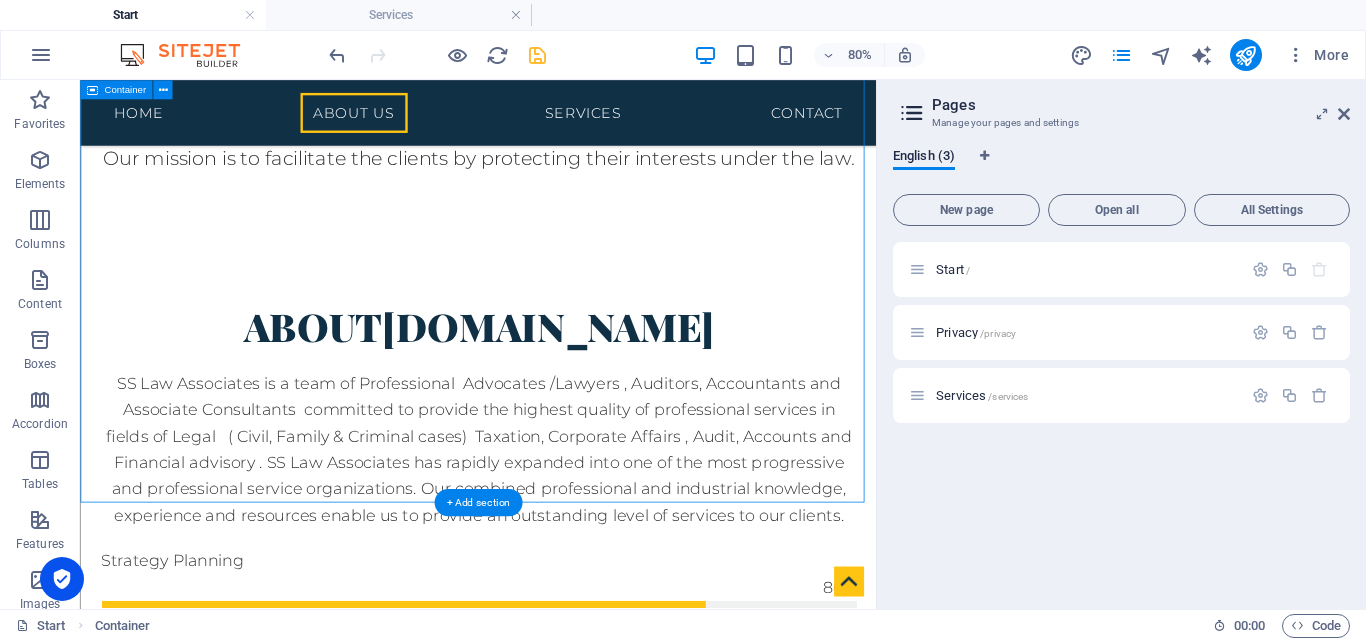 click on "About  [DOMAIN_NAME] SS Law Associates is a team of Professional  Advocates /Lawyers , Auditors, Accountants and Associate Consultants  committed to provide the highest quality of professional services in fields of Legal   ( Civil, Family & Criminal cases)  Taxation, Corporate Affairs , Audit, Accounts and Financial advisory . SS Law Associates has rapidly expanded into one of the most progressive and professional service organizations. Our combined professional and industrial knowledge, experience and resources enable us to provide an outstanding level of services to our clients. Strategy Planning  80%
Investment Planning  100%
Consulting Service  70%
Legal Cases  85%
Tax Planning 60%" at bounding box center [577, 748] 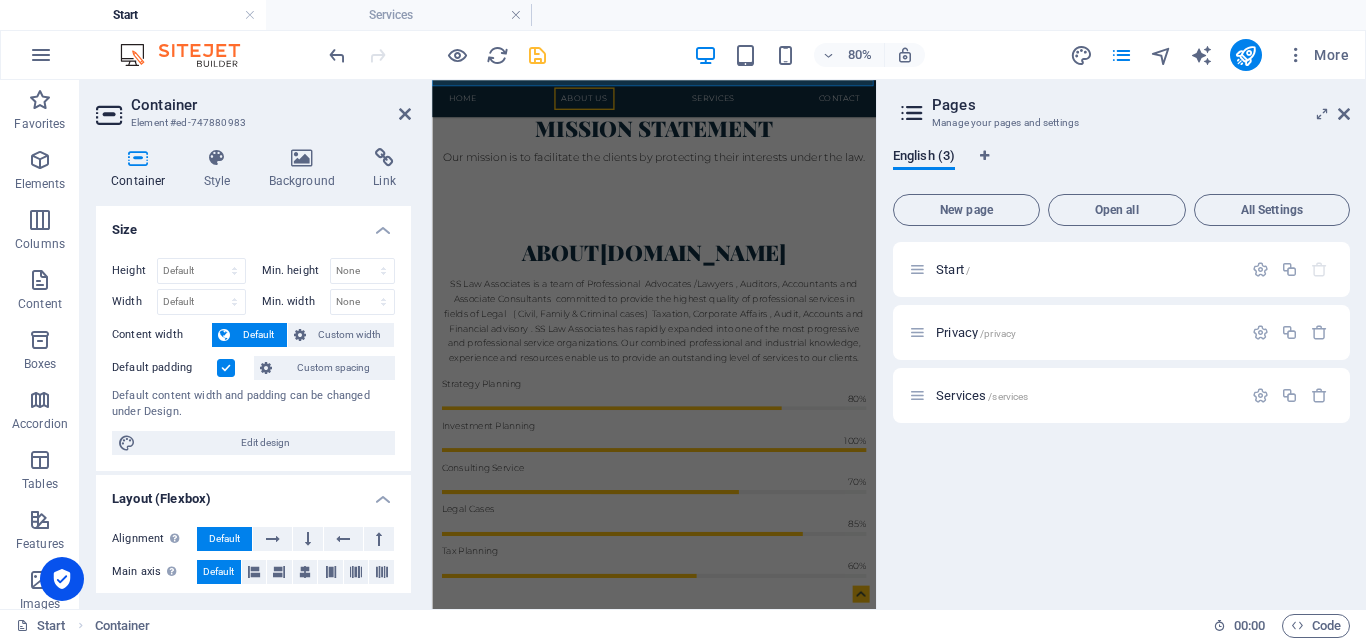 scroll, scrollTop: 1695, scrollLeft: 0, axis: vertical 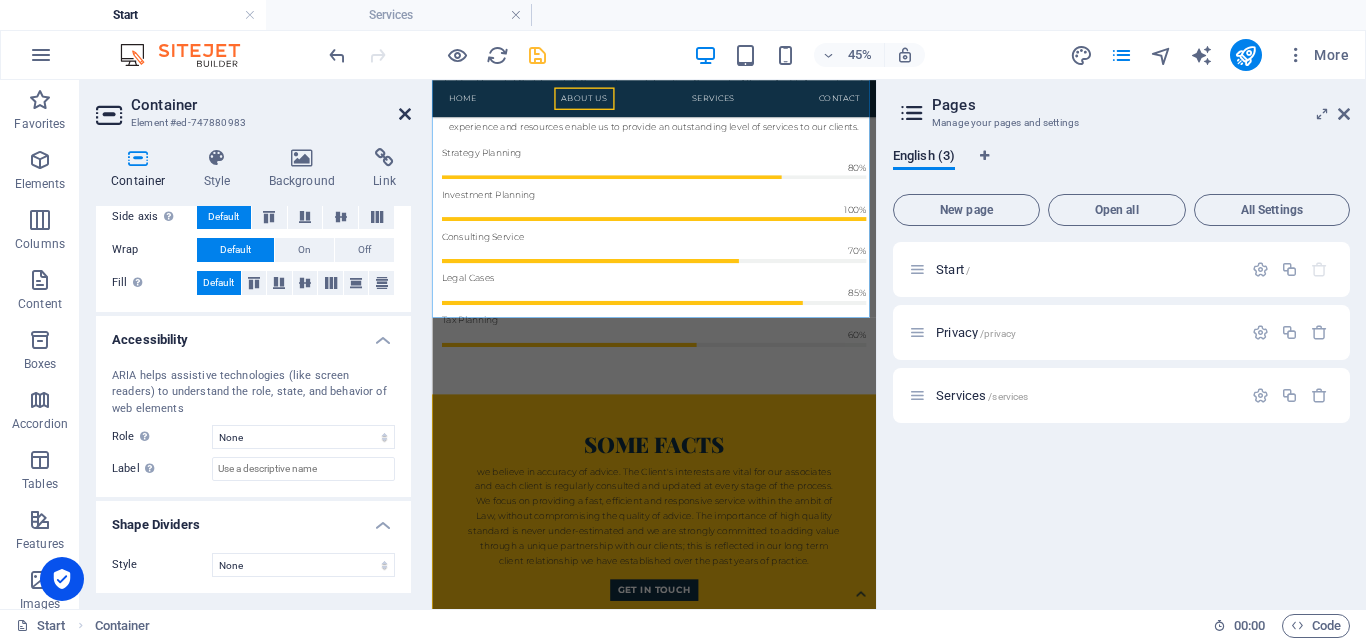 click at bounding box center [405, 114] 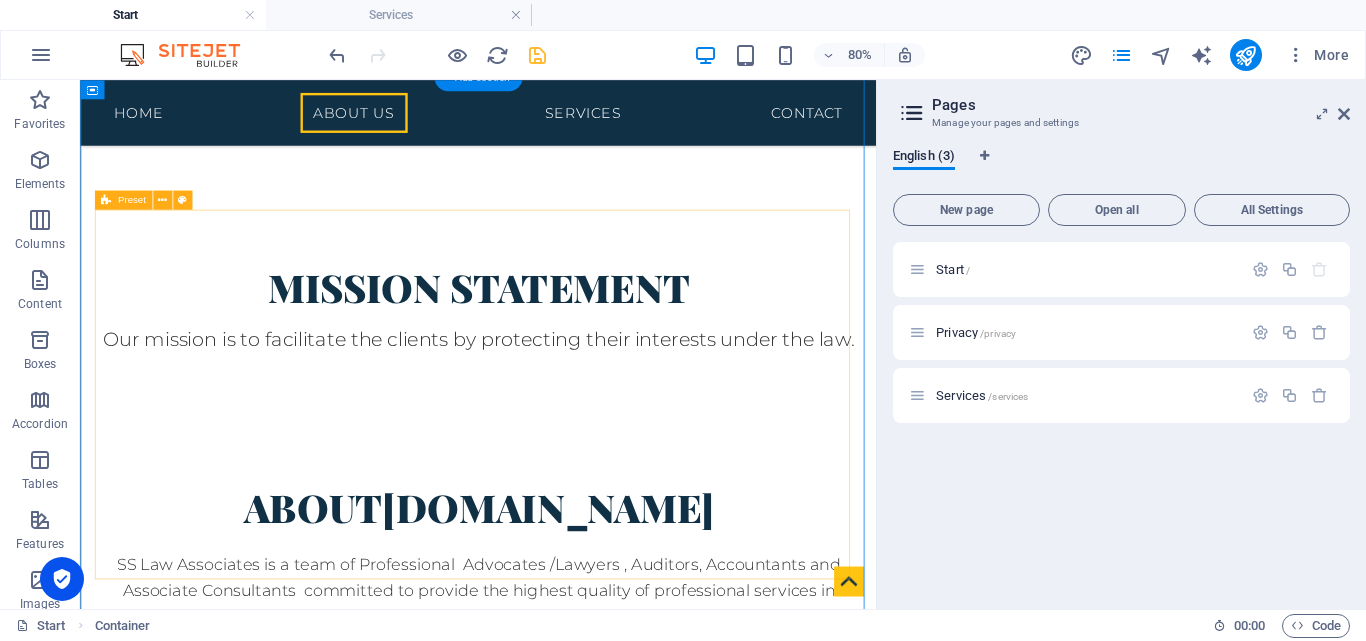 scroll, scrollTop: 947, scrollLeft: 0, axis: vertical 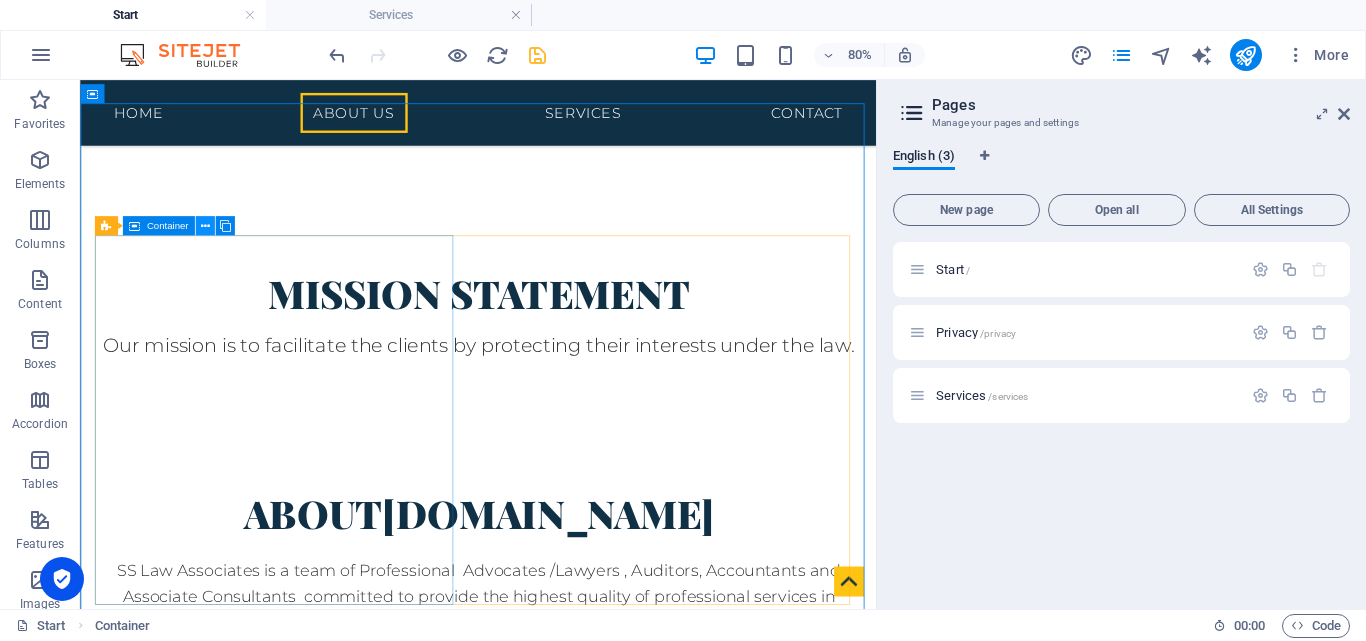 click at bounding box center [204, 225] 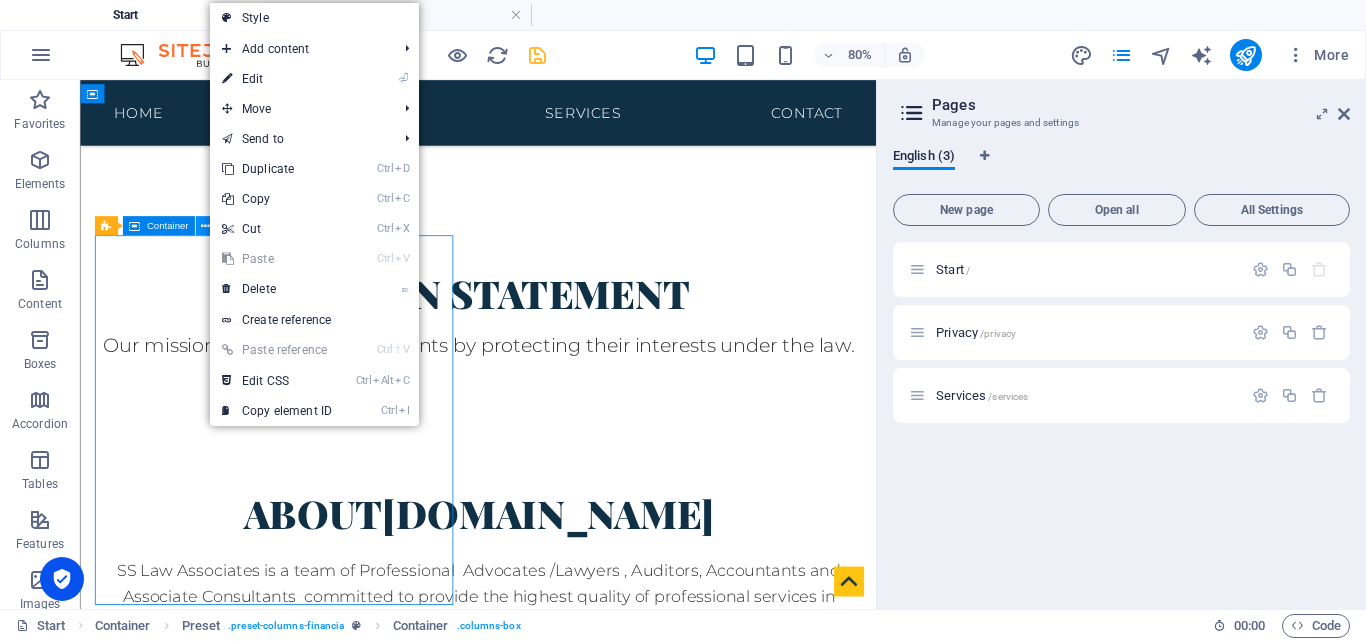 click at bounding box center (204, 225) 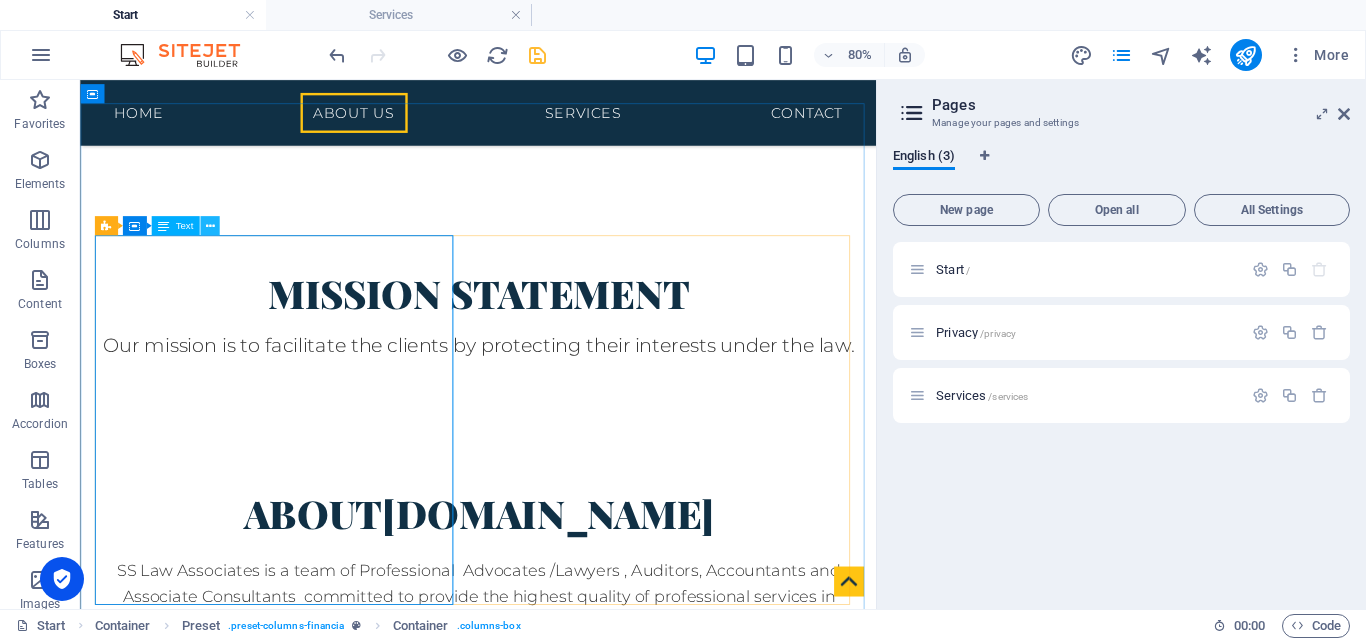 click at bounding box center [209, 225] 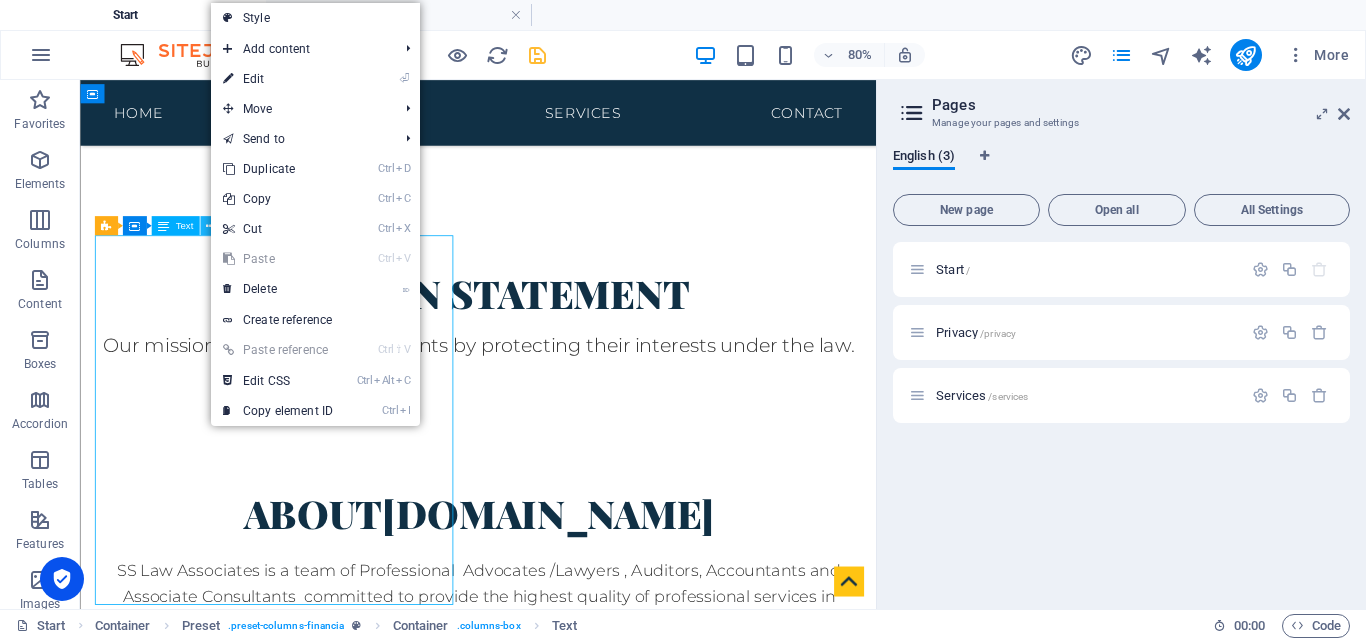 click at bounding box center [209, 225] 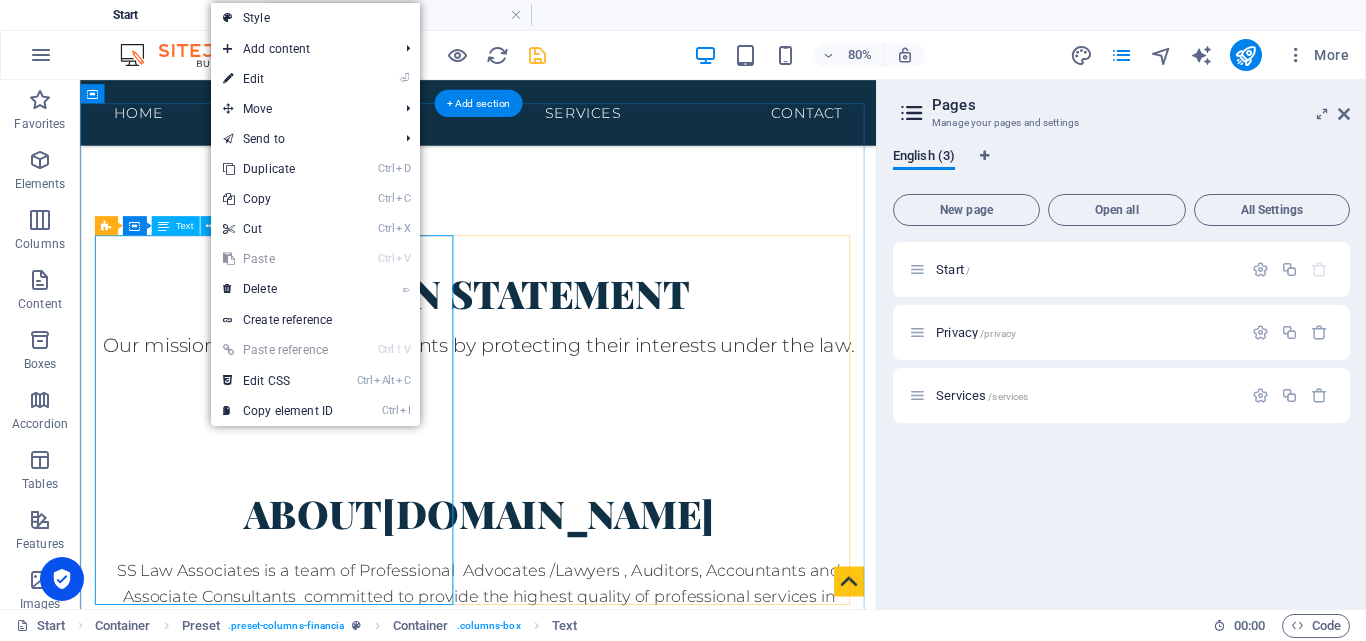 click on "SS Law Associates is a team of Professional  Advocates /Lawyers , Auditors, Accountants and Associate Consultants  committed to provide the highest quality of professional services in fields of Legal   ( Civil, Family & Criminal cases)  Taxation, Corporate Affairs , Audit, Accounts and Financial advisory . SS Law Associates has rapidly expanded into one of the most progressive and professional service organizations. Our combined professional and industrial knowledge, experience and resources enable us to provide an outstanding level of services to our clients." at bounding box center [578, 775] 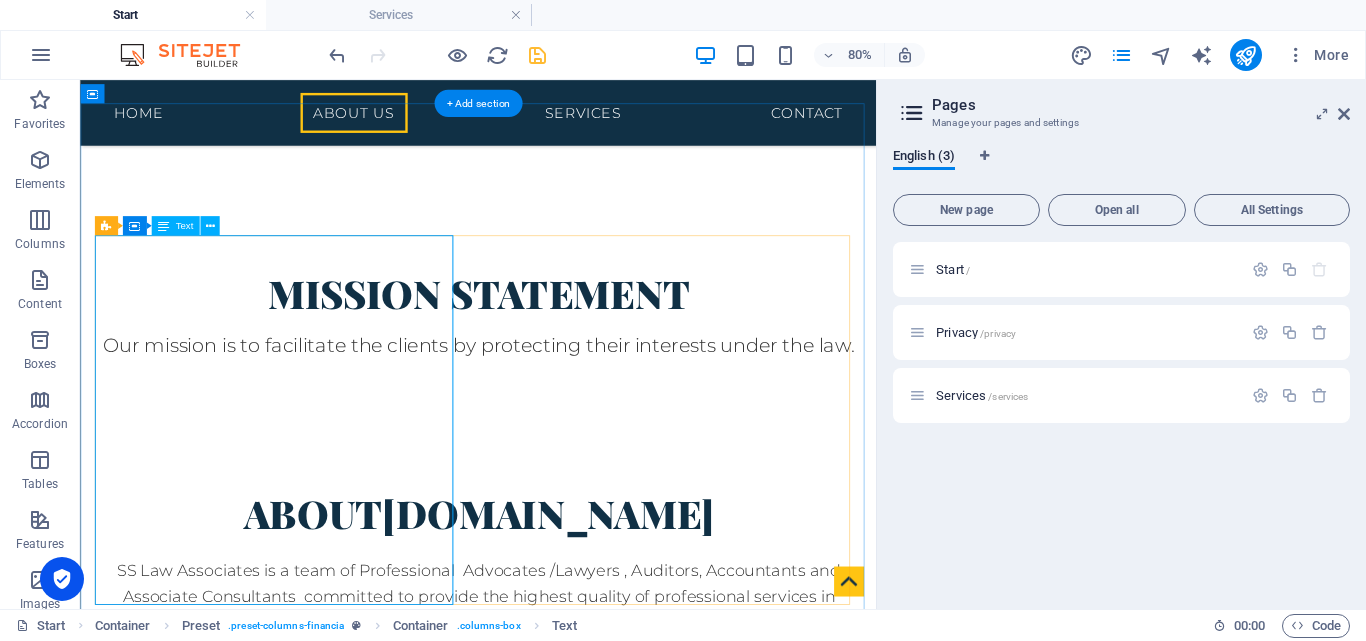 click on "SS Law Associates is a team of Professional  Advocates /Lawyers , Auditors, Accountants and Associate Consultants  committed to provide the highest quality of professional services in fields of Legal   ( Civil, Family & Criminal cases)  Taxation, Corporate Affairs , Audit, Accounts and Financial advisory . SS Law Associates has rapidly expanded into one of the most progressive and professional service organizations. Our combined professional and industrial knowledge, experience and resources enable us to provide an outstanding level of services to our clients." at bounding box center [578, 775] 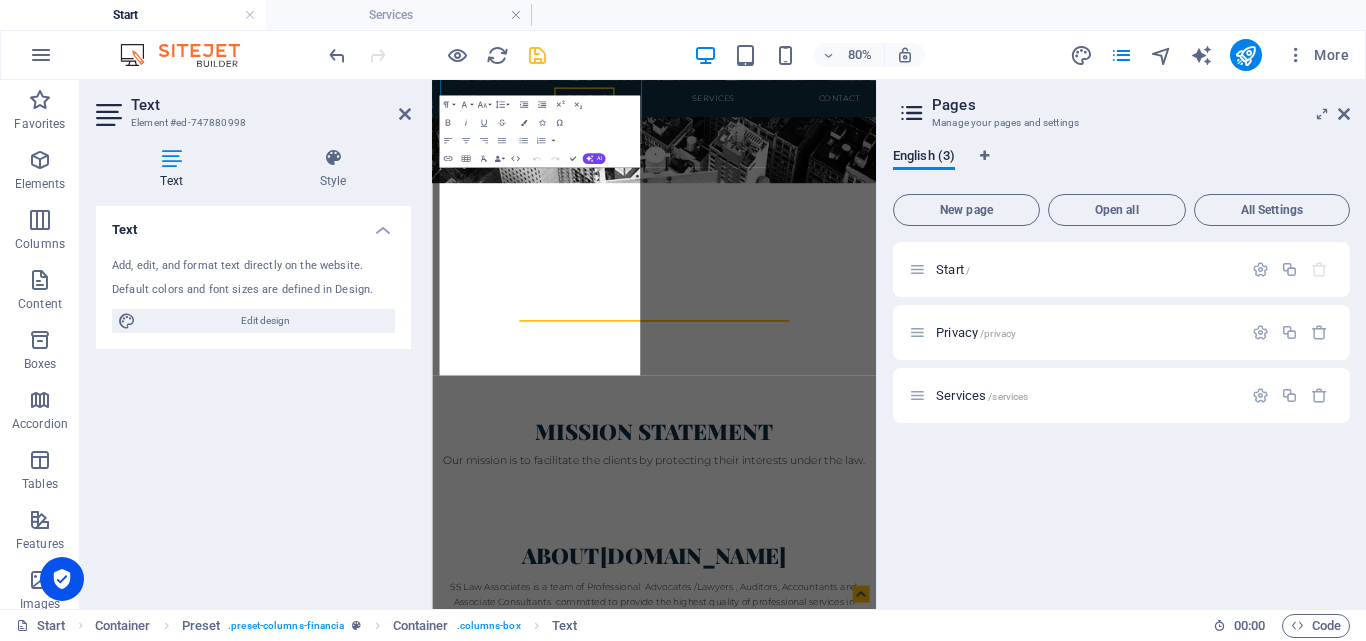 scroll, scrollTop: 1462, scrollLeft: 0, axis: vertical 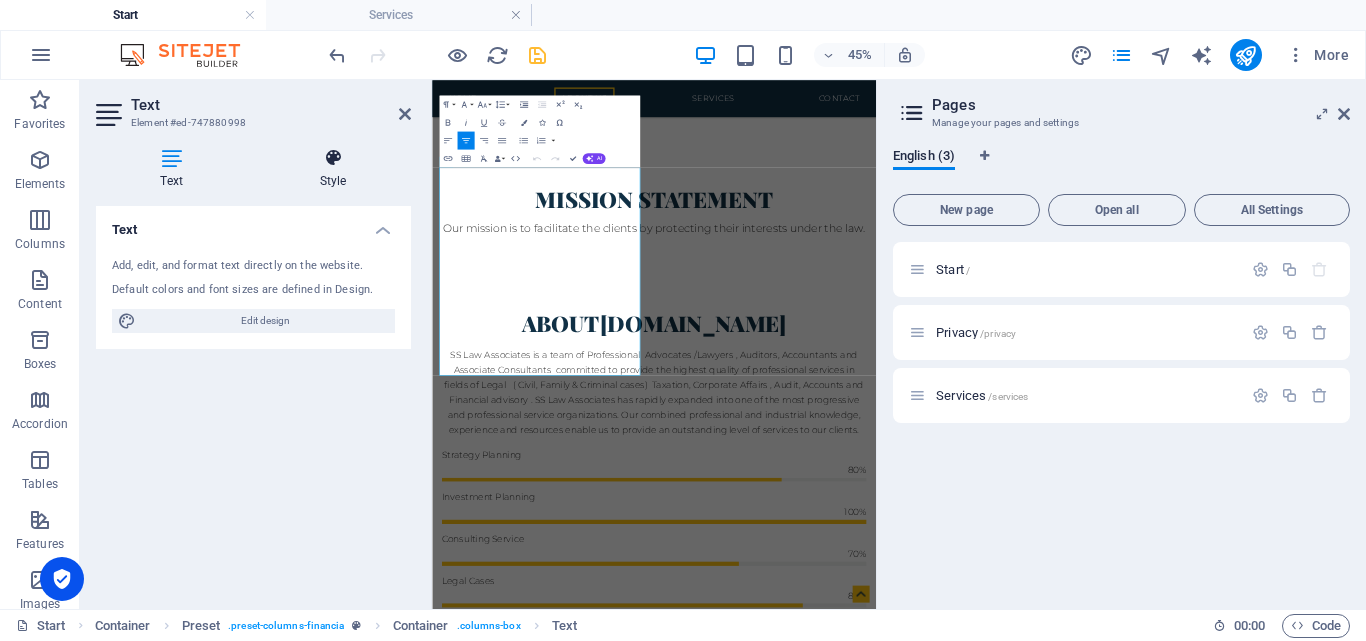 click on "Style" at bounding box center [333, 169] 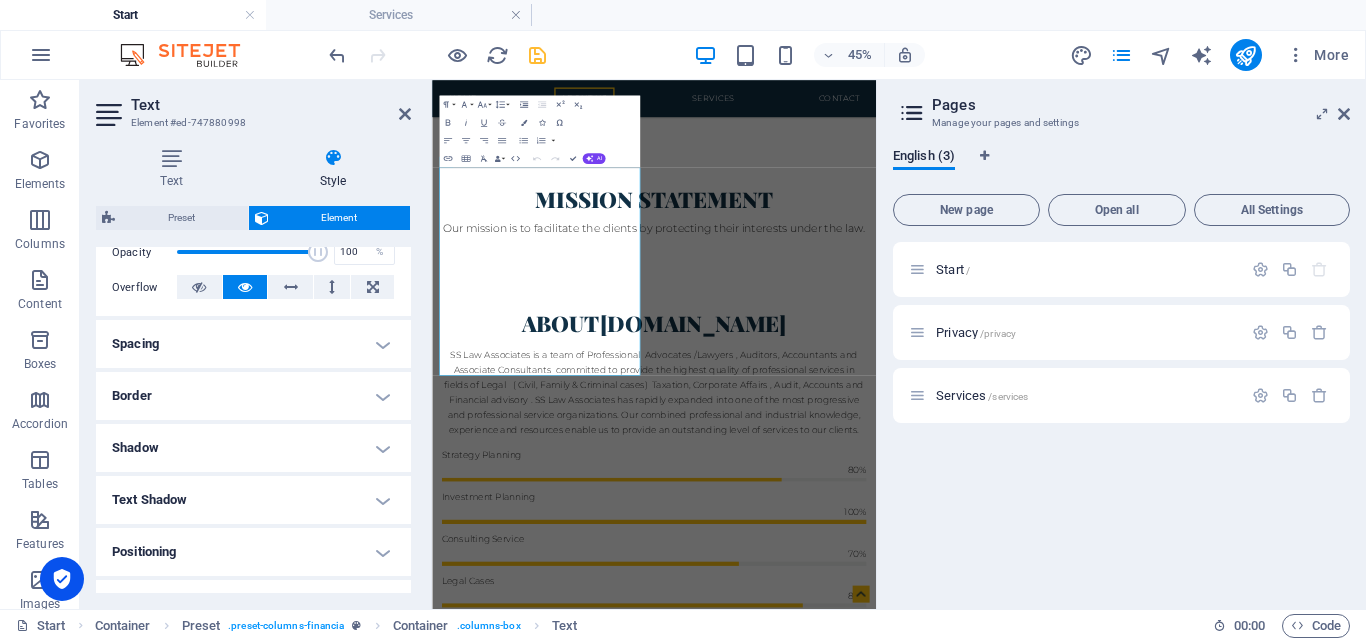 scroll, scrollTop: 286, scrollLeft: 0, axis: vertical 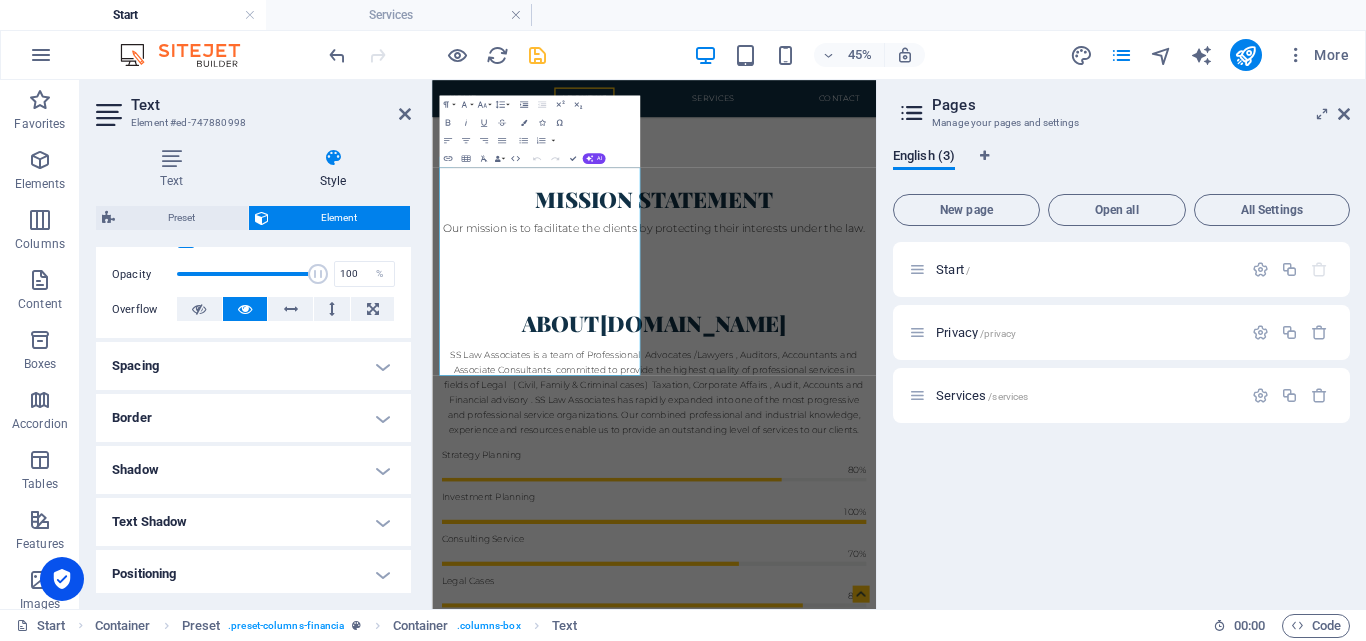 click on "Spacing" at bounding box center [253, 366] 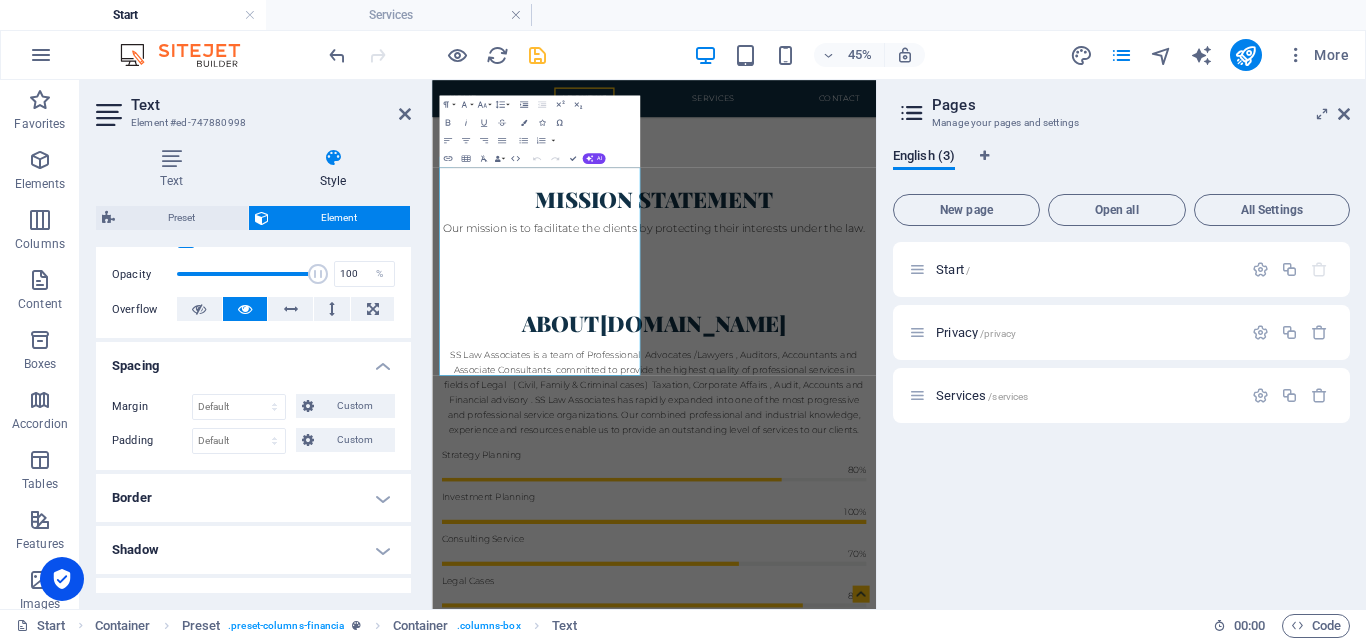 click on "Spacing" at bounding box center [253, 360] 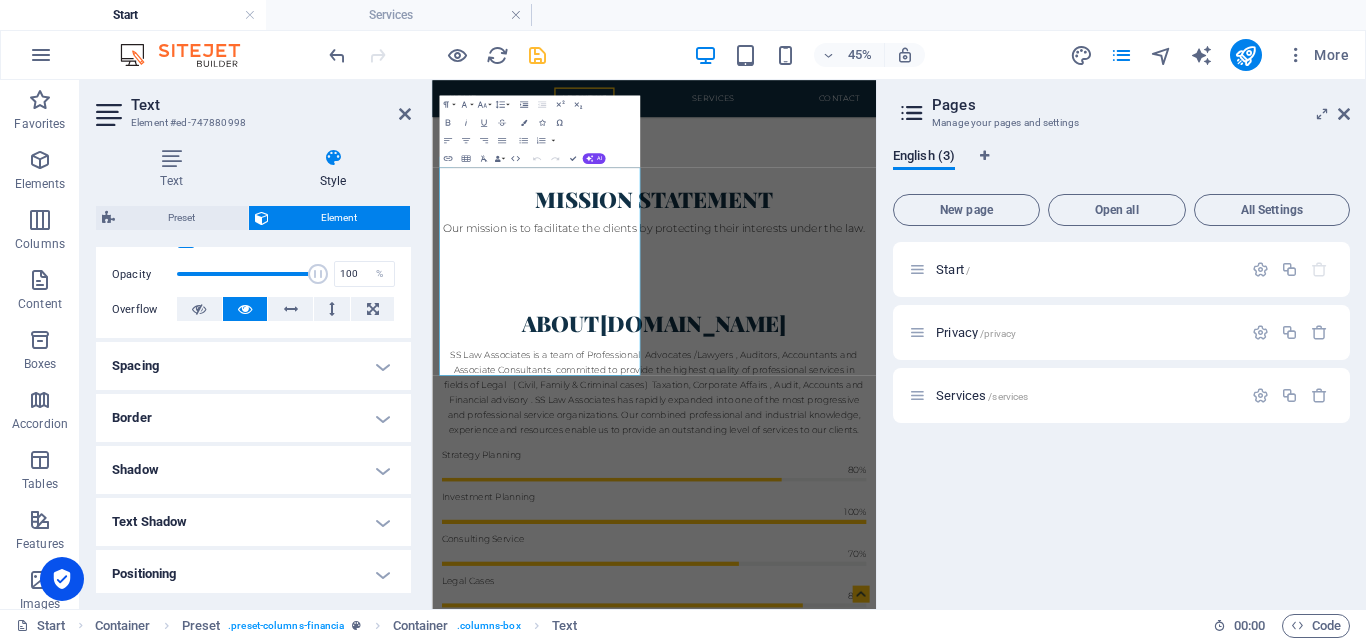 click on "Border" at bounding box center [253, 418] 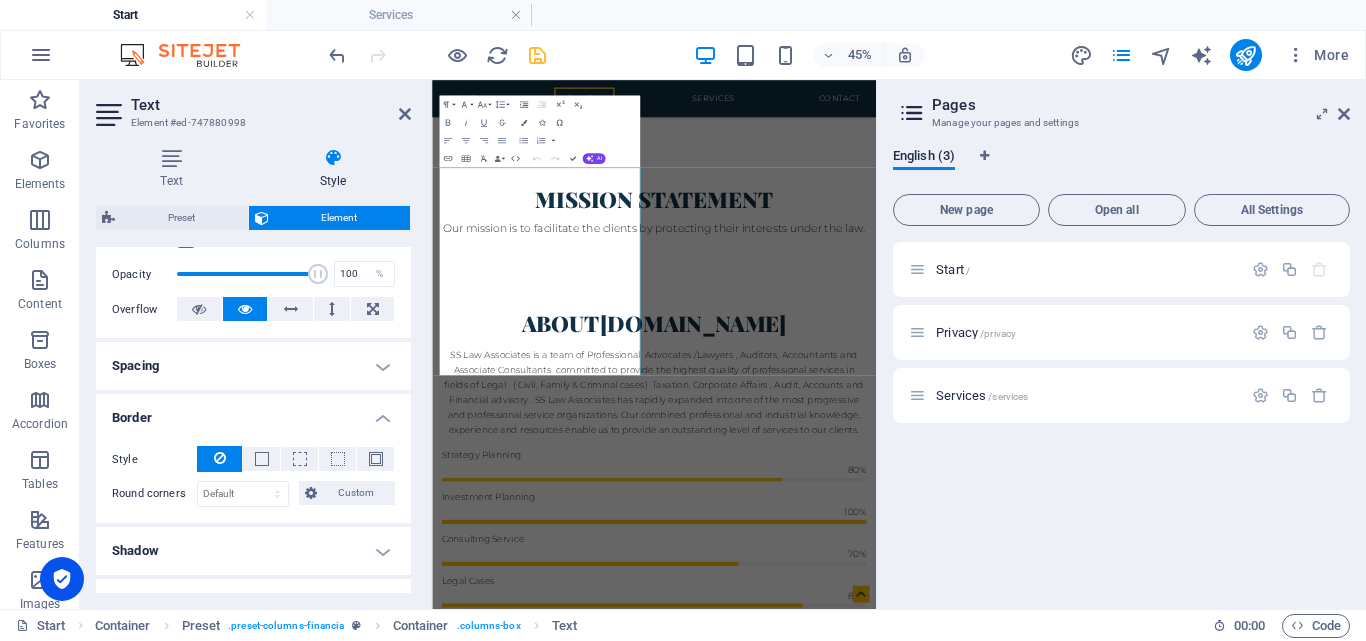 click on "Border" at bounding box center [253, 412] 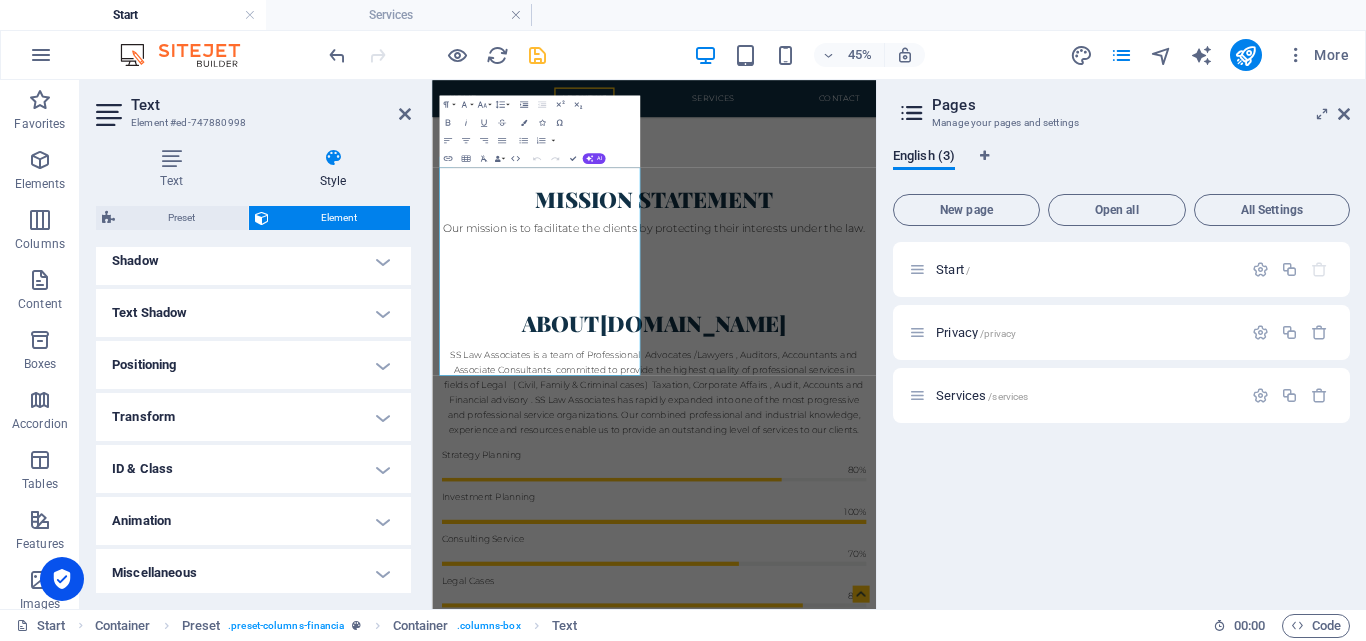 scroll, scrollTop: 499, scrollLeft: 0, axis: vertical 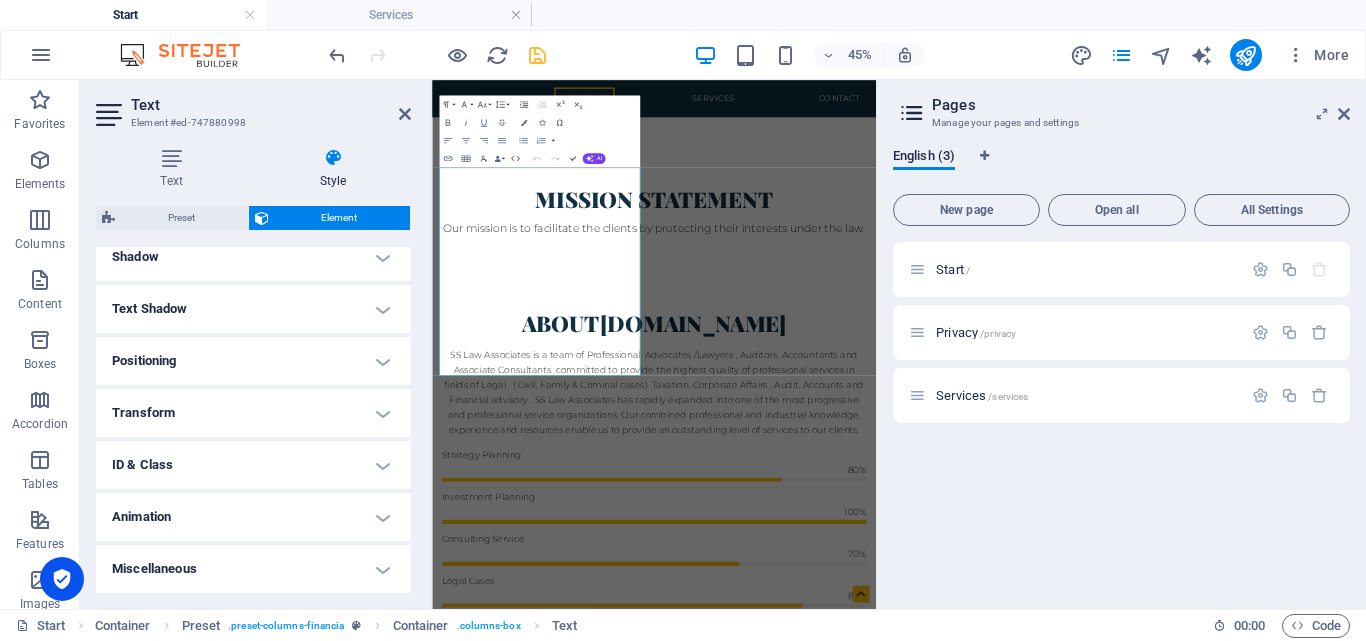 click on "Text Shadow" at bounding box center (253, 309) 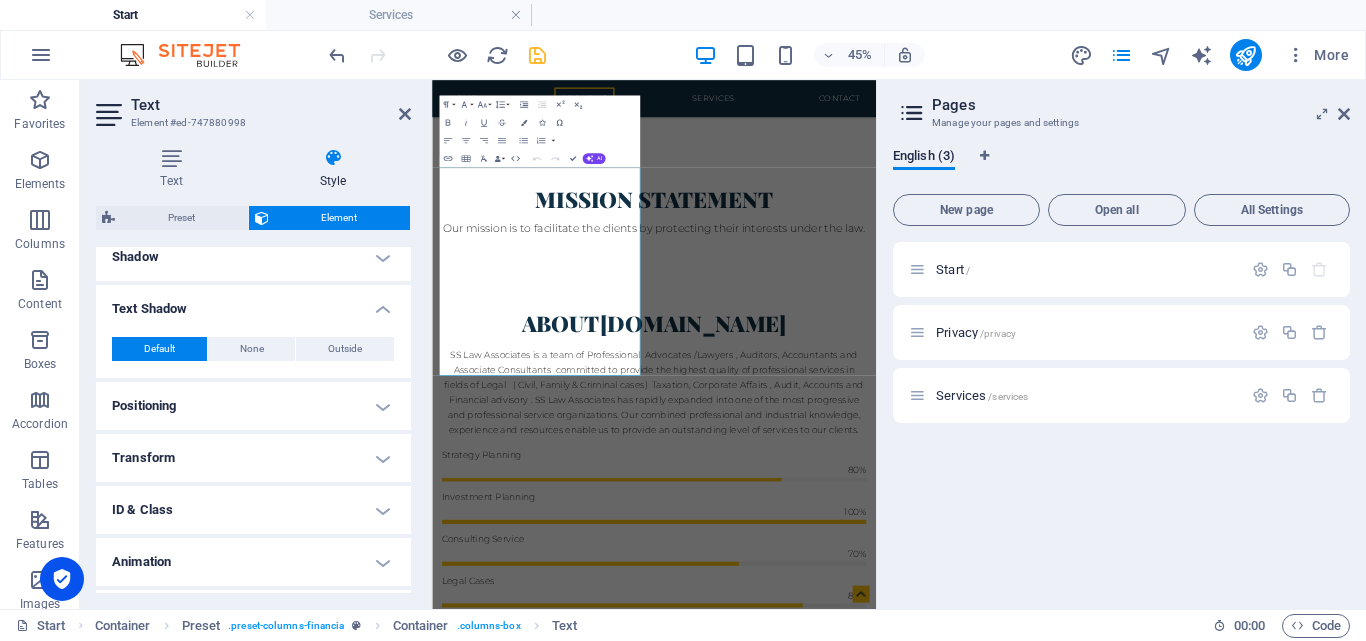 click on "Text Shadow" at bounding box center [253, 303] 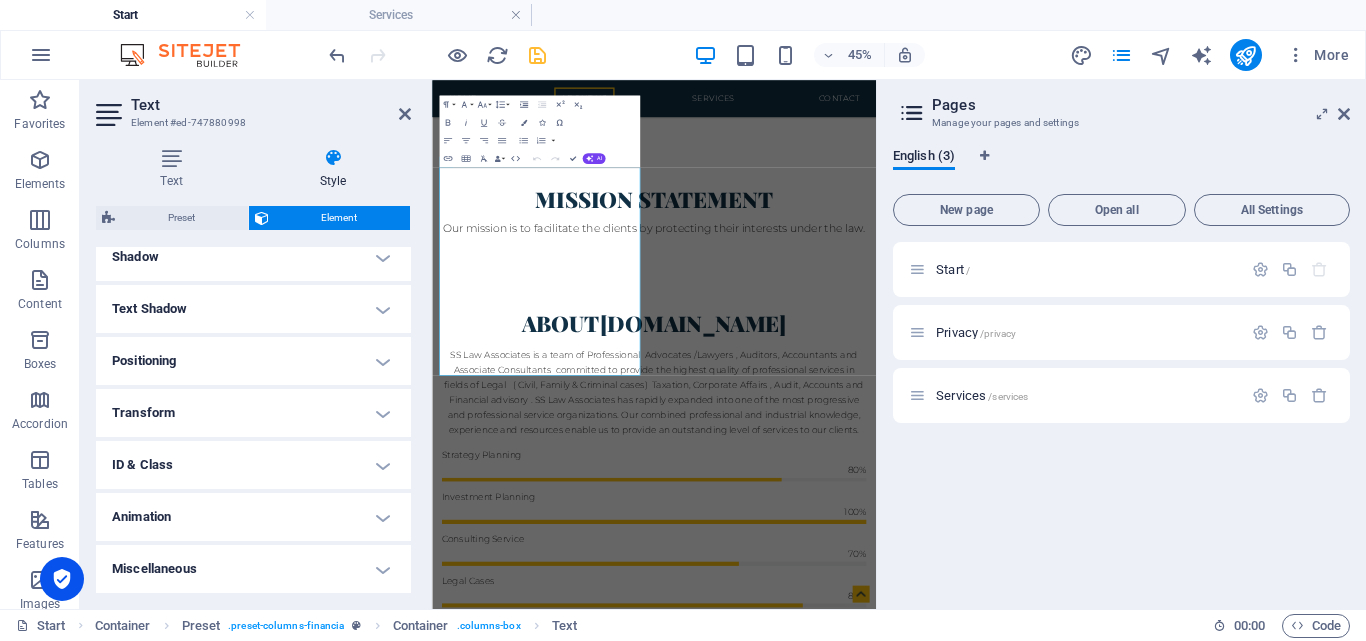 click on "Positioning" at bounding box center (253, 361) 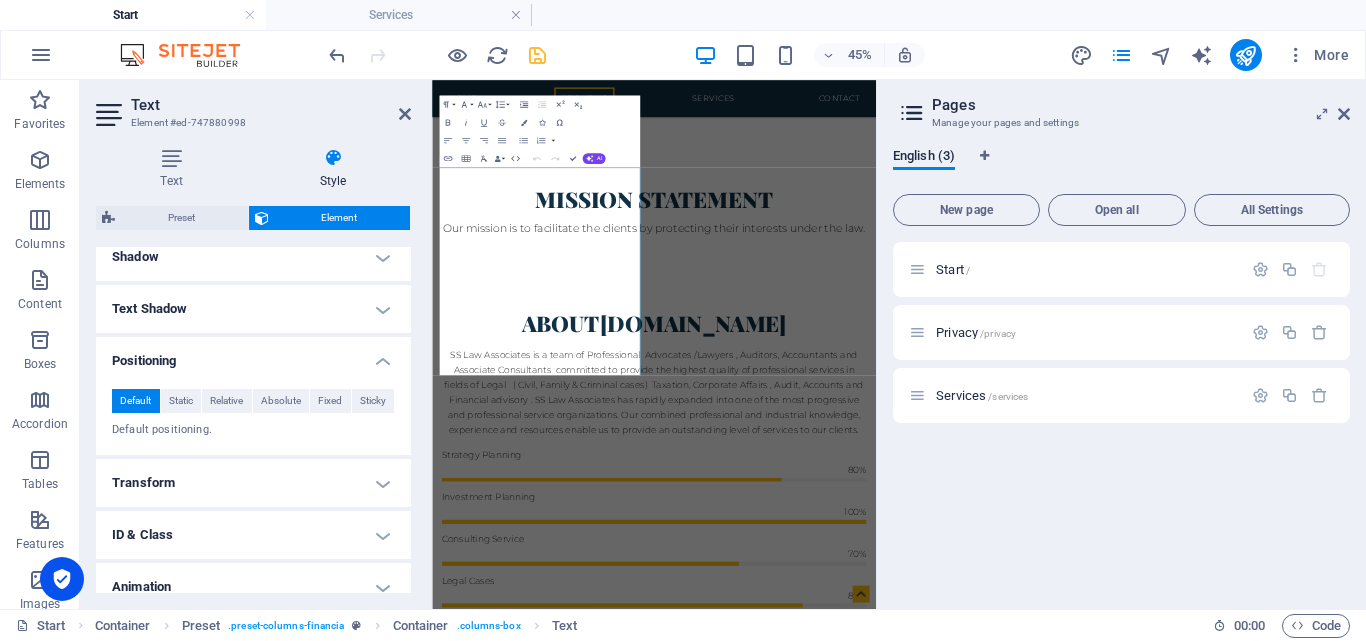 click on "Positioning" at bounding box center (253, 355) 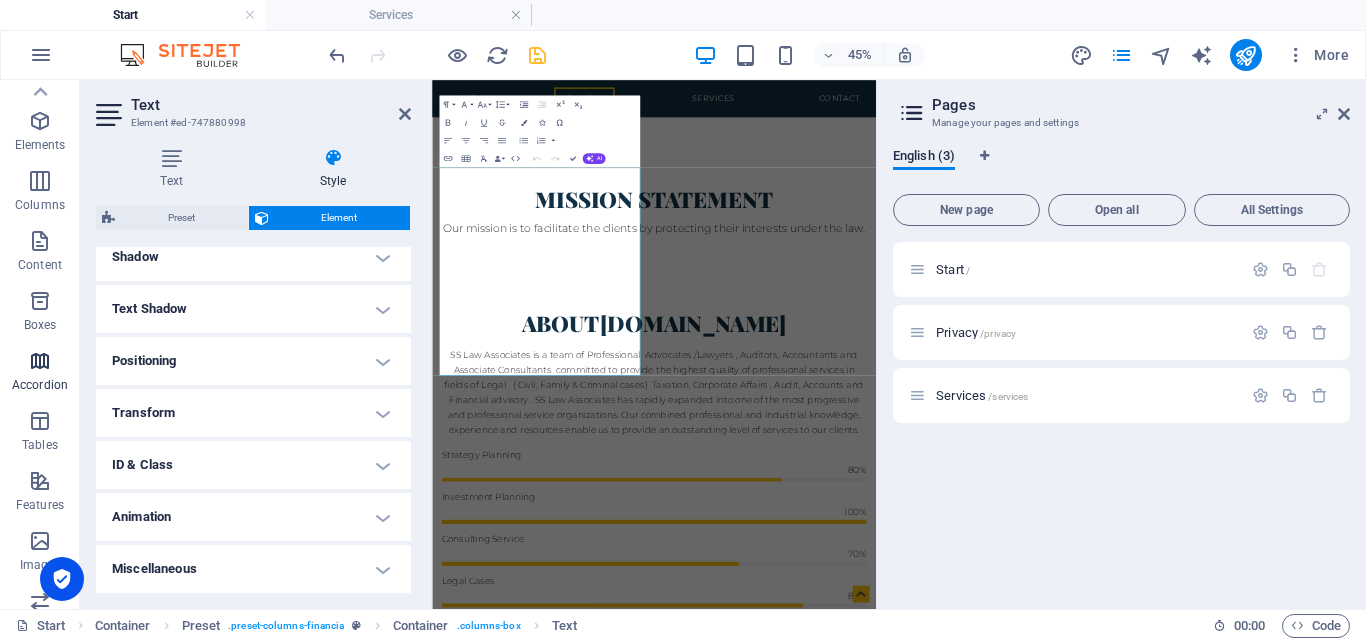 scroll, scrollTop: 0, scrollLeft: 0, axis: both 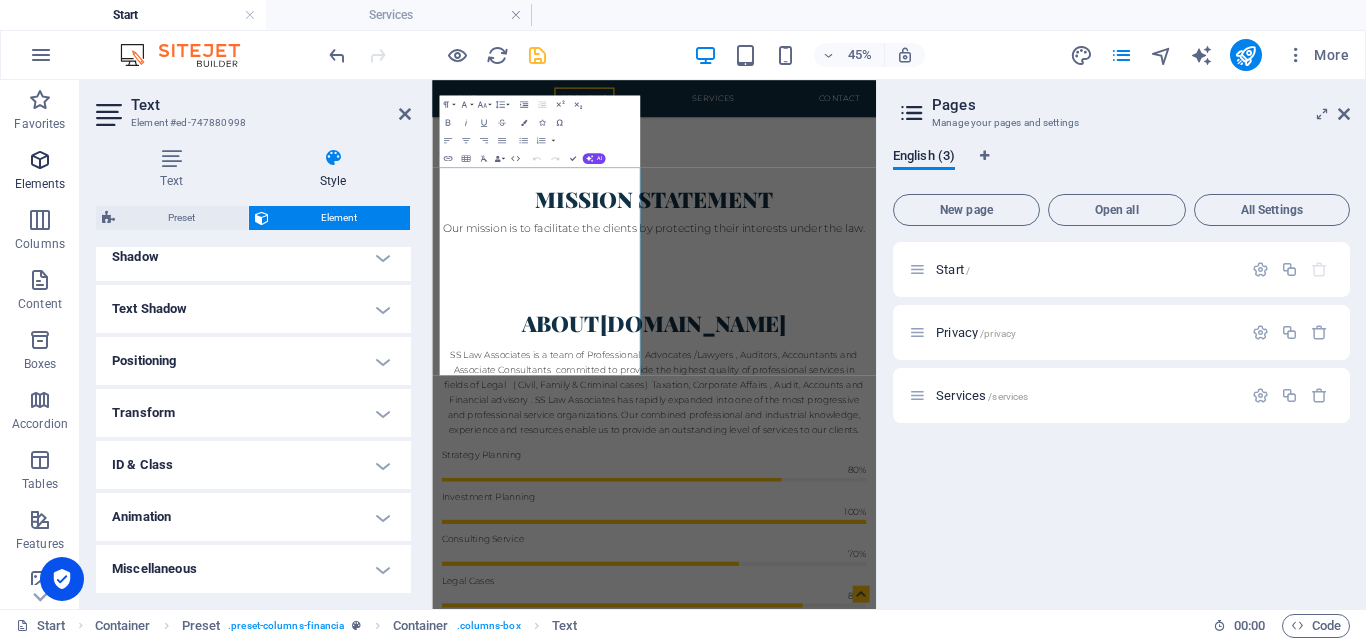 click on "Elements" at bounding box center (40, 184) 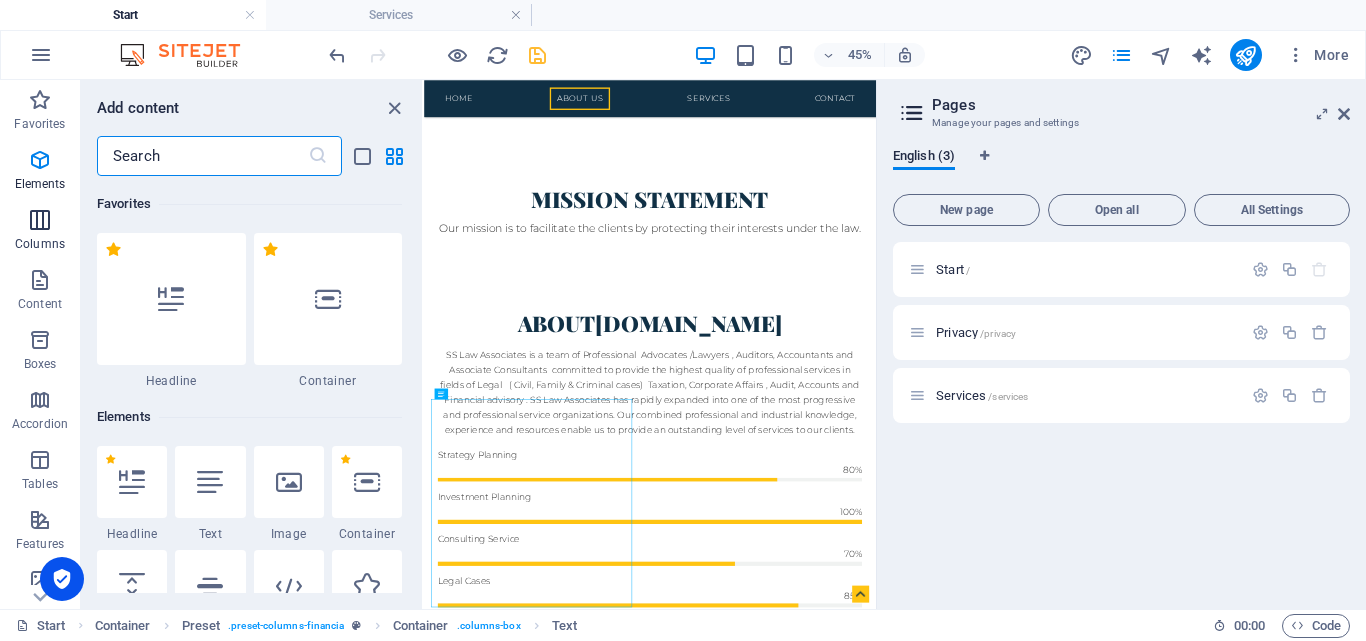 scroll, scrollTop: 947, scrollLeft: 0, axis: vertical 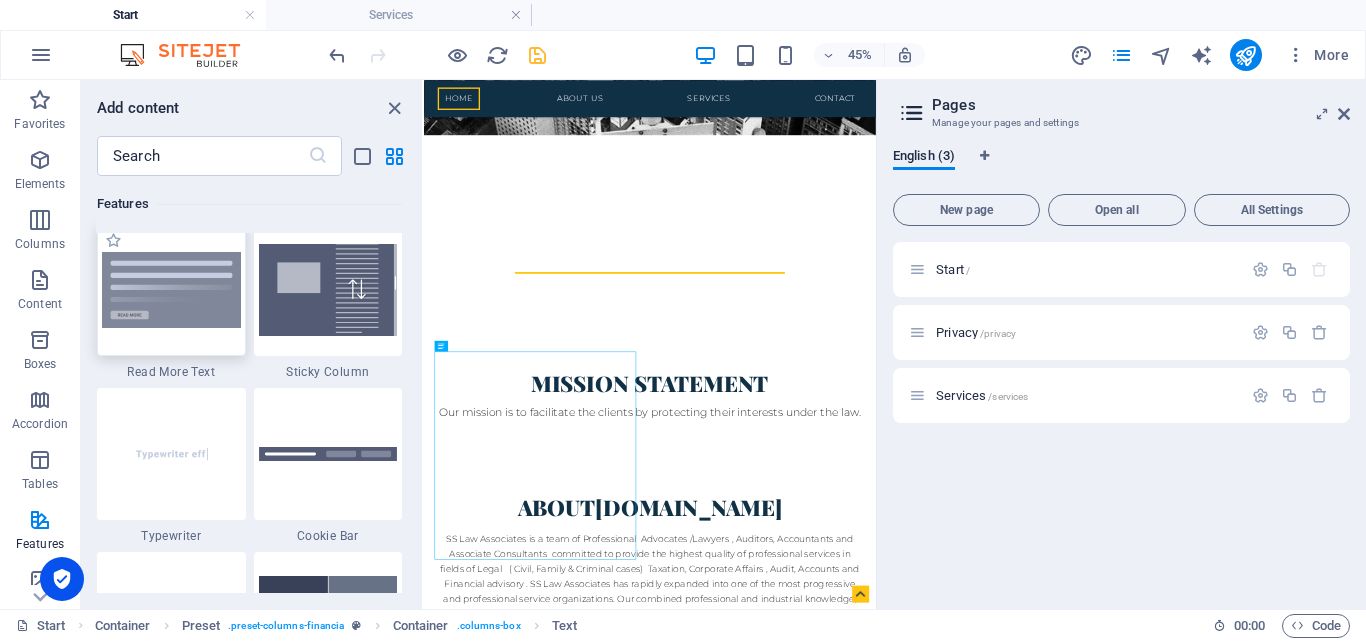 click at bounding box center (171, 290) 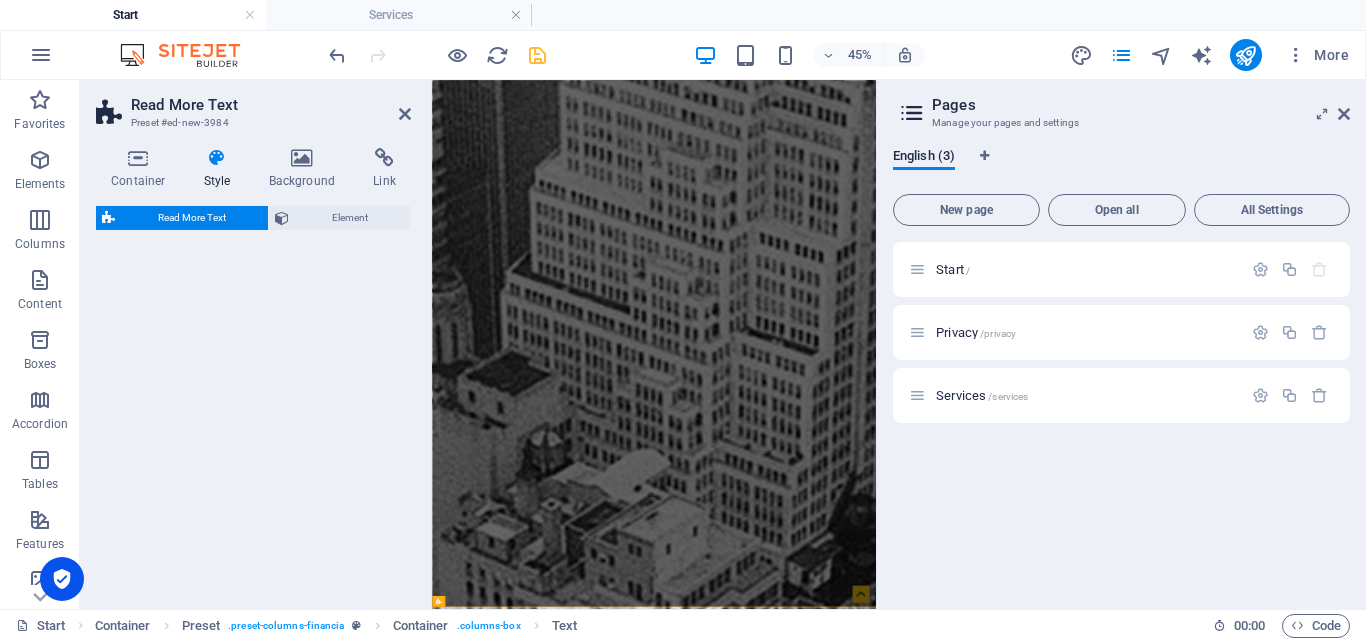 select on "px" 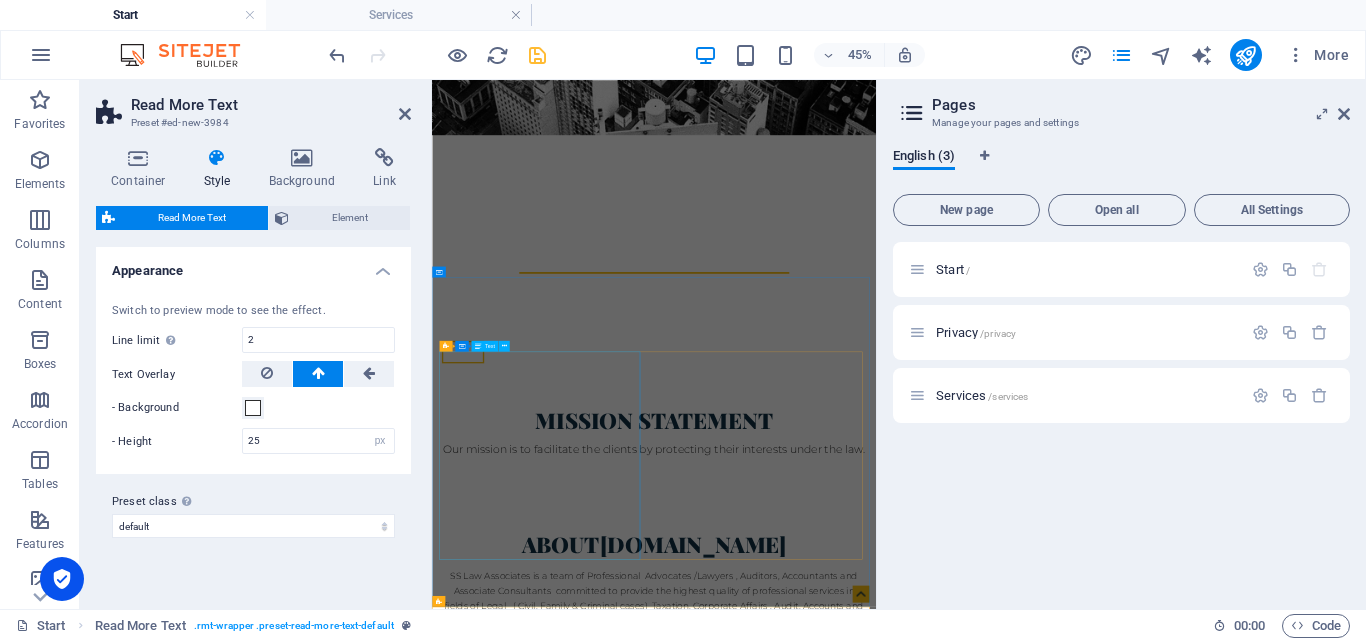 click on "SS Law Associates is a team of Professional  Advocates /Lawyers , Auditors, Accountants and Associate Consultants  committed to provide the highest quality of professional services in fields of Legal   ( Civil, Family & Criminal cases)  Taxation, Corporate Affairs , Audit, Accounts and Financial advisory . SS Law Associates has rapidly expanded into one of the most progressive and professional service organizations. Our combined professional and industrial knowledge, experience and resources enable us to provide an outstanding level of services to our clients." at bounding box center [926, 1265] 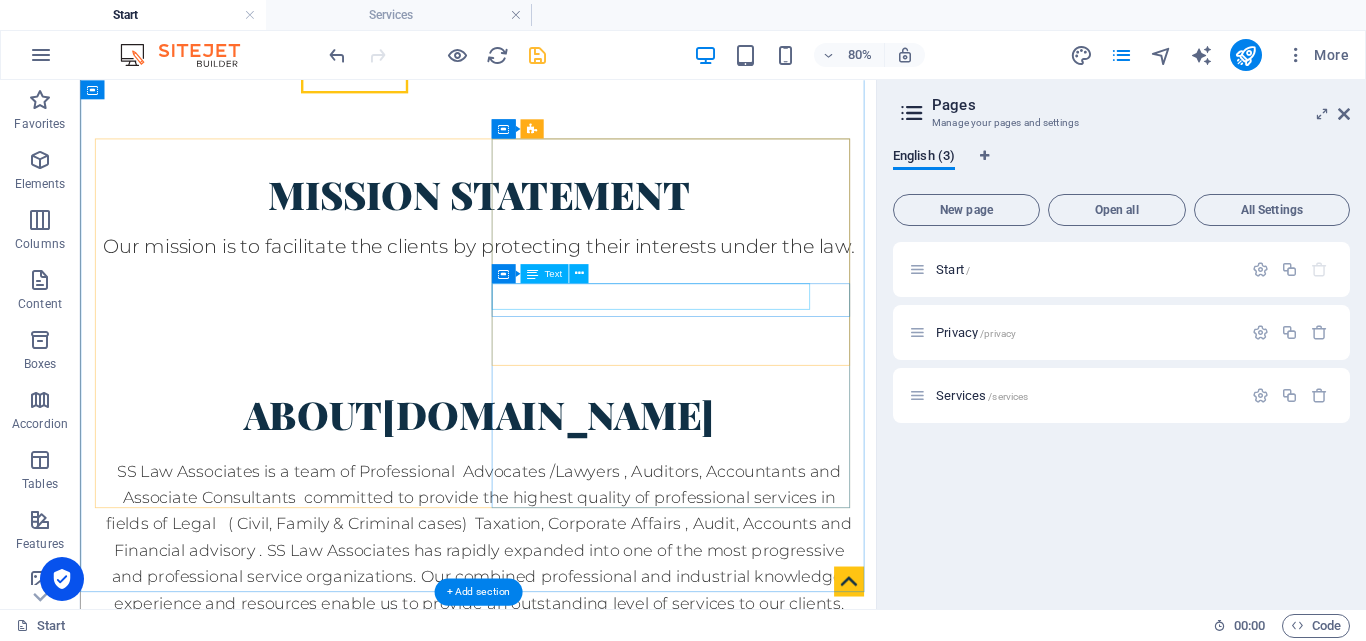scroll, scrollTop: 1067, scrollLeft: 0, axis: vertical 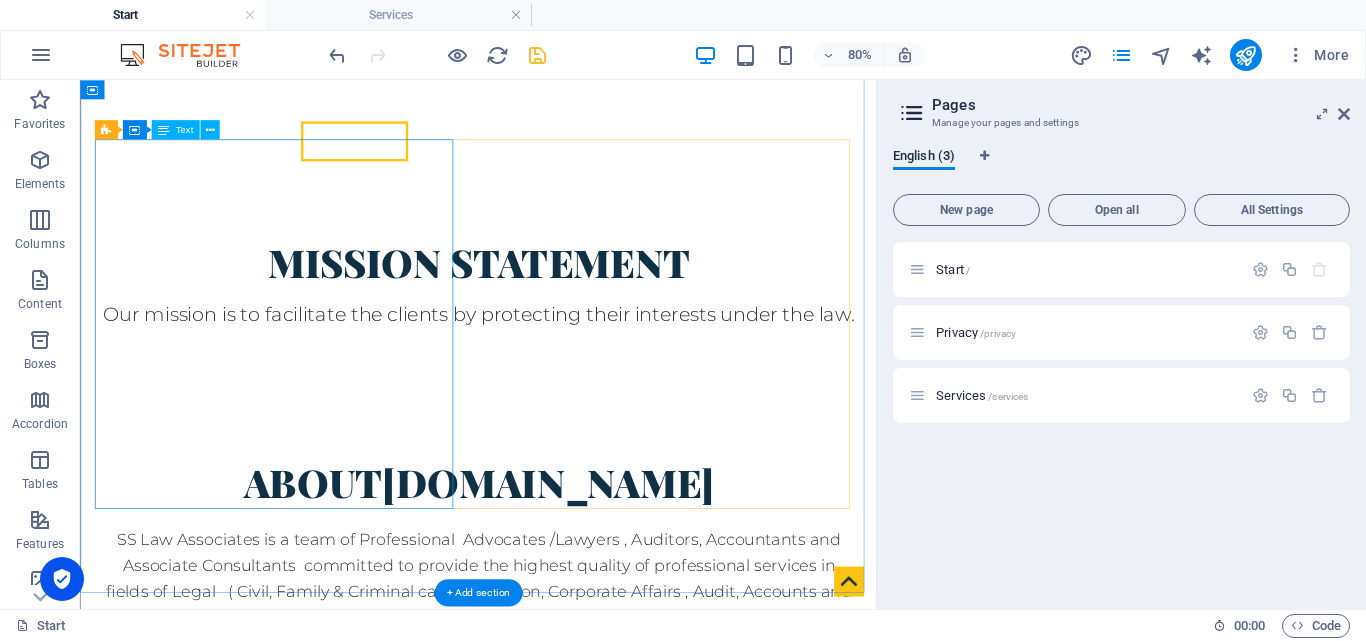 click on "SS Law Associates is a team of Professional  Advocates /Lawyers , Auditors, Accountants and Associate Consultants  committed to provide the highest quality of professional services in fields of Legal   ( Civil, Family & Criminal cases)  Taxation, Corporate Affairs , Audit, Accounts and Financial advisory . SS Law Associates has rapidly expanded into one of the most progressive and professional service organizations. Our combined professional and industrial knowledge, experience and resources enable us to provide an outstanding level of services to our clients." at bounding box center (578, 736) 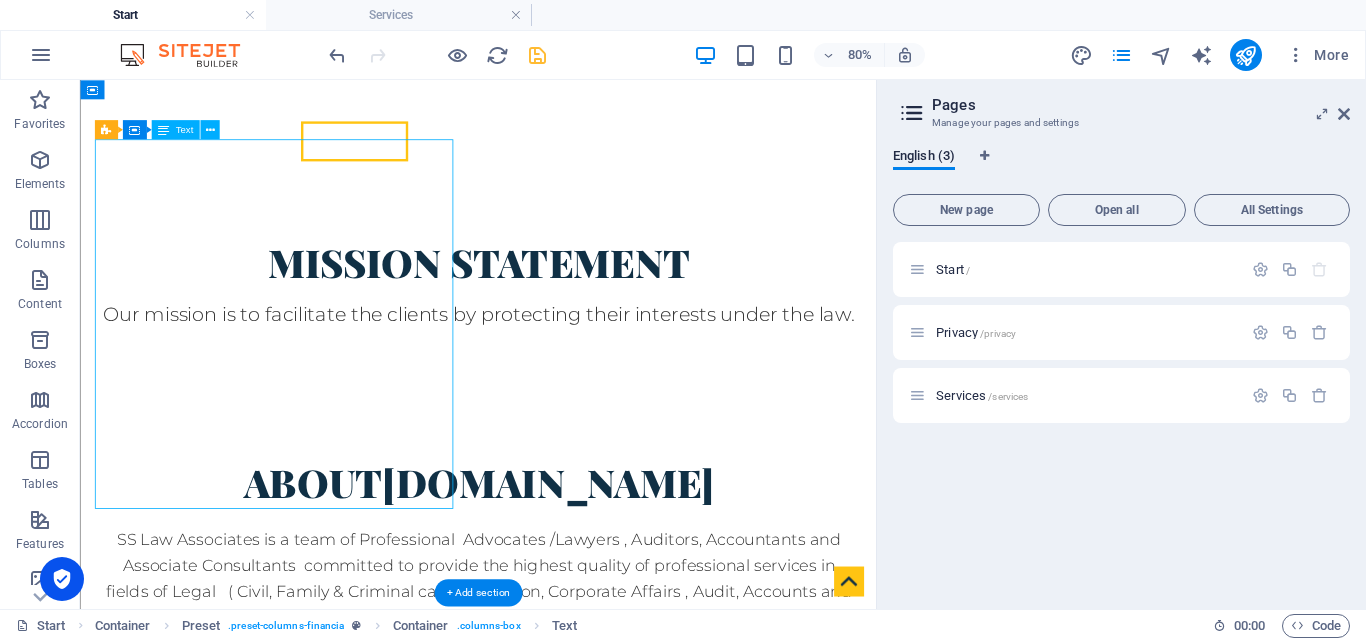click on "SS Law Associates is a team of Professional  Advocates /Lawyers , Auditors, Accountants and Associate Consultants  committed to provide the highest quality of professional services in fields of Legal   ( Civil, Family & Criminal cases)  Taxation, Corporate Affairs , Audit, Accounts and Financial advisory . SS Law Associates has rapidly expanded into one of the most progressive and professional service organizations. Our combined professional and industrial knowledge, experience and resources enable us to provide an outstanding level of services to our clients." at bounding box center [578, 736] 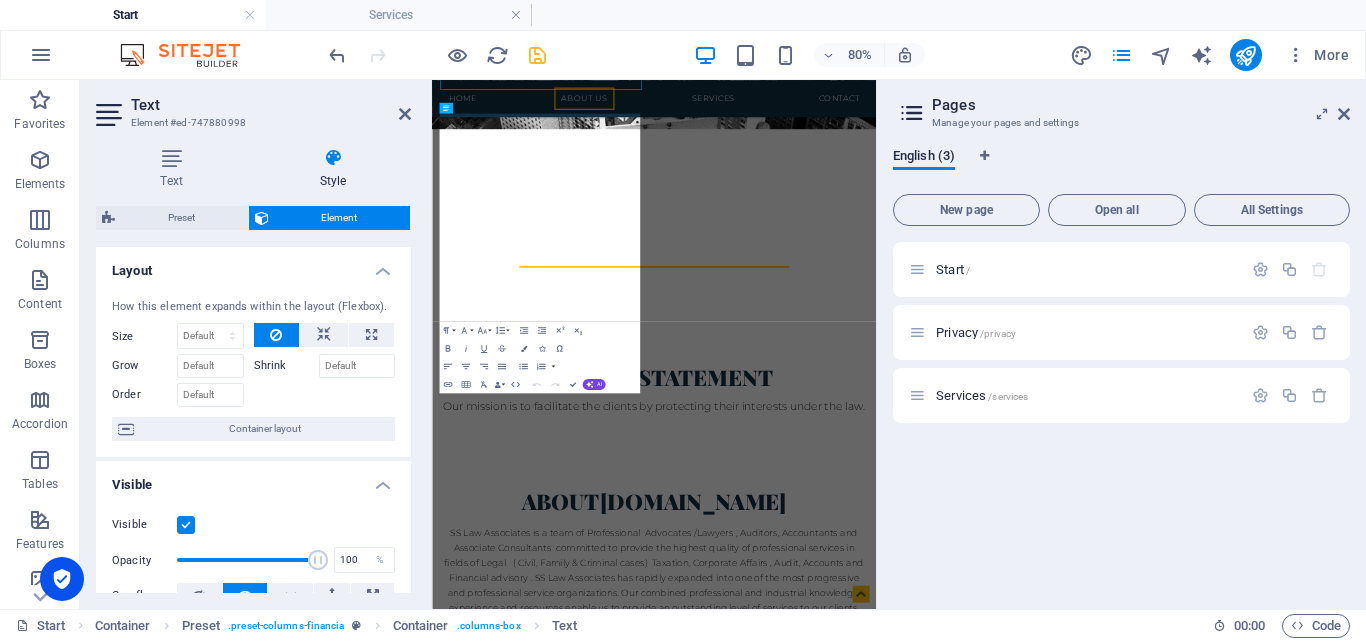 scroll, scrollTop: 1582, scrollLeft: 0, axis: vertical 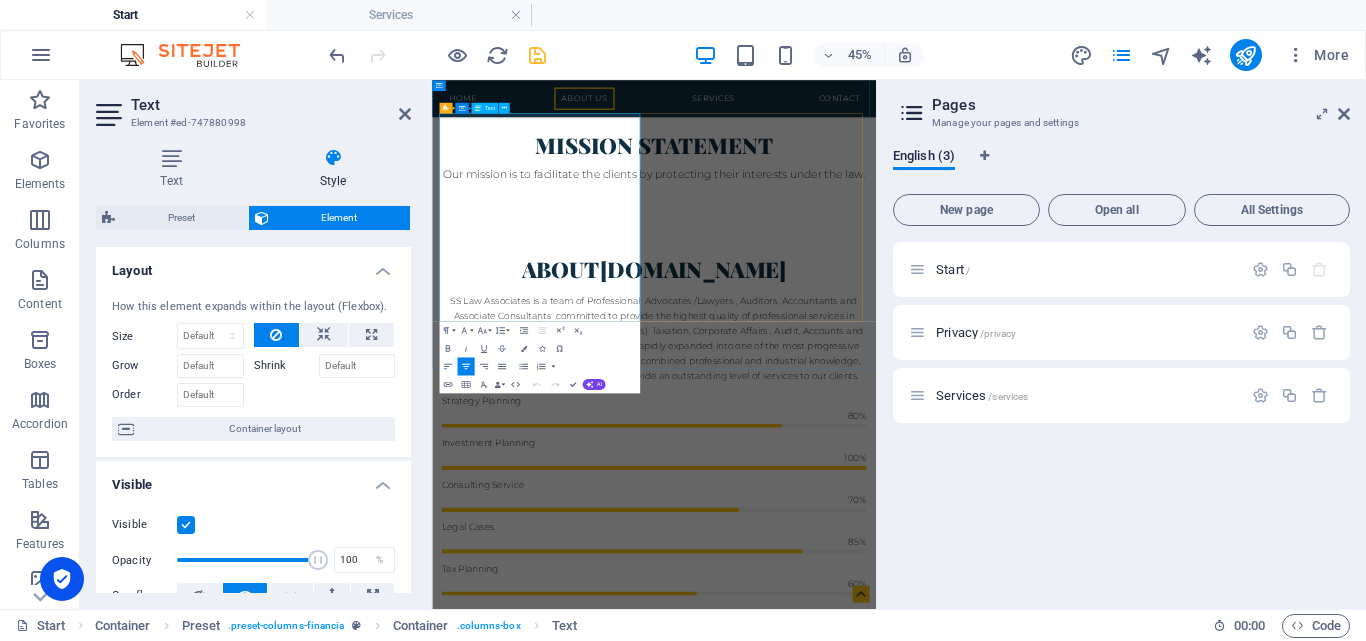 click on "SS Law Associates is a team of Professional  Advocates /Lawyers , Auditors, Accountants and Associate Consultants  committed to provide the highest quality of professional services in fields of Legal   ( Civil, Family & Criminal cases)  Taxation, Corporate Affairs , Audit, Accounts and Financial advisory . SS Law Associates has rapidly expanded into one of the most progressive and professional service organizations. Our combined professional and industrial knowledge, experience and resources enable us to provide an outstanding level of services to our clients." at bounding box center (926, 655) 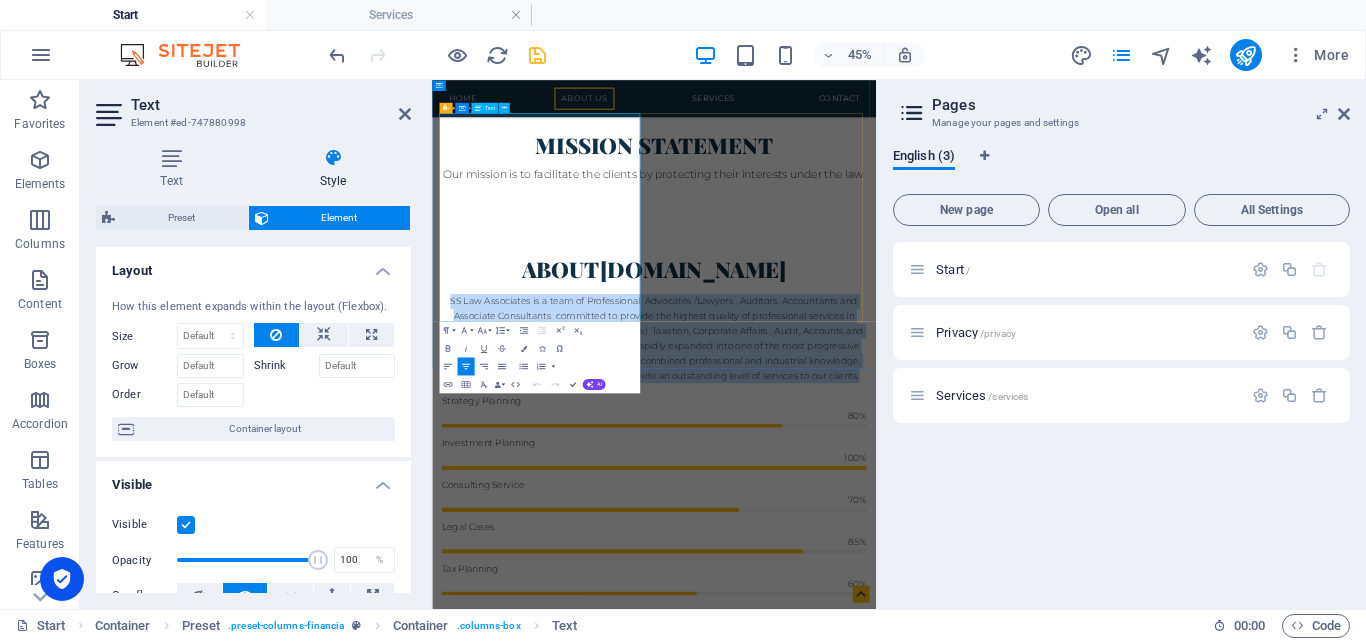 click on "SS Law Associates is a team of Professional  Advocates /Lawyers , Auditors, Accountants and Associate Consultants  committed to provide the highest quality of professional services in fields of Legal   ( Civil, Family & Criminal cases)  Taxation, Corporate Affairs , Audit, Accounts and Financial advisory . SS Law Associates has rapidly expanded into one of the most progressive and professional service organizations. Our combined professional and industrial knowledge, experience and resources enable us to provide an outstanding level of services to our clients." at bounding box center [926, 655] 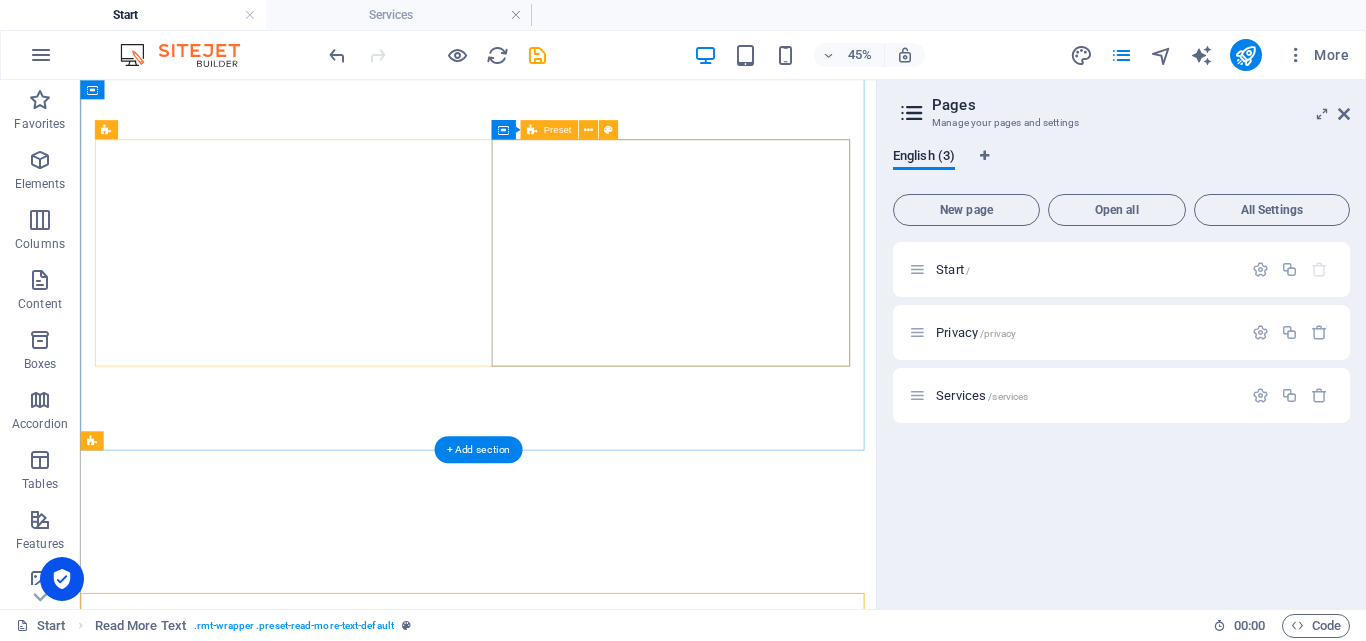 scroll, scrollTop: 0, scrollLeft: 0, axis: both 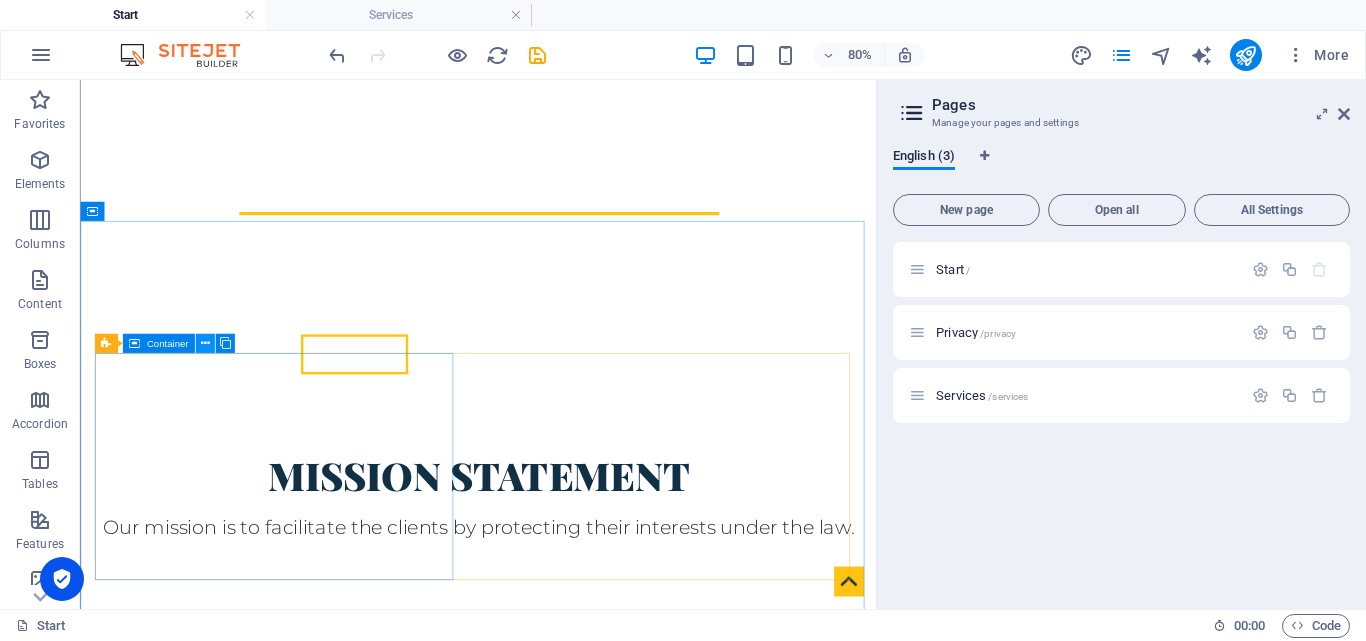 click at bounding box center (204, 343) 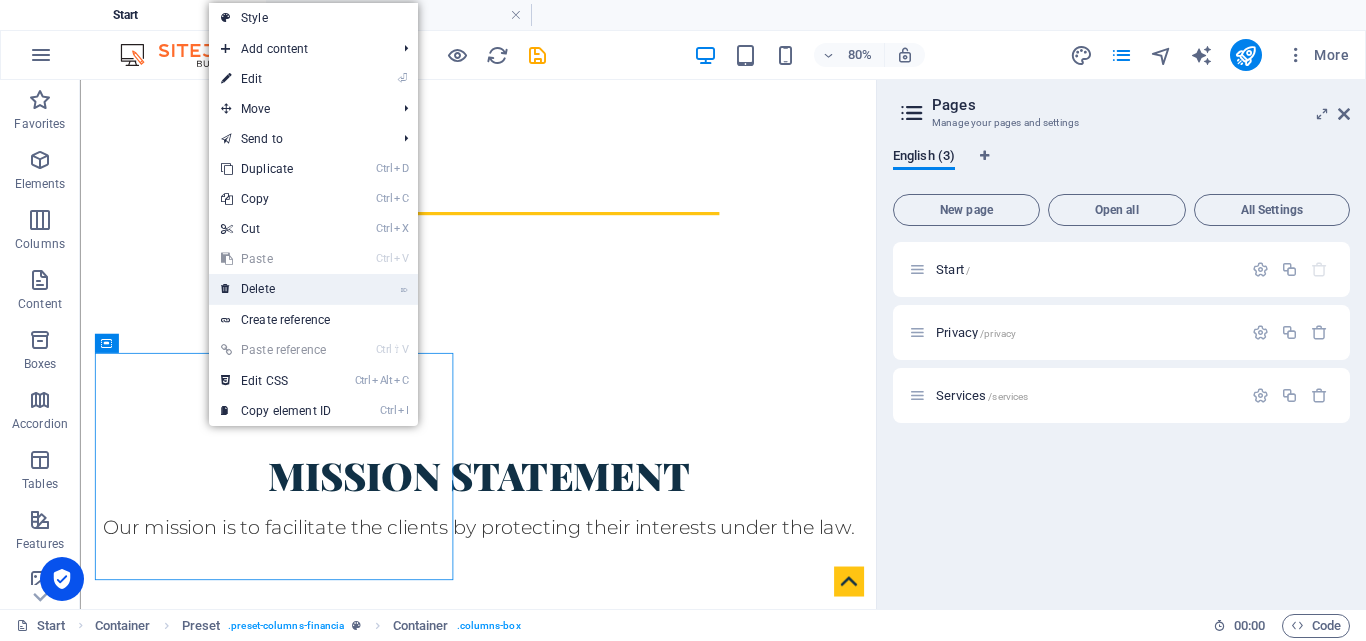 click on "⌦  Delete" at bounding box center (276, 289) 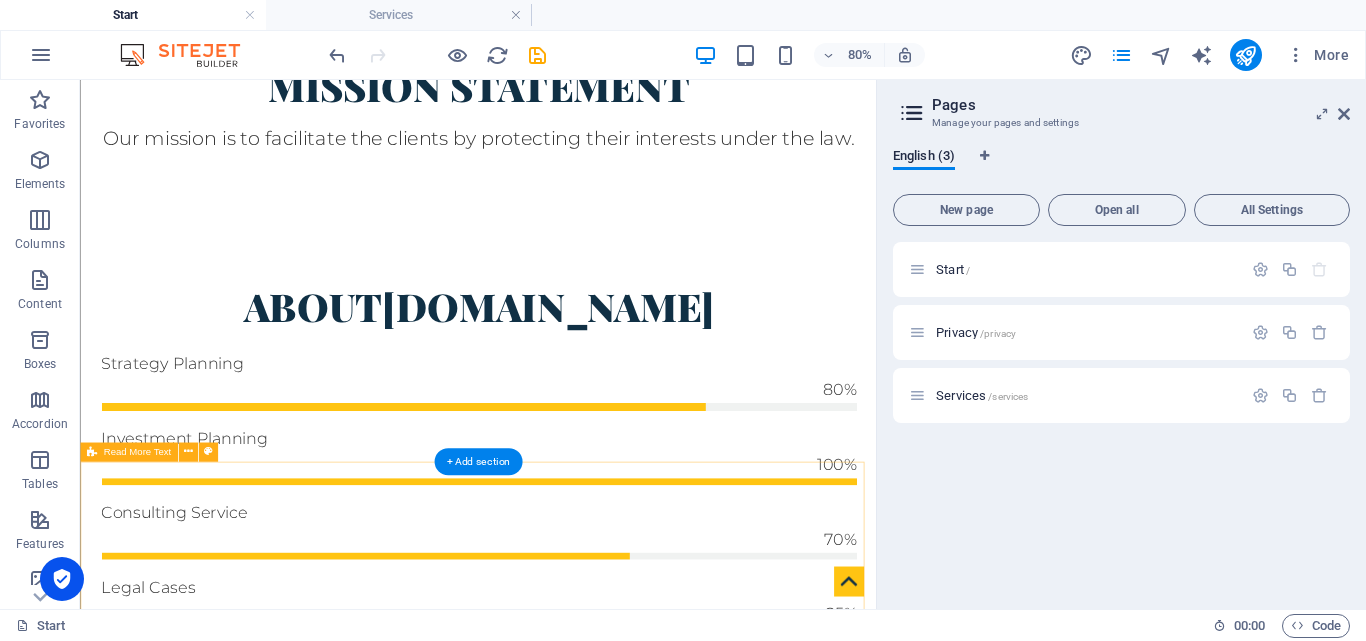 scroll, scrollTop: 1053, scrollLeft: 0, axis: vertical 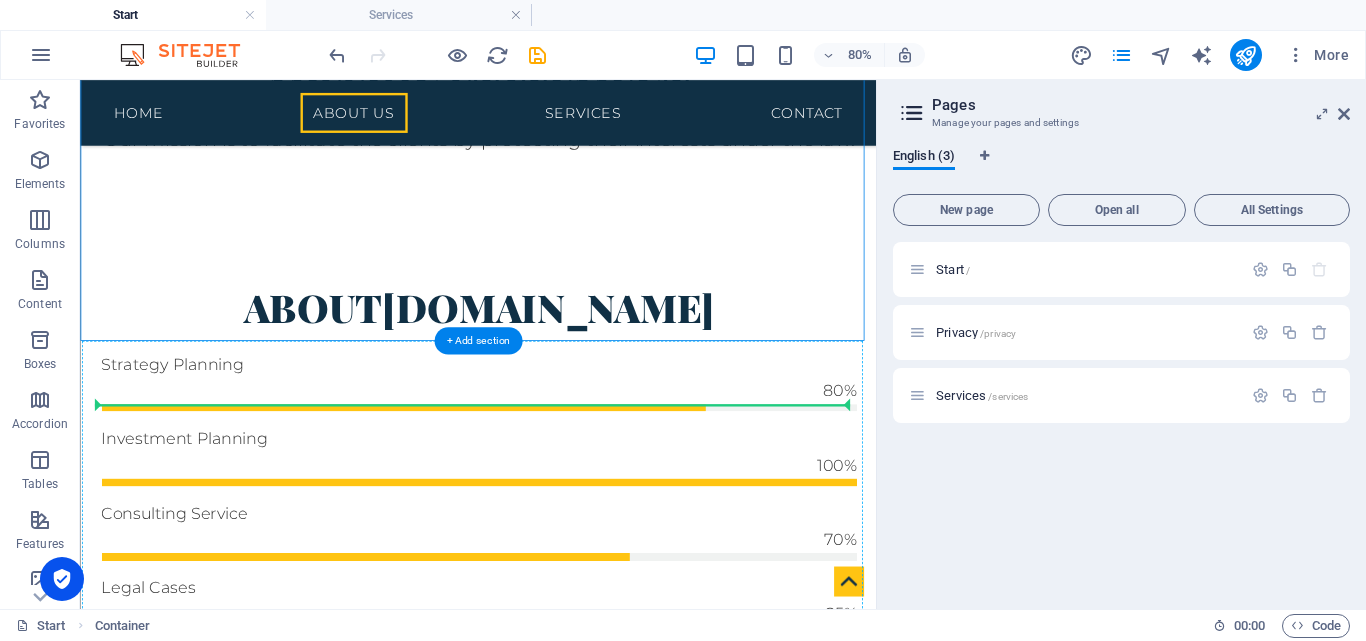 drag, startPoint x: 686, startPoint y: 337, endPoint x: 676, endPoint y: 603, distance: 266.1879 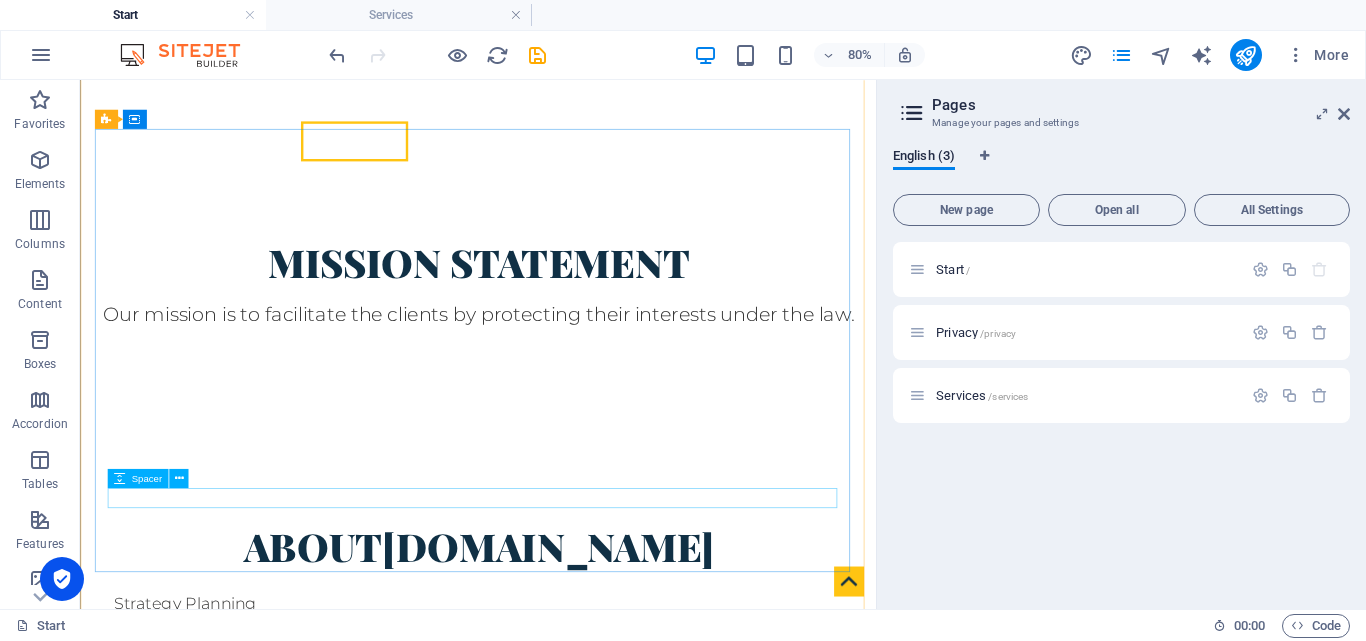 scroll, scrollTop: 964, scrollLeft: 0, axis: vertical 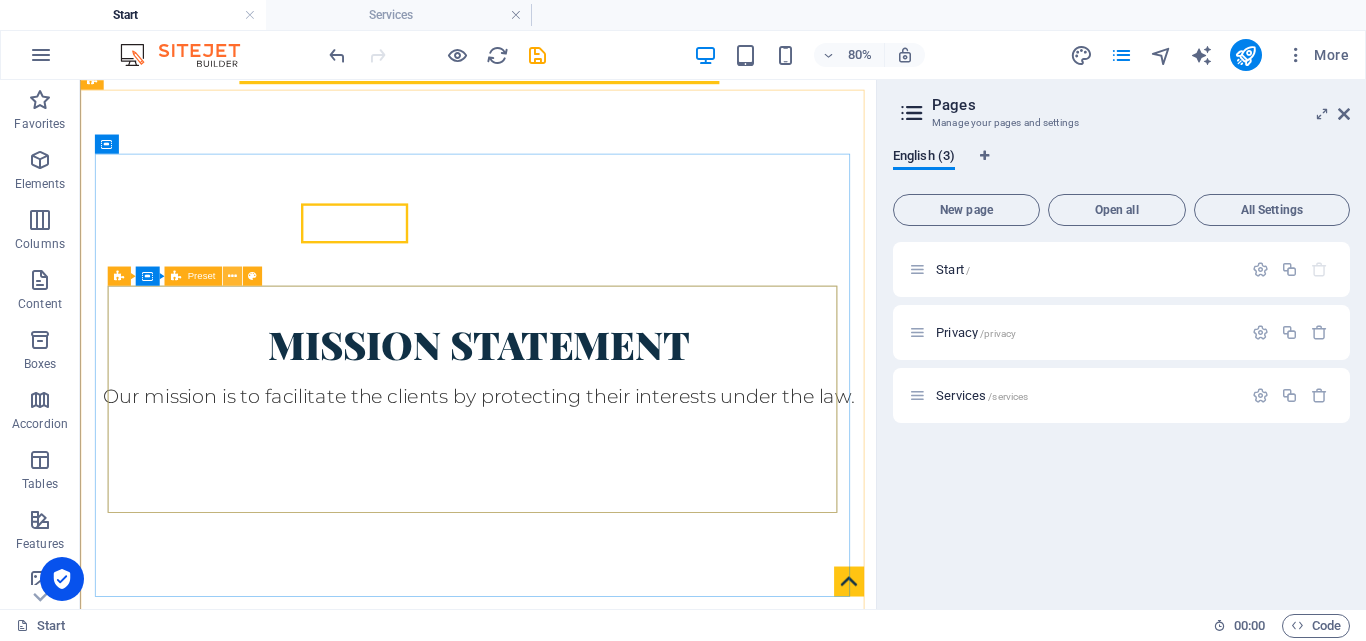 click at bounding box center (231, 276) 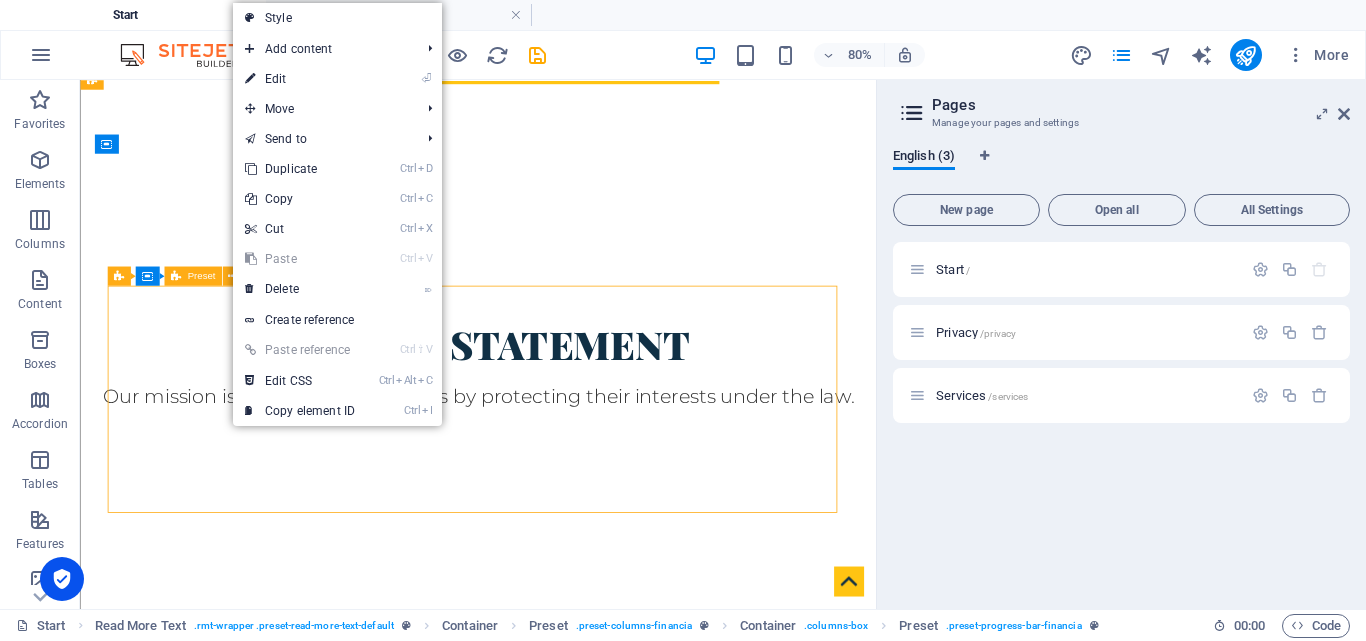 click on "Preset" at bounding box center [201, 276] 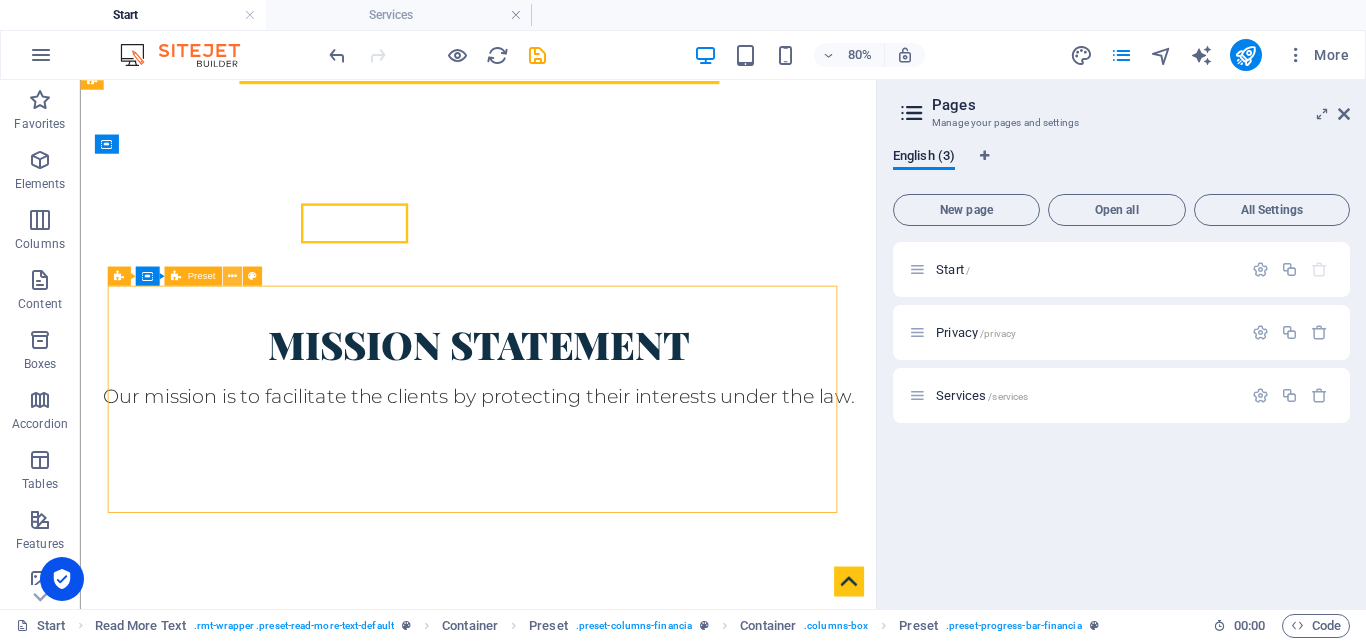 drag, startPoint x: 200, startPoint y: 275, endPoint x: 239, endPoint y: 275, distance: 39 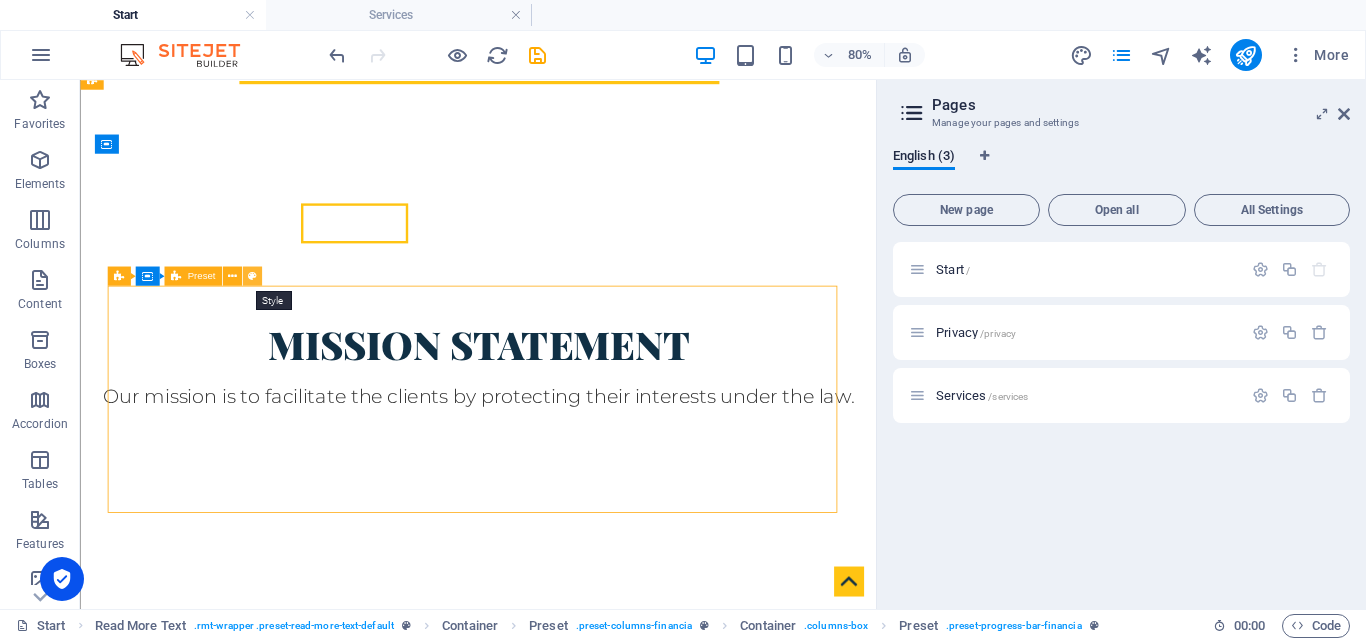 click at bounding box center [251, 276] 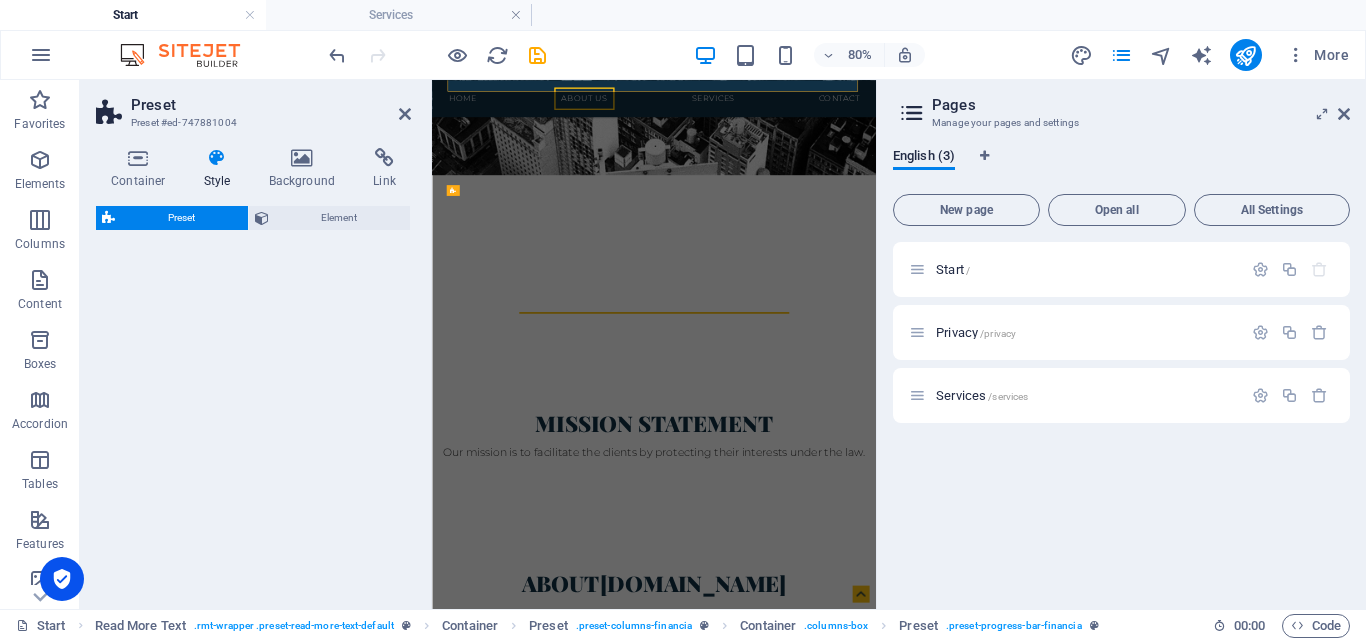 scroll, scrollTop: 1479, scrollLeft: 0, axis: vertical 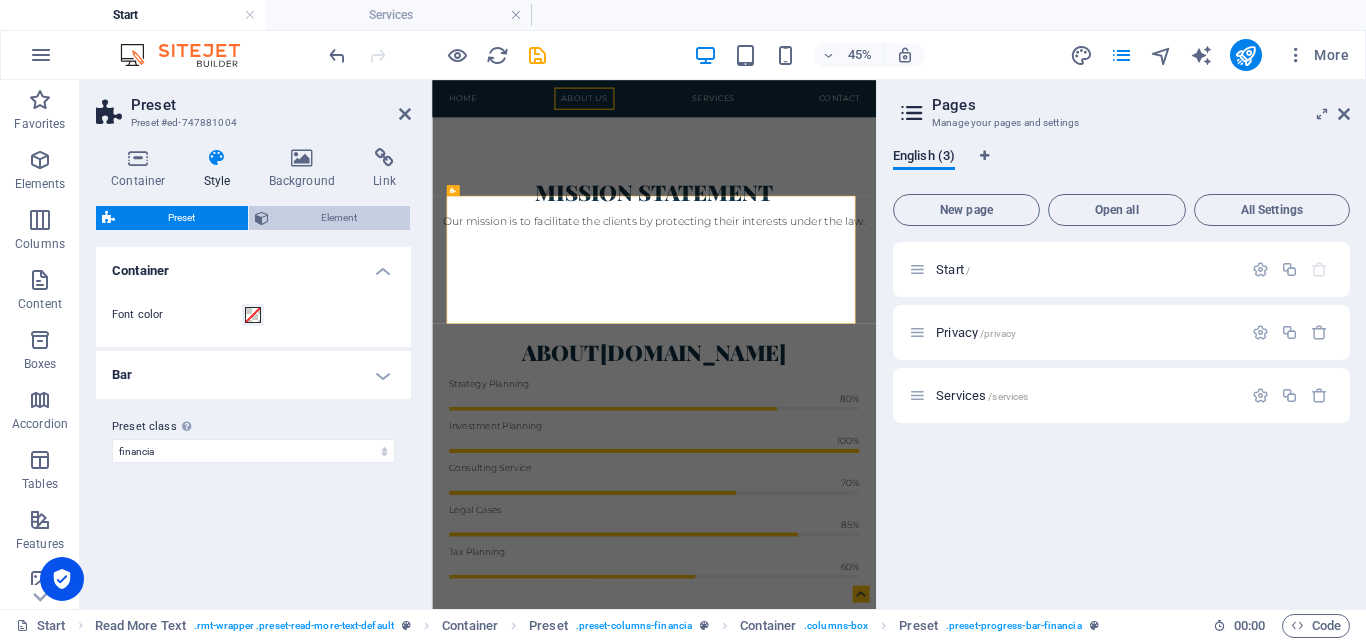 click on "Element" at bounding box center [340, 218] 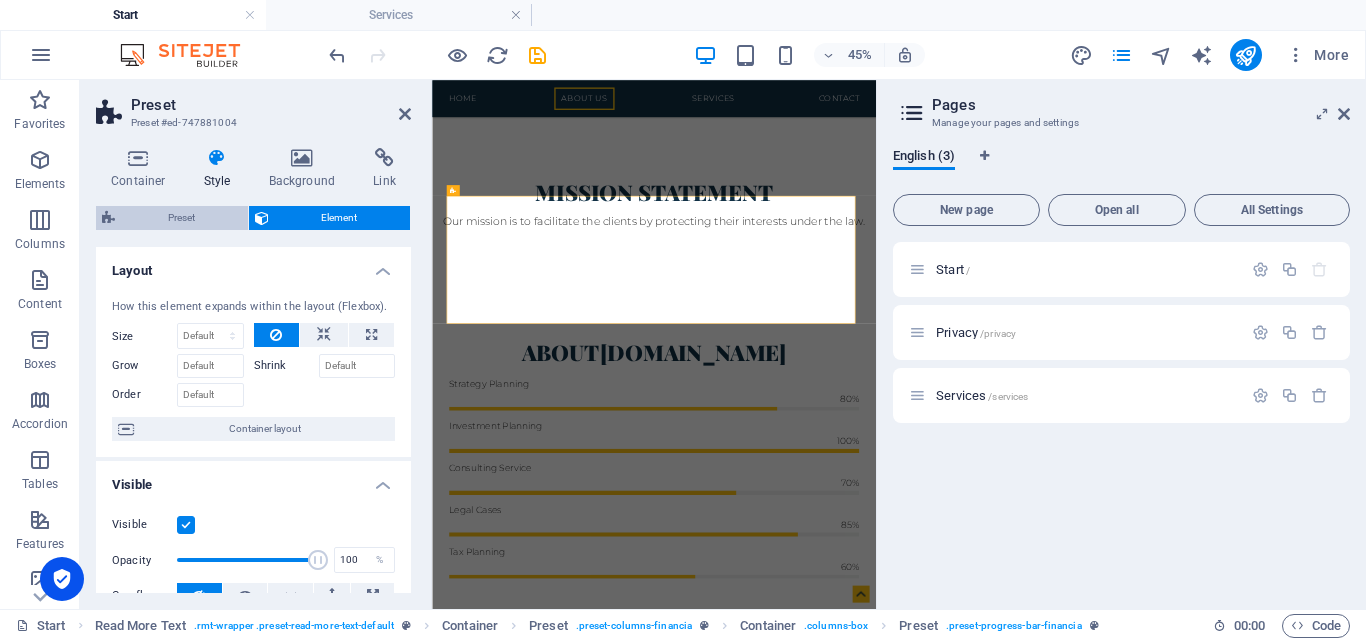 click on "Preset" at bounding box center (181, 218) 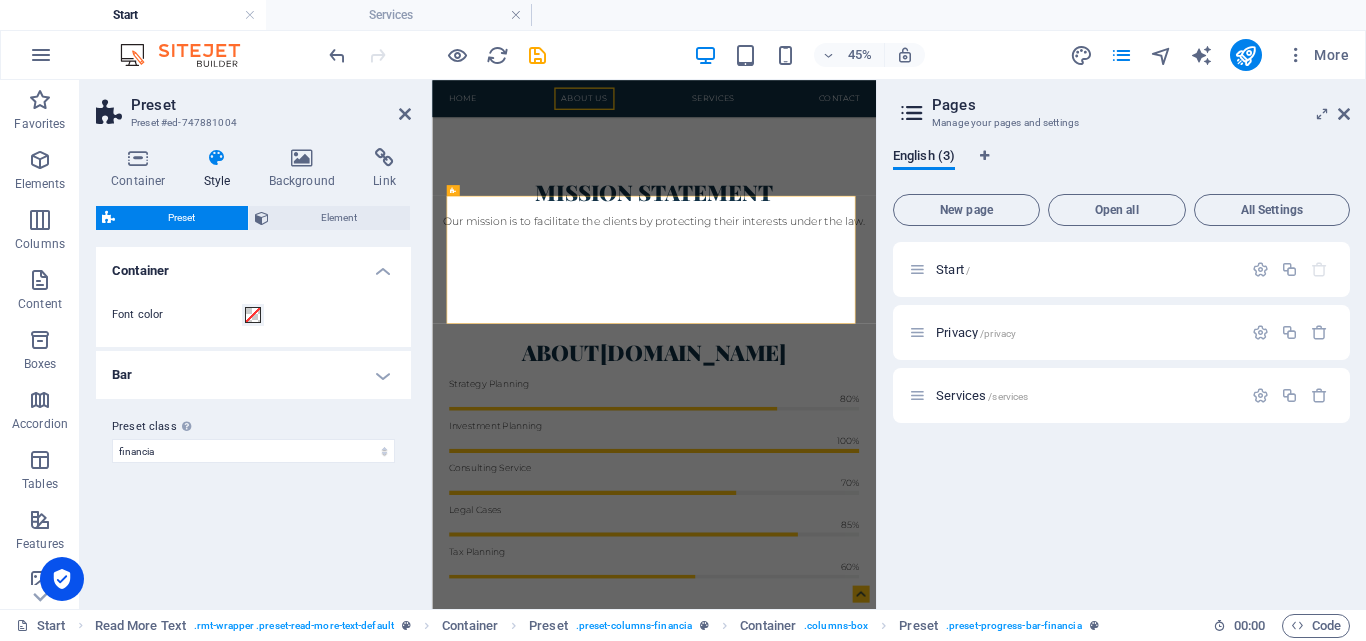 click on "Preset" at bounding box center [271, 105] 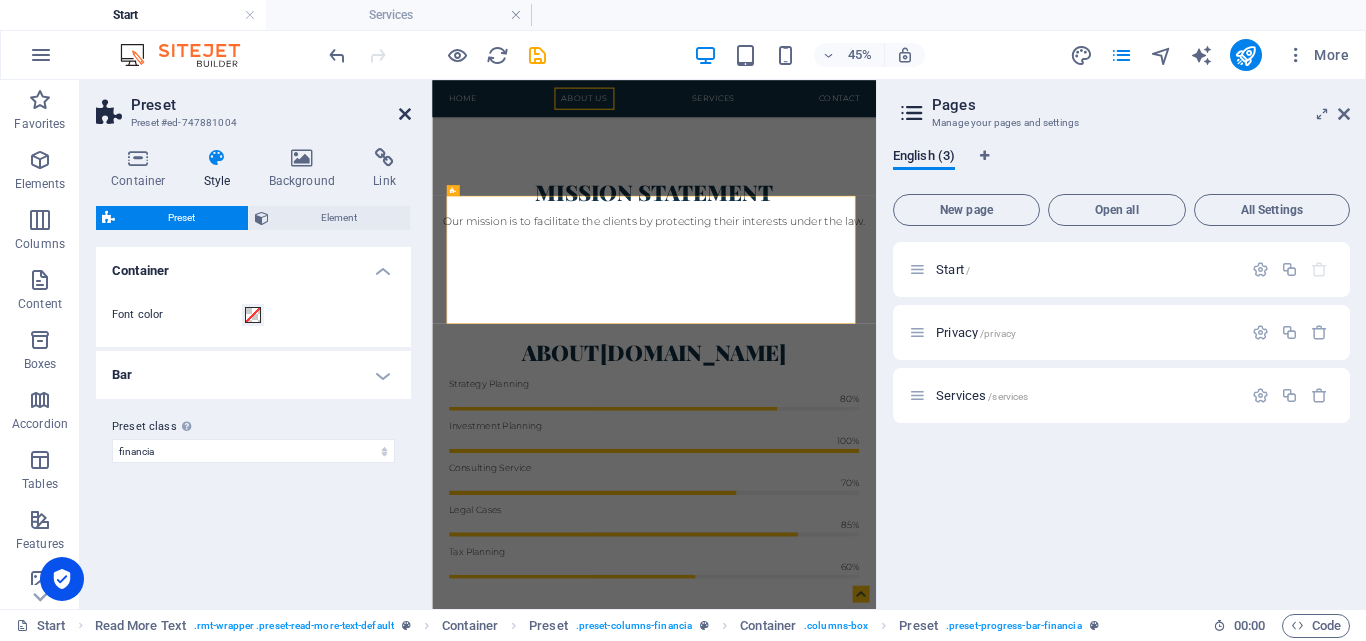 click at bounding box center [405, 114] 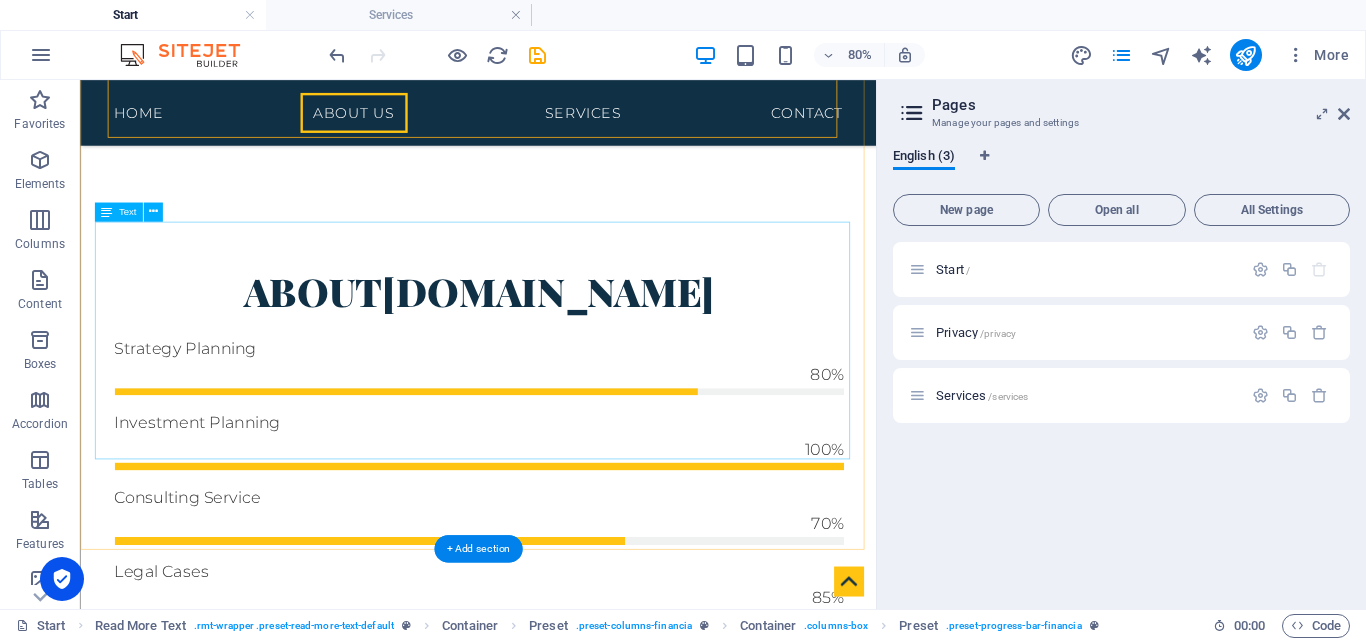 scroll, scrollTop: 1438, scrollLeft: 0, axis: vertical 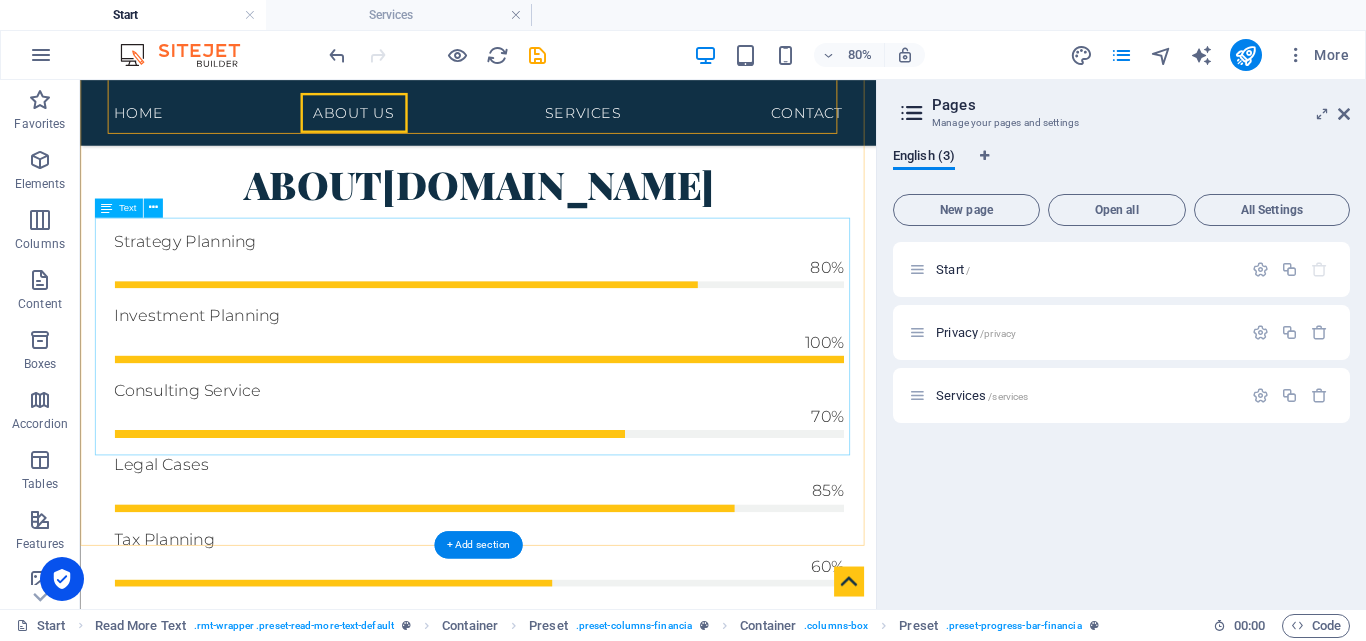 click on "Lorem ipsum dolor sit amet, consectetur adipiscing elit. Vestibulum laoreet, nunc eget laoreet sagittis, [PERSON_NAME] ligula sodales orci, congue imperdiet eros tortor ac lectus. Duis eget nisl orci. Aliquam [PERSON_NAME] purus non mauris blandit id luctus felis convallis. Integer varius egestas vestibulum. Nullam a dolor arcu, ac tempor elit. [GEOGRAPHIC_DATA]. Lorem ipsum dolor sit amet, consectetur adipiscing elit. Proin blandit nunc sed sem dictum id feugiat [PERSON_NAME] blandit. Donec nec sem sed arcu interdum commodo ac ac diam. Donec consequat semper rutrum. Vestibulum et mauris elit. [GEOGRAPHIC_DATA], ultricies. Duis nisl nibh, egestas at fermentum at, viverra et purus. Maecenas lobortis odio id sapien facilisis elementum. [PERSON_NAME] et magna [PERSON_NAME], et gravida augue. Sed tristique pellentesque arcu quis tempo." at bounding box center (578, 983) 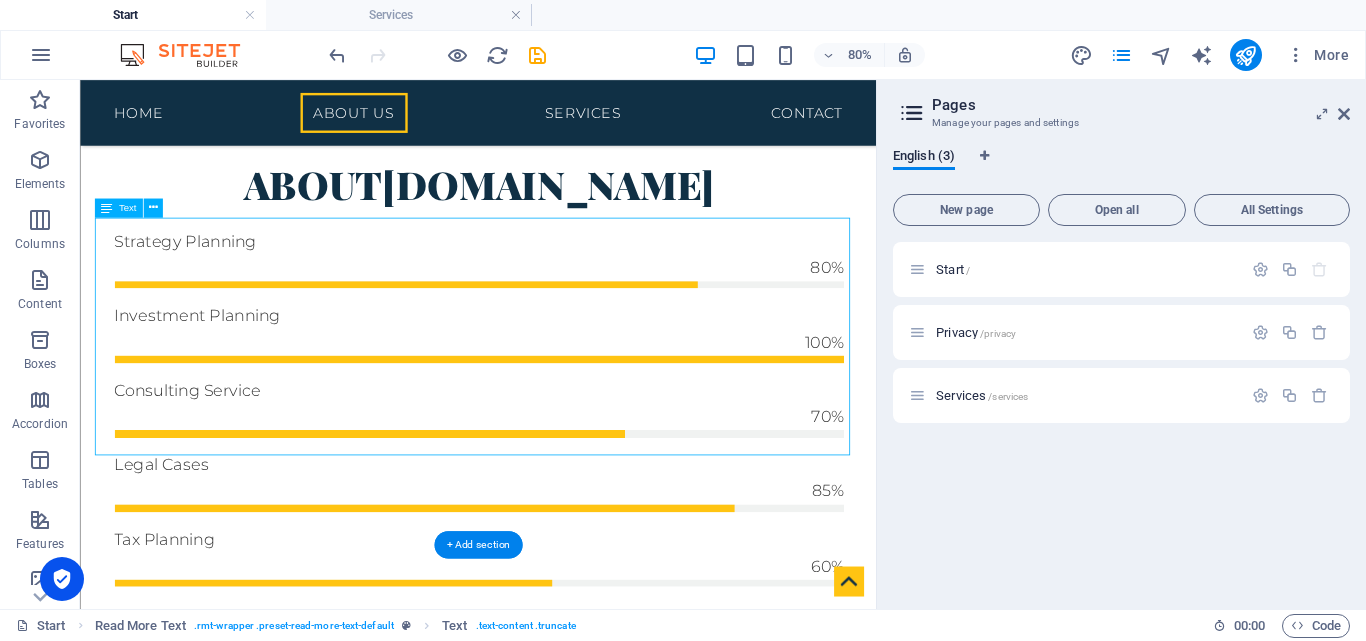 click on "Lorem ipsum dolor sit amet, consectetur adipiscing elit. Vestibulum laoreet, nunc eget laoreet sagittis, [PERSON_NAME] ligula sodales orci, congue imperdiet eros tortor ac lectus. Duis eget nisl orci. Aliquam [PERSON_NAME] purus non mauris blandit id luctus felis convallis. Integer varius egestas vestibulum. Nullam a dolor arcu, ac tempor elit. [GEOGRAPHIC_DATA]. Lorem ipsum dolor sit amet, consectetur adipiscing elit. Proin blandit nunc sed sem dictum id feugiat [PERSON_NAME] blandit. Donec nec sem sed arcu interdum commodo ac ac diam. Donec consequat semper rutrum. Vestibulum et mauris elit. [GEOGRAPHIC_DATA], ultricies. Duis nisl nibh, egestas at fermentum at, viverra et purus. Maecenas lobortis odio id sapien facilisis elementum. [PERSON_NAME] et magna [PERSON_NAME], et gravida augue. Sed tristique pellentesque arcu quis tempo." at bounding box center (578, 983) 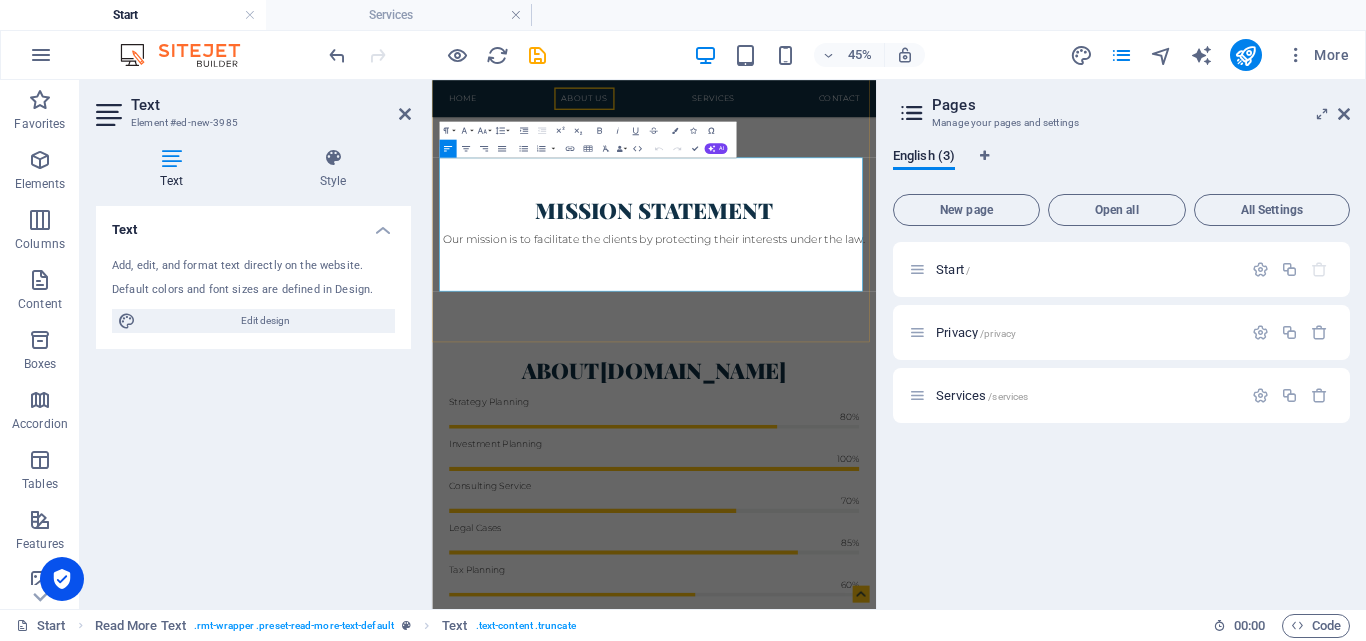scroll, scrollTop: 1953, scrollLeft: 0, axis: vertical 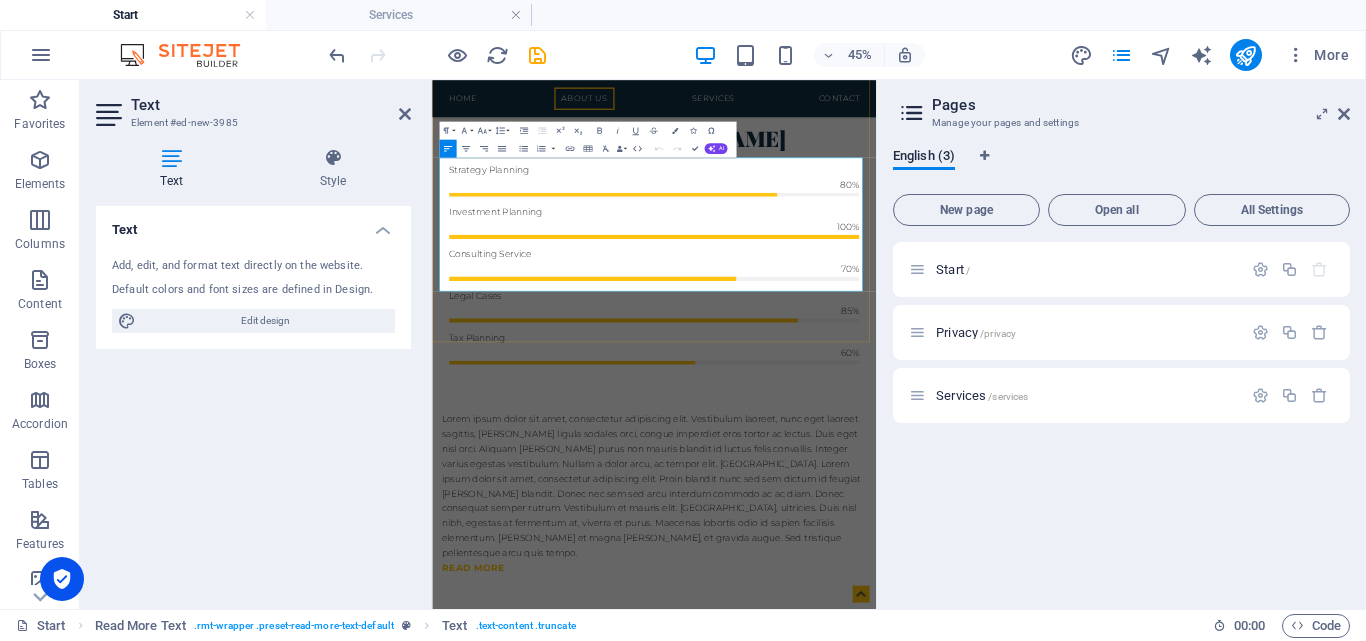 click on "Lorem ipsum dolor sit amet, consectetur adipiscing elit. Vestibulum laoreet, nunc eget laoreet sagittis, [PERSON_NAME] ligula sodales orci, congue imperdiet eros tortor ac lectus. Duis eget nisl orci. Aliquam [PERSON_NAME] purus non mauris blandit id luctus felis convallis. Integer varius egestas vestibulum. Nullam a dolor arcu, ac tempor elit. [GEOGRAPHIC_DATA]. Lorem ipsum dolor sit amet, consectetur adipiscing elit. Proin blandit nunc sed sem dictum id feugiat [PERSON_NAME] blandit. Donec nec sem sed arcu interdum commodo ac ac diam. Donec consequat semper rutrum. Vestibulum et mauris elit. [GEOGRAPHIC_DATA], ultricies. Duis nisl nibh, egestas at fermentum at, viverra et purus. Maecenas lobortis odio id sapien facilisis elementum. [PERSON_NAME] et magna [PERSON_NAME], et gravida augue. Sed tristique pellentesque arcu quis tempo." at bounding box center (926, 983) 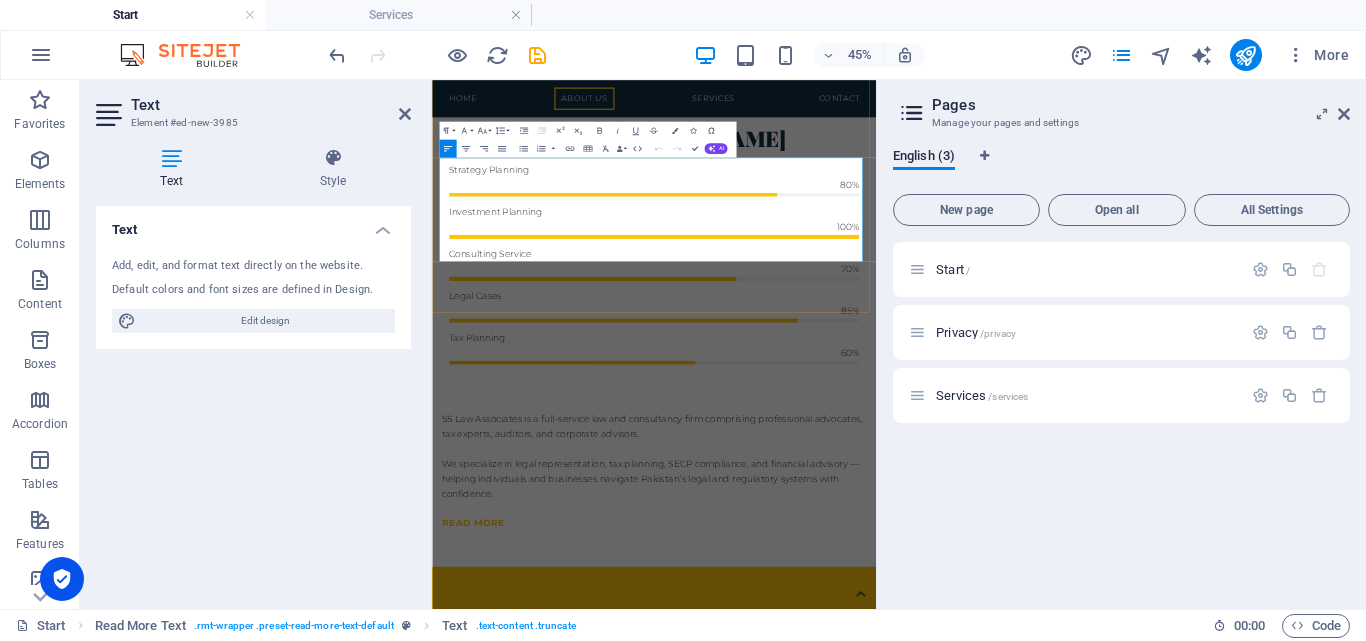 scroll, scrollTop: 7138, scrollLeft: 0, axis: vertical 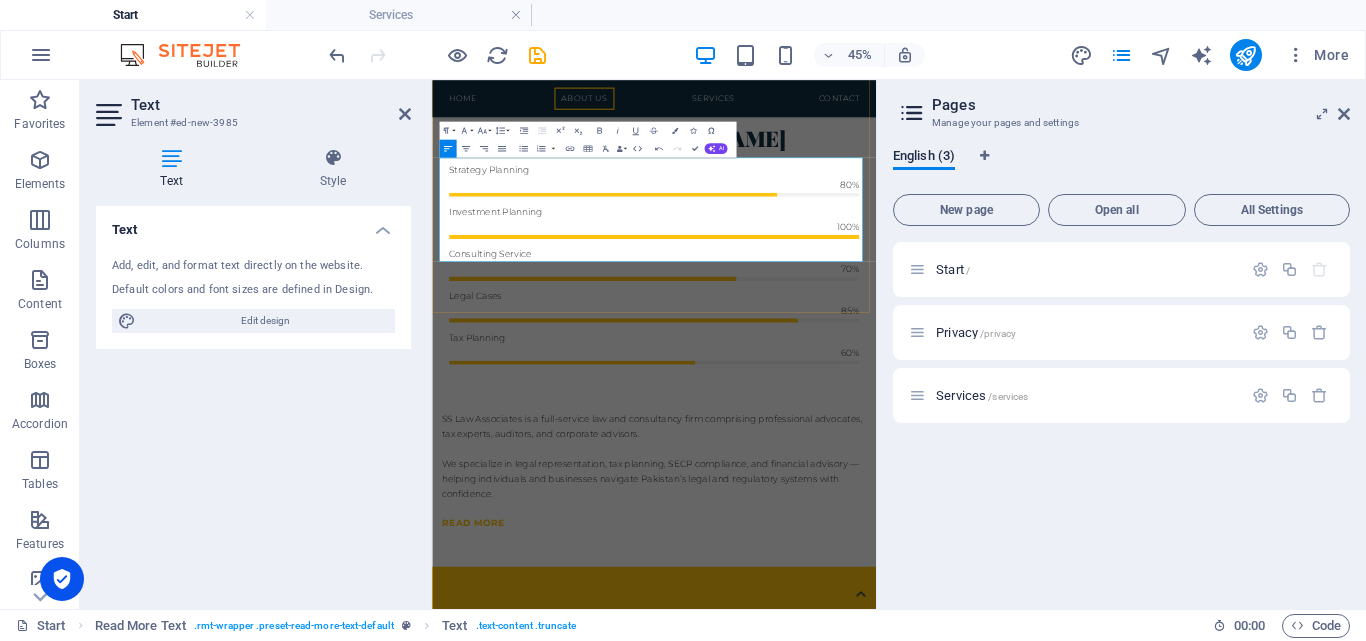 click at bounding box center [926, 900] 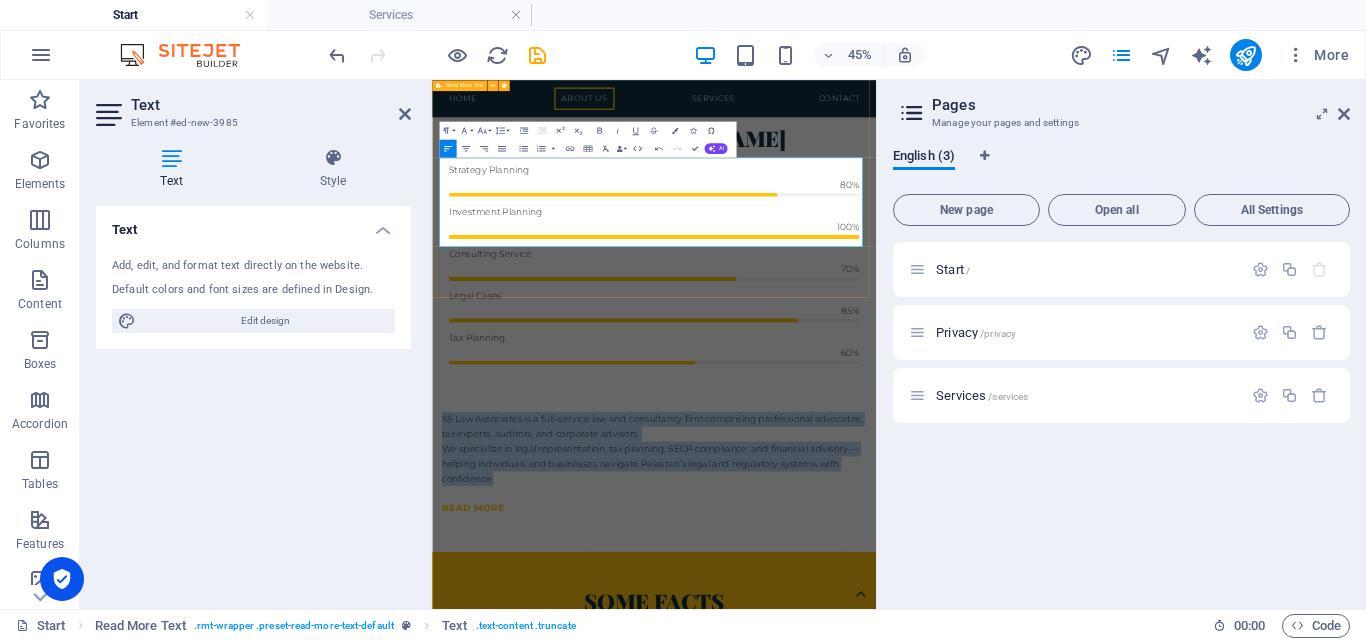 drag, startPoint x: 707, startPoint y: 406, endPoint x: 438, endPoint y: 259, distance: 306.54526 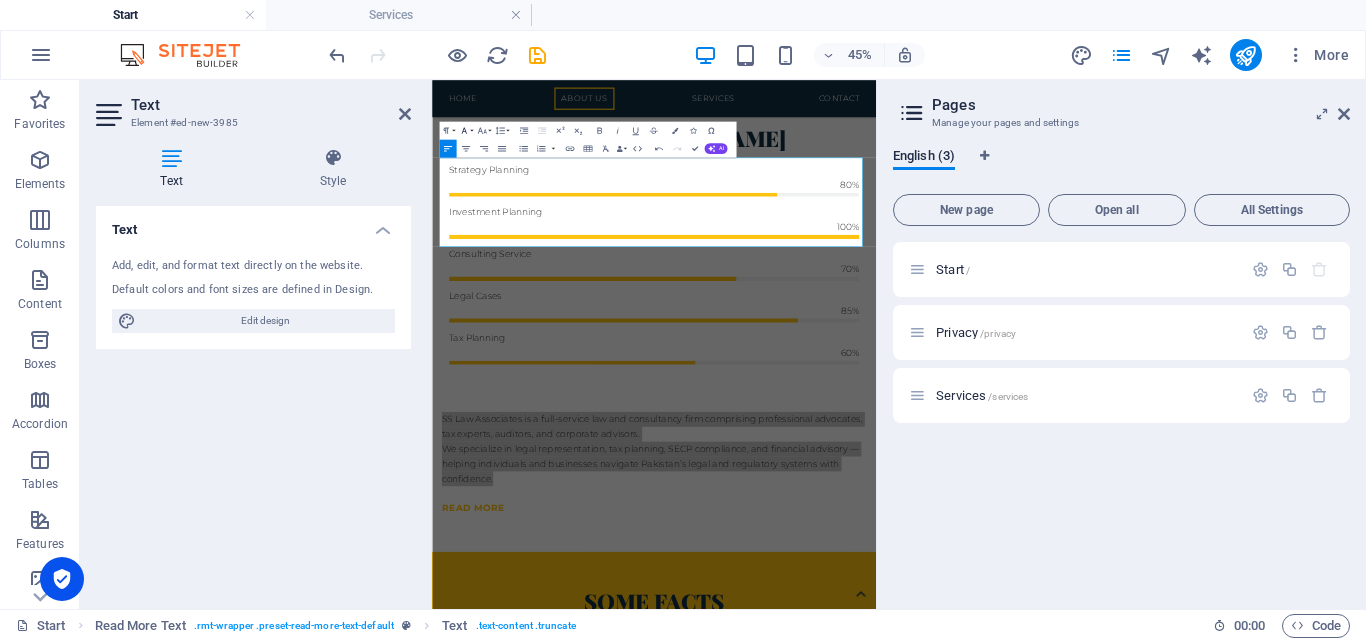 click 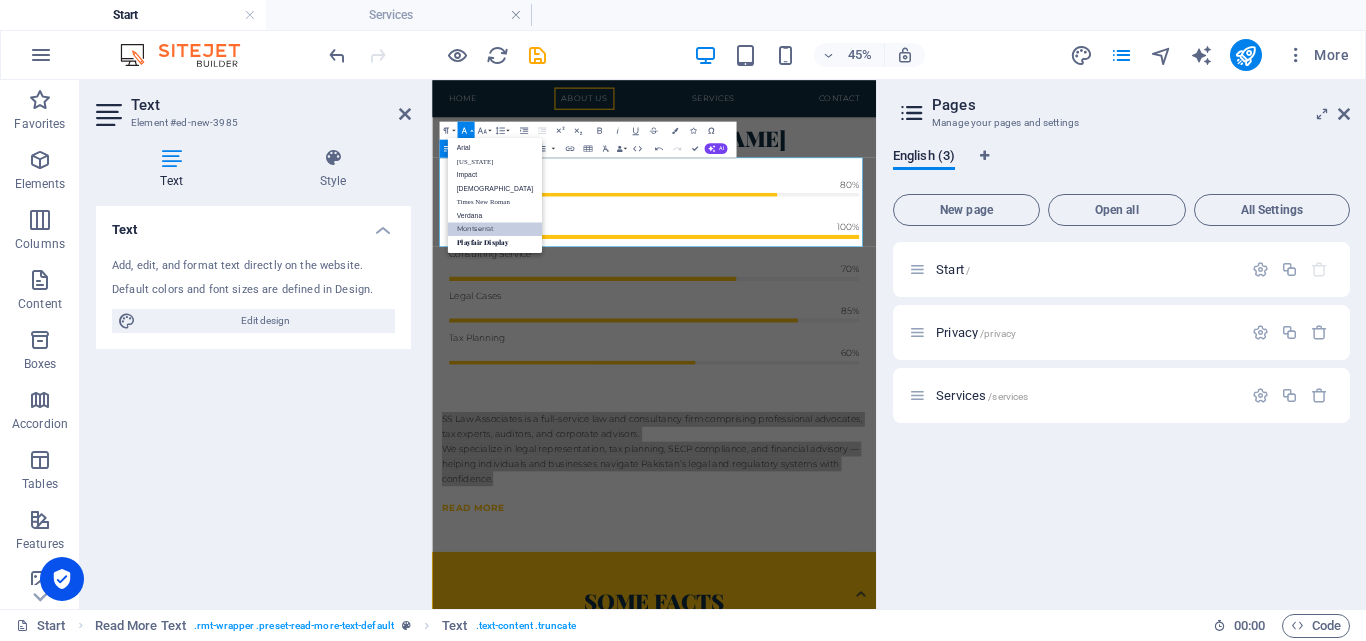 scroll, scrollTop: 0, scrollLeft: 0, axis: both 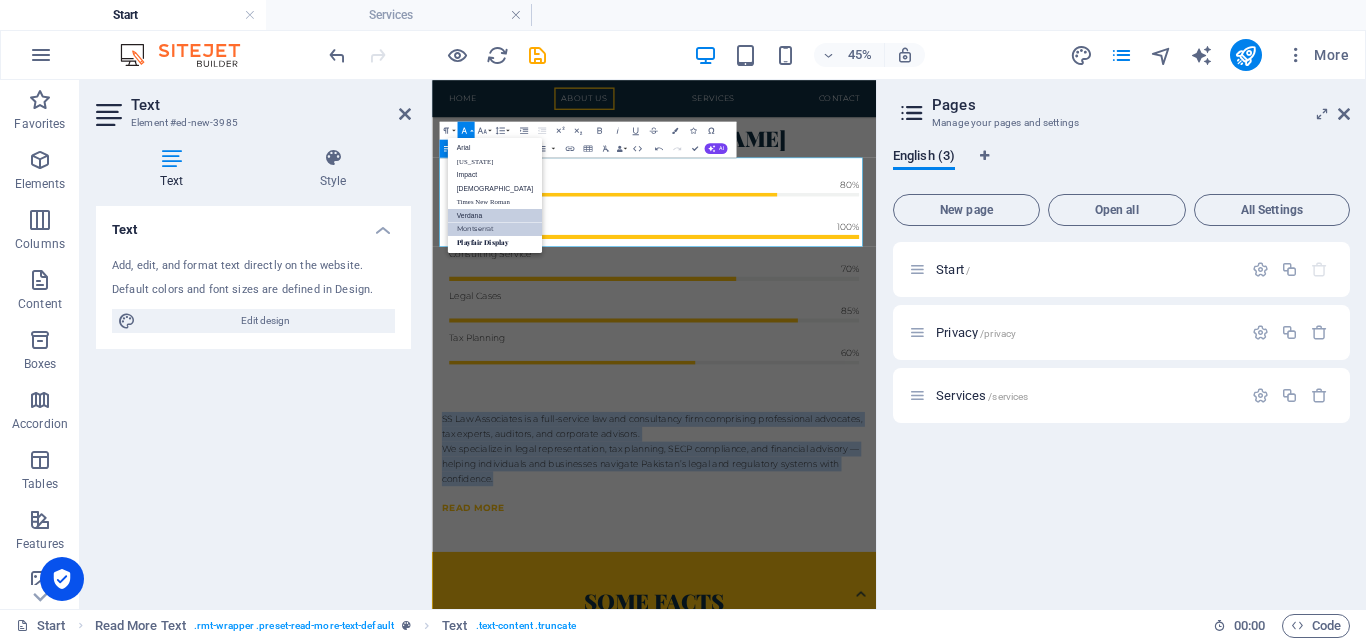 click on "Verdana" at bounding box center (494, 215) 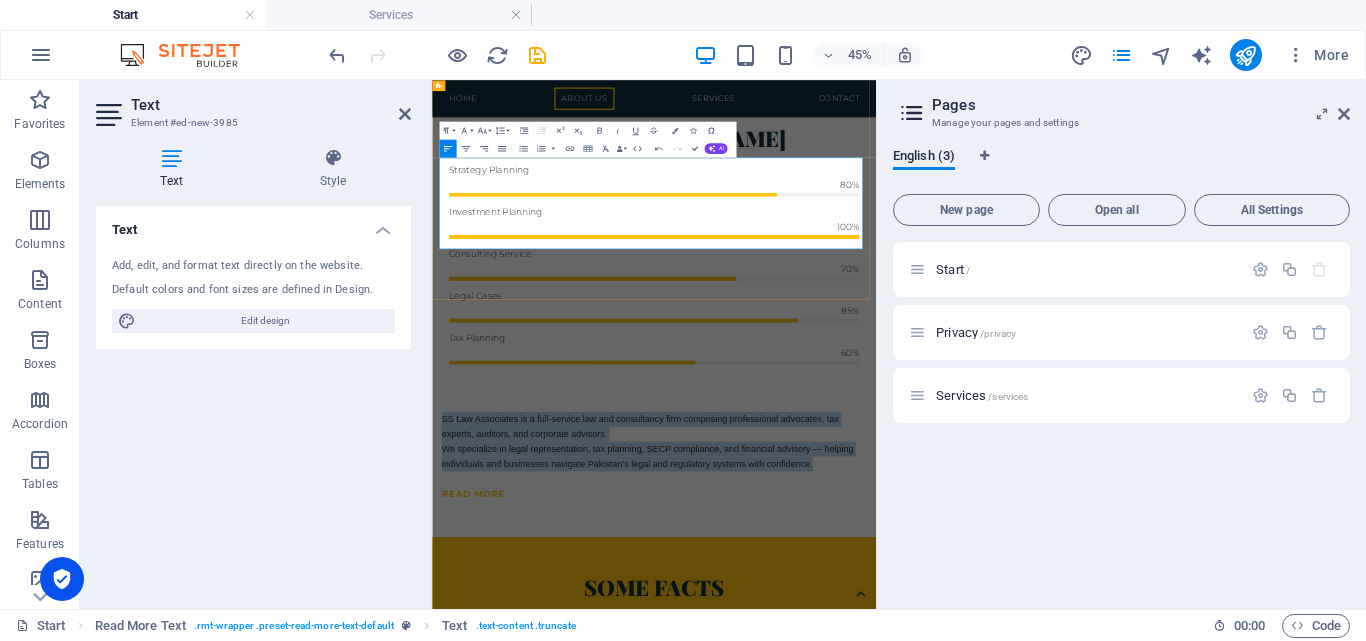 click on "We specialize in legal representation, tax planning, SECP compliance, and financial advisory — helping individuals and businesses navigate Pakistan’s legal and regulatory systems with confidence." at bounding box center (926, 917) 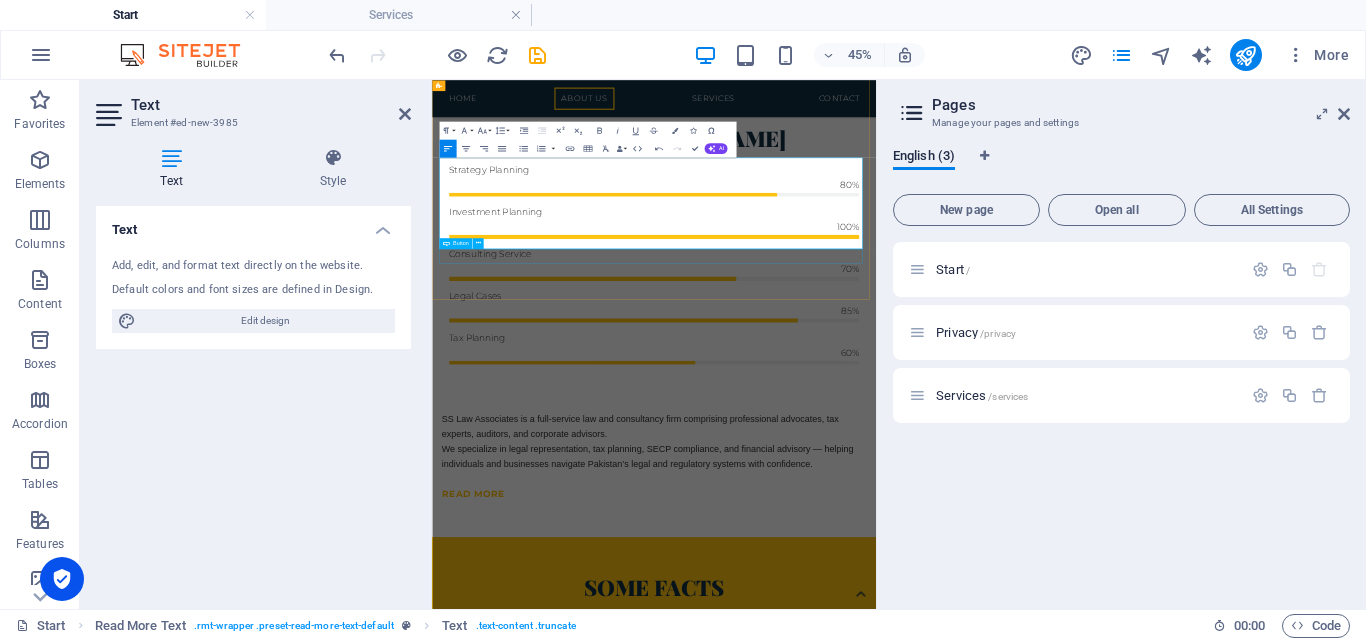 click on "Read more" at bounding box center (926, 999) 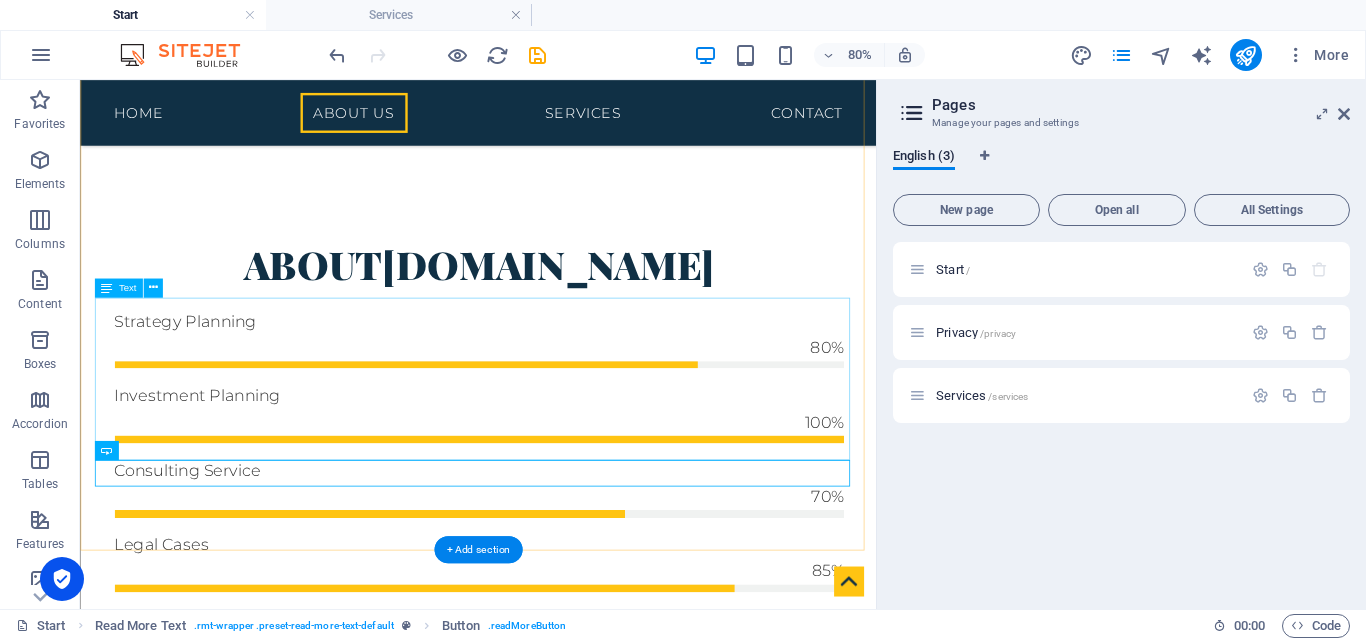 scroll, scrollTop: 1438, scrollLeft: 0, axis: vertical 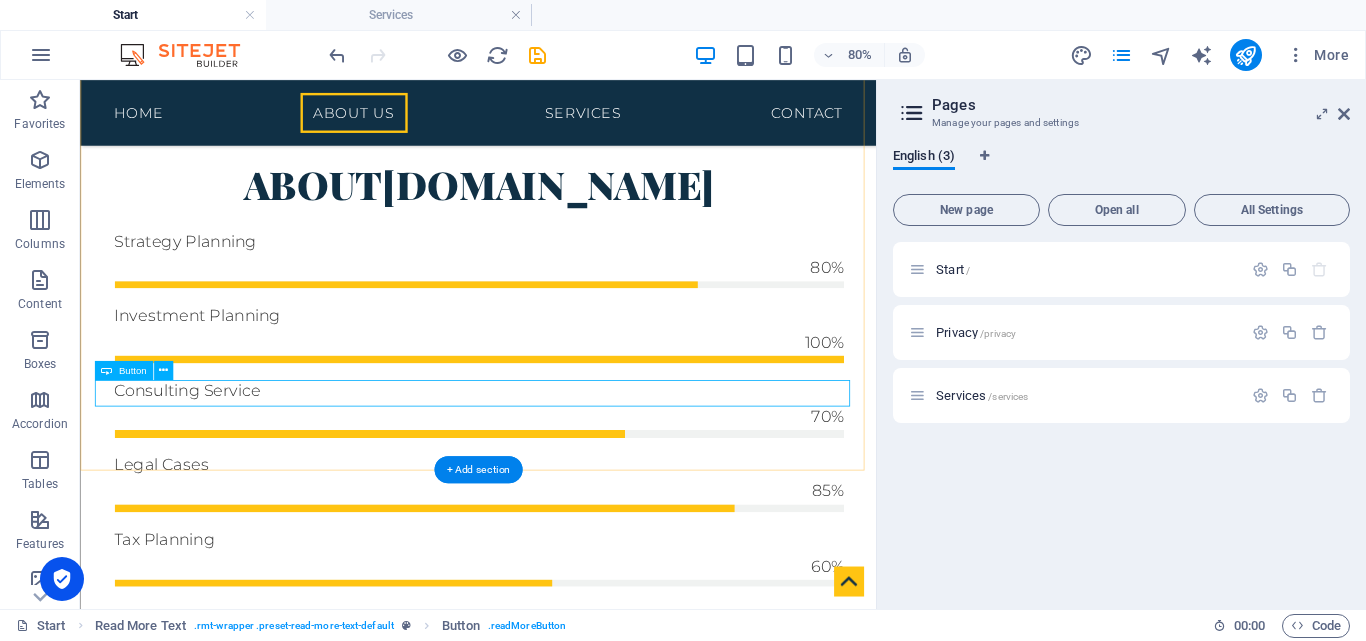 click on "Read more" at bounding box center (578, 999) 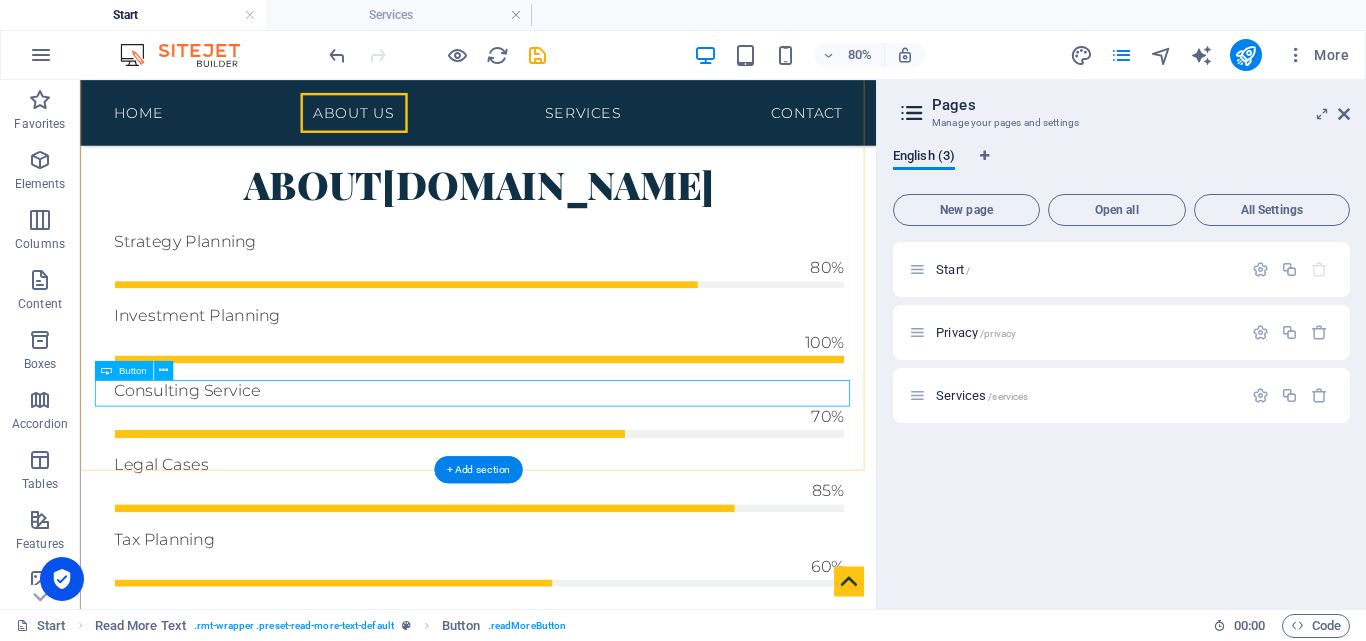 click on "Read more" at bounding box center [578, 999] 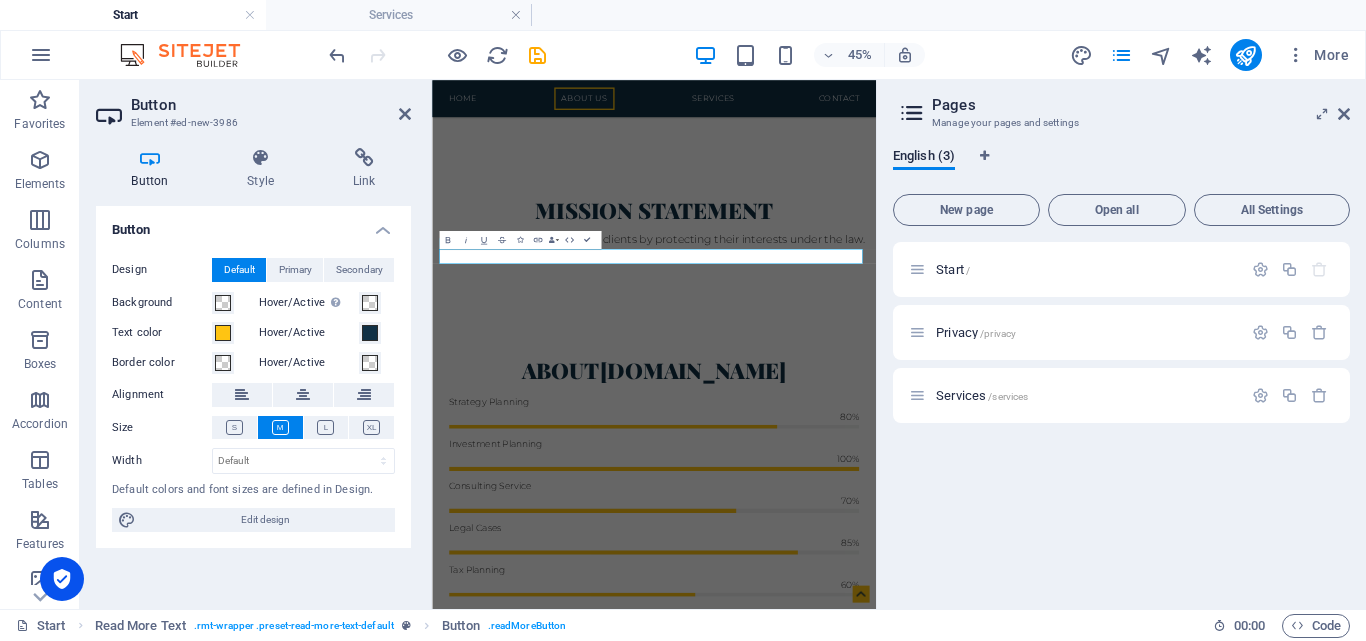 scroll, scrollTop: 1953, scrollLeft: 0, axis: vertical 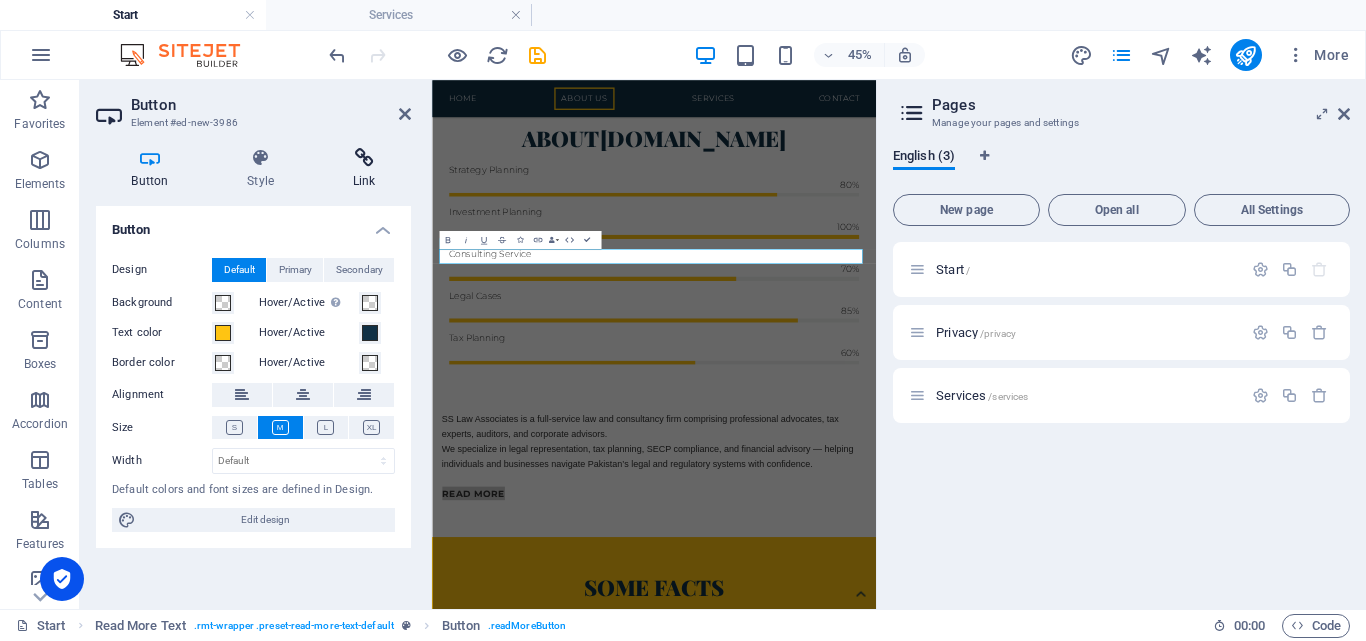 click at bounding box center [364, 158] 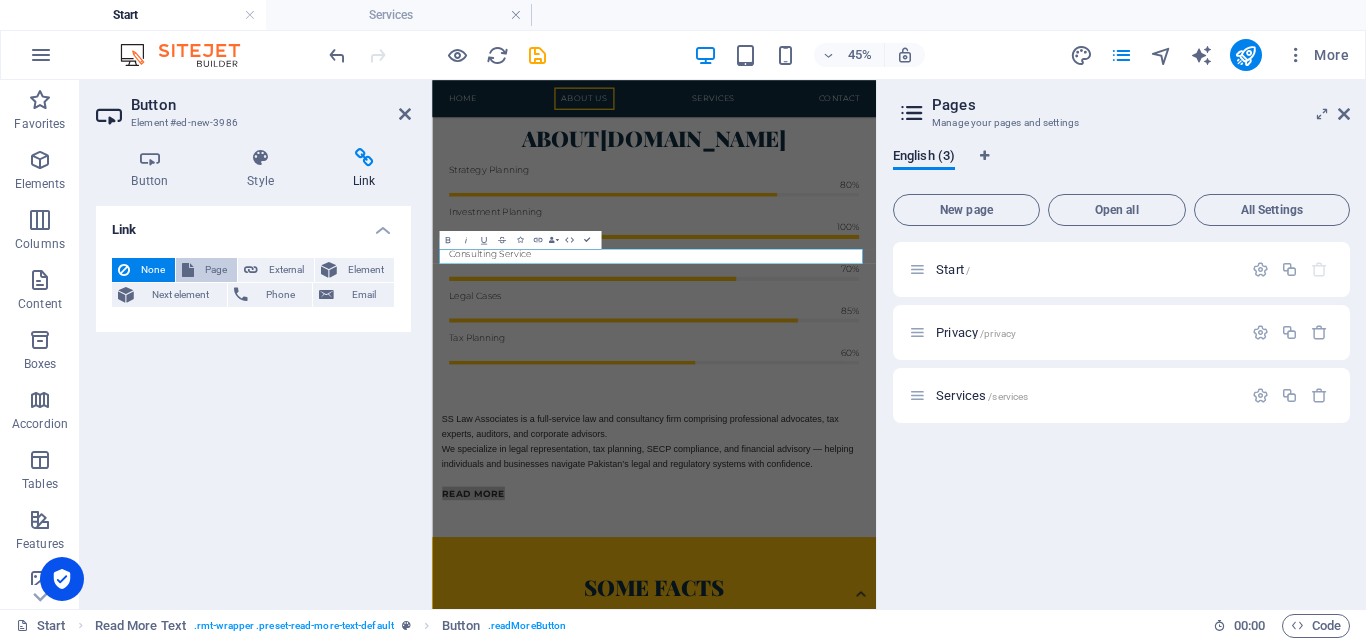 click on "Page" at bounding box center (215, 270) 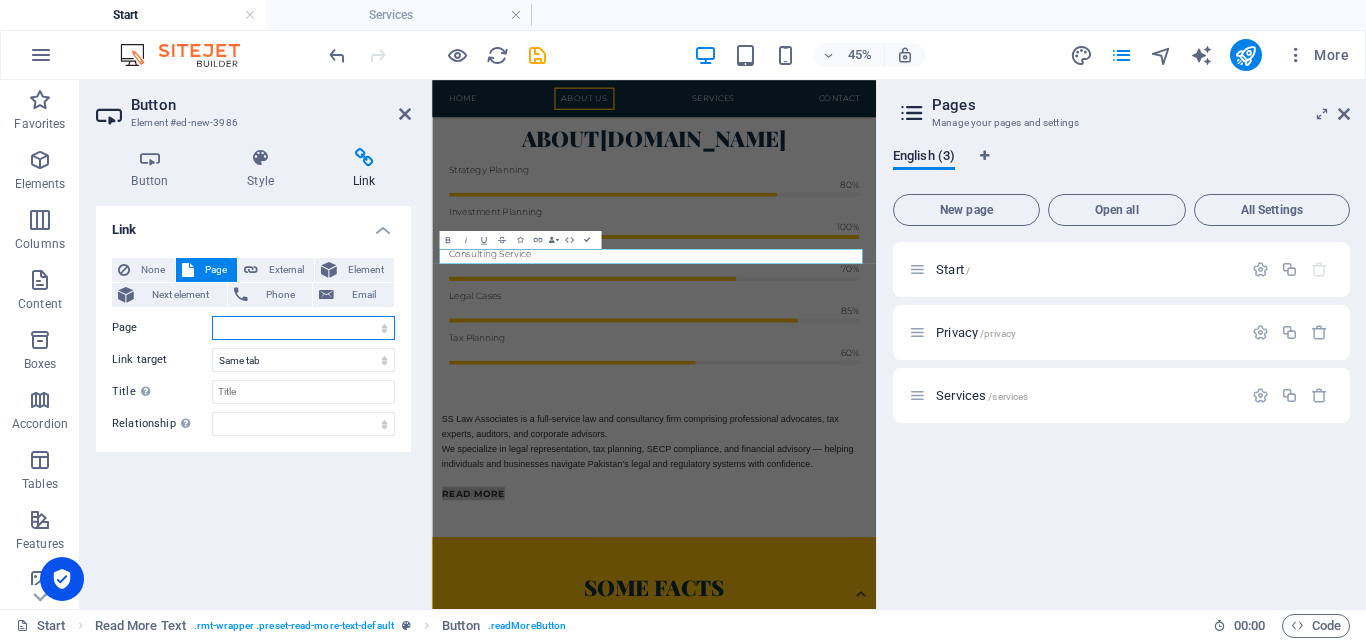 click on "Start Privacy Services" at bounding box center [303, 328] 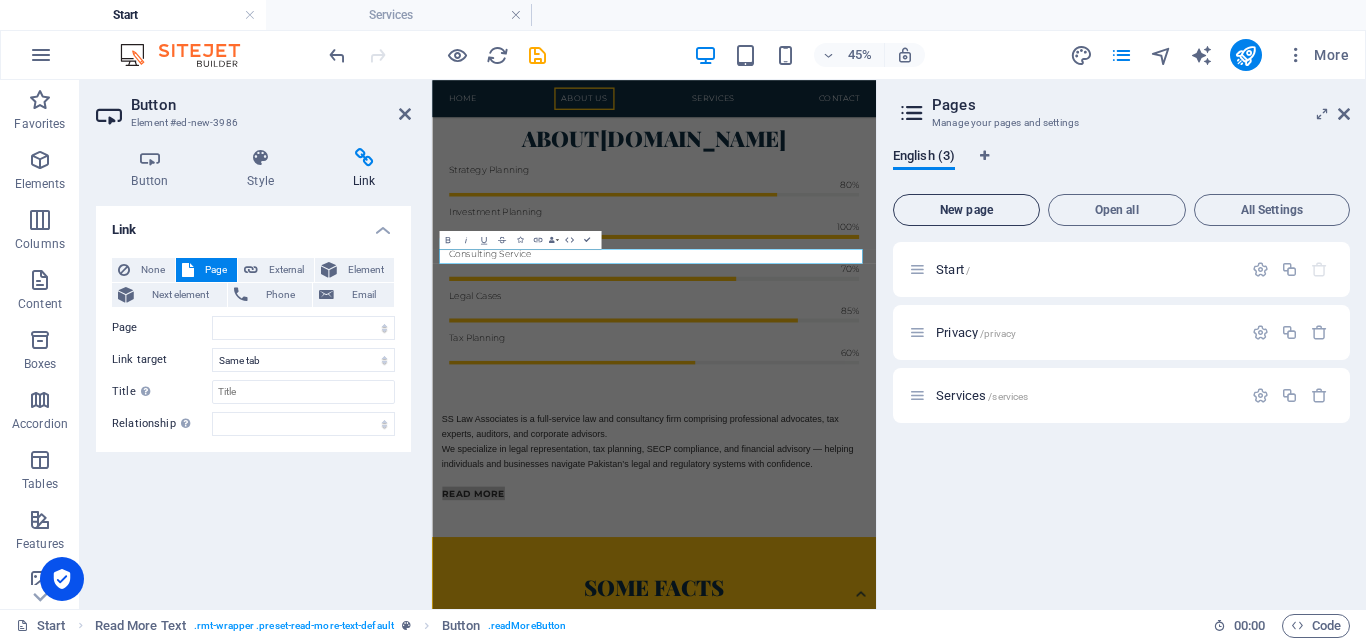 click on "New page" at bounding box center (966, 210) 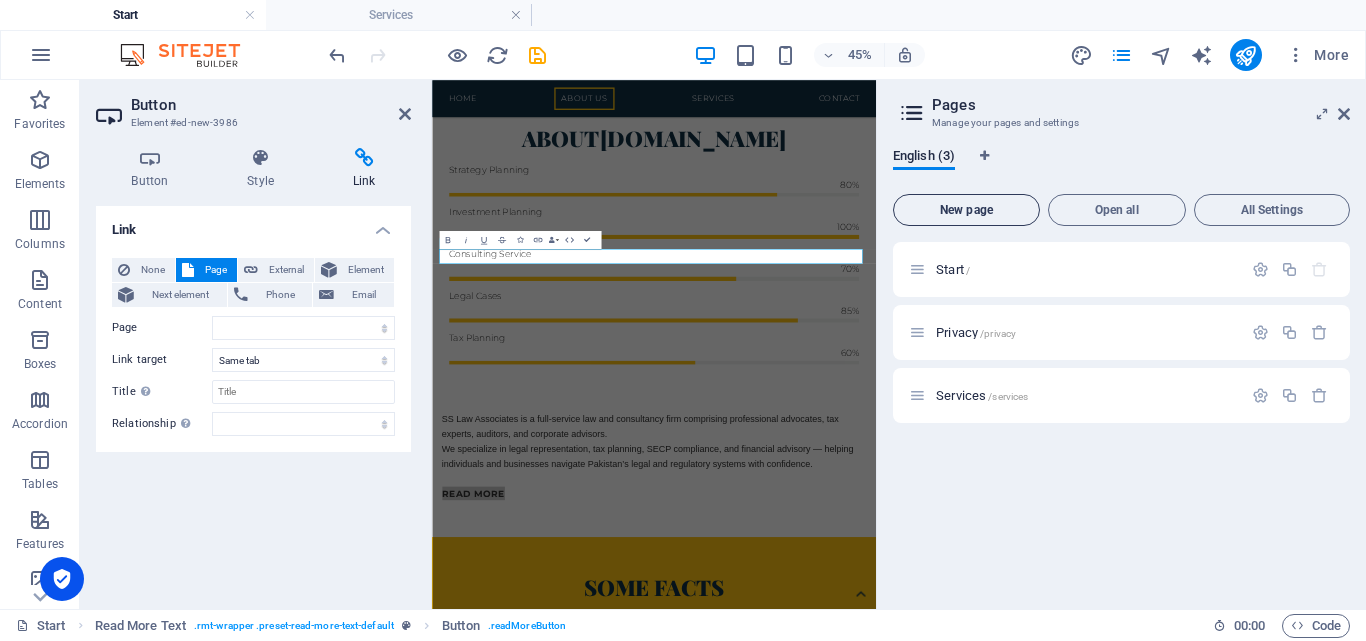 select 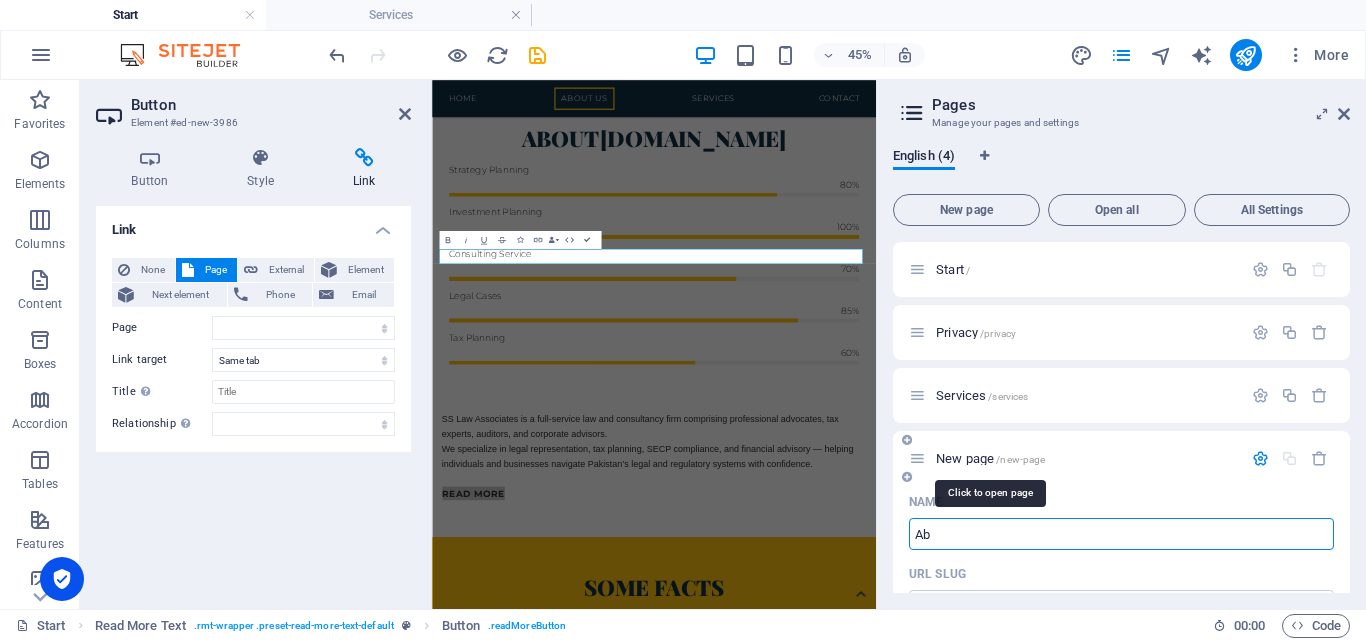 type on "Ab" 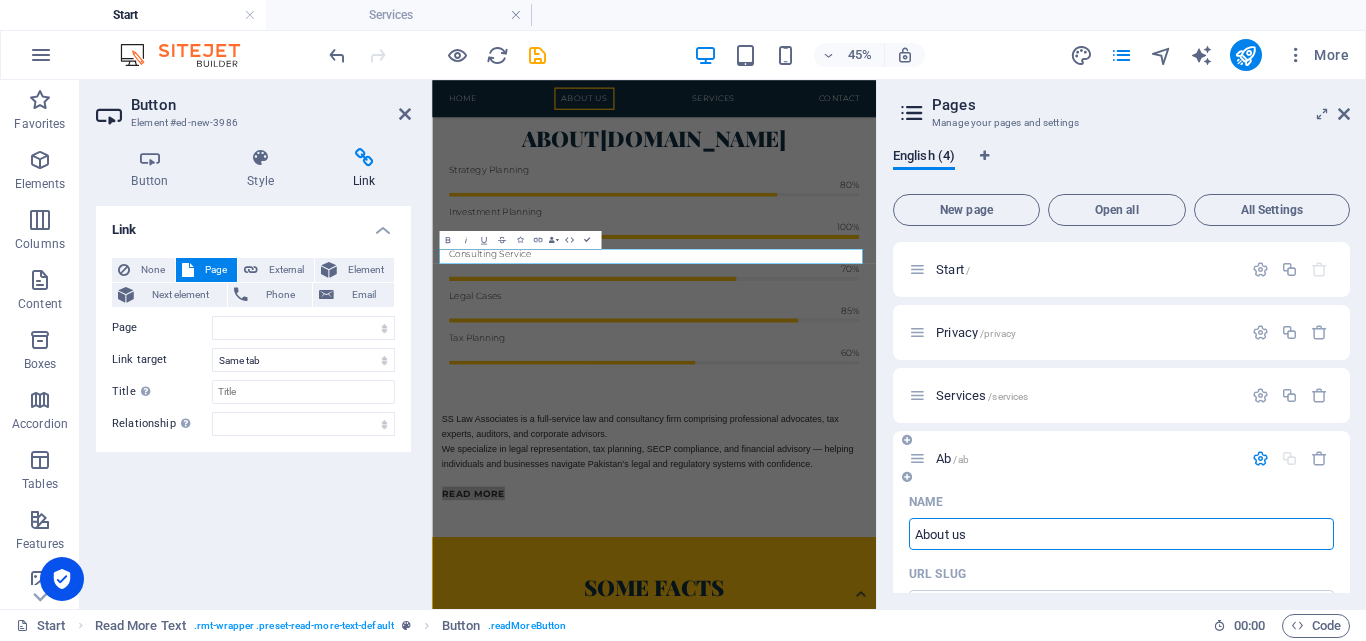 type on "About us" 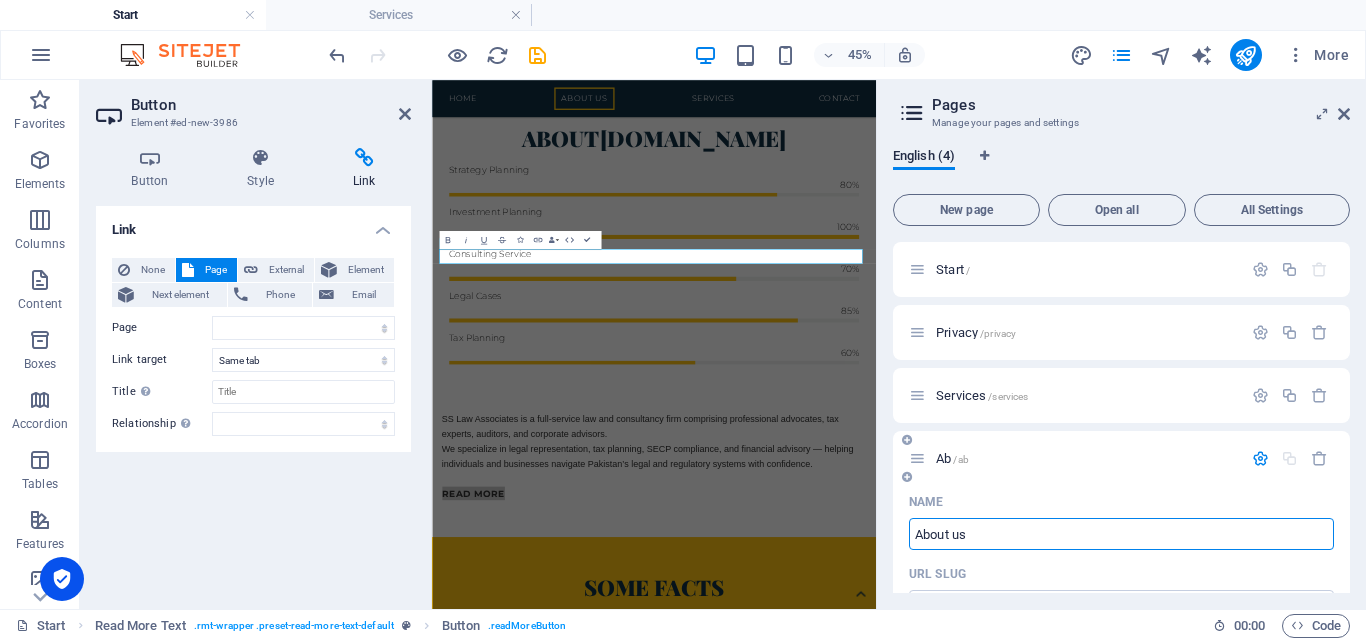select 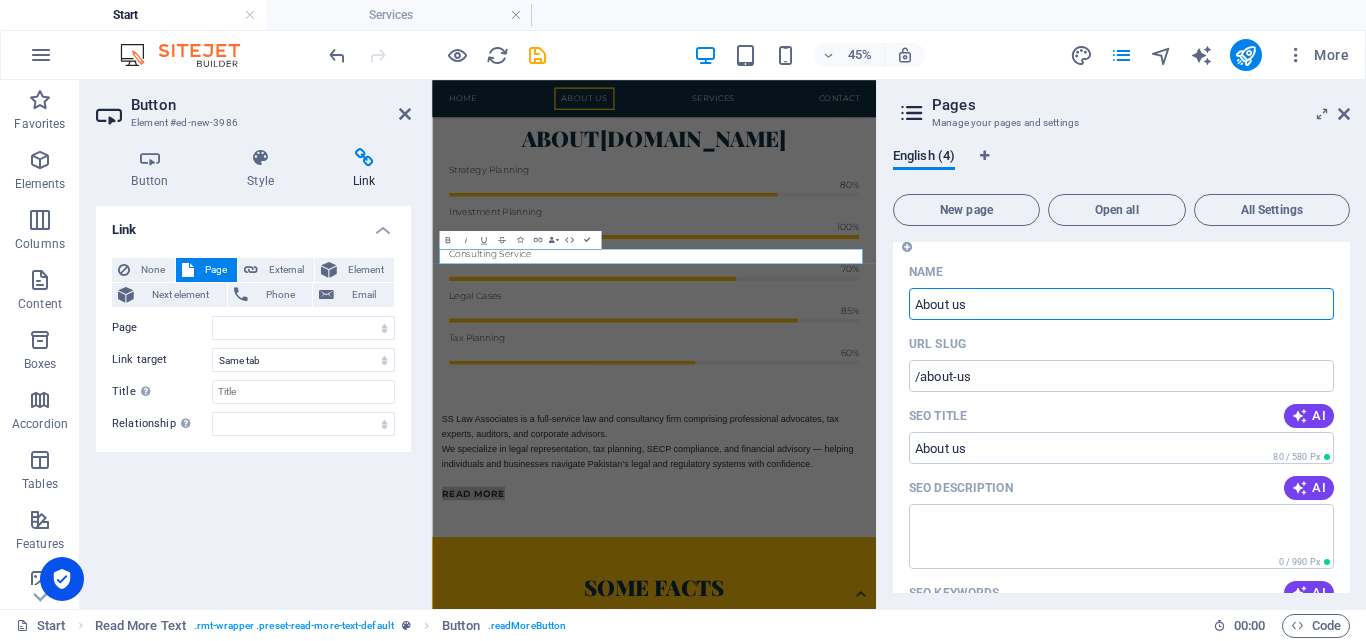 scroll, scrollTop: 267, scrollLeft: 0, axis: vertical 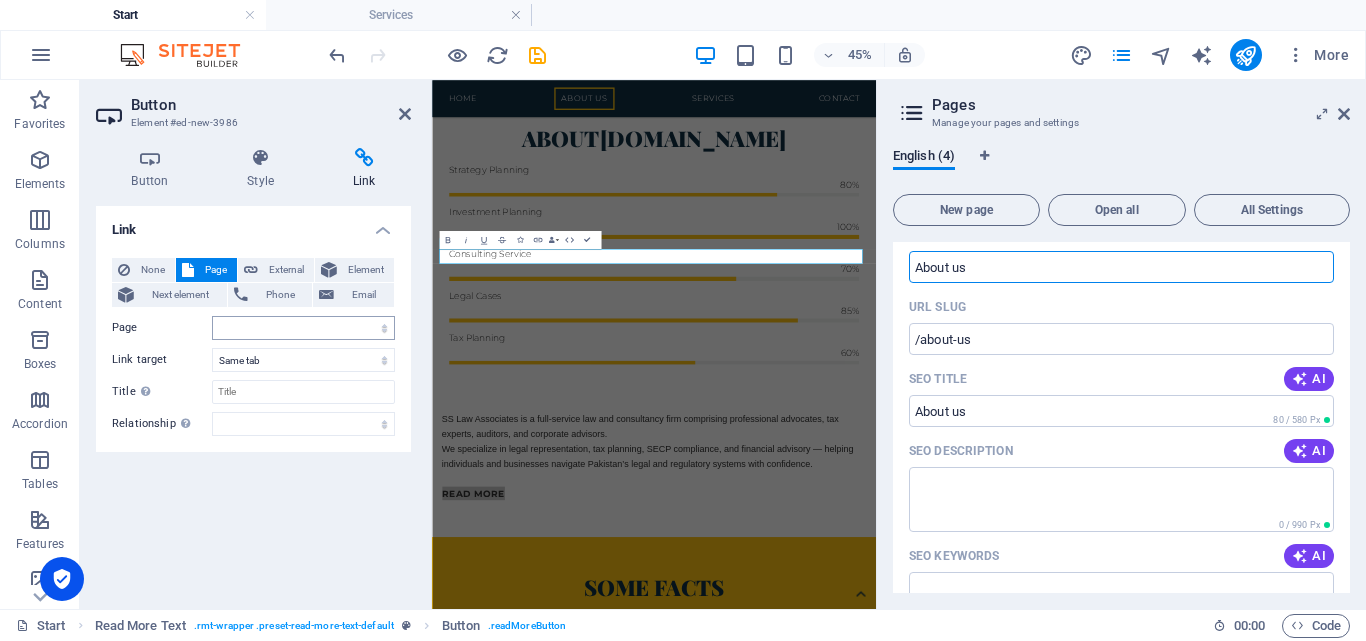 type on "About us" 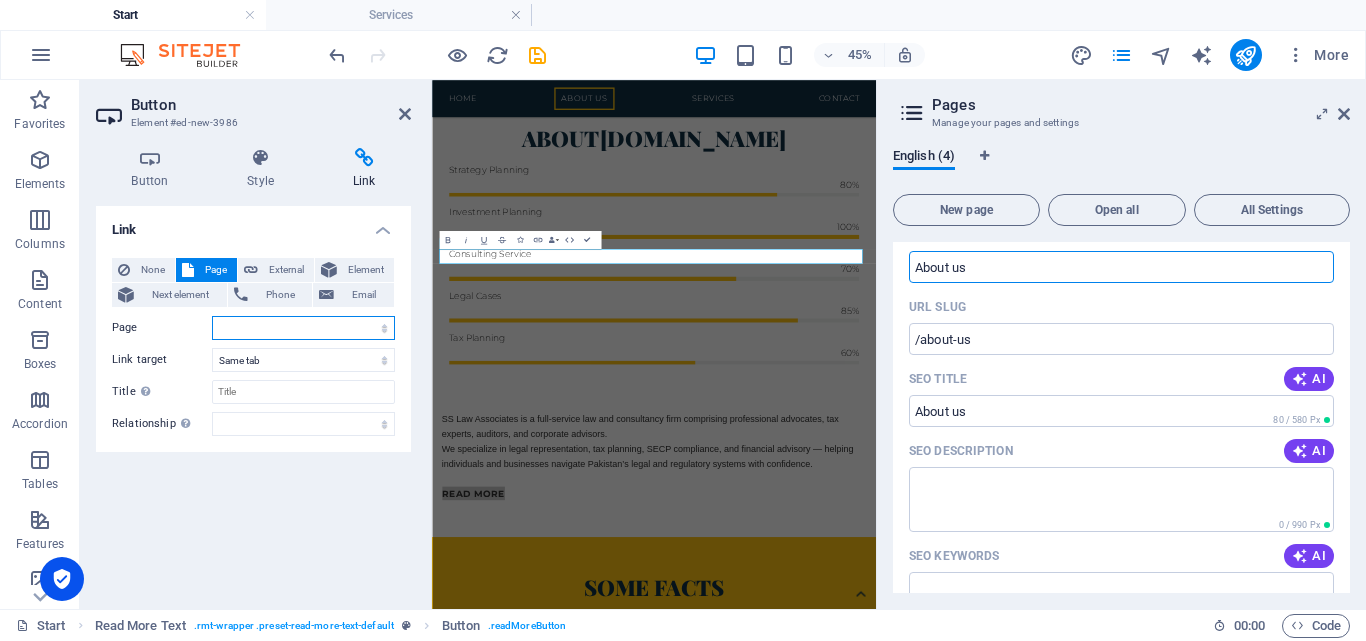 click on "Start Privacy Services About us" at bounding box center (303, 328) 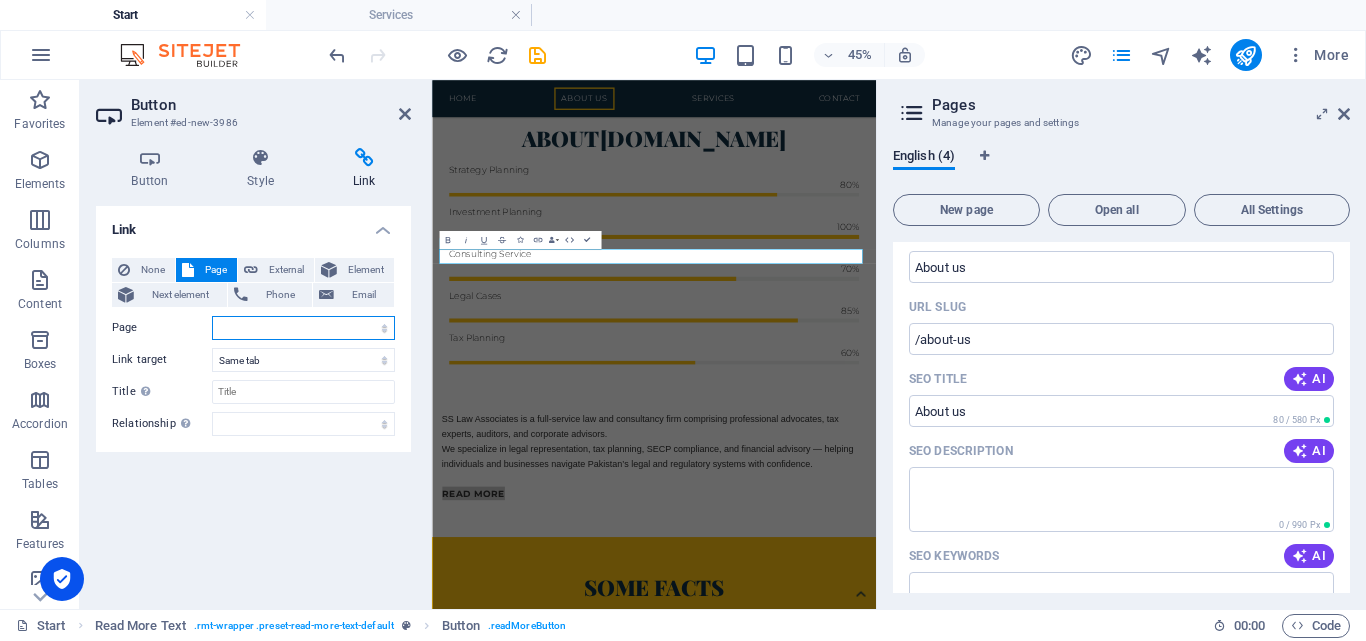 select on "3" 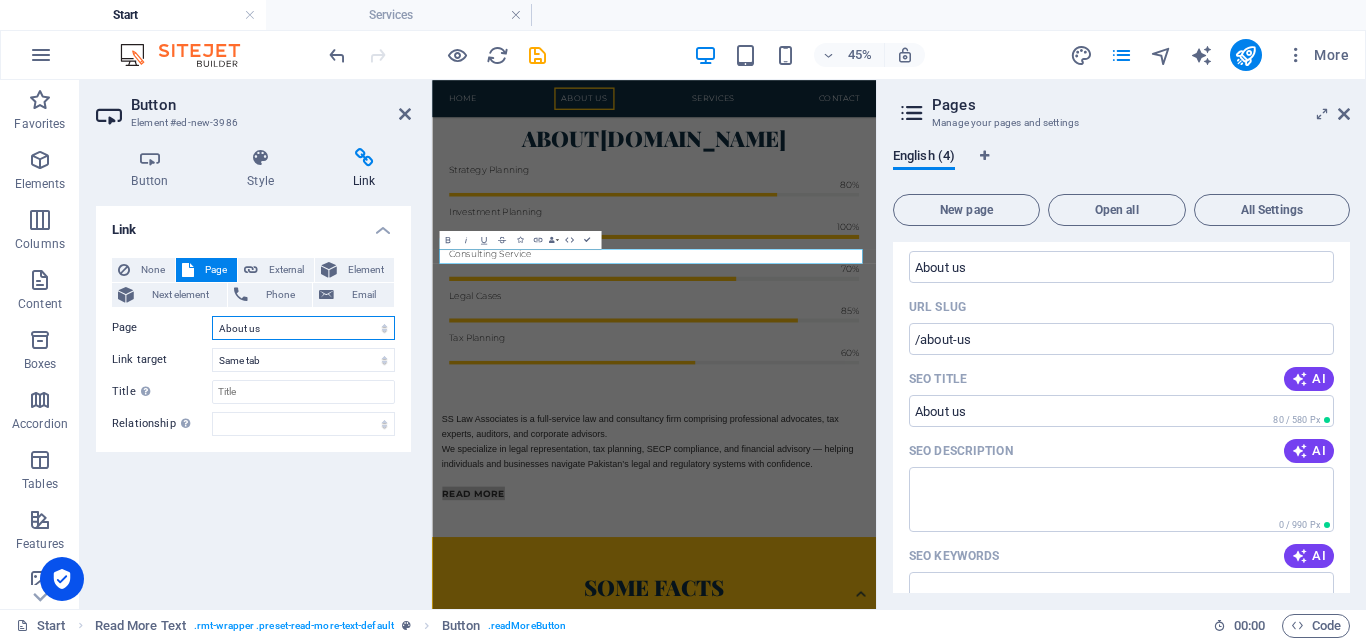 click on "Start Privacy Services About us" at bounding box center (303, 328) 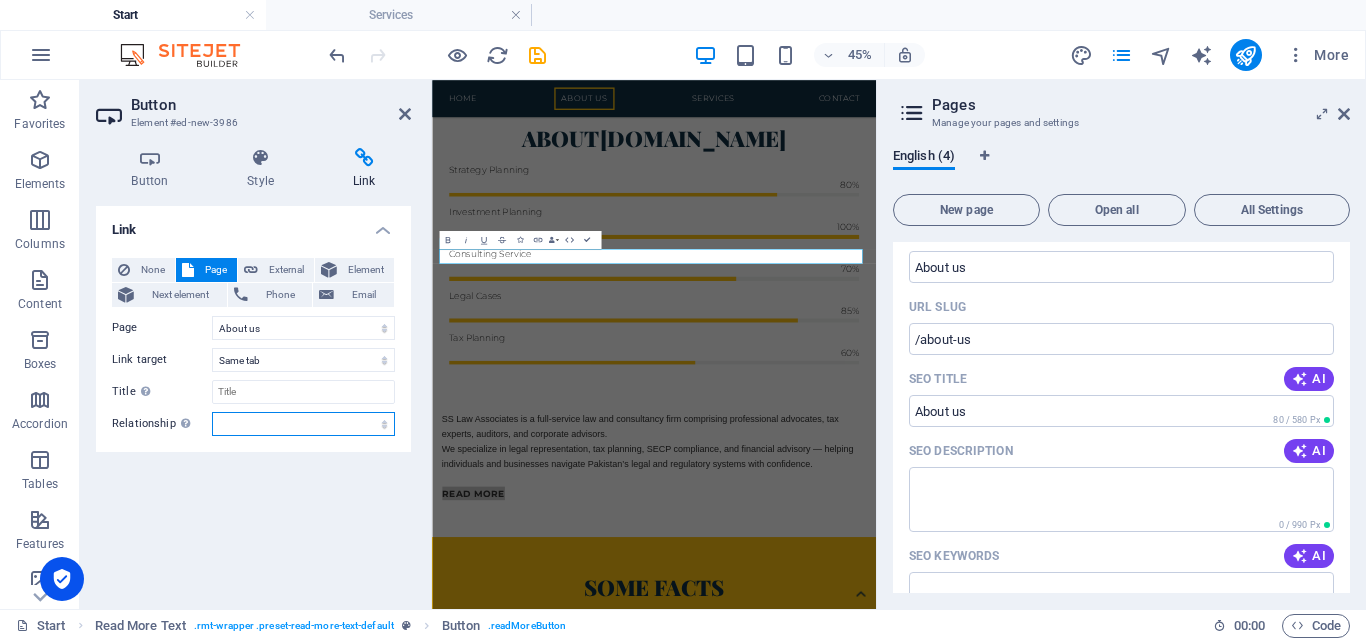 click on "alternate author bookmark external help license next nofollow noreferrer noopener prev search tag" at bounding box center [303, 424] 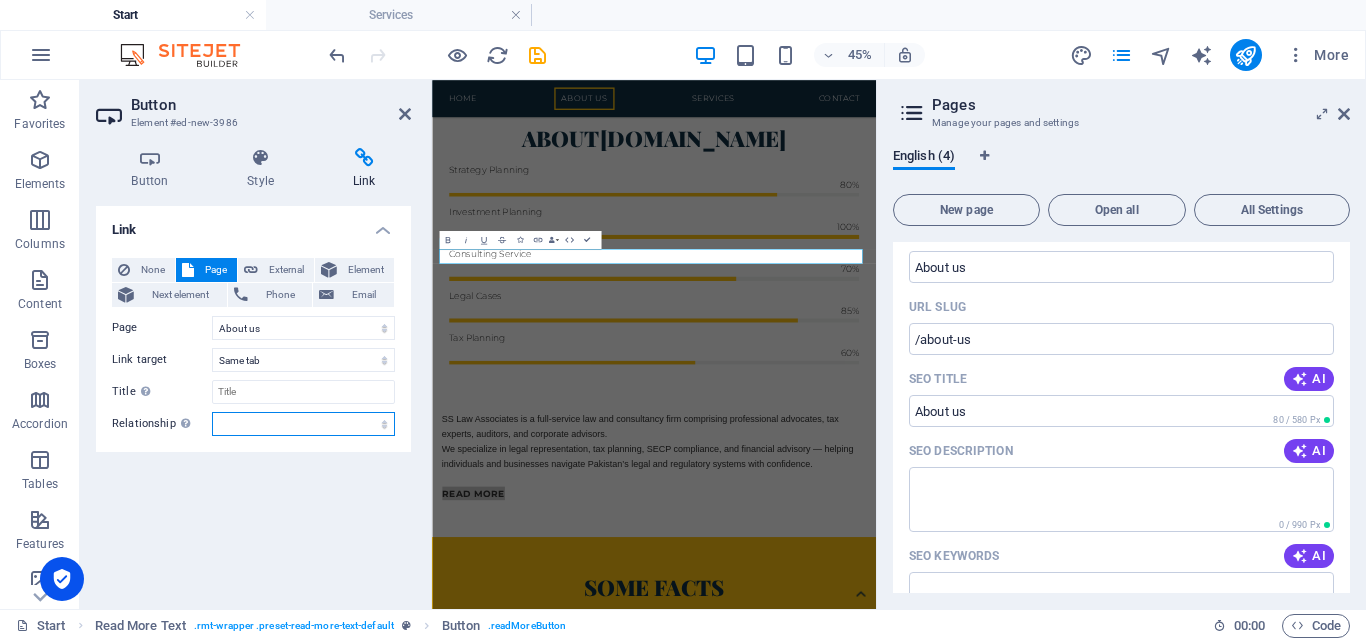 click on "alternate author bookmark external help license next nofollow noreferrer noopener prev search tag" at bounding box center [303, 424] 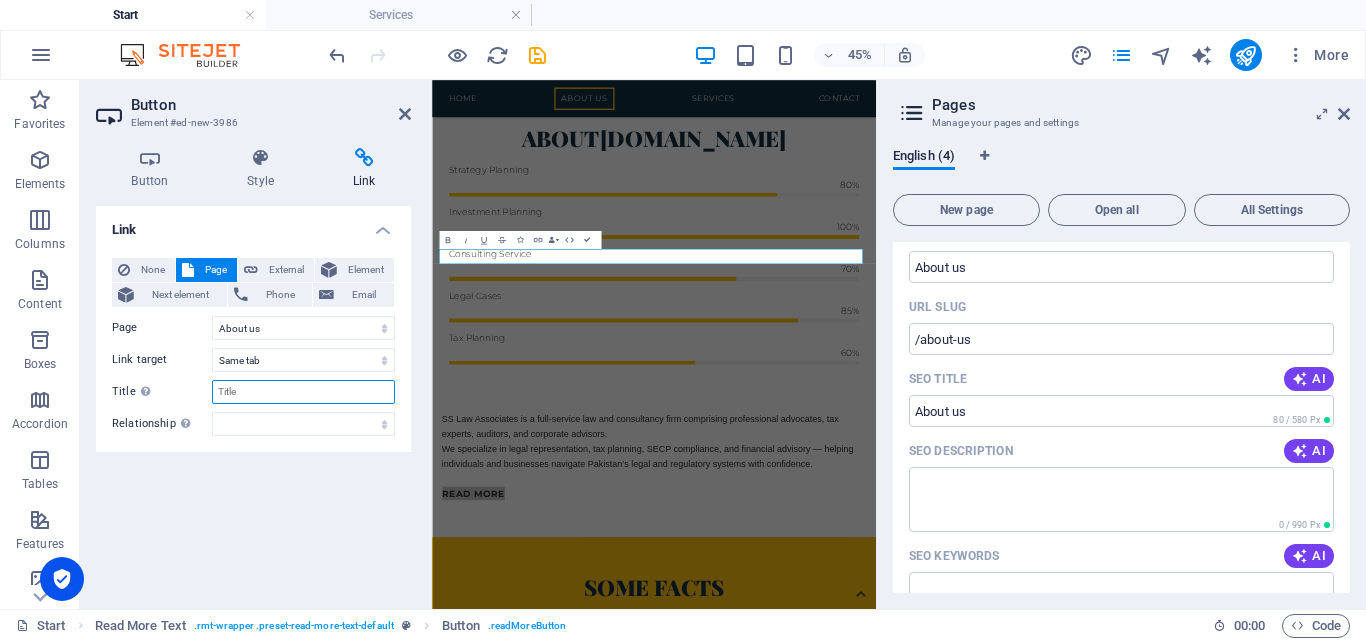 click on "Title Additional link description, should not be the same as the link text. The title is most often shown as a tooltip text when the mouse moves over the element. Leave empty if uncertain." at bounding box center [303, 392] 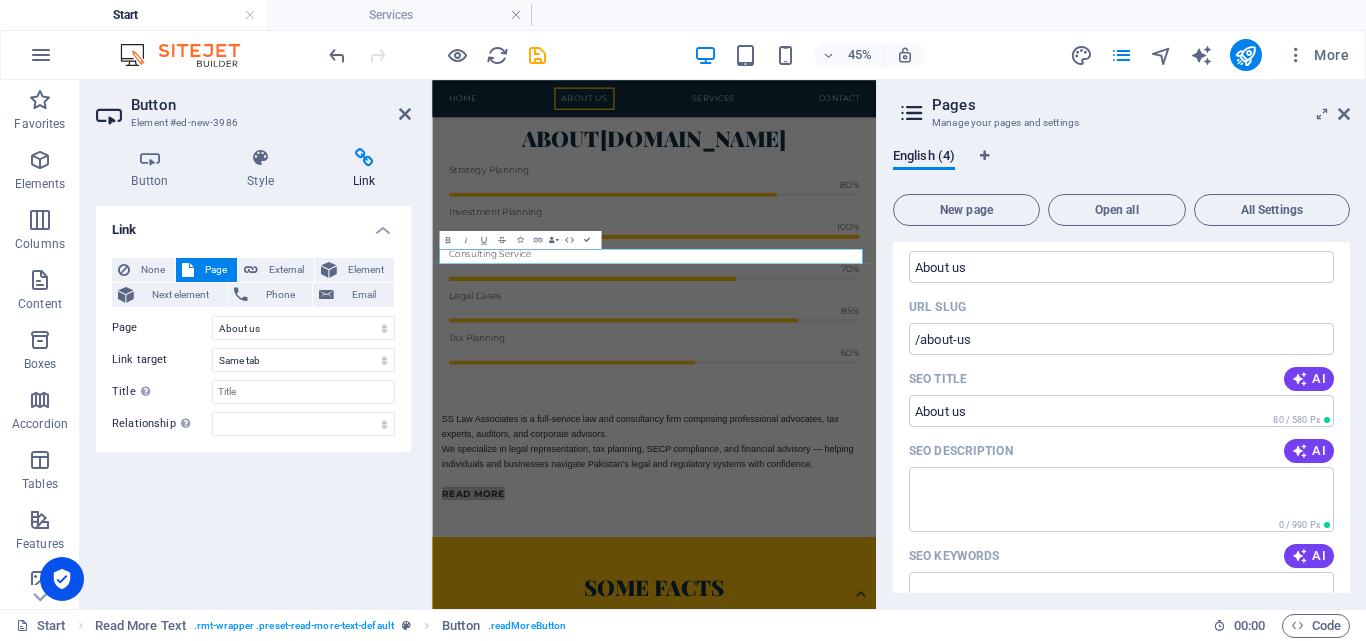 click on "Link None Page External Element Next element Phone Email Page Start Privacy Services About us Element
URL Phone Email Link target New tab Same tab Overlay Title Additional link description, should not be the same as the link text. The title is most often shown as a tooltip text when the mouse moves over the element. Leave empty if uncertain. Relationship Sets the  relationship of this link to the link target . For example, the value "nofollow" instructs search engines not to follow the link. Can be left empty. alternate author bookmark external help license next nofollow noreferrer noopener prev search tag" at bounding box center (253, 399) 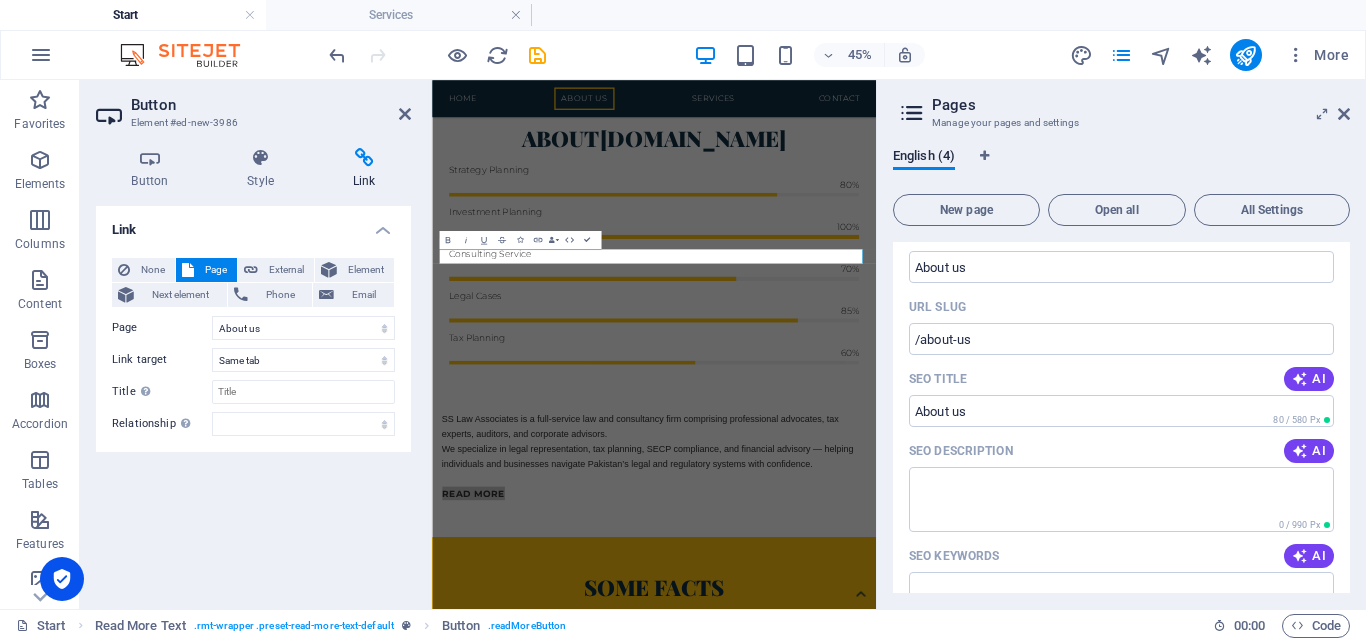 click on "English (4) New page Open all All Settings Start / Privacy /privacy Services /services About us /about-us Name About us ​ URL SLUG /about-us ​ SEO Title AI ​ 80 / 580 Px SEO Description AI ​ 0 / 990 Px SEO Keywords AI ​ Settings Menu Noindex Preview Mobile Desktop www.example.com about-us Meta tags ​ Preview Image (Open Graph) Drag files here, click to choose files or select files from Files or our free stock photos & videos More Settings" at bounding box center [1121, 370] 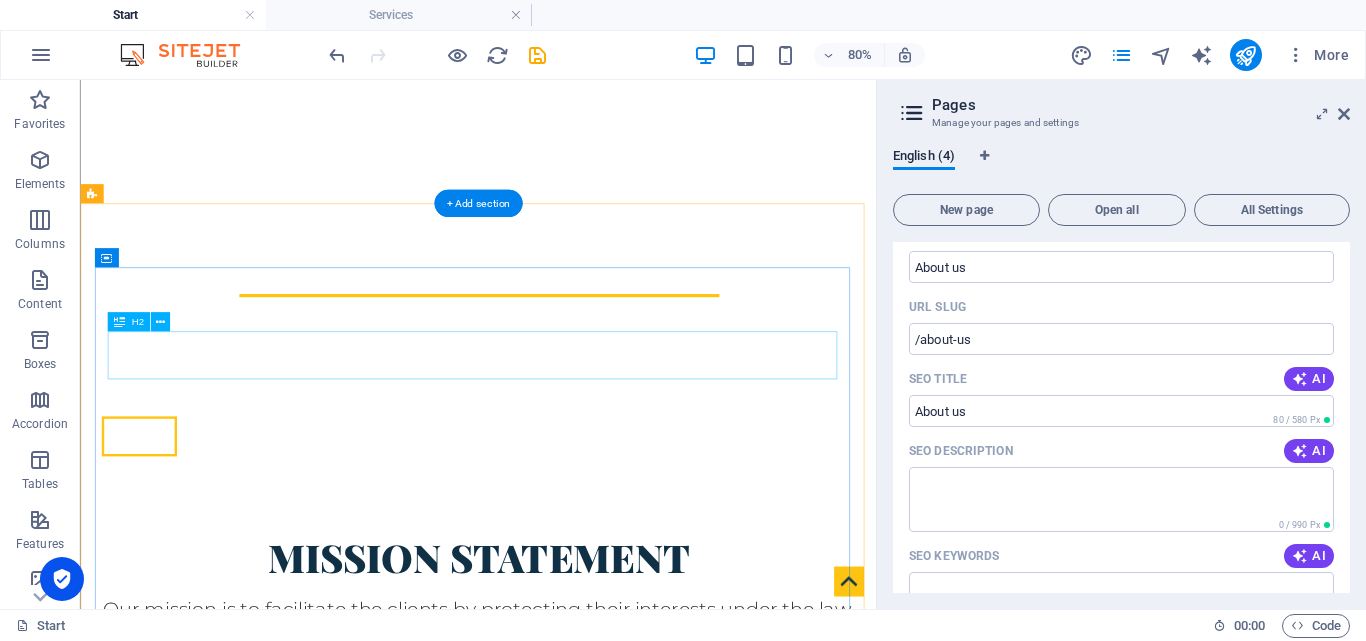 scroll, scrollTop: 871, scrollLeft: 0, axis: vertical 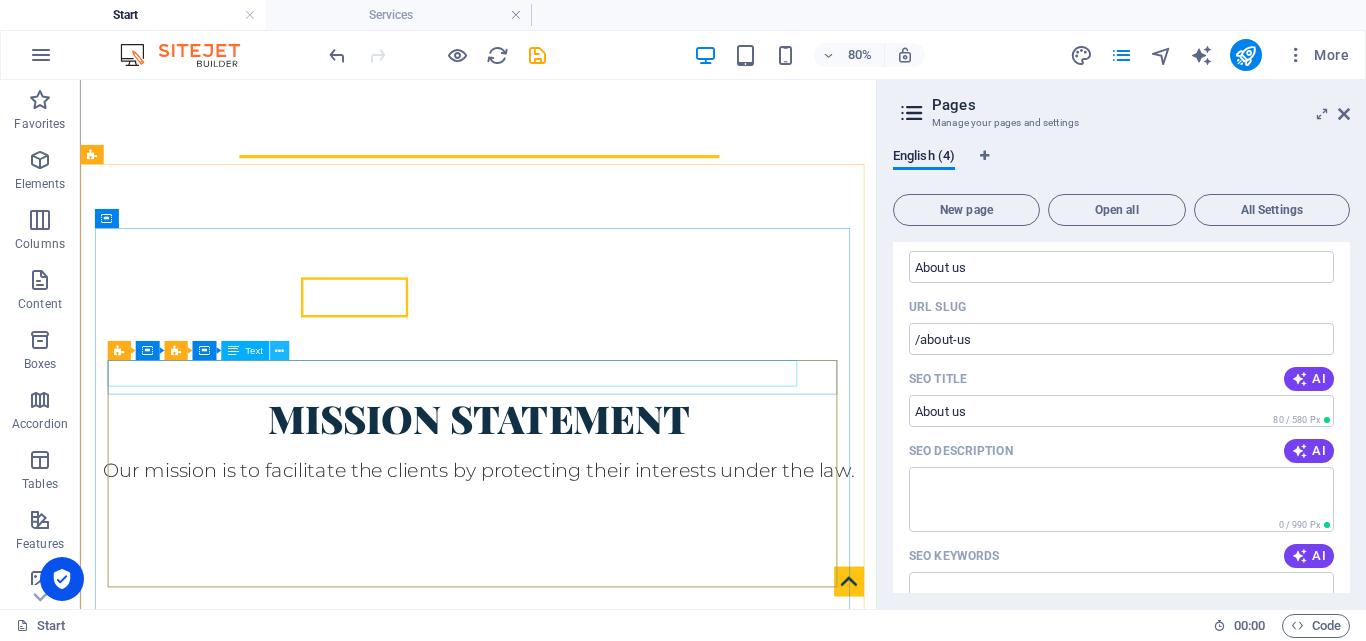 click at bounding box center (279, 350) 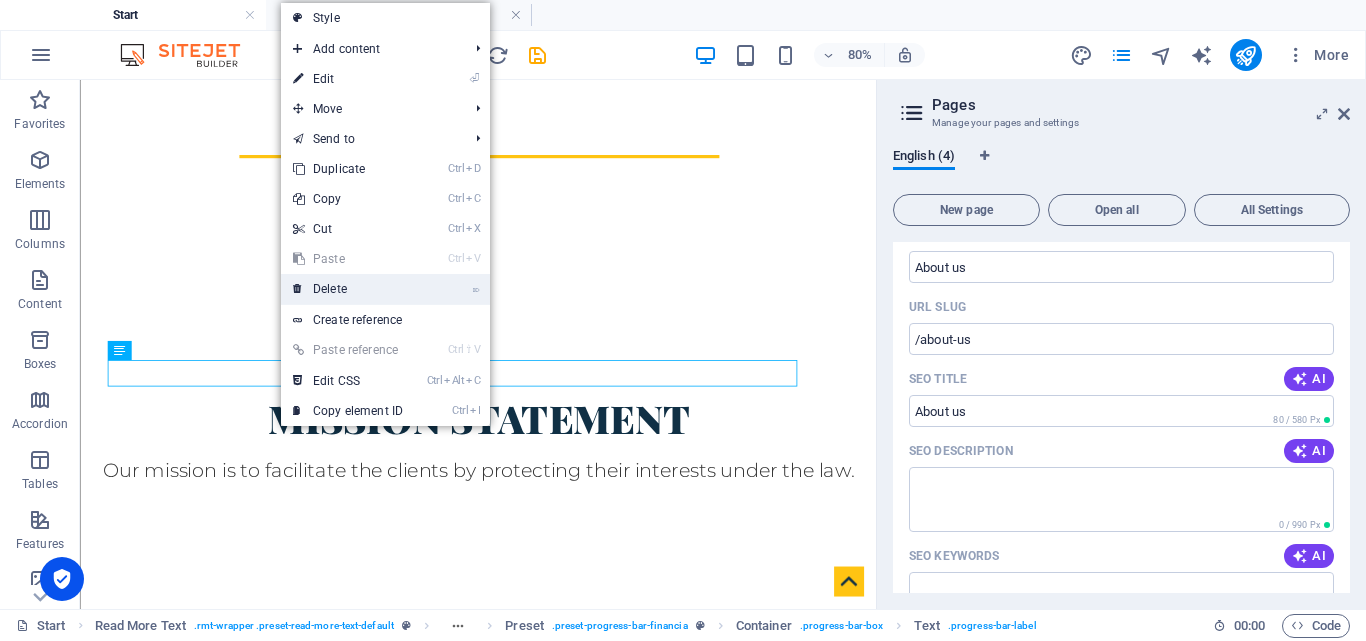 click on "⌦  Delete" at bounding box center [348, 289] 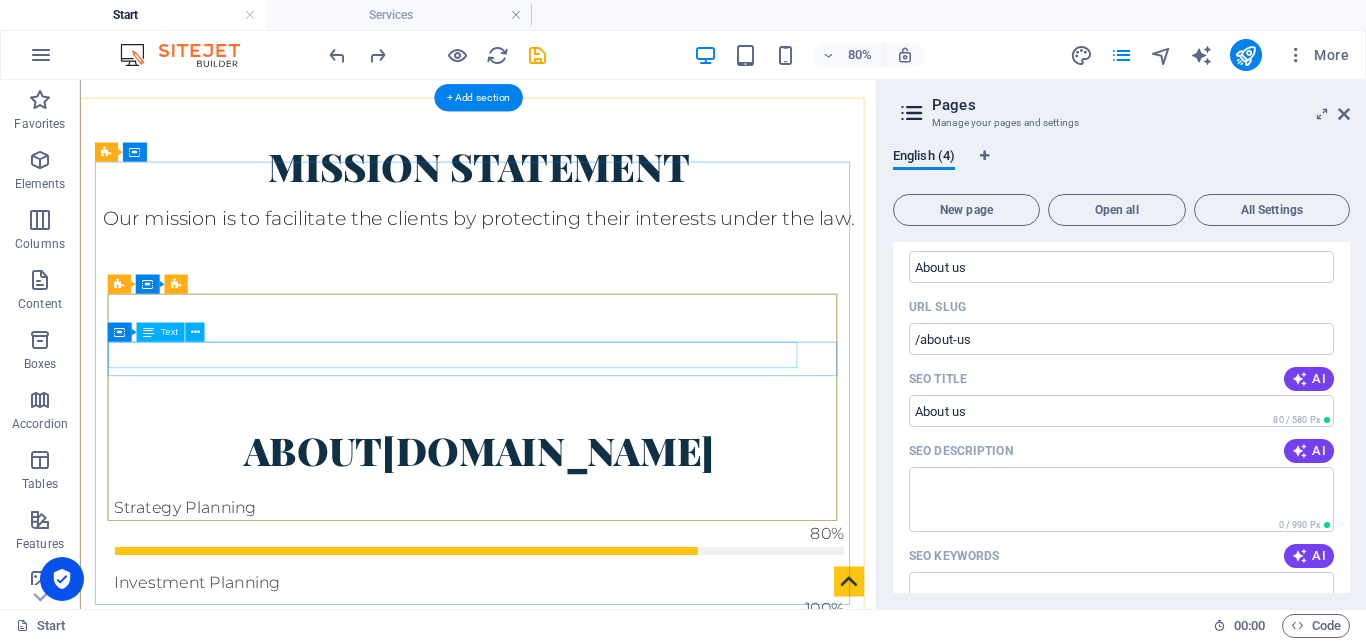 scroll, scrollTop: 946, scrollLeft: 0, axis: vertical 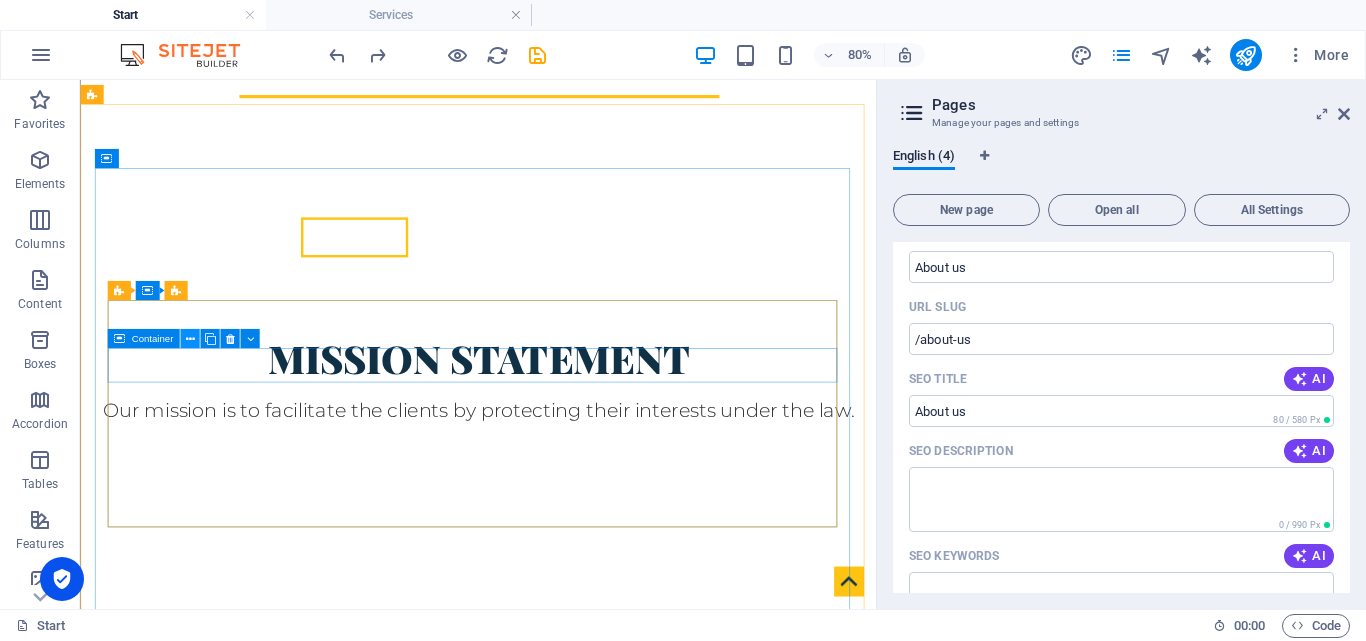 click at bounding box center [189, 338] 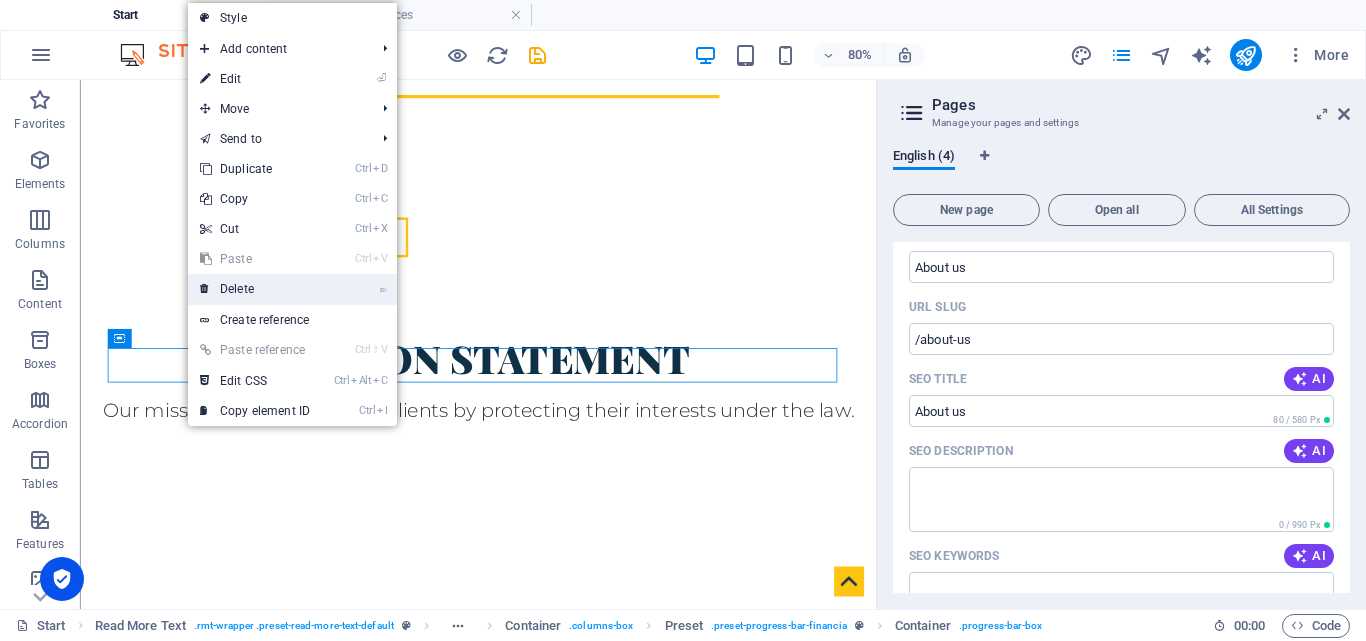 click on "⌦  Delete" at bounding box center (255, 289) 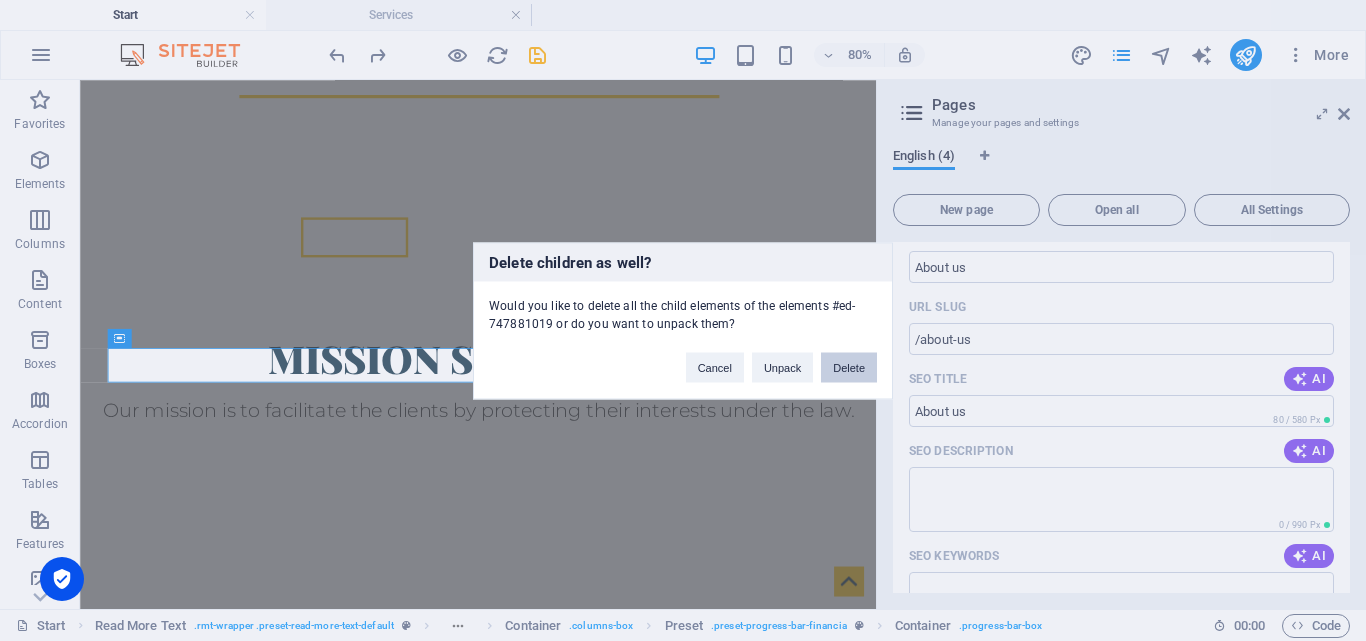 click on "Delete" at bounding box center (849, 367) 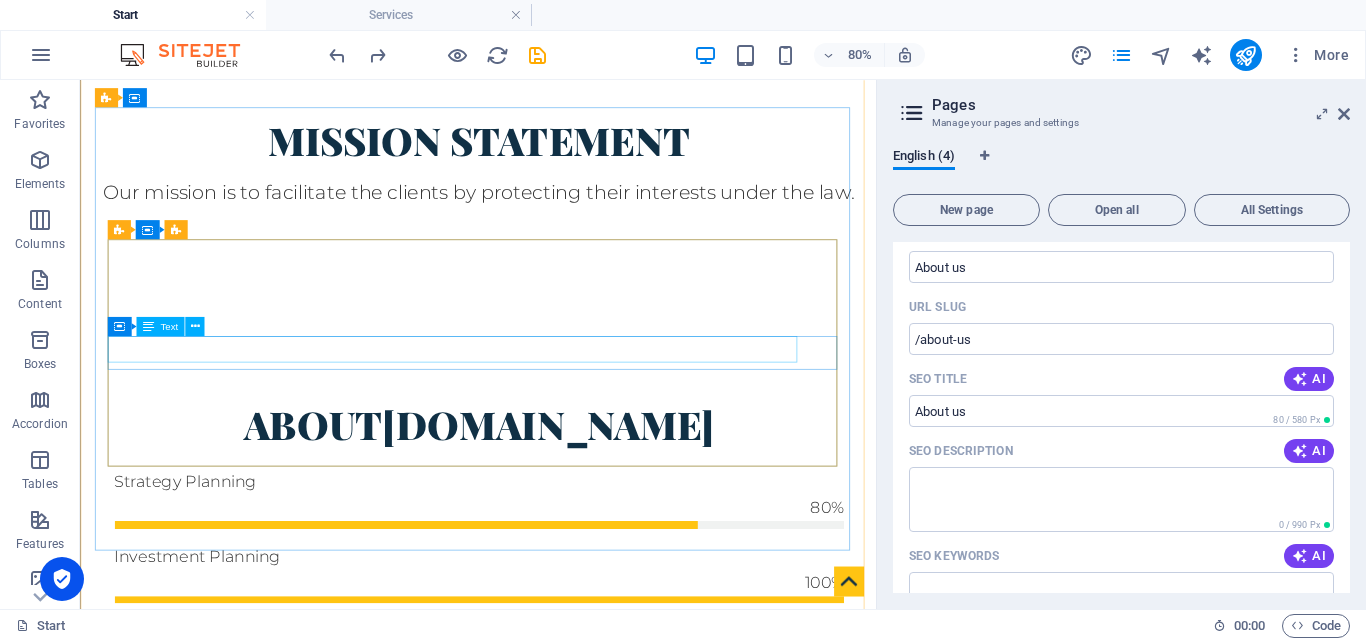 scroll, scrollTop: 986, scrollLeft: 0, axis: vertical 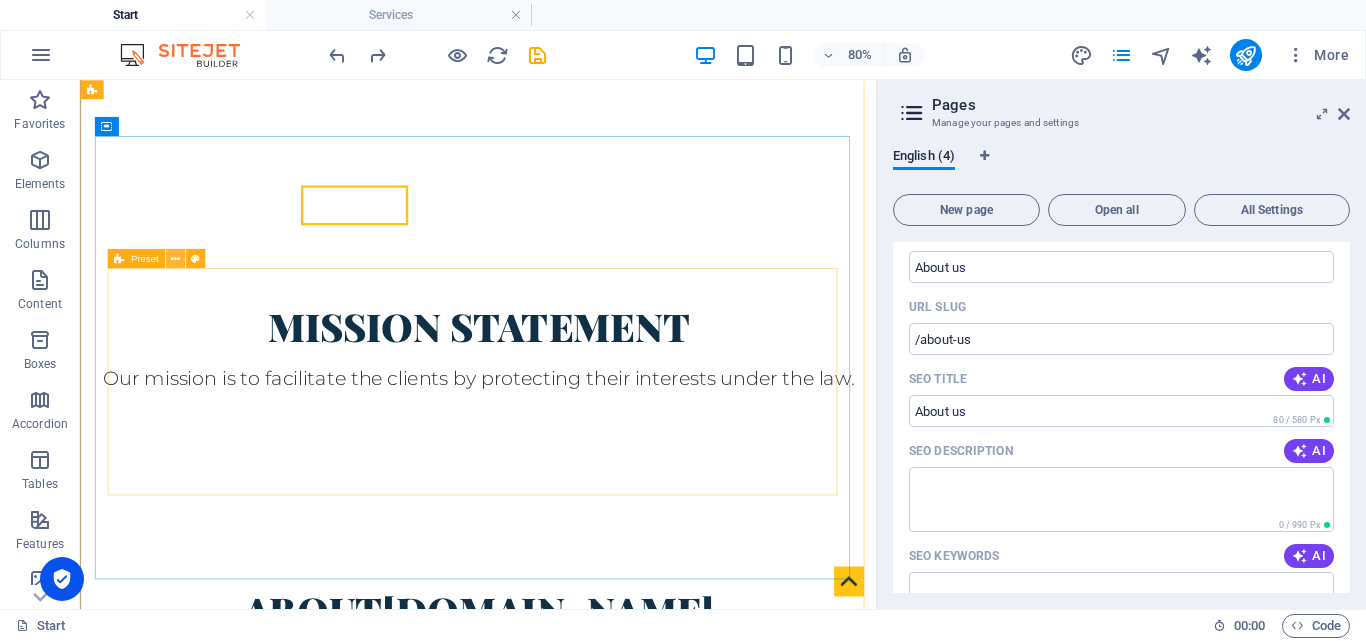 click at bounding box center (175, 258) 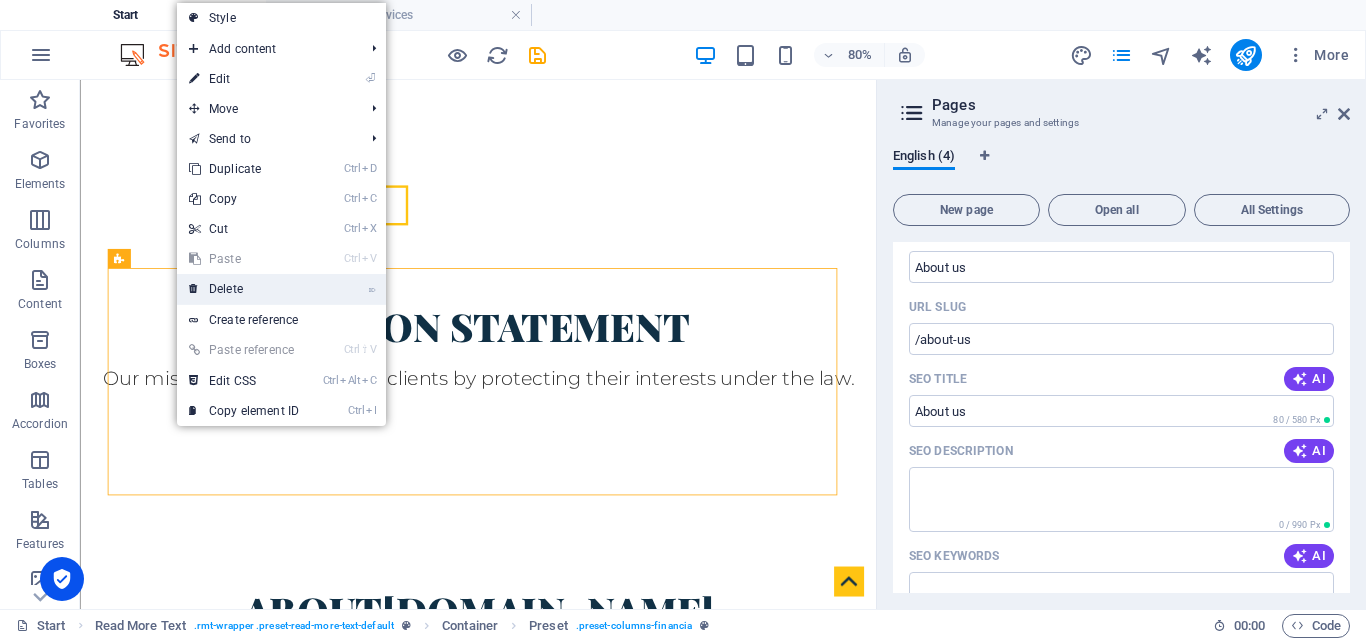 click on "⌦  Delete" at bounding box center (244, 289) 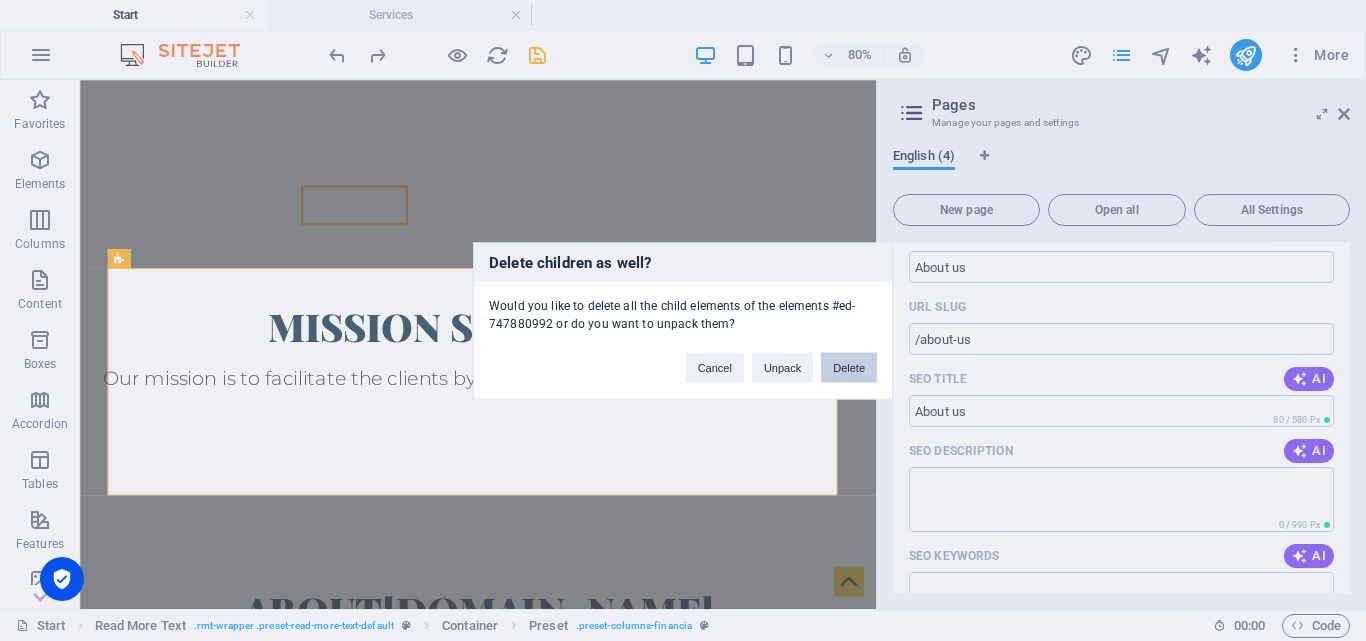 click on "Delete" at bounding box center (849, 367) 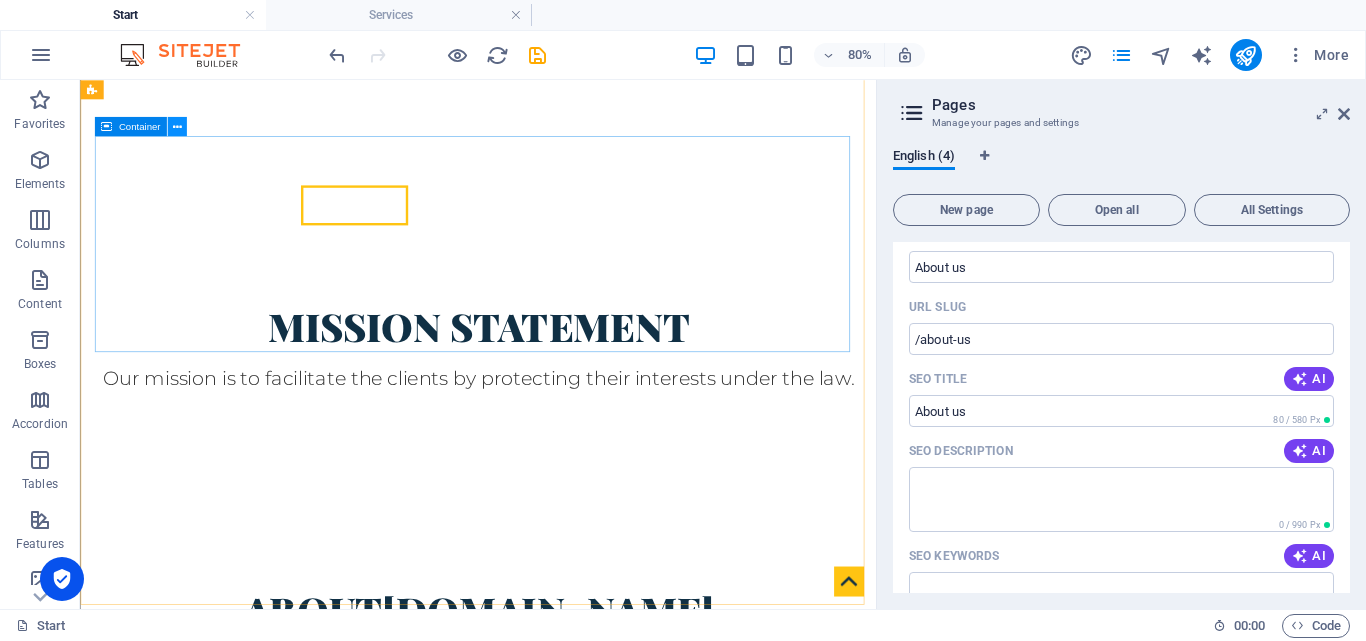 click at bounding box center (176, 126) 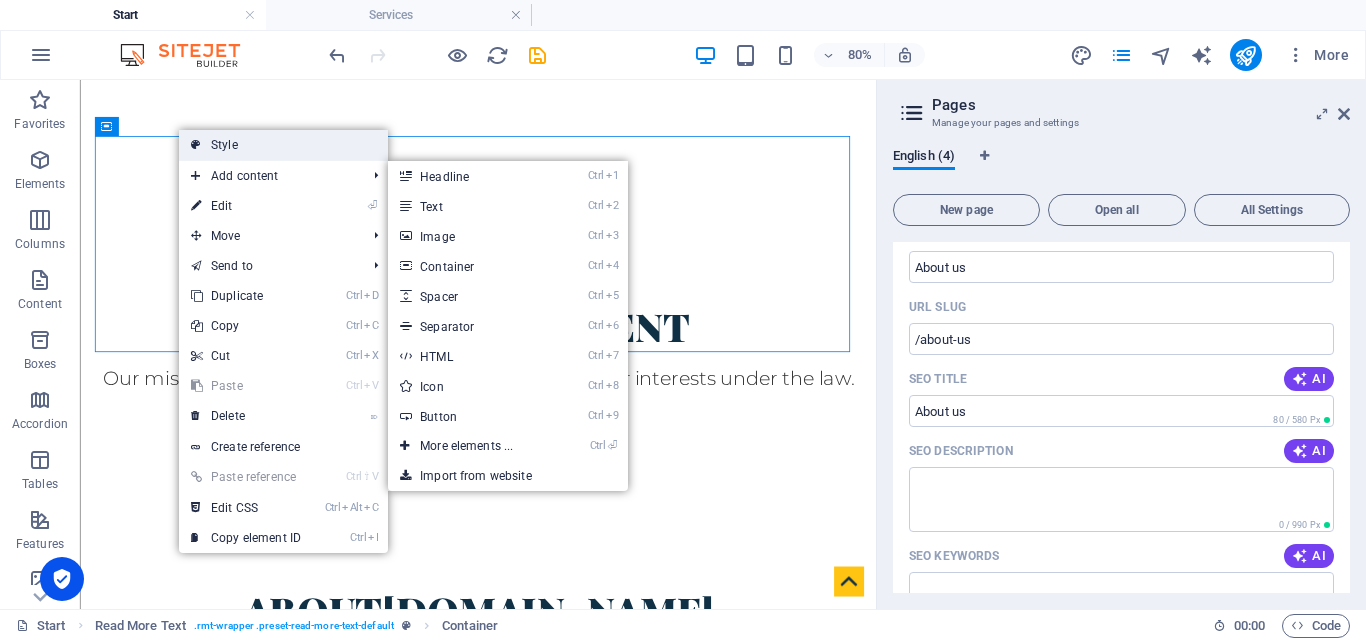 click on "Style" at bounding box center (283, 145) 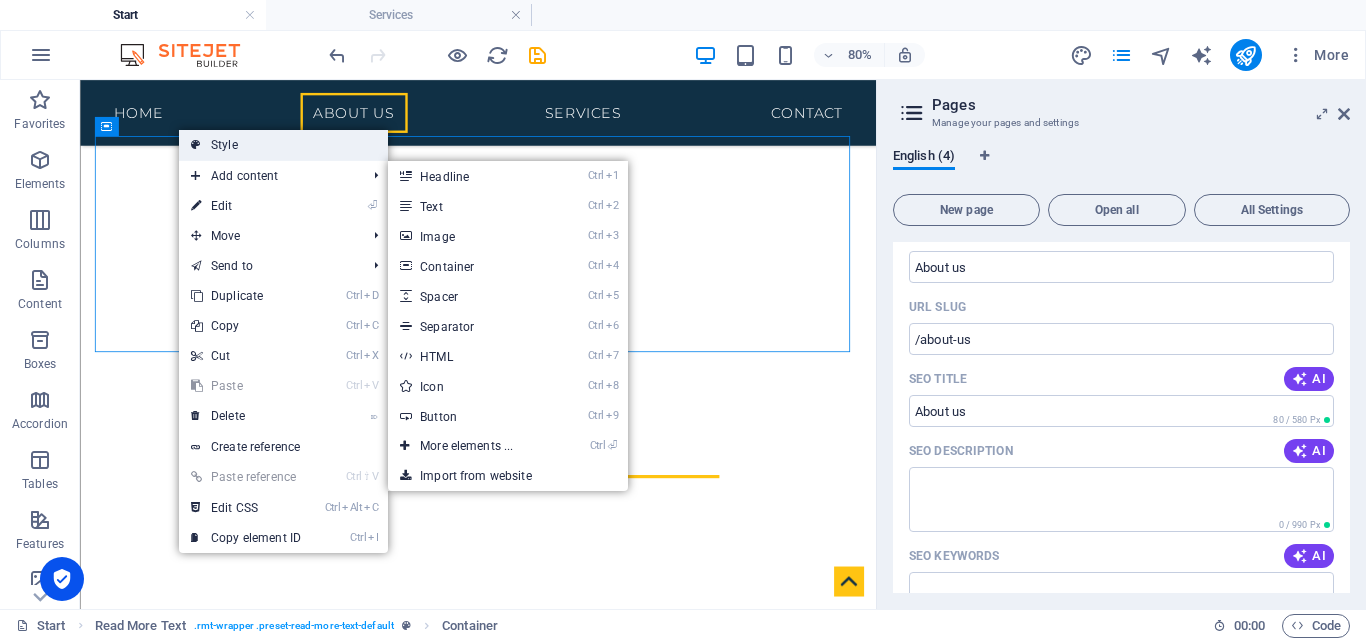 select on "px" 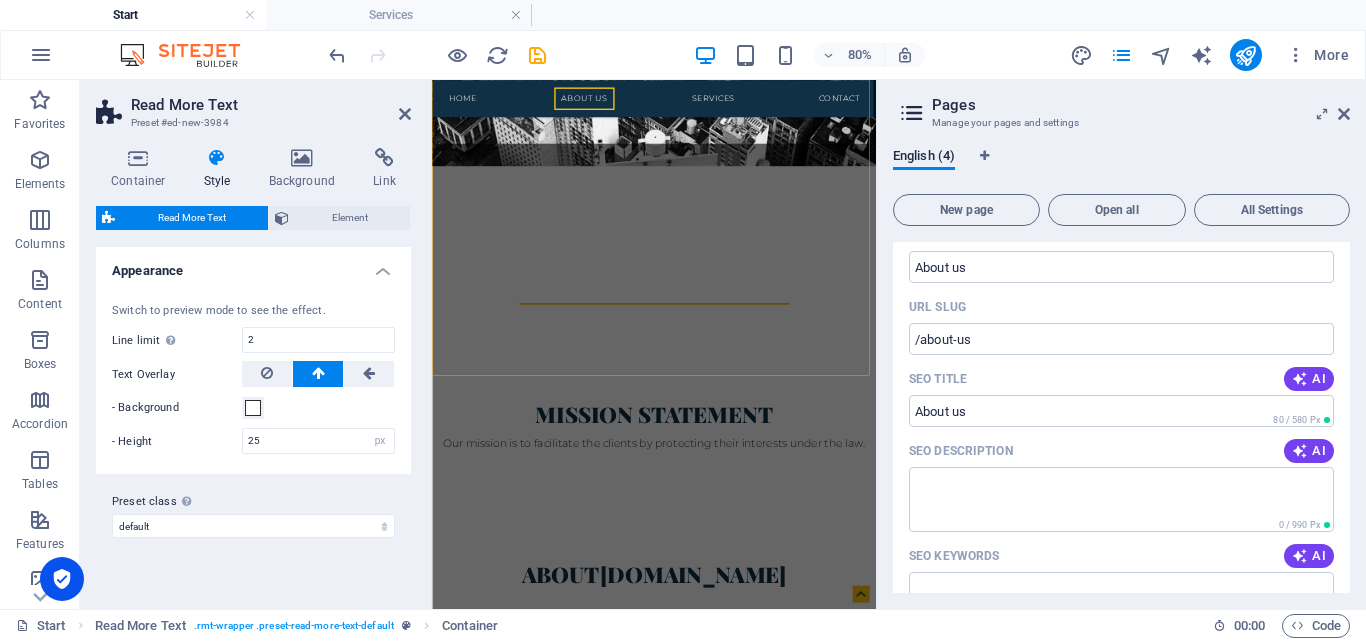 scroll, scrollTop: 1501, scrollLeft: 0, axis: vertical 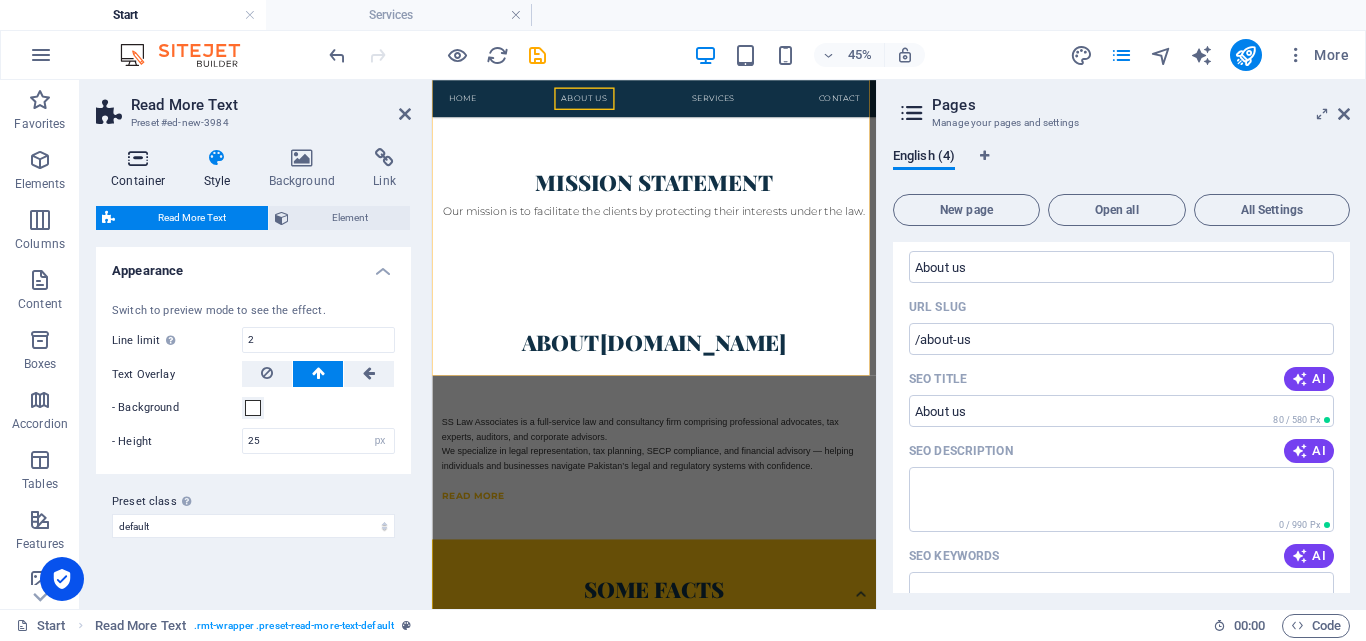 click at bounding box center [138, 158] 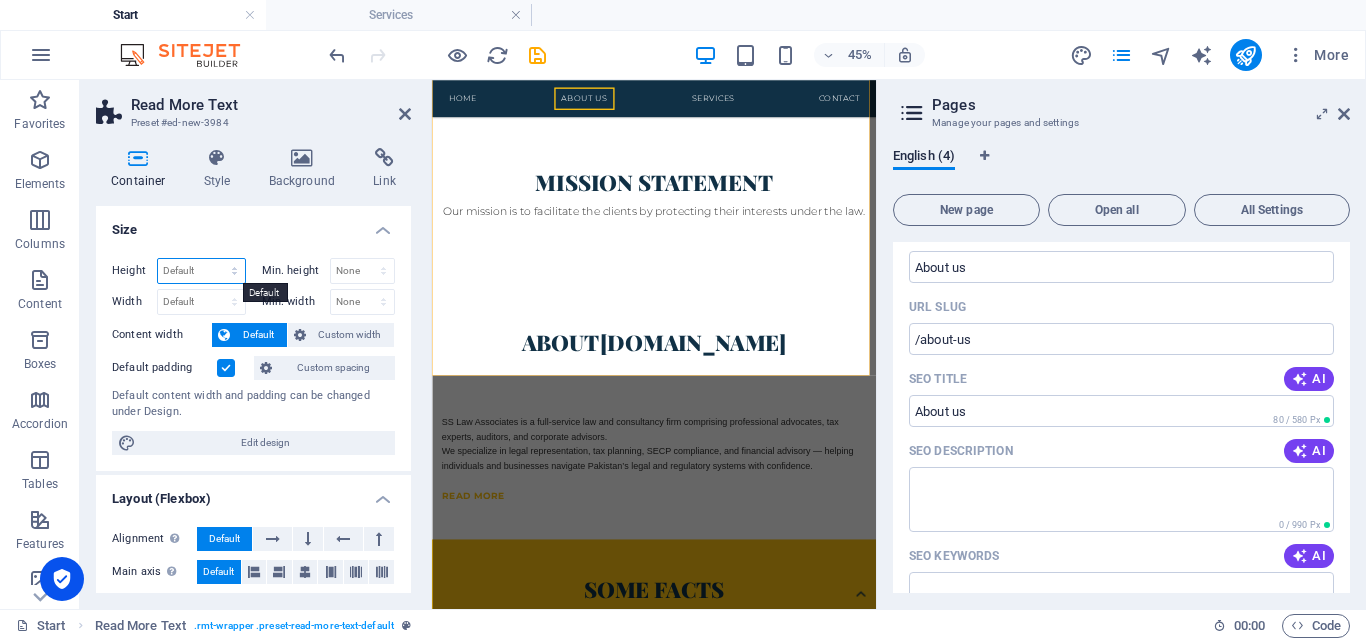 click on "Default px rem % vh vw" at bounding box center [201, 271] 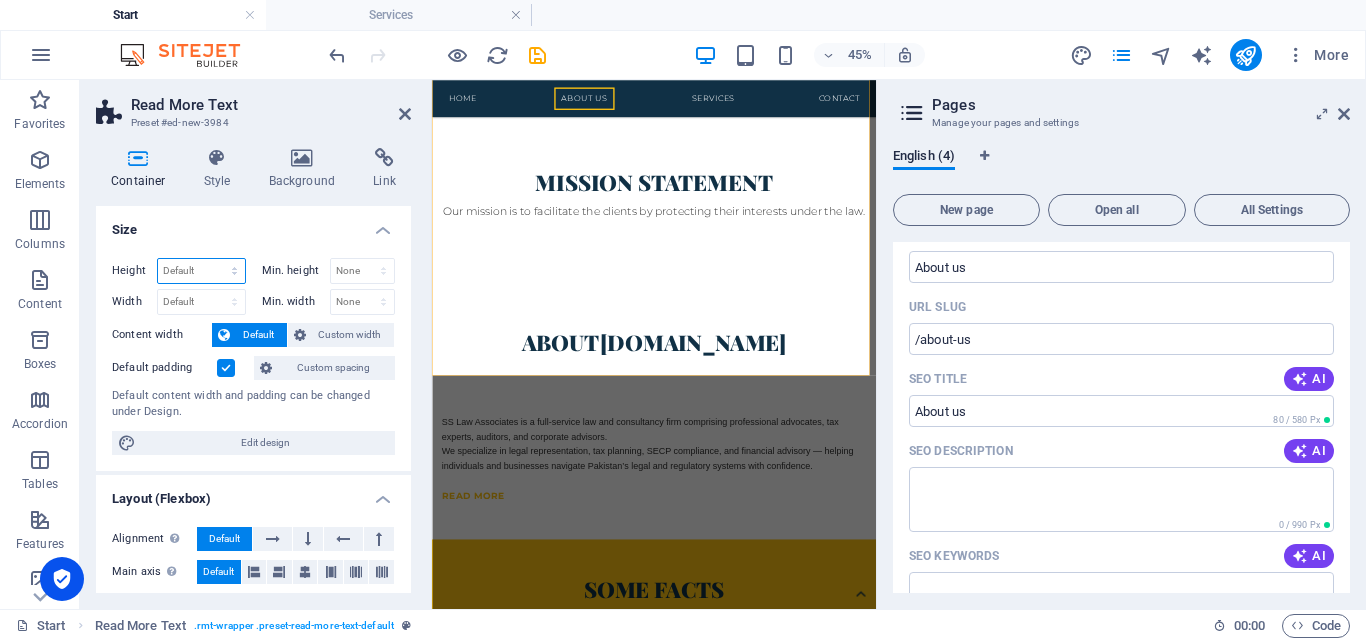 click on "Default px rem % vh vw" at bounding box center [201, 271] 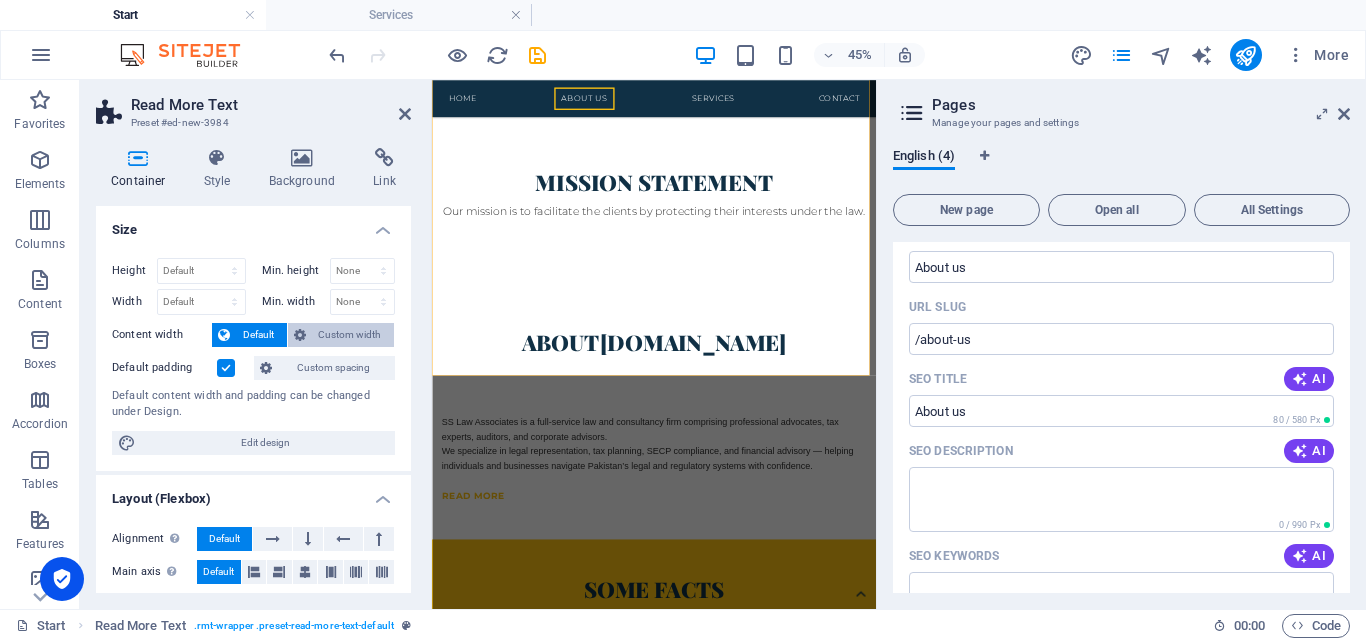 click on "Custom width" at bounding box center [350, 335] 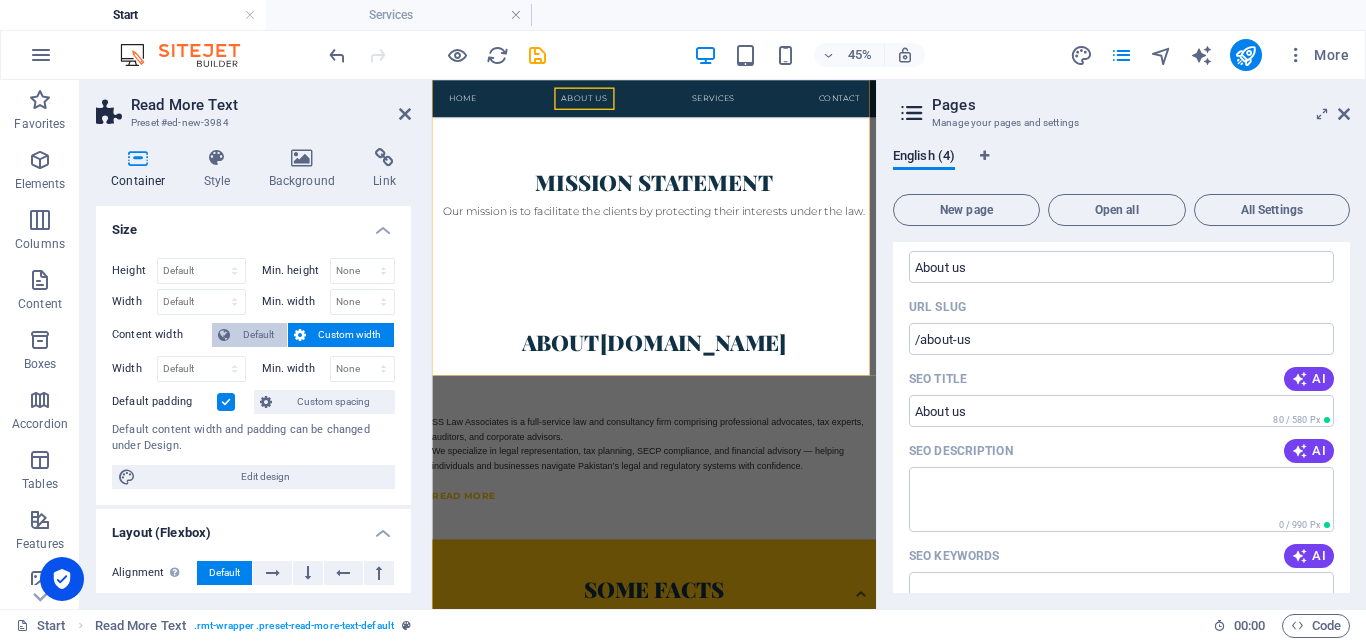 click on "Default" at bounding box center (258, 335) 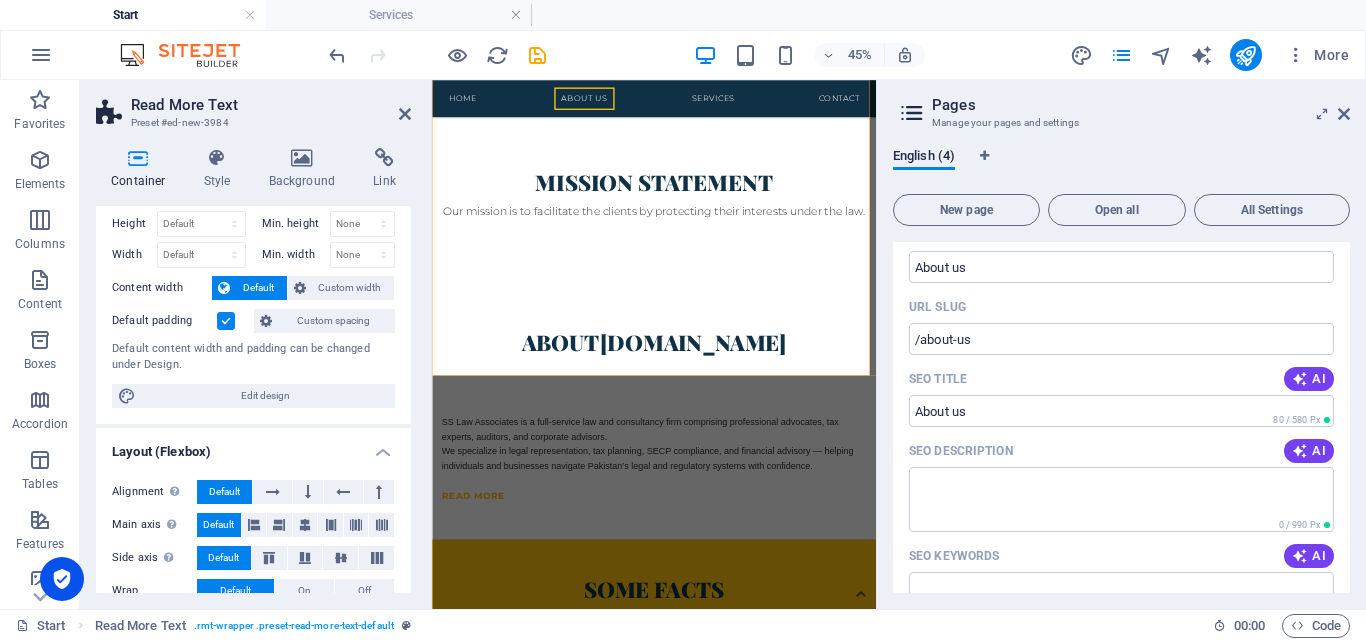 scroll, scrollTop: 0, scrollLeft: 0, axis: both 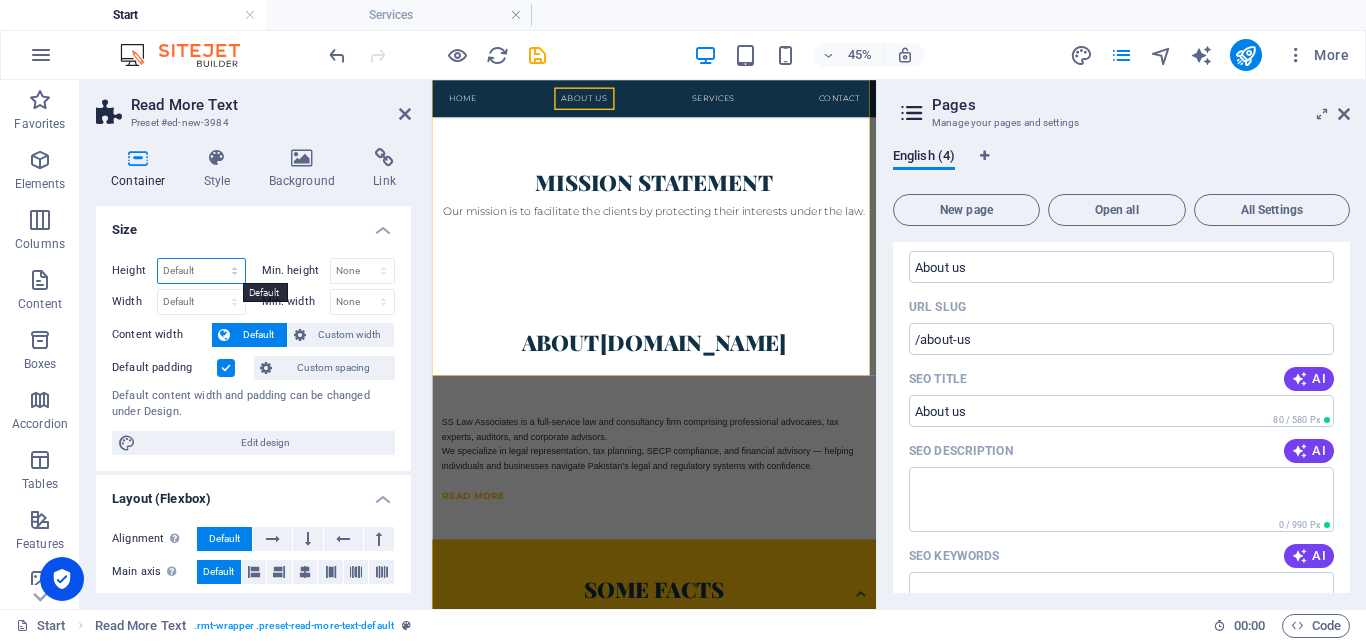click on "Default px rem % vh vw" at bounding box center [201, 271] 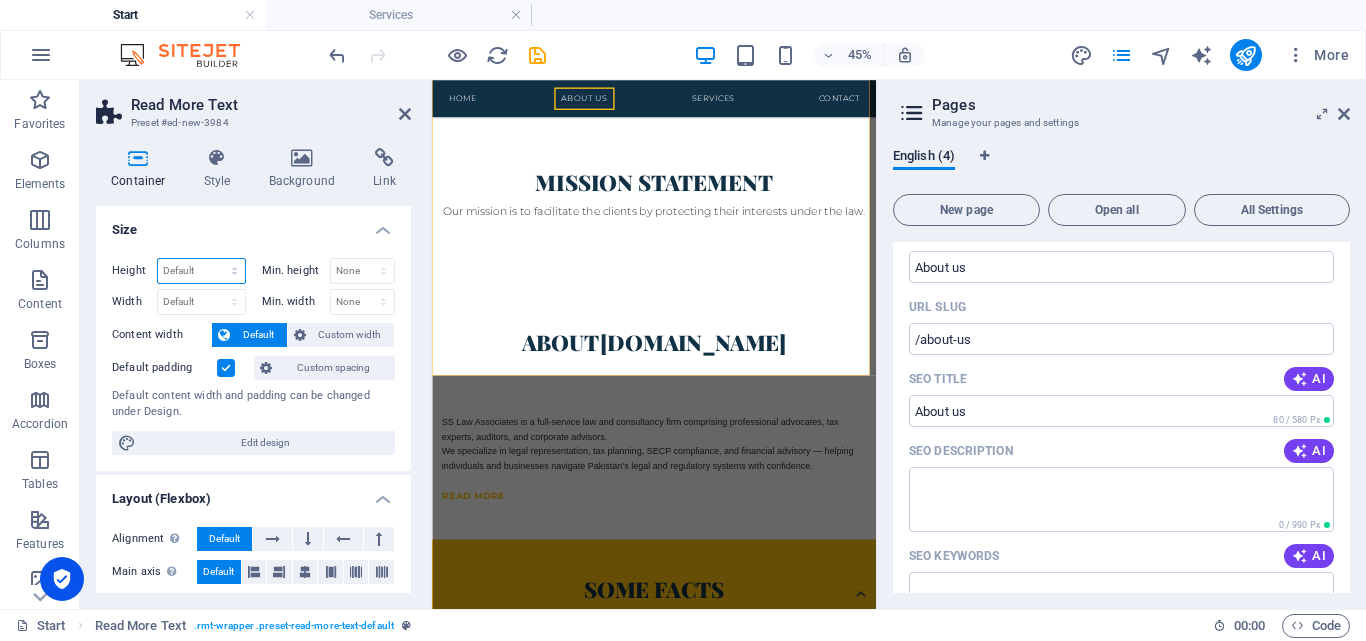 click on "Default px rem % vh vw" at bounding box center (201, 271) 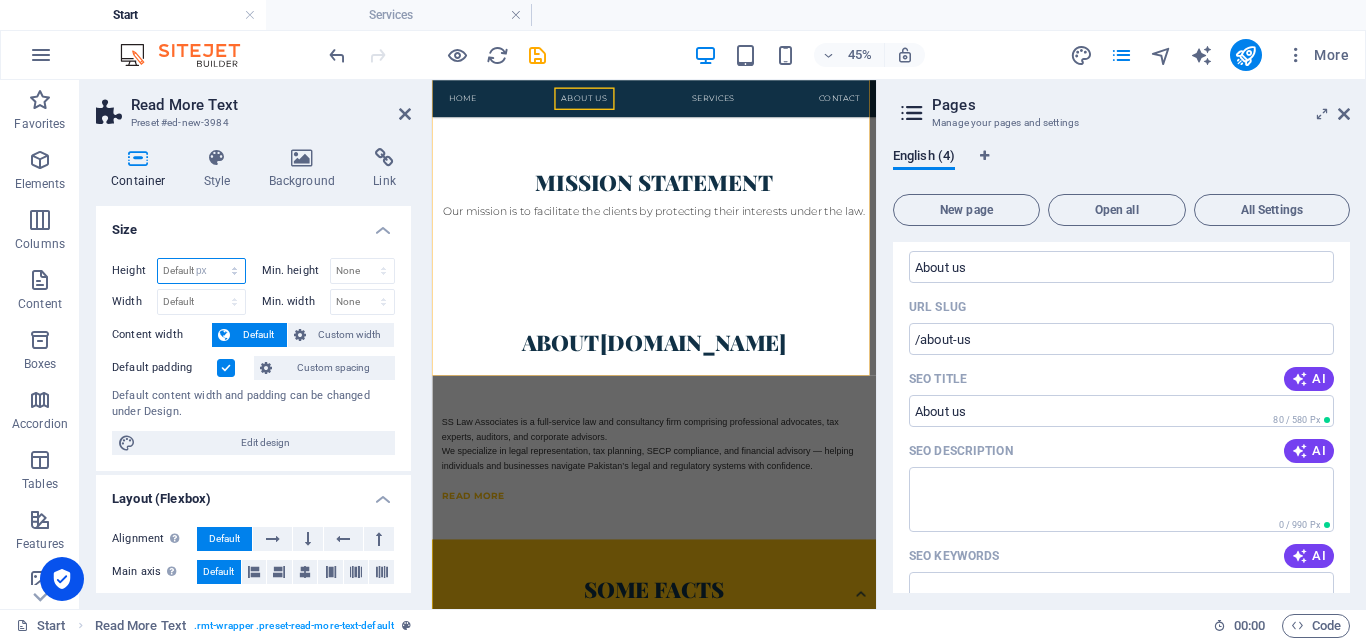 click on "Default px rem % vh vw" at bounding box center (201, 271) 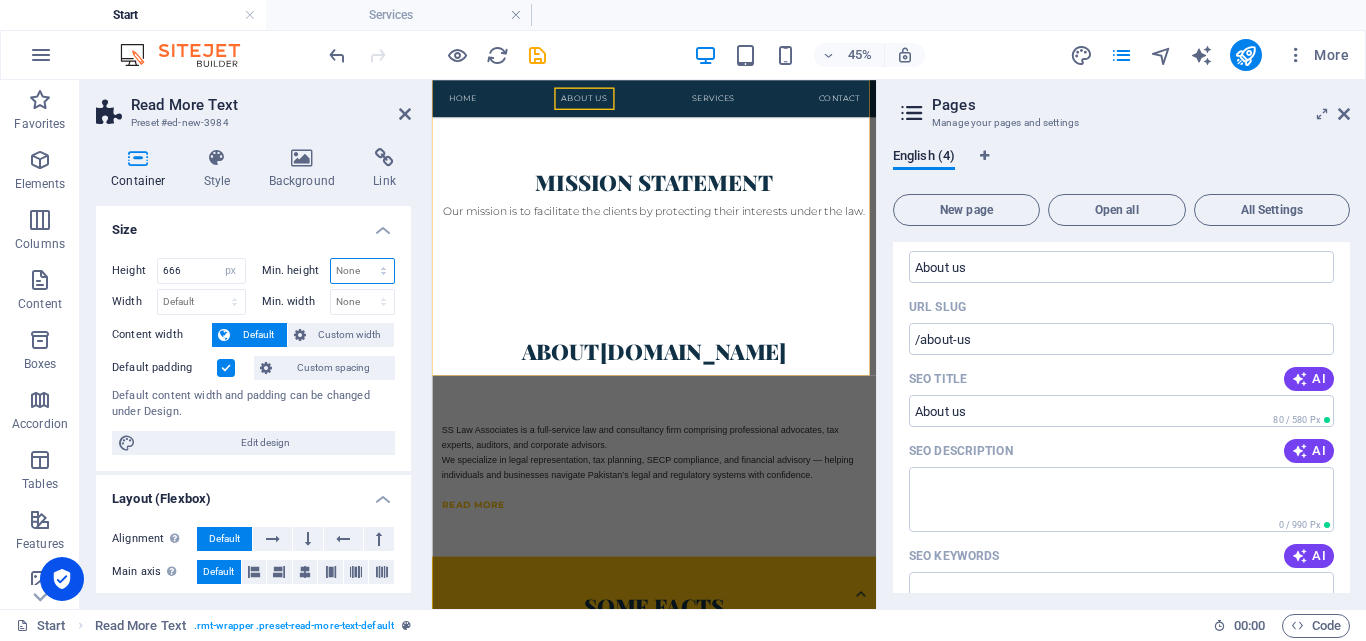 click on "None px rem % vh vw" at bounding box center (363, 271) 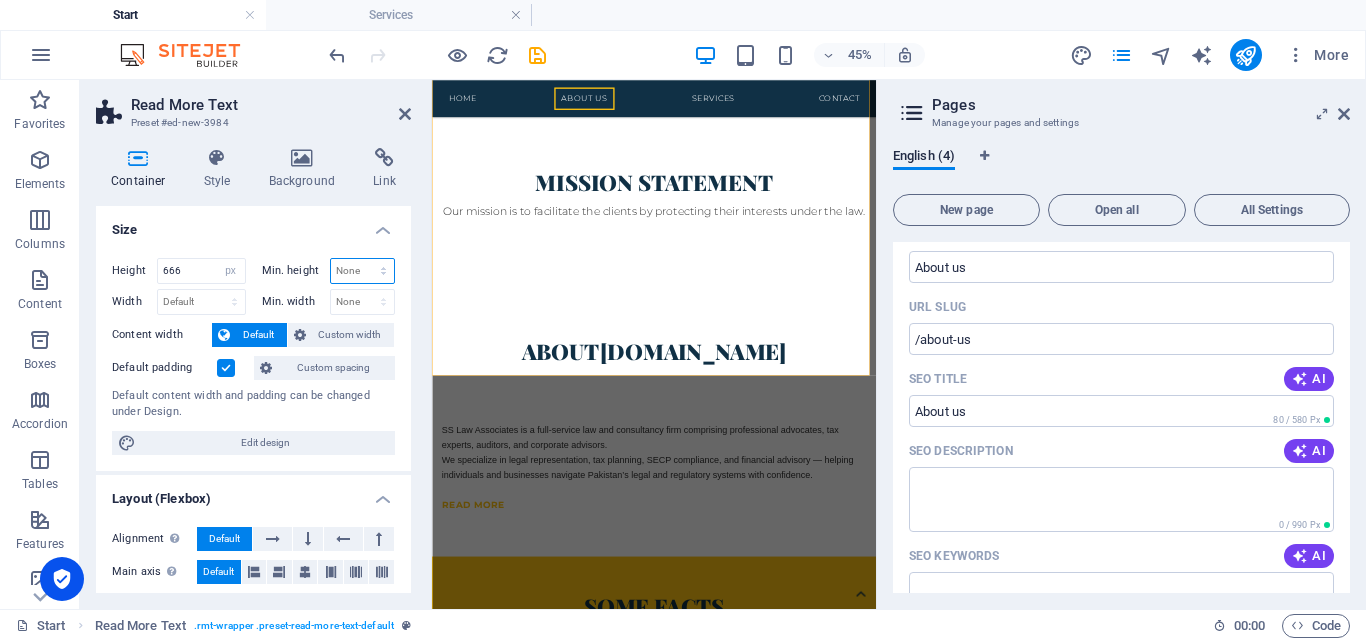select on "px" 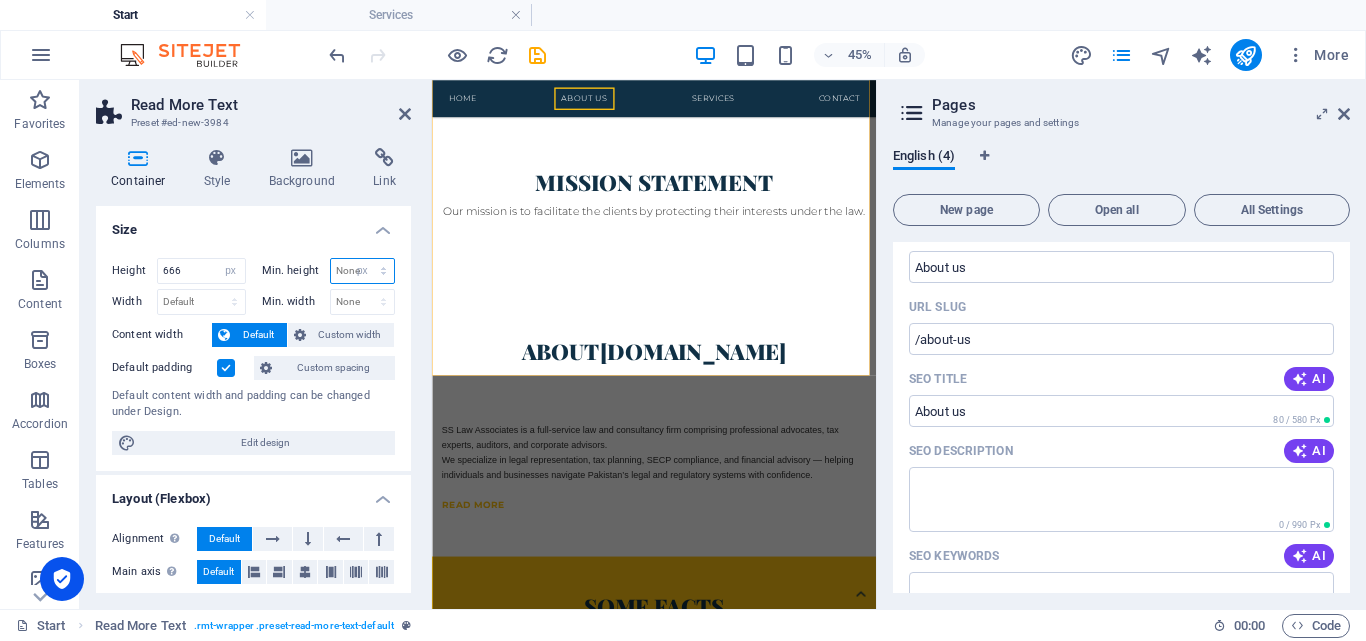 click on "None px rem % vh vw" at bounding box center (363, 271) 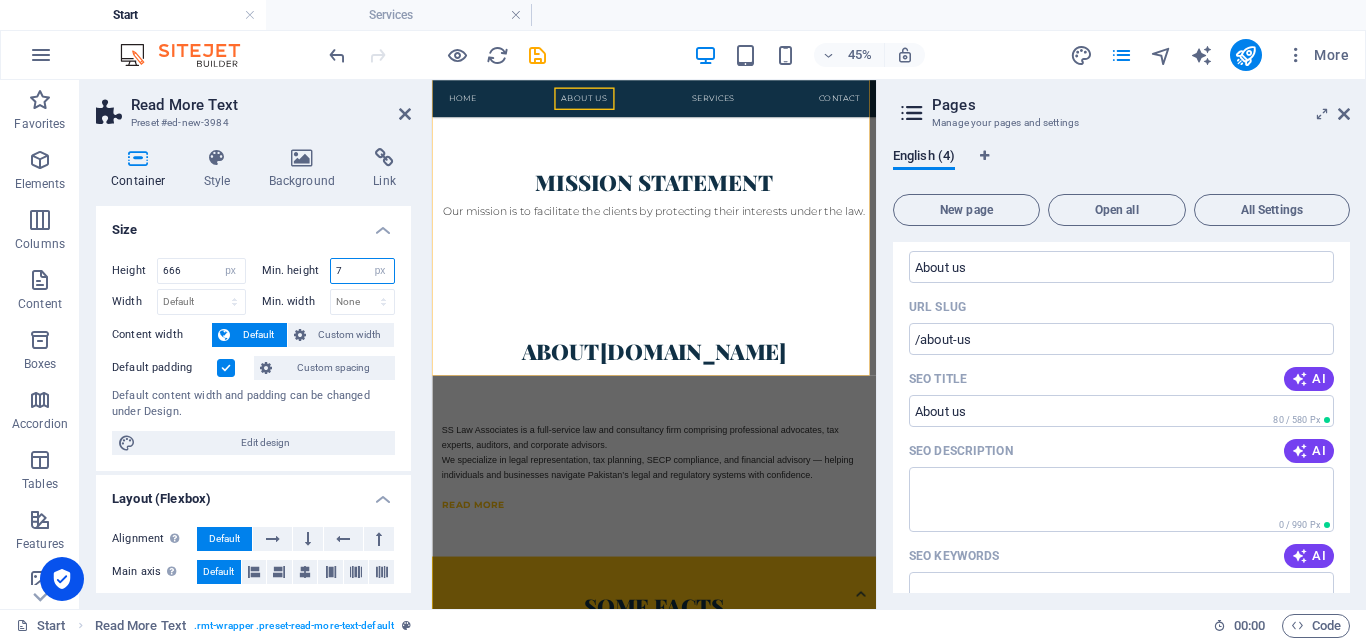 type on "8" 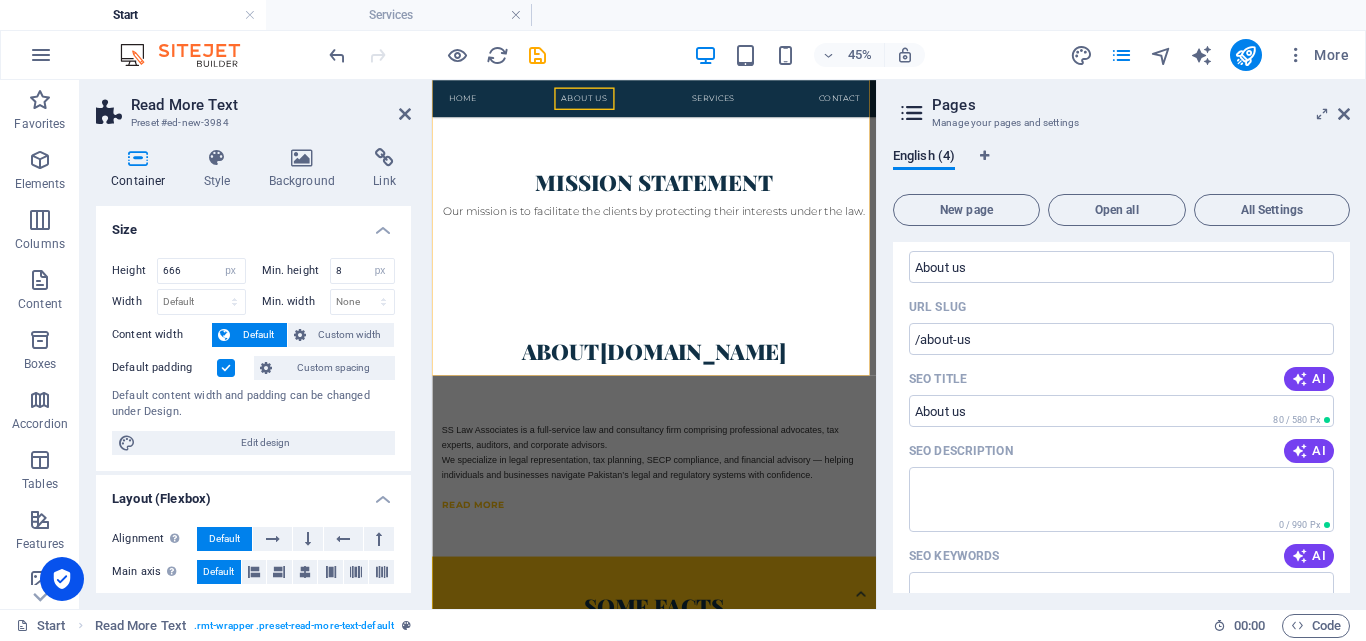 click on "Size" at bounding box center (253, 224) 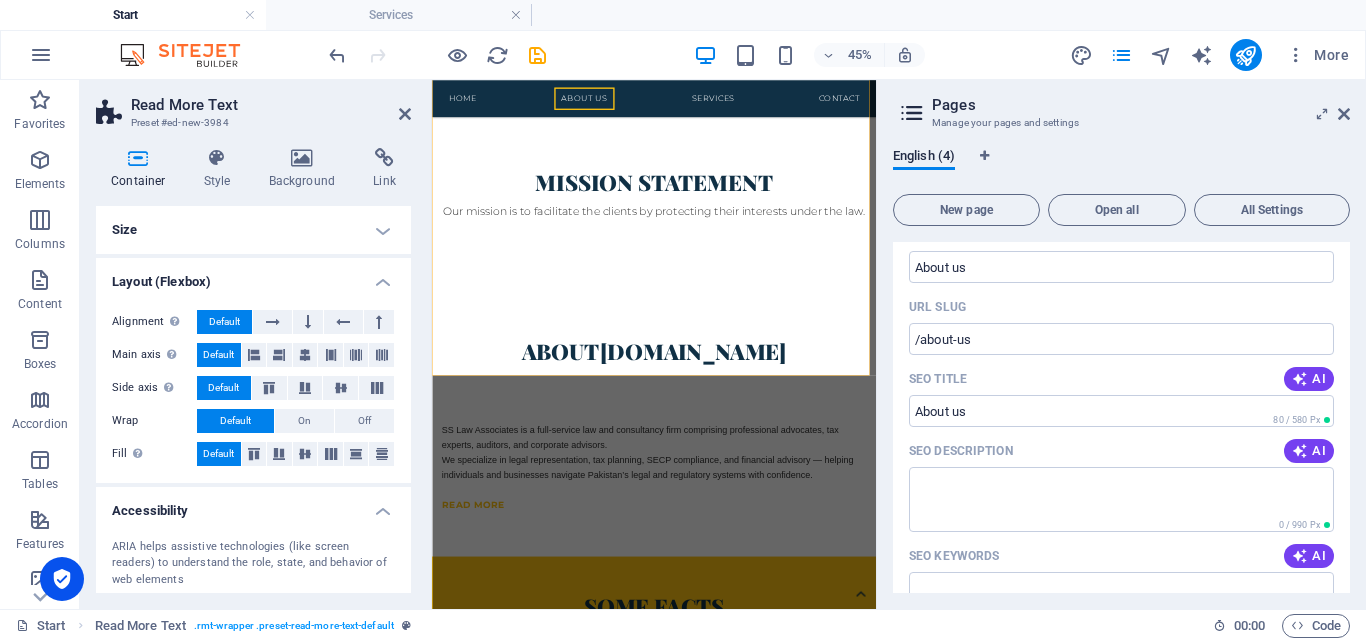 click on "Size" at bounding box center [253, 230] 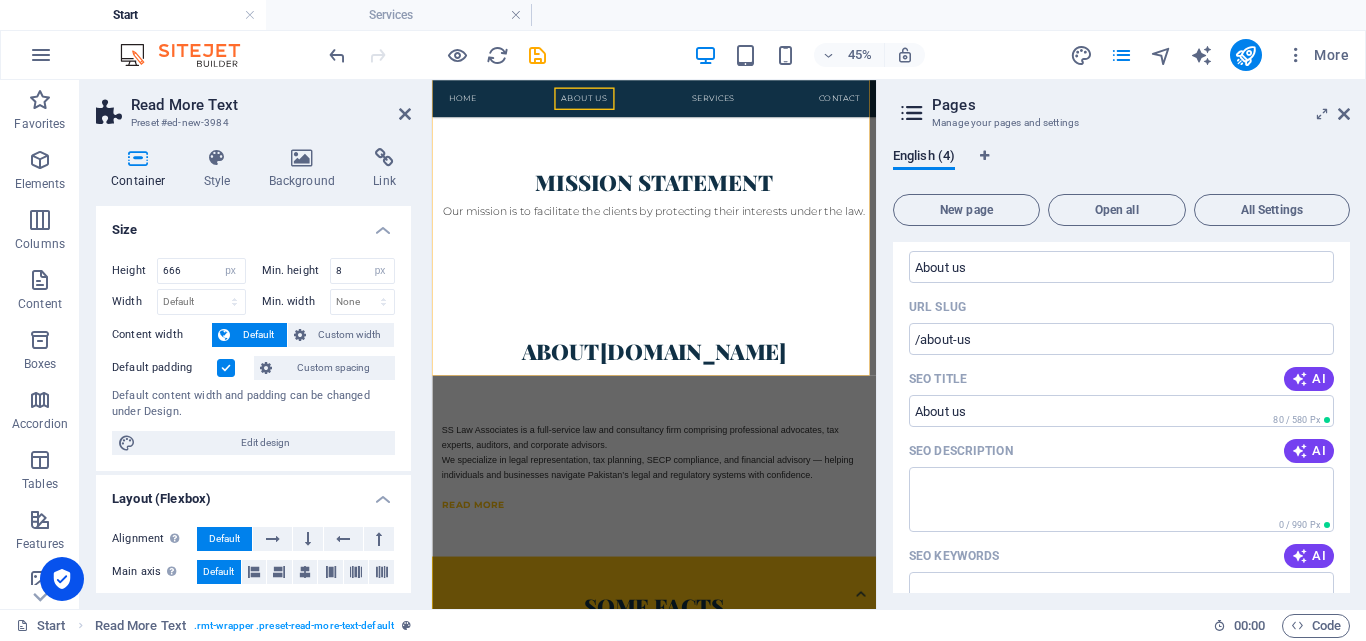 click on "Preset #ed-new-3984" at bounding box center [251, 123] 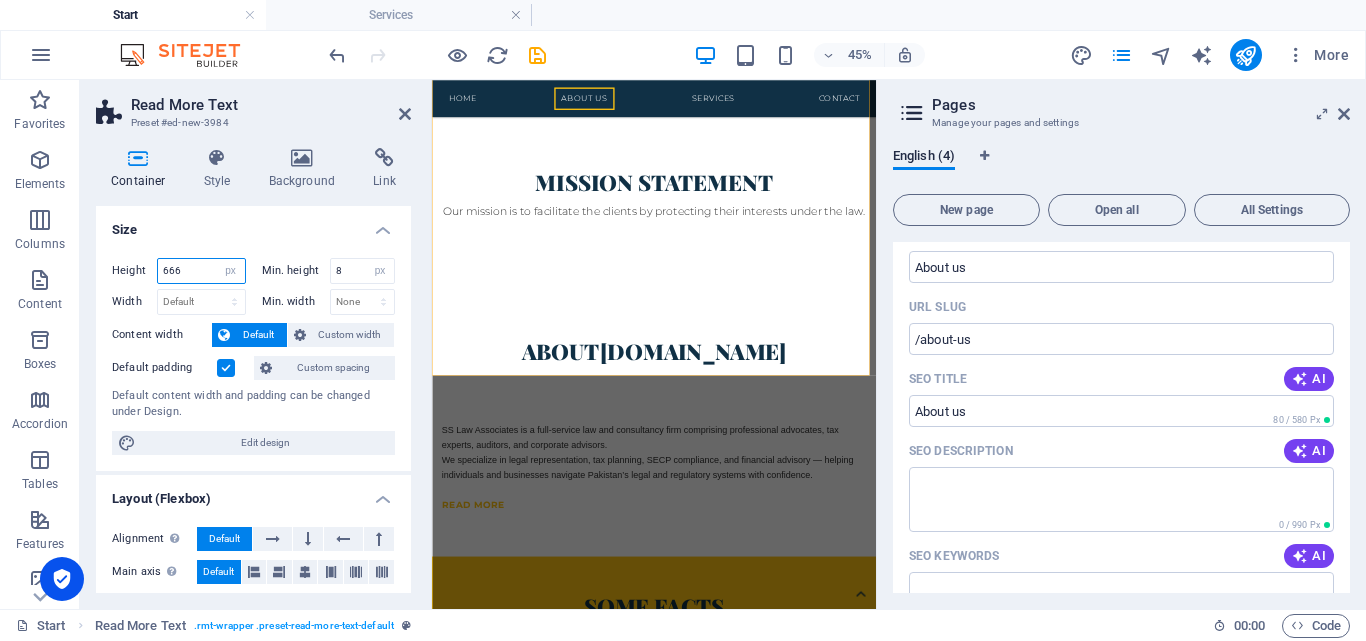 click at bounding box center [201, 271] 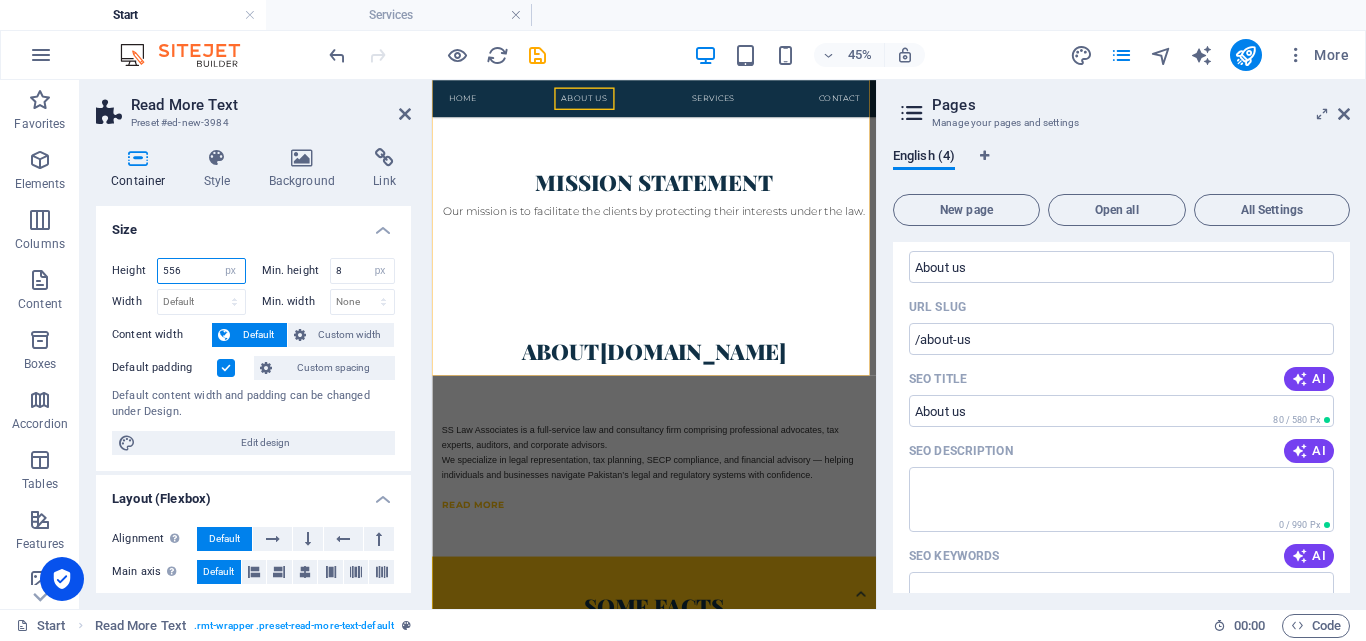 type on "555" 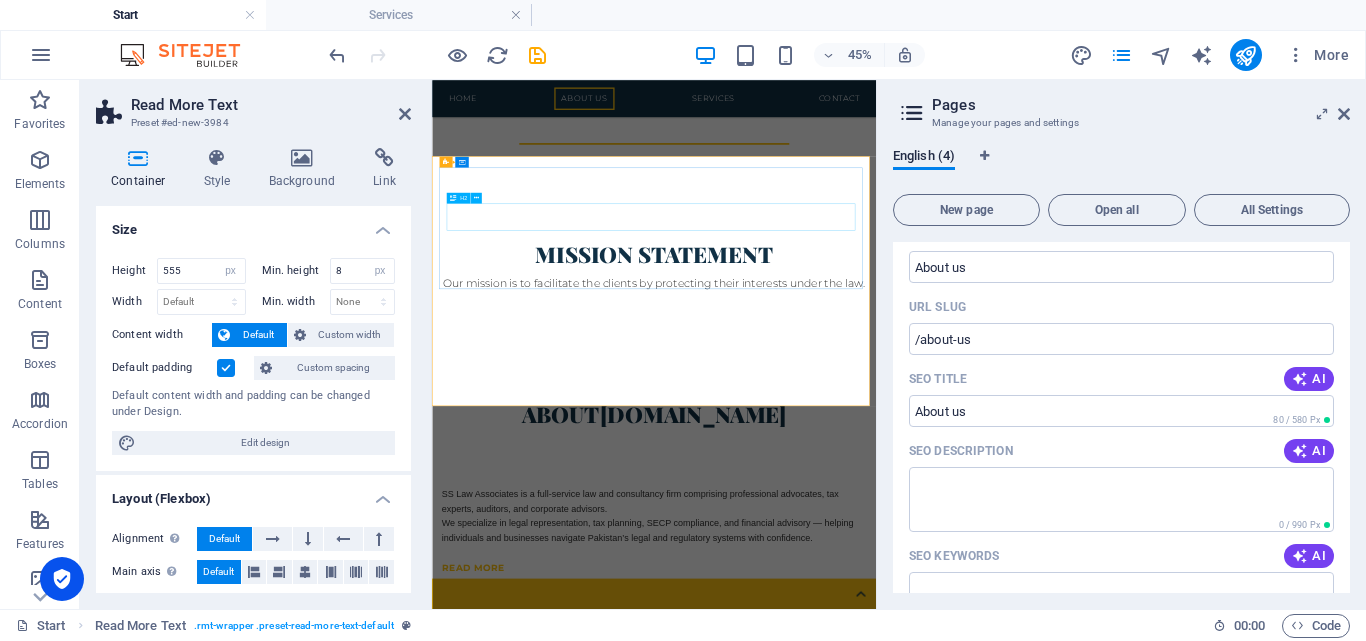 scroll, scrollTop: 1301, scrollLeft: 0, axis: vertical 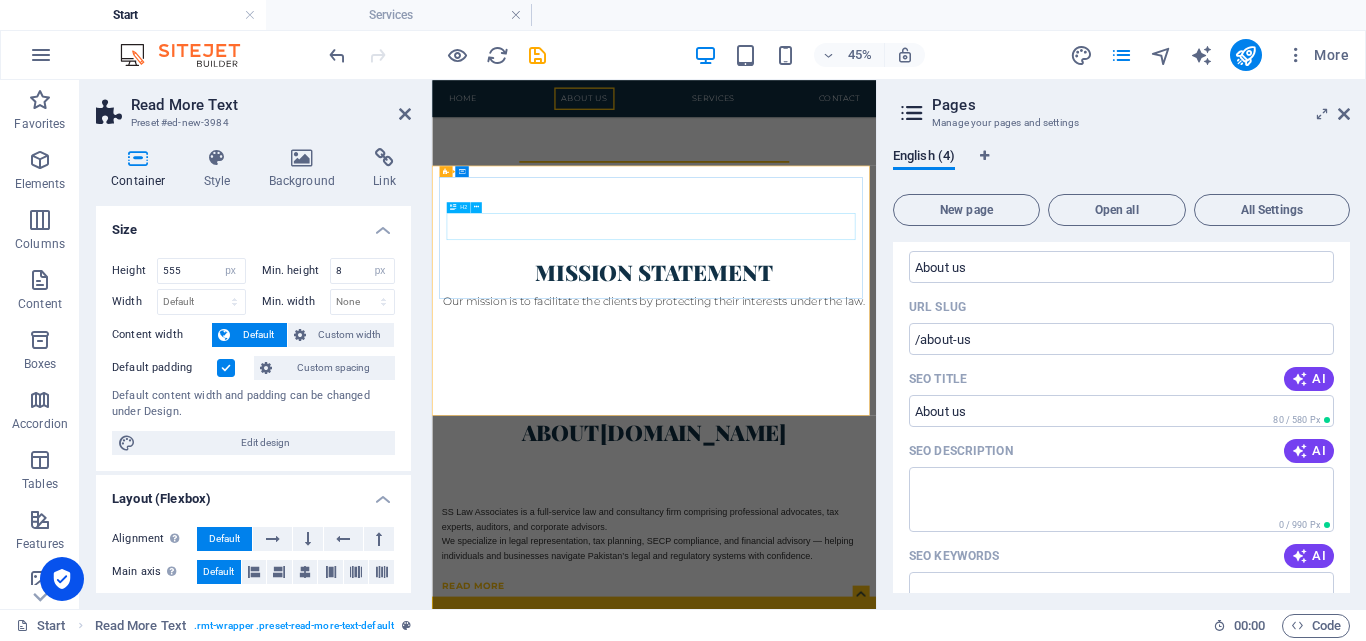click on "About  ss-lawassociates.com" at bounding box center (926, 862) 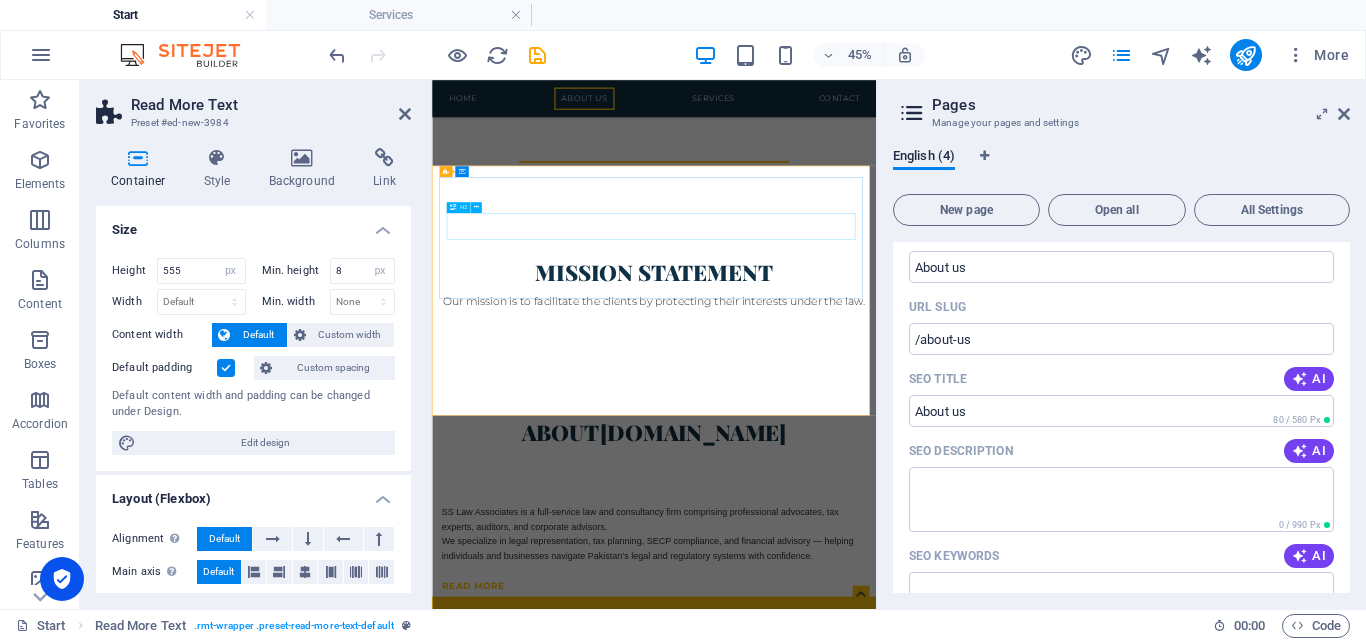 click on "About  ss-lawassociates.com" at bounding box center [926, 862] 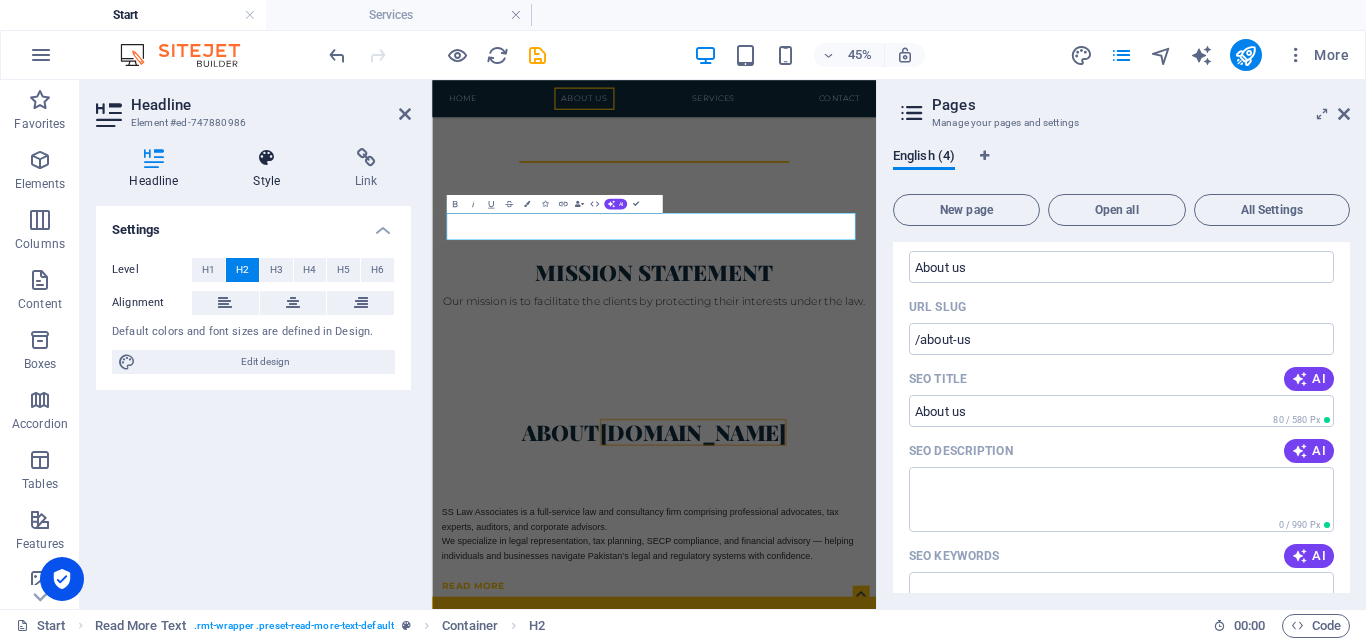 click at bounding box center (267, 158) 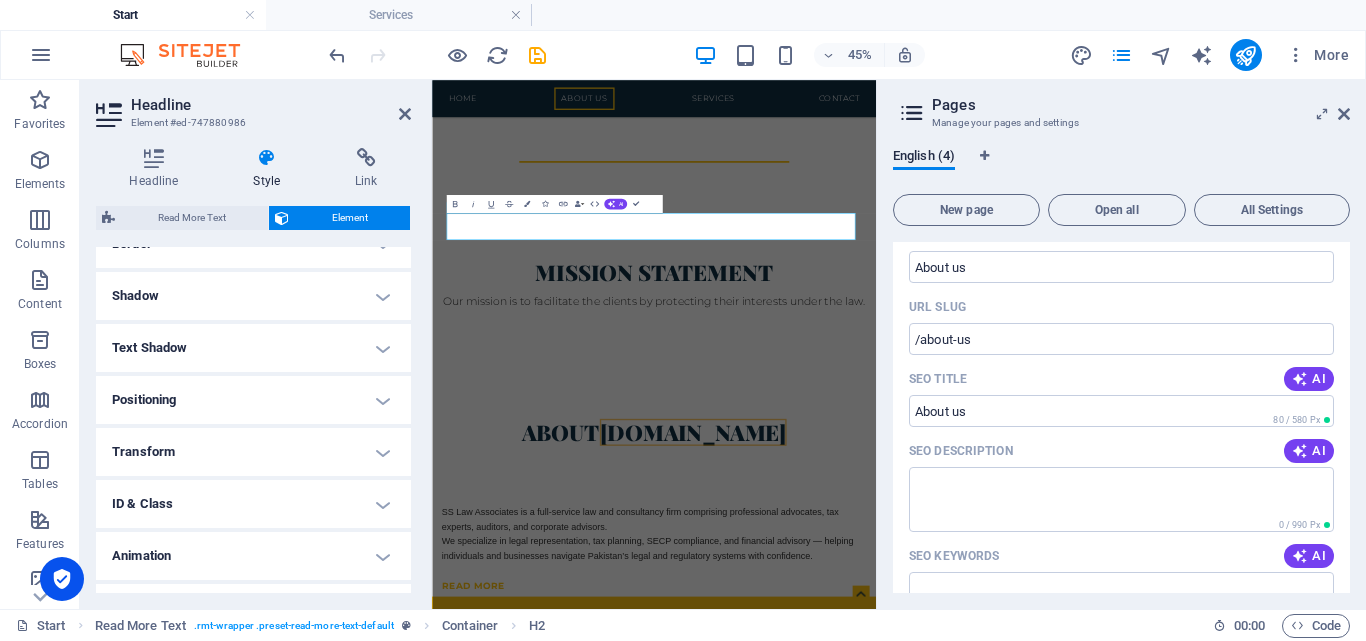 scroll, scrollTop: 499, scrollLeft: 0, axis: vertical 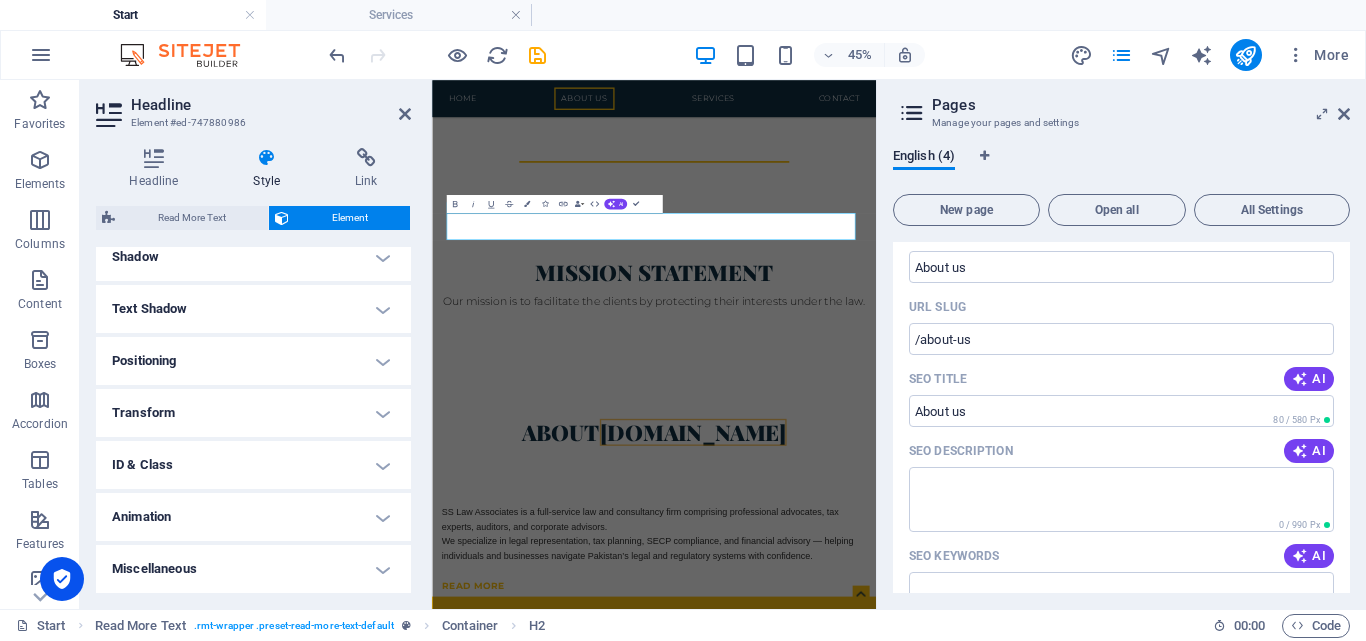 click on "Animation" at bounding box center (253, 517) 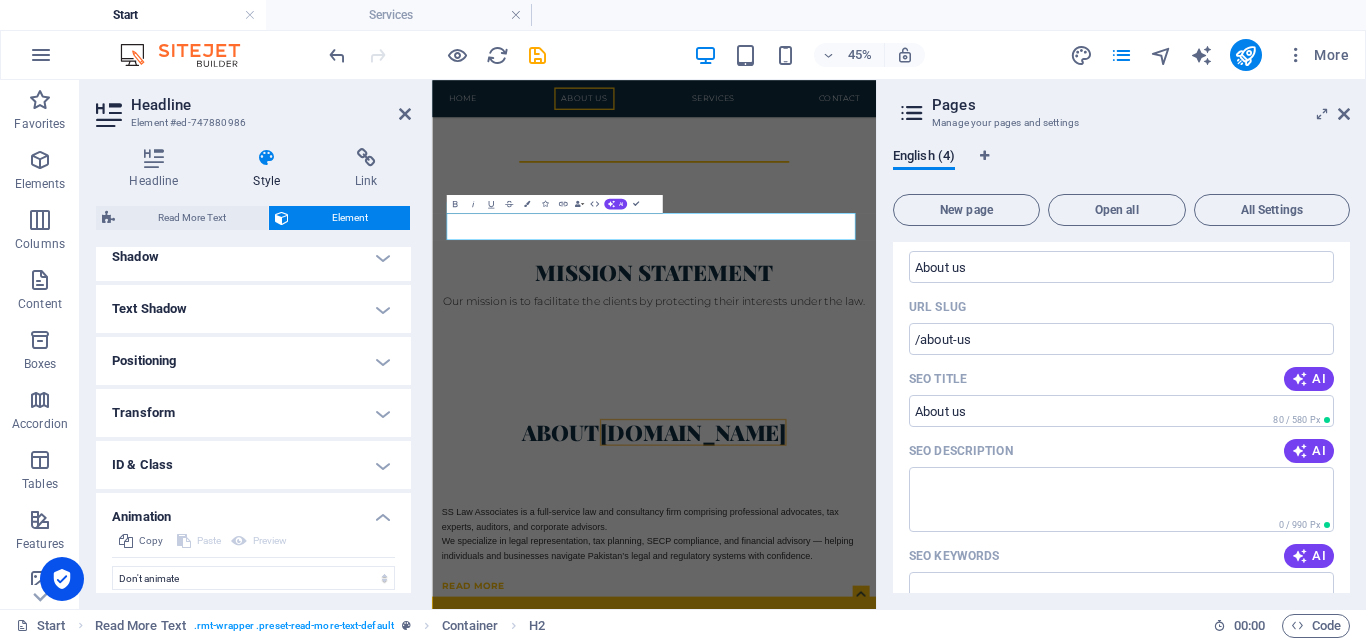 scroll, scrollTop: 564, scrollLeft: 0, axis: vertical 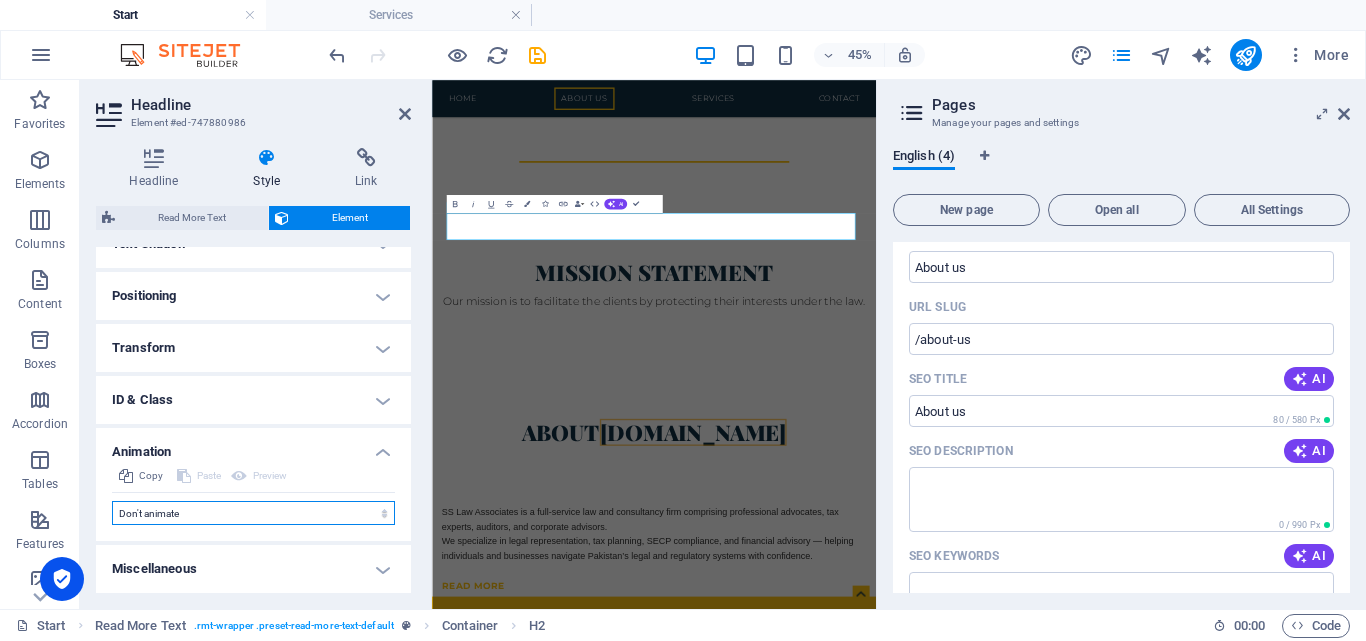 click on "Don't animate Show / Hide Slide up/down Zoom in/out Slide left to right Slide right to left Slide top to bottom Slide bottom to top Pulse Blink Open as overlay" at bounding box center [253, 513] 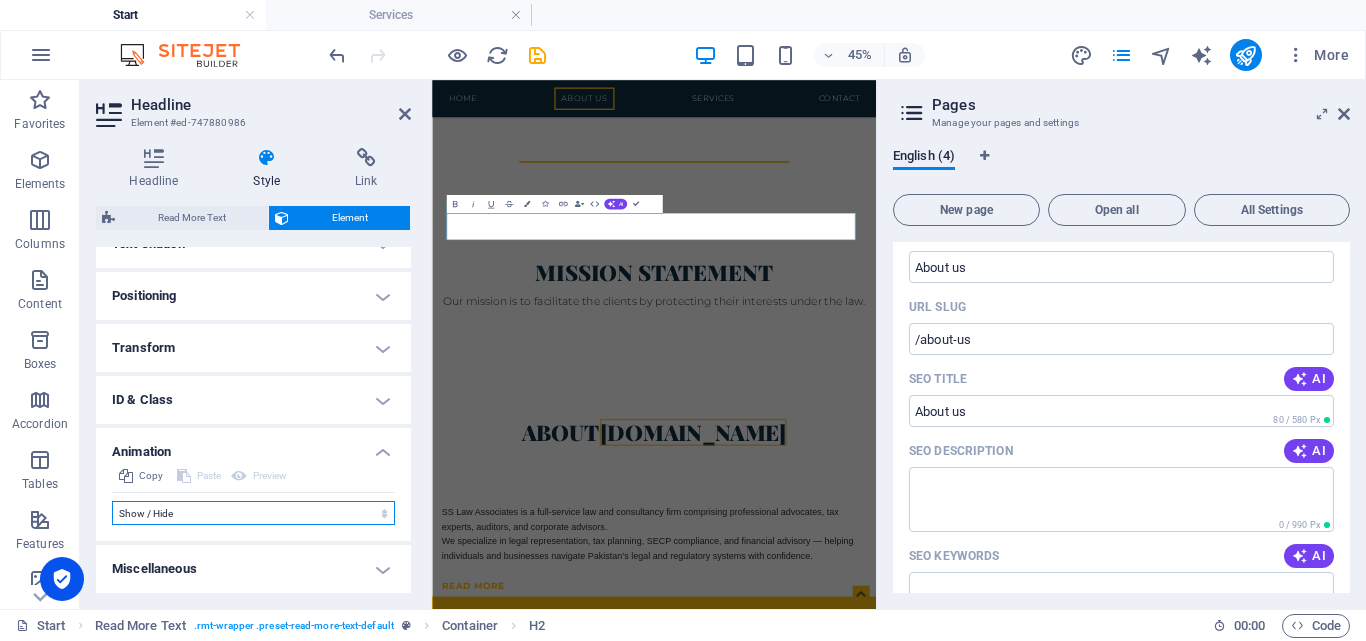 click on "Don't animate Show / Hide Slide up/down Zoom in/out Slide left to right Slide right to left Slide top to bottom Slide bottom to top Pulse Blink Open as overlay" at bounding box center [253, 513] 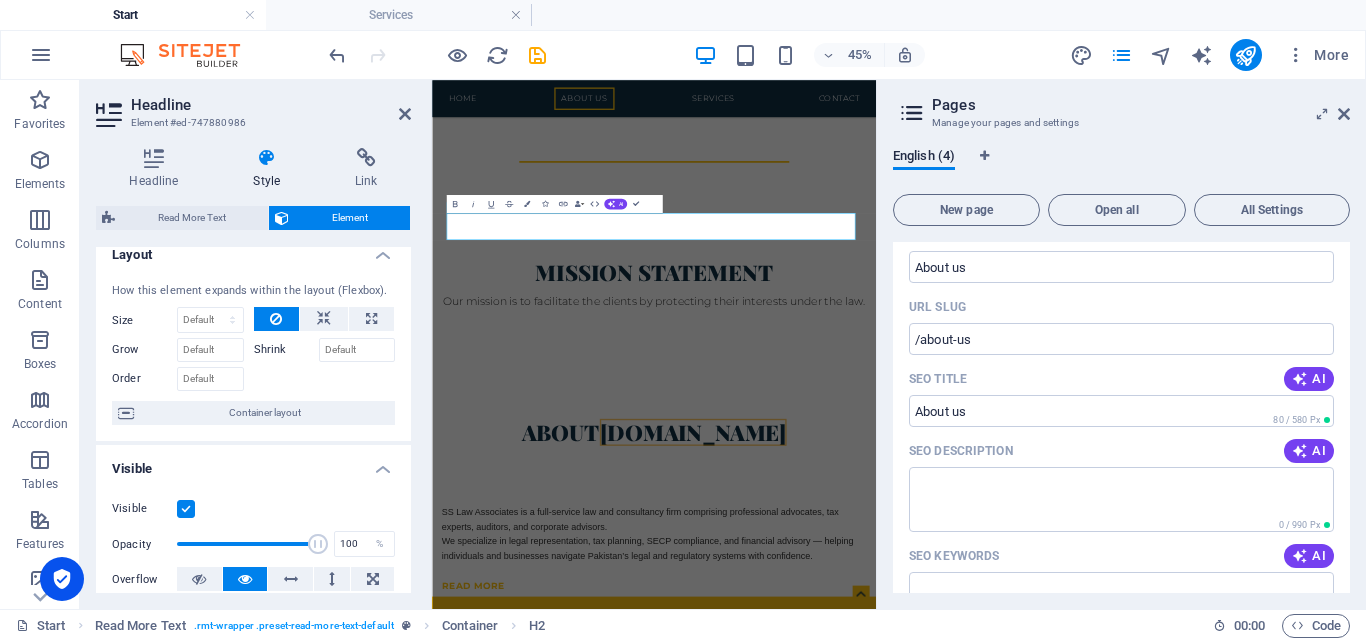 scroll, scrollTop: 0, scrollLeft: 0, axis: both 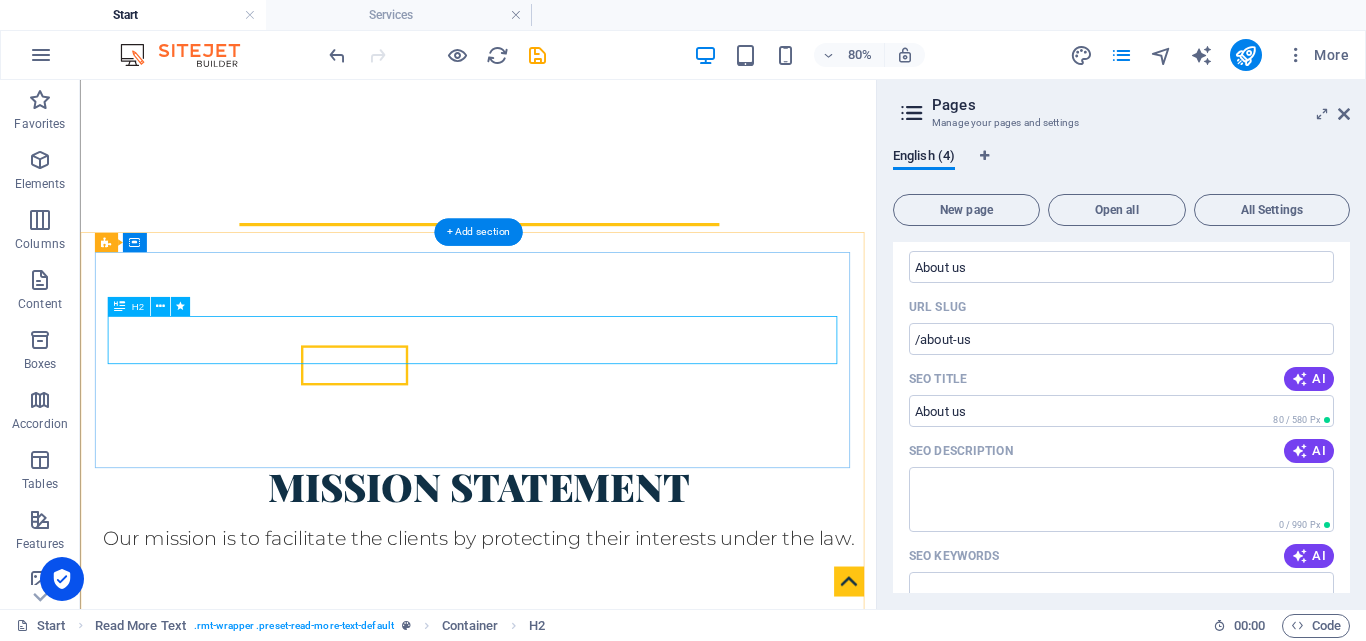 click on "About  ss-lawassociates.com" at bounding box center [578, 943] 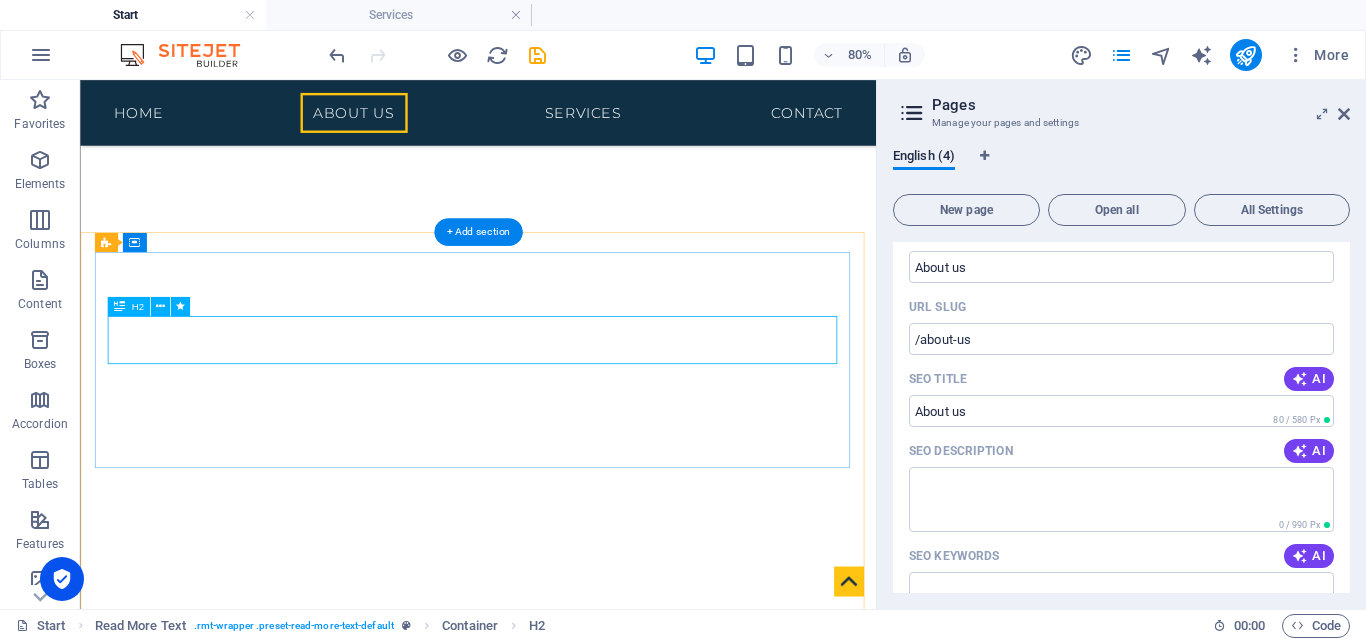 select on "fade" 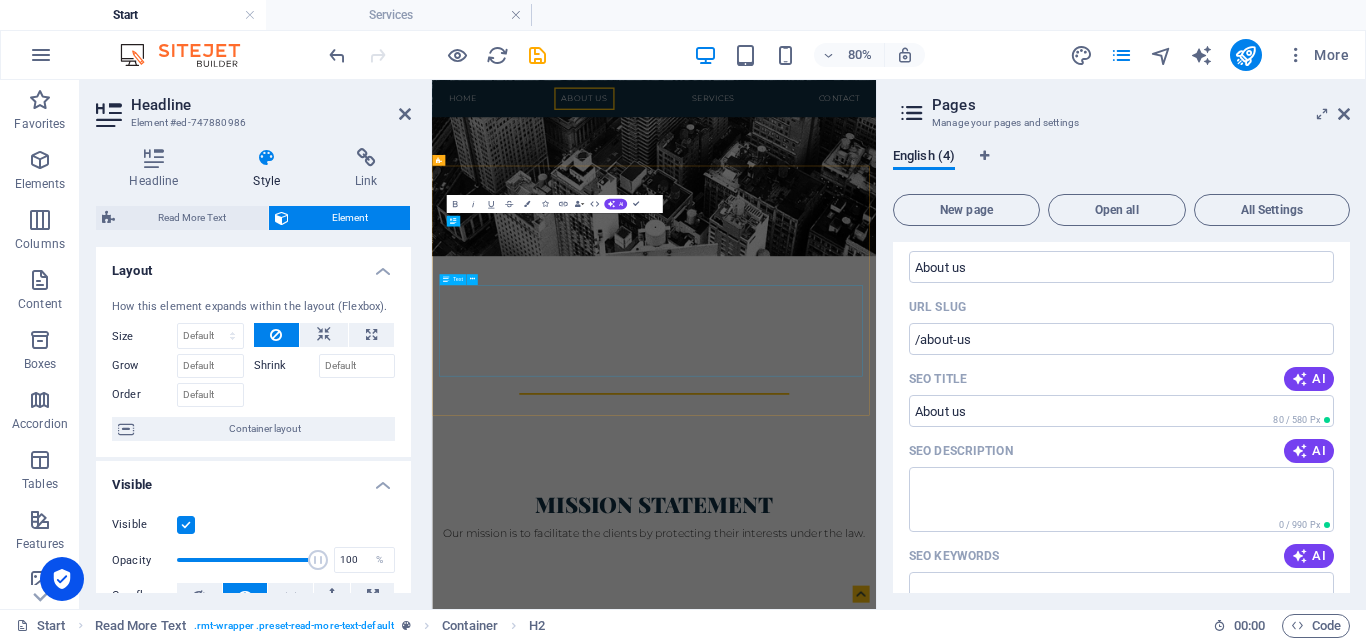 scroll, scrollTop: 1301, scrollLeft: 0, axis: vertical 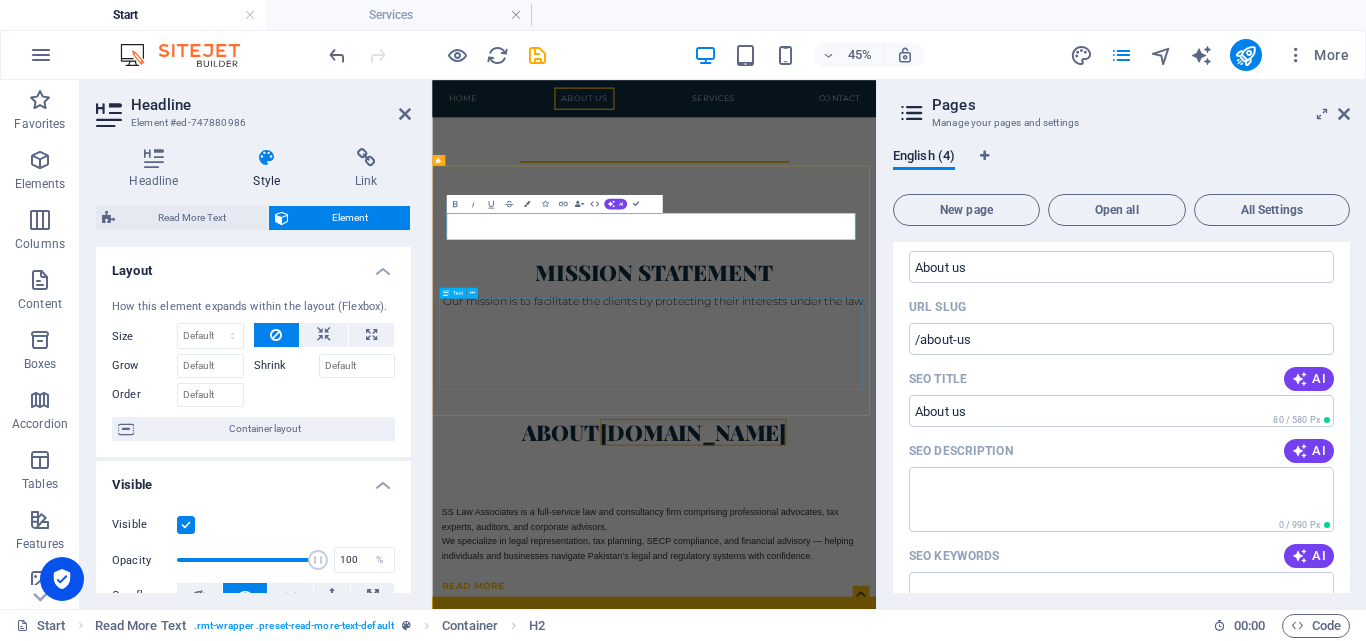 type 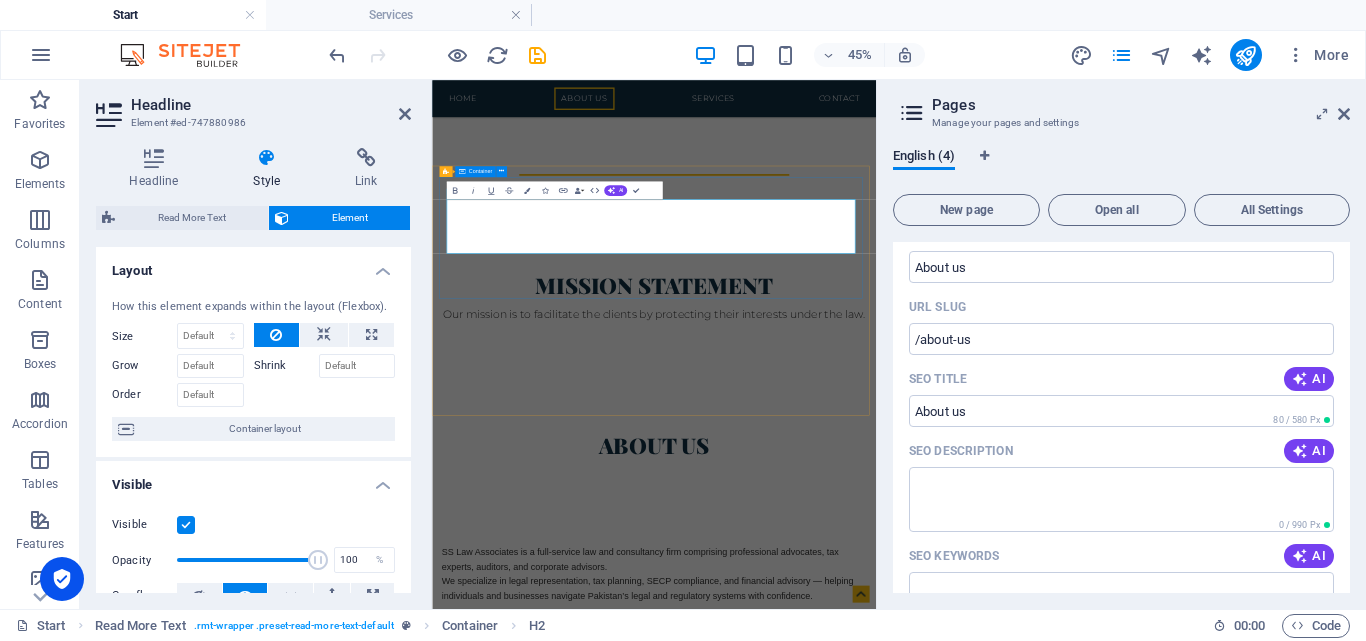 scroll, scrollTop: 1301, scrollLeft: 0, axis: vertical 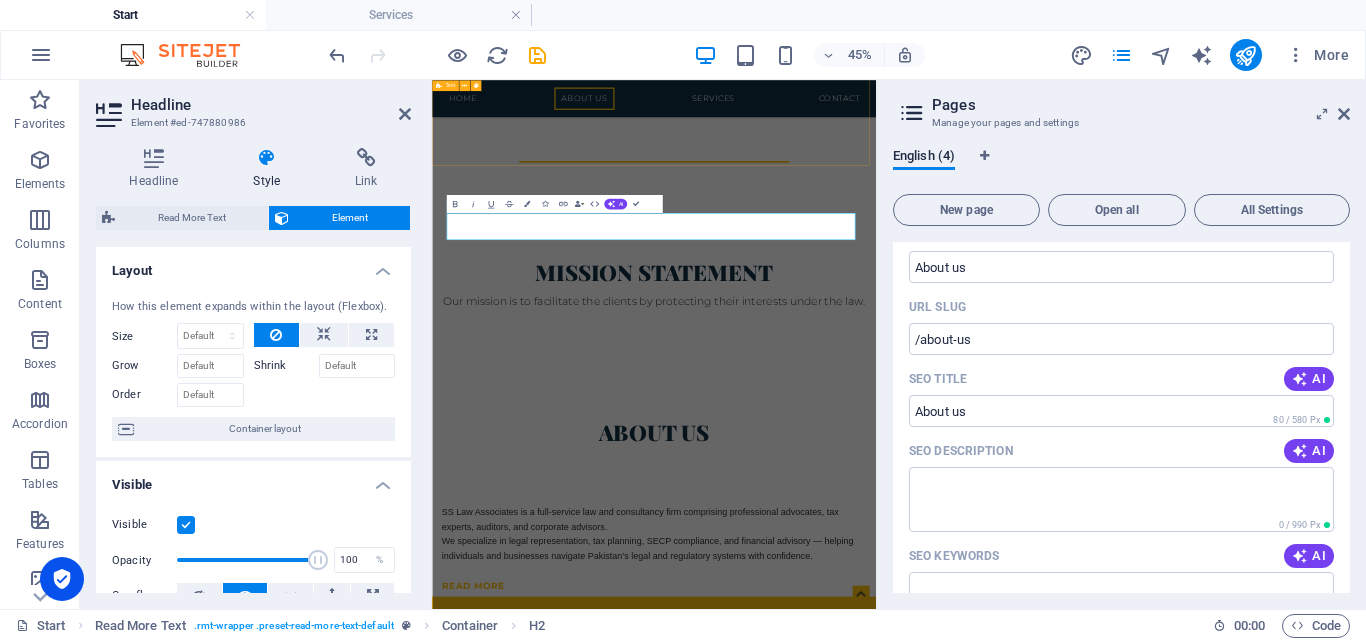 click on "Mission statement Our mission is to facilitate the clients by protecting their interests under the law." at bounding box center (925, 534) 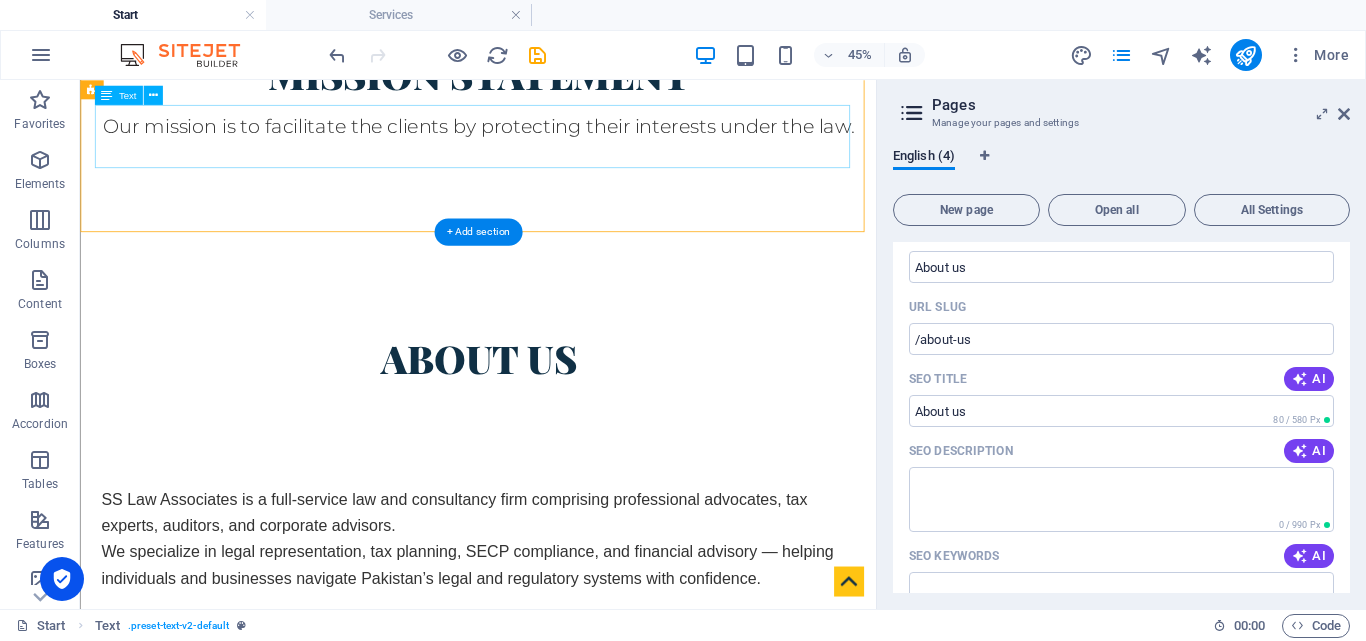 scroll, scrollTop: 786, scrollLeft: 0, axis: vertical 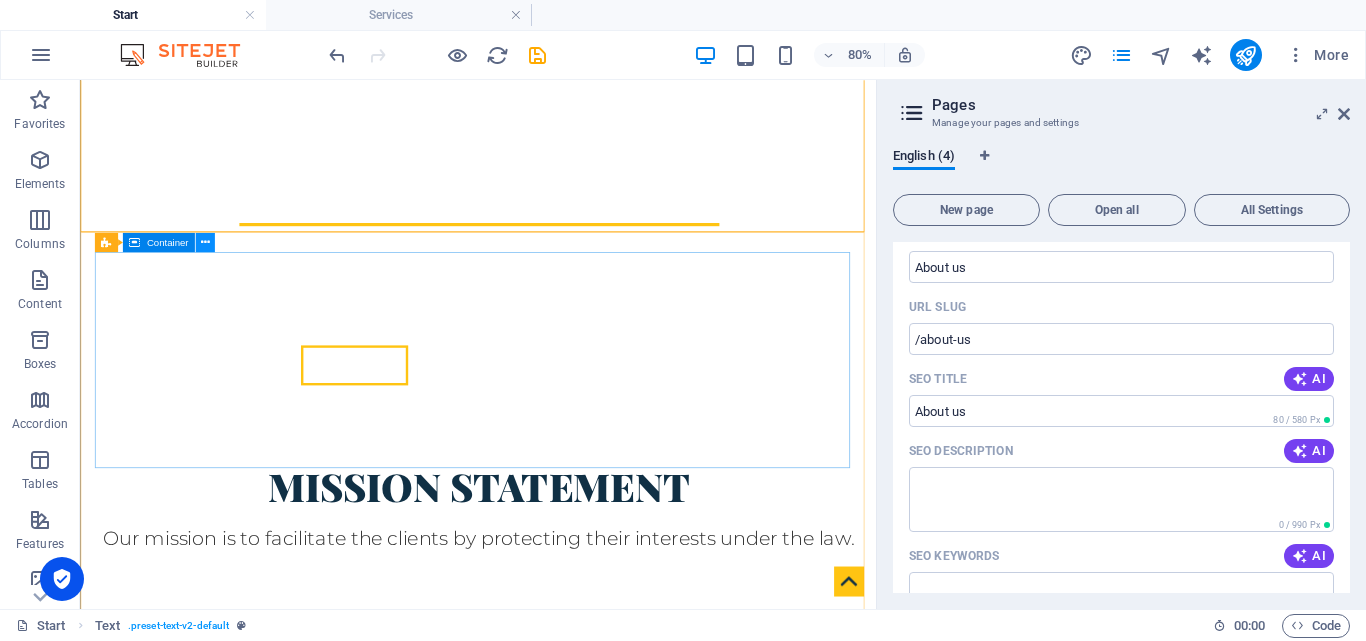 click at bounding box center (204, 242) 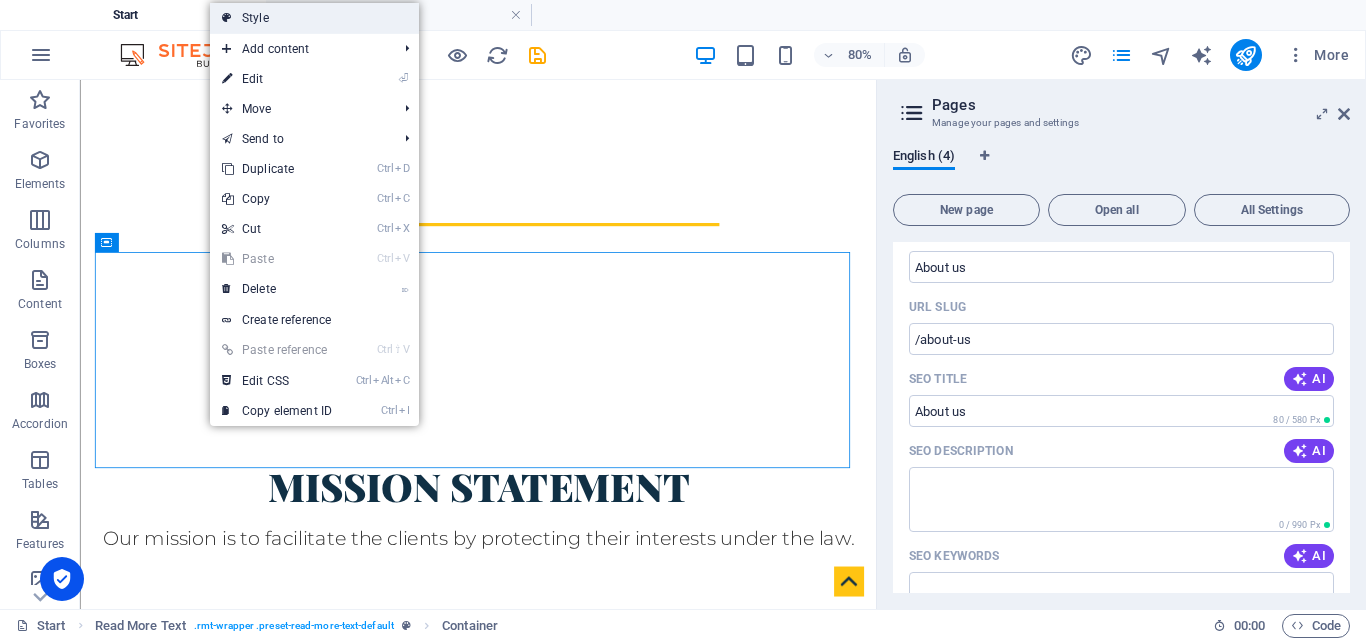 click on "Style" at bounding box center (314, 18) 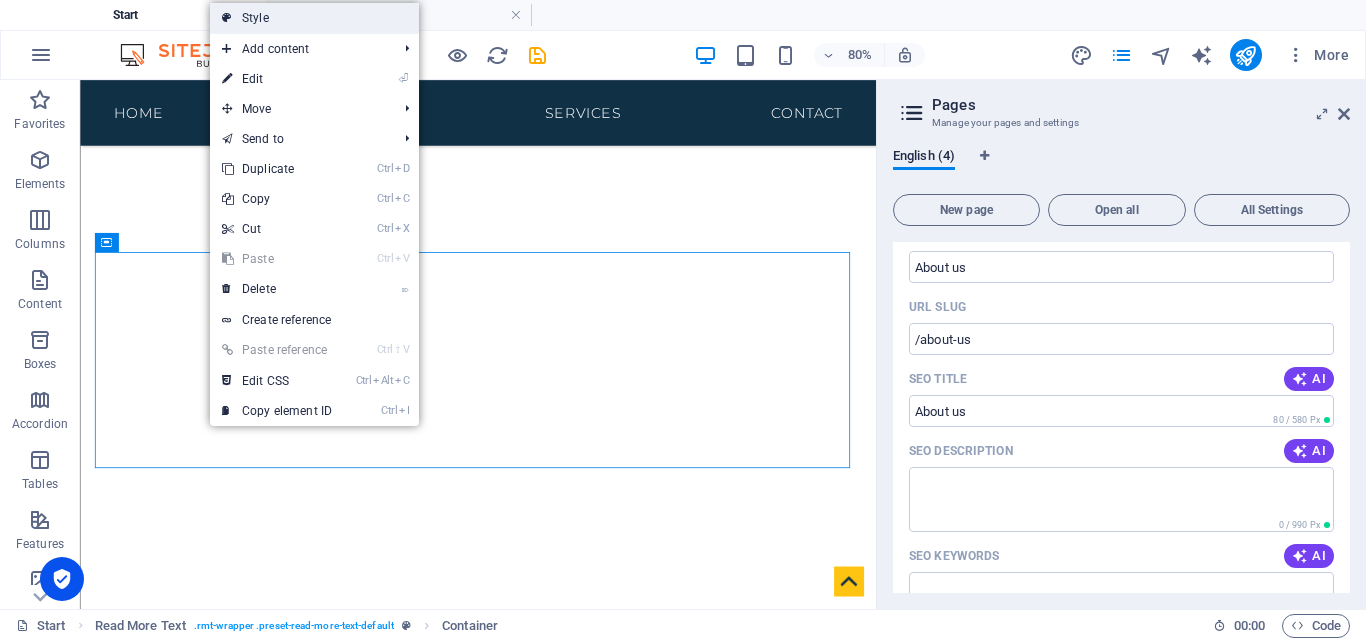 select on "px" 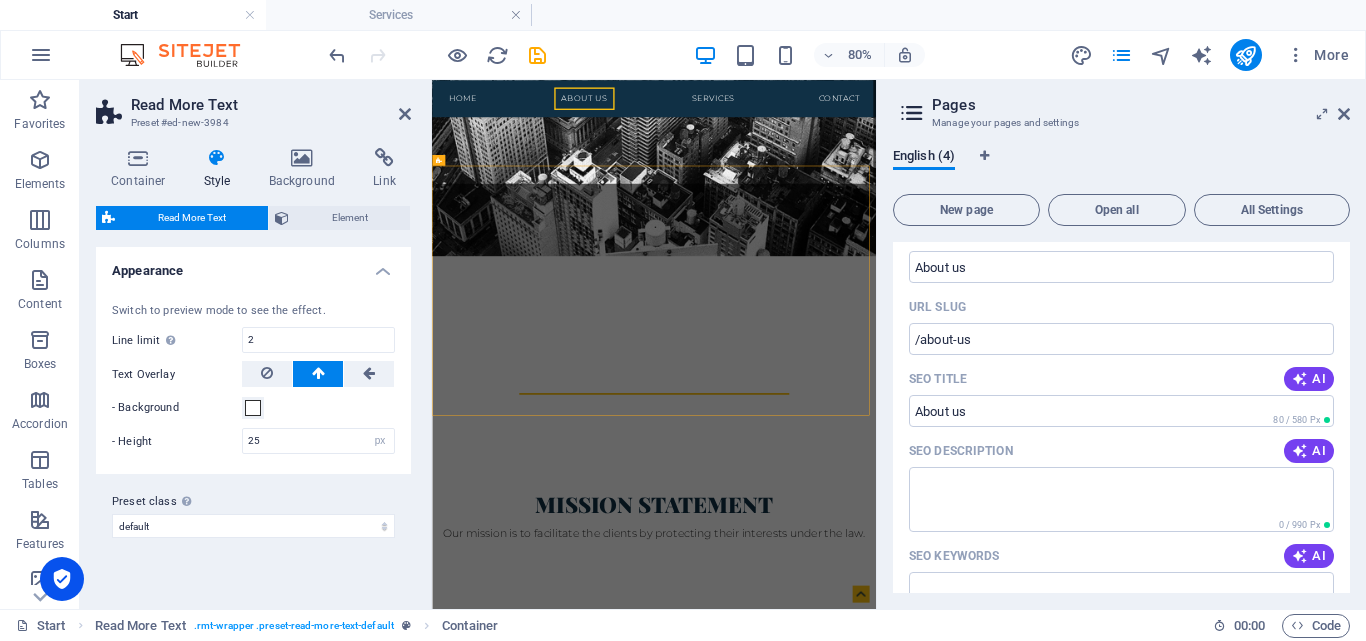 scroll, scrollTop: 1301, scrollLeft: 0, axis: vertical 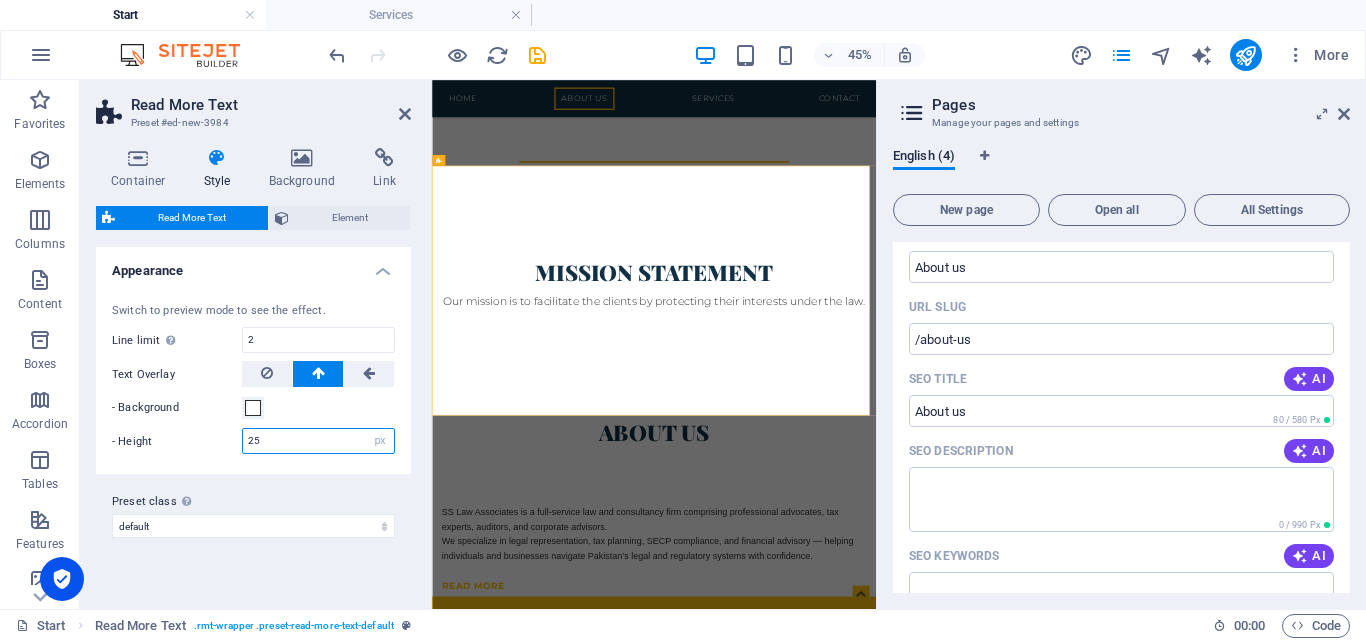 click on "25" at bounding box center [318, 441] 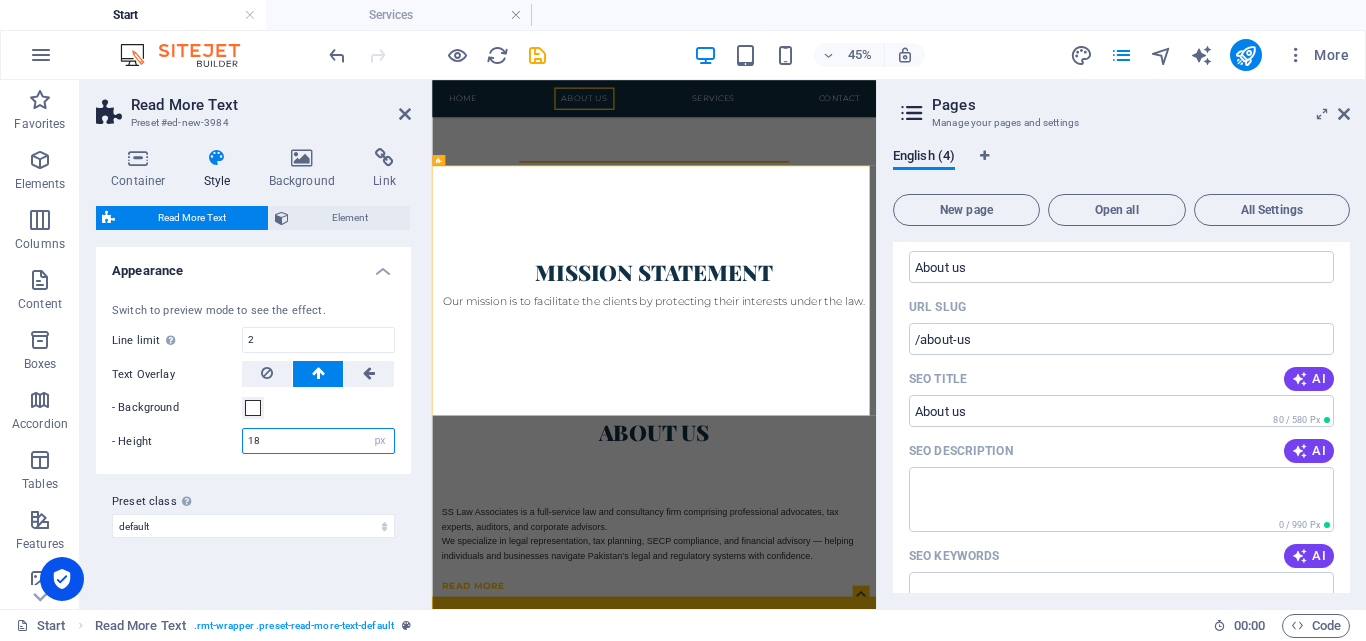 type on "17" 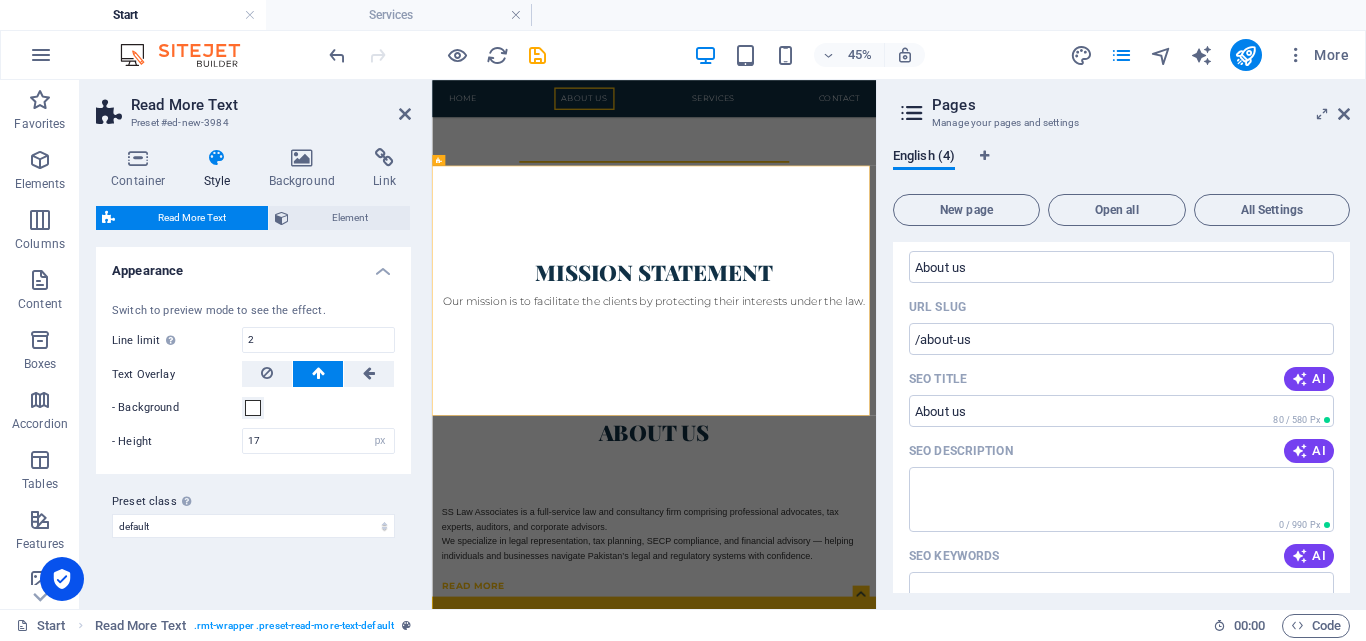 click on "Preset class Above chosen variant and settings affect all elements which carry this preset class. default Add preset class" at bounding box center [253, 514] 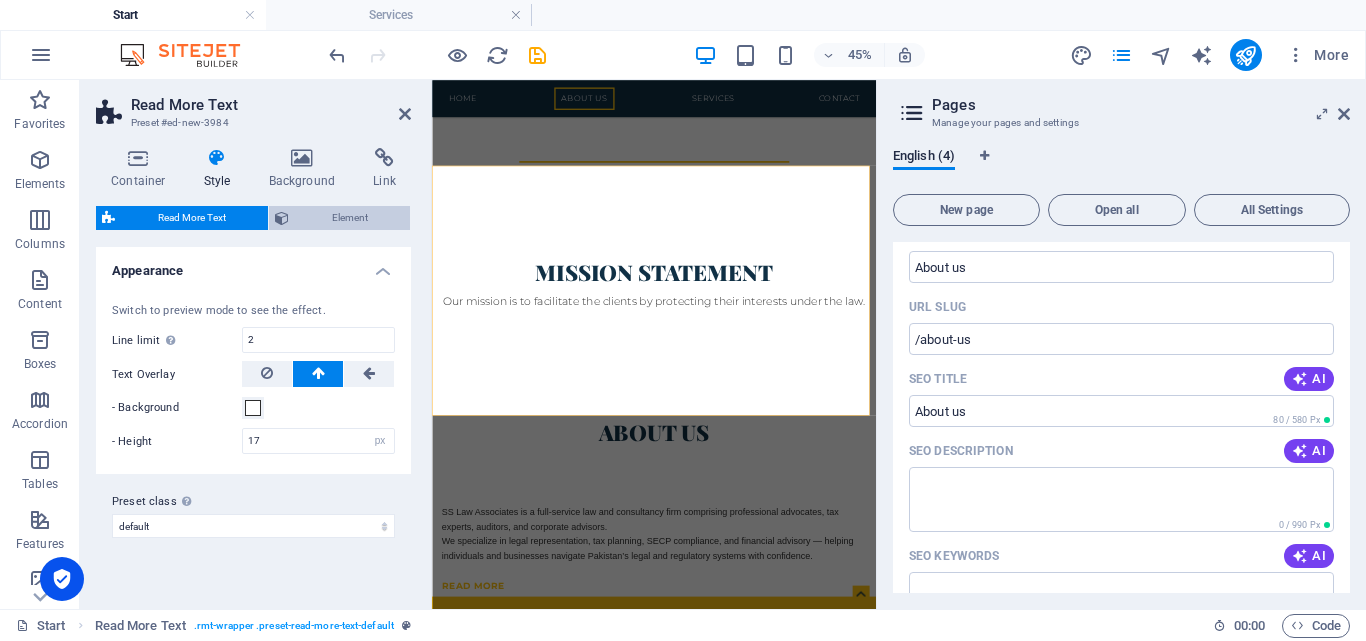 click on "Element" at bounding box center (349, 218) 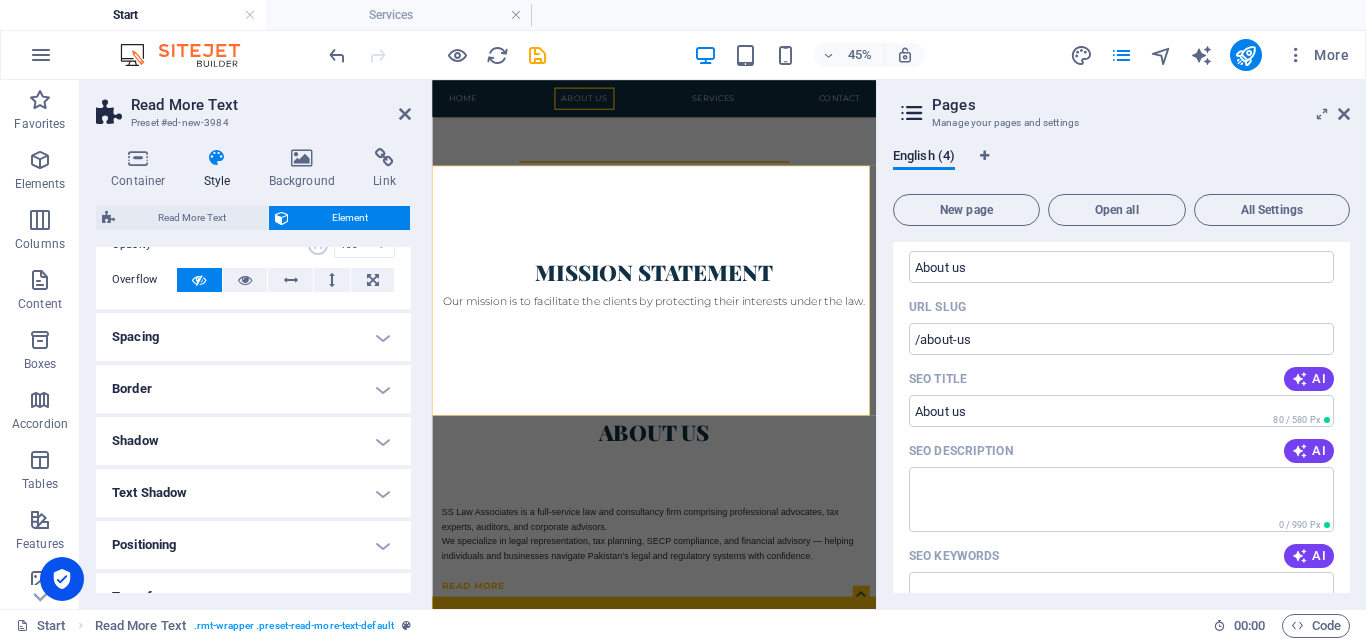 scroll, scrollTop: 89, scrollLeft: 0, axis: vertical 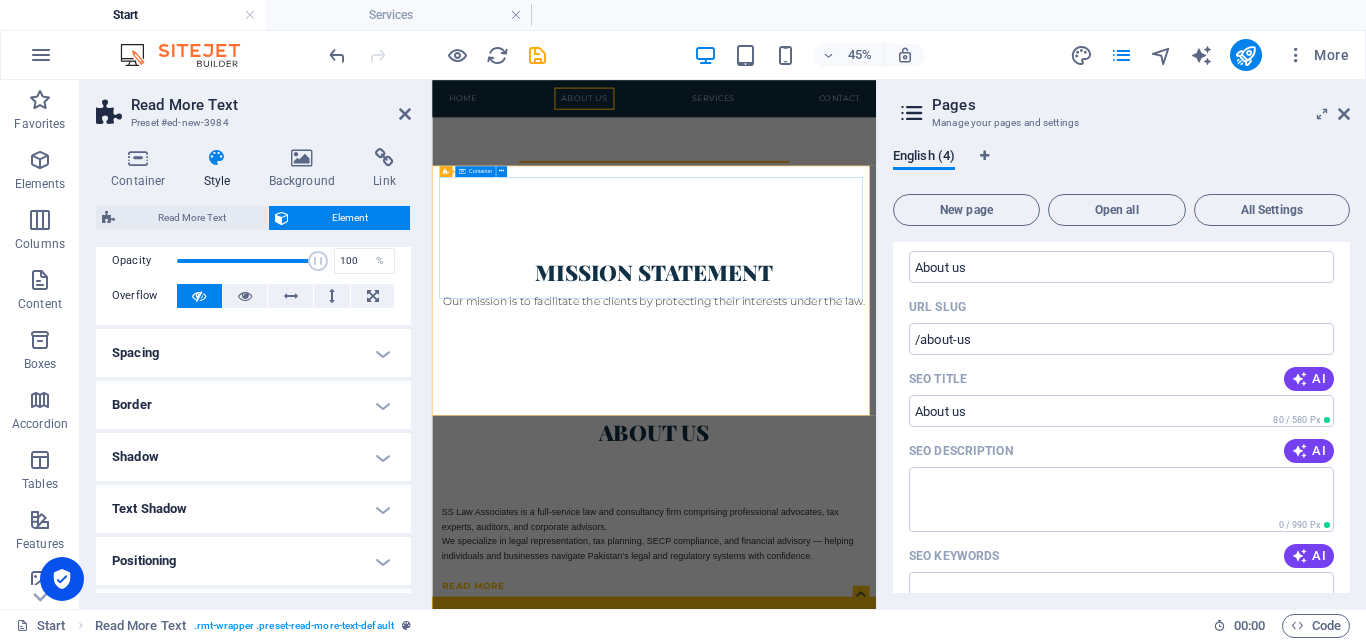 click on "about us" at bounding box center (926, 887) 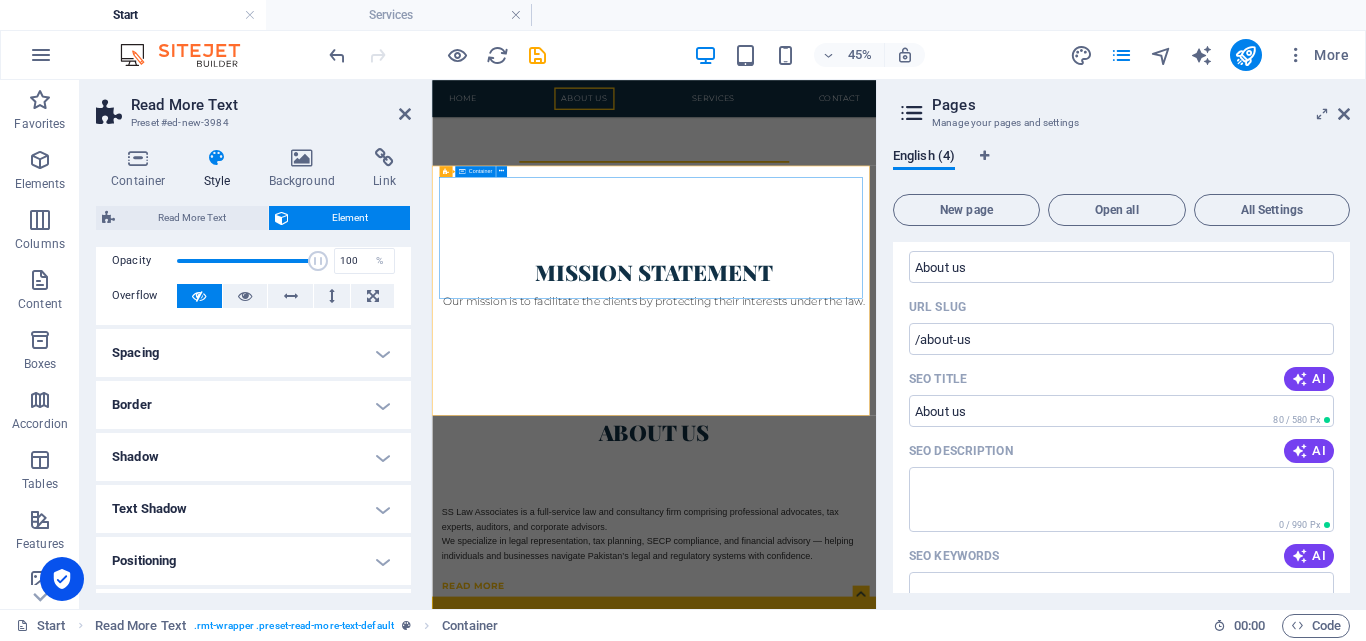 click on "about us" at bounding box center (926, 887) 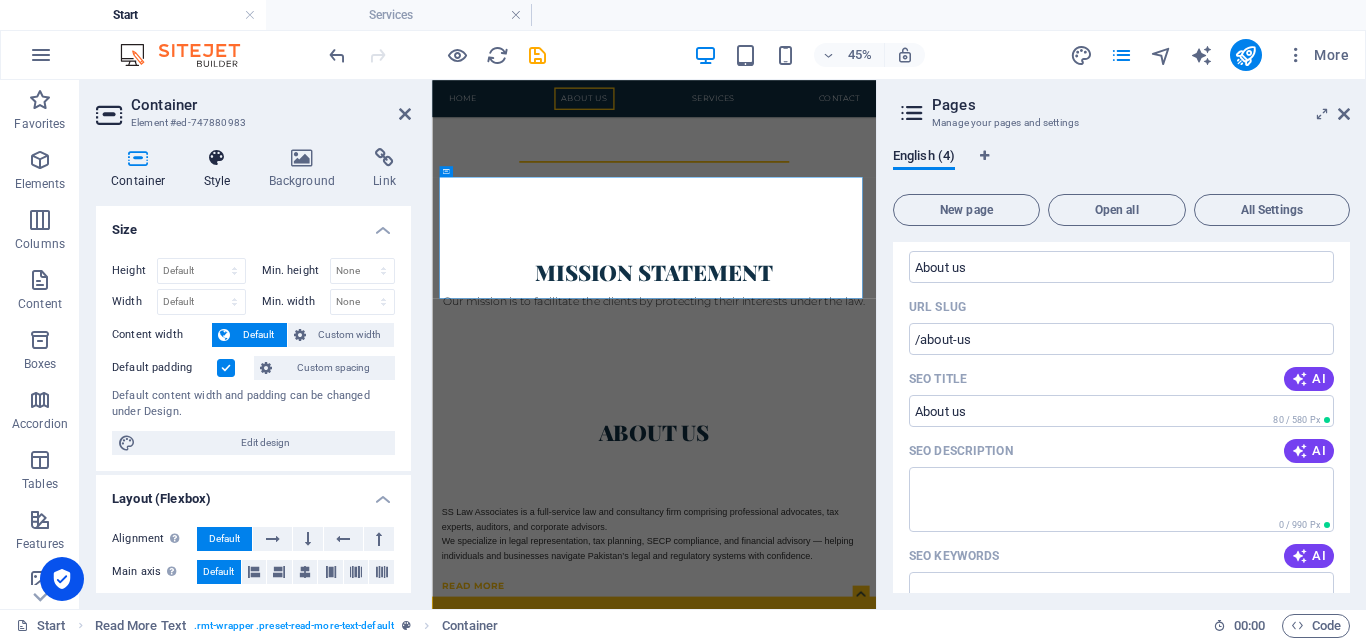 click at bounding box center (217, 158) 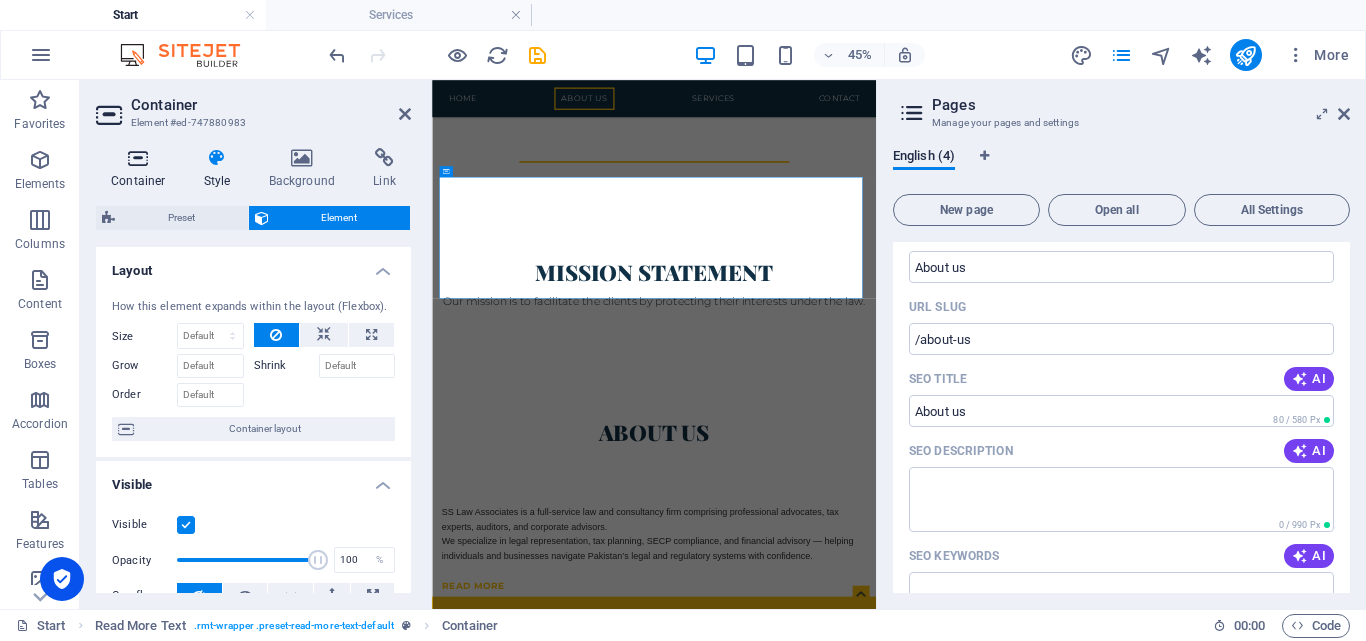 click at bounding box center [138, 158] 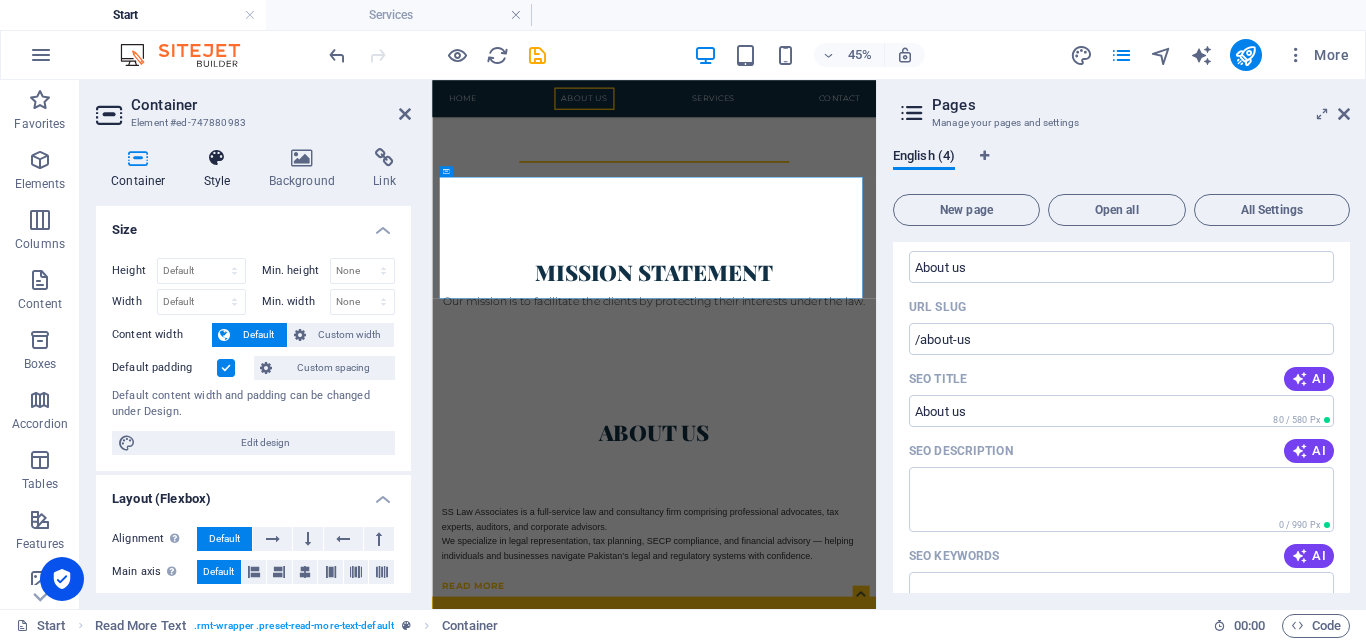click at bounding box center [217, 158] 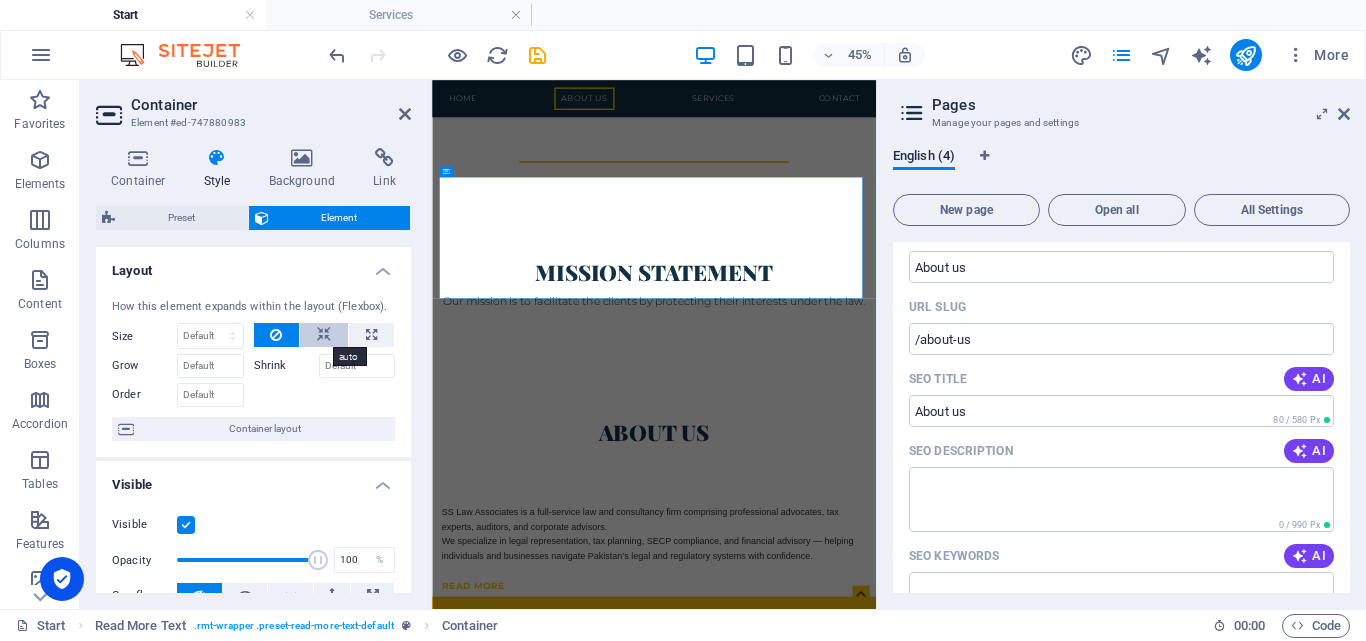 click at bounding box center [324, 335] 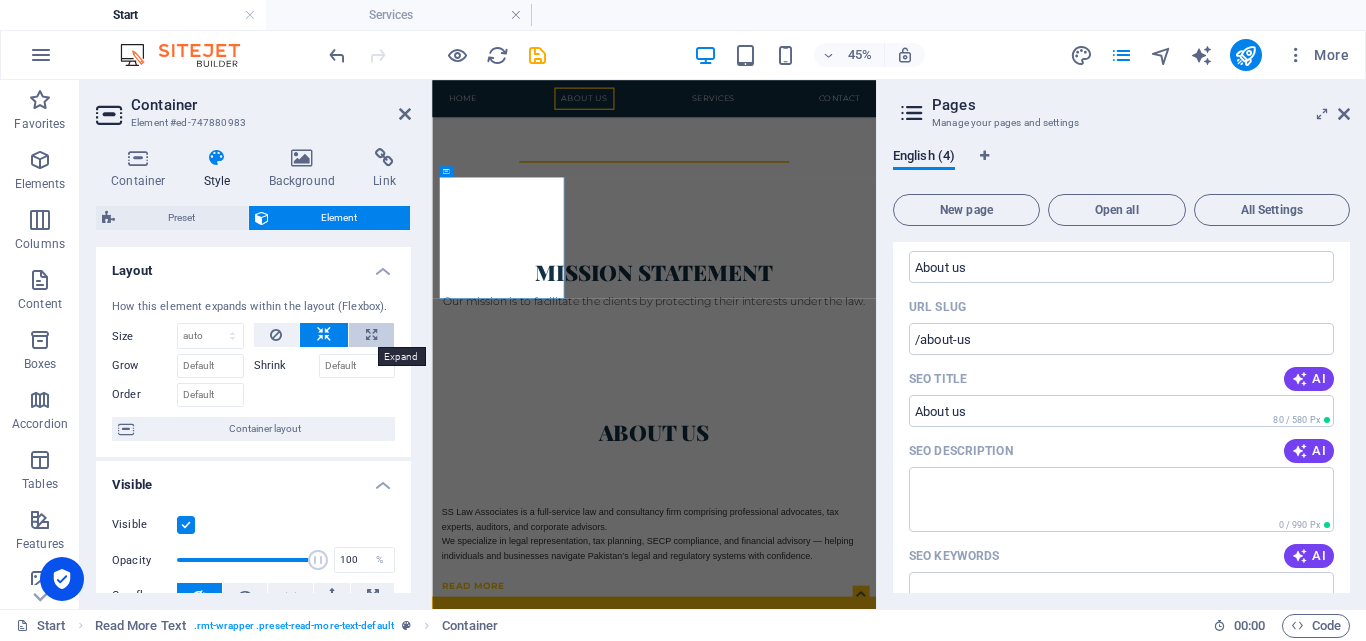 click at bounding box center (371, 335) 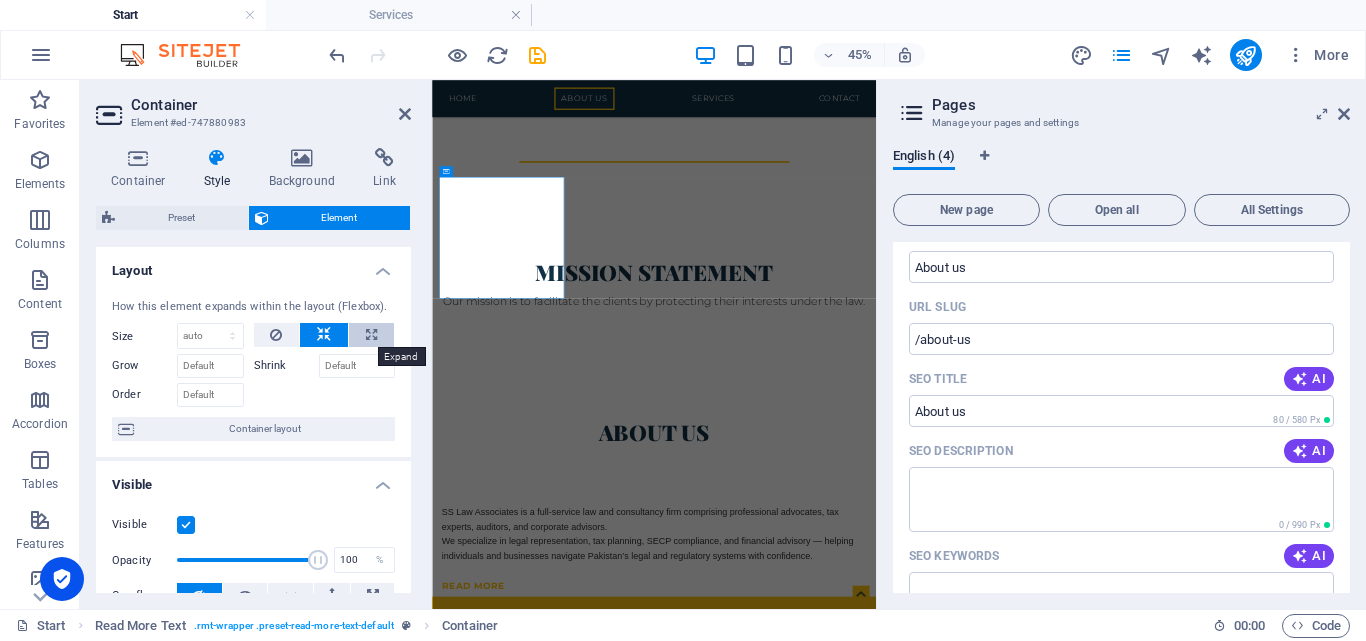 select on "%" 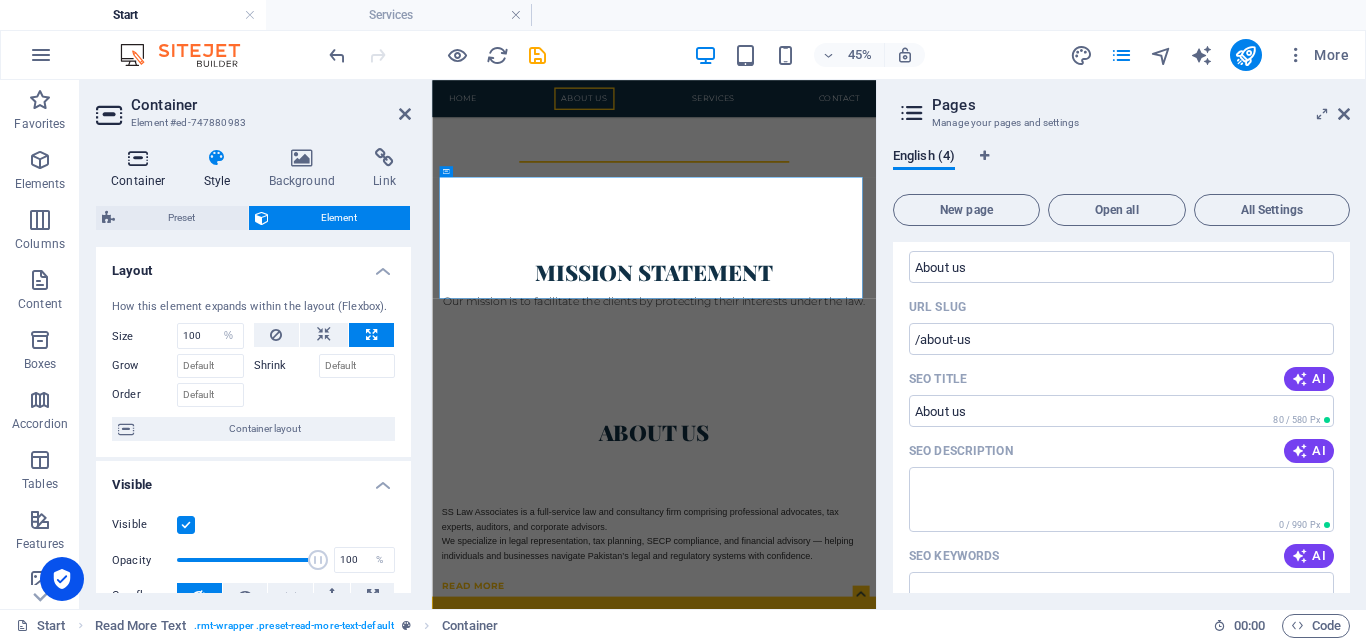 click at bounding box center (138, 158) 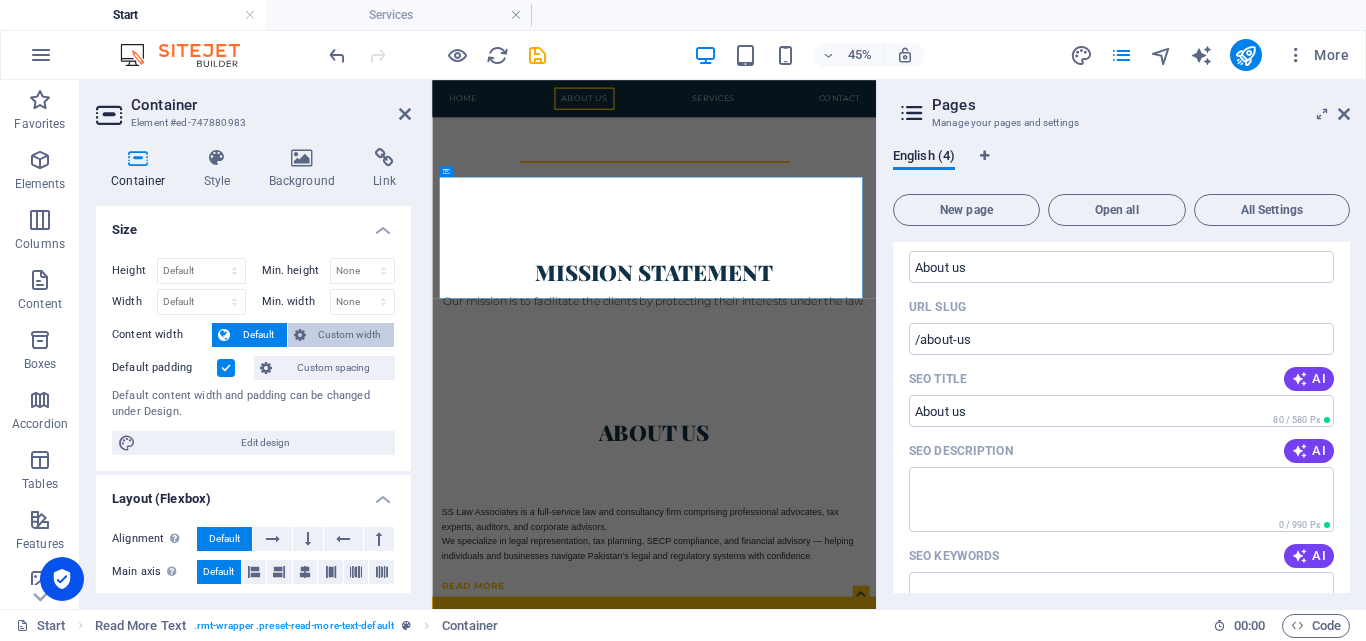 click on "Custom width" at bounding box center [350, 335] 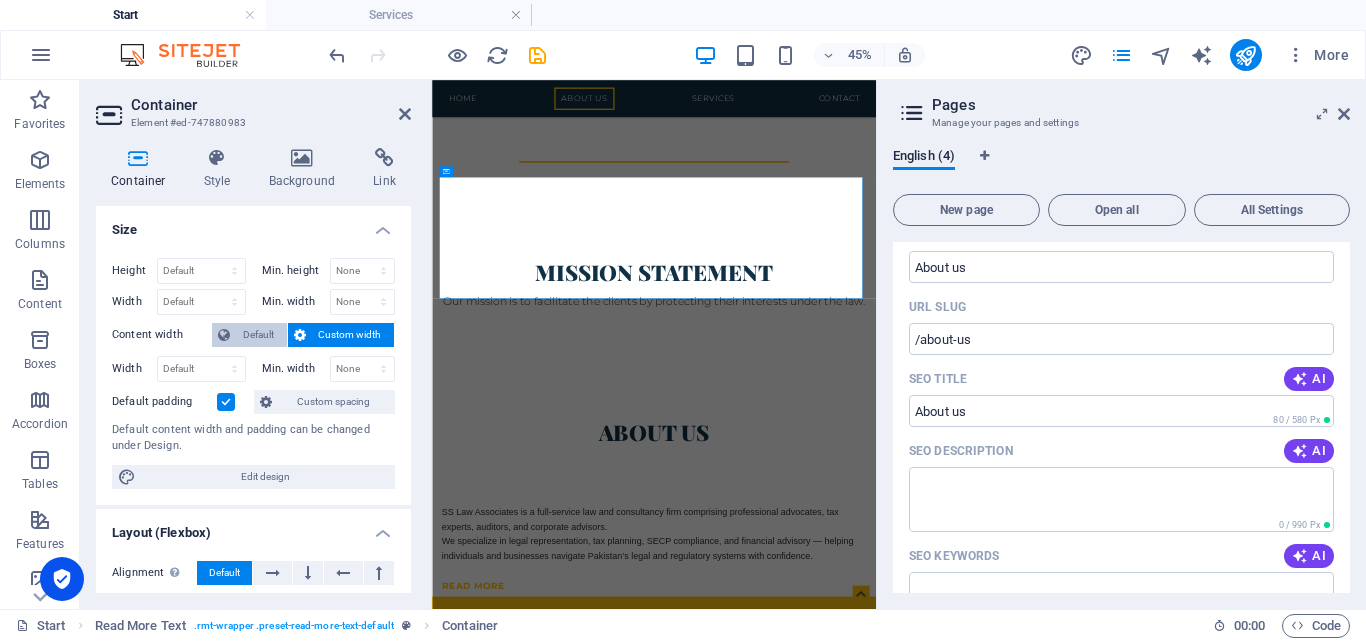 click on "Default" at bounding box center [258, 335] 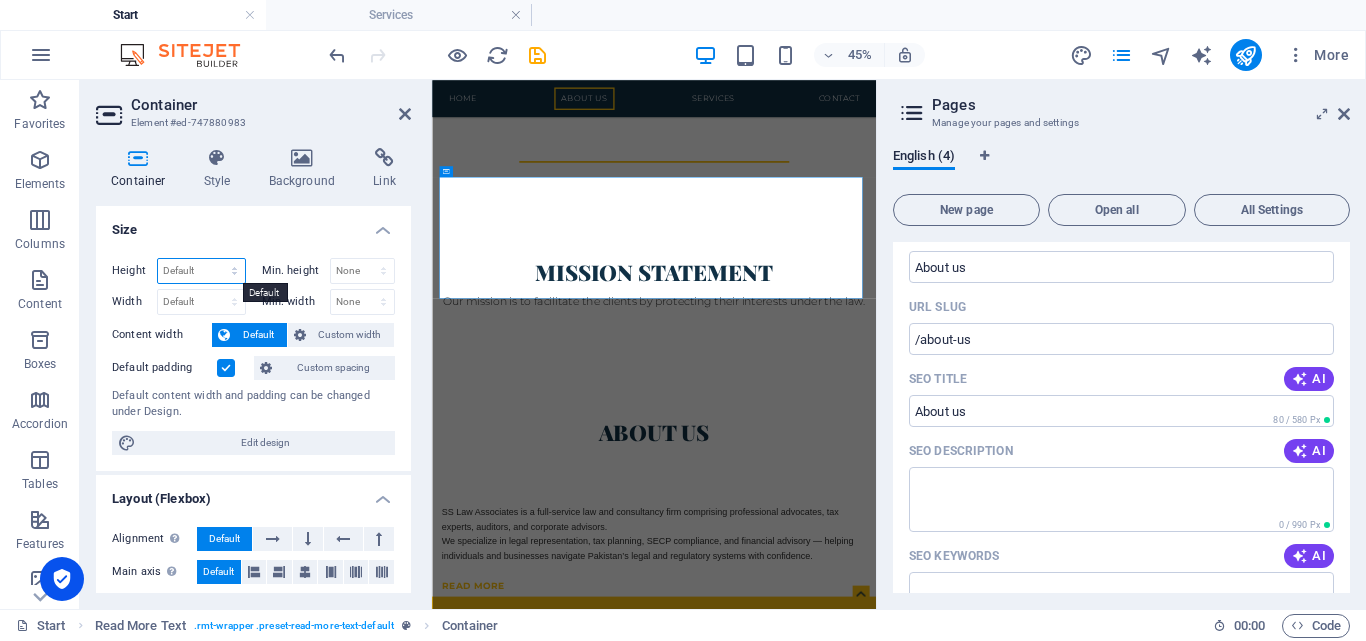 click on "Default px rem % vh vw" at bounding box center (201, 271) 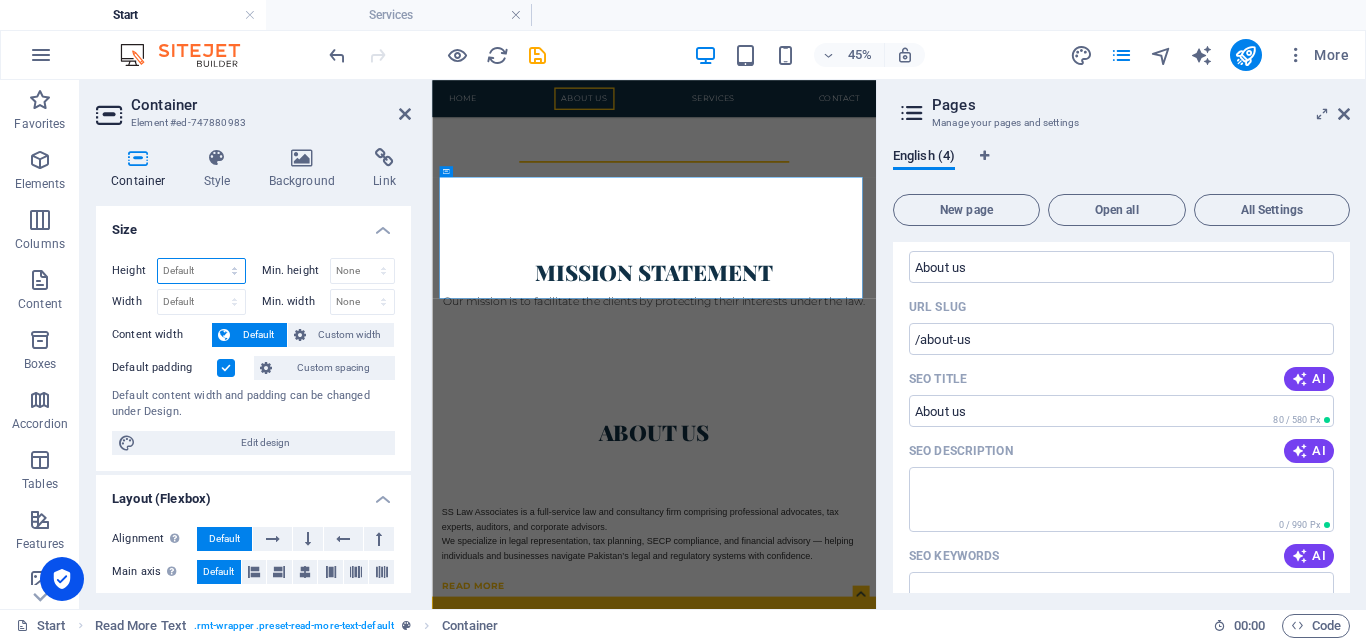 select on "%" 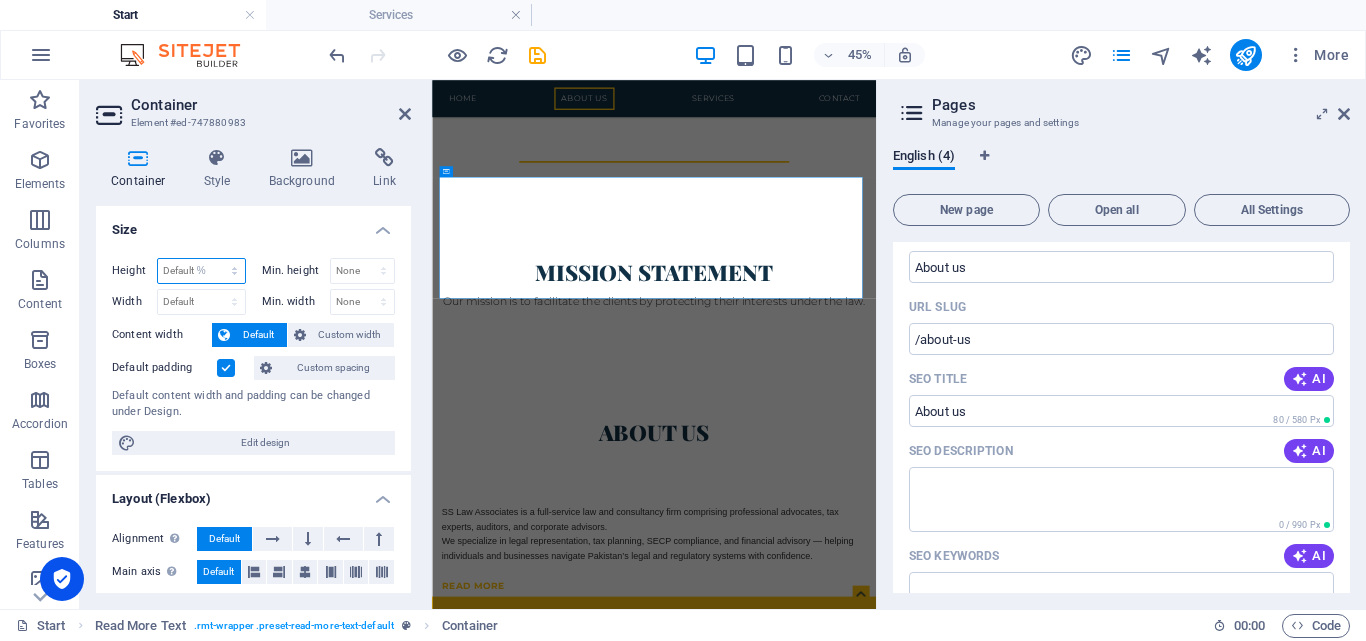 click on "Default px rem % vh vw" at bounding box center (201, 271) 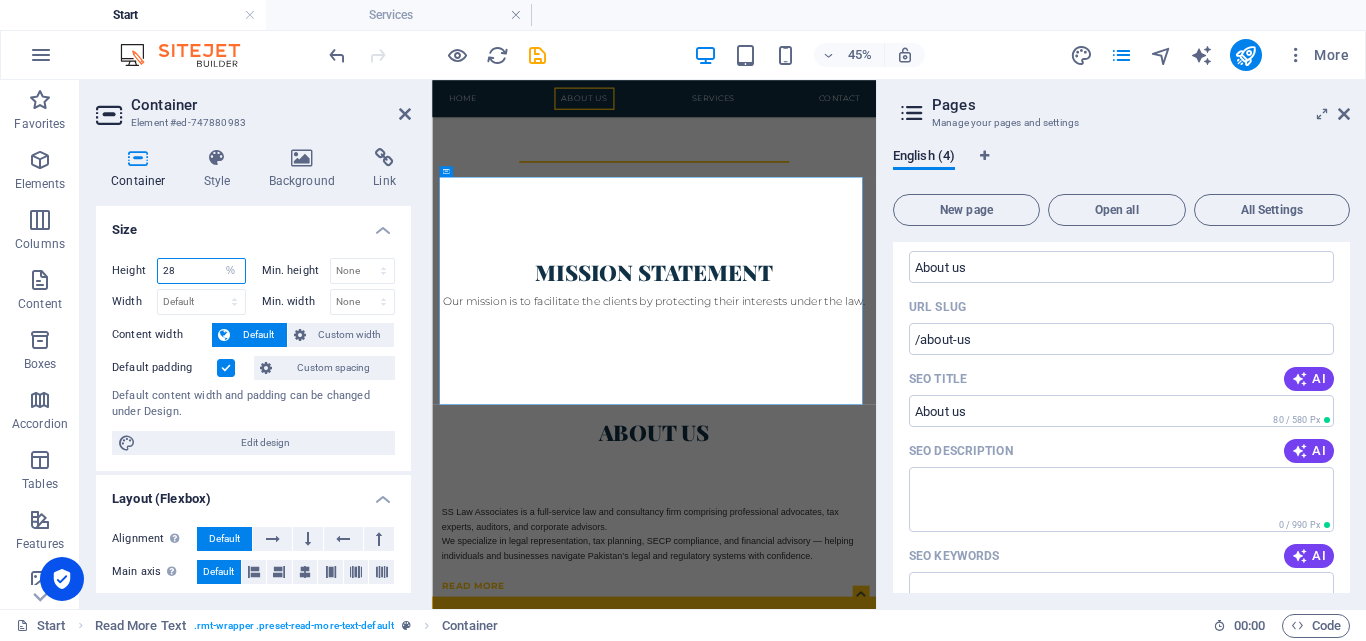 type on "27" 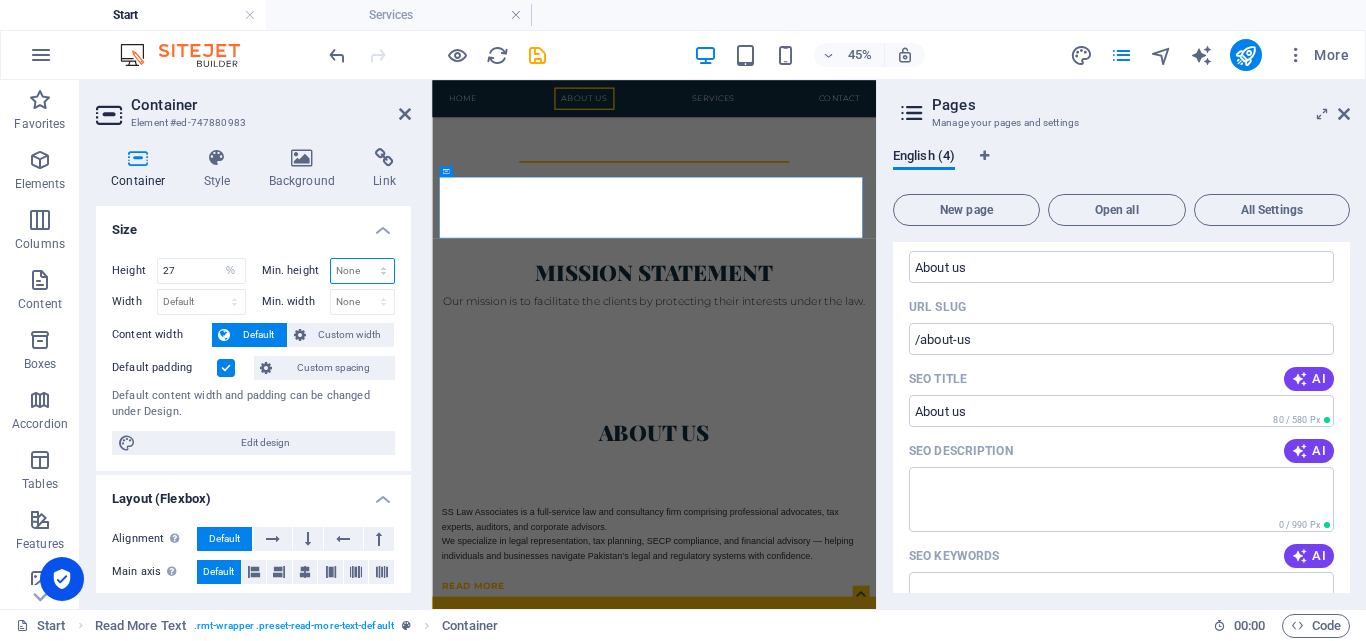 click on "None px rem % vh vw" at bounding box center (363, 271) 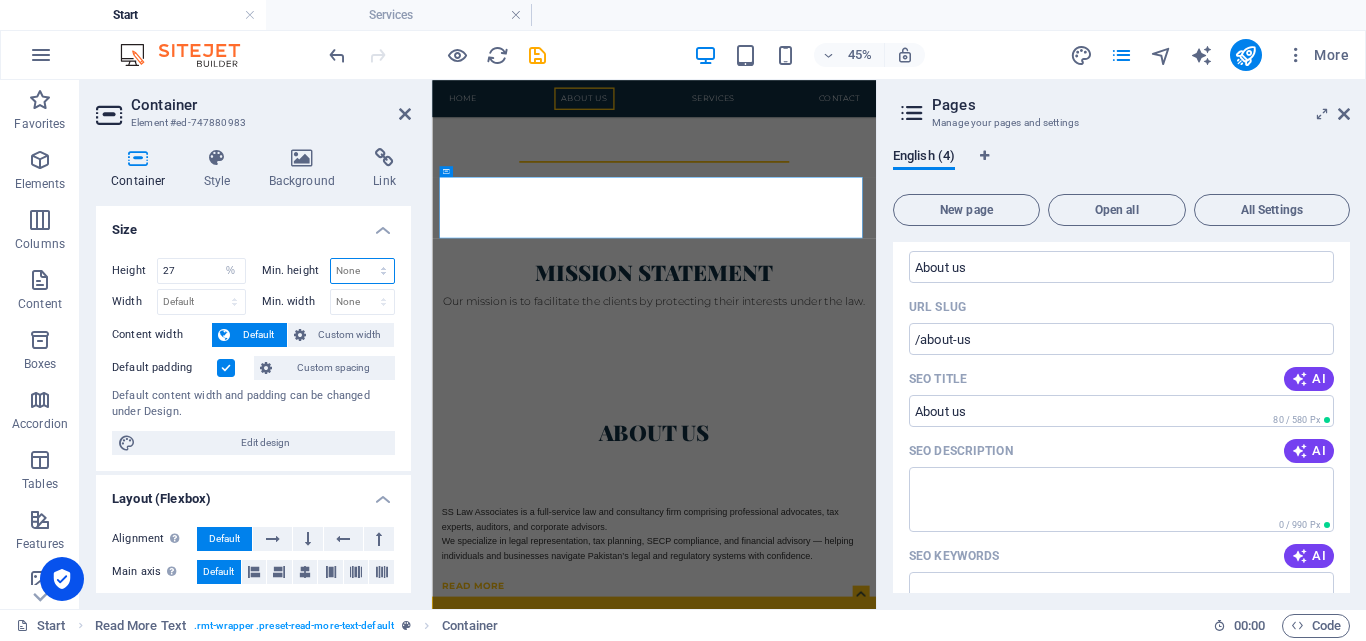 select on "%" 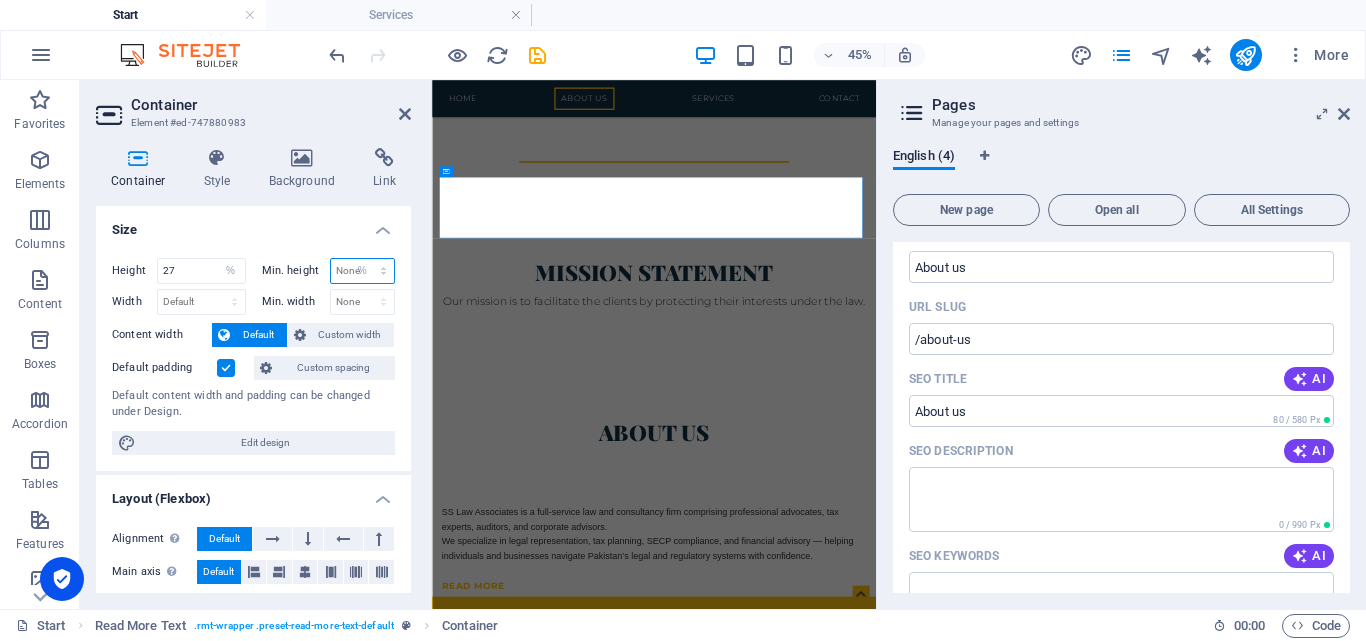click on "None px rem % vh vw" at bounding box center (363, 271) 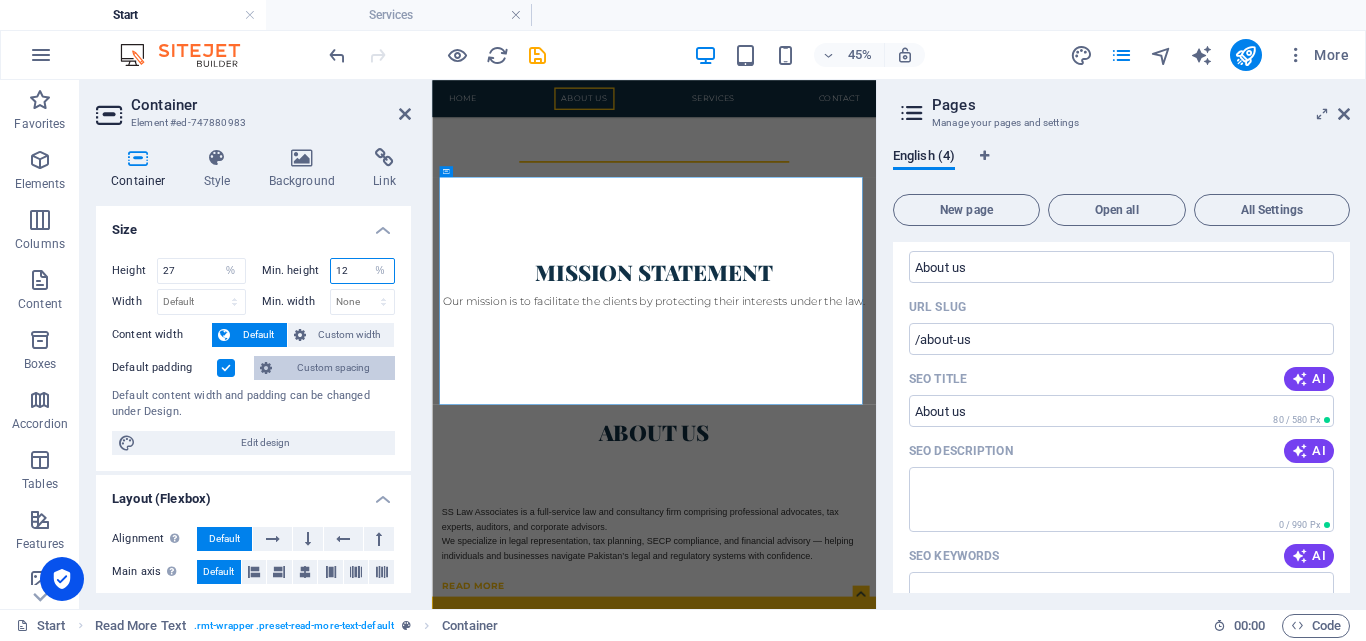 type on "11" 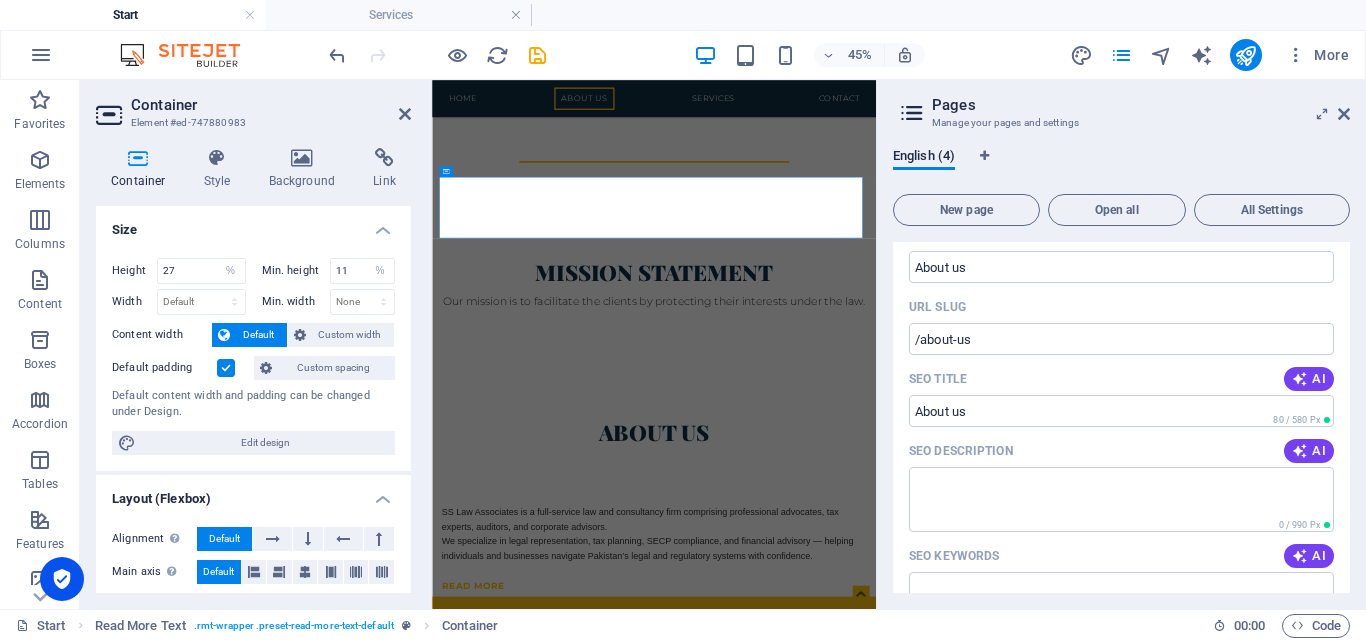 click on "Container" at bounding box center [271, 105] 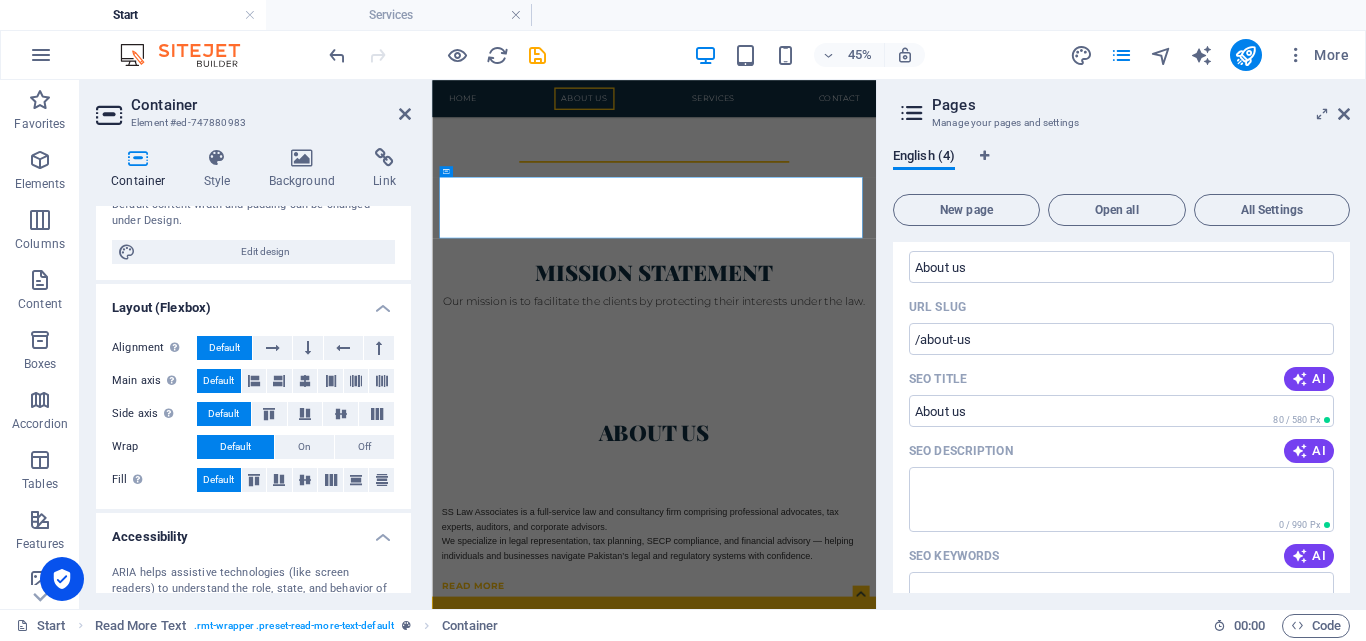 scroll, scrollTop: 207, scrollLeft: 0, axis: vertical 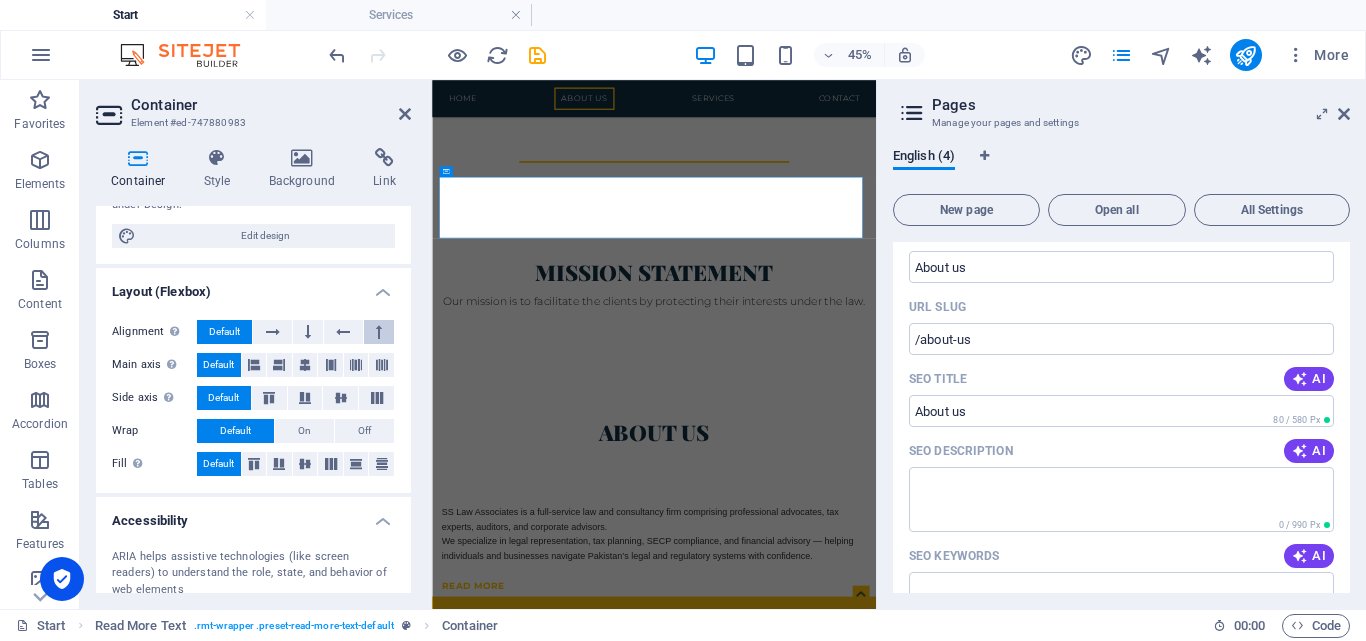 click at bounding box center (379, 332) 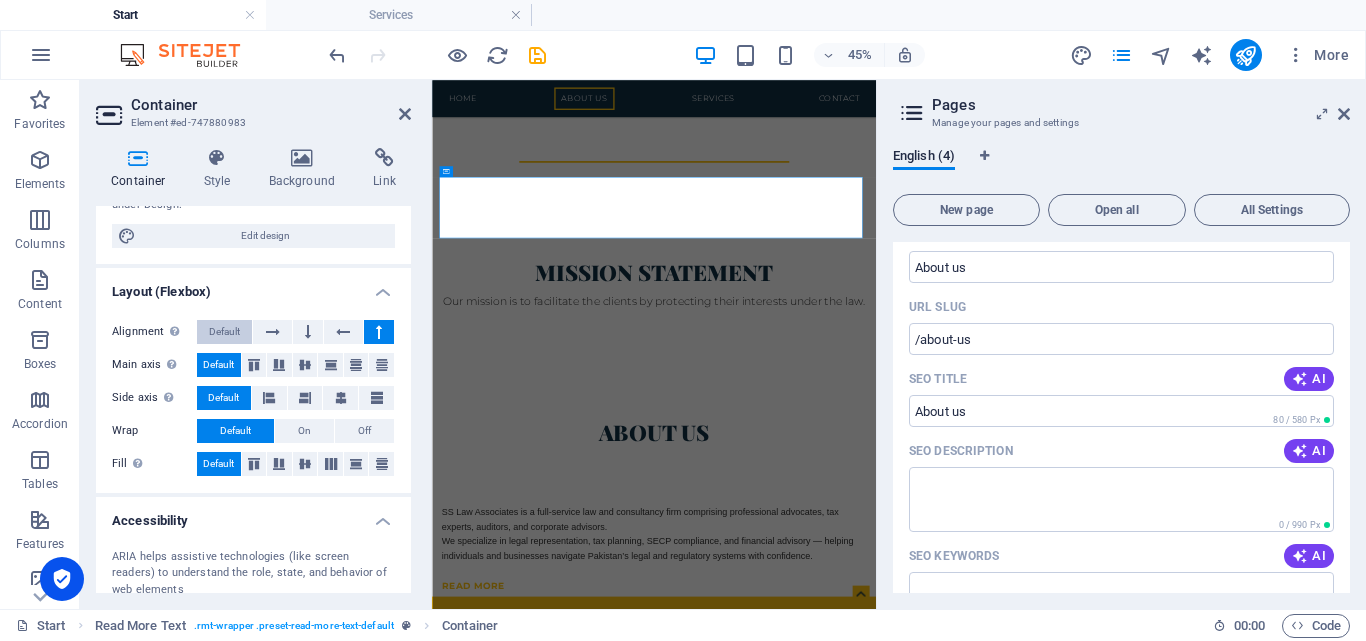 click on "Default" at bounding box center (224, 332) 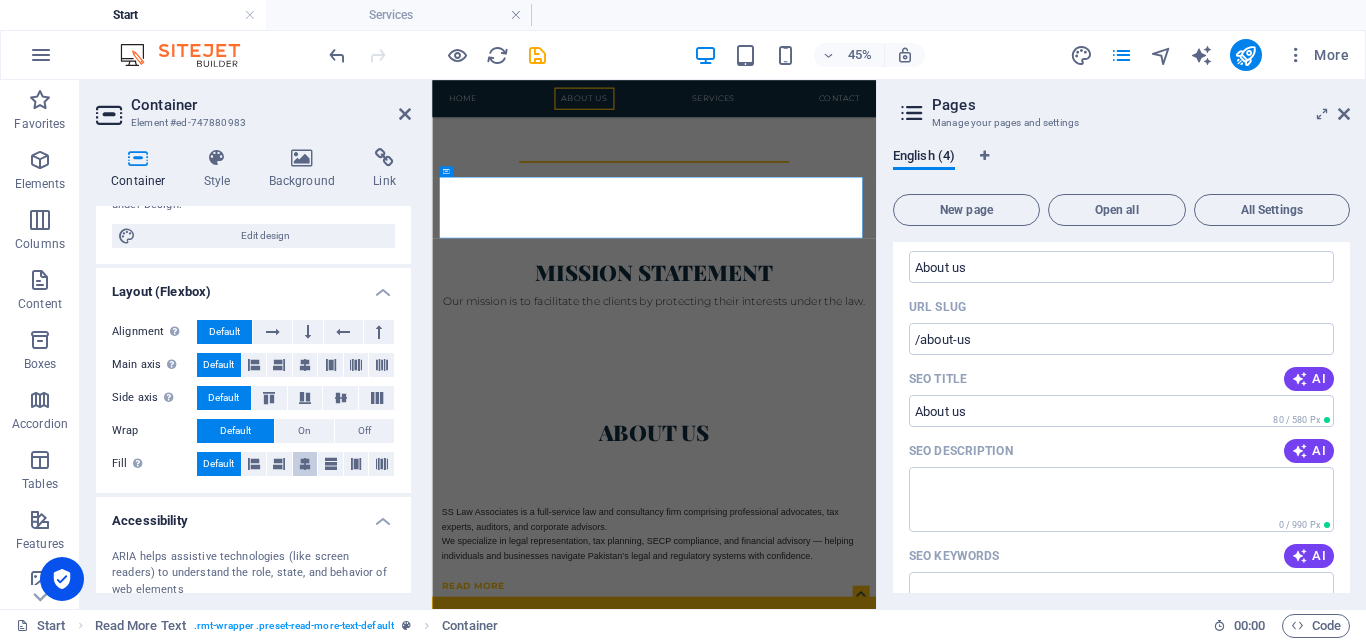 click at bounding box center [305, 464] 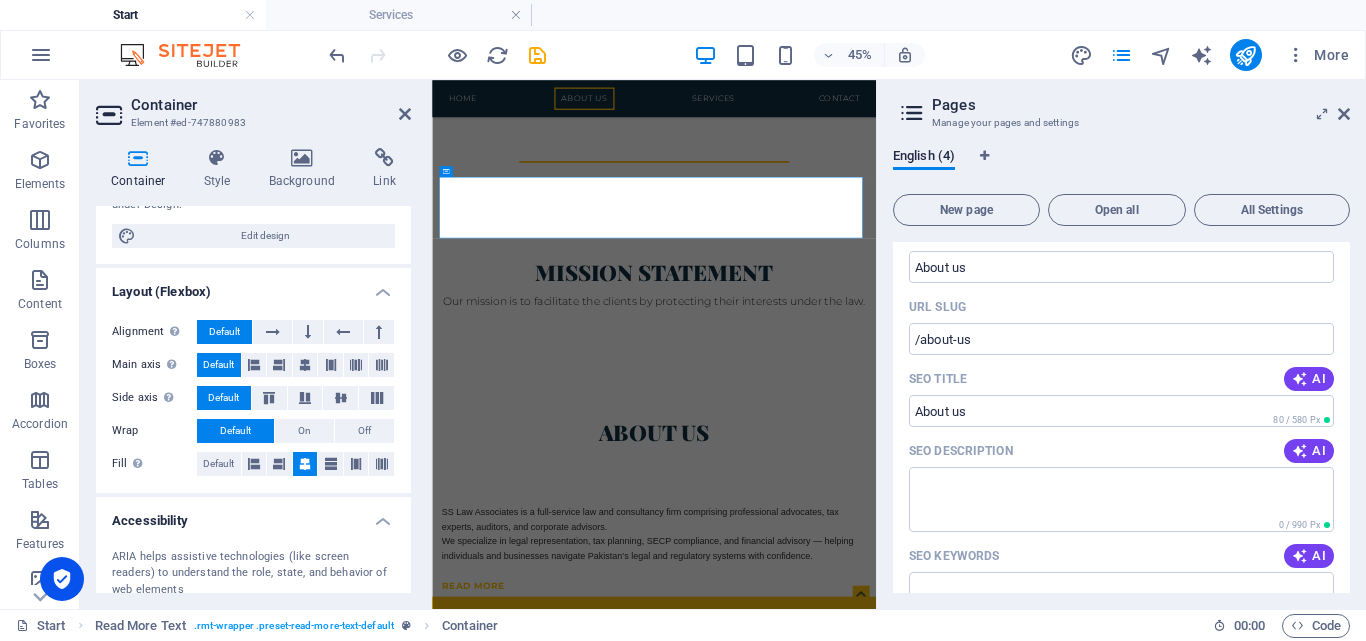 click at bounding box center [305, 464] 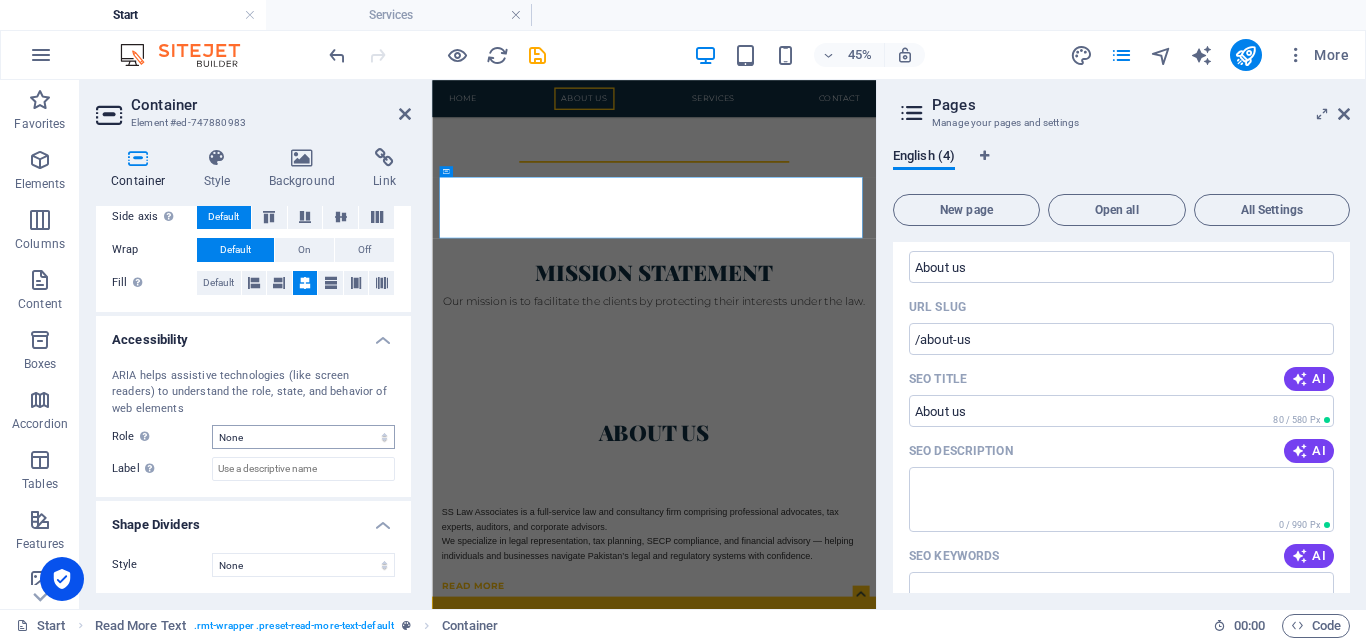 scroll, scrollTop: 0, scrollLeft: 0, axis: both 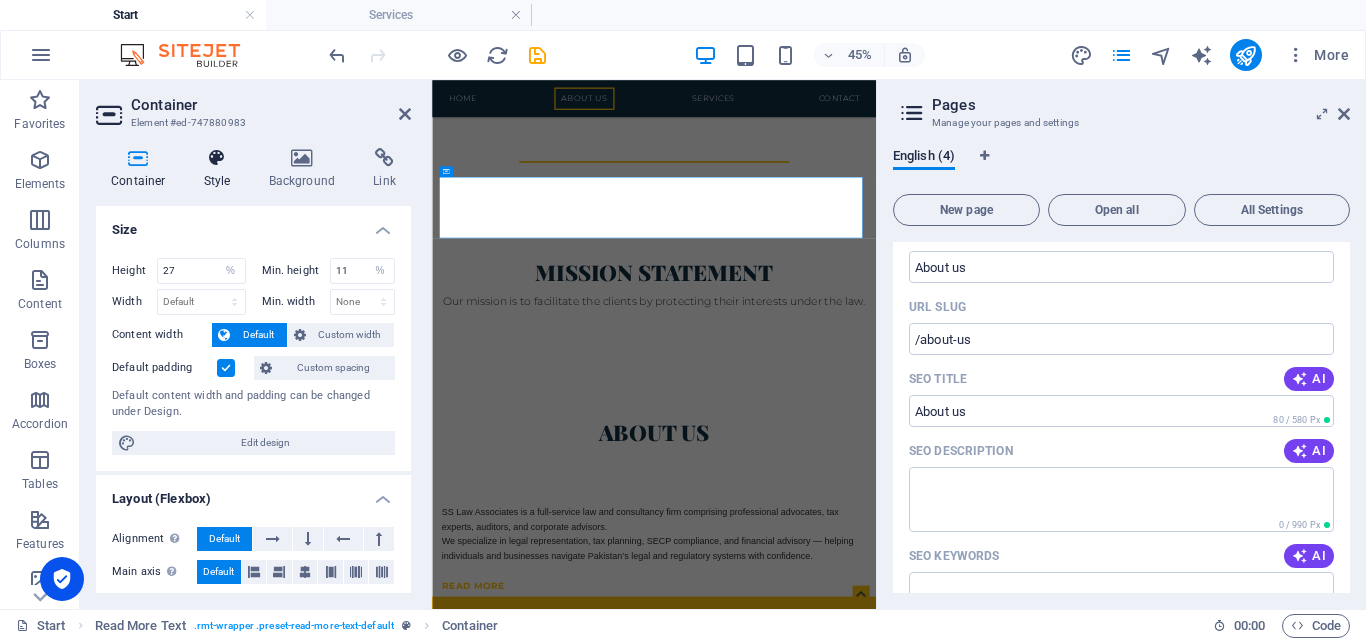 click at bounding box center (217, 158) 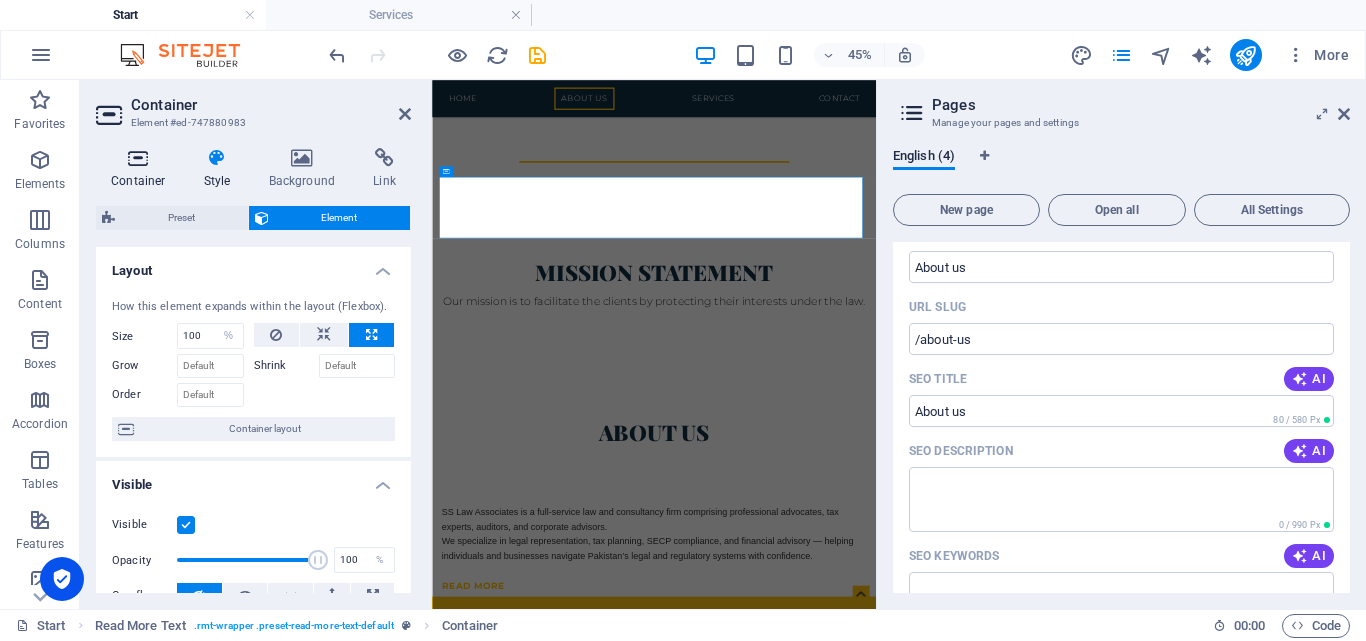 click on "Container" at bounding box center [142, 169] 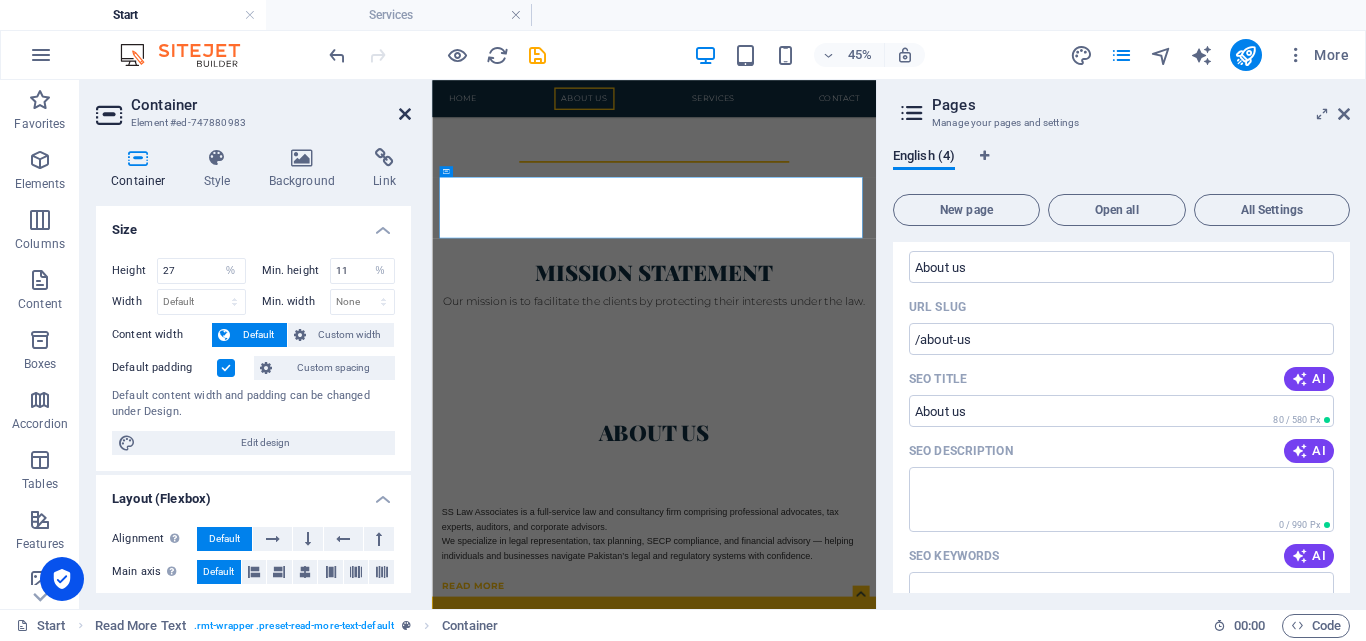 click at bounding box center [405, 114] 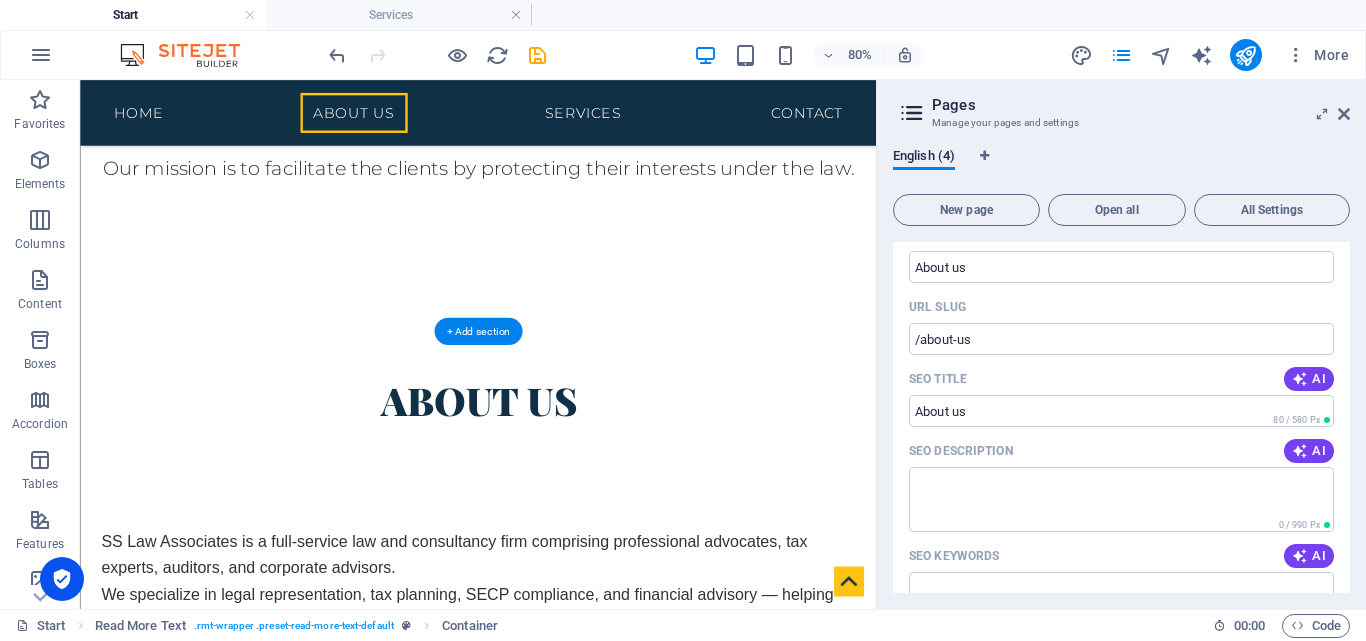 scroll, scrollTop: 1232, scrollLeft: 0, axis: vertical 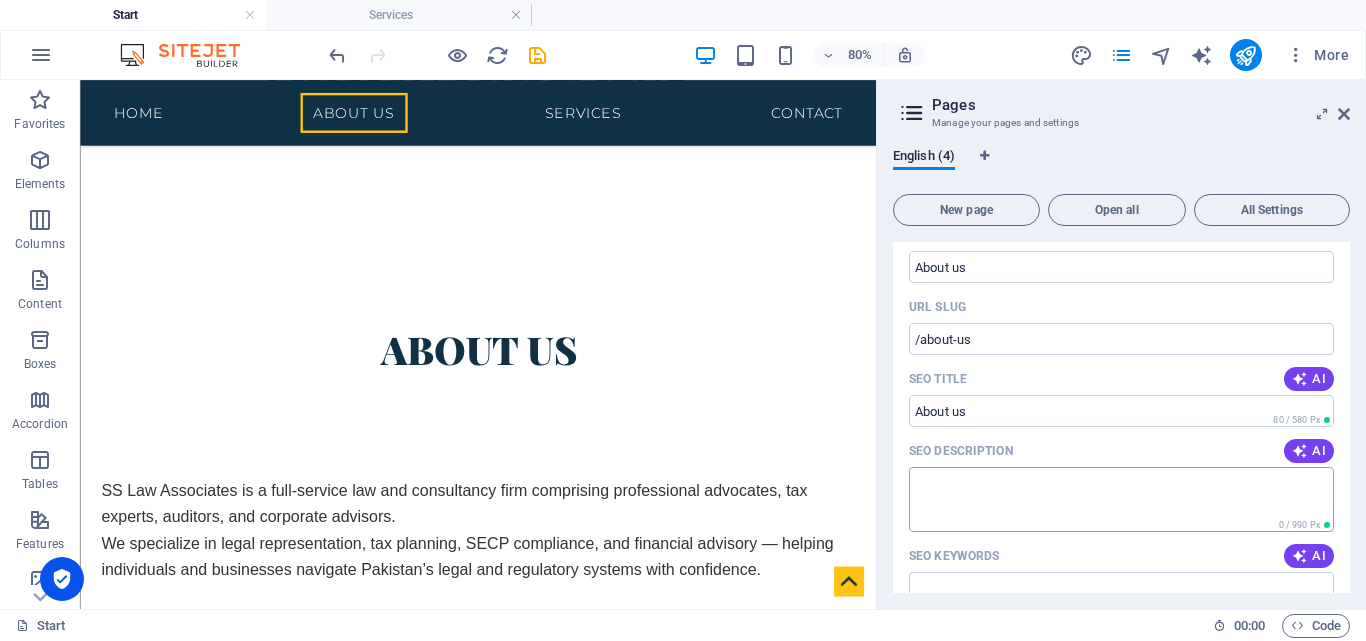 click on "SEO Description" at bounding box center [1121, 499] 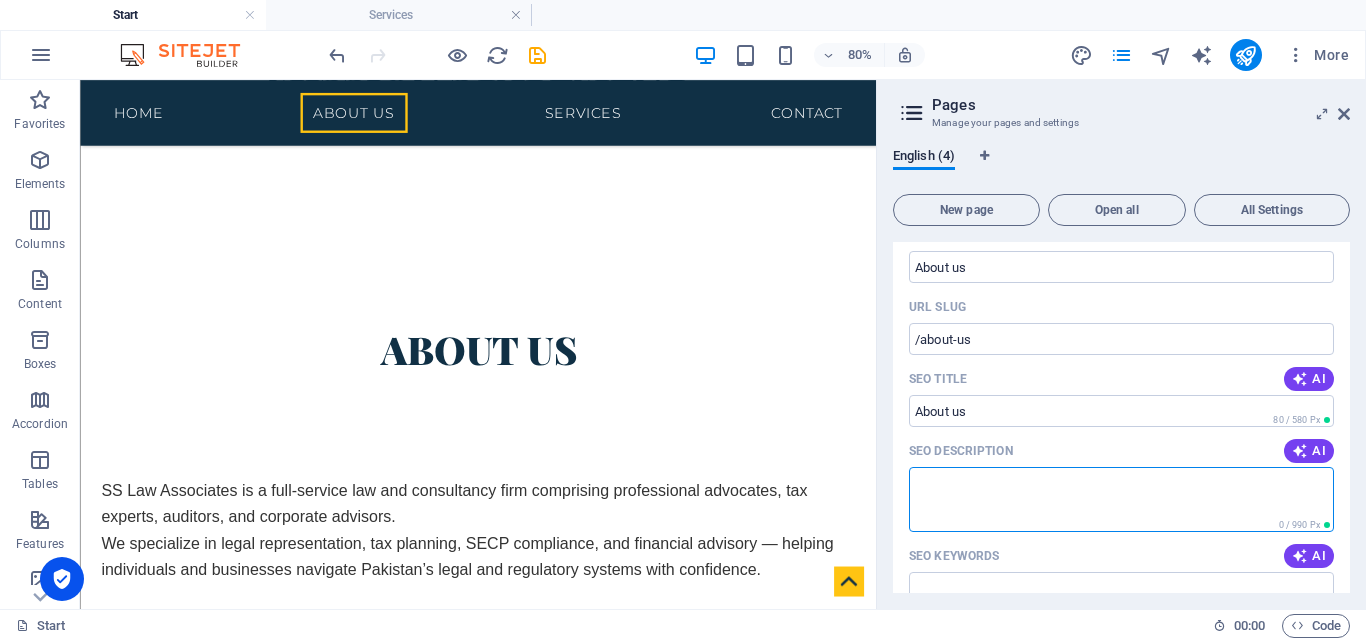 paste on "SS Law Associates is a full-service law and consultancy firm comprising professional advocates, tax experts, auditors, and corporate advisors.
We specialize in legal representation, tax planning, SECP compliance, and financial advisory — helping individuals and businesses navigate Pakistan’s legal and regulatory systems with confidence." 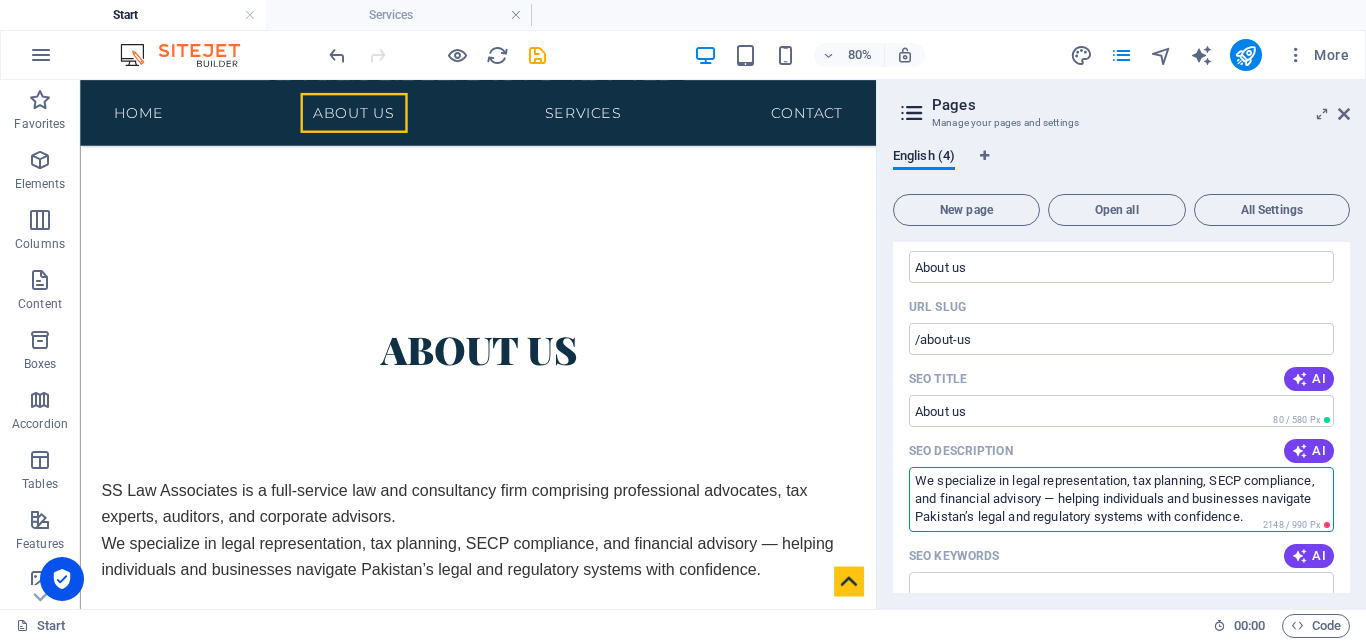 scroll, scrollTop: 0, scrollLeft: 0, axis: both 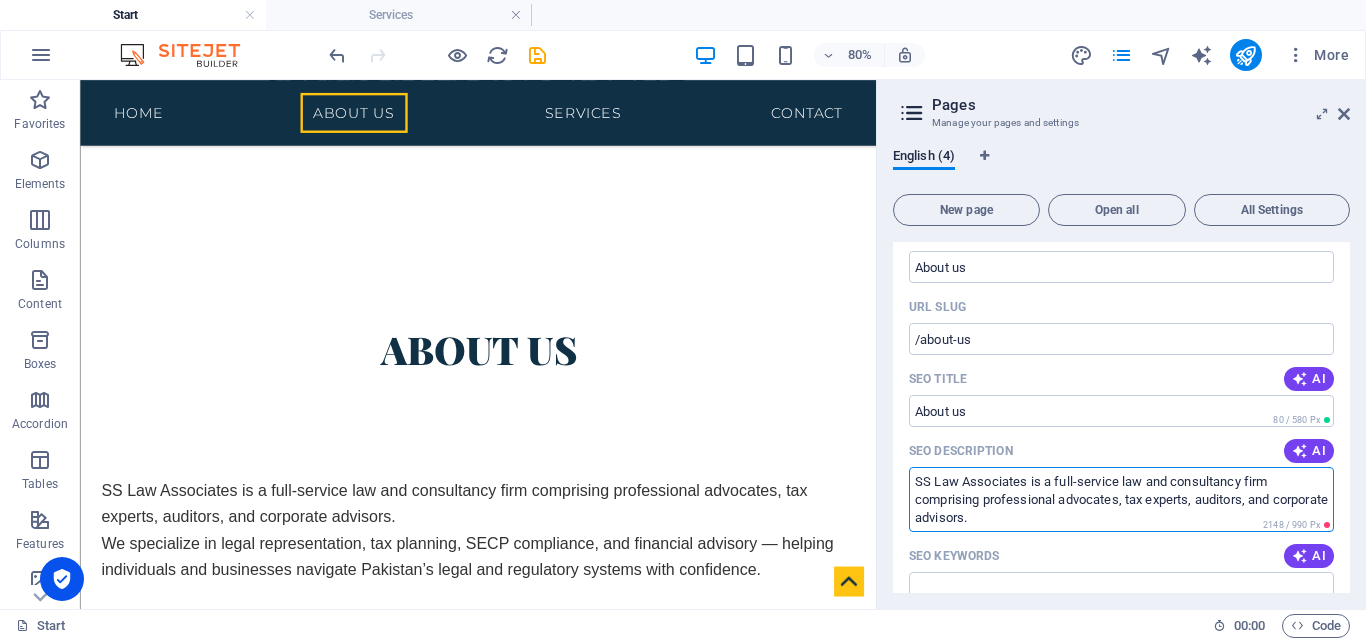type on "SS Law Associates is a full-service law and consultancy firm comprising professional advocates, tax experts, auditors, and corporate advisors.
We specialize in legal representation, tax planning, SECP compliance, and financial advisory — helping individuals and businesses navigate Pakistan’s legal and regulatory systems with confidence." 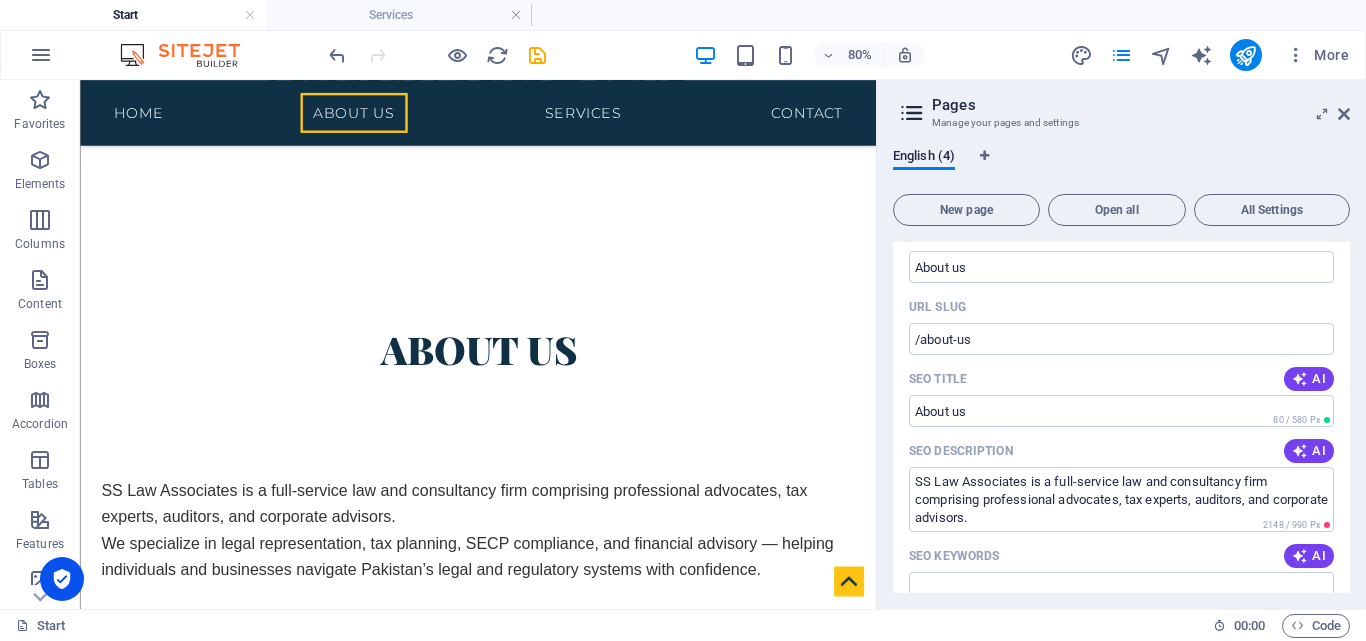 click on "English (4) New page Open all All Settings Start / Privacy /privacy Services /services About us /about-us Name About us ​ URL SLUG /about-us ​ SEO Title AI ​ 80 / 580 Px SEO Description AI SS Law Associates is a full-service law and consultancy firm comprising professional advocates, tax experts, auditors, and corporate advisors.
We specialize in legal representation, tax planning, SECP compliance, and financial advisory — helping individuals and businesses navigate Pakistan’s legal and regulatory systems with confidence.
​ 2148 / 990 Px SEO Keywords AI ​ Settings Menu Noindex Preview Mobile Desktop www.example.com about-us SS Law Associates is a full-service law and consultancy firm comprising professional advocates, tax experts, auditors, and corporate advisors.
We specialize in legal representation, tax planning, SECP ... Meta tags ​ Preview Image (Open Graph) Drag files here, click to choose files or select files from Files or our free stock photos & videos More Settings" at bounding box center (1121, 370) 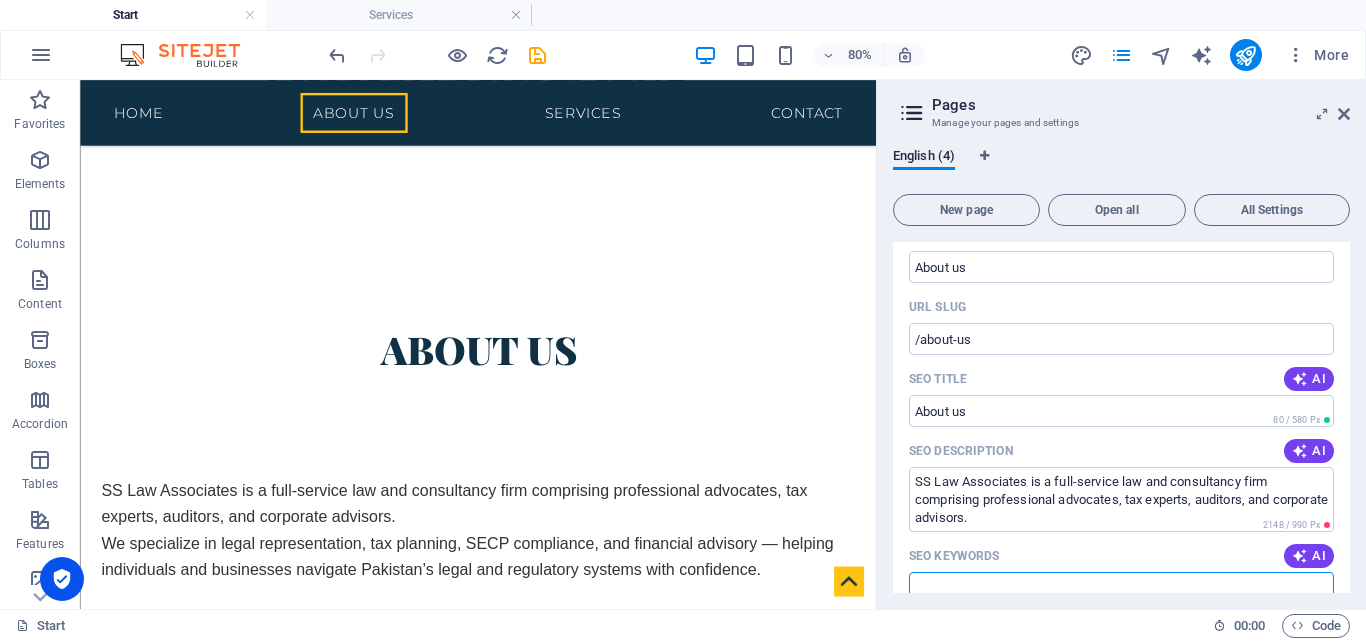 click on "SEO Keywords" at bounding box center [1121, 588] 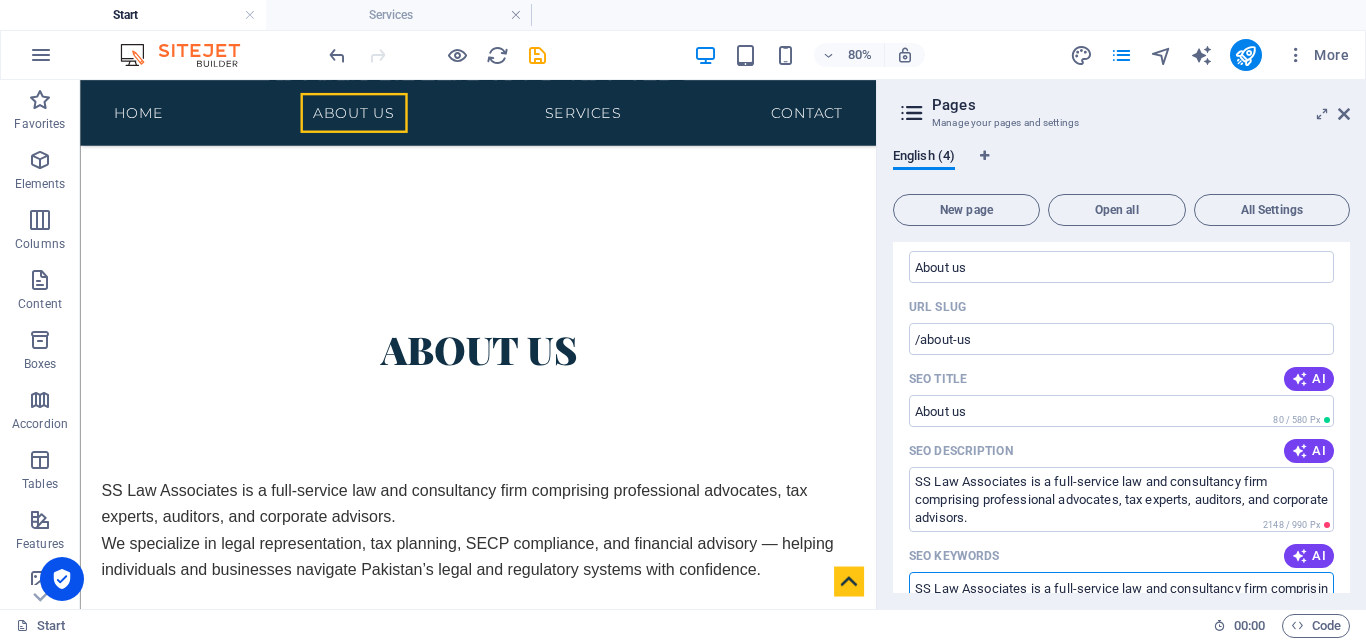 scroll, scrollTop: 0, scrollLeft: 1588, axis: horizontal 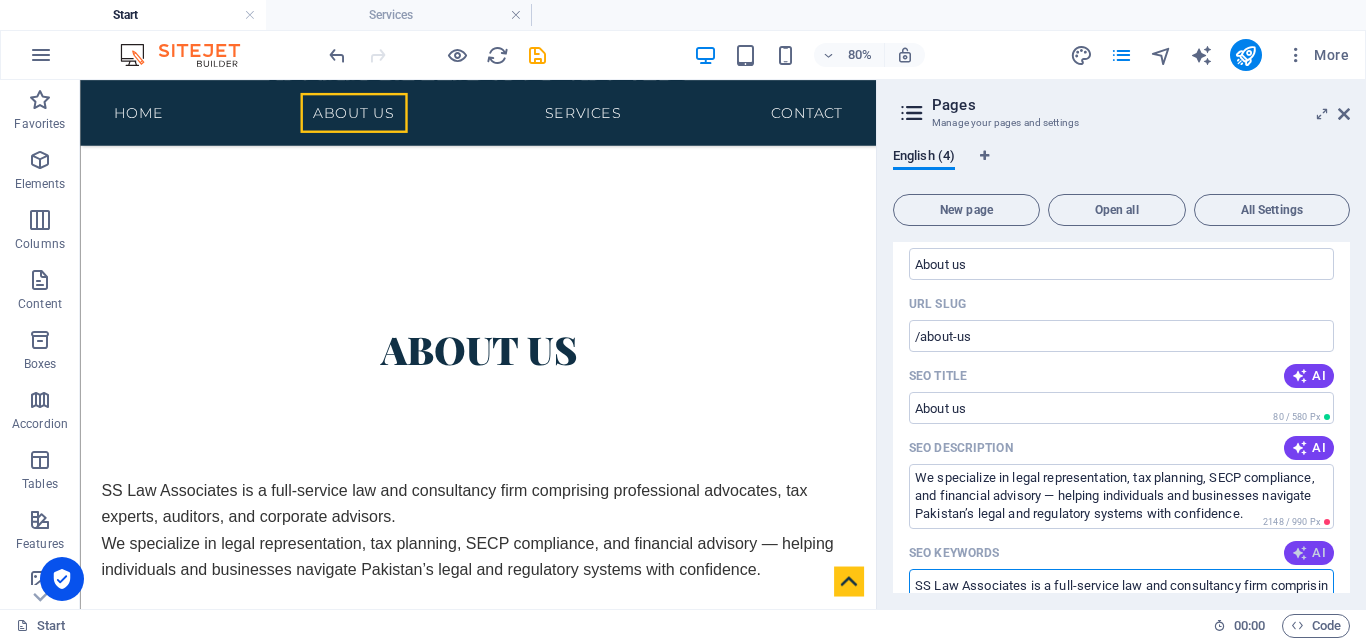 type on "SS Law Associates is a full-service law and consultancy firm comprising professional advocates, tax experts, auditors, and corporate advisors.  We specialize in legal representation, tax planning, SECP compliance, and financial advisory — helping individuals and businesses navigate Pakistan’s legal and regulatory systems with confidence." 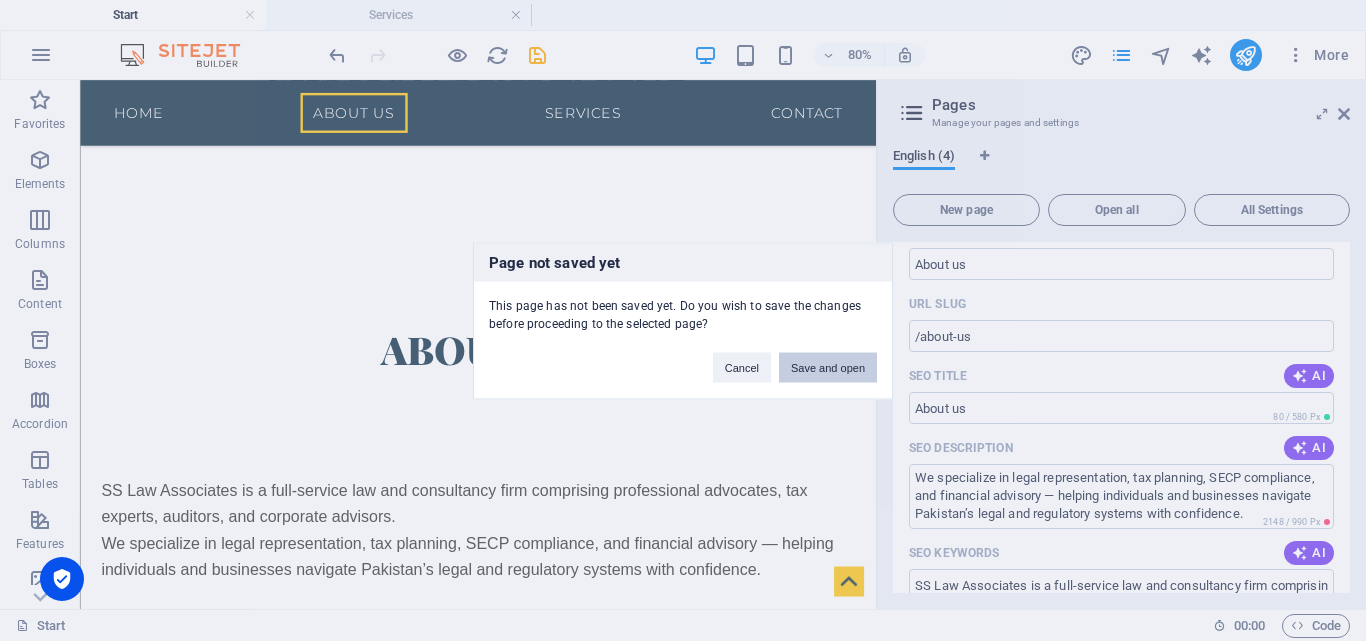 click on "Save and open" at bounding box center [828, 367] 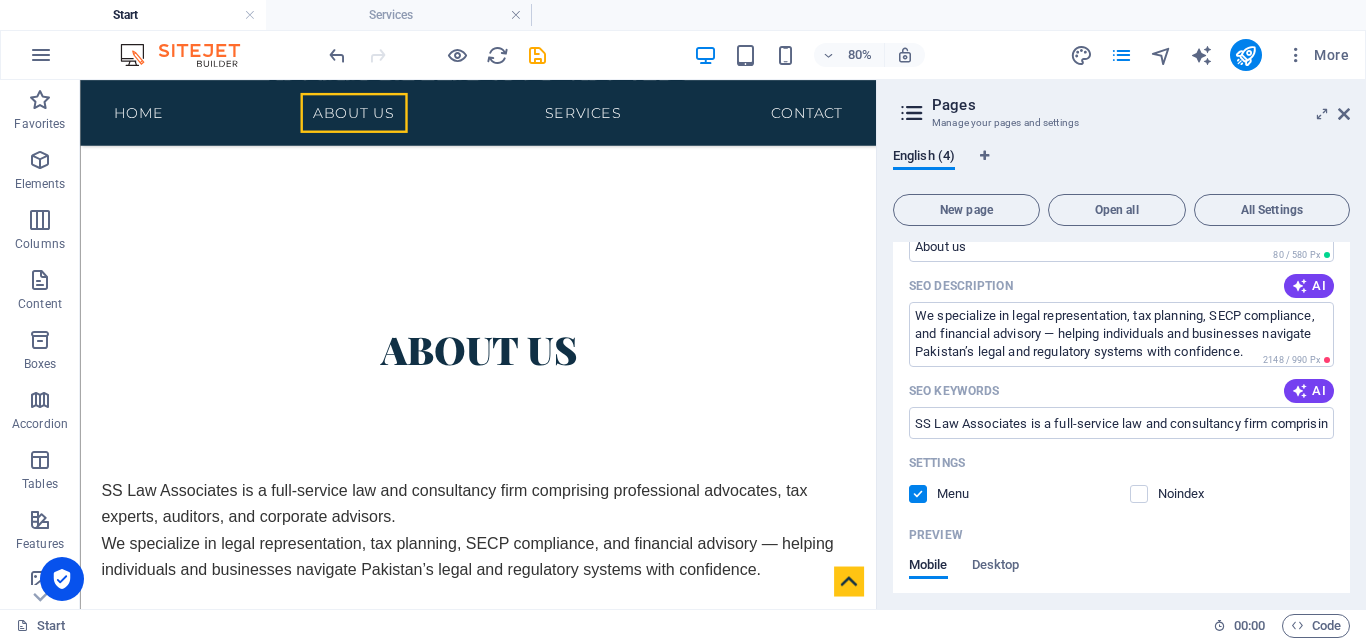 scroll, scrollTop: 436, scrollLeft: 0, axis: vertical 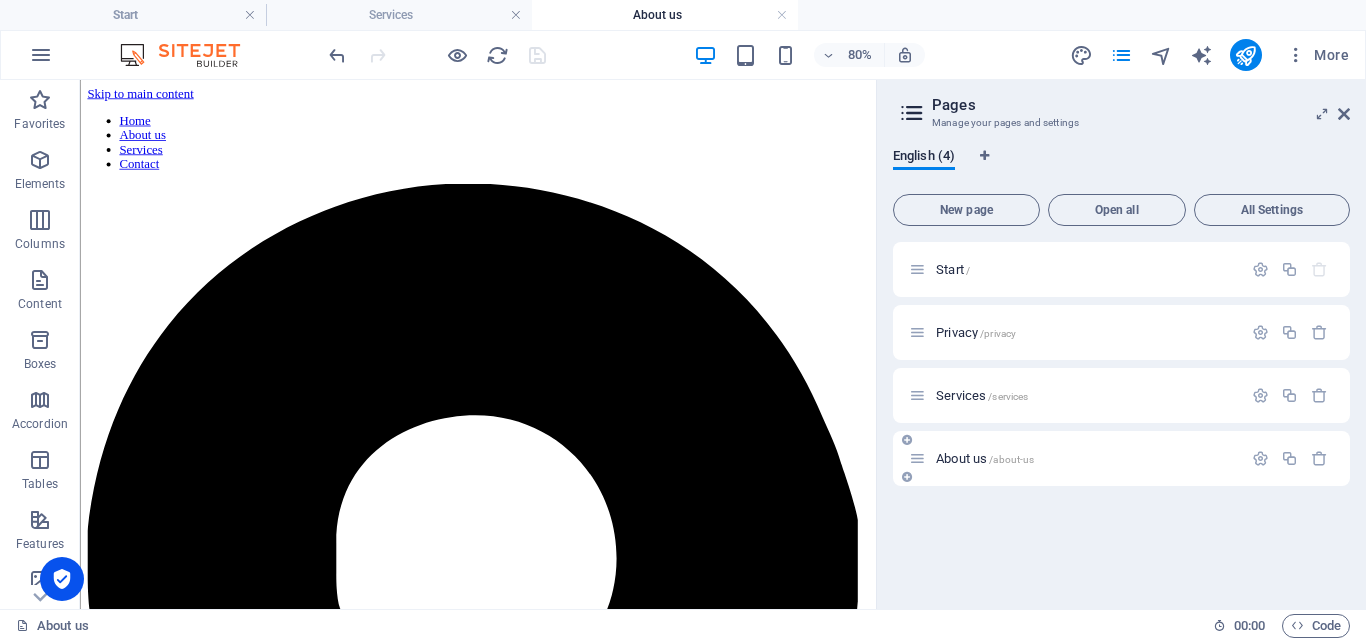 click on "About us /about-us" at bounding box center [1086, 458] 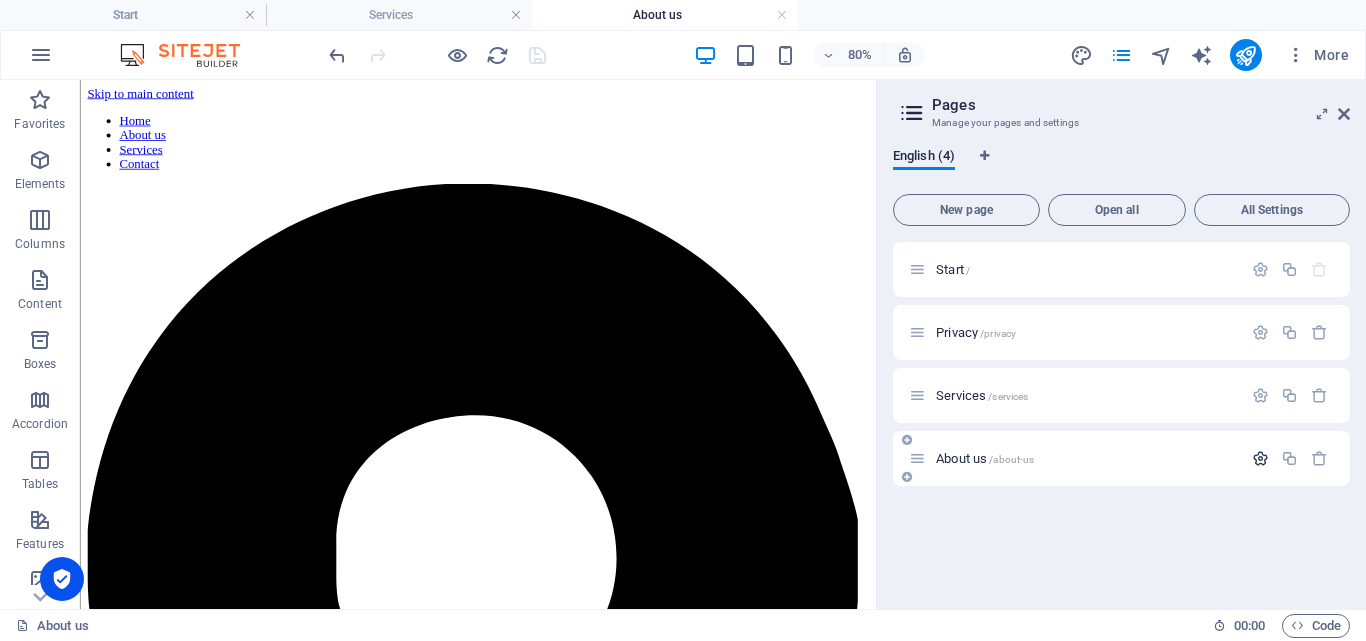 click at bounding box center (1260, 458) 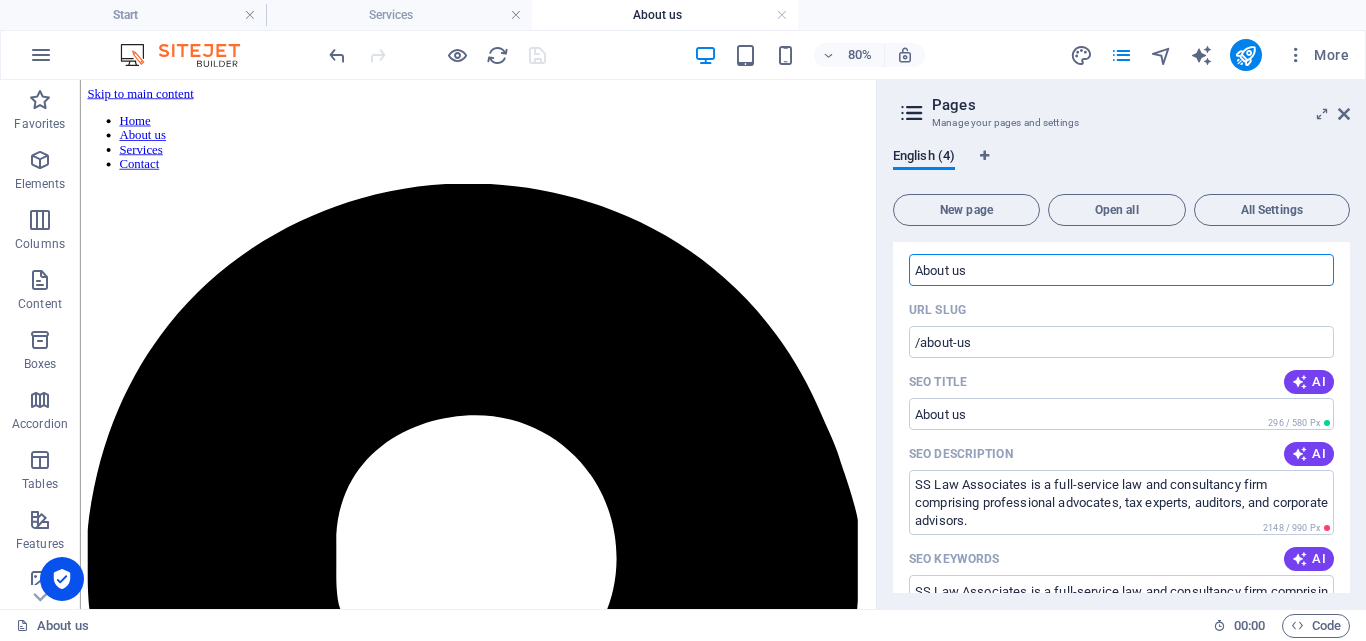 scroll, scrollTop: 340, scrollLeft: 0, axis: vertical 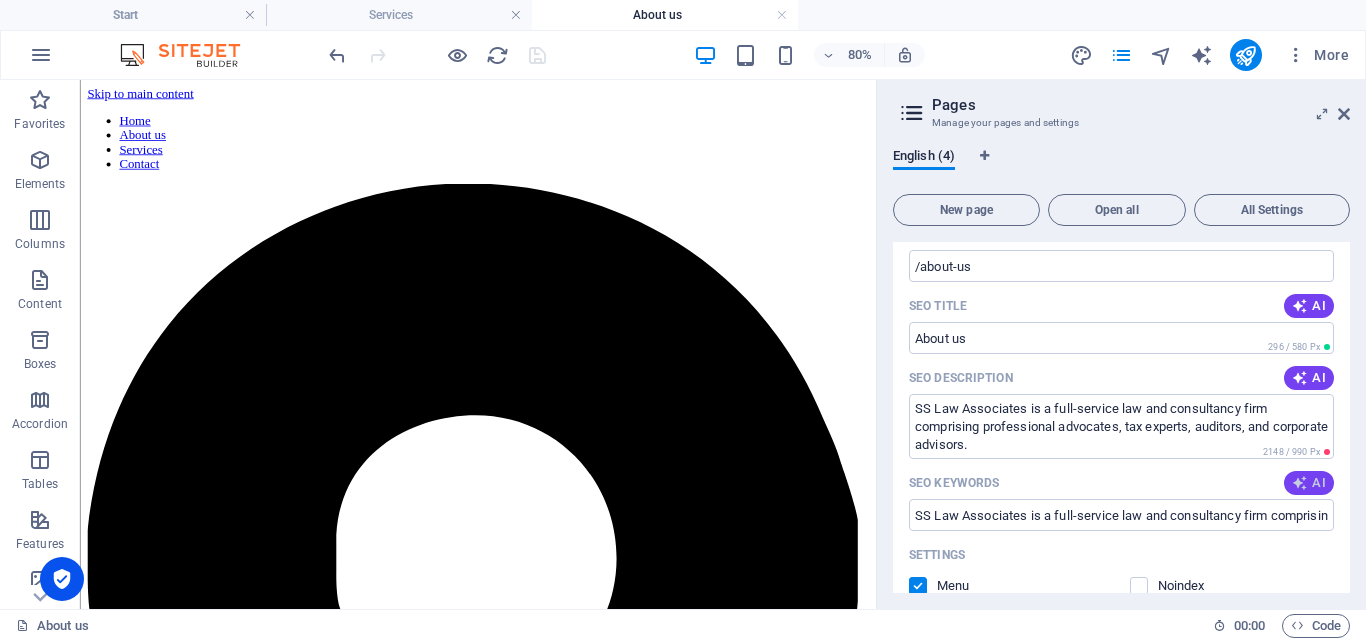 click at bounding box center (1300, 483) 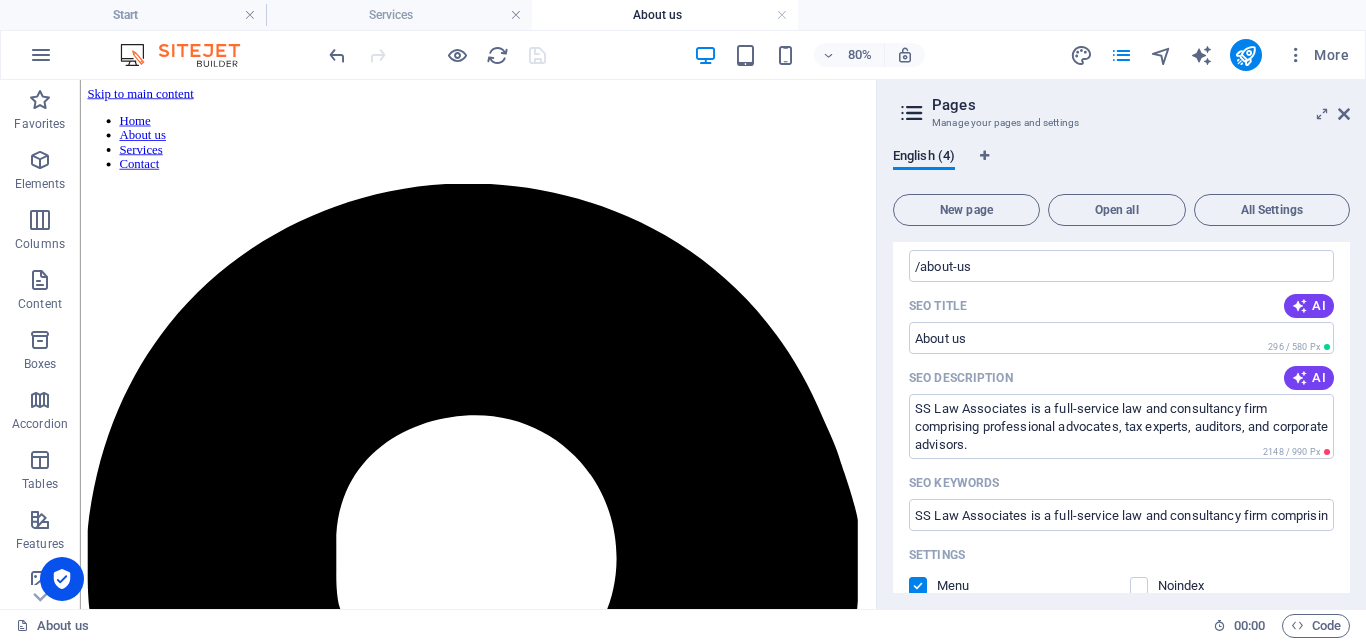 type on "contact SS Law Associates, legal assistance Islamabad, law firm contact details, professional legal services, Islamabad law associates, get in touch with lawyers" 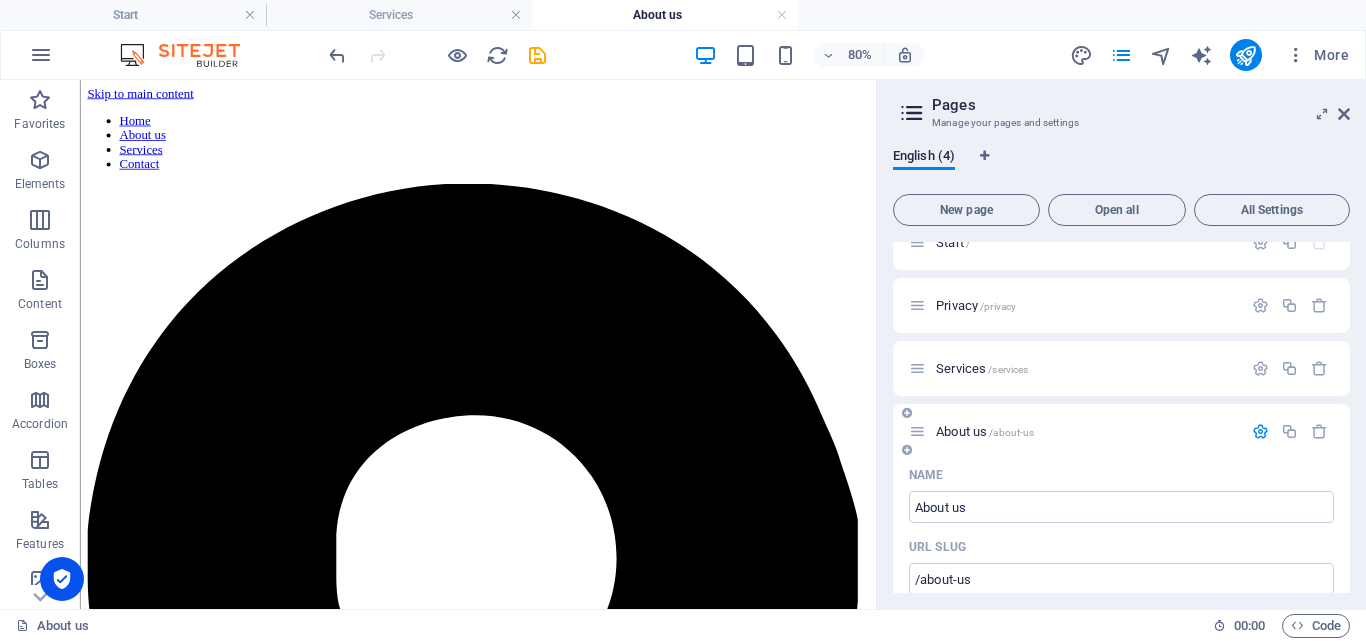 scroll, scrollTop: 0, scrollLeft: 0, axis: both 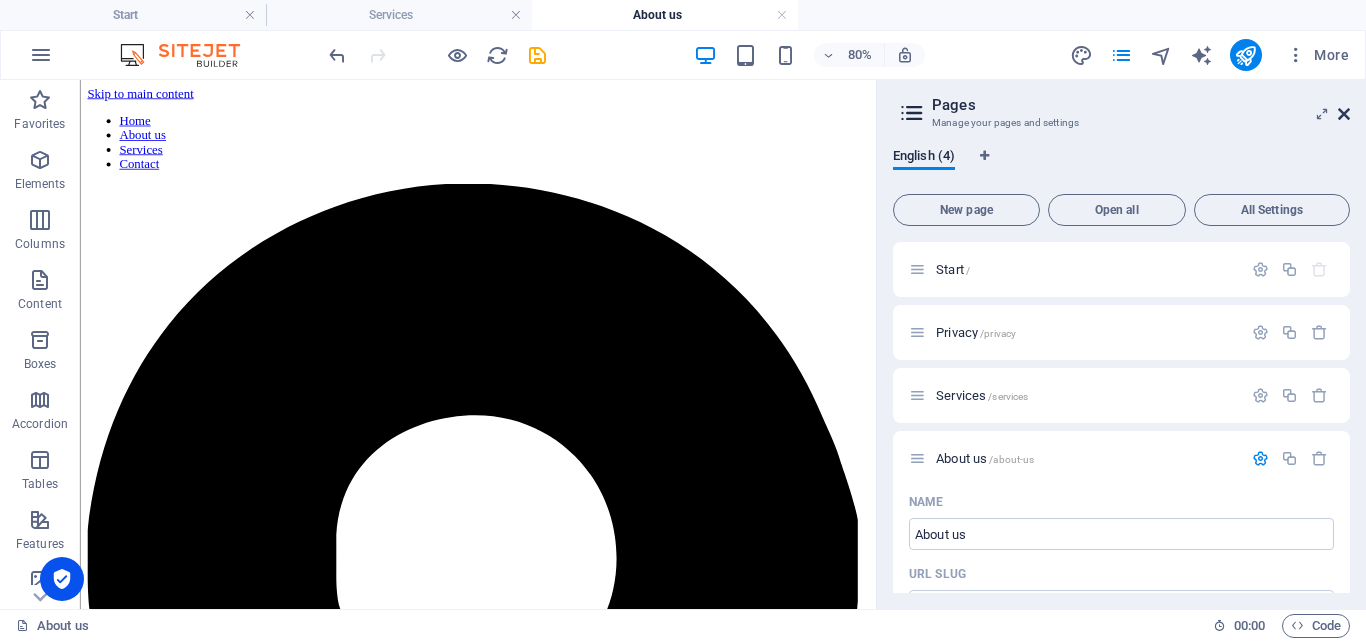 click at bounding box center (1344, 114) 